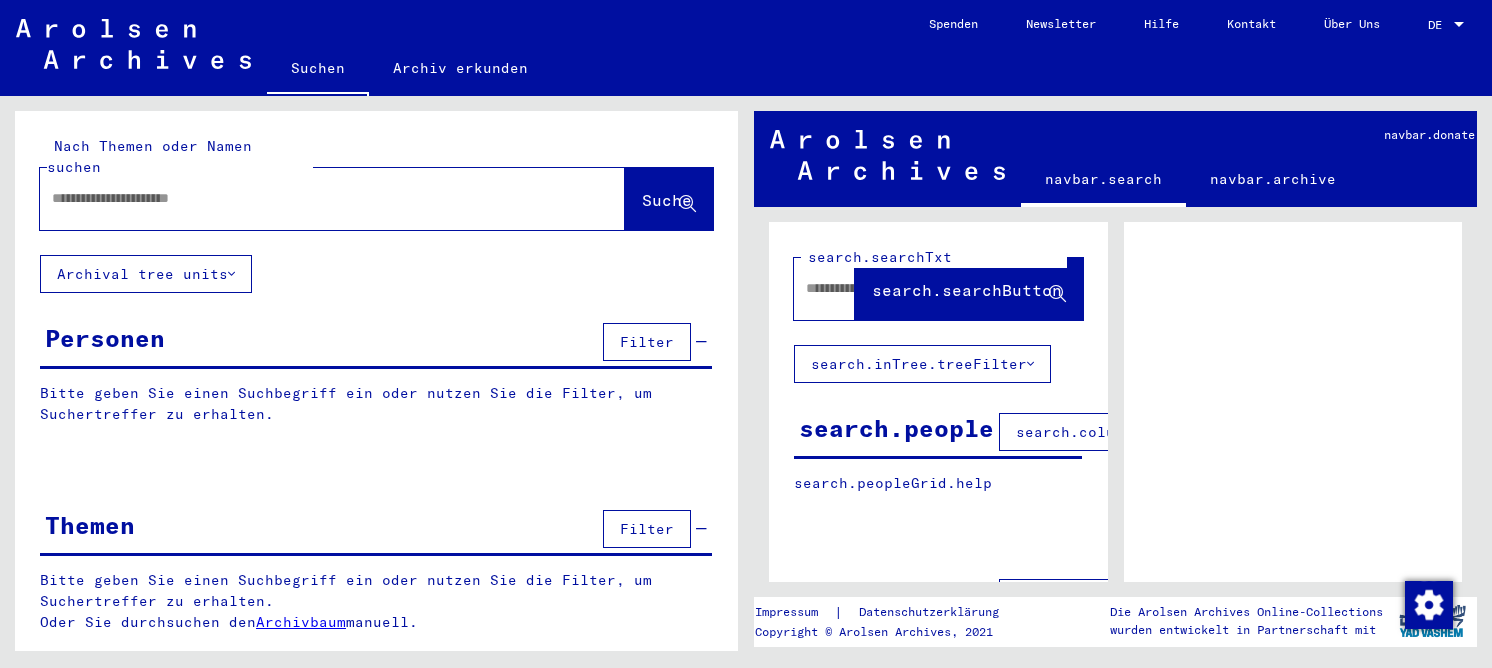 scroll, scrollTop: 0, scrollLeft: 0, axis: both 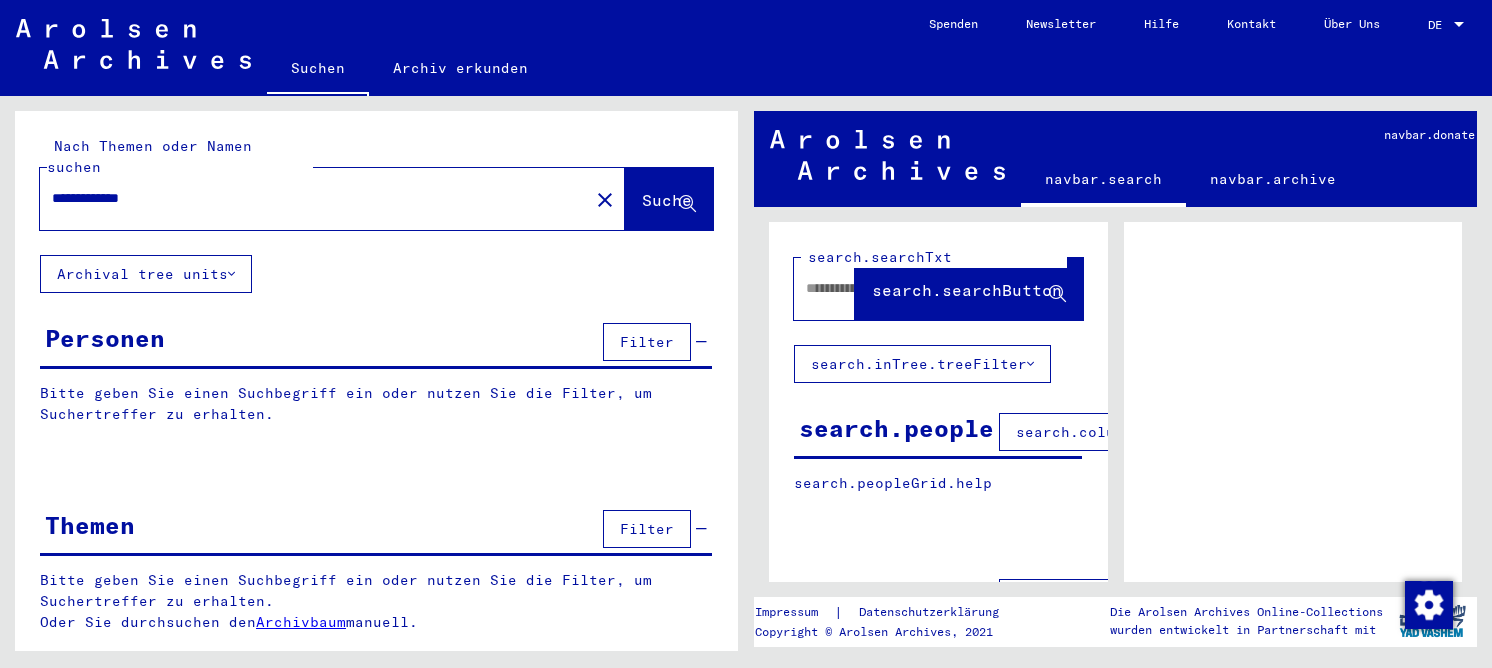 type on "**********" 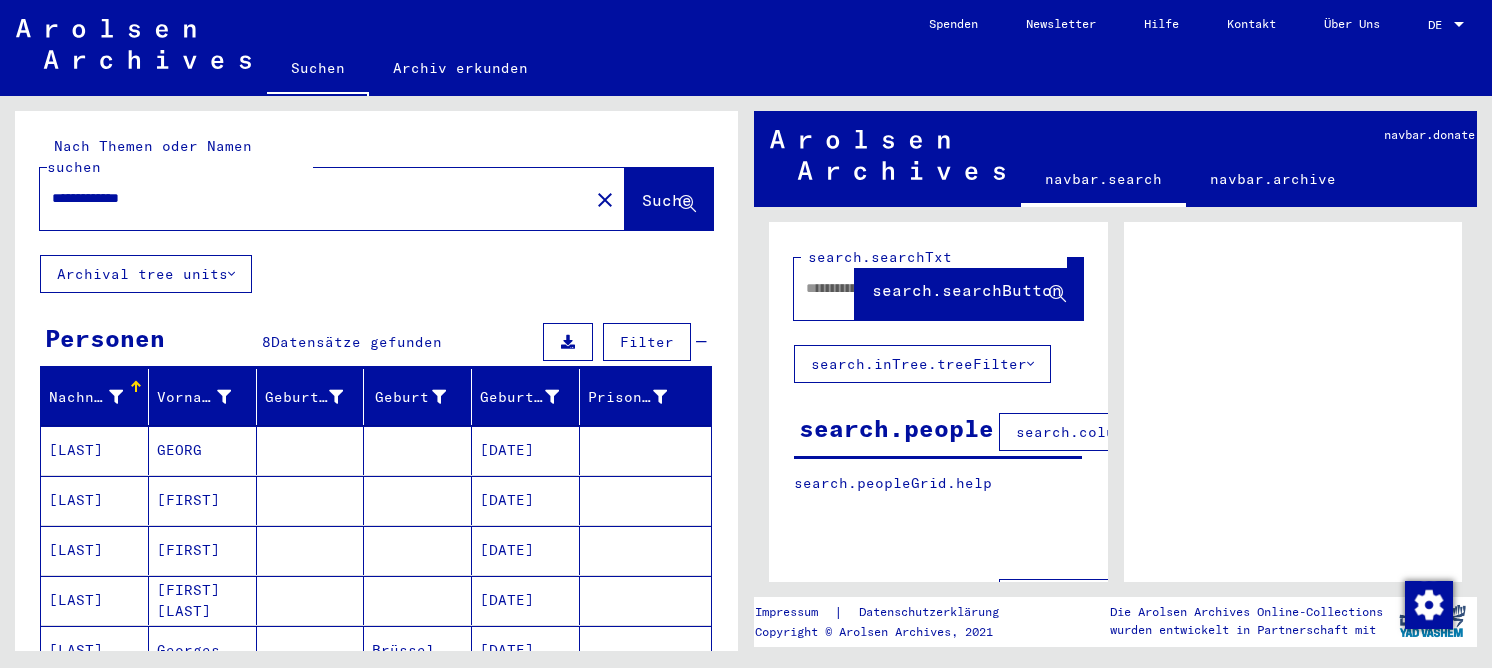 click at bounding box center [311, 550] 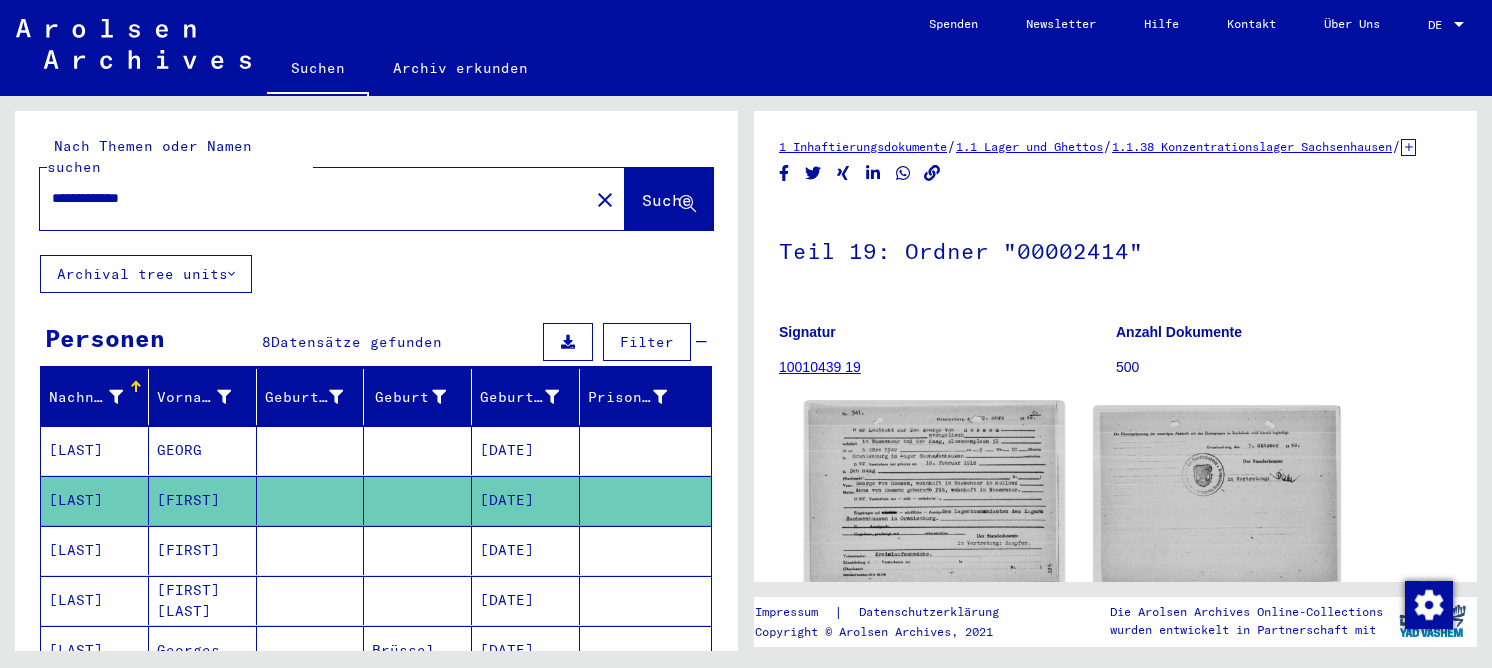 scroll, scrollTop: 0, scrollLeft: 0, axis: both 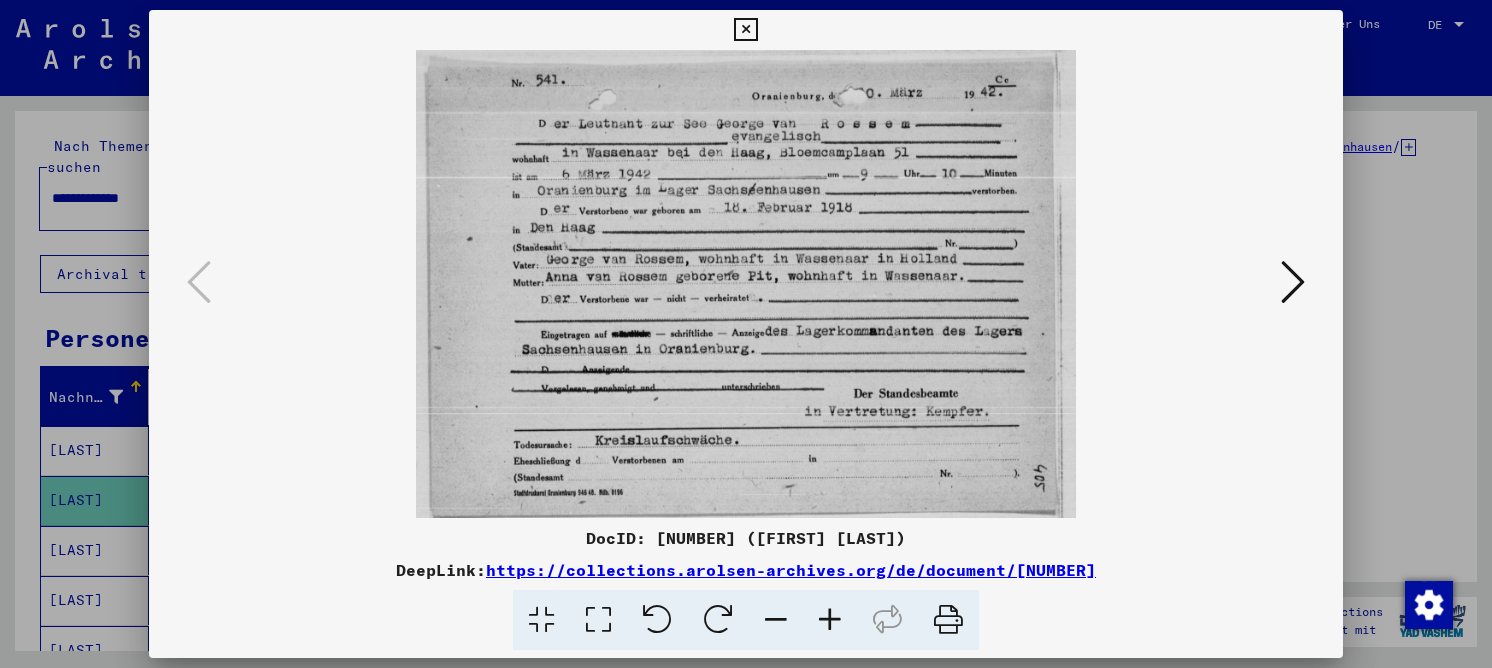 type 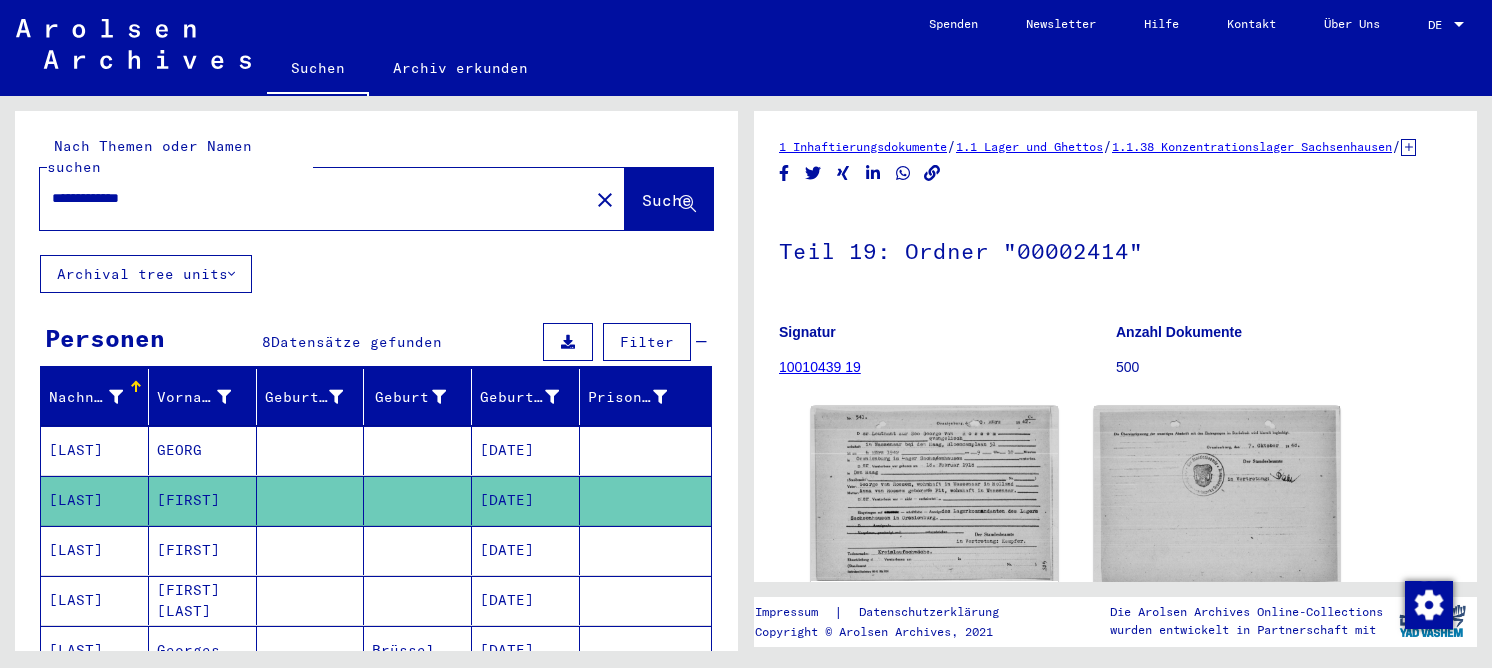 drag, startPoint x: 167, startPoint y: 180, endPoint x: 42, endPoint y: 170, distance: 125.39936 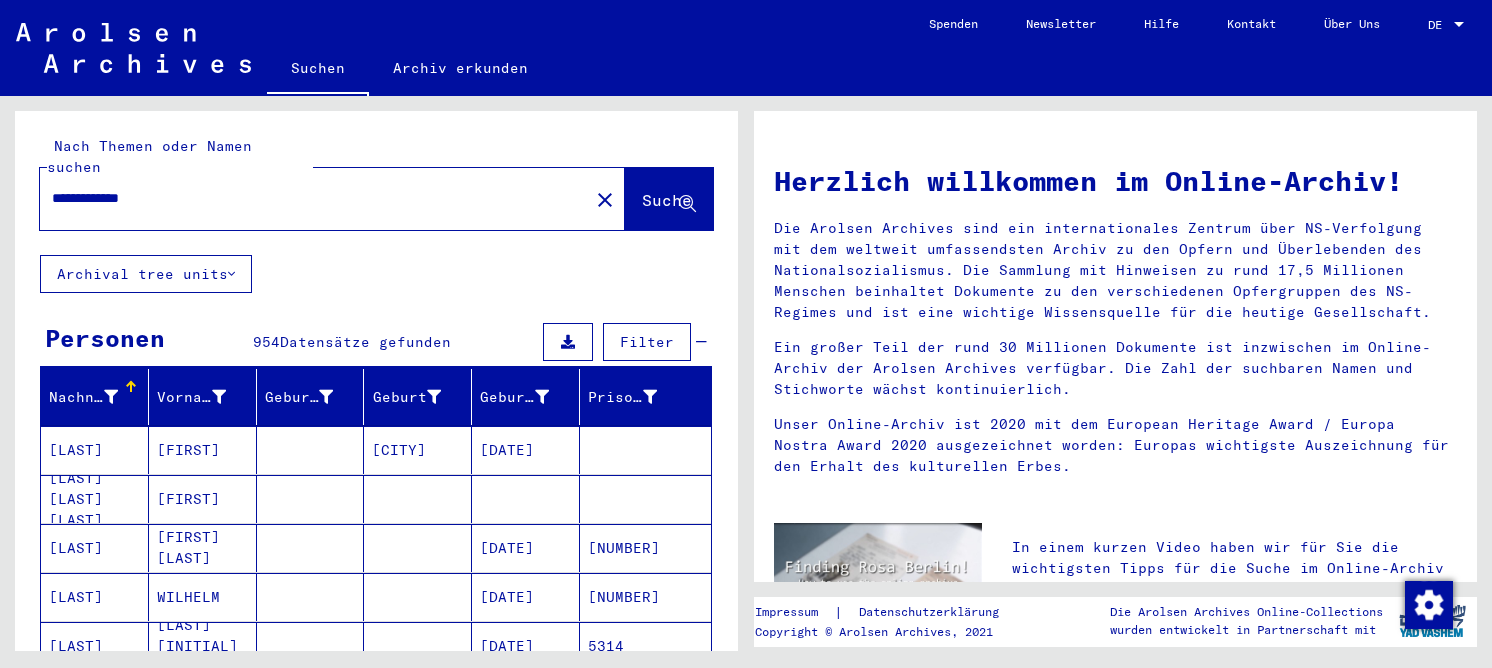 click on "**********" at bounding box center (308, 198) 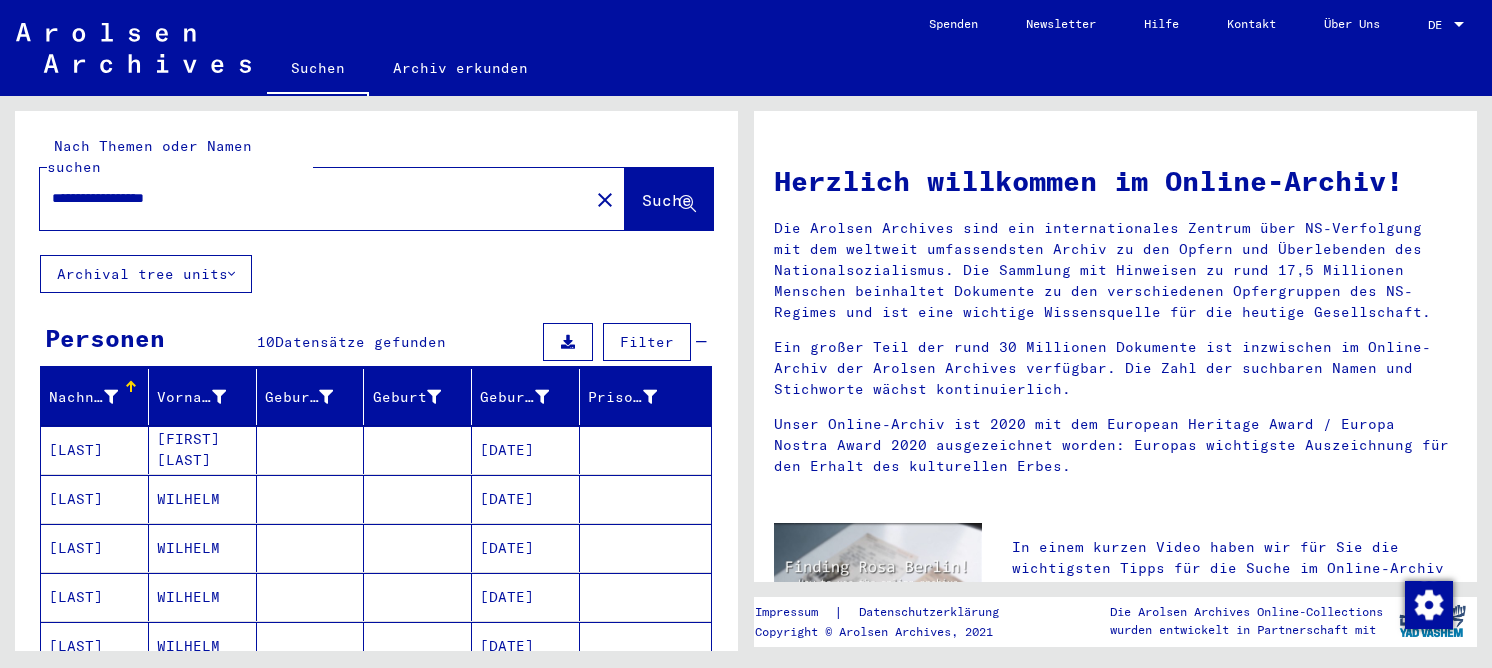 click at bounding box center [418, 499] 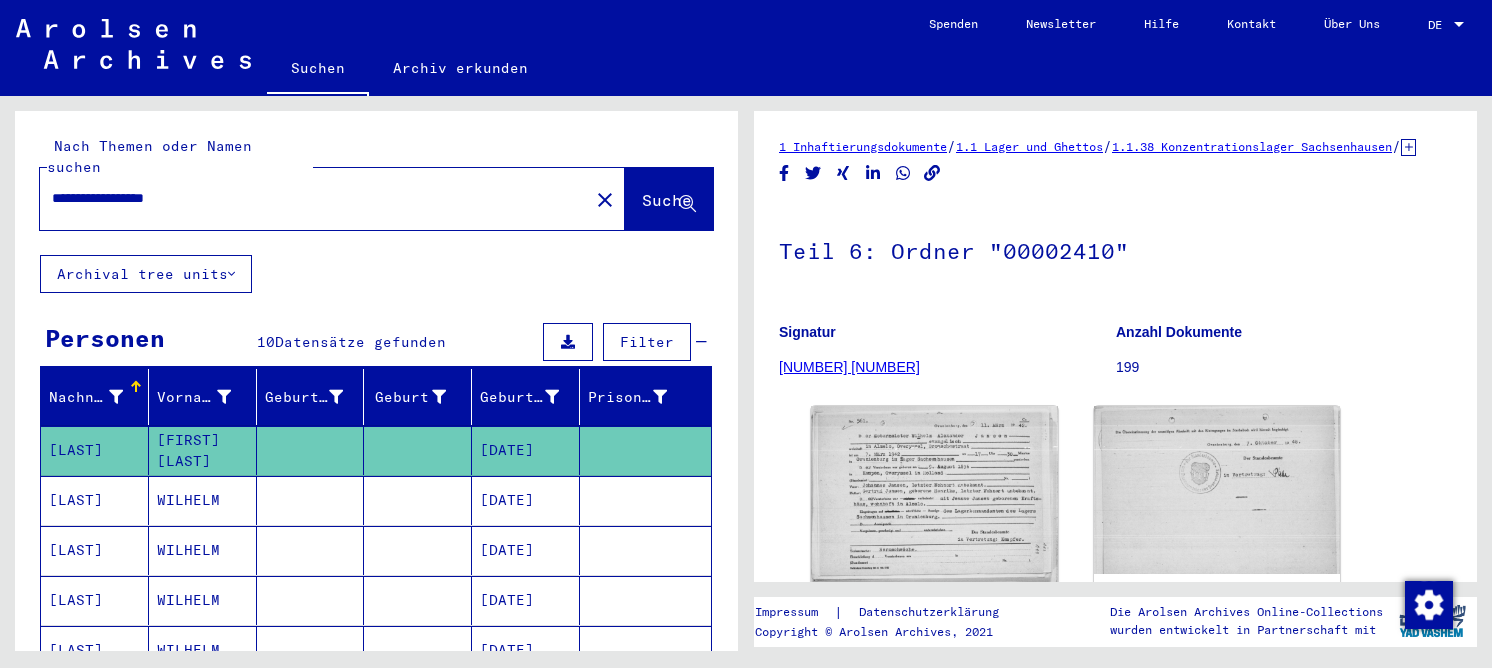 scroll, scrollTop: 0, scrollLeft: 0, axis: both 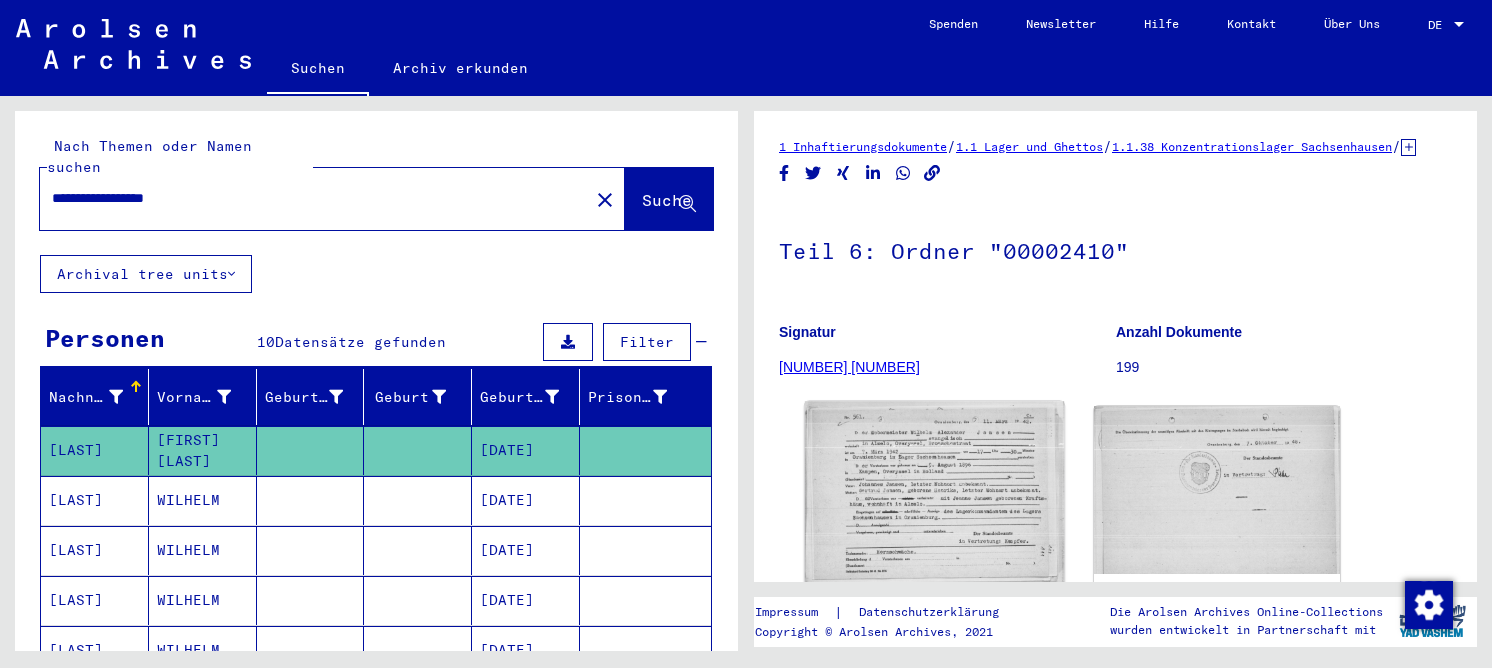 click 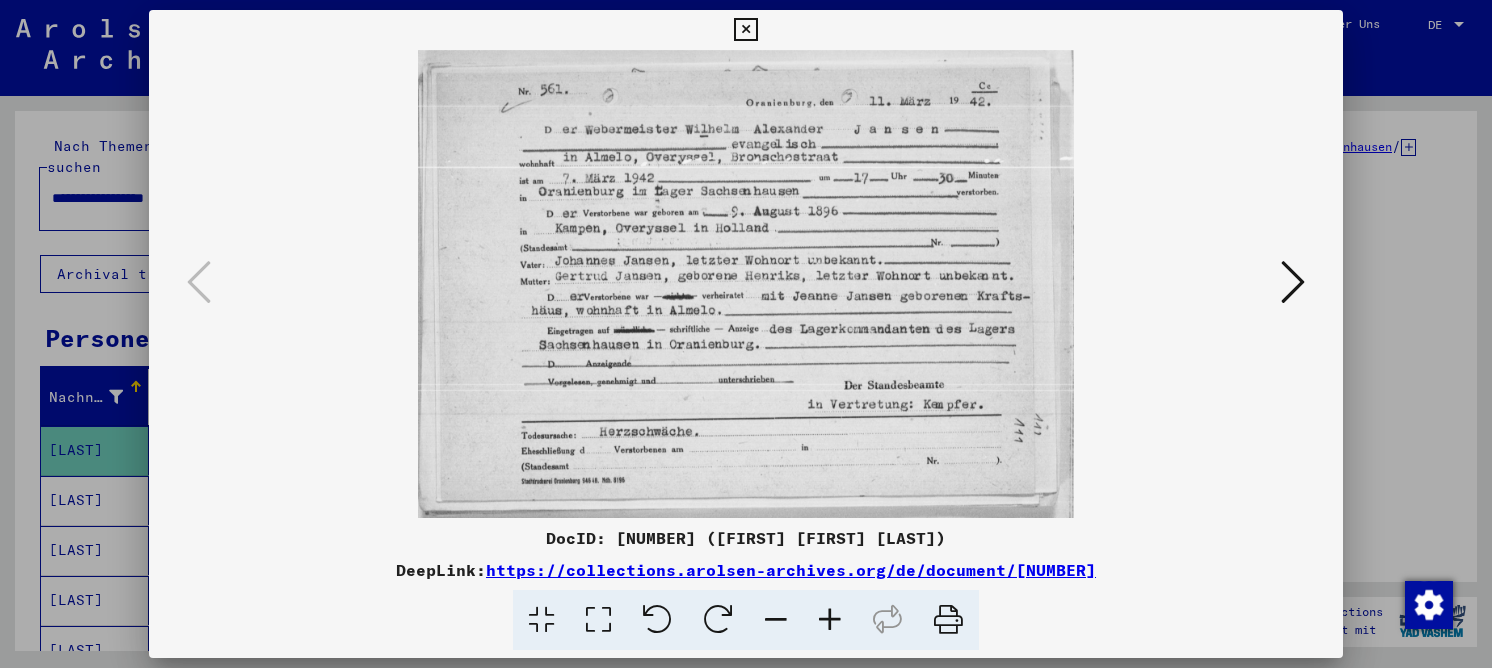 click at bounding box center (598, 620) 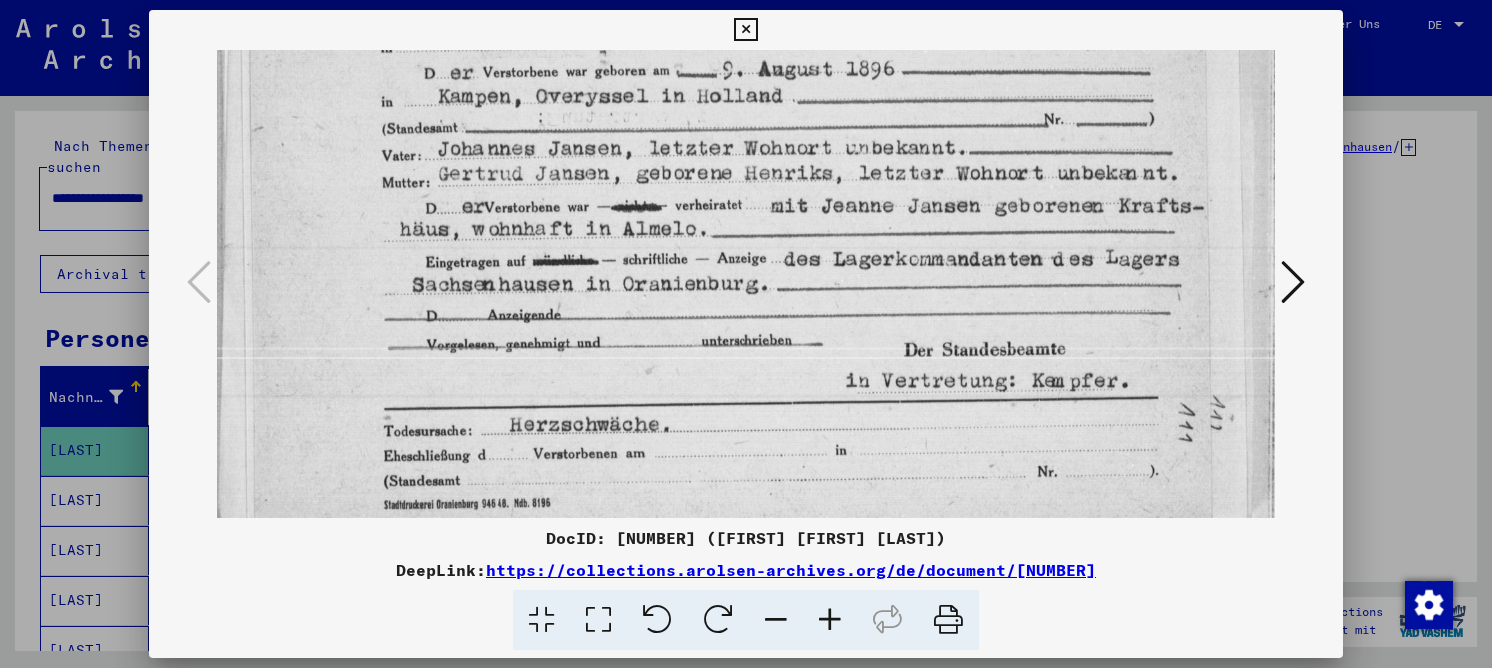 drag, startPoint x: 757, startPoint y: 393, endPoint x: 774, endPoint y: 126, distance: 267.54065 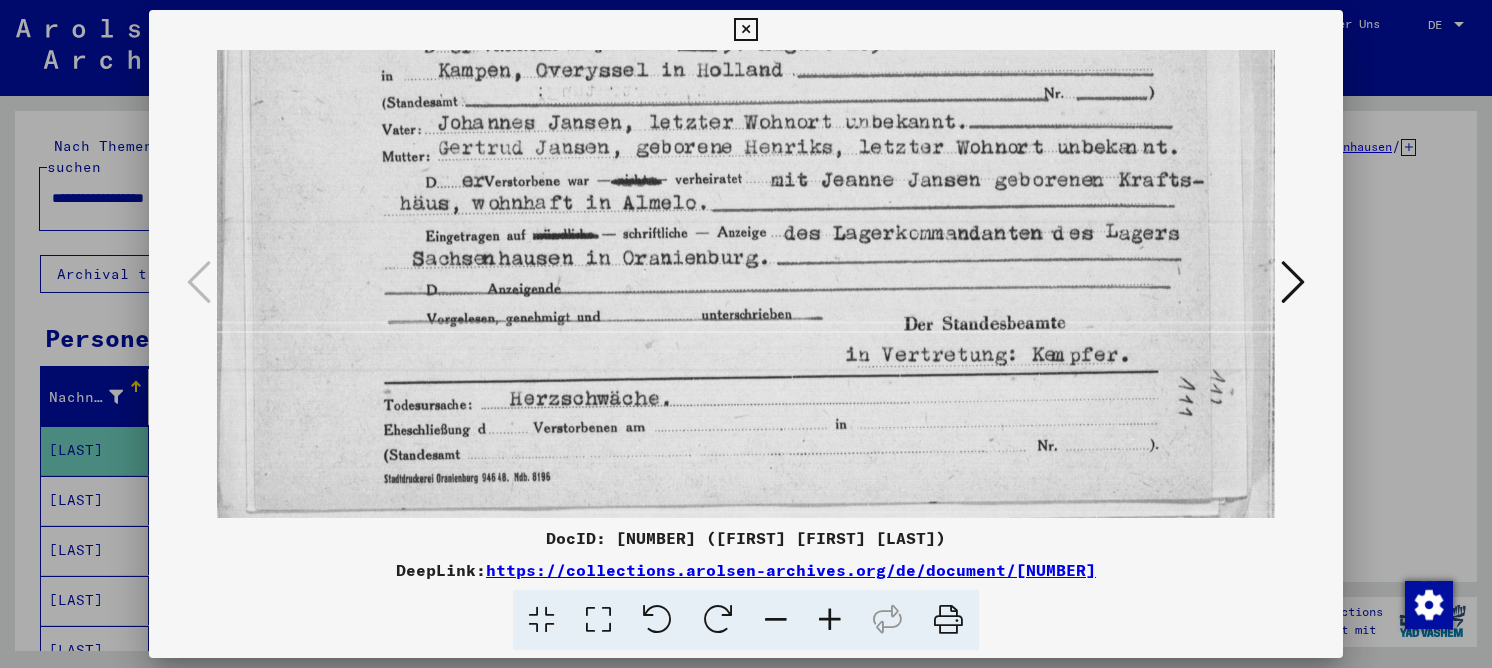 scroll, scrollTop: 287, scrollLeft: 0, axis: vertical 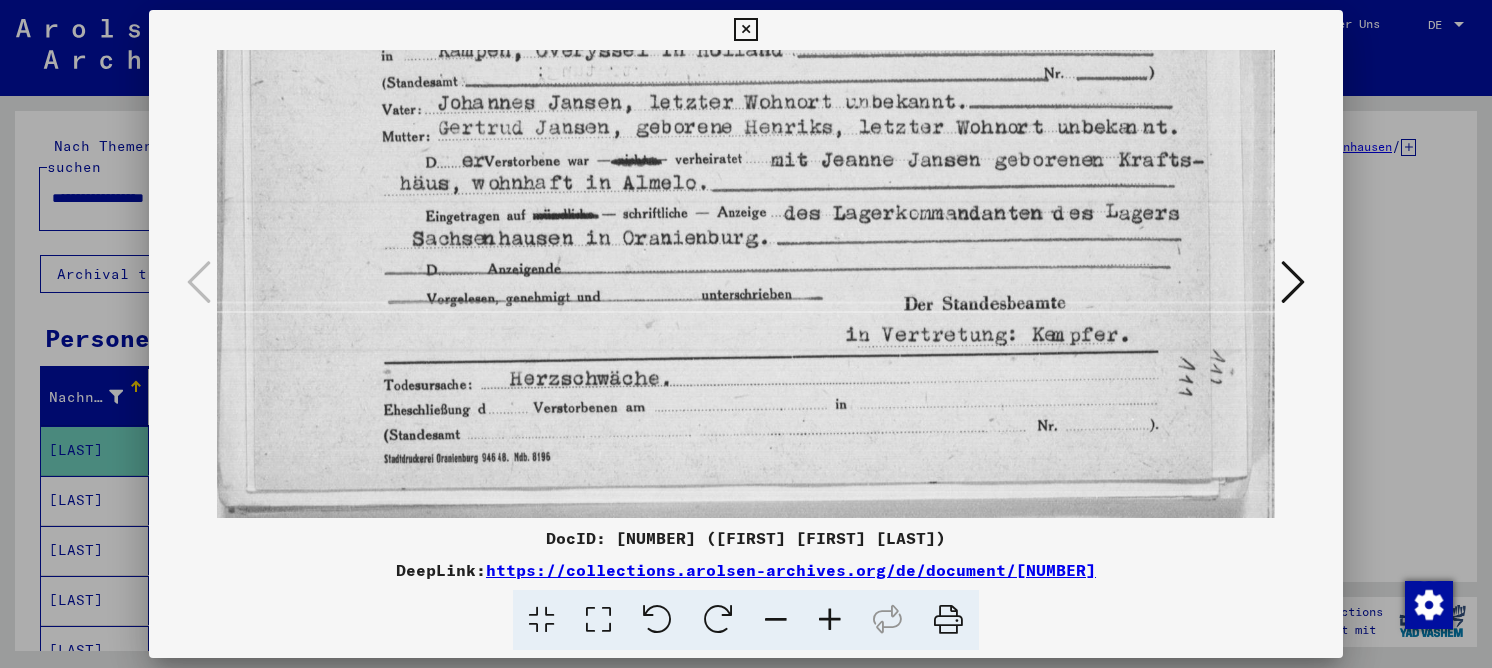 drag, startPoint x: 726, startPoint y: 247, endPoint x: 728, endPoint y: 229, distance: 18.110771 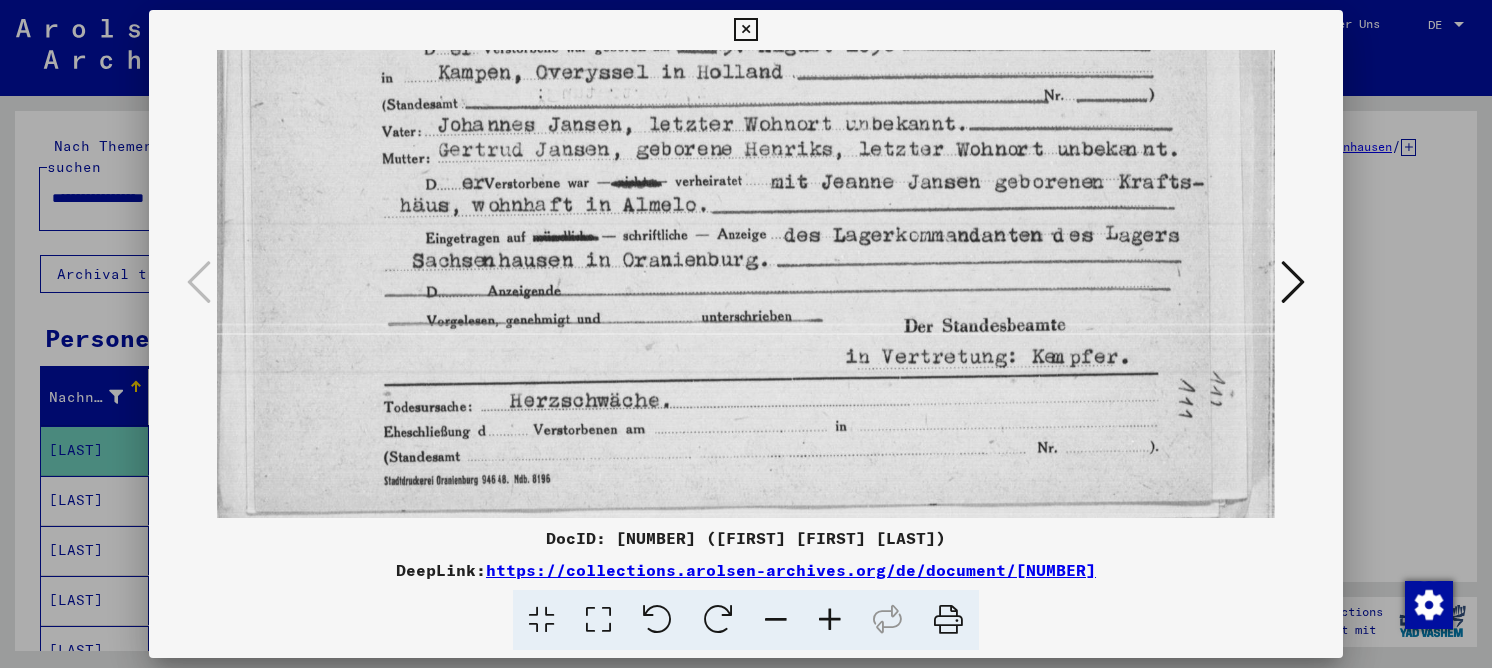 drag, startPoint x: 725, startPoint y: 215, endPoint x: 717, endPoint y: 246, distance: 32.01562 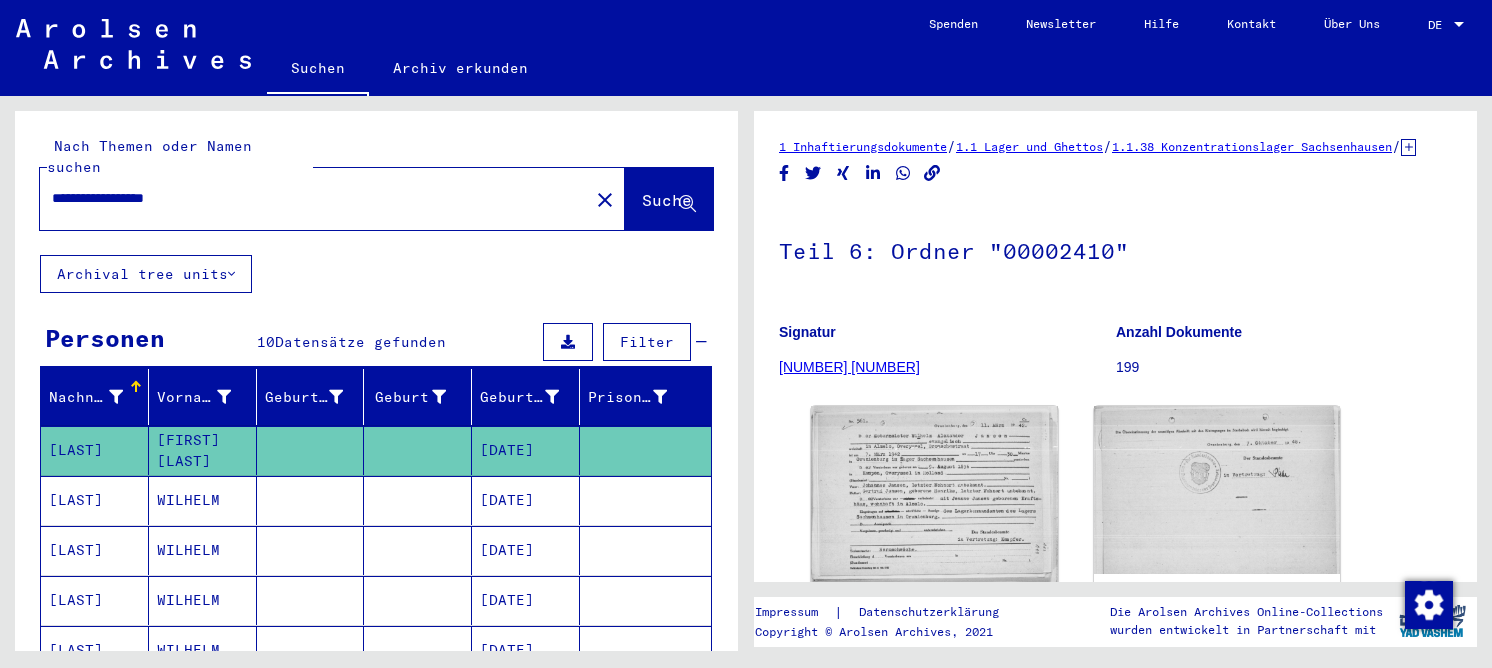 click on "WILHELM" at bounding box center (203, 550) 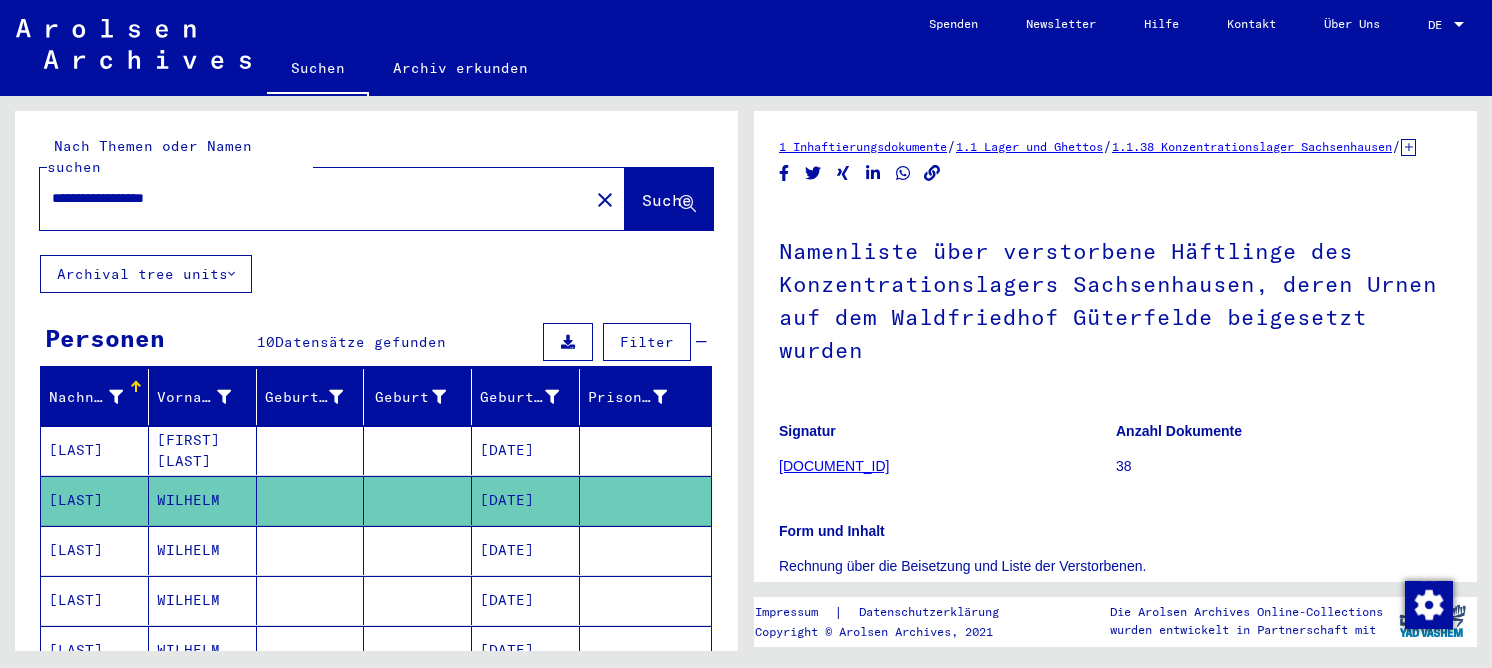 scroll, scrollTop: 0, scrollLeft: 0, axis: both 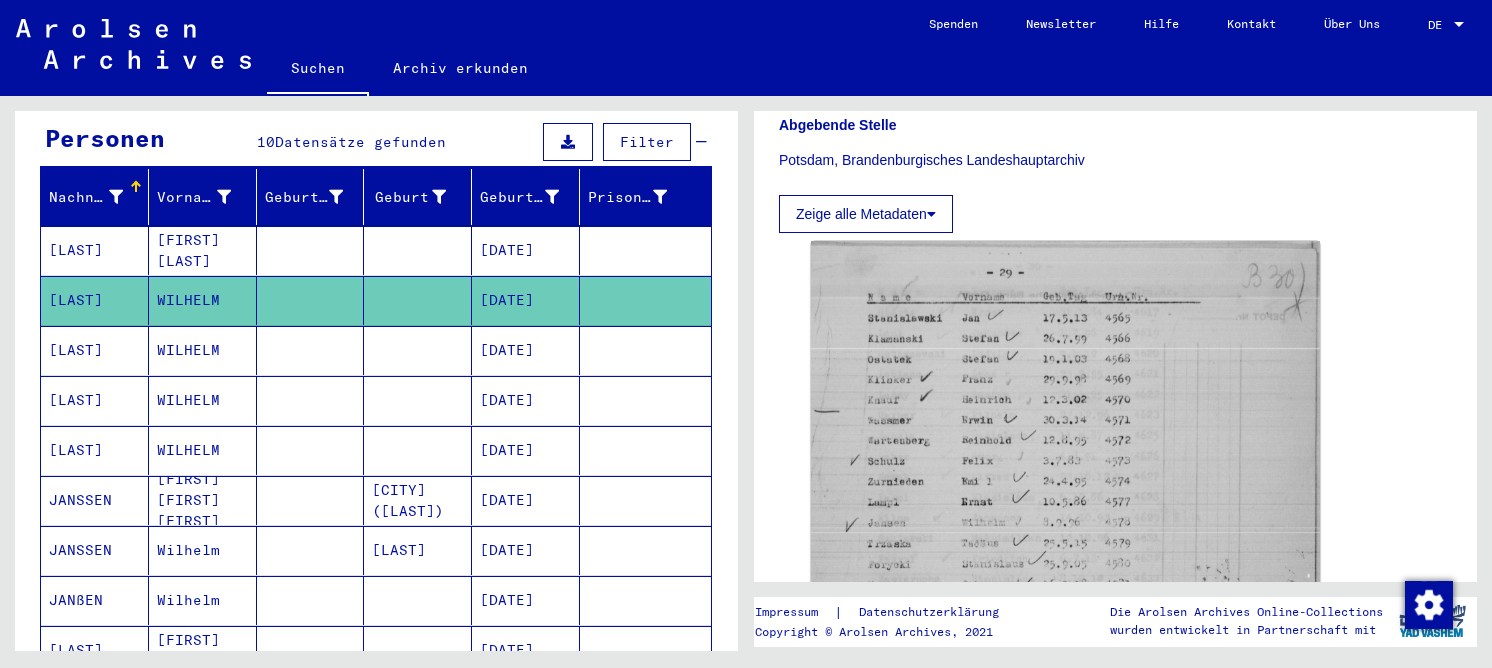 click at bounding box center (418, 400) 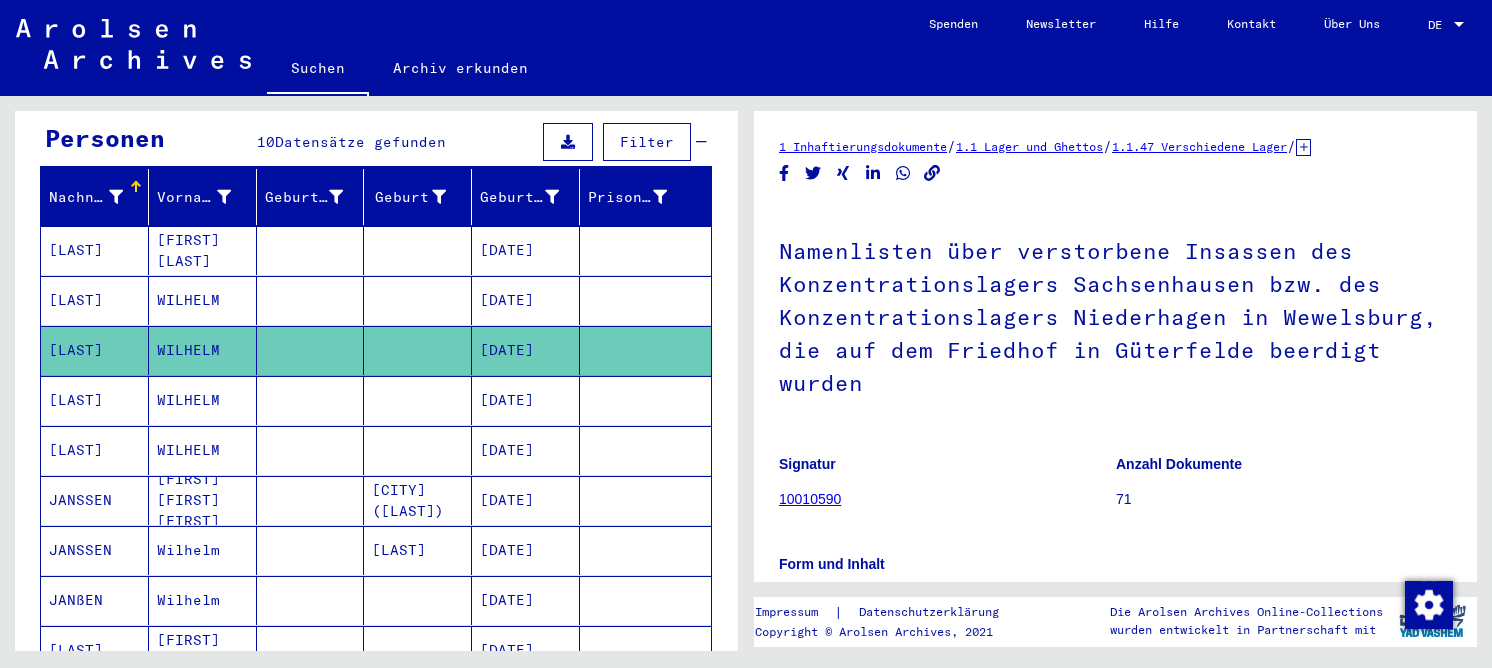 scroll, scrollTop: 0, scrollLeft: 0, axis: both 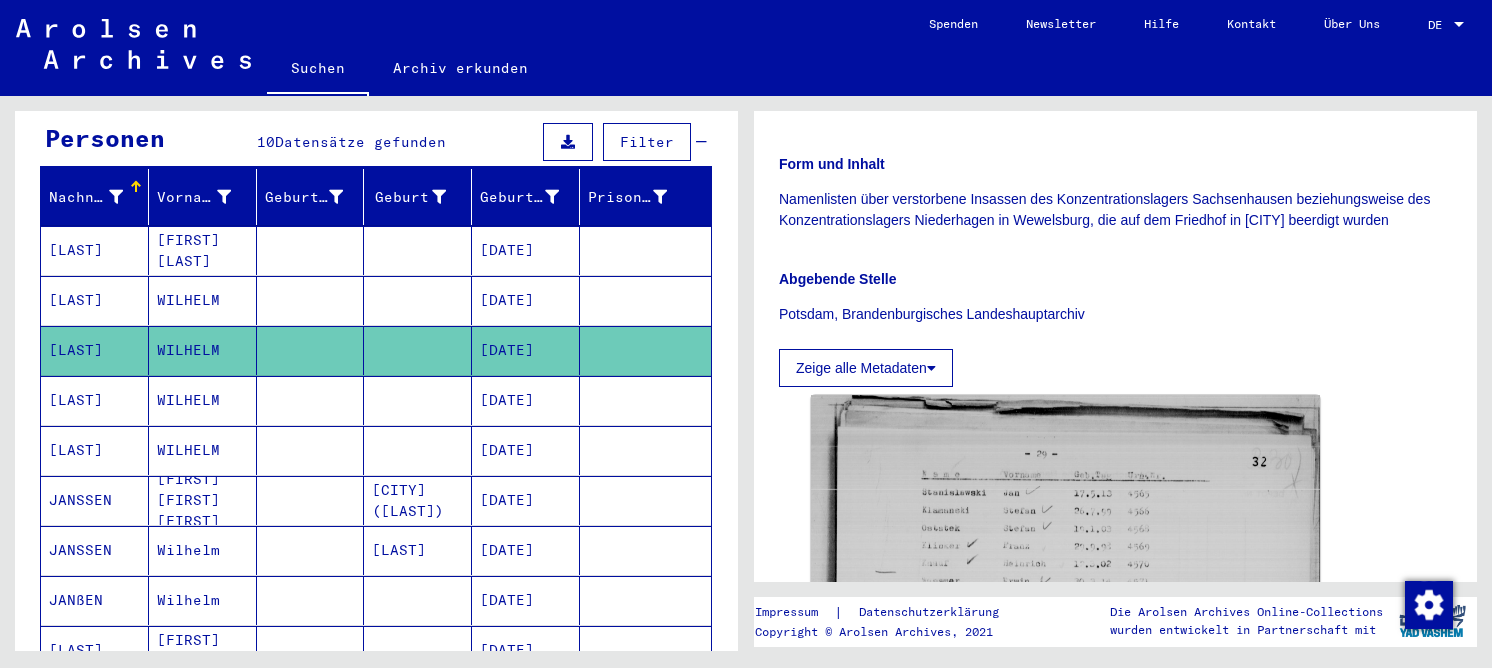 click at bounding box center [418, 450] 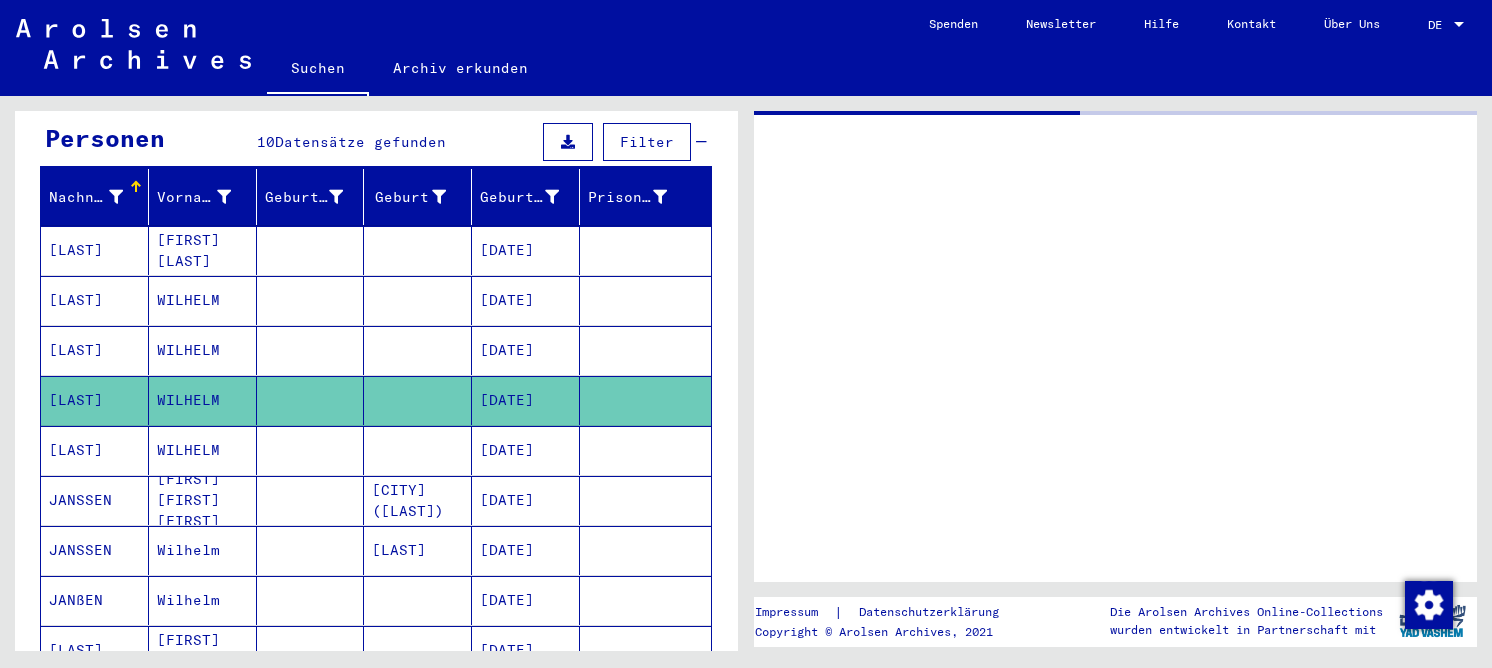 scroll, scrollTop: 0, scrollLeft: 0, axis: both 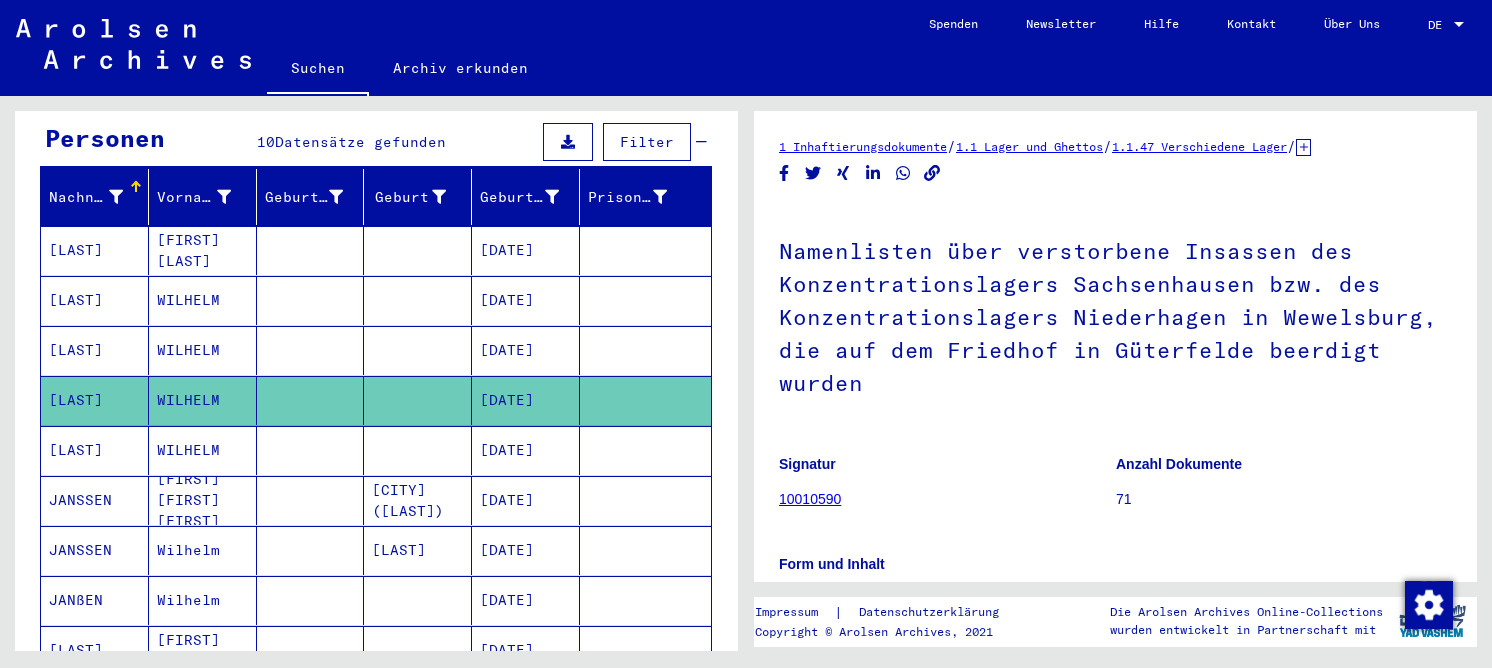 click on "[DATE]" at bounding box center (526, 500) 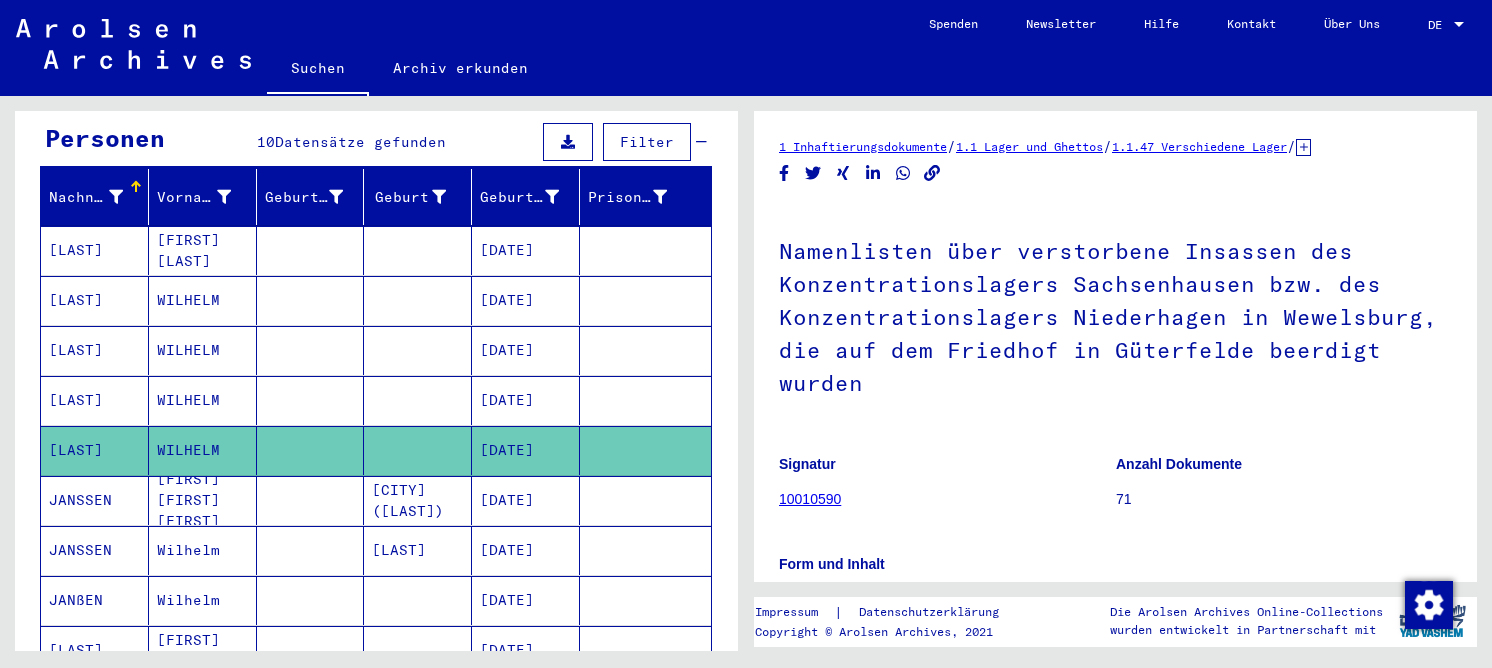 scroll, scrollTop: 0, scrollLeft: 0, axis: both 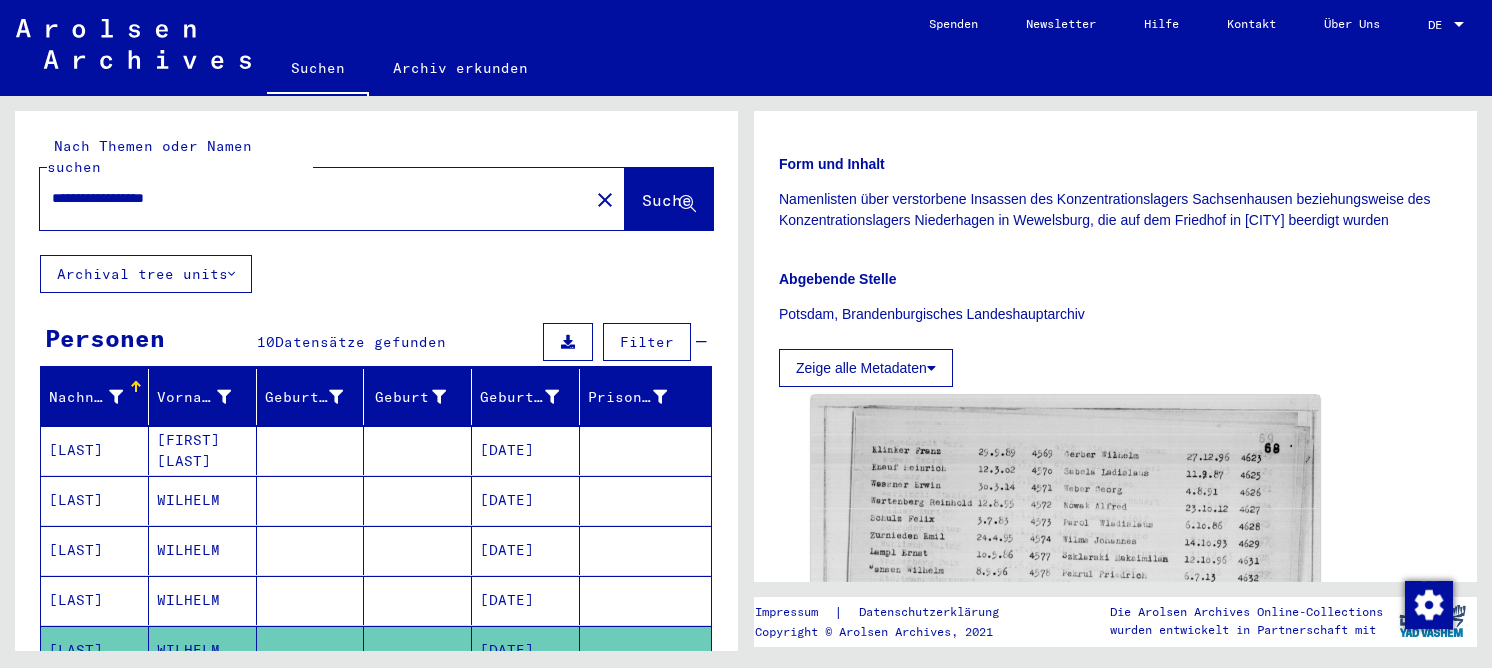 click on "**********" at bounding box center (314, 198) 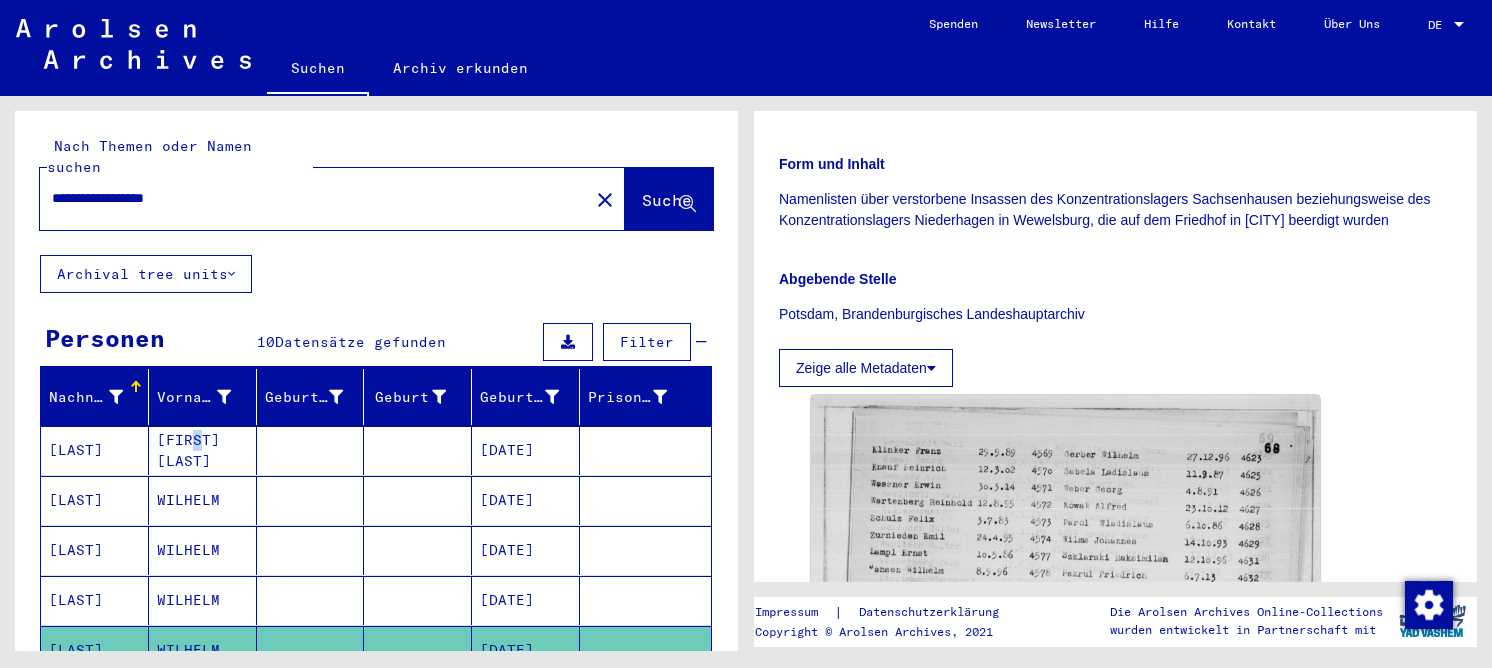 click on "[FIRST] [LAST]" at bounding box center [203, 500] 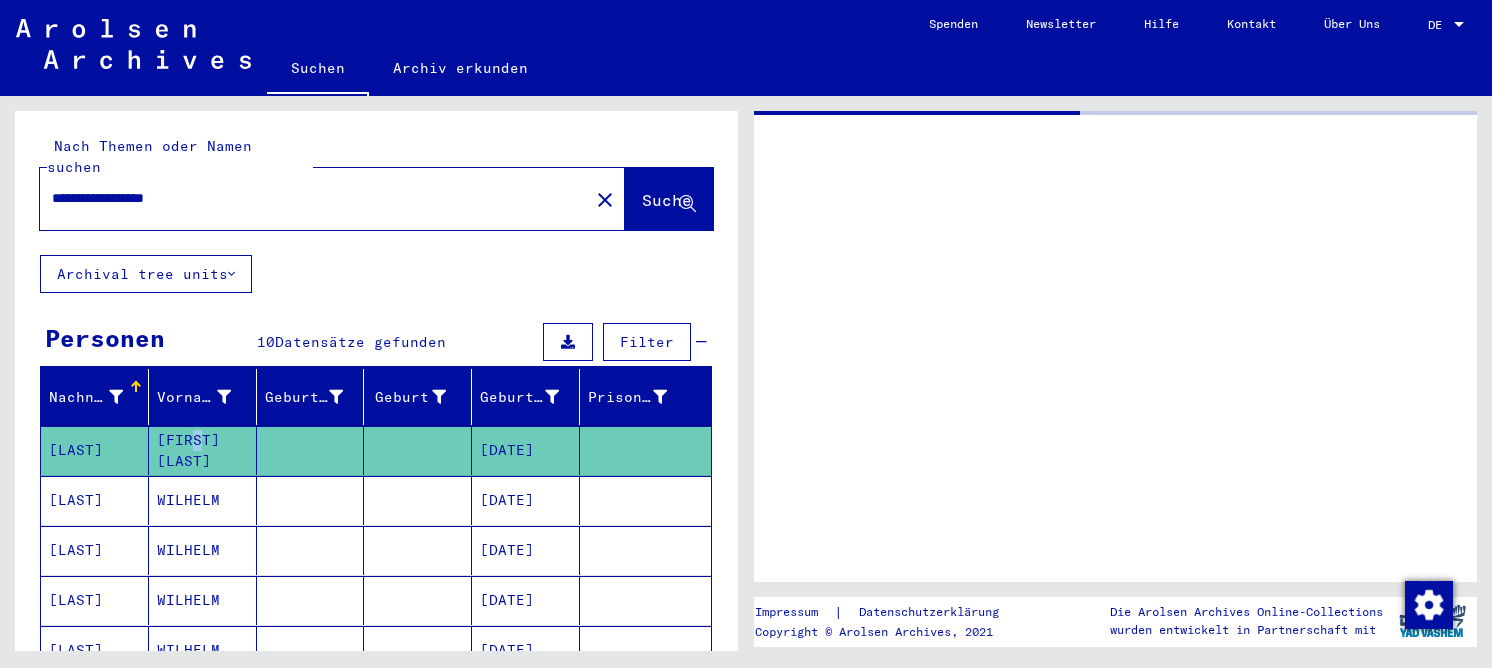 scroll, scrollTop: 0, scrollLeft: 0, axis: both 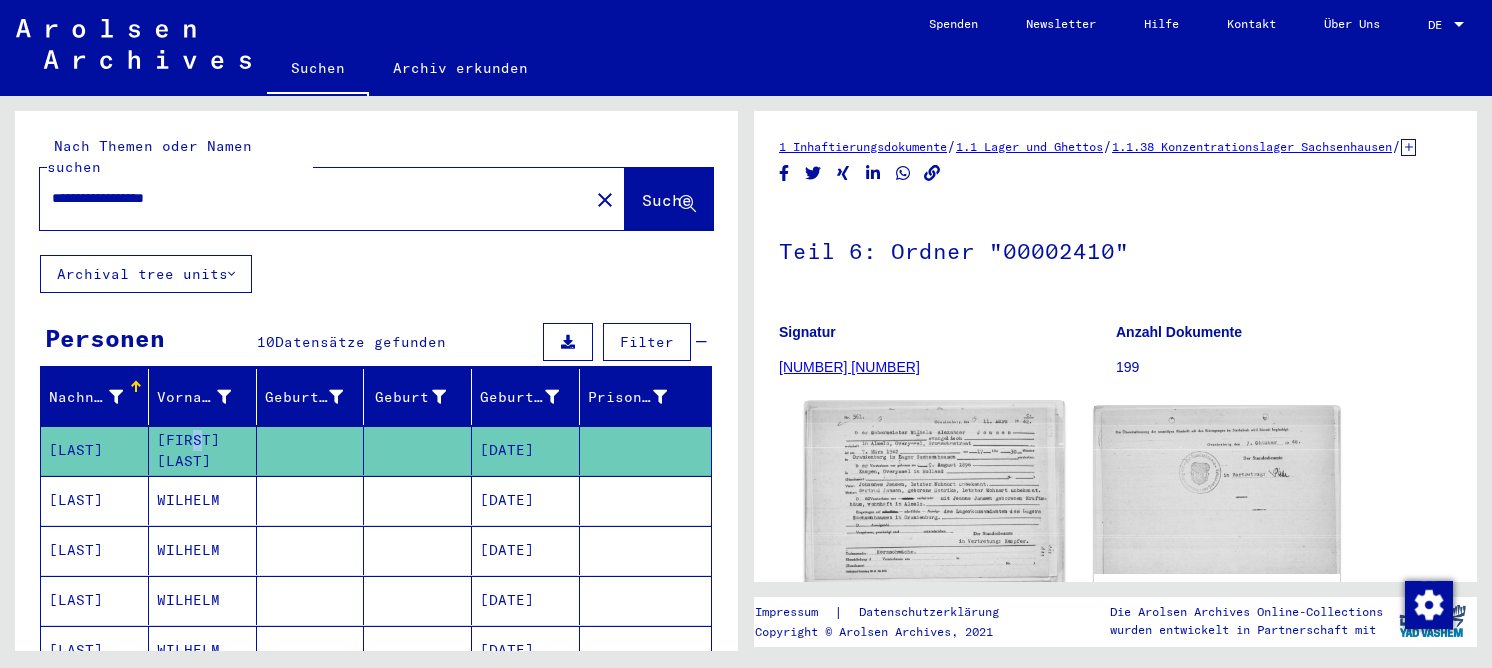 click 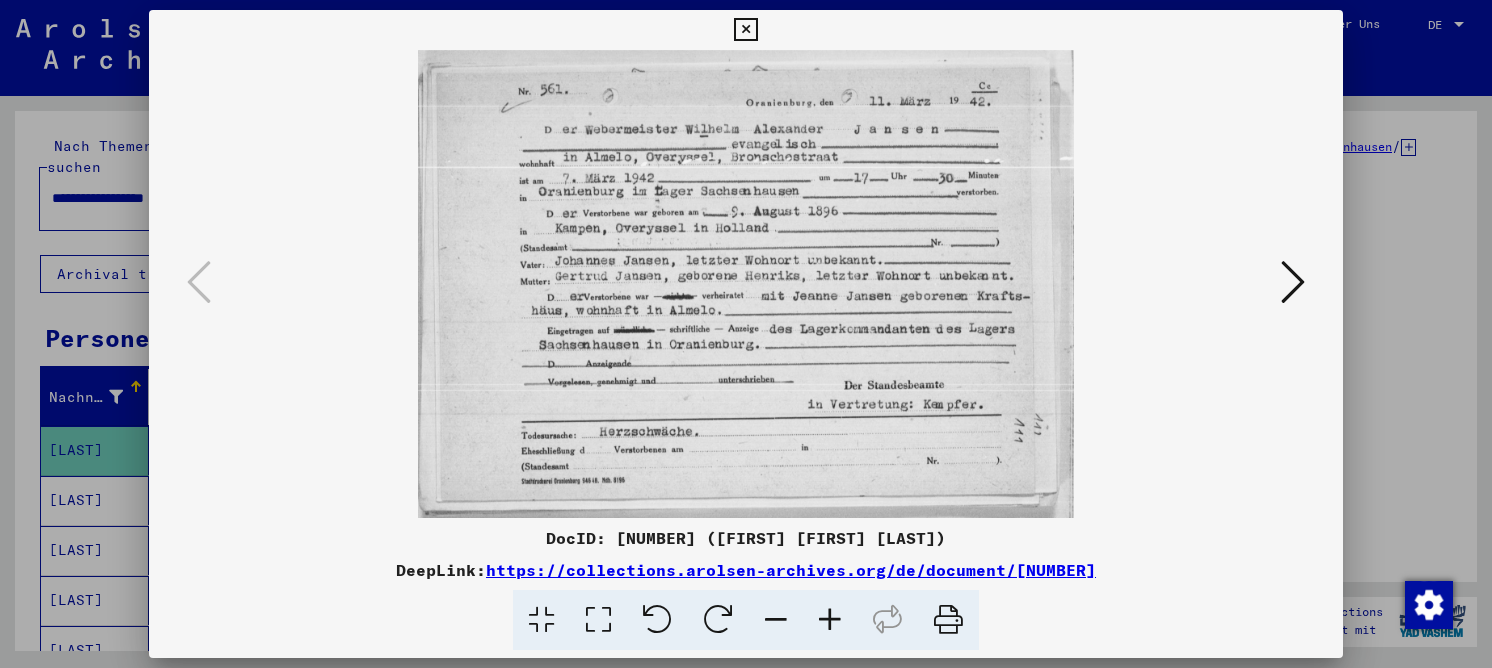 click at bounding box center [598, 620] 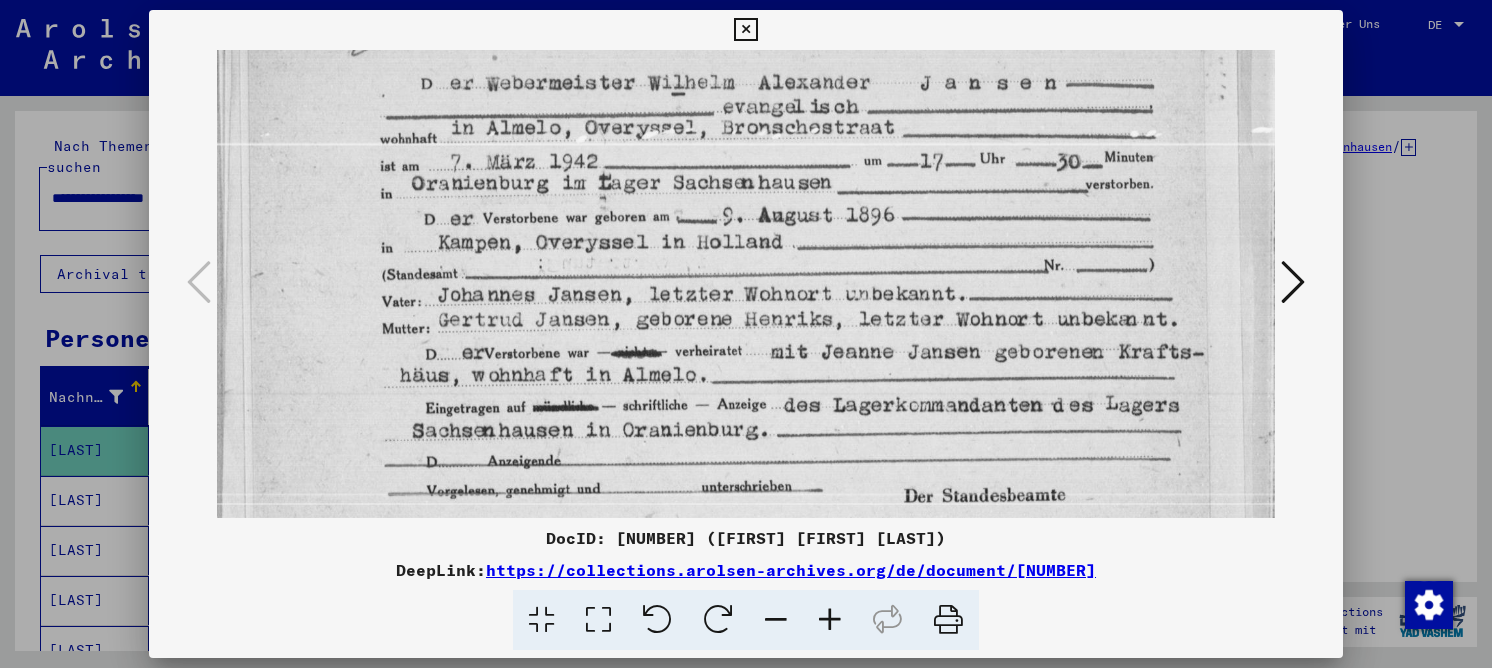scroll, scrollTop: 99, scrollLeft: 0, axis: vertical 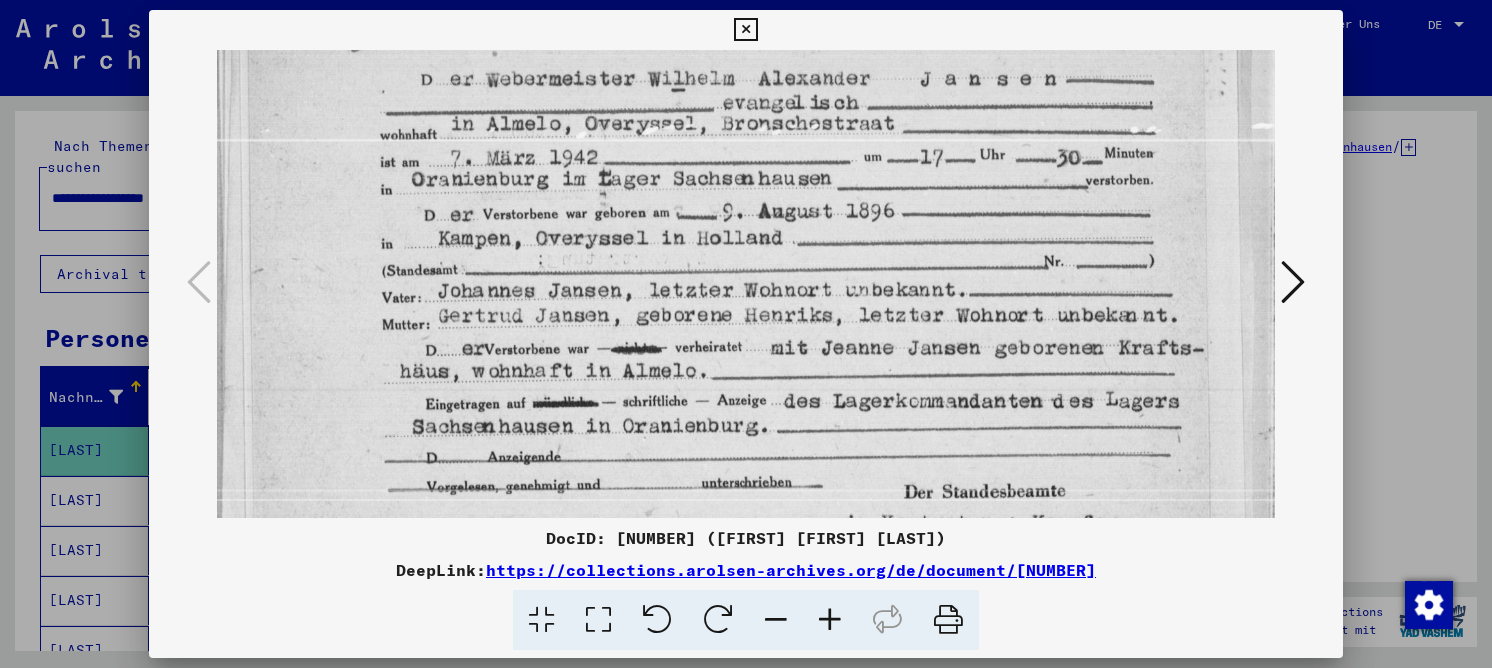 drag, startPoint x: 587, startPoint y: 356, endPoint x: 566, endPoint y: 257, distance: 101.20277 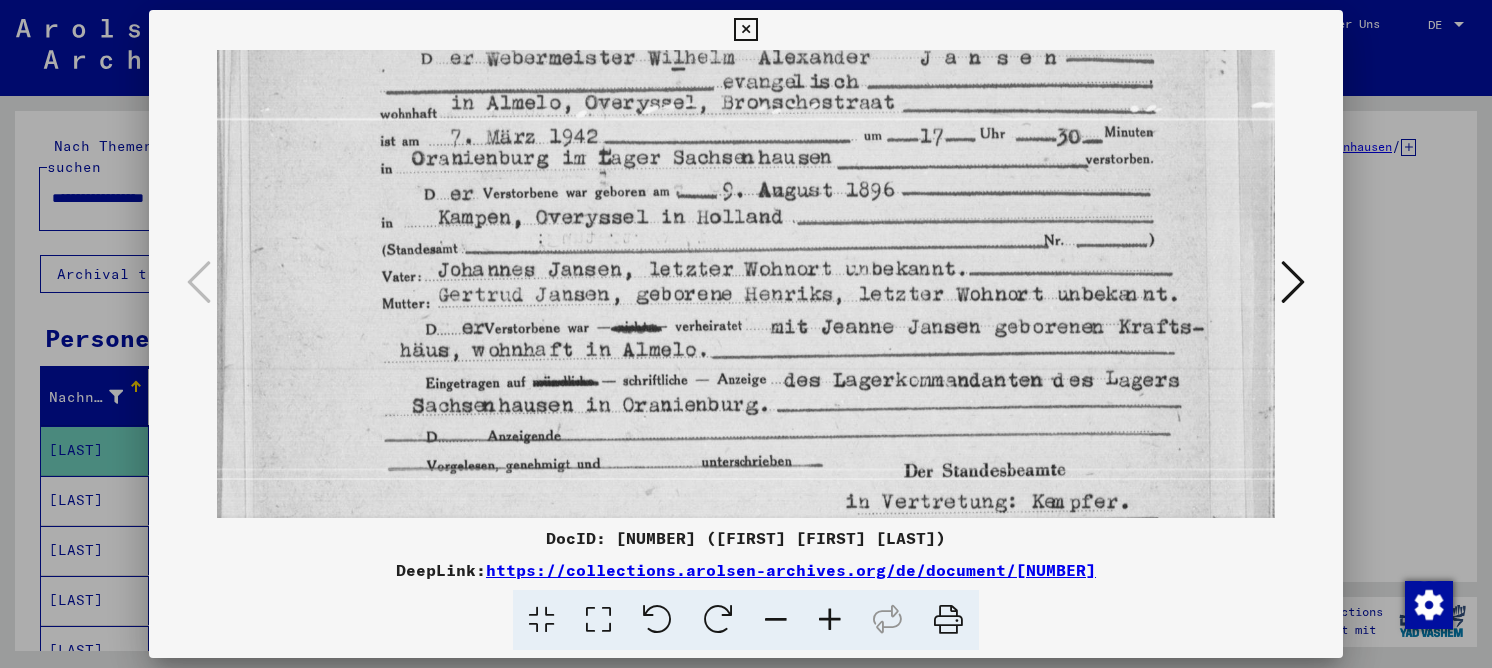 scroll, scrollTop: 121, scrollLeft: 0, axis: vertical 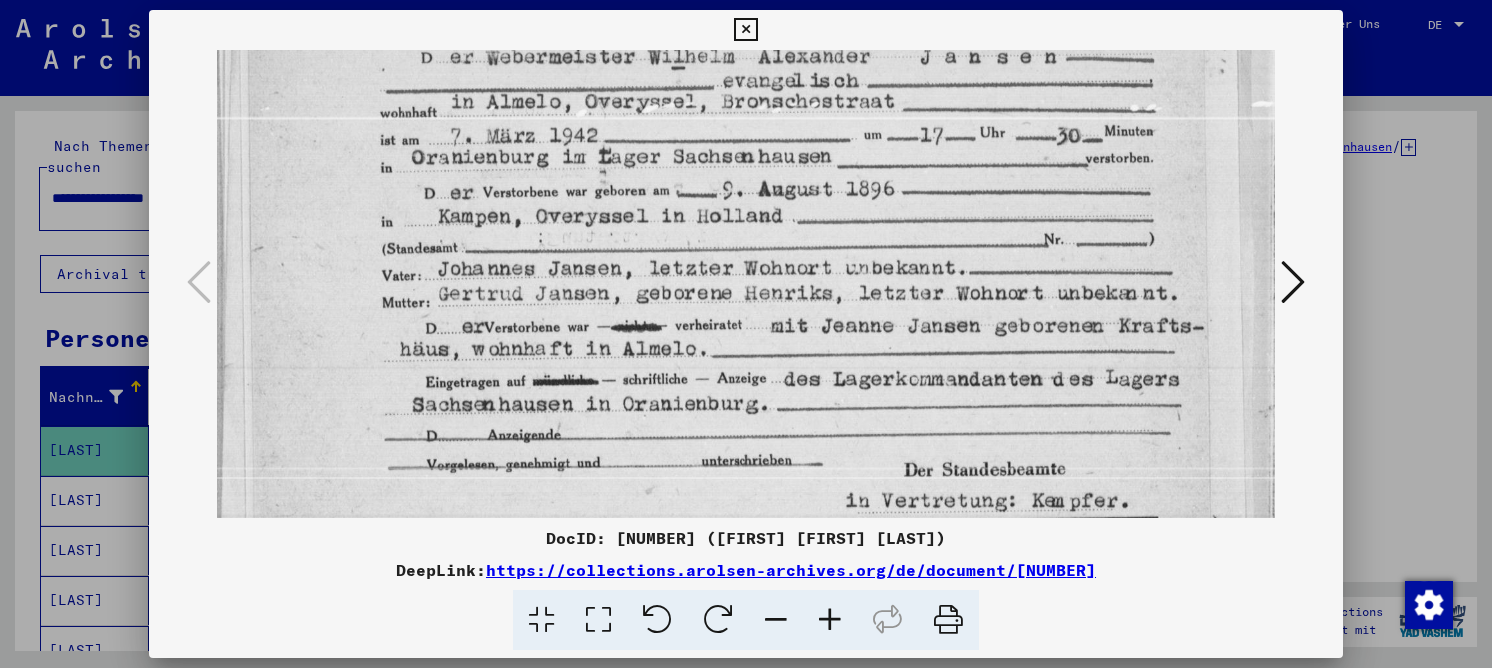 drag, startPoint x: 700, startPoint y: 251, endPoint x: 687, endPoint y: 229, distance: 25.553865 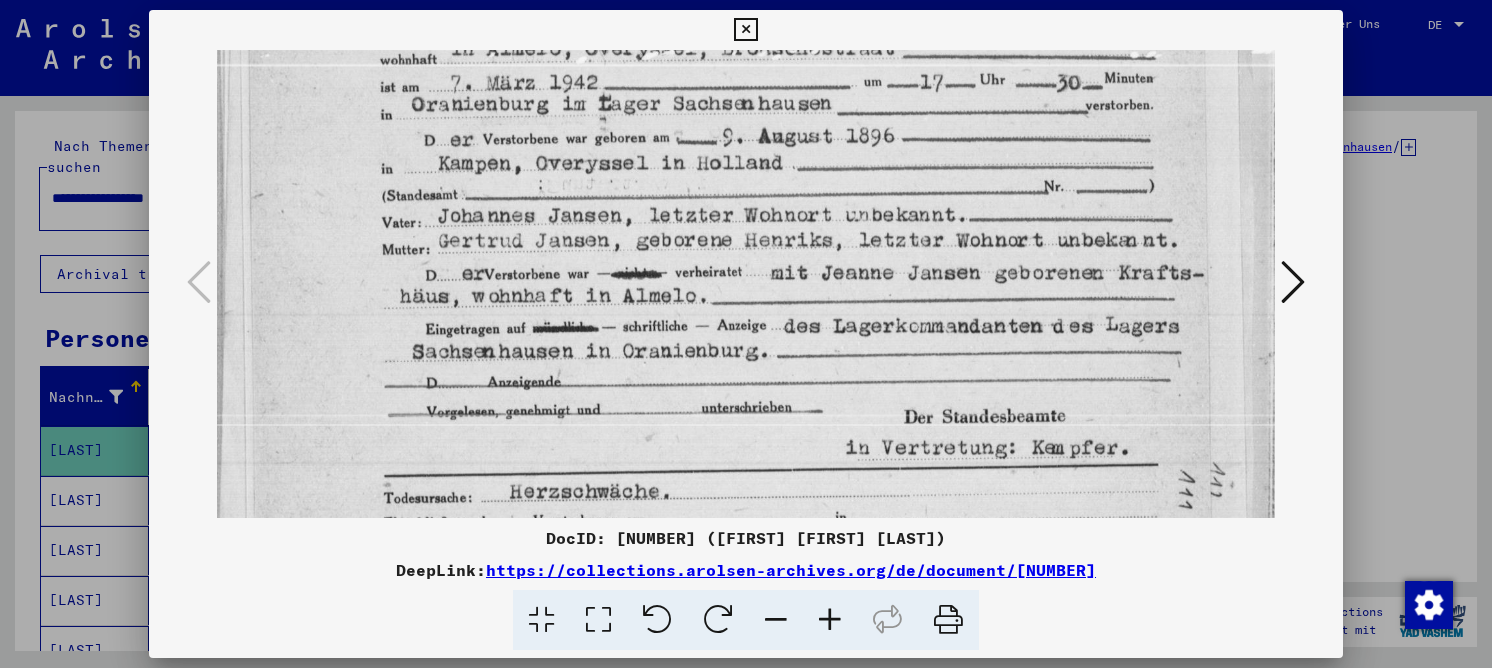 drag, startPoint x: 654, startPoint y: 321, endPoint x: 653, endPoint y: 270, distance: 51.009804 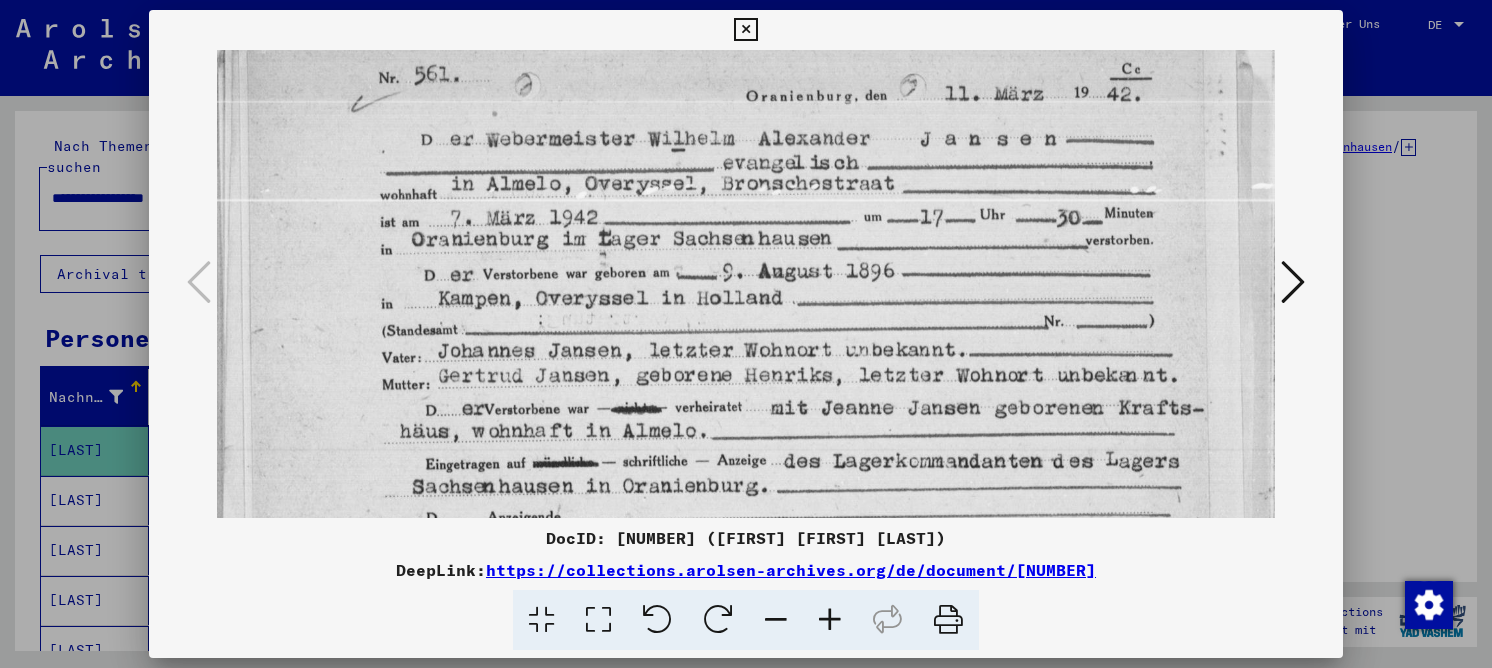 scroll, scrollTop: 0, scrollLeft: 0, axis: both 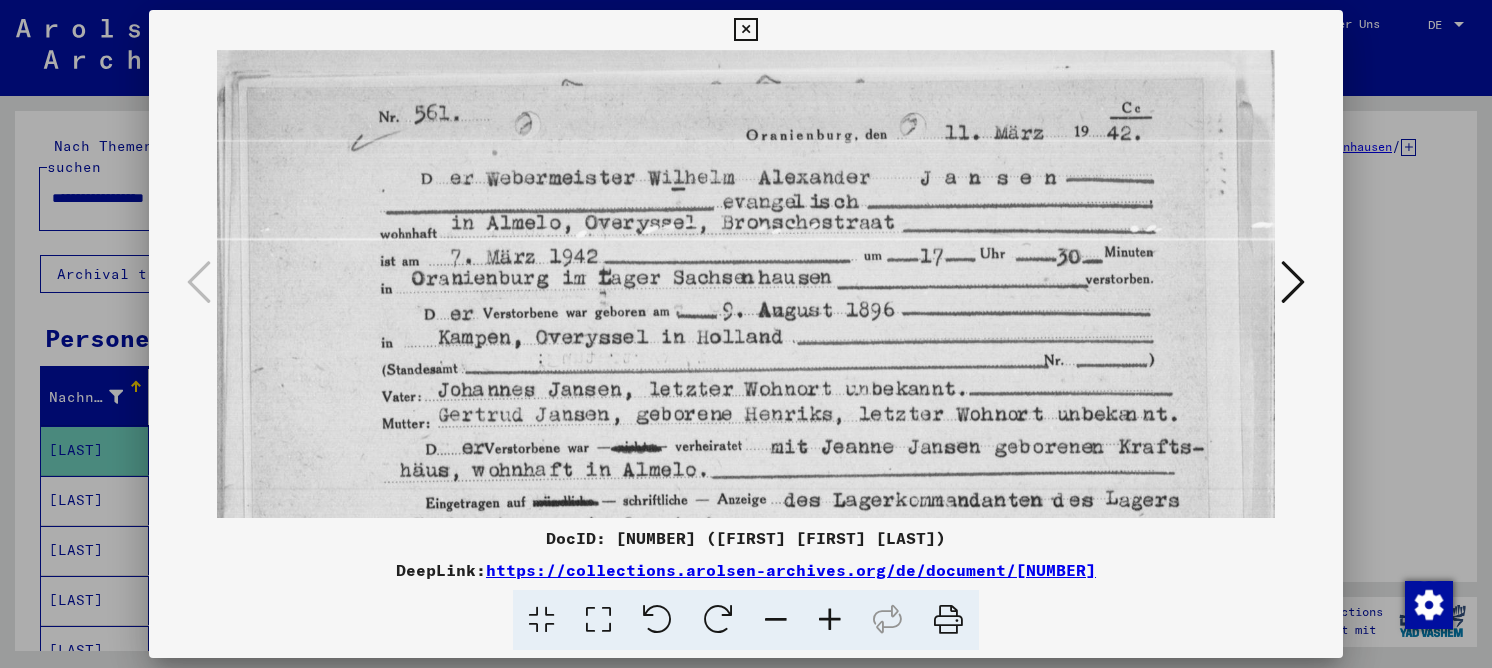 drag, startPoint x: 674, startPoint y: 251, endPoint x: 657, endPoint y: 355, distance: 105.380264 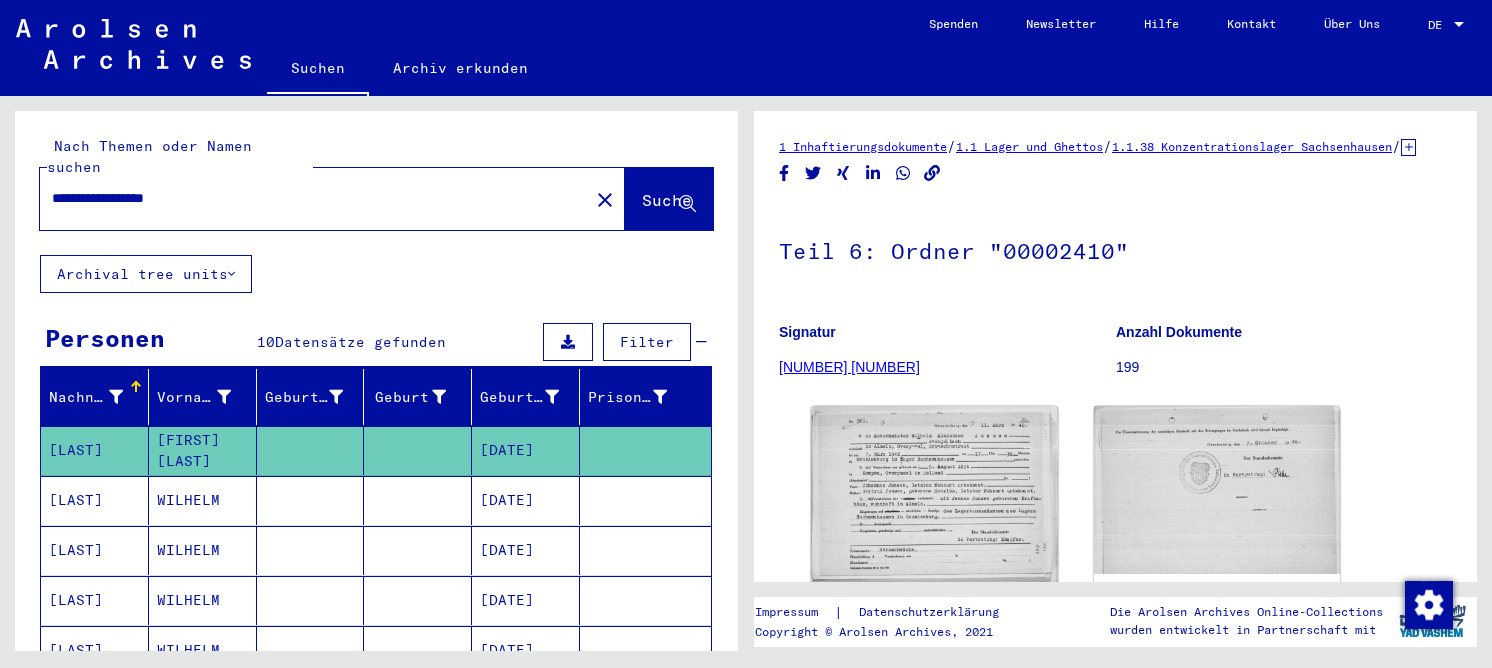click on "[DATE]" at bounding box center (526, 550) 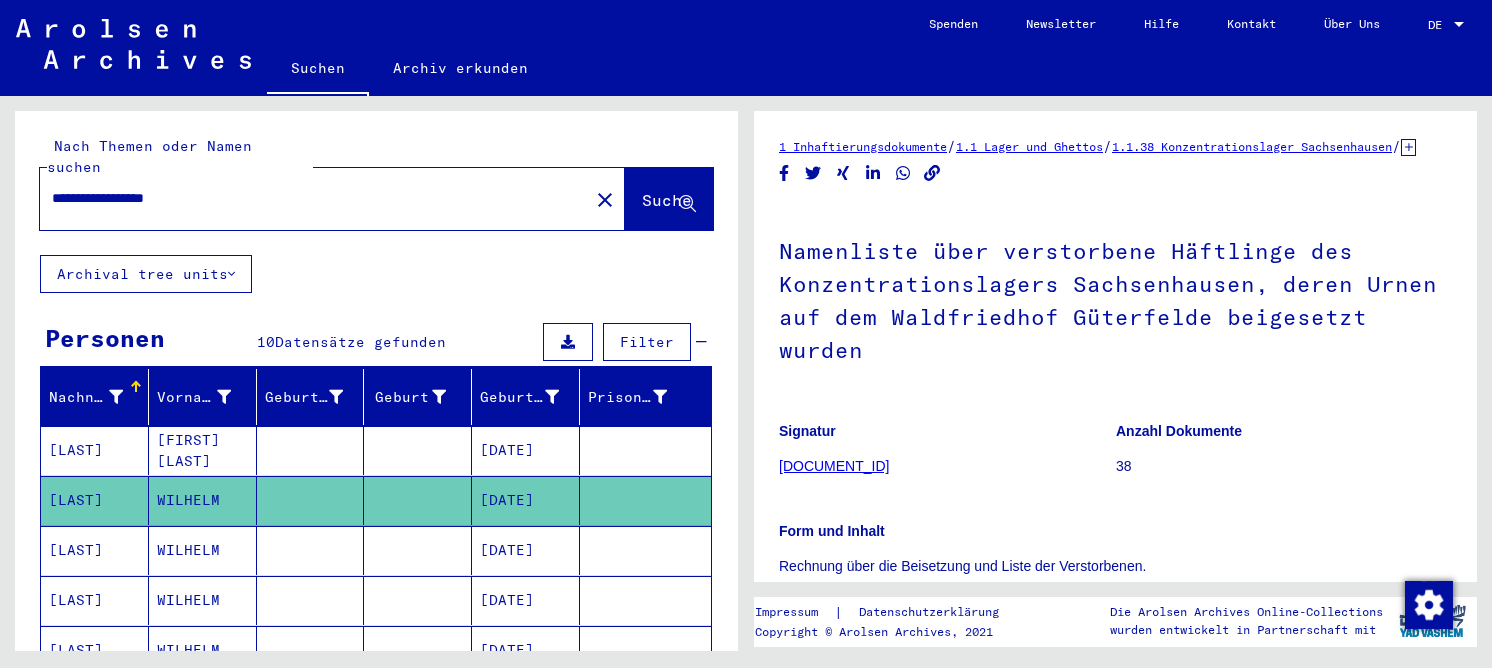 scroll, scrollTop: 0, scrollLeft: 0, axis: both 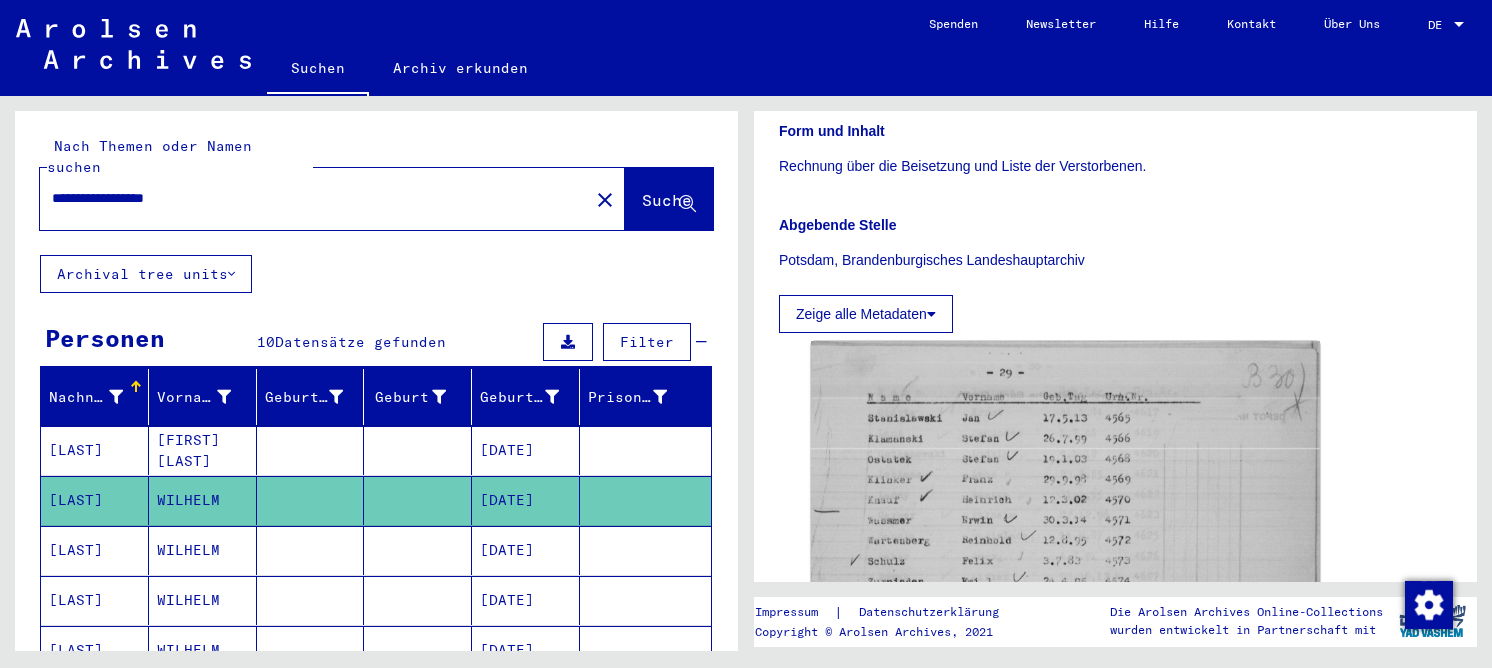 click on "[DATE]" at bounding box center [526, 600] 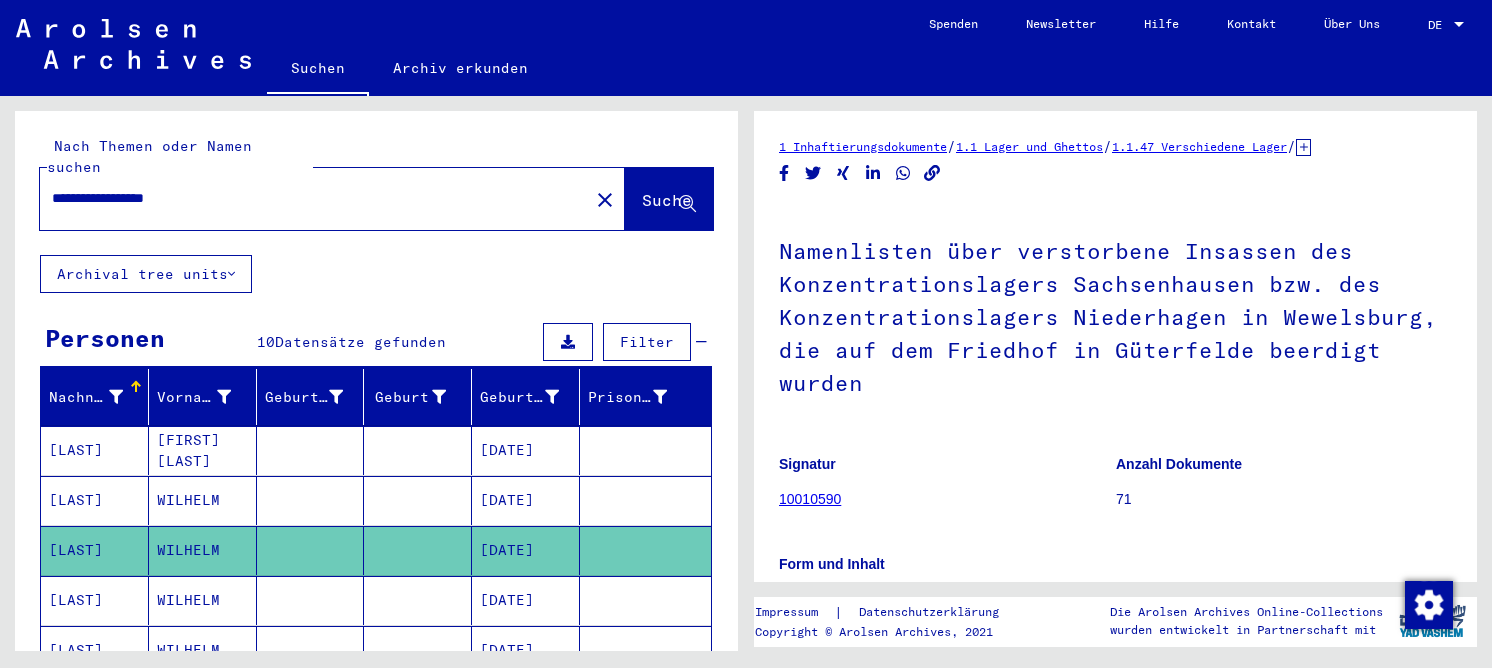 scroll, scrollTop: 0, scrollLeft: 0, axis: both 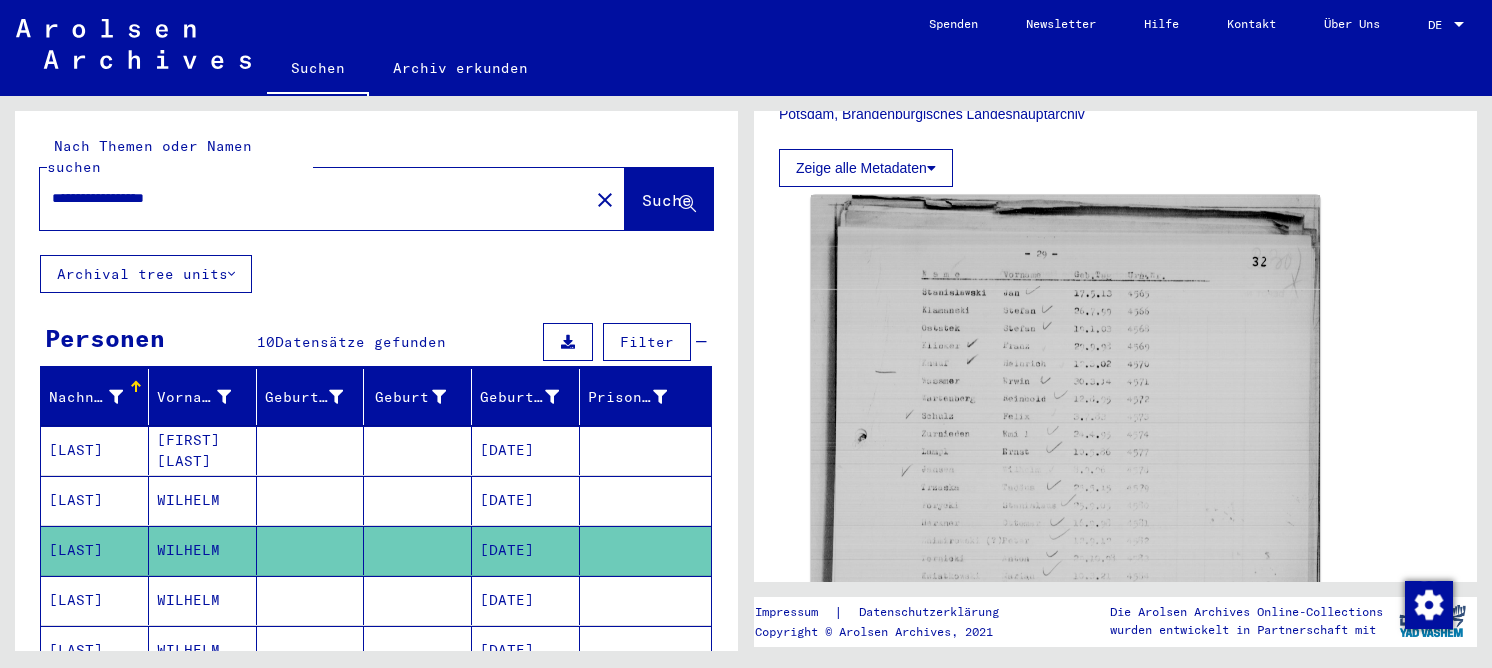 click on "[DATE]" at bounding box center (526, 650) 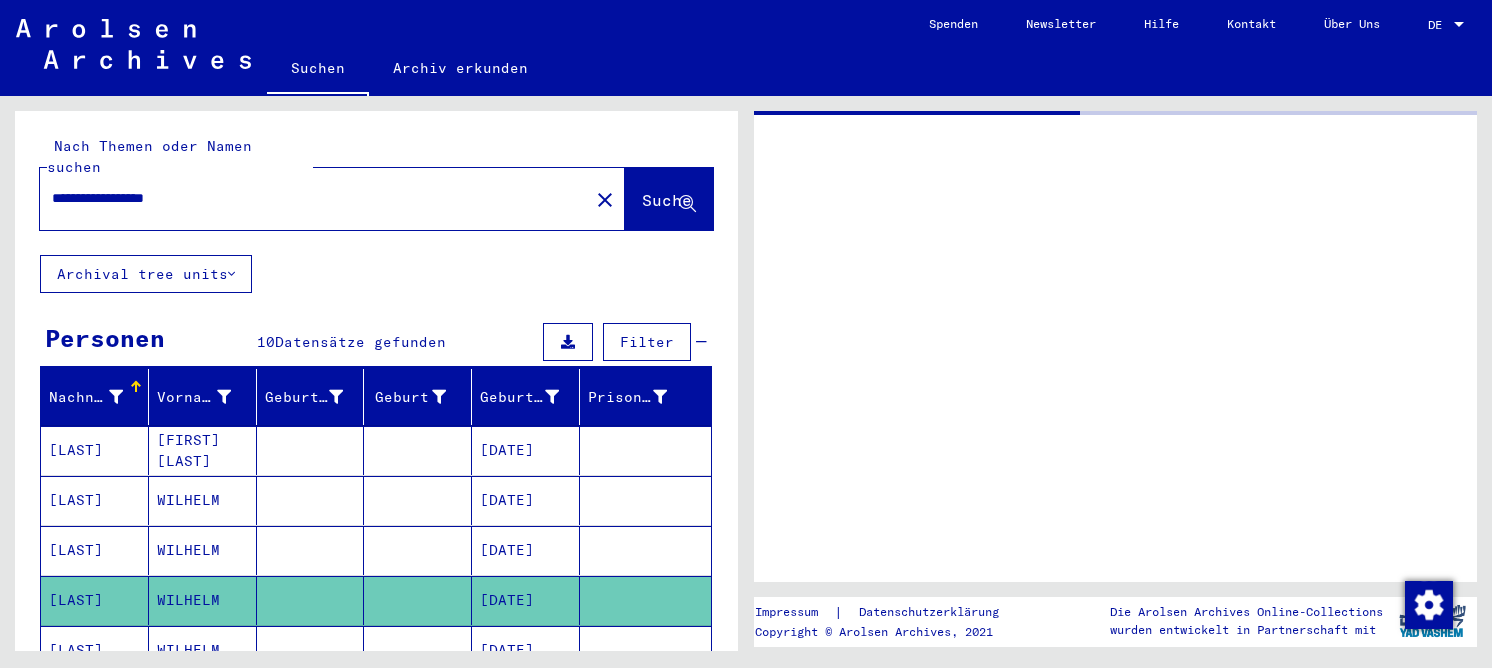 scroll, scrollTop: 0, scrollLeft: 0, axis: both 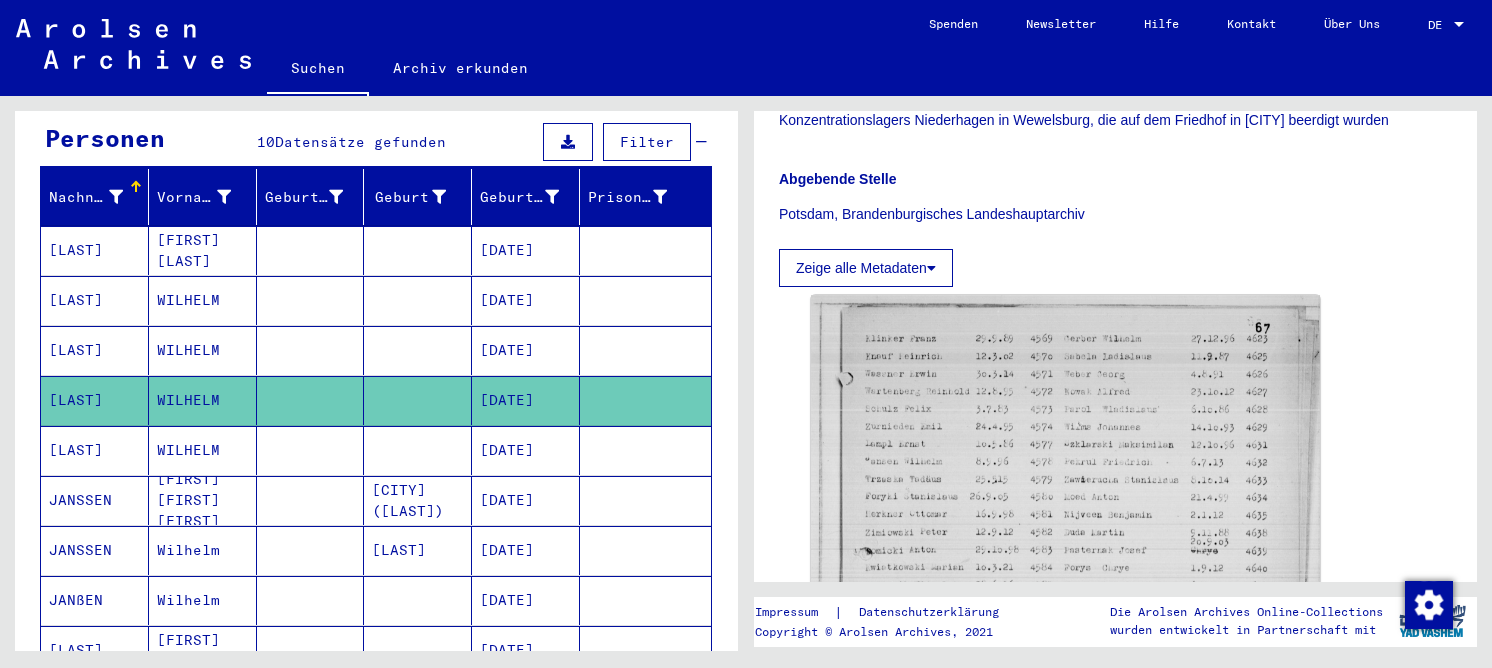 click at bounding box center (311, 500) 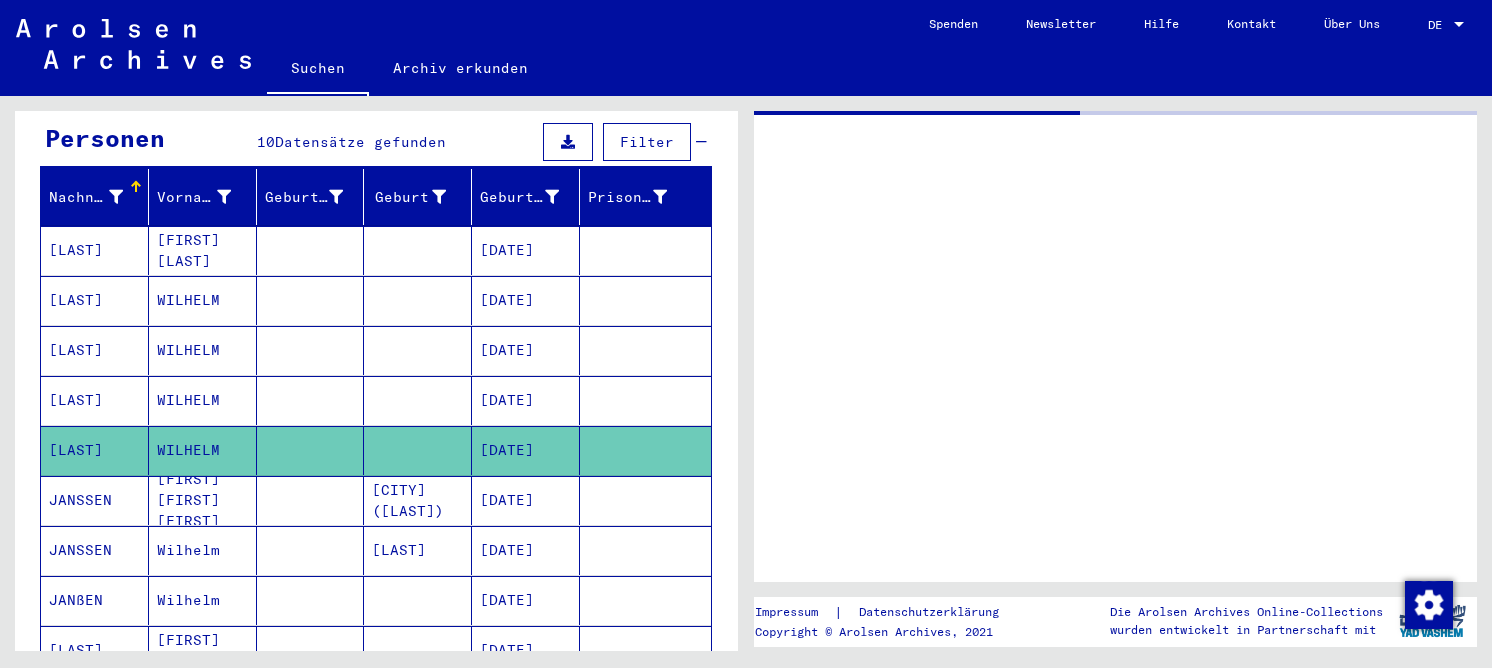 scroll, scrollTop: 0, scrollLeft: 0, axis: both 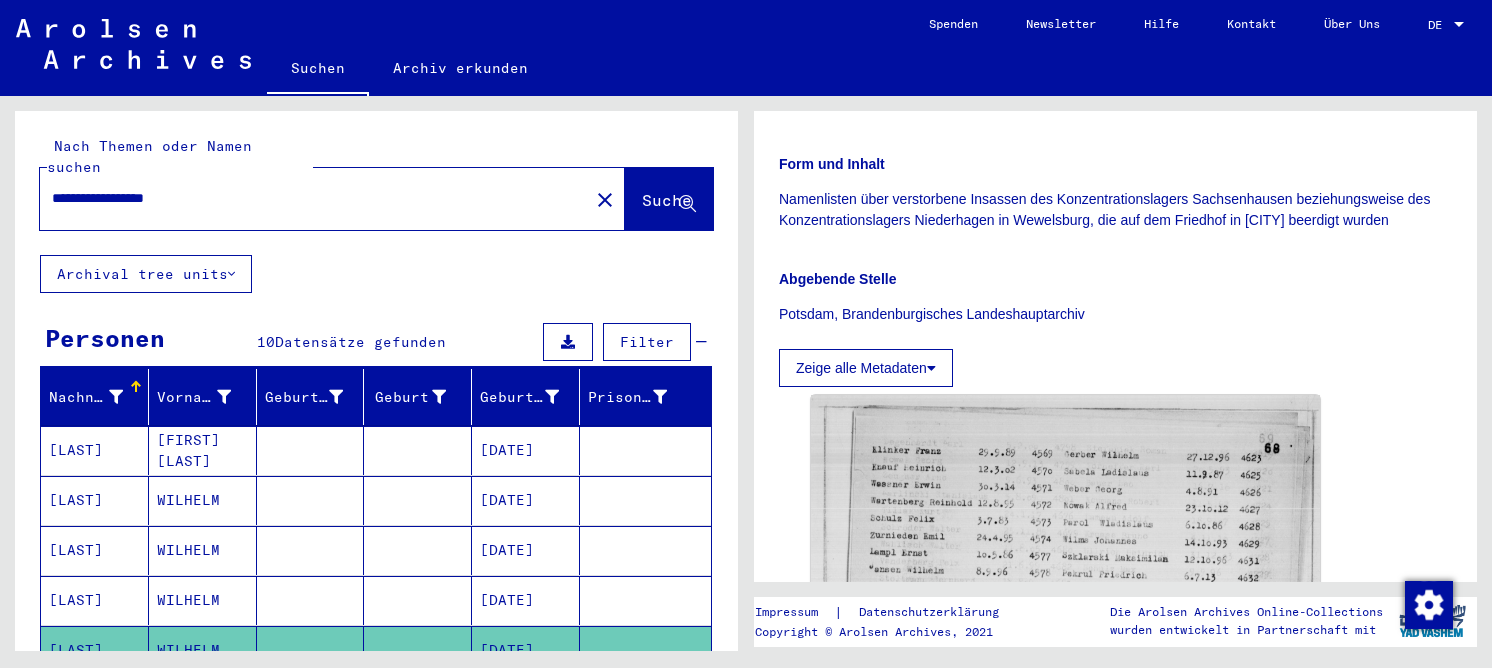 drag, startPoint x: 213, startPoint y: 169, endPoint x: 14, endPoint y: 180, distance: 199.30379 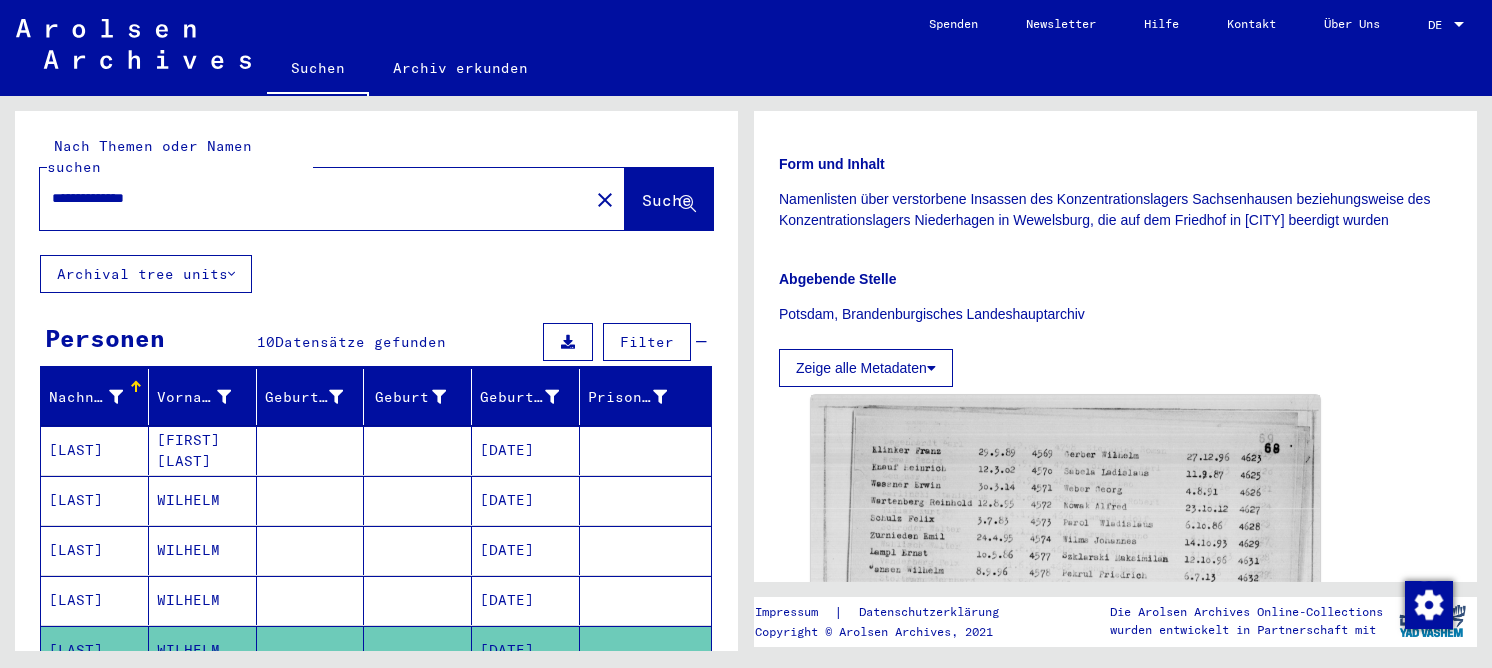 type on "**********" 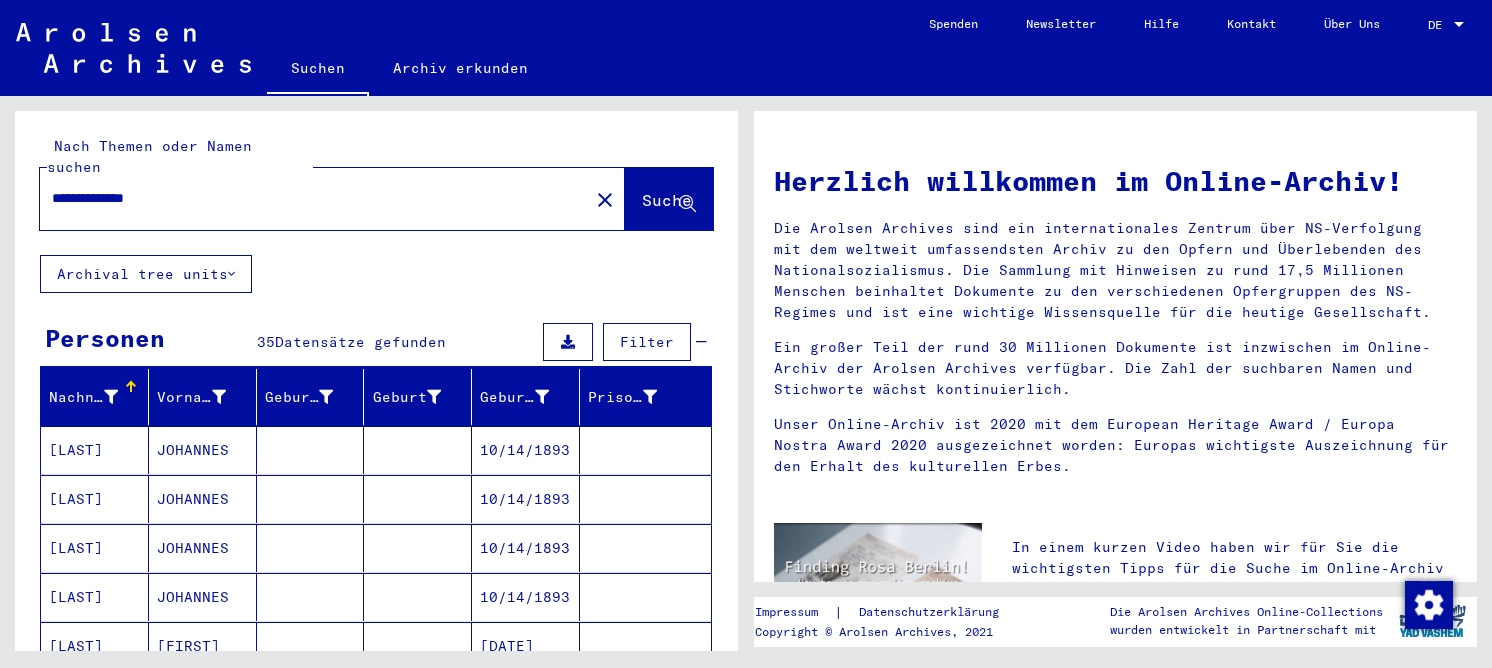 click on "JOHANNES" at bounding box center [203, 499] 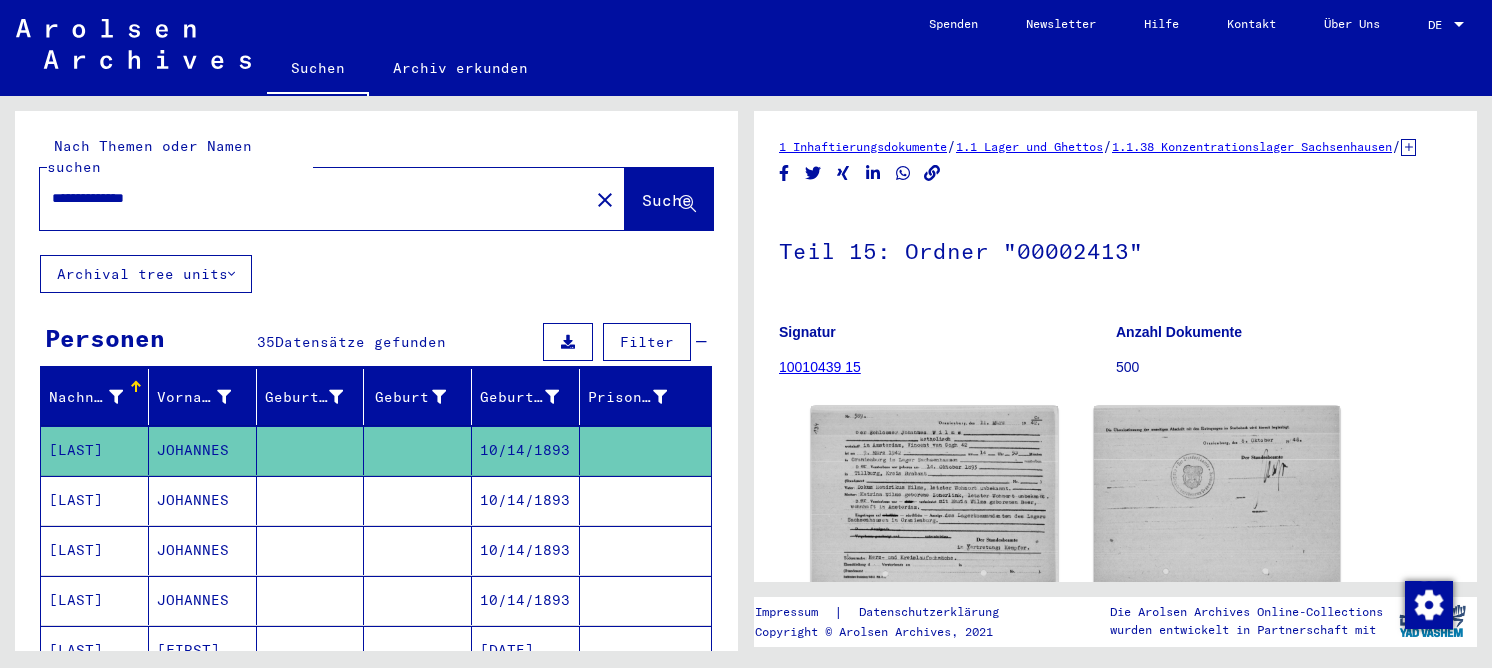 scroll, scrollTop: 0, scrollLeft: 0, axis: both 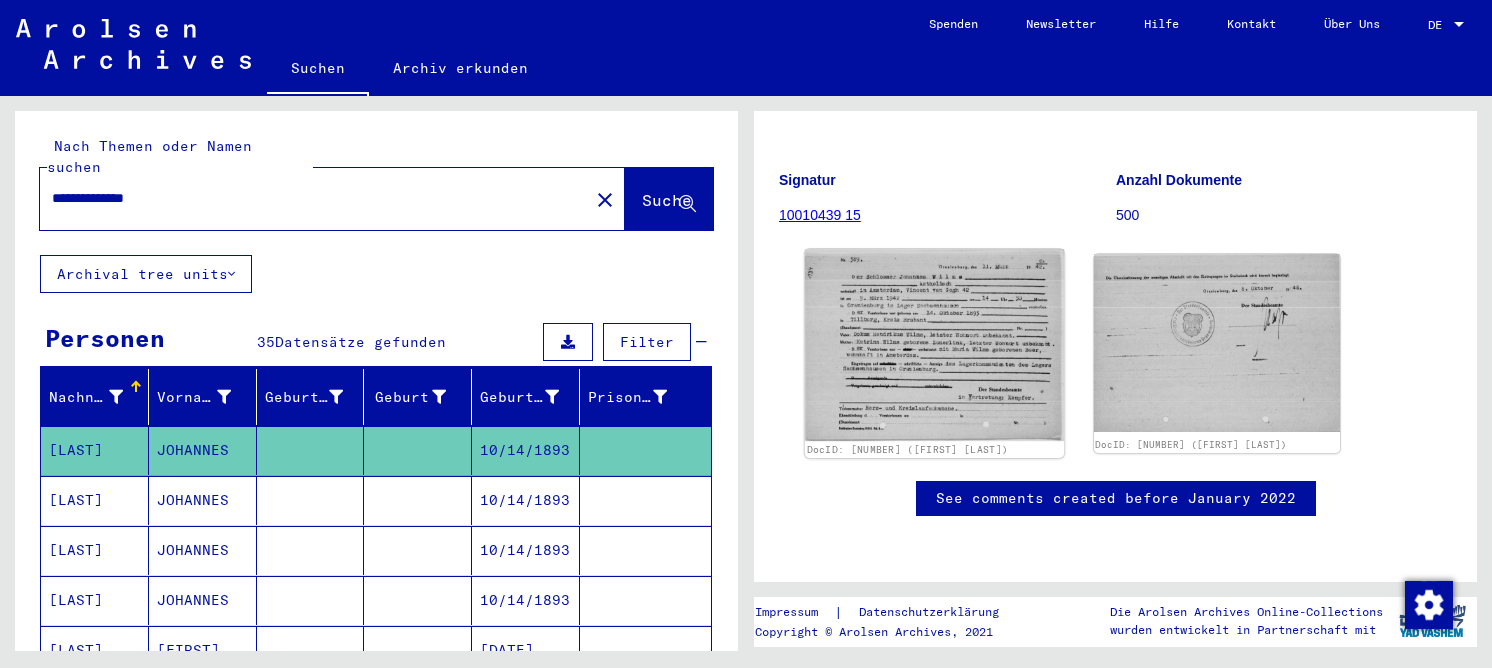 click 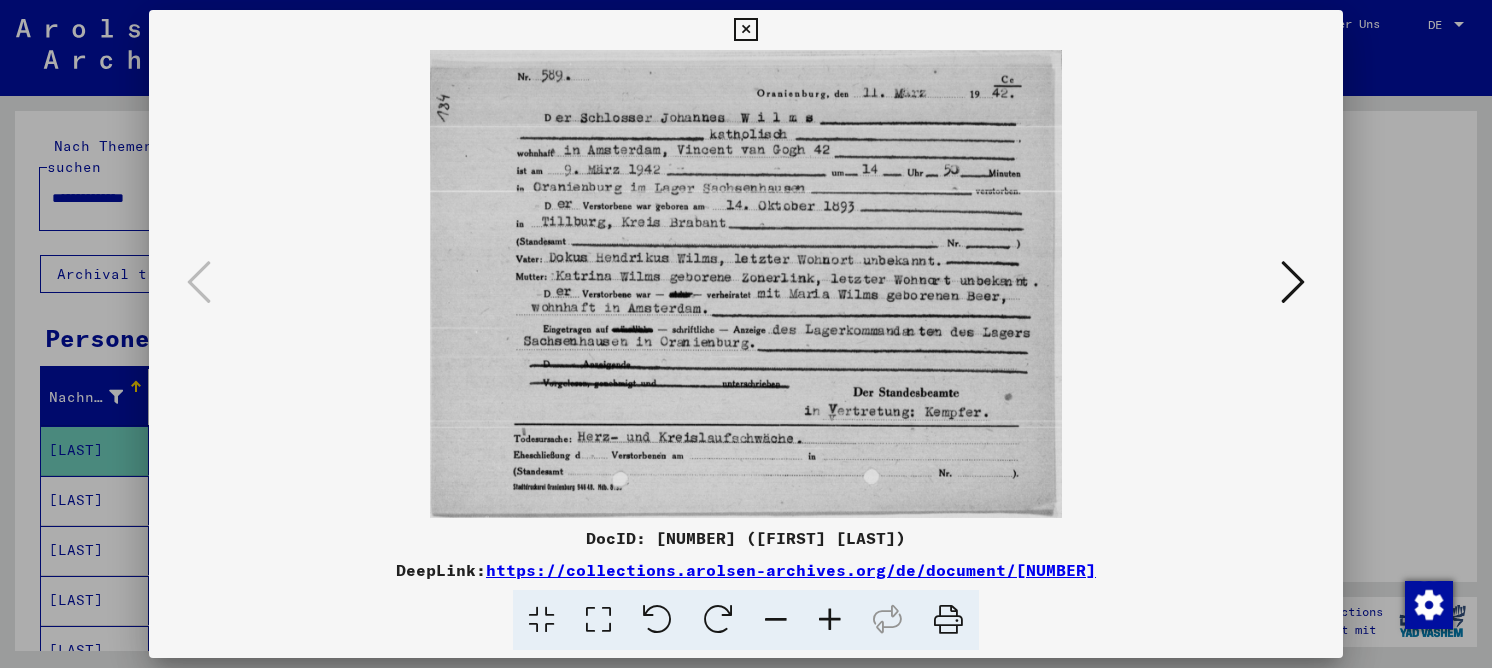 type 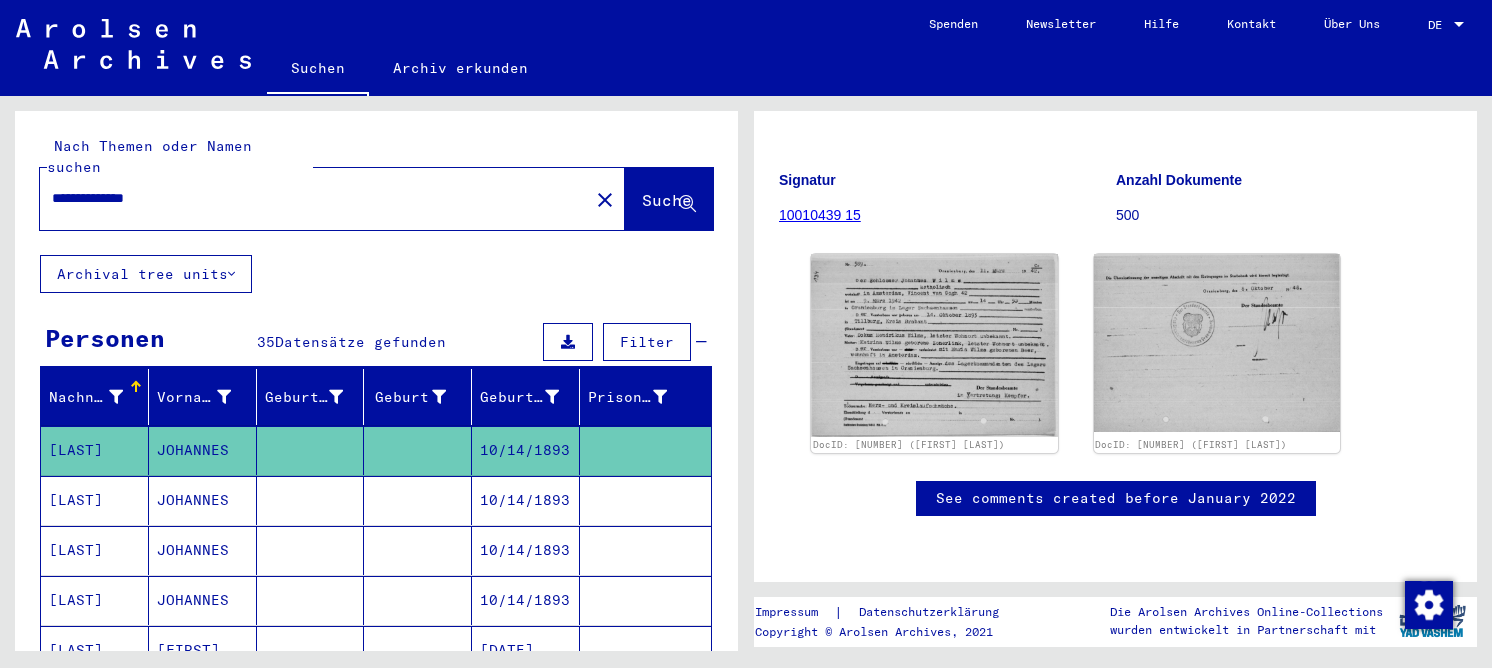 drag, startPoint x: 439, startPoint y: 477, endPoint x: 448, endPoint y: 406, distance: 71.568146 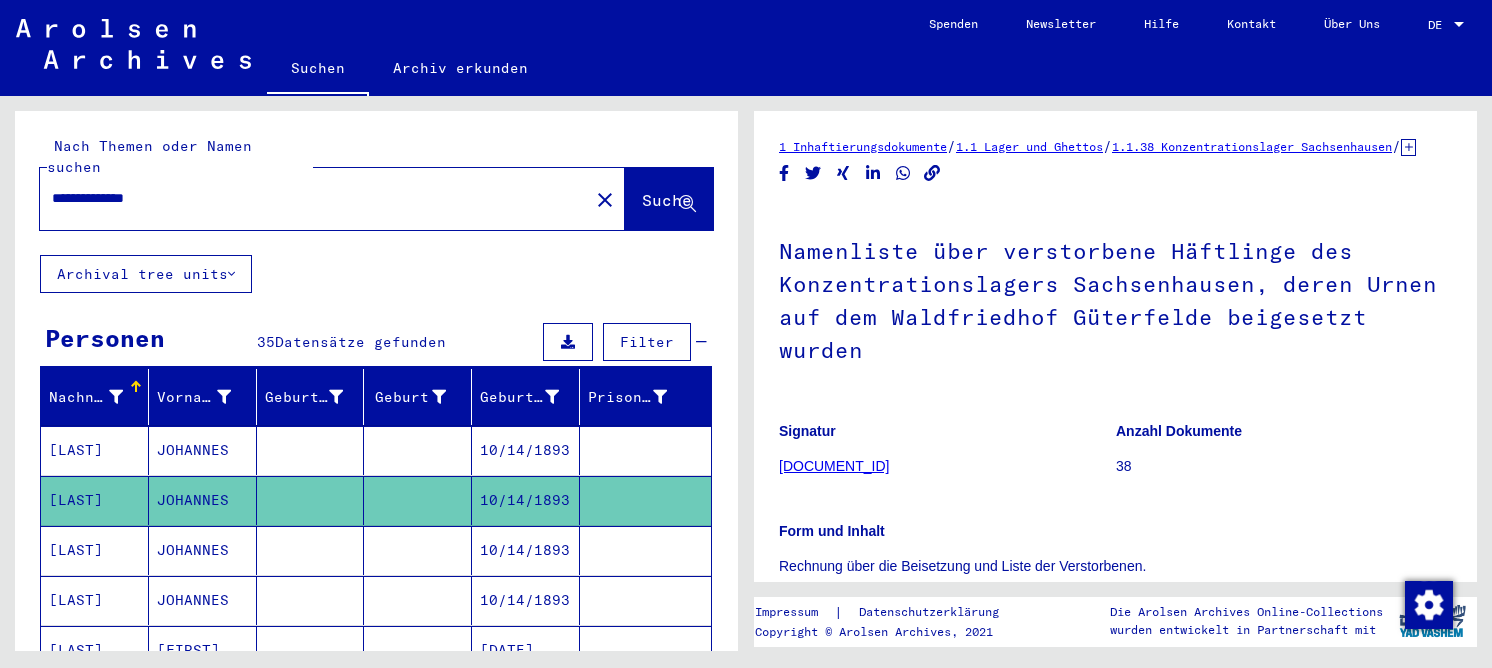 scroll, scrollTop: 0, scrollLeft: 0, axis: both 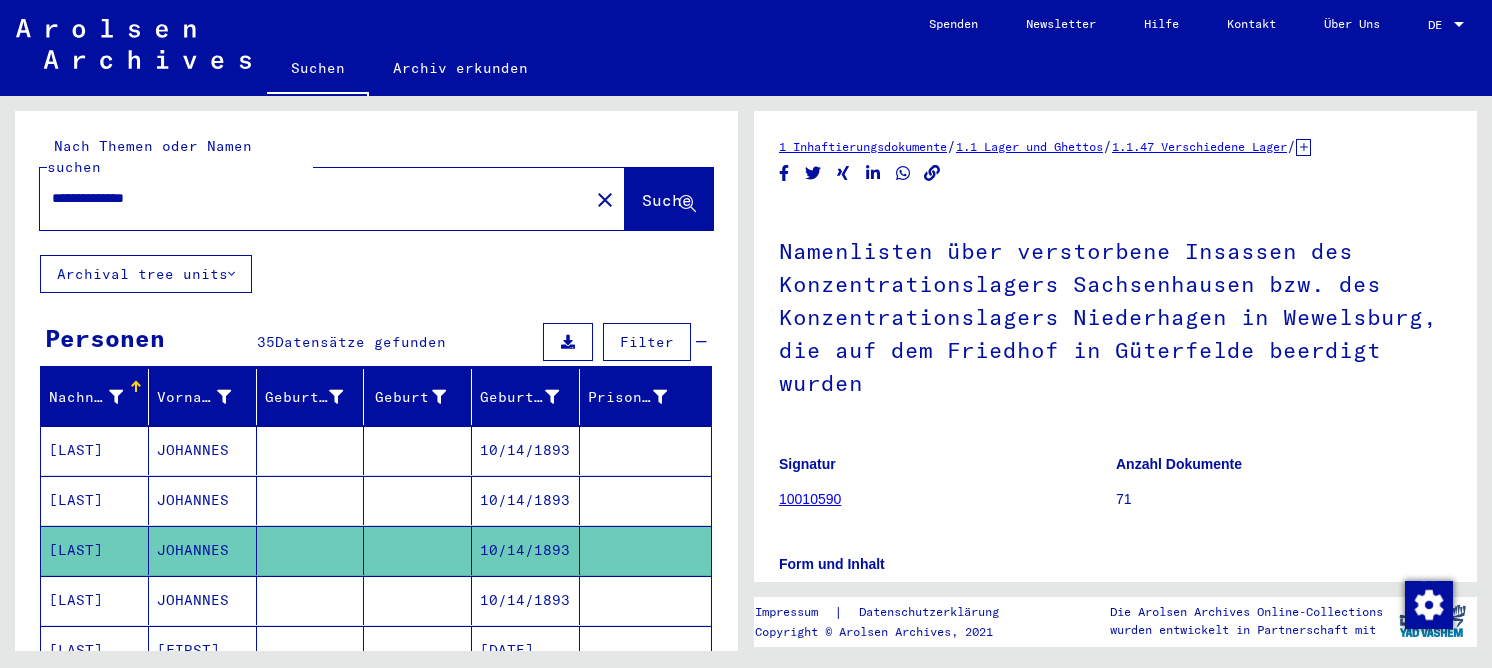 click on "JOHANNES" at bounding box center [203, 550] 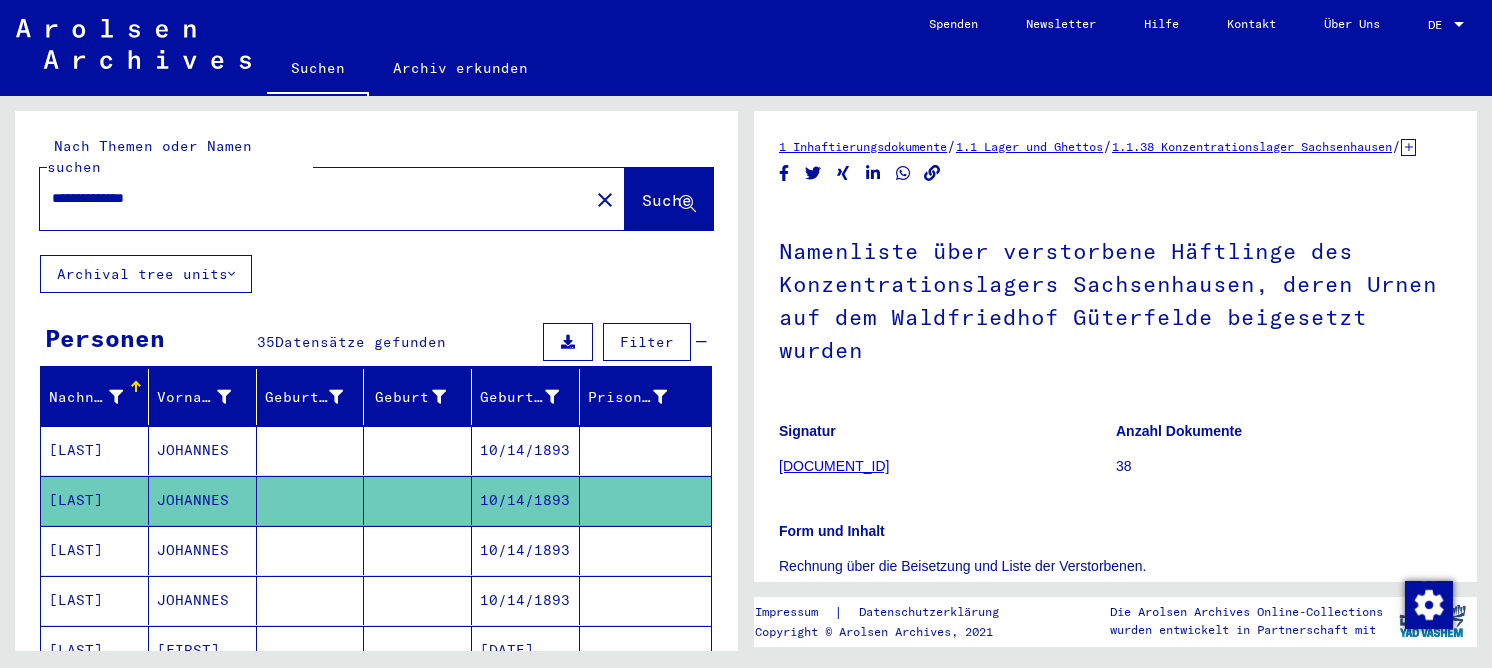 scroll, scrollTop: 0, scrollLeft: 0, axis: both 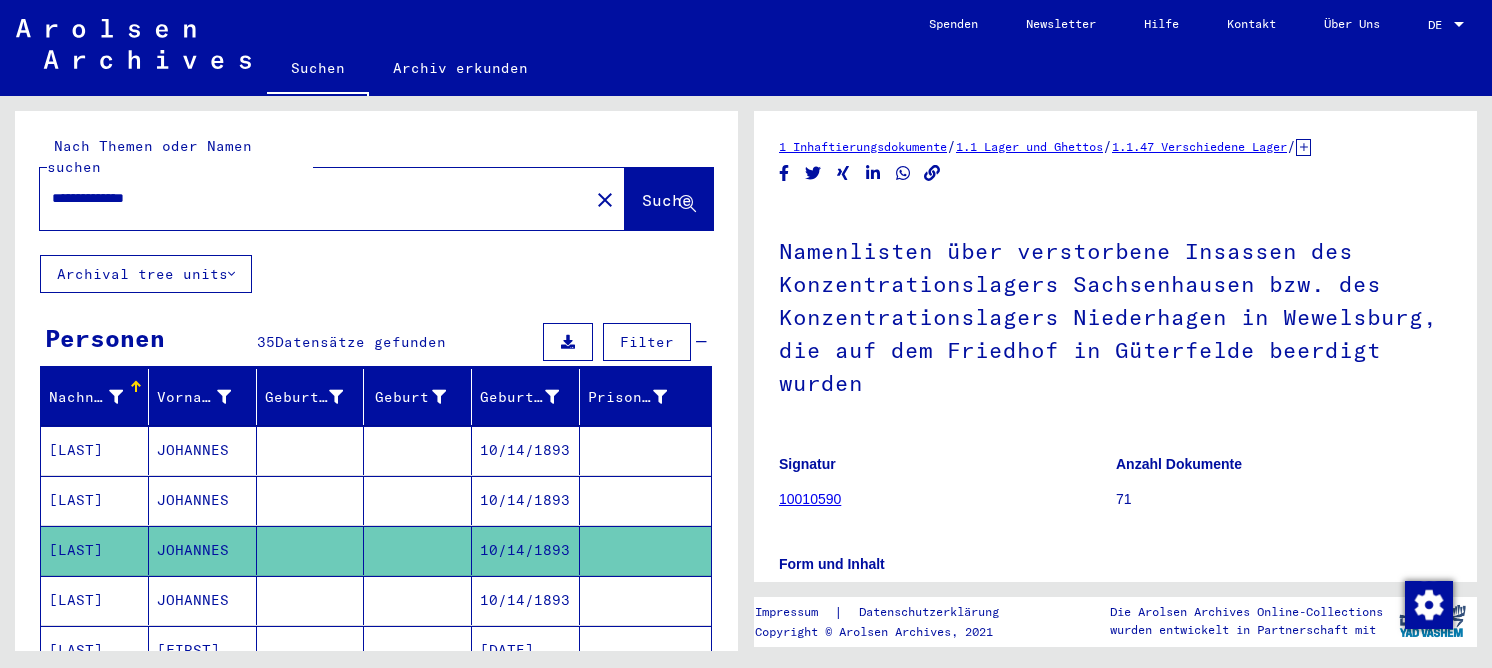 click on "10/14/1893" at bounding box center (526, 650) 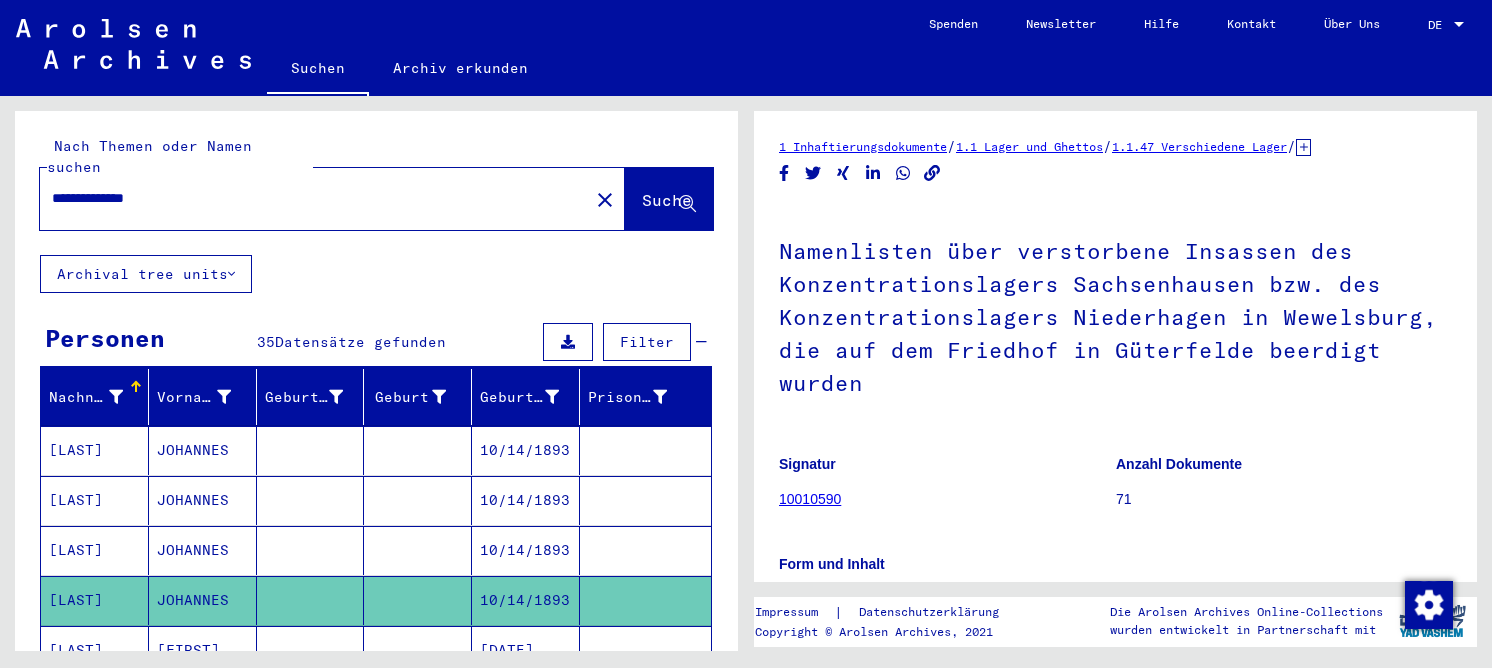 scroll, scrollTop: 0, scrollLeft: 0, axis: both 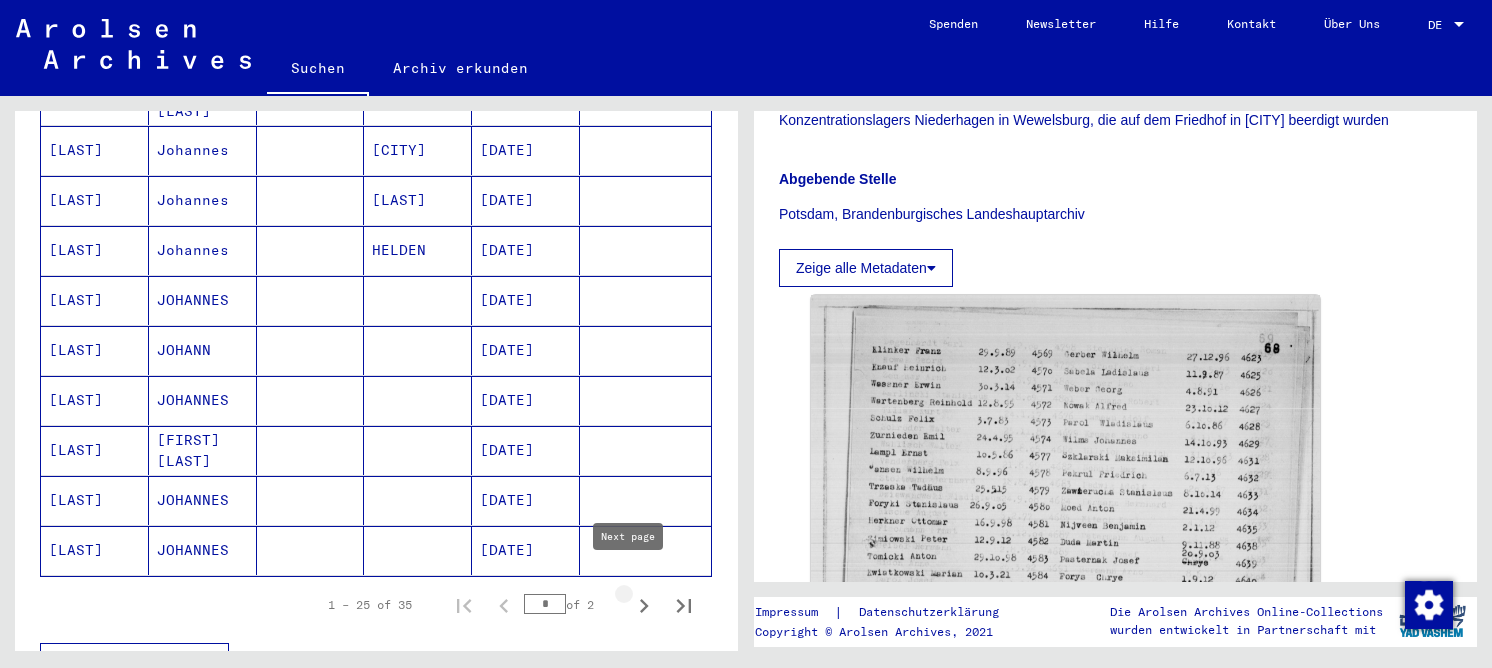 click 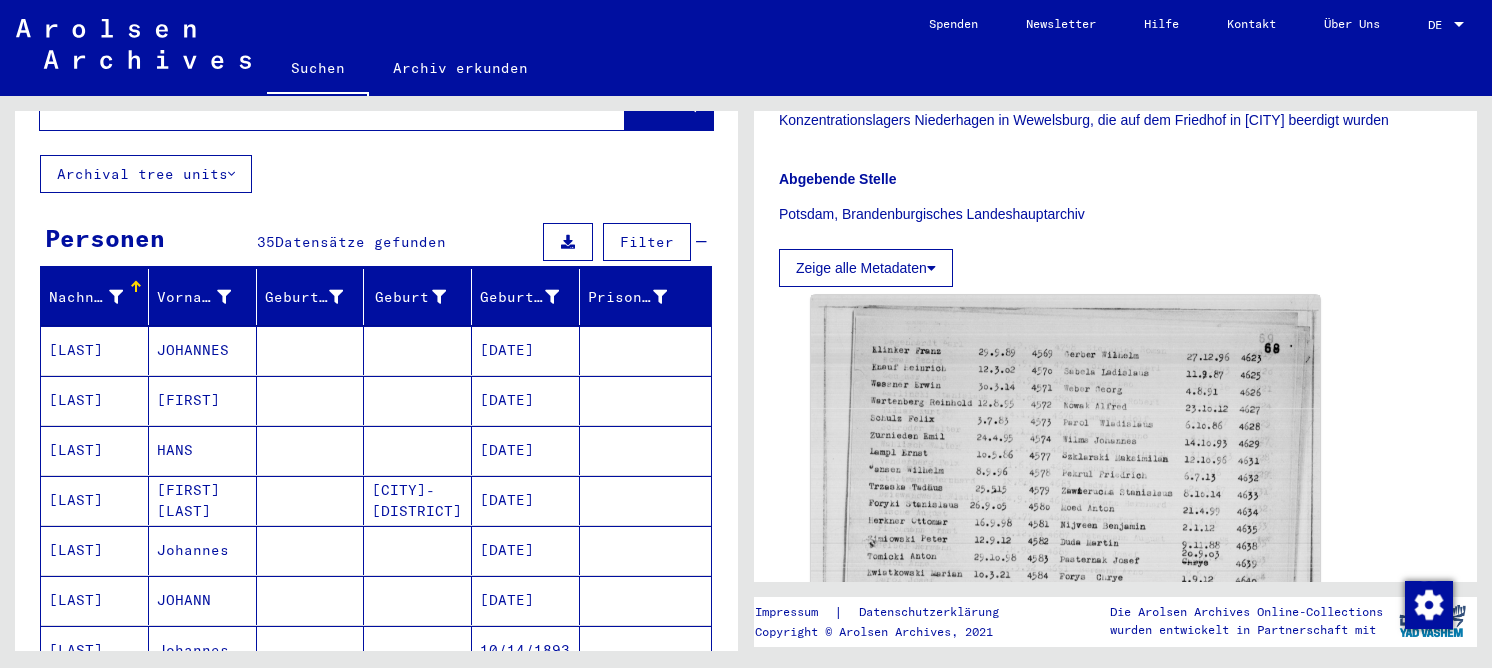 scroll, scrollTop: 200, scrollLeft: 0, axis: vertical 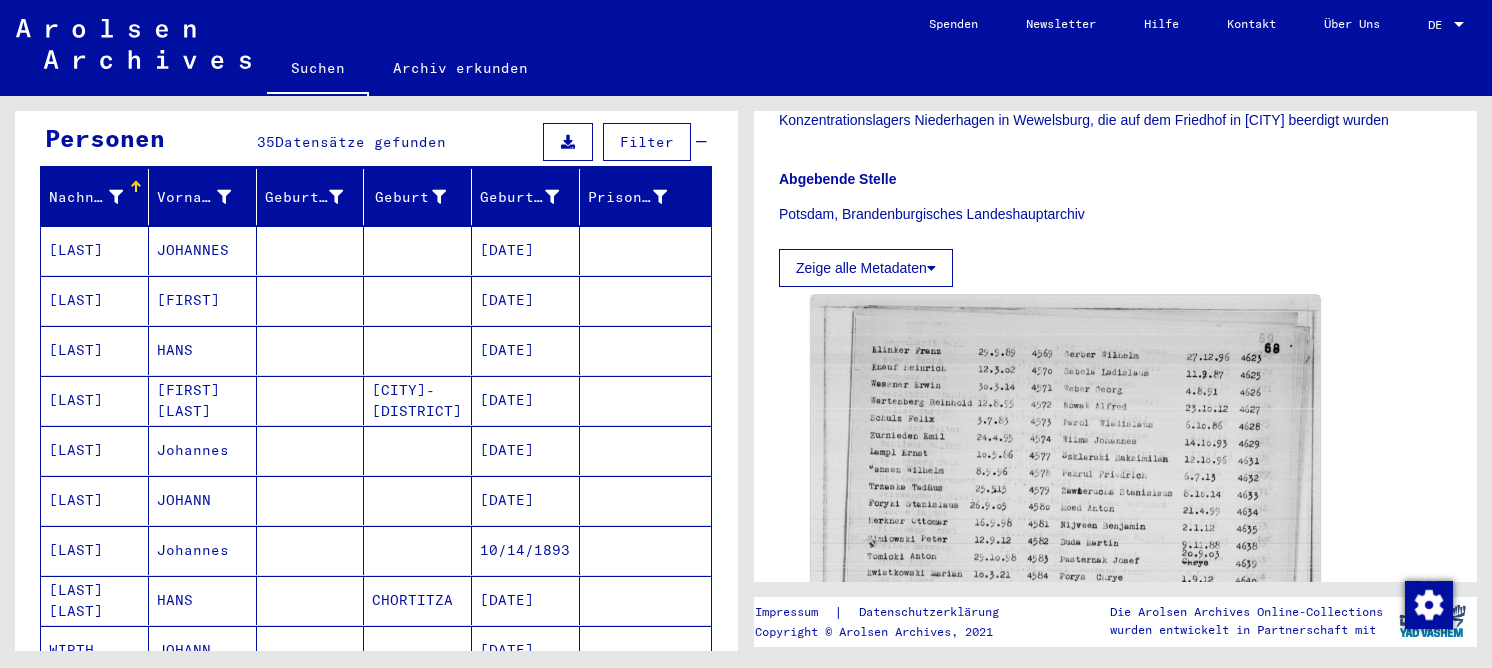click at bounding box center (311, 600) 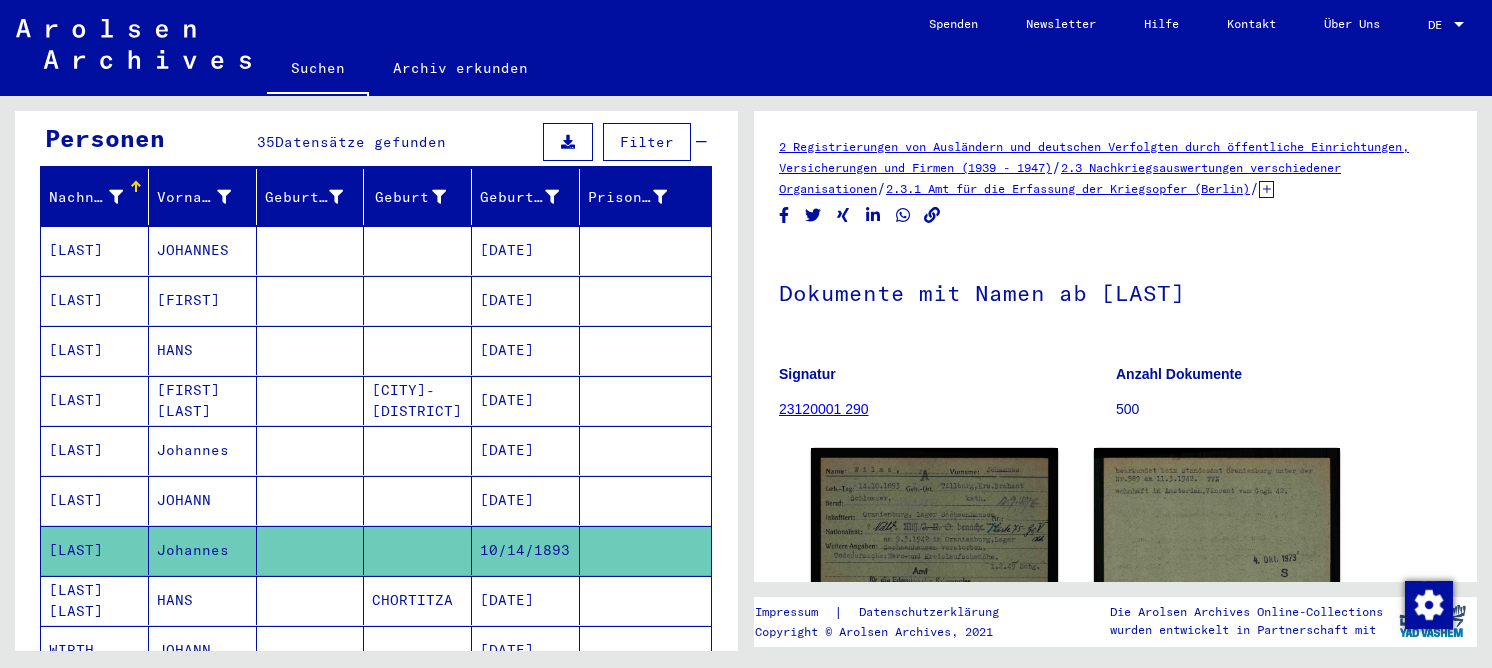 scroll, scrollTop: 0, scrollLeft: 0, axis: both 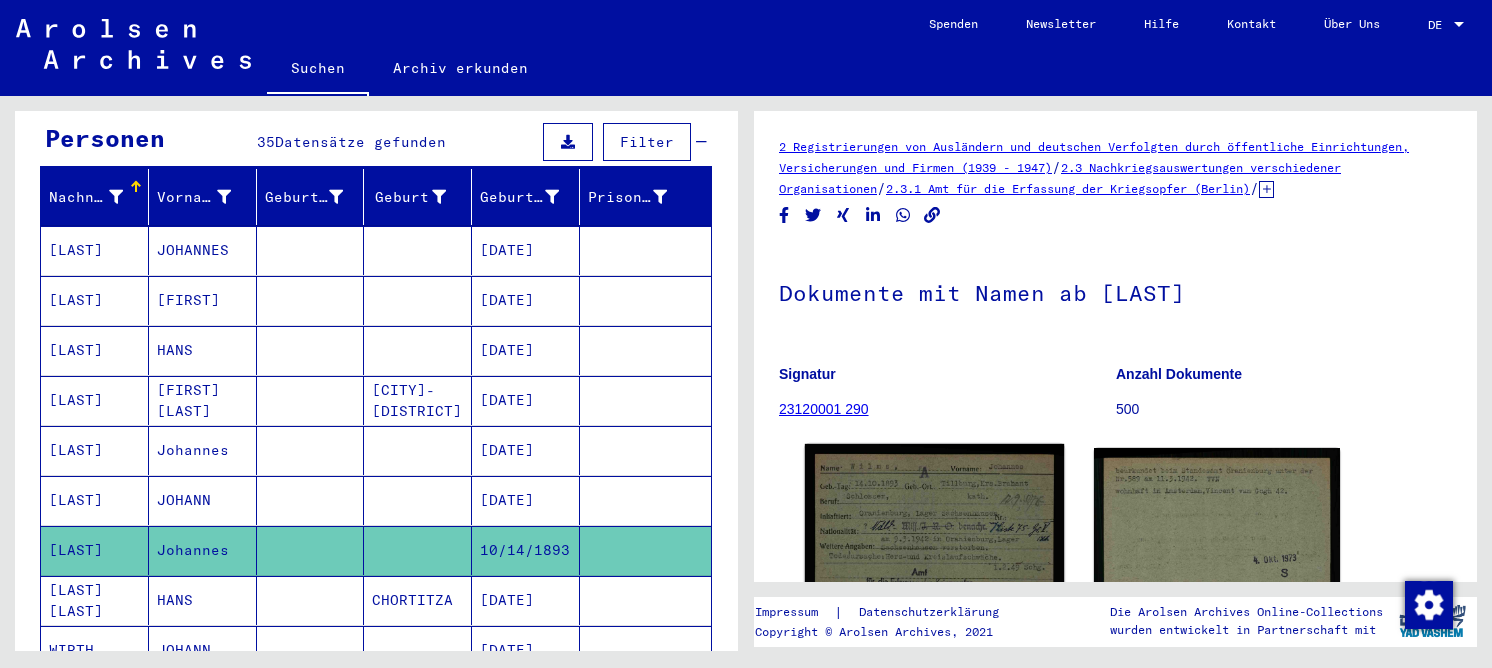 click 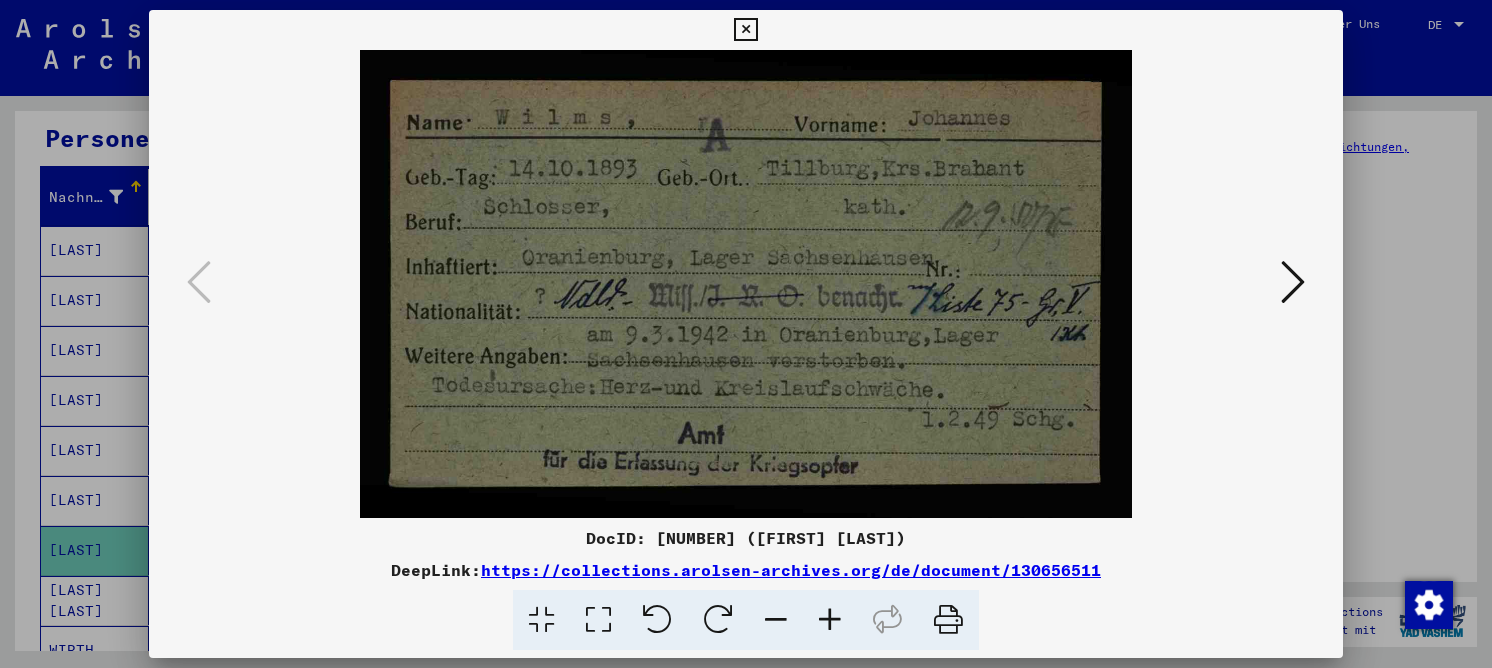 type 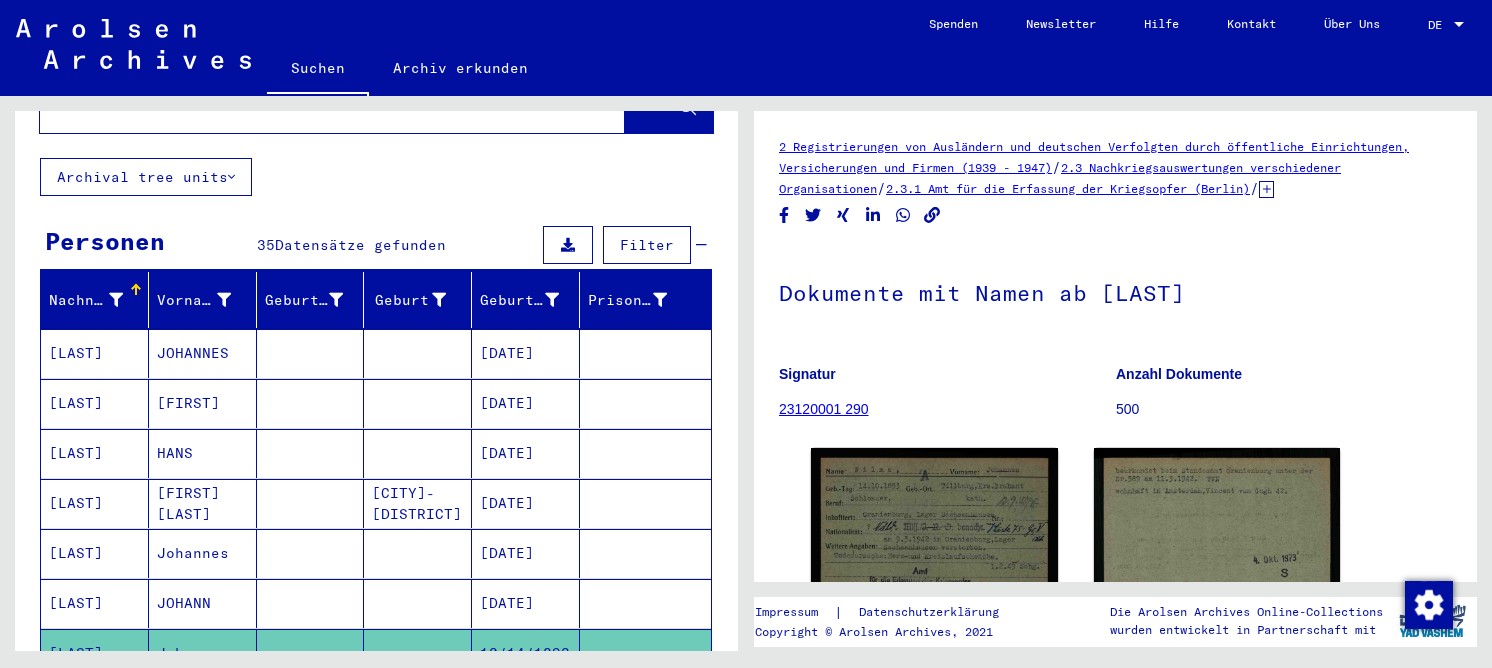 scroll, scrollTop: 0, scrollLeft: 0, axis: both 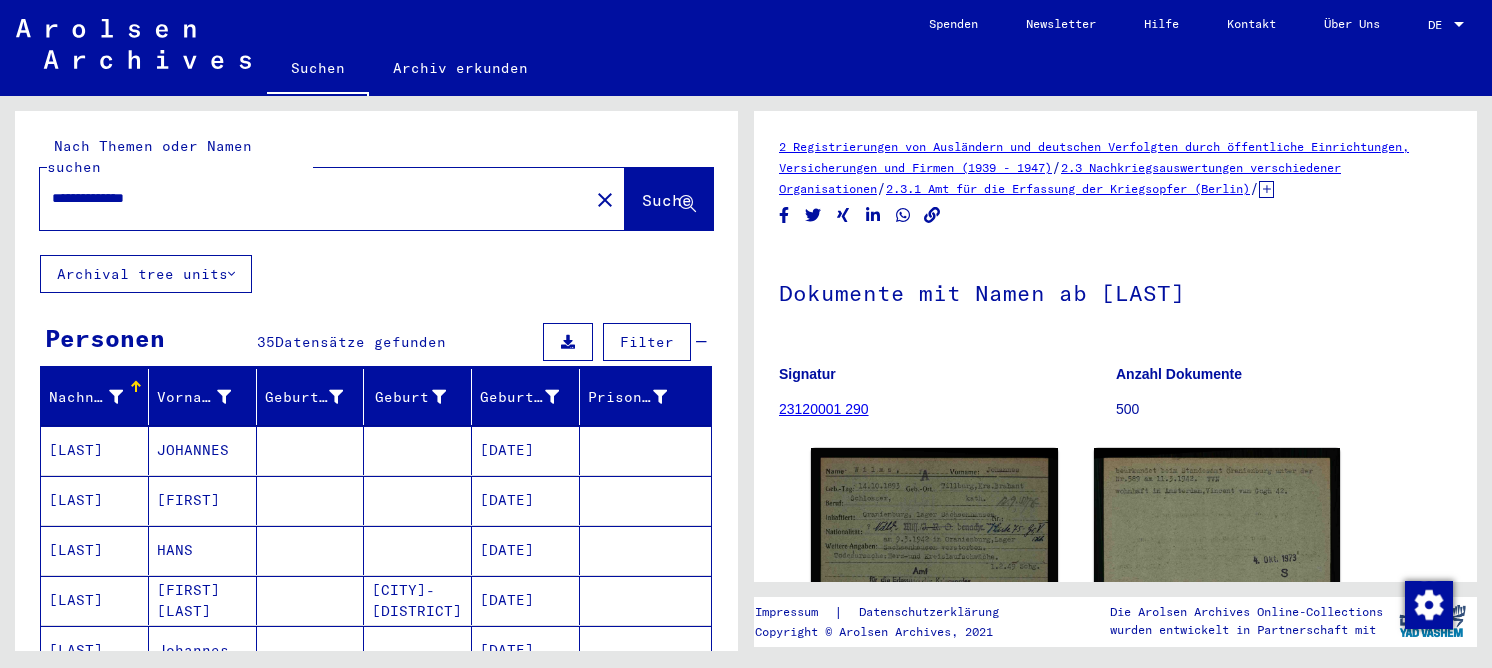 drag, startPoint x: 152, startPoint y: 188, endPoint x: 2, endPoint y: 187, distance: 150.00333 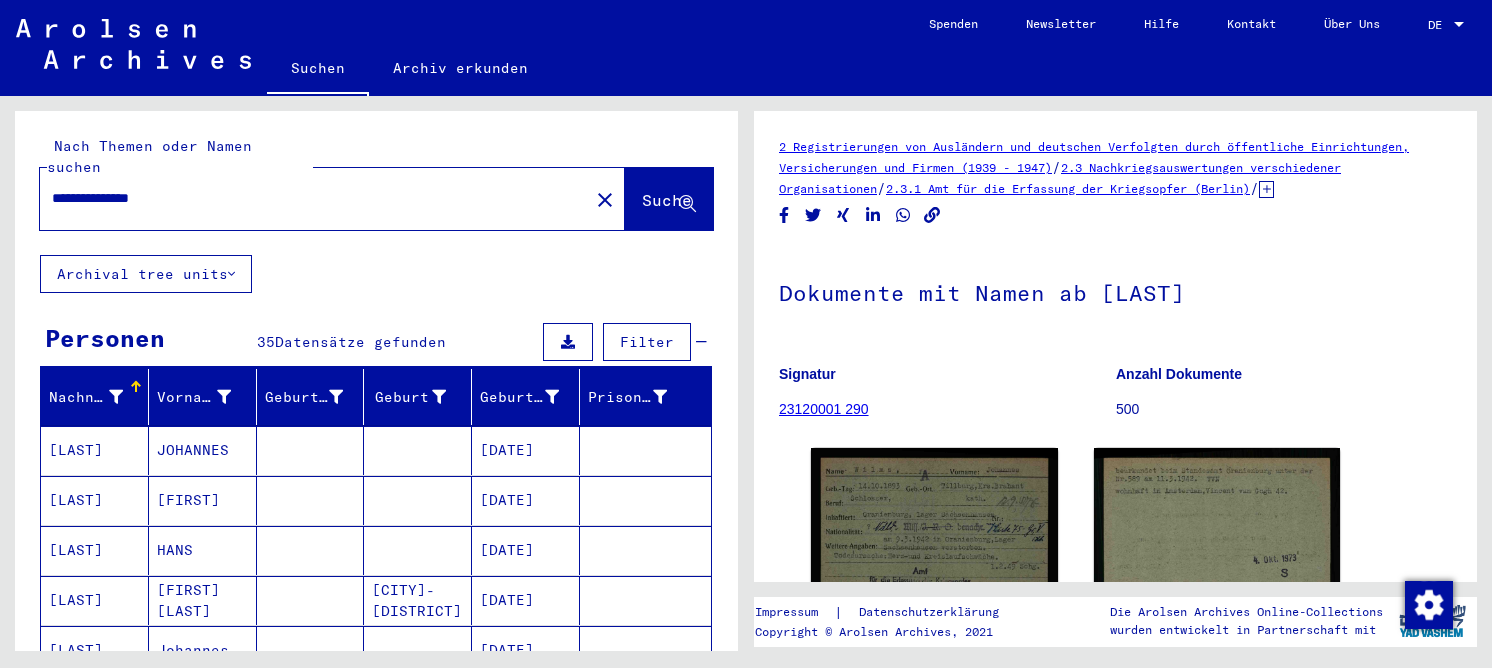 type on "**********" 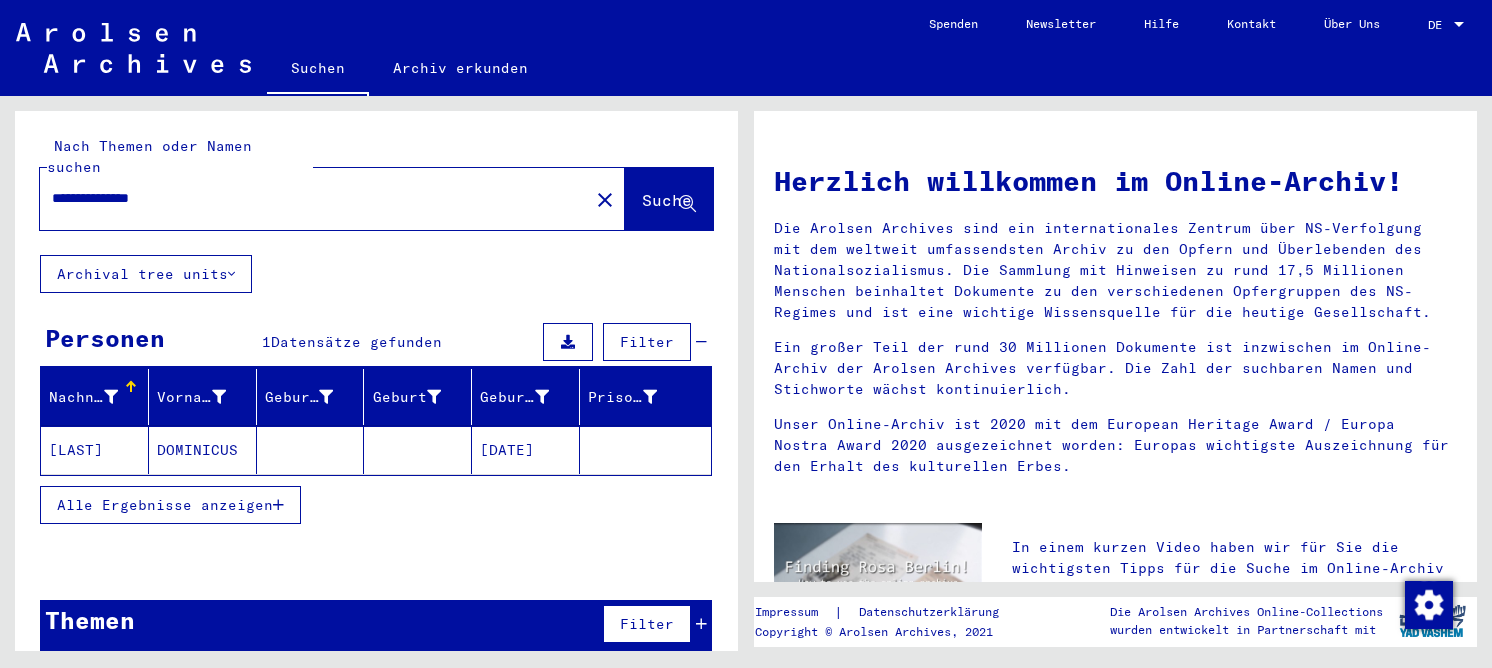 click 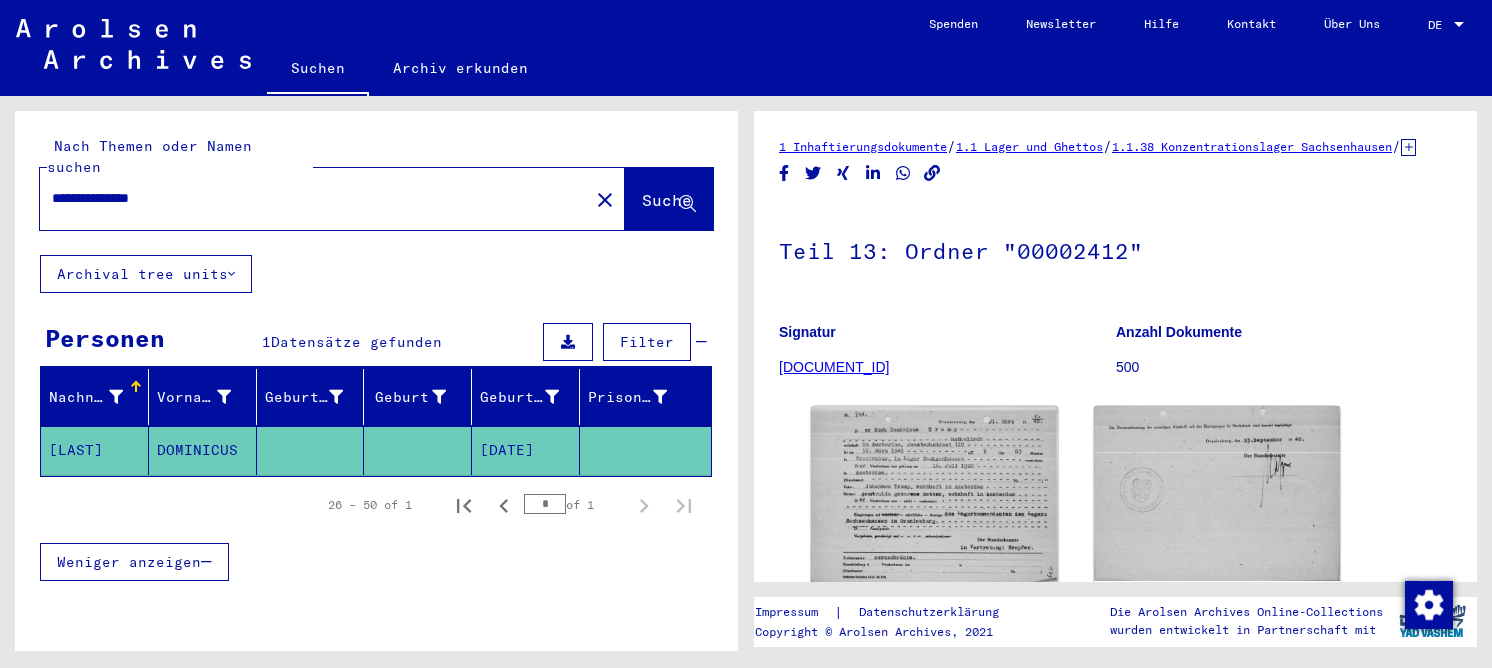 scroll, scrollTop: 0, scrollLeft: 0, axis: both 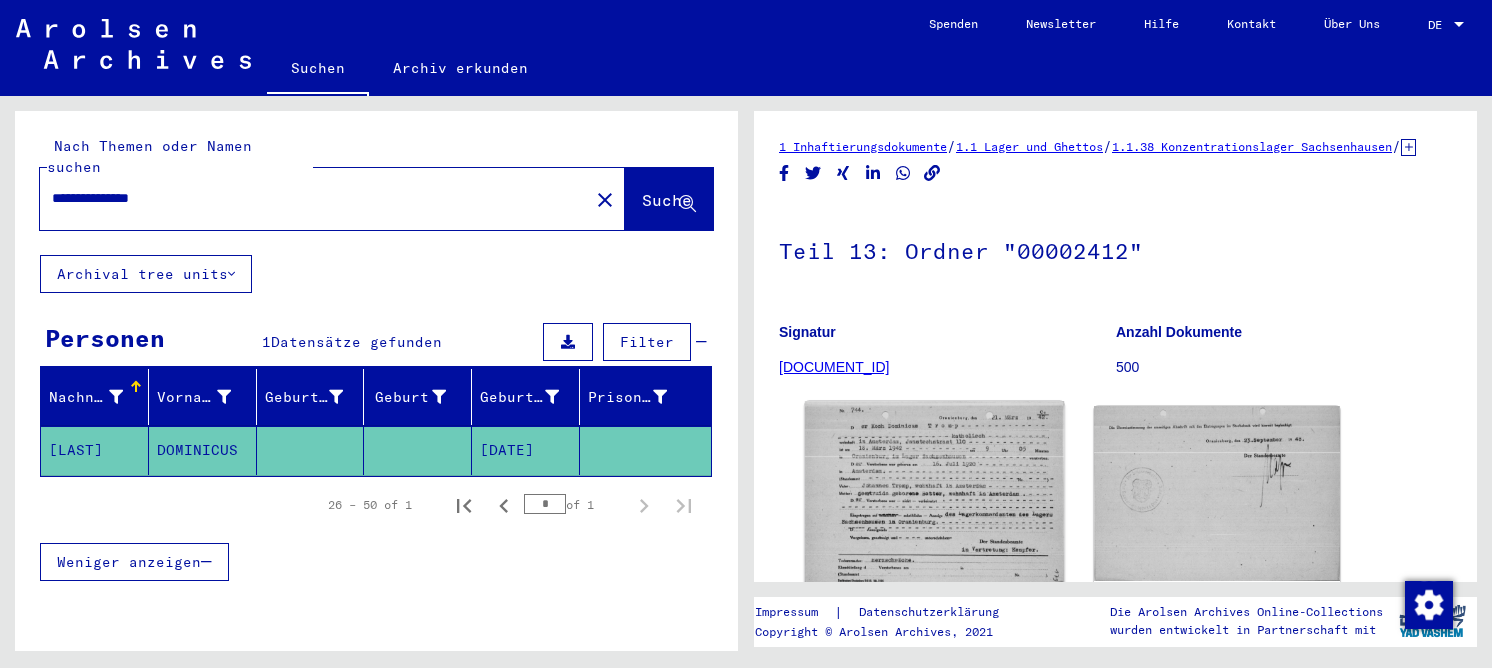 click 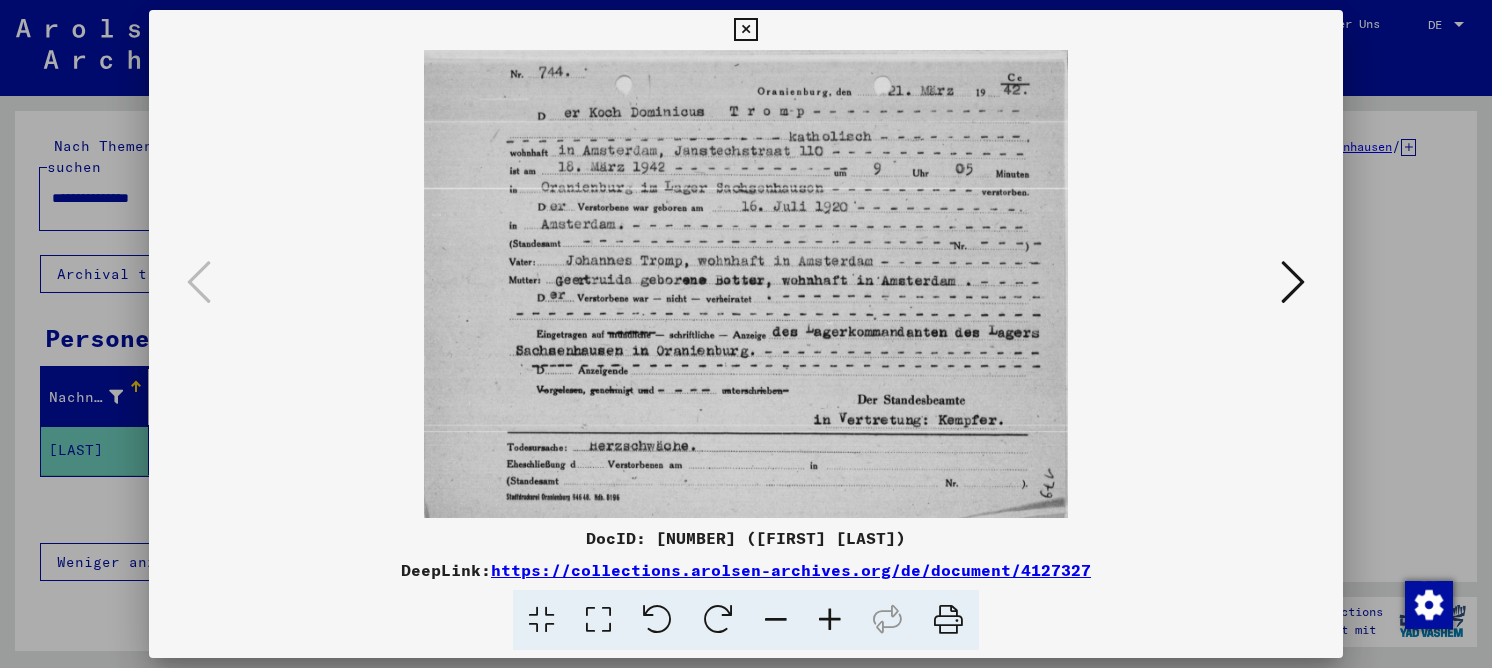 type 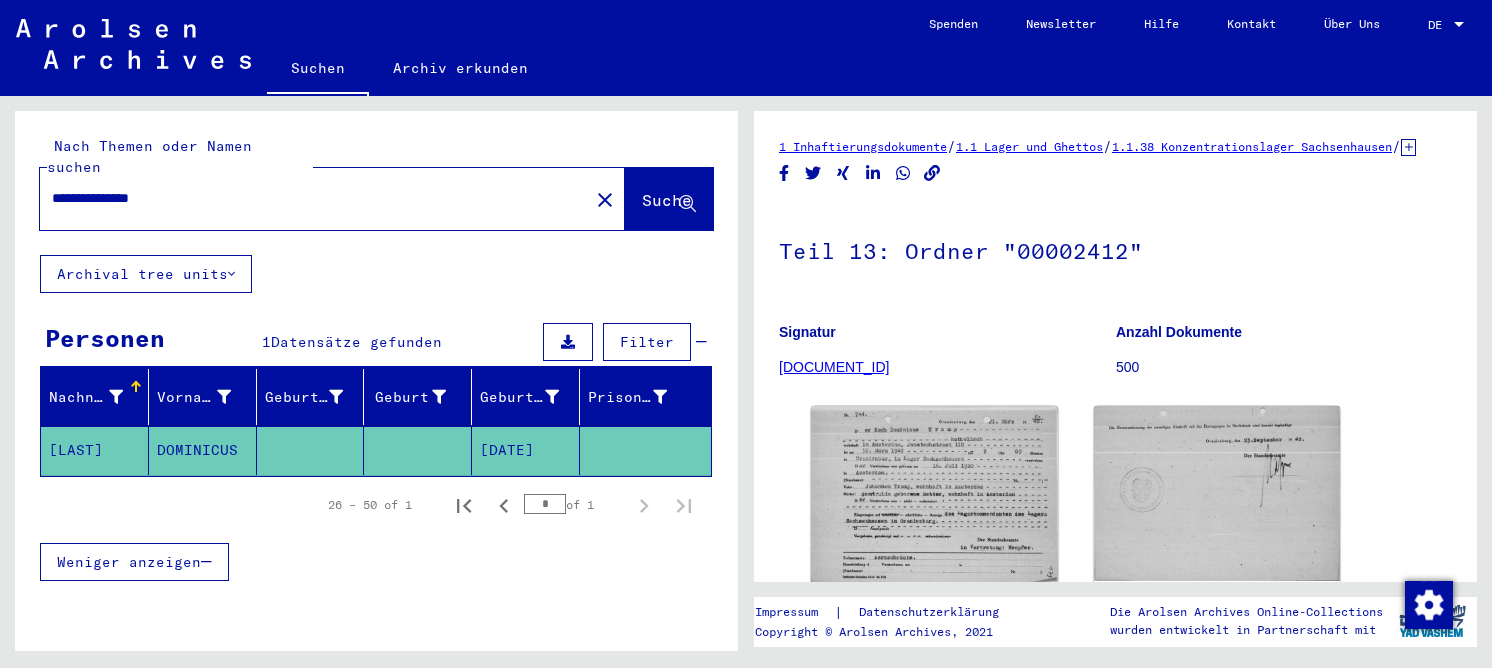 click on "**********" at bounding box center [314, 198] 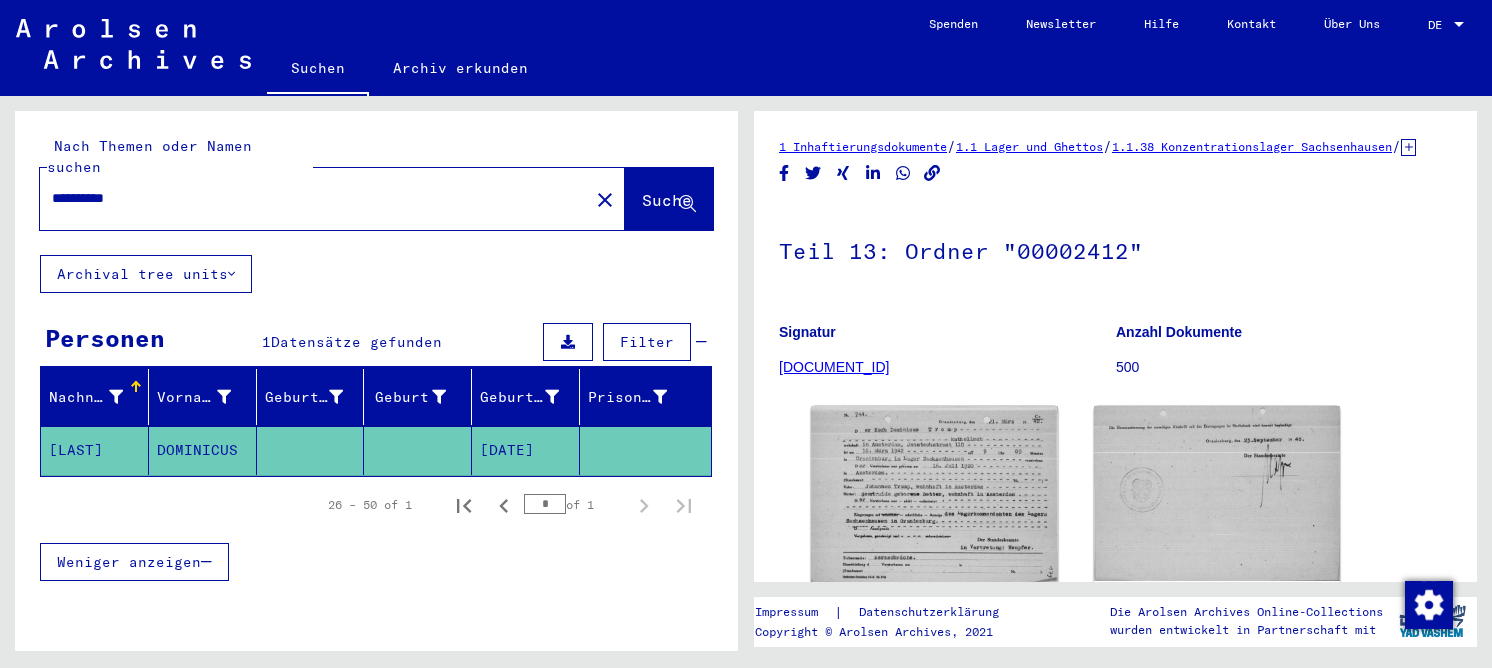 type on "**********" 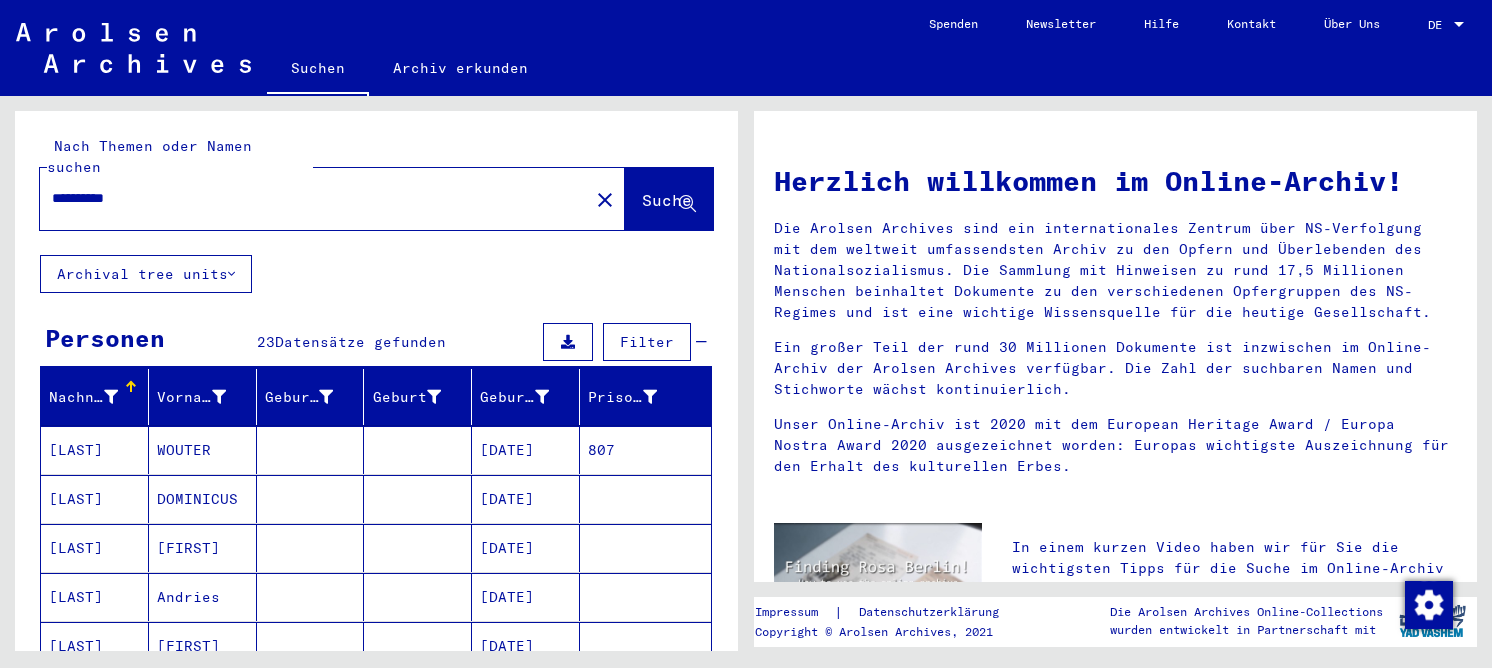 click on "DOMINICUS" at bounding box center [203, 548] 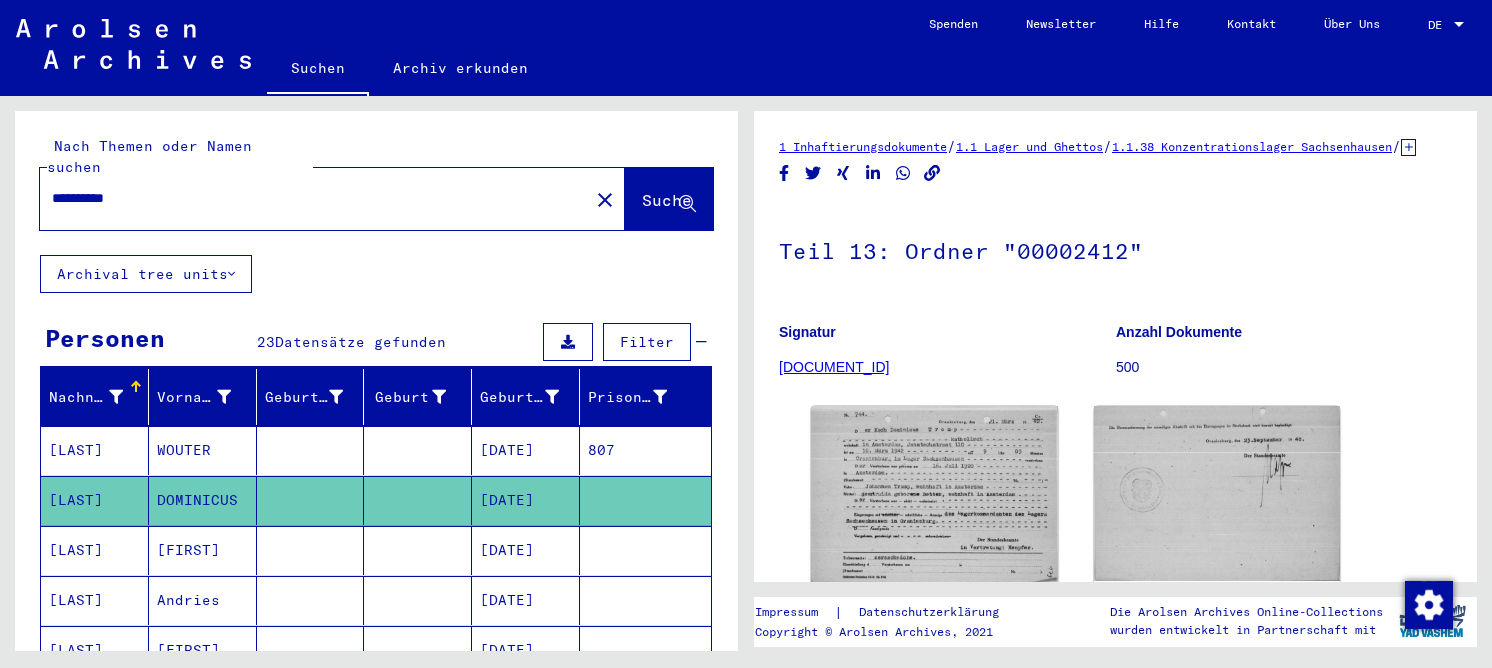 click on "[FIRST]" at bounding box center [203, 600] 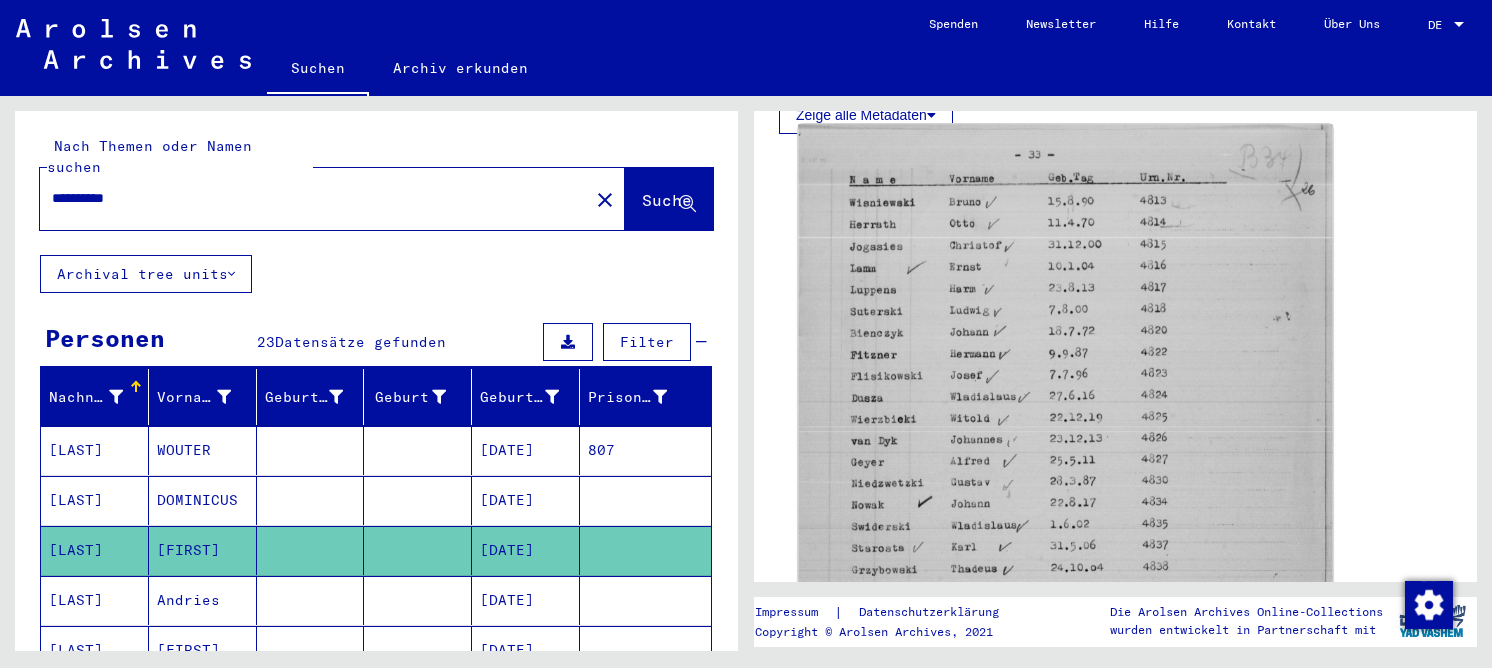 scroll, scrollTop: 600, scrollLeft: 0, axis: vertical 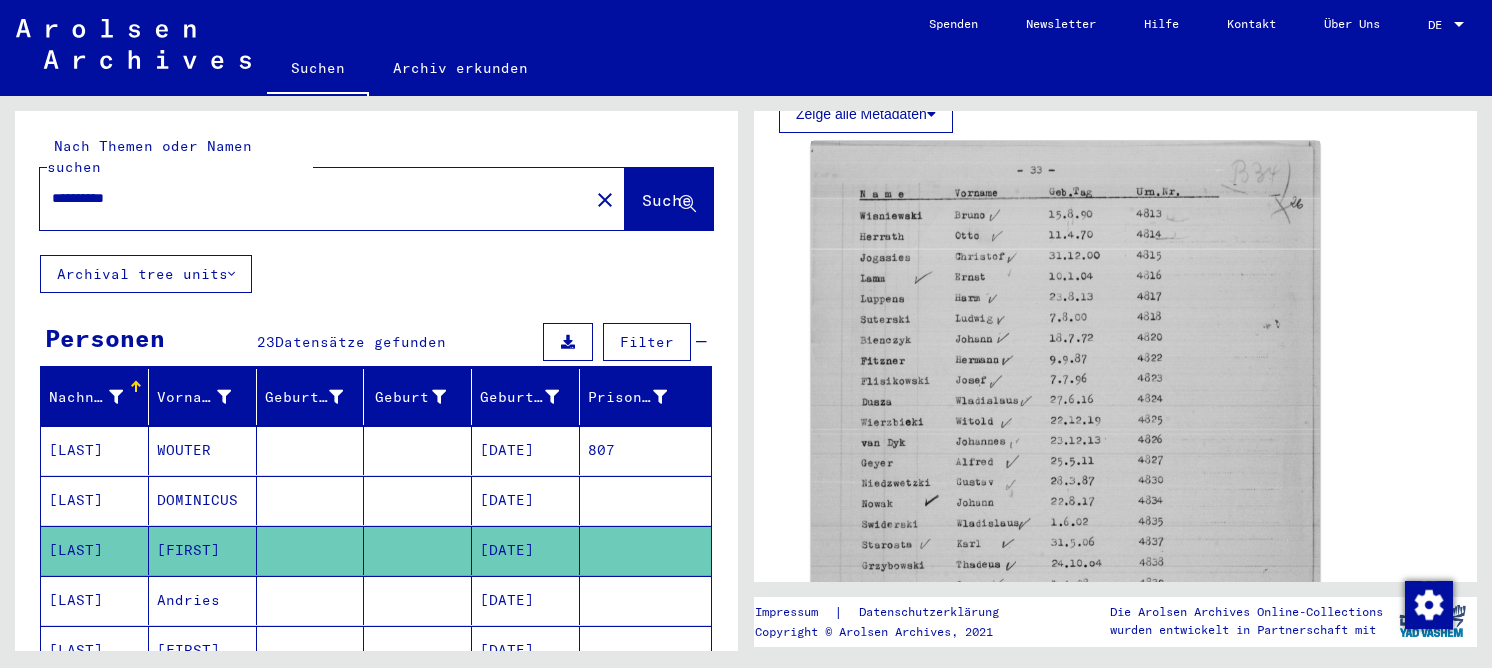 click at bounding box center (418, 700) 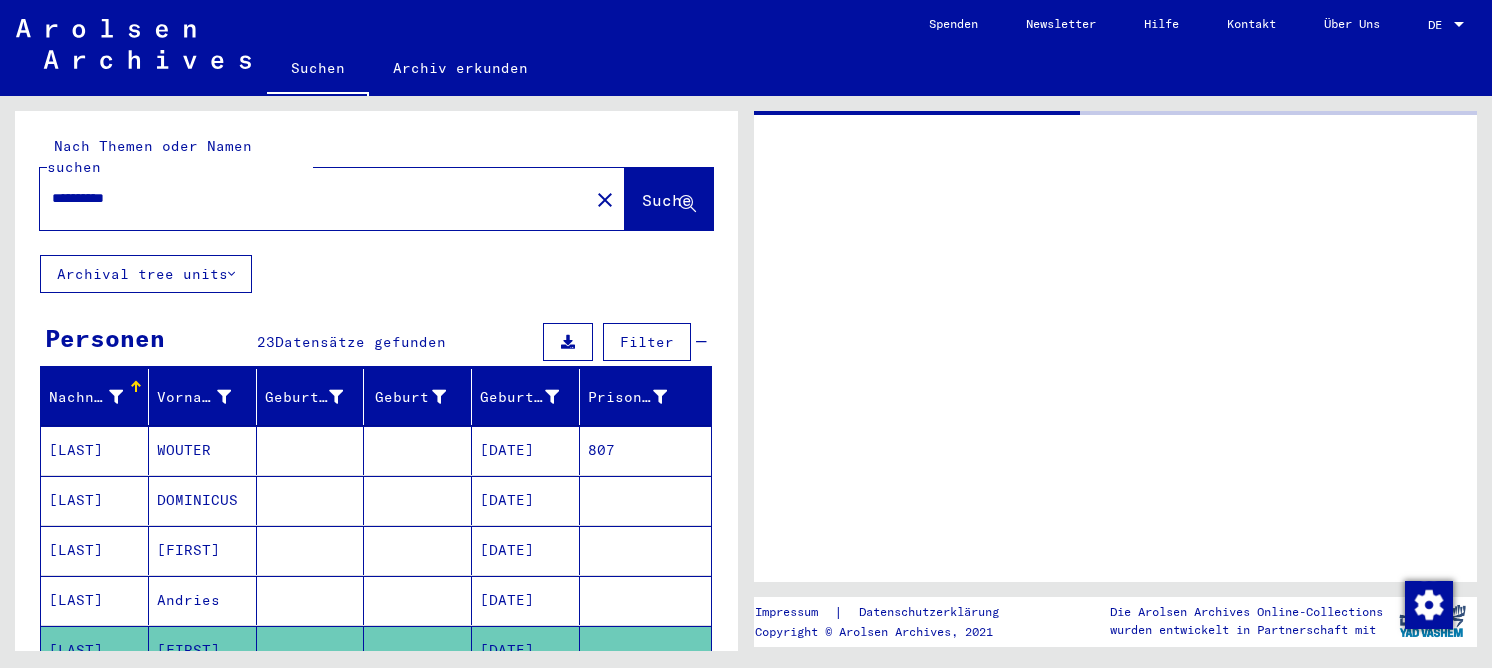 scroll, scrollTop: 0, scrollLeft: 0, axis: both 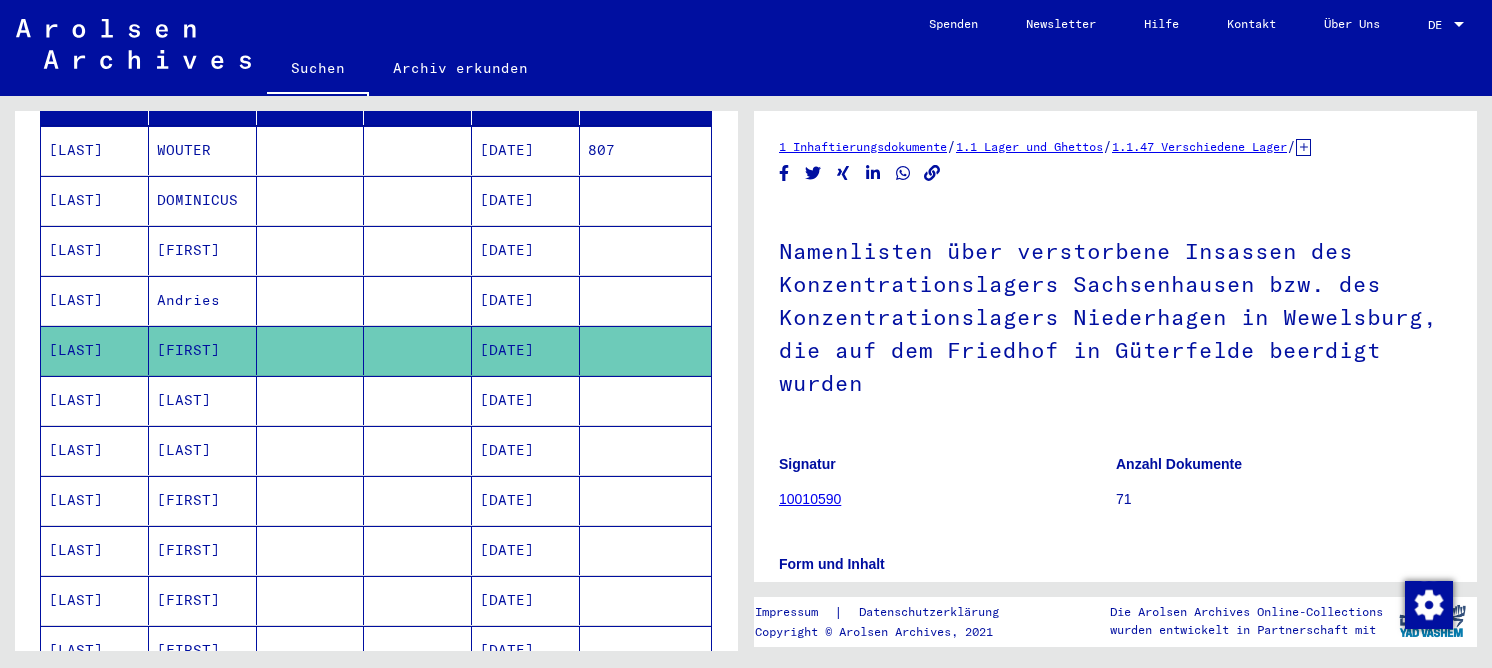 click at bounding box center (418, 450) 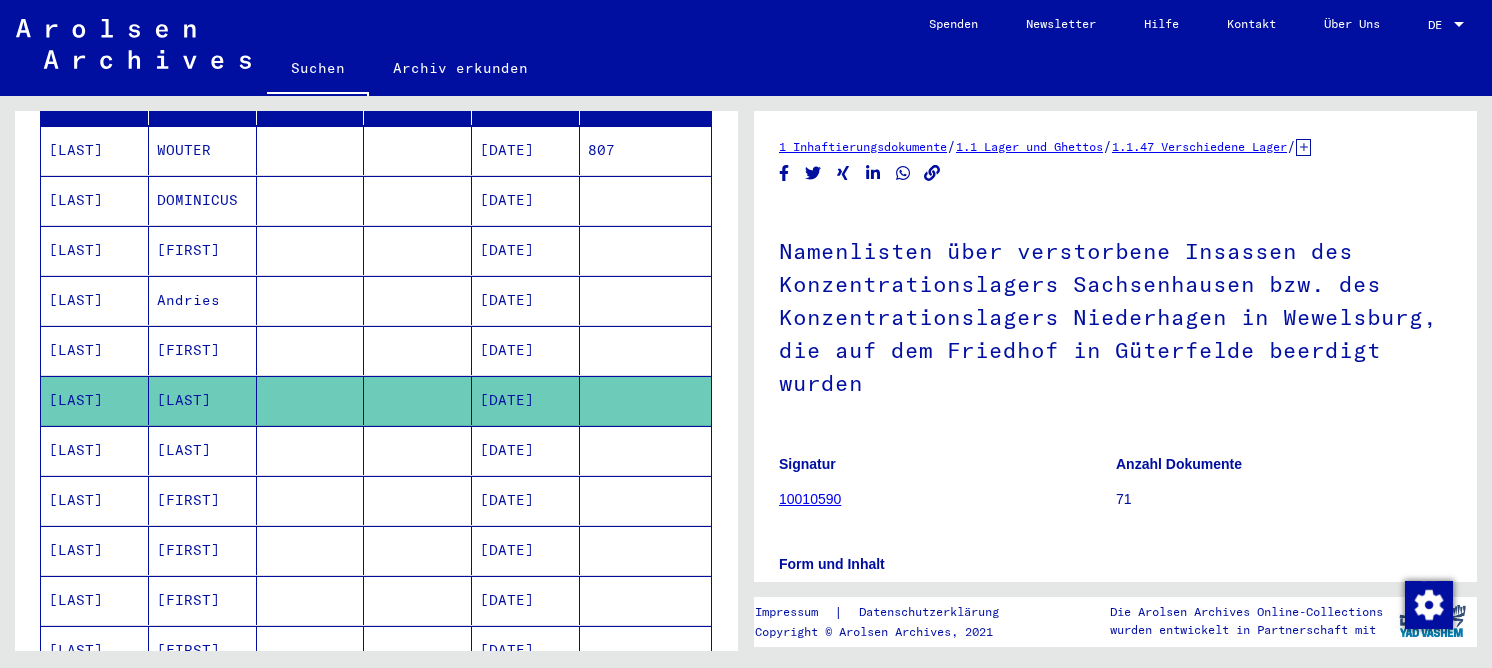 click on "[DATE]" at bounding box center [526, 500] 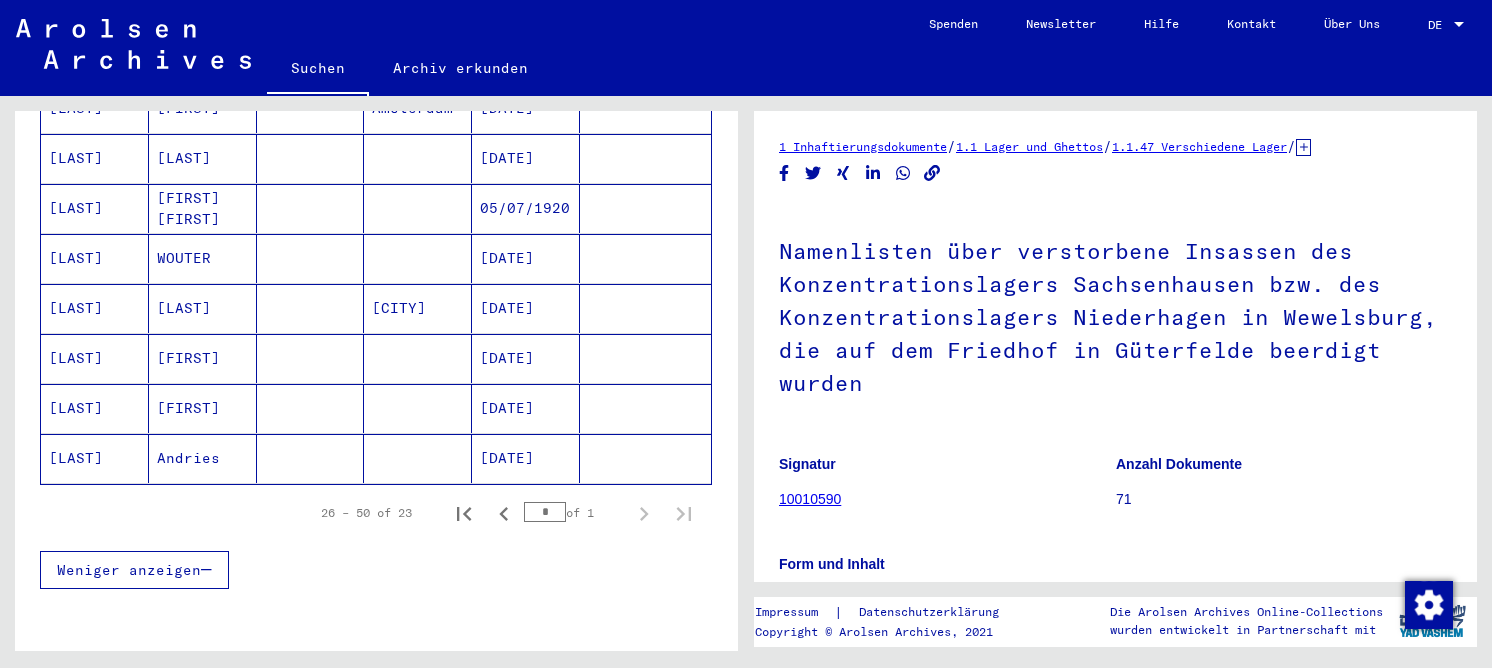scroll, scrollTop: 1100, scrollLeft: 0, axis: vertical 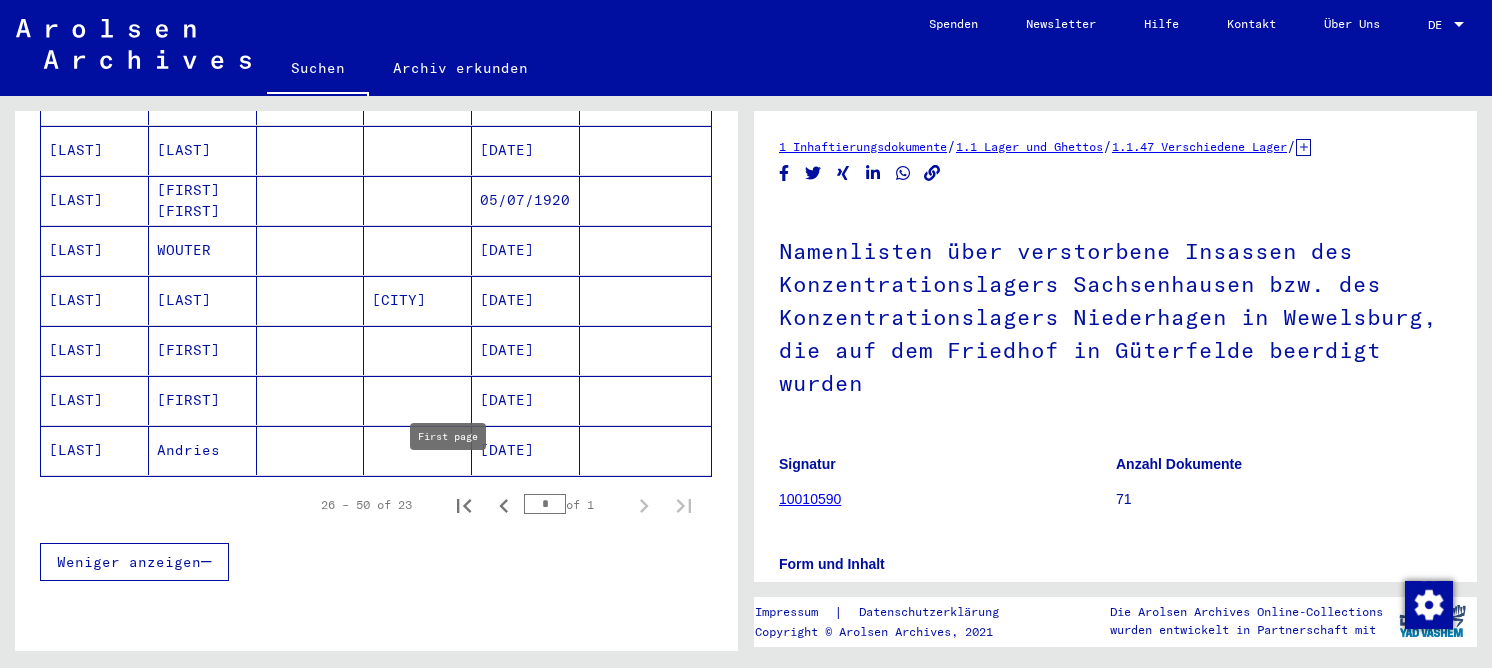 click 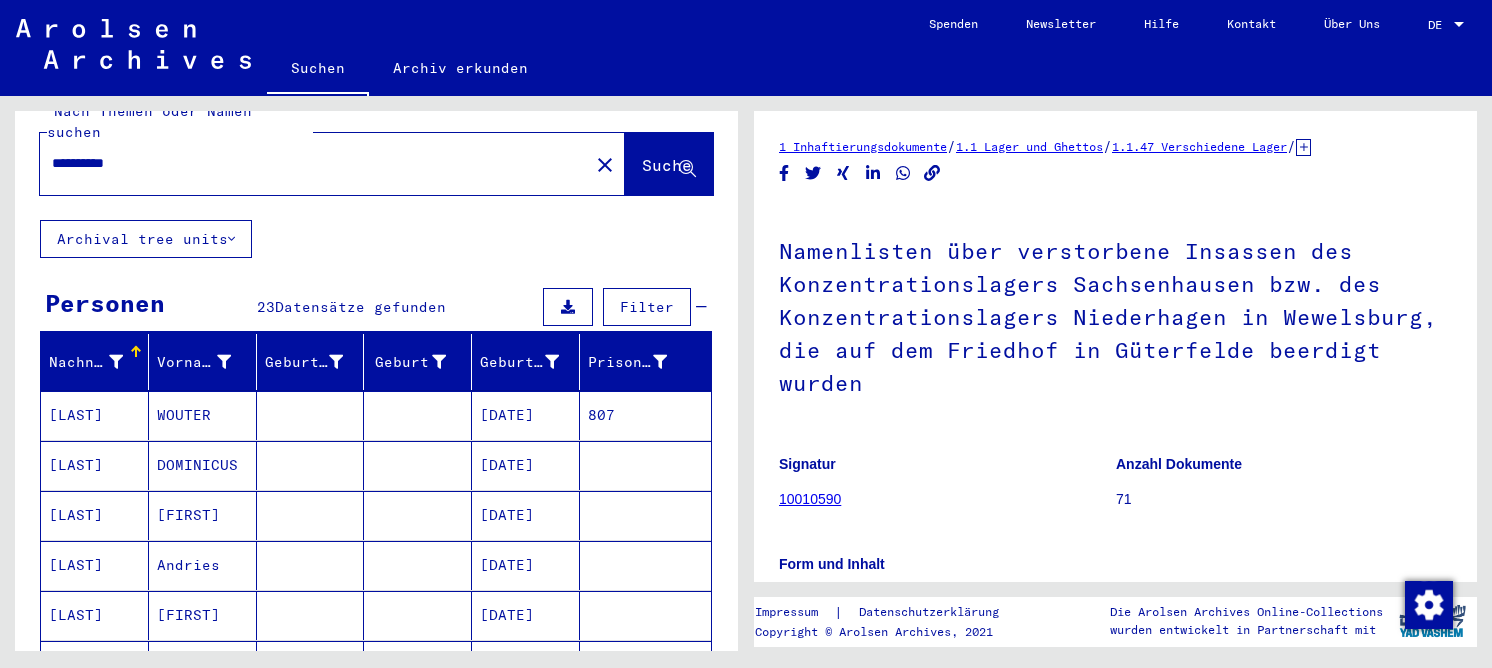 scroll, scrollTop: 0, scrollLeft: 0, axis: both 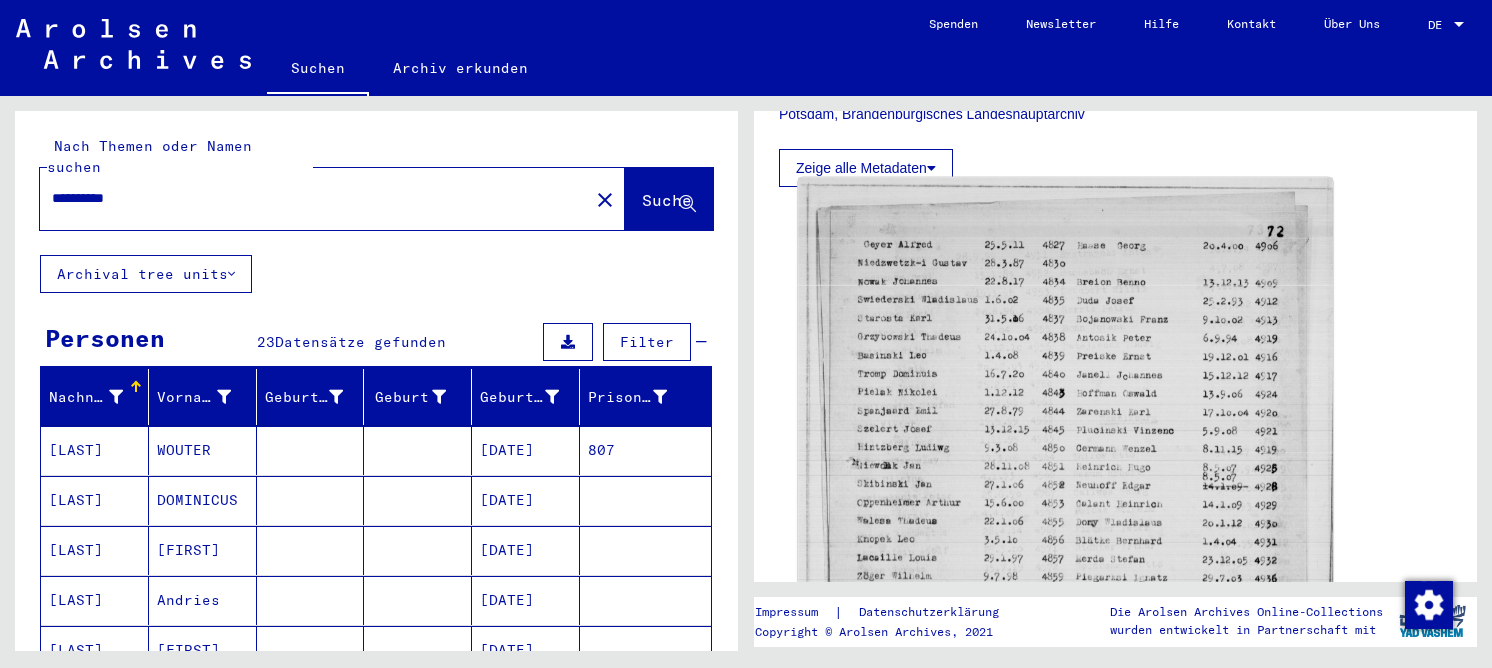 click 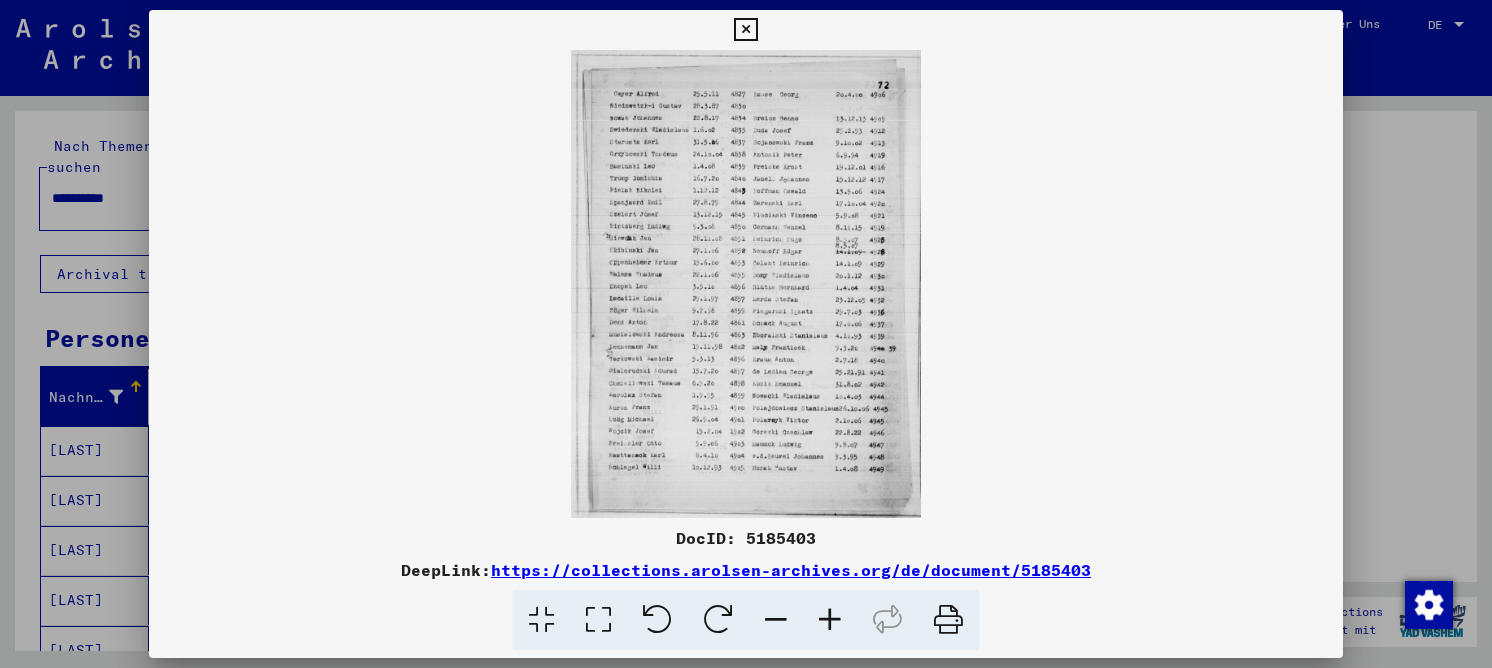 click at bounding box center [598, 620] 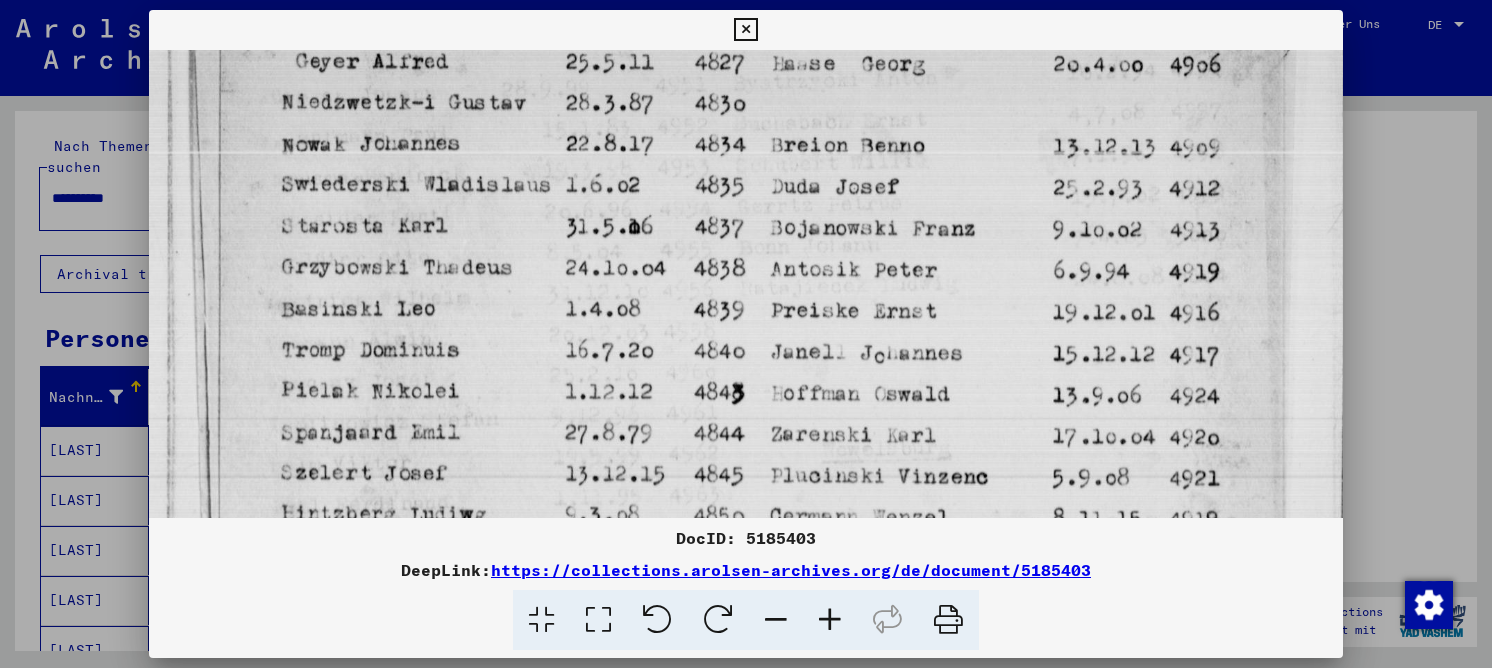 scroll, scrollTop: 194, scrollLeft: 0, axis: vertical 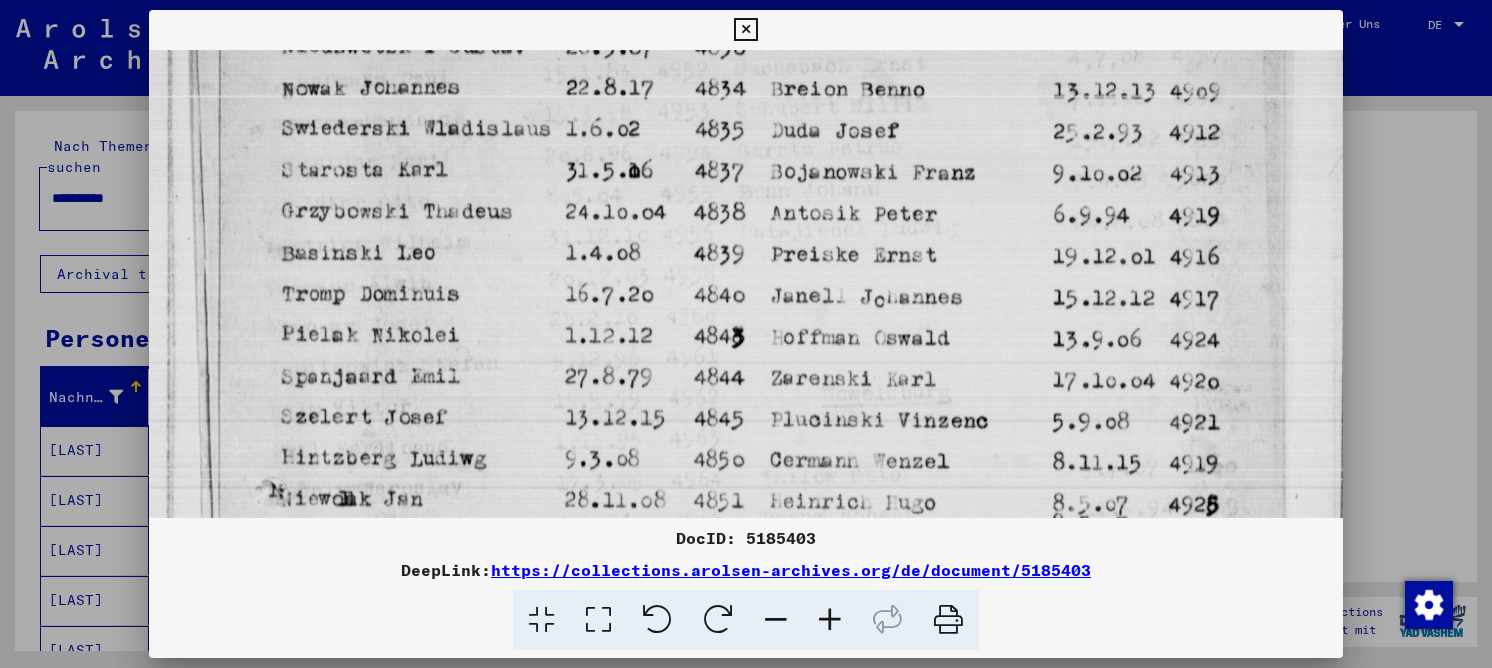 drag, startPoint x: 775, startPoint y: 414, endPoint x: 779, endPoint y: 221, distance: 193.04144 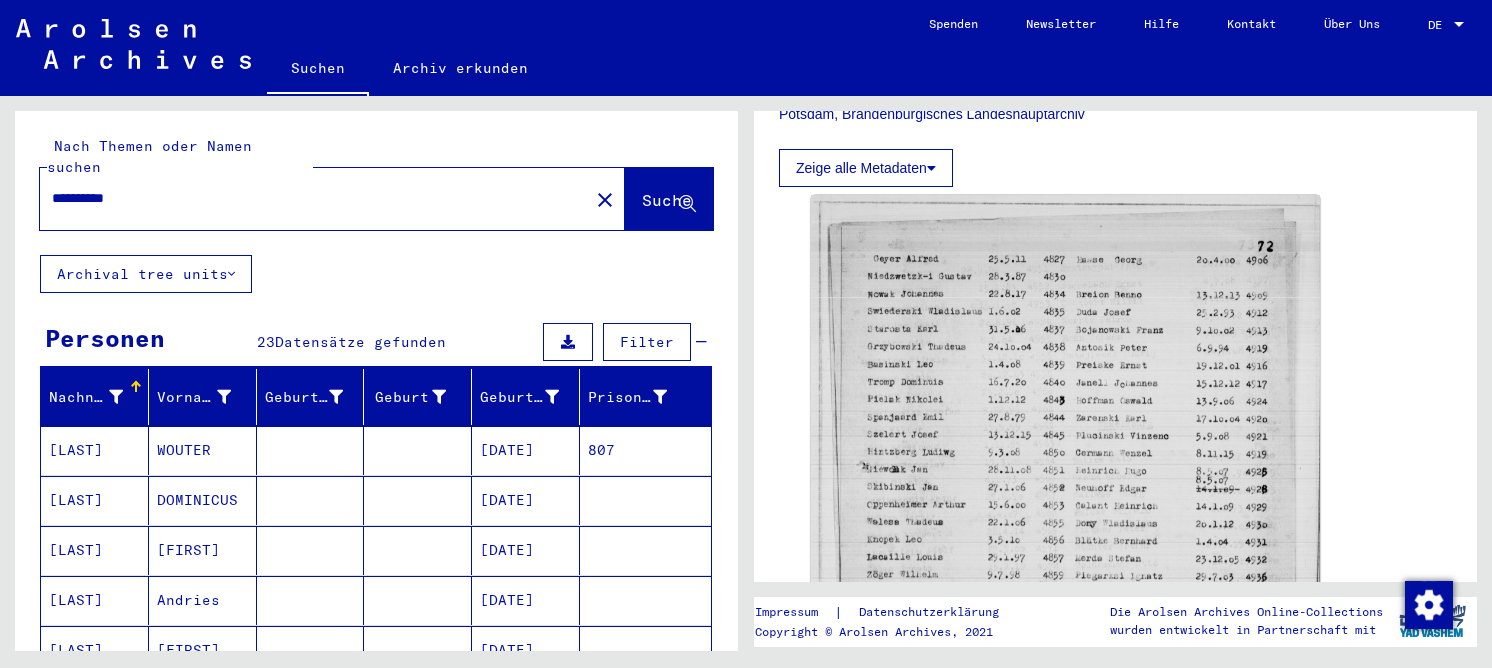 drag, startPoint x: 184, startPoint y: 172, endPoint x: -15, endPoint y: 149, distance: 200.32474 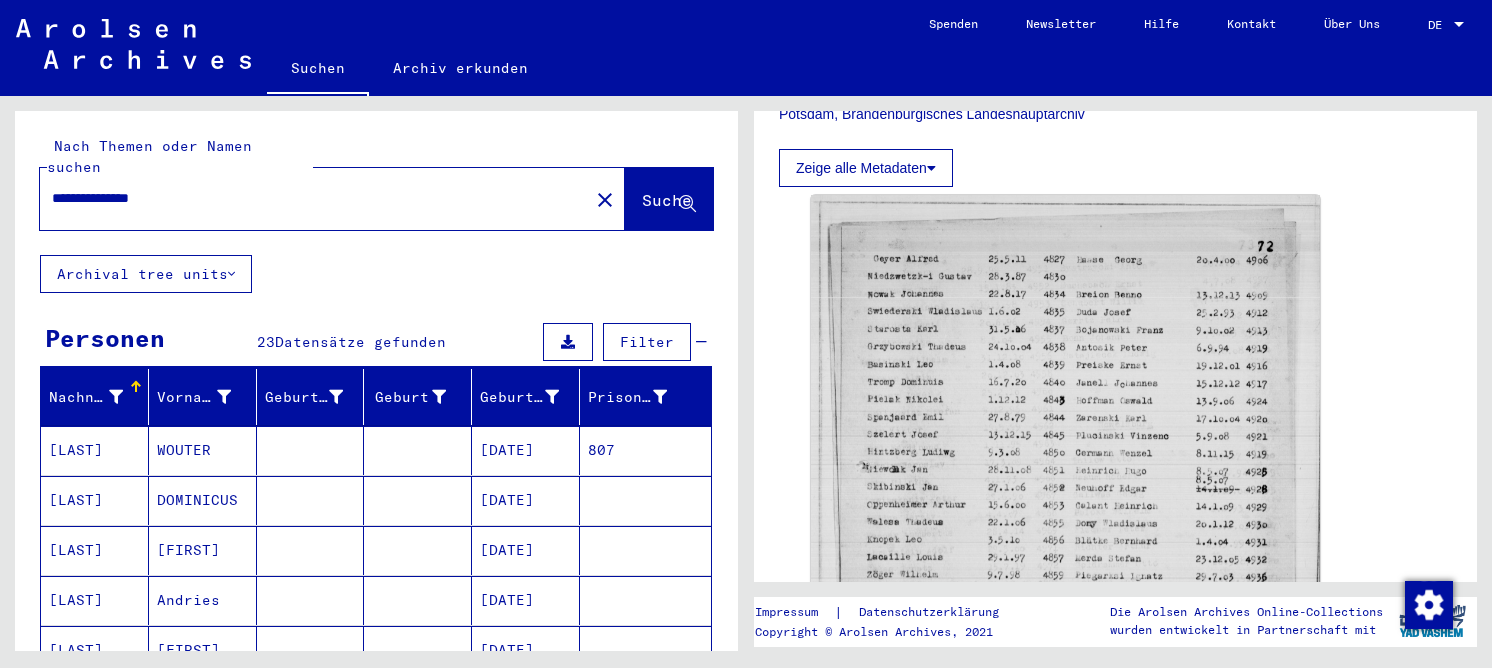 scroll, scrollTop: 0, scrollLeft: 0, axis: both 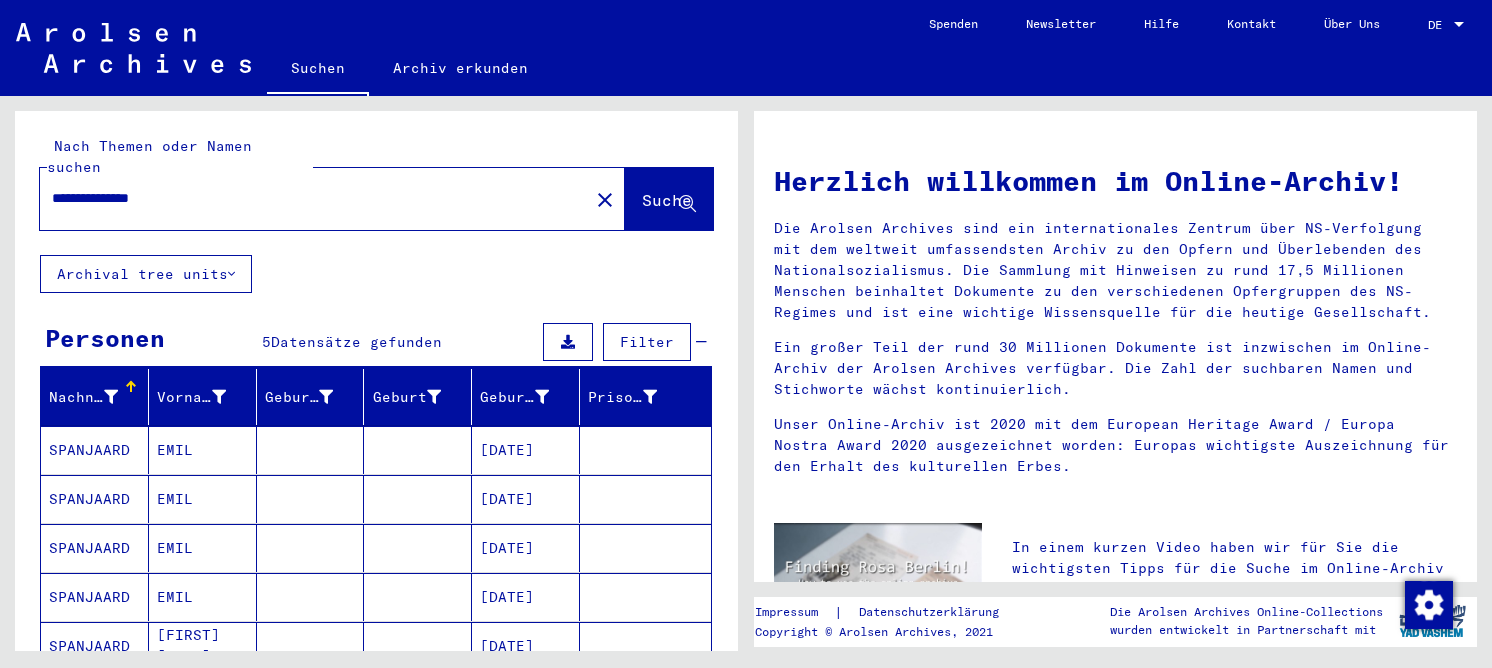 click on "EMIL" at bounding box center [203, 499] 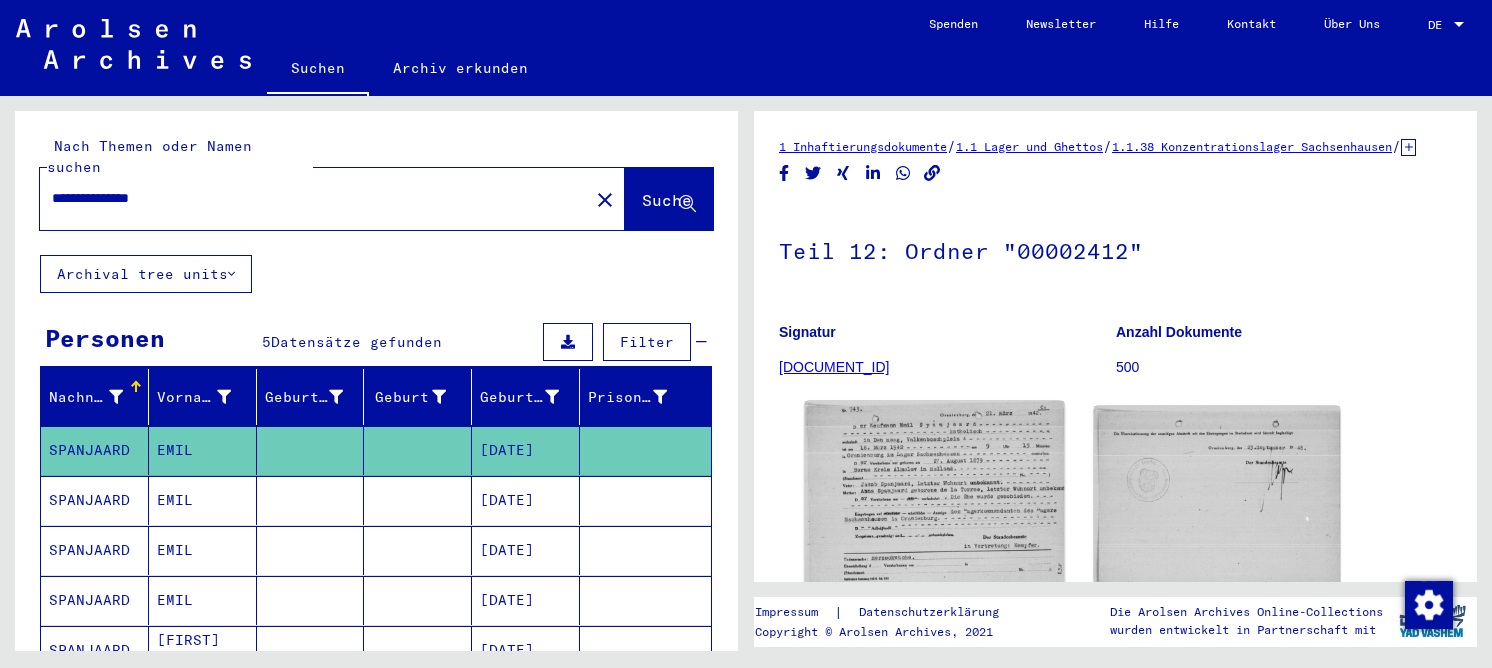 click 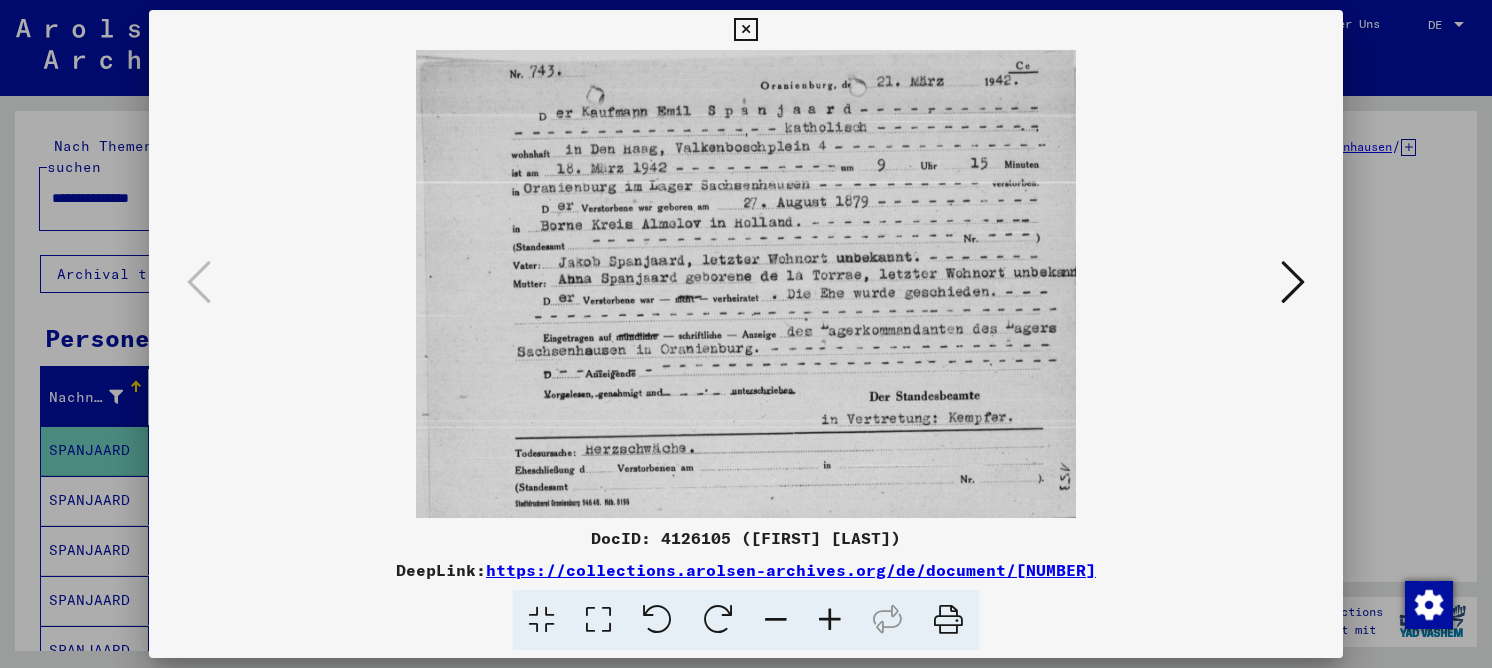drag, startPoint x: 596, startPoint y: 619, endPoint x: 602, endPoint y: 576, distance: 43.416588 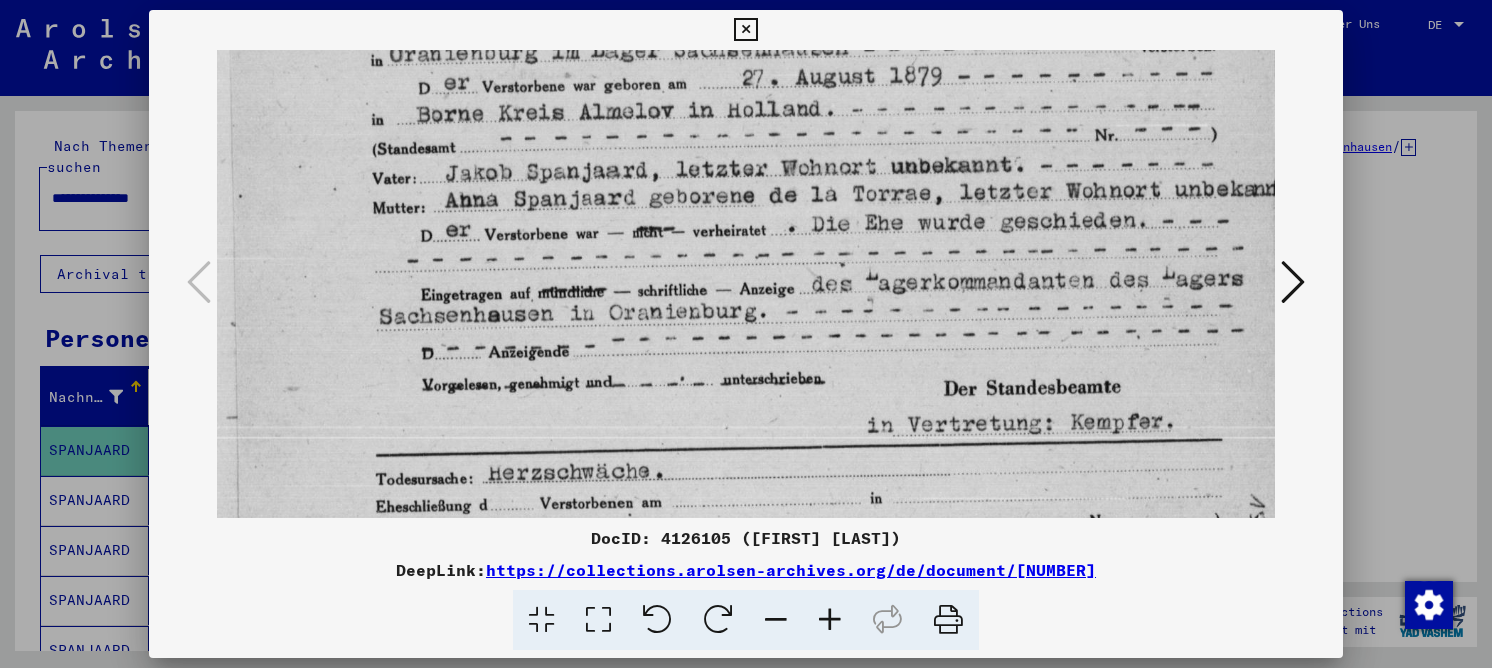 scroll, scrollTop: 242, scrollLeft: 0, axis: vertical 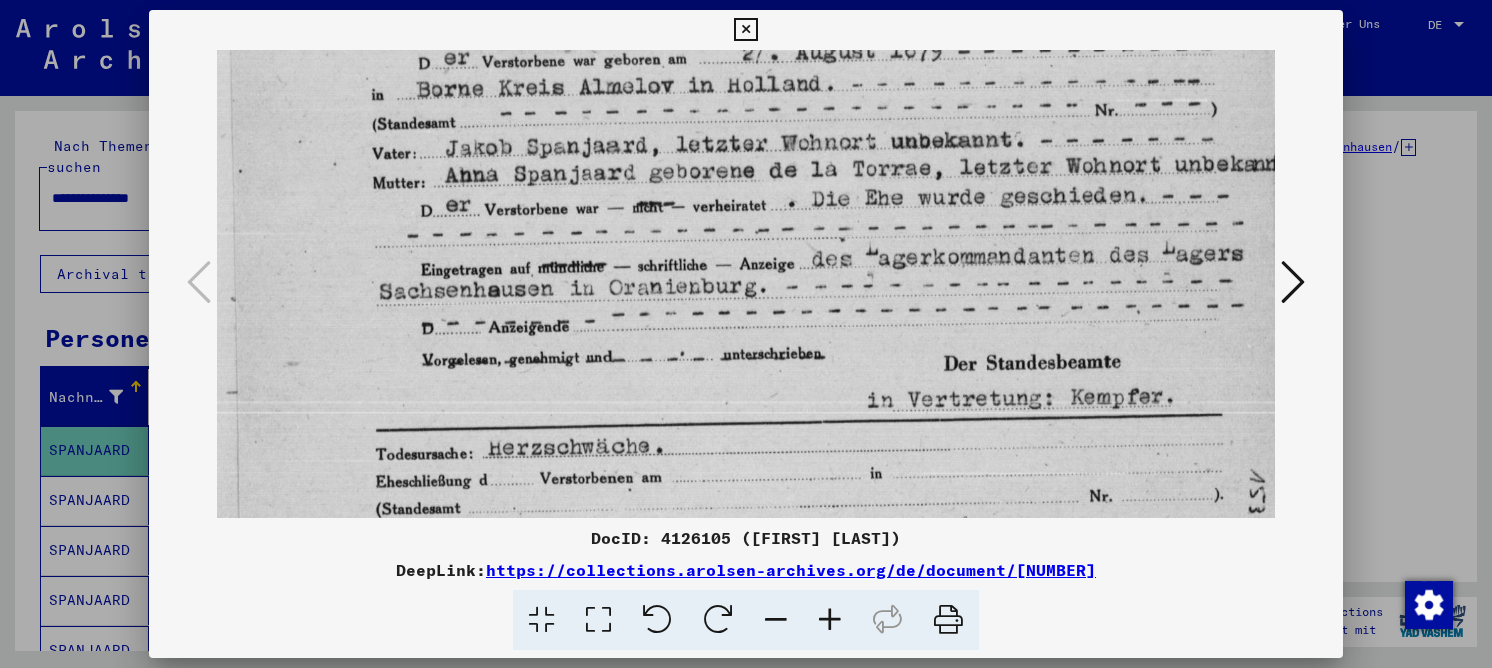 drag, startPoint x: 742, startPoint y: 275, endPoint x: 747, endPoint y: 168, distance: 107.11676 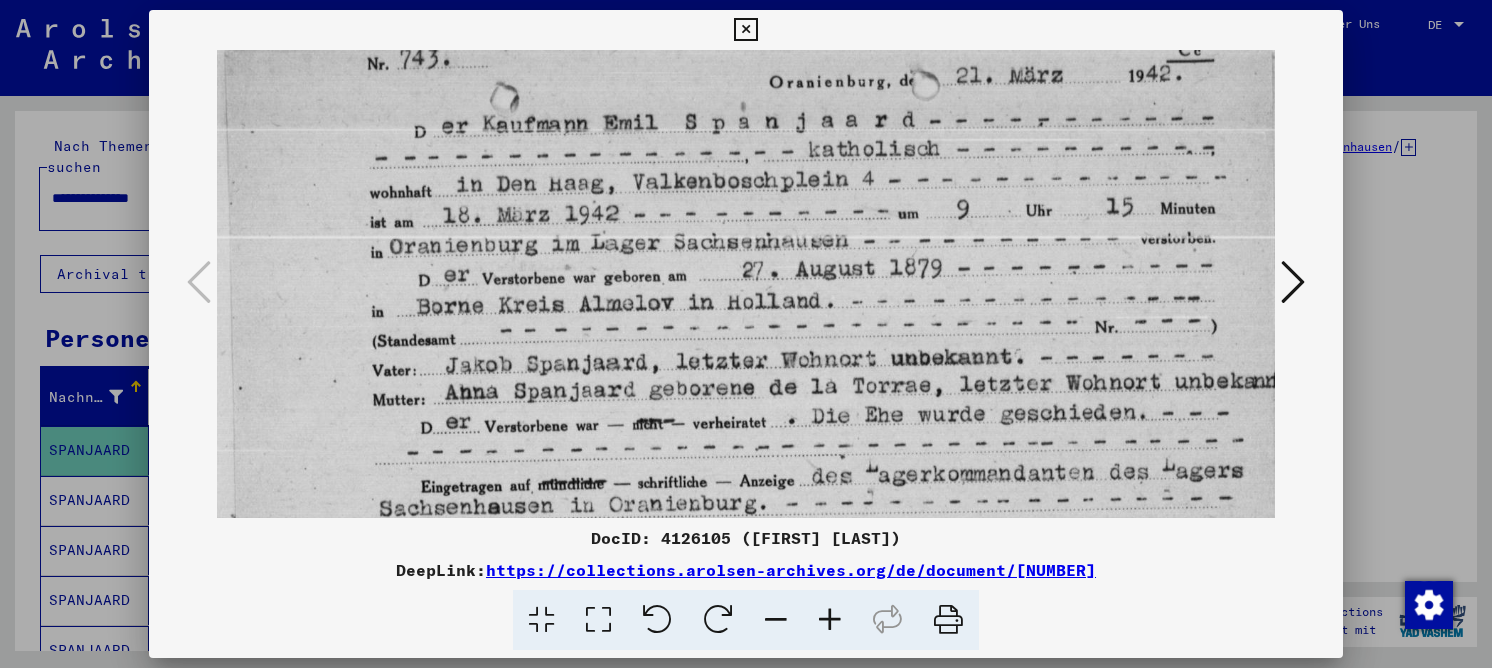 drag, startPoint x: 740, startPoint y: 167, endPoint x: 700, endPoint y: 406, distance: 242.32416 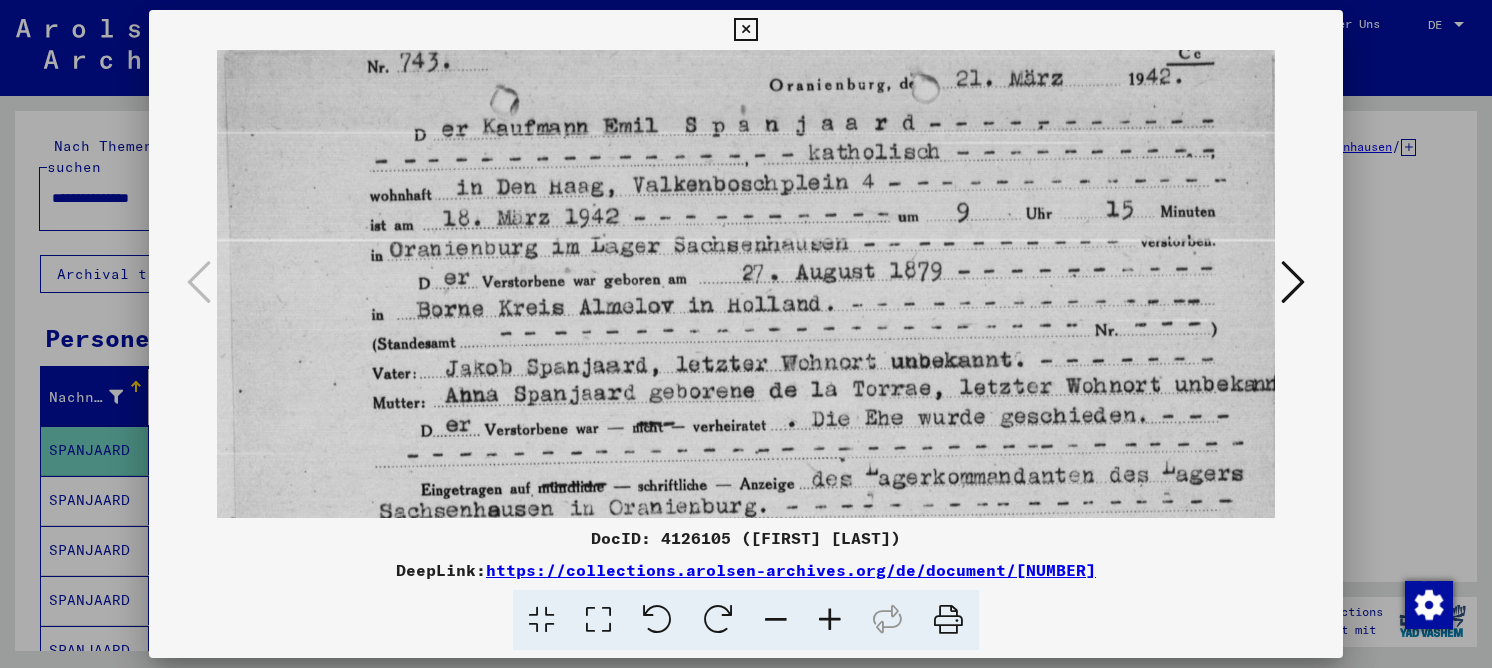 scroll, scrollTop: 0, scrollLeft: 0, axis: both 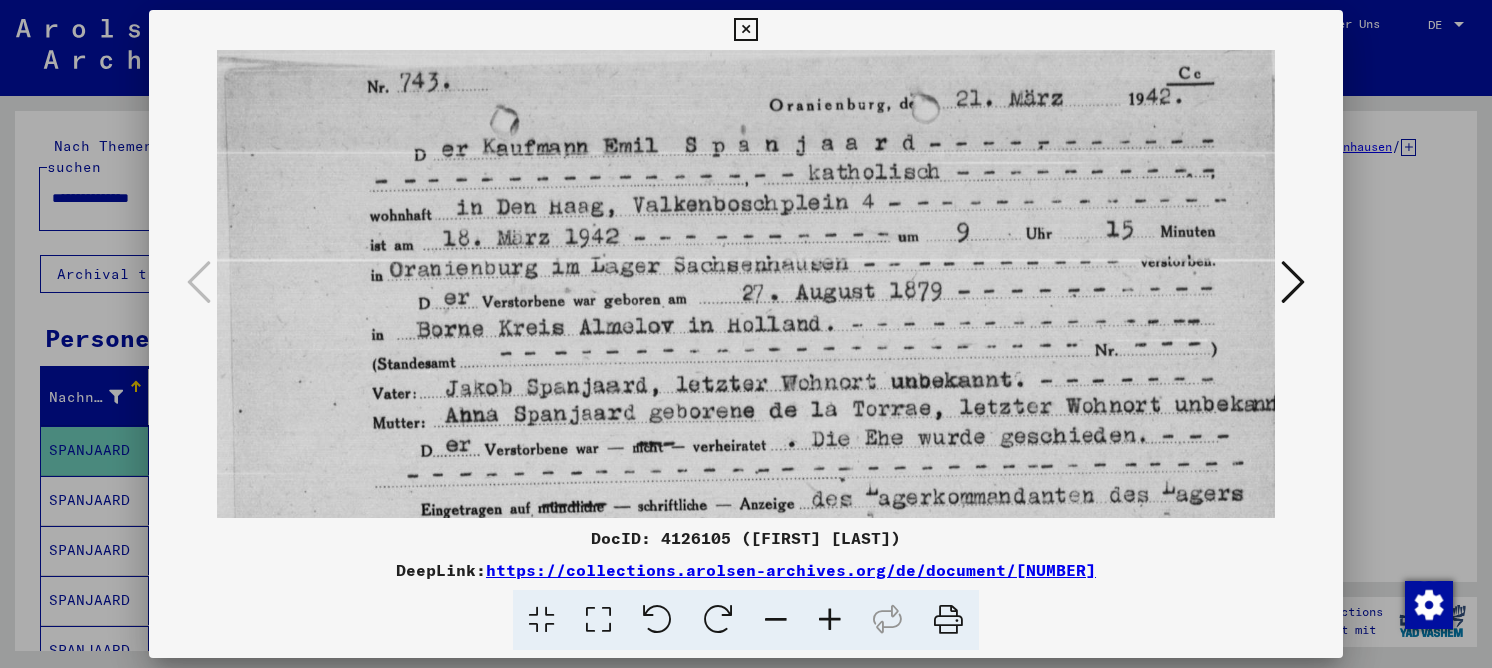 drag, startPoint x: 594, startPoint y: 266, endPoint x: 508, endPoint y: 401, distance: 160.06561 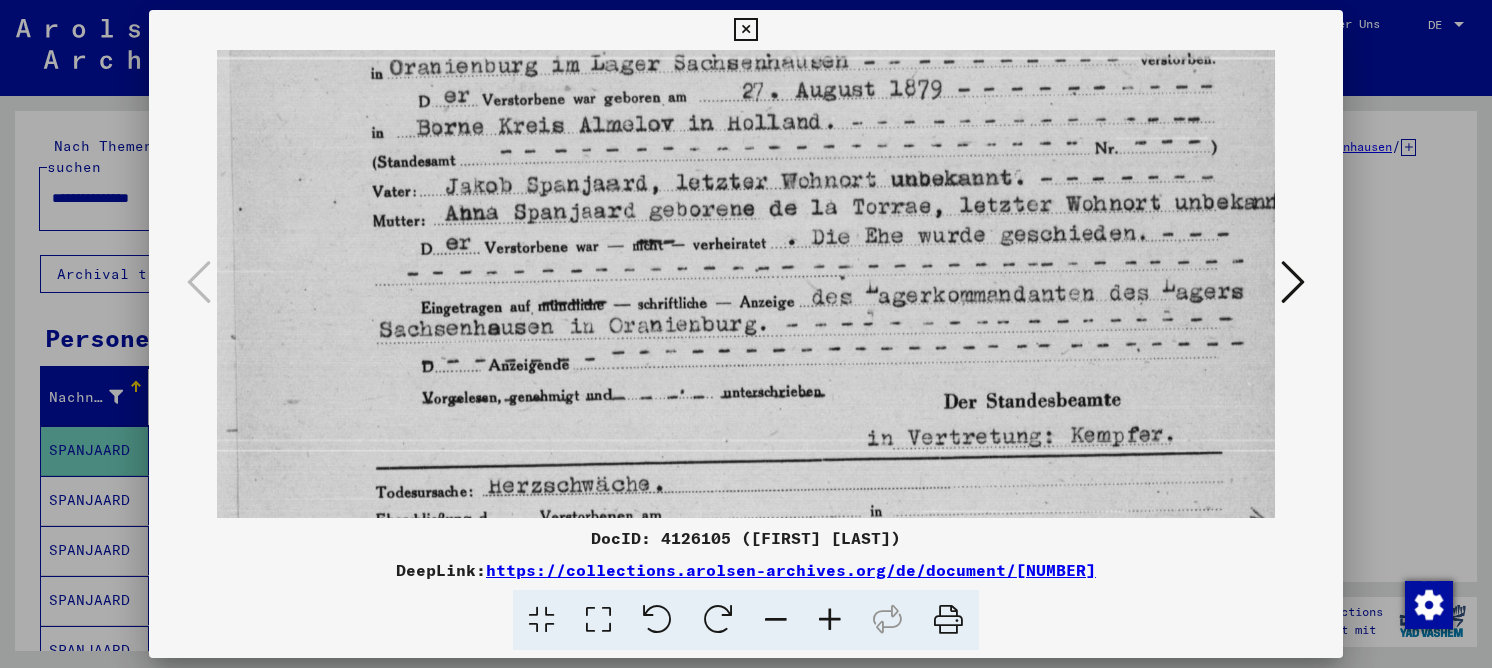 drag, startPoint x: 502, startPoint y: 289, endPoint x: 501, endPoint y: 198, distance: 91.00549 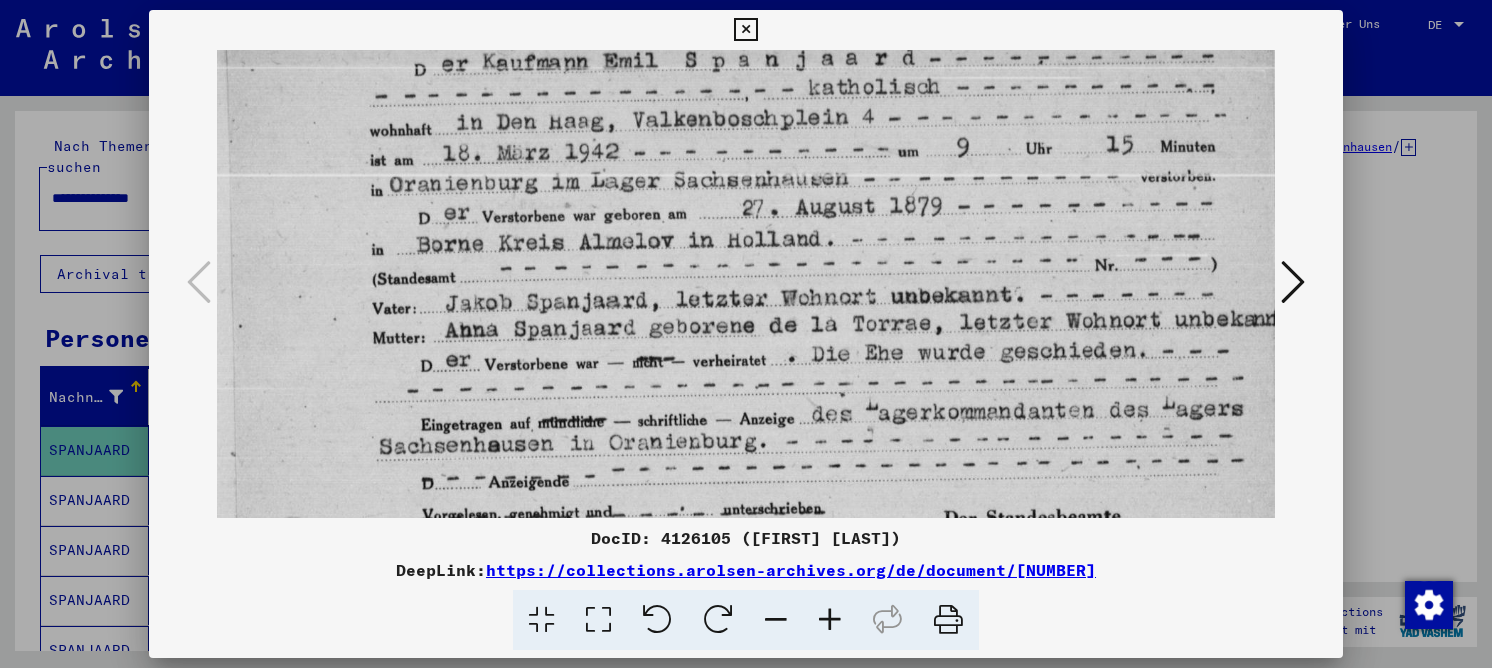 scroll, scrollTop: 77, scrollLeft: 0, axis: vertical 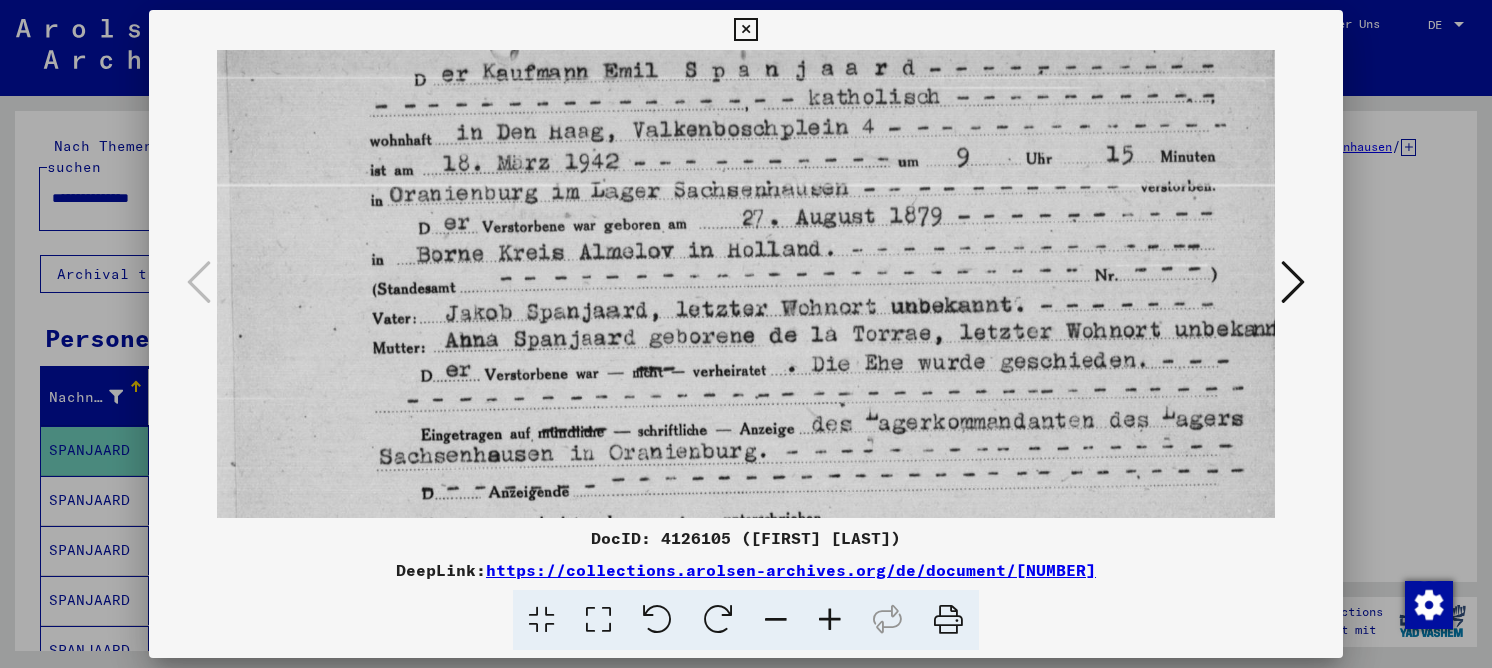 drag, startPoint x: 494, startPoint y: 264, endPoint x: 469, endPoint y: 401, distance: 139.26234 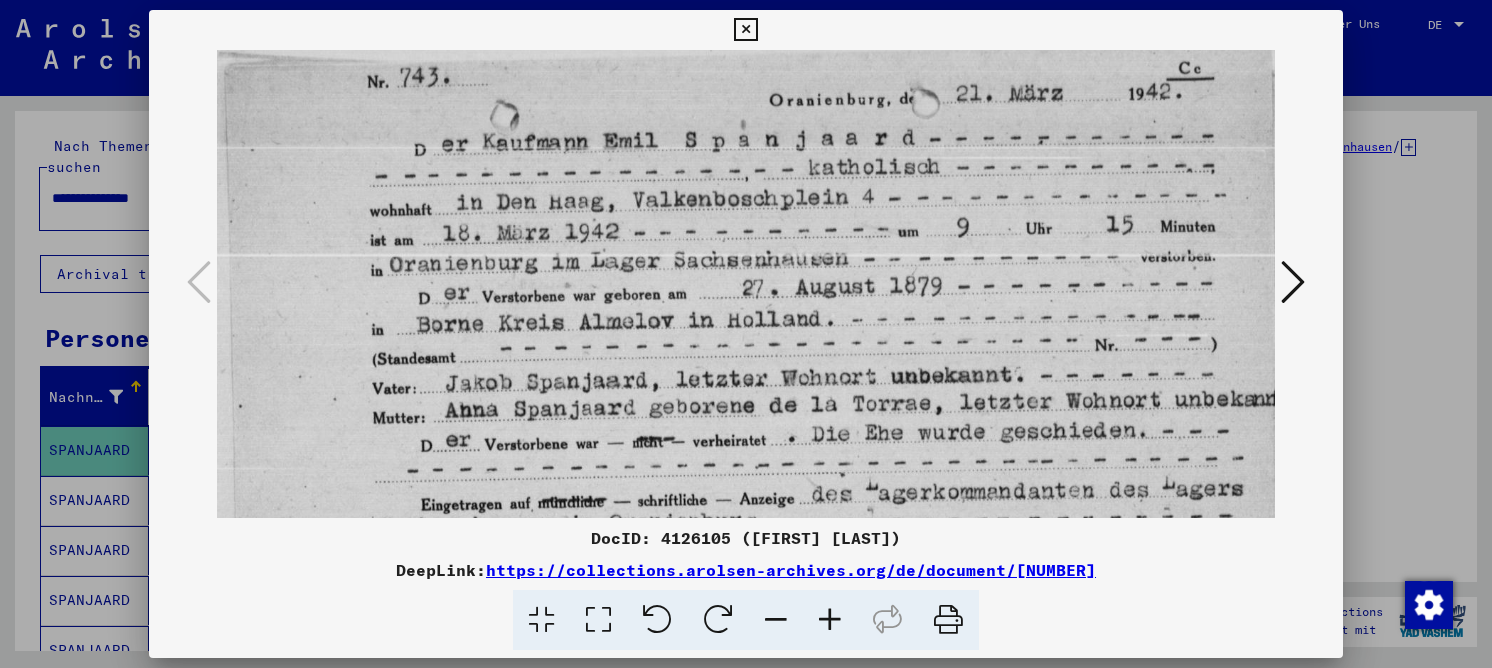 scroll, scrollTop: 0, scrollLeft: 0, axis: both 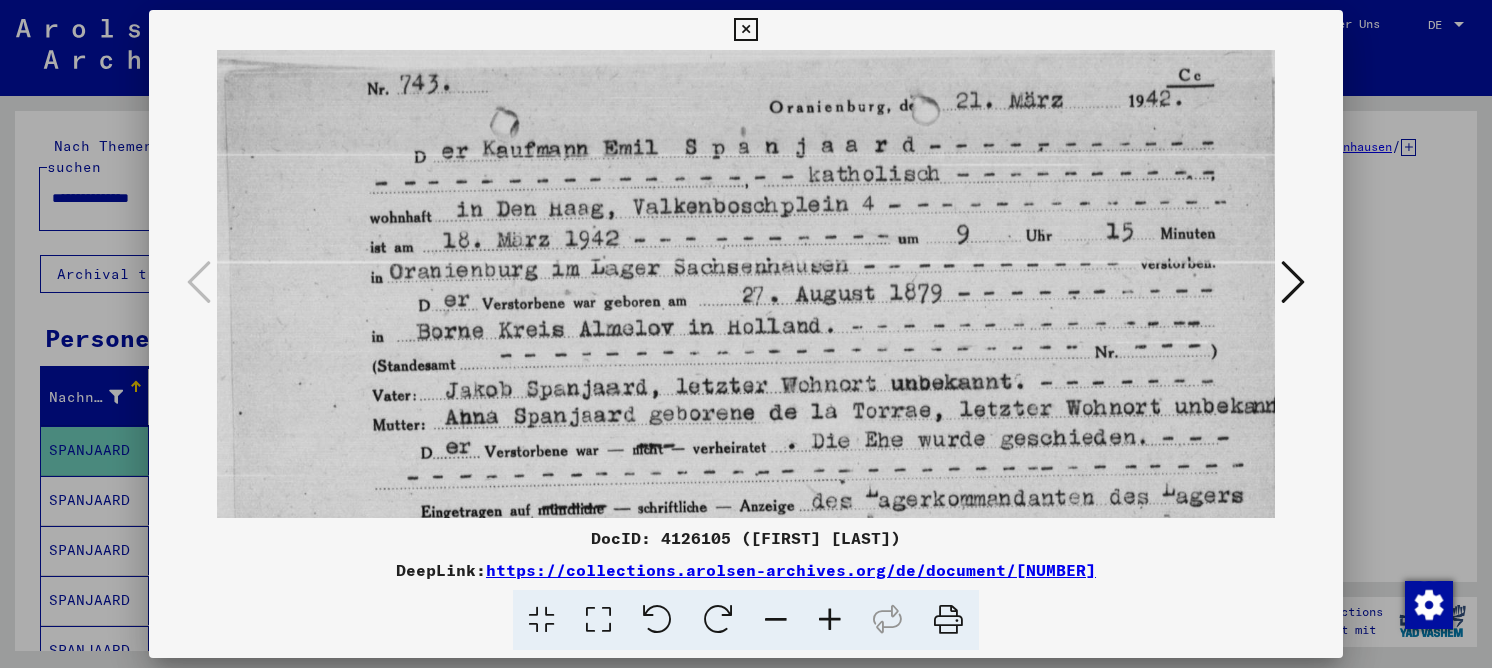 drag, startPoint x: 708, startPoint y: 184, endPoint x: 705, endPoint y: 268, distance: 84.05355 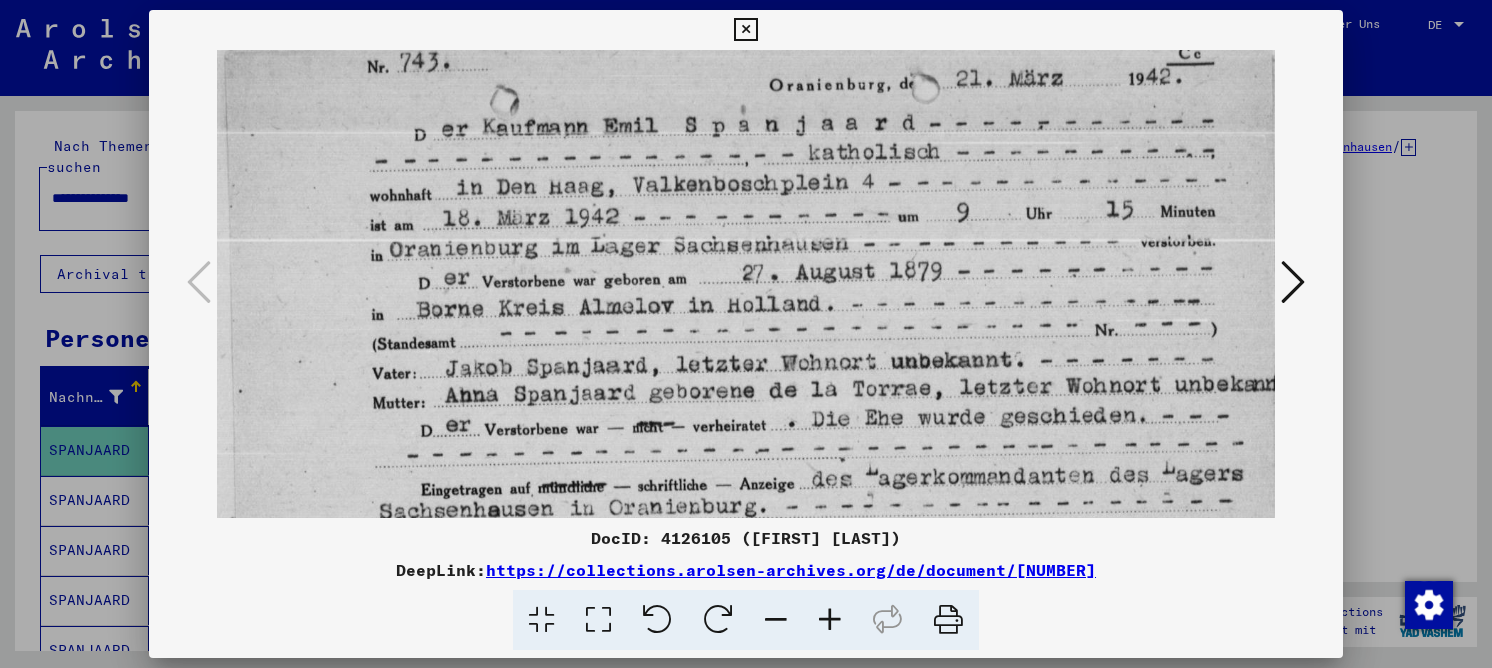 scroll, scrollTop: 39, scrollLeft: 0, axis: vertical 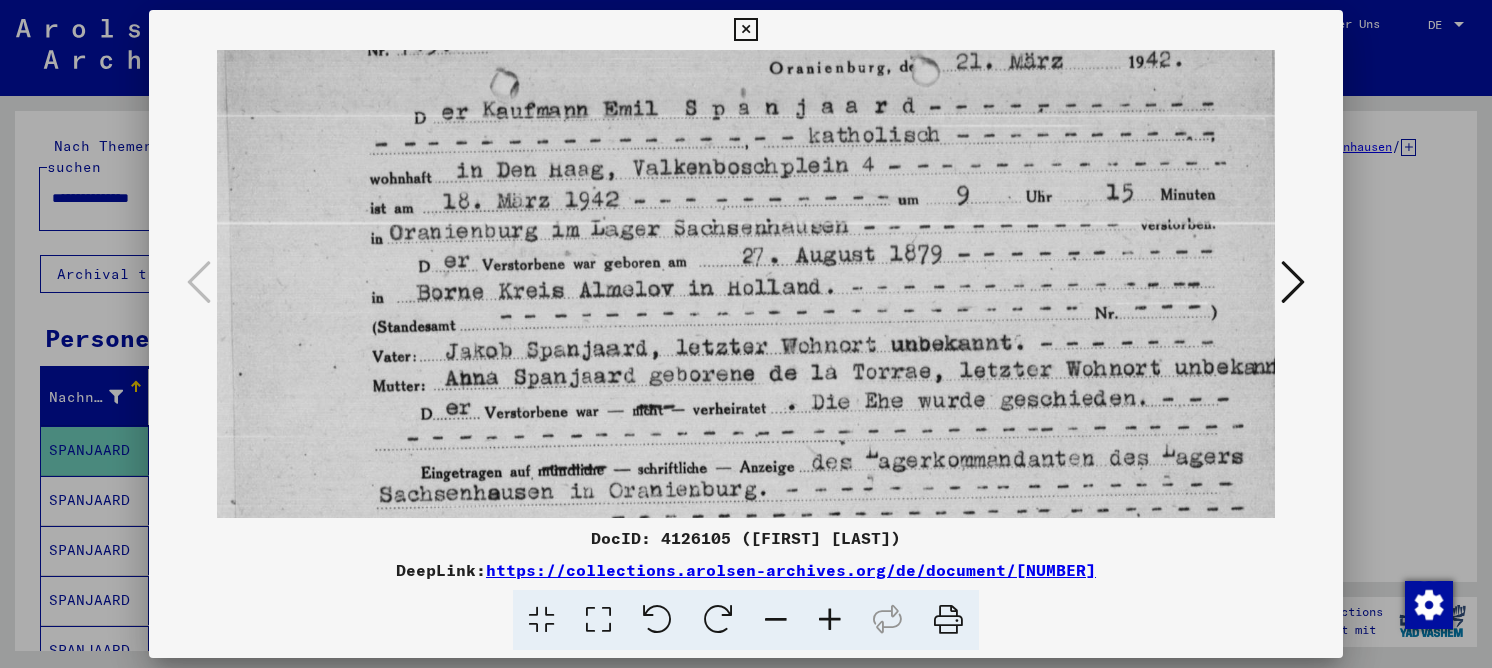 drag, startPoint x: 783, startPoint y: 384, endPoint x: 752, endPoint y: 345, distance: 49.819675 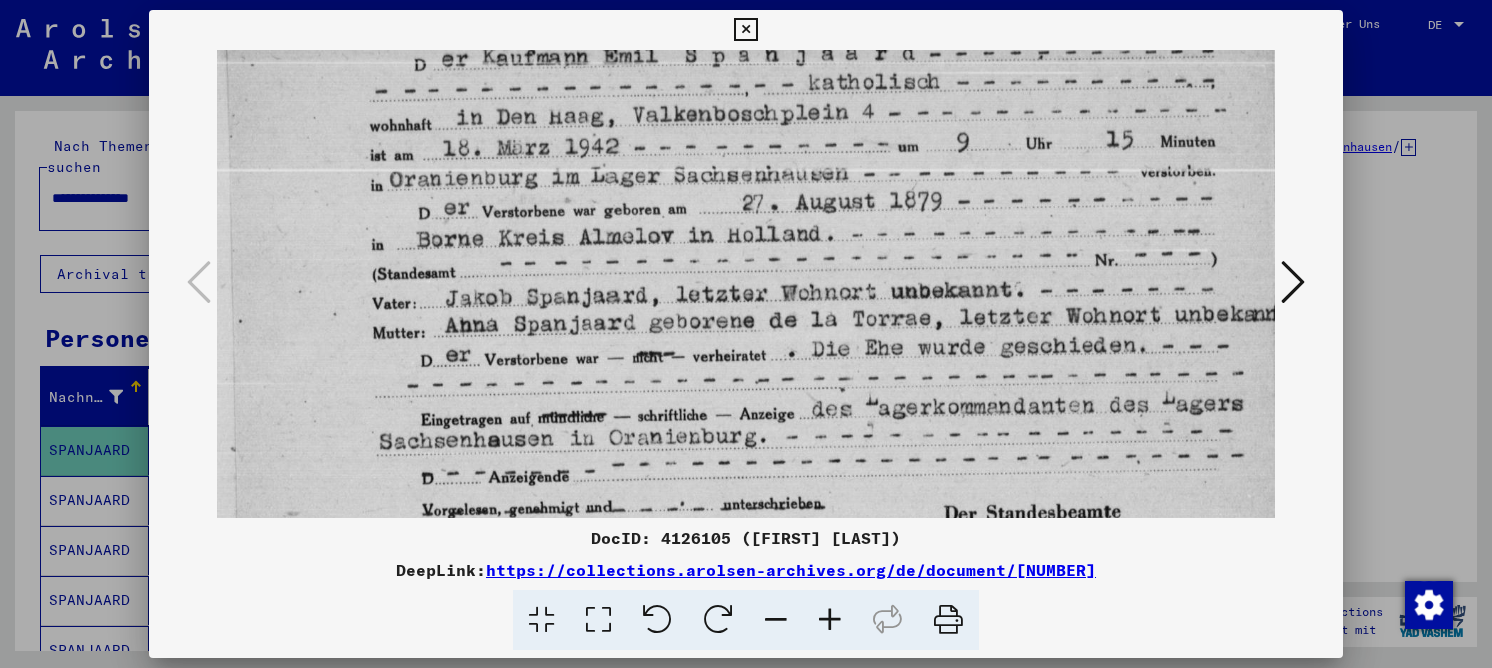 drag, startPoint x: 825, startPoint y: 243, endPoint x: 673, endPoint y: 174, distance: 166.92813 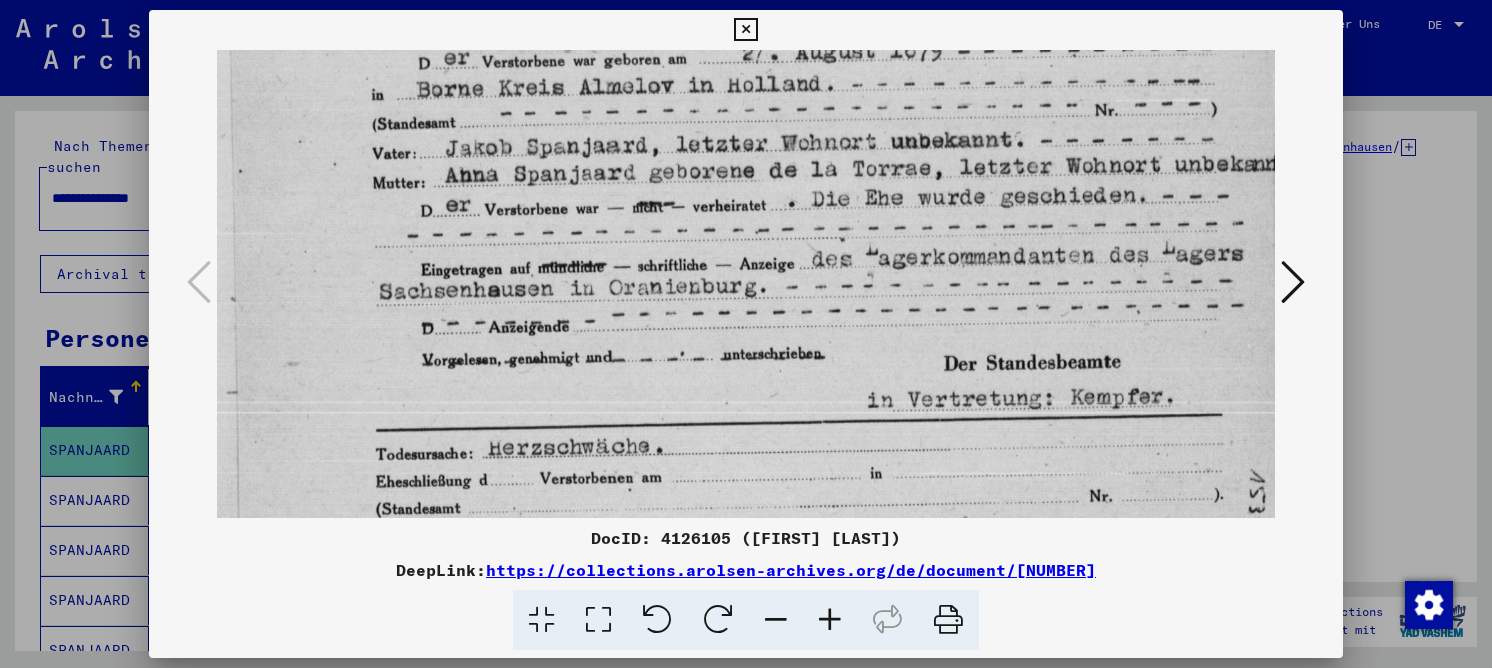 drag, startPoint x: 632, startPoint y: 371, endPoint x: 636, endPoint y: 251, distance: 120.06665 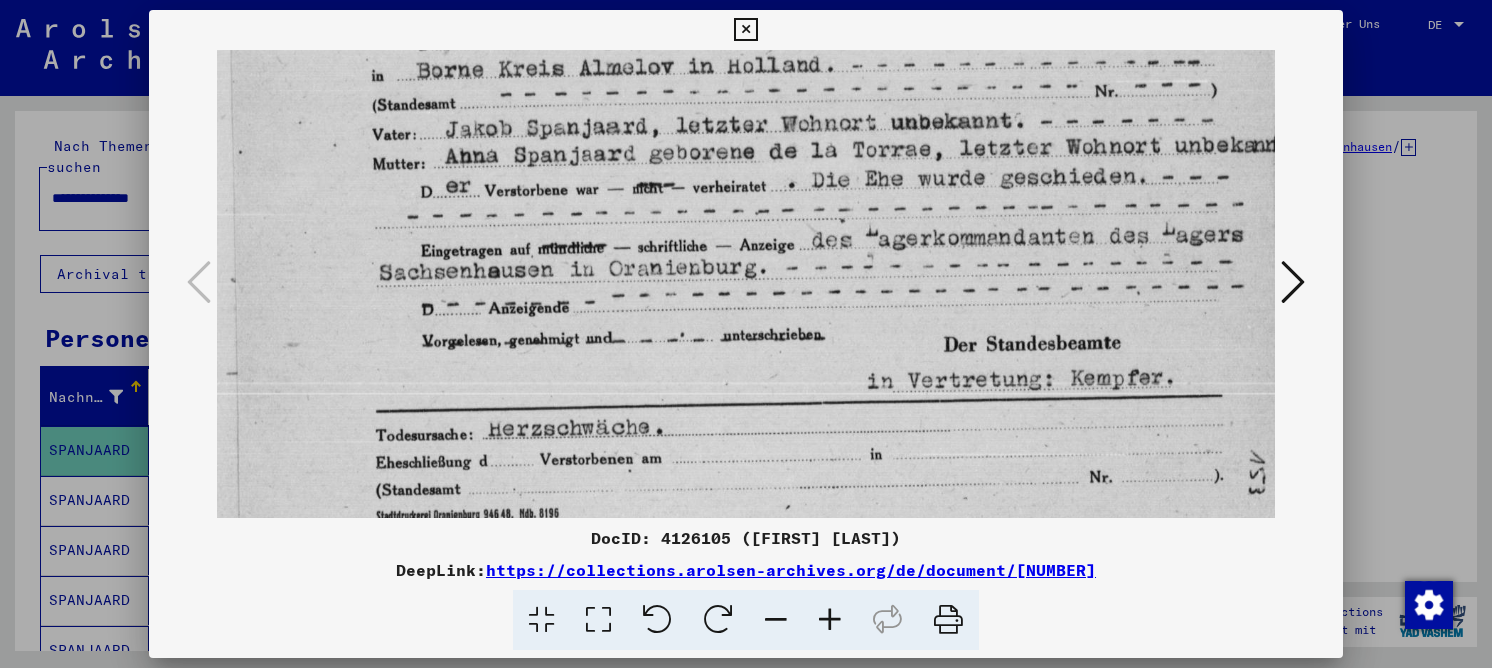 drag, startPoint x: 625, startPoint y: 361, endPoint x: 610, endPoint y: 239, distance: 122.91867 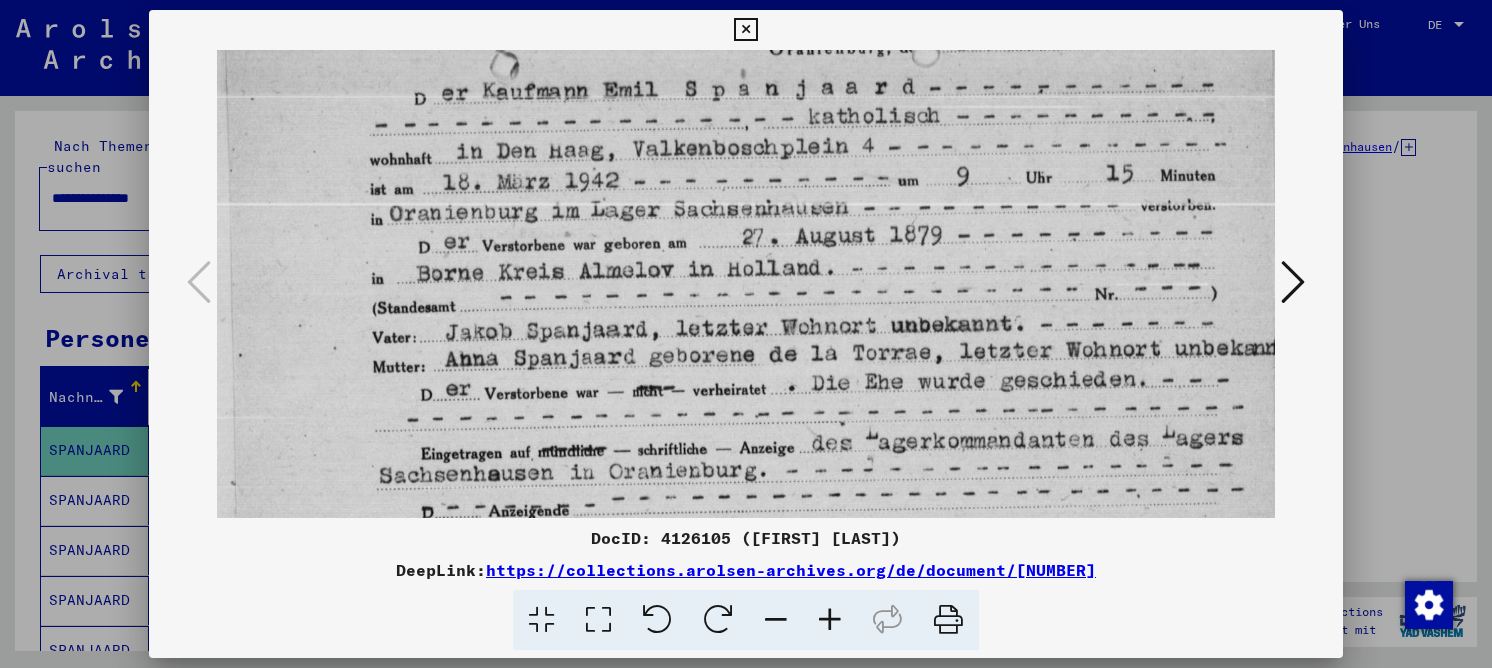 drag, startPoint x: 613, startPoint y: 255, endPoint x: 604, endPoint y: 388, distance: 133.30417 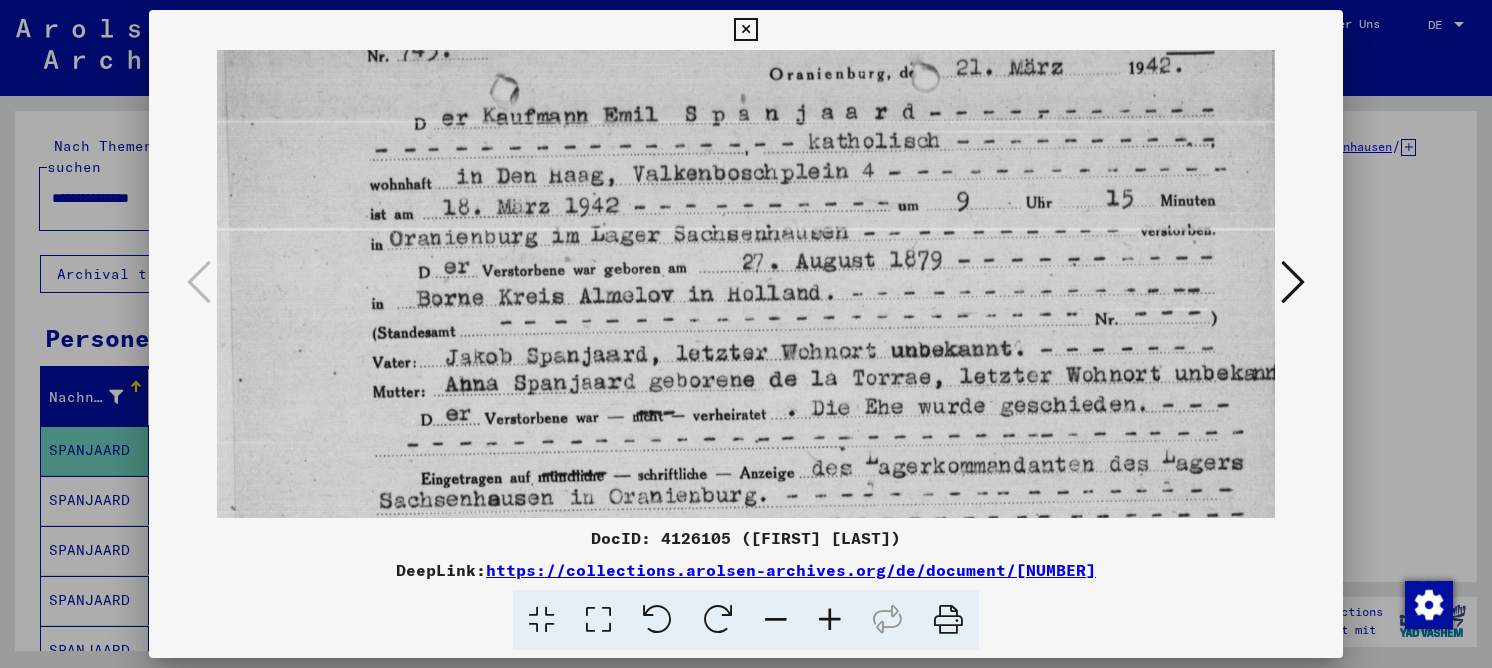 scroll, scrollTop: 18, scrollLeft: 0, axis: vertical 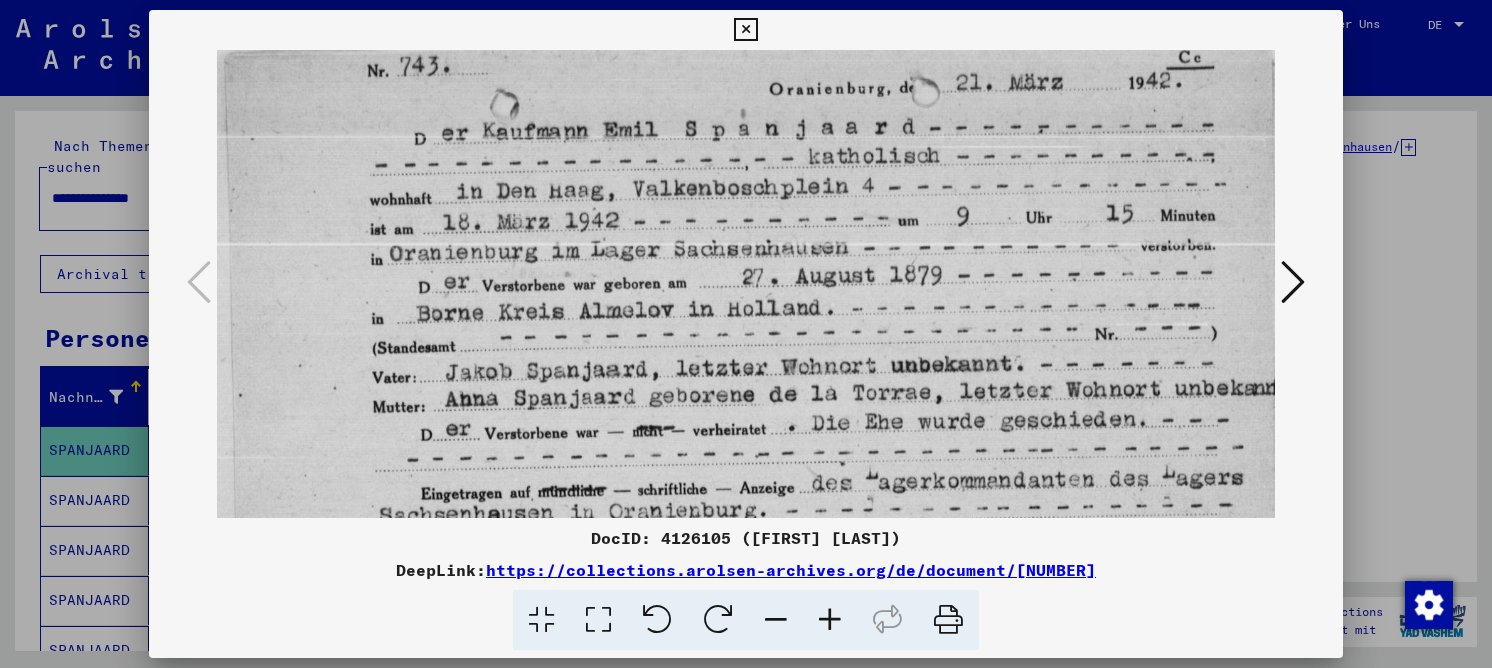 drag, startPoint x: 615, startPoint y: 246, endPoint x: 611, endPoint y: 279, distance: 33.24154 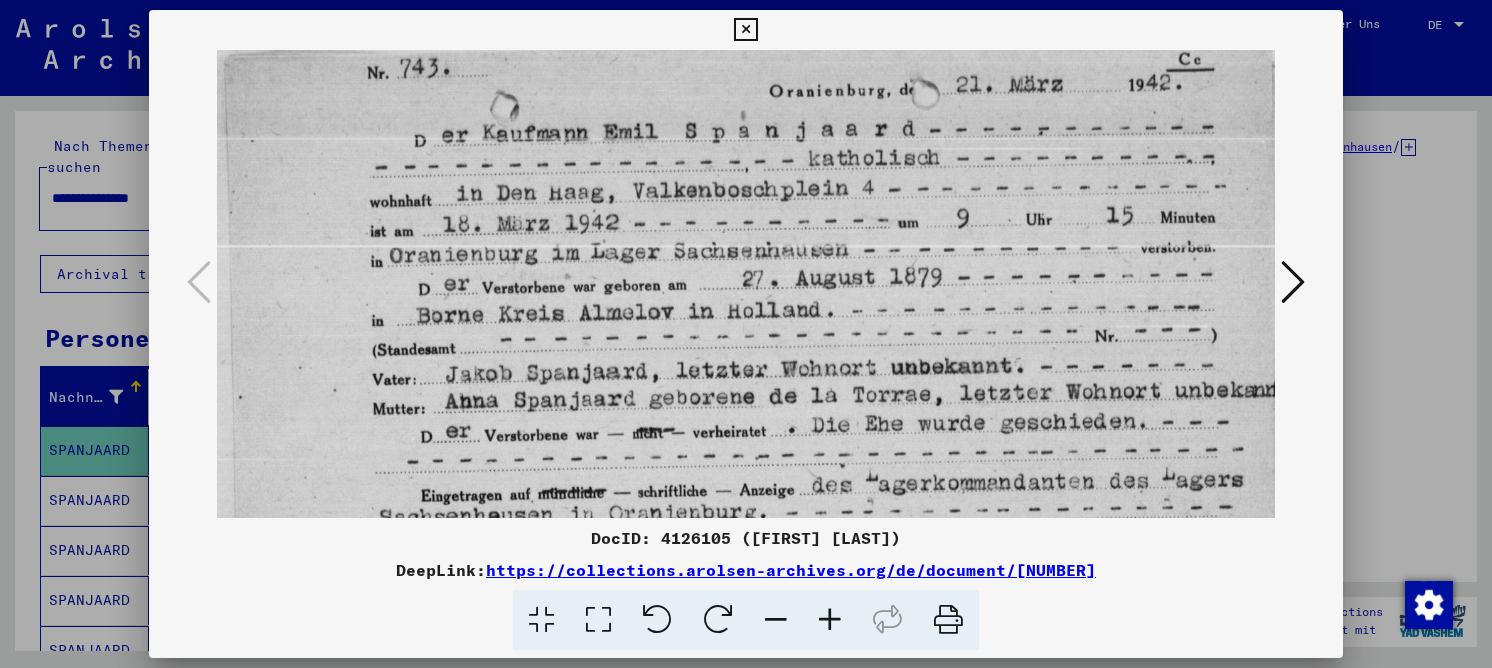 click at bounding box center (746, 409) 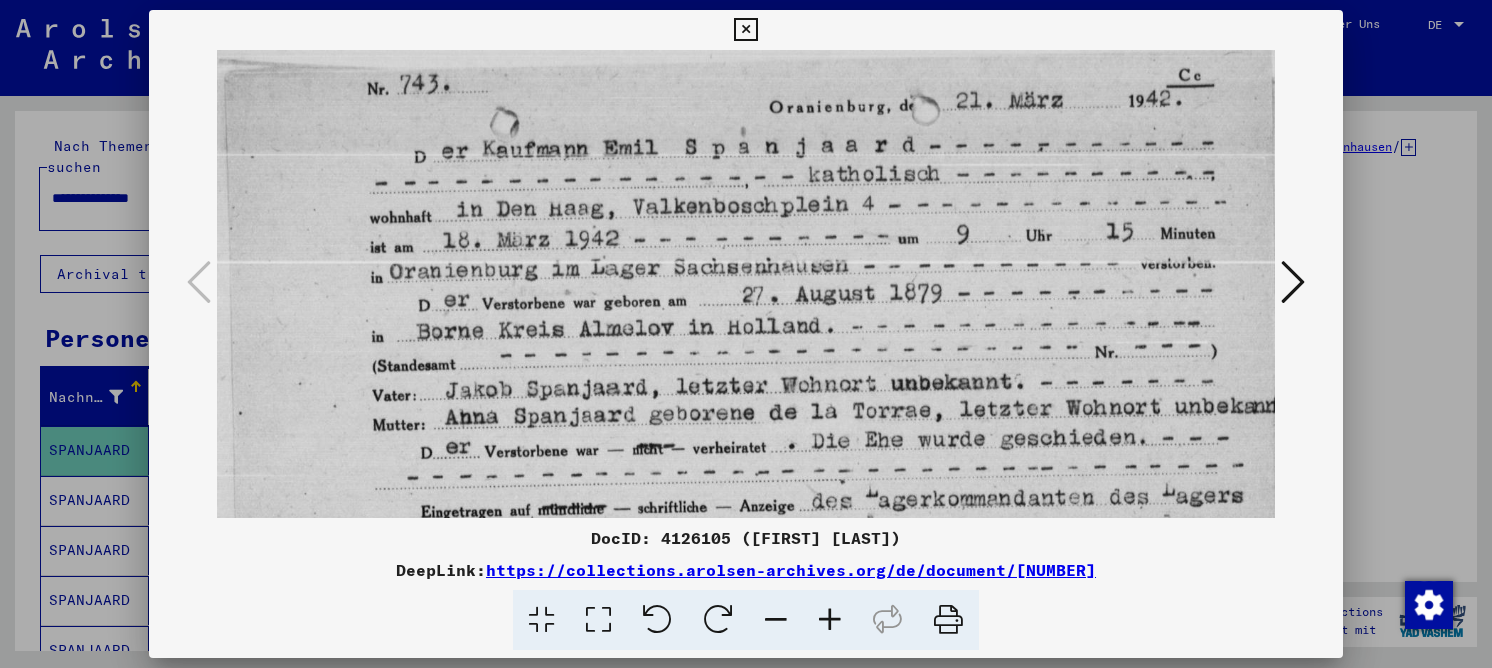 drag, startPoint x: 660, startPoint y: 226, endPoint x: 650, endPoint y: 252, distance: 27.856777 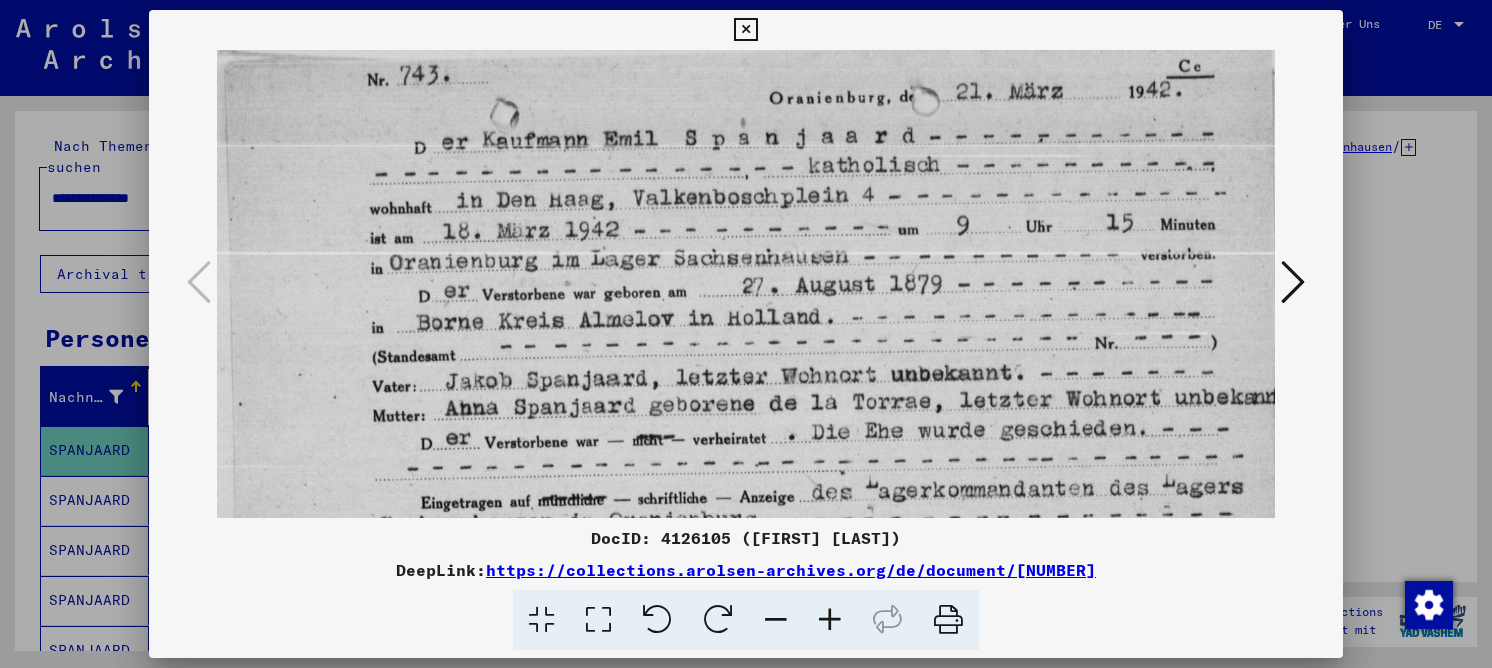 scroll, scrollTop: 0, scrollLeft: 0, axis: both 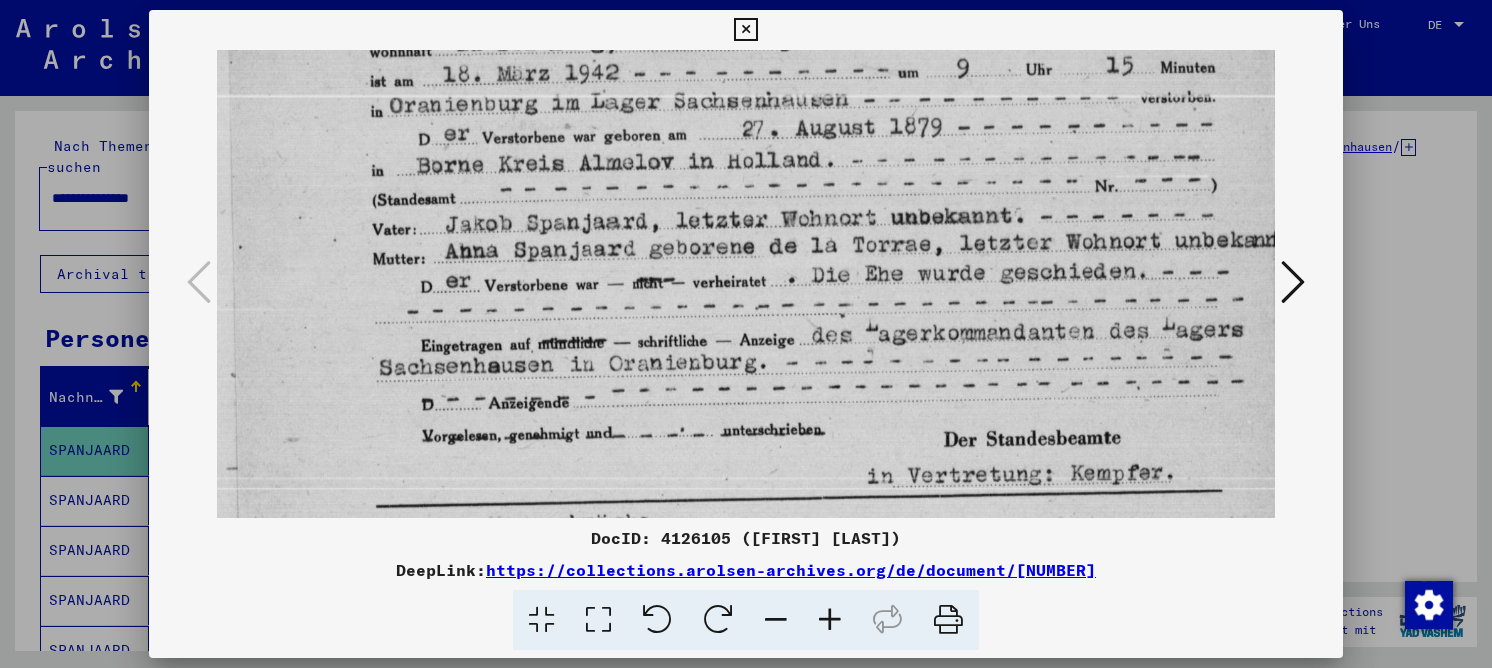 drag, startPoint x: 710, startPoint y: 294, endPoint x: 761, endPoint y: 132, distance: 169.83817 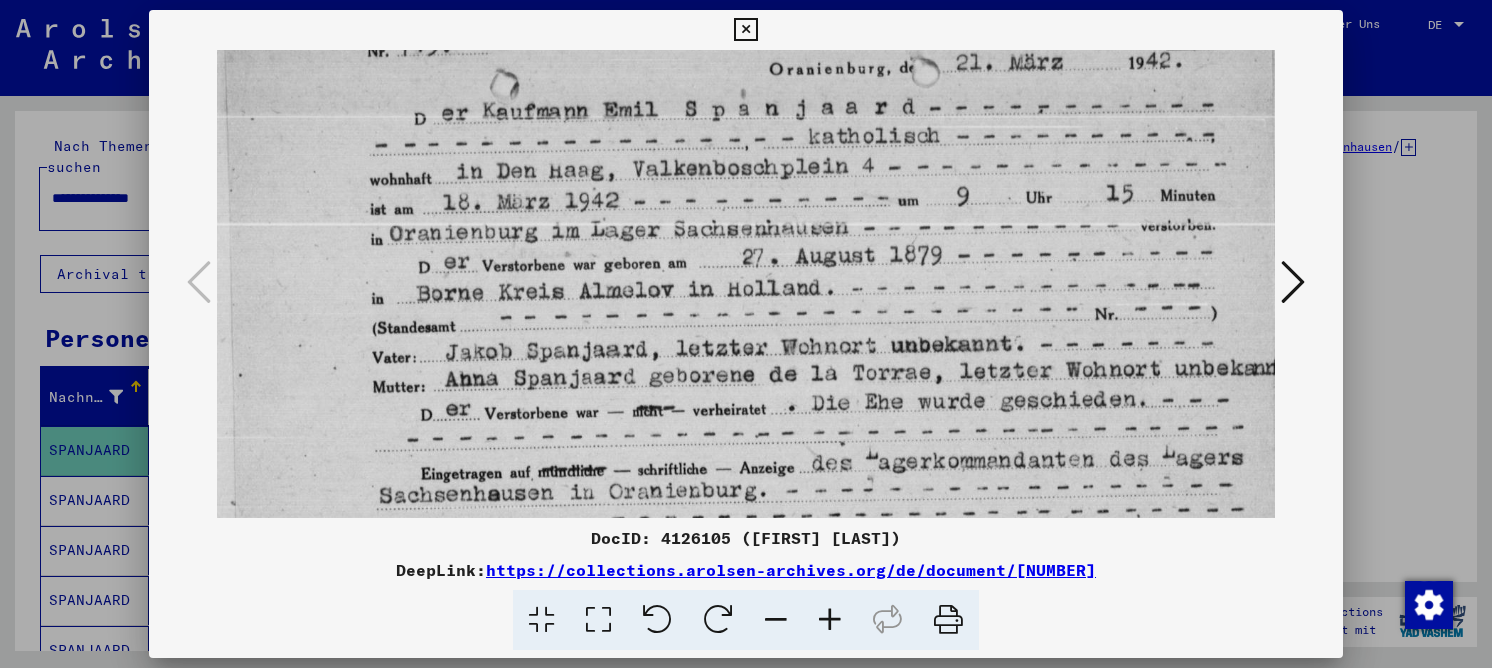 drag, startPoint x: 709, startPoint y: 291, endPoint x: 693, endPoint y: 332, distance: 44.011364 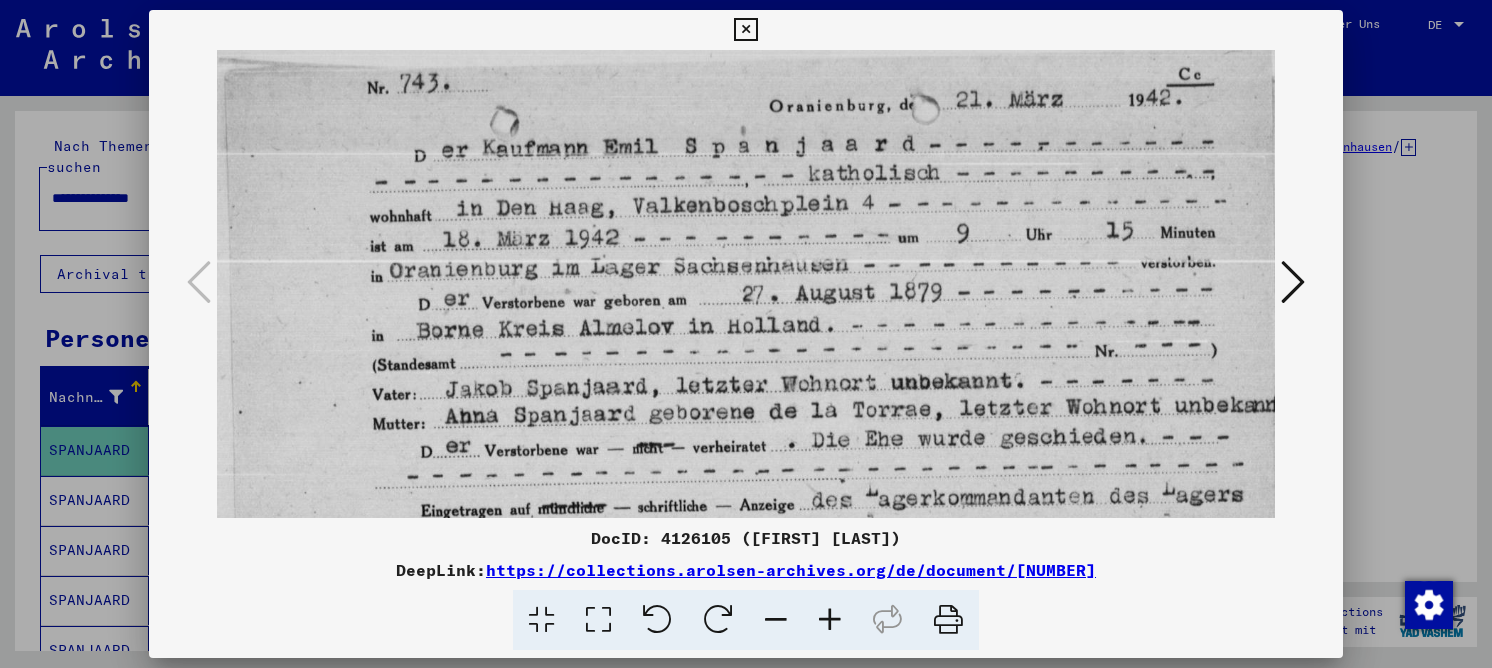 scroll, scrollTop: 0, scrollLeft: 0, axis: both 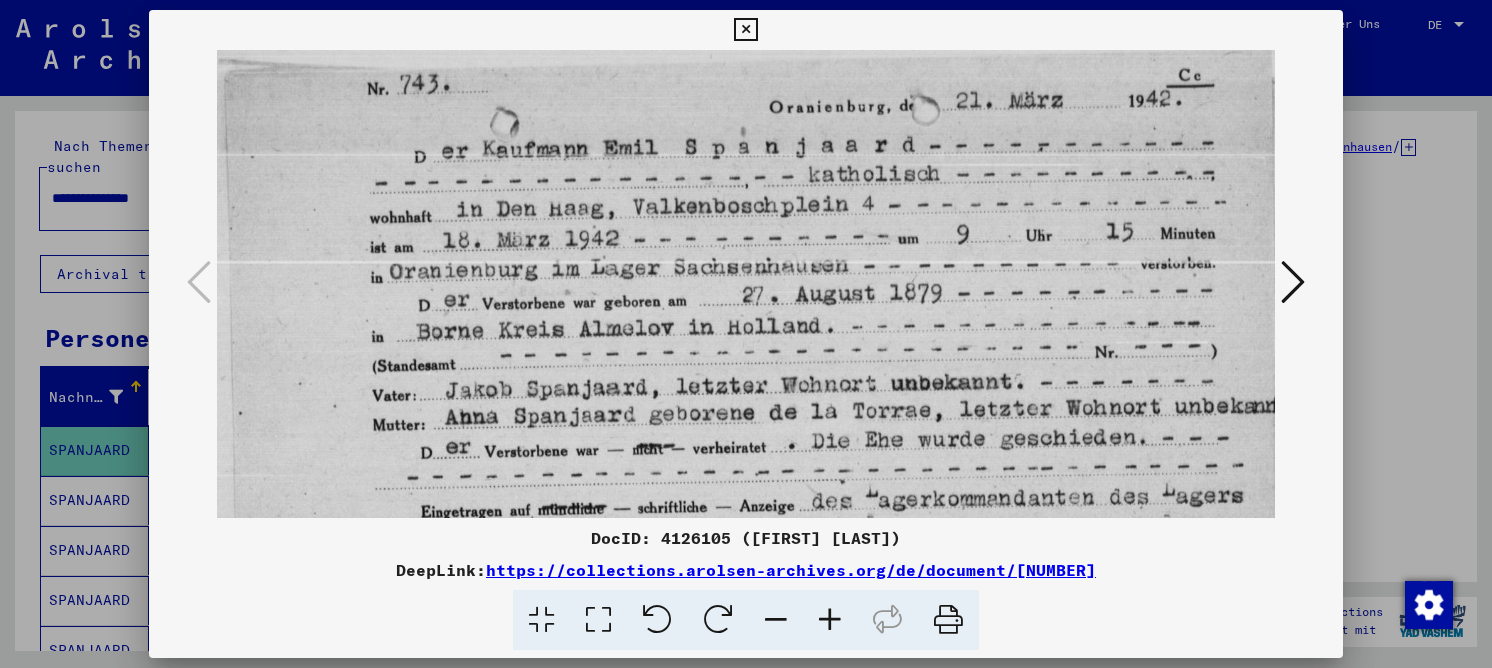 drag, startPoint x: 687, startPoint y: 283, endPoint x: 675, endPoint y: 311, distance: 30.463093 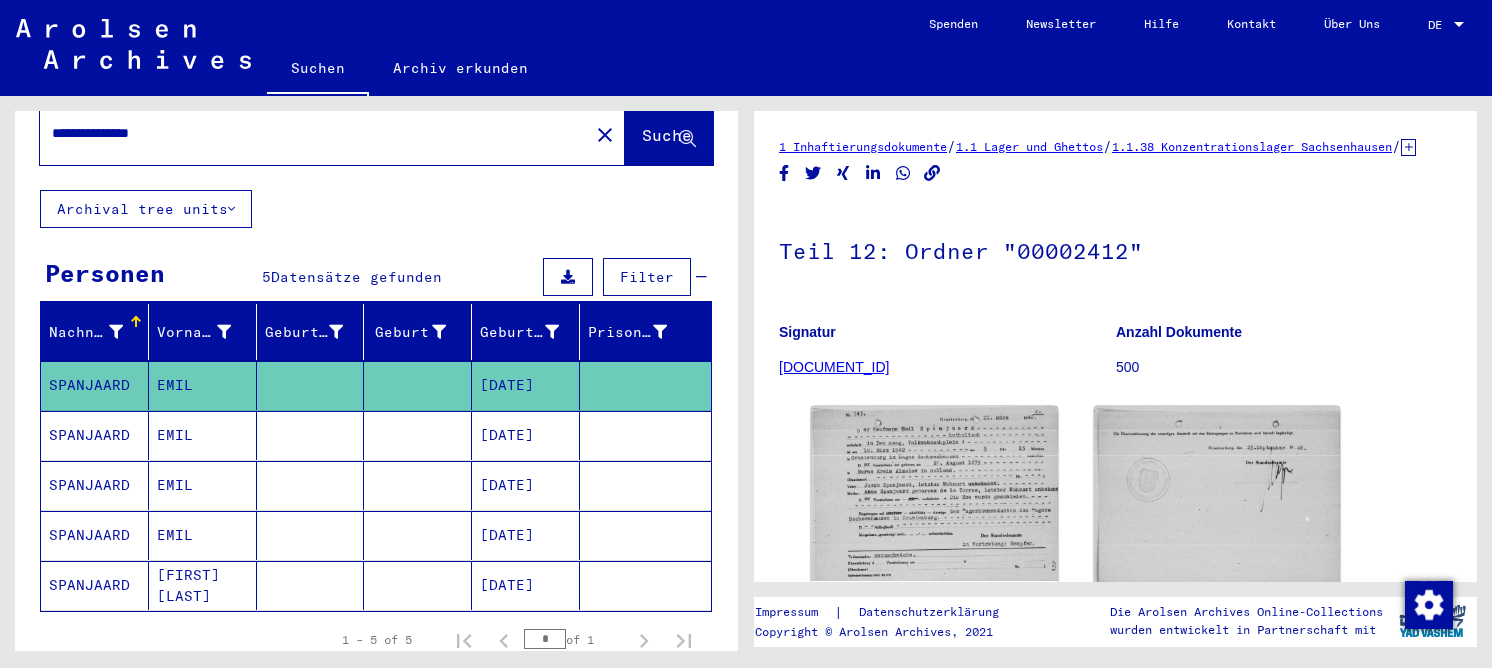 scroll, scrollTop: 100, scrollLeft: 0, axis: vertical 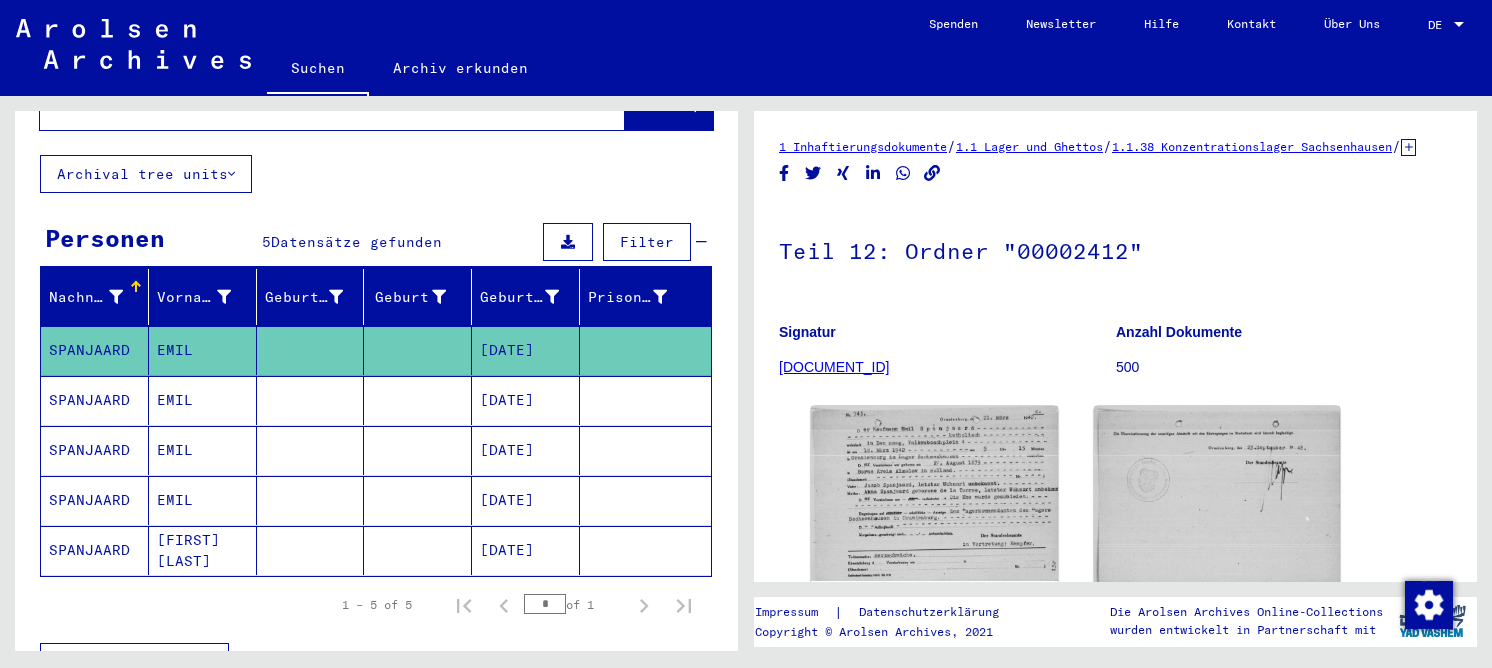 click at bounding box center [311, 450] 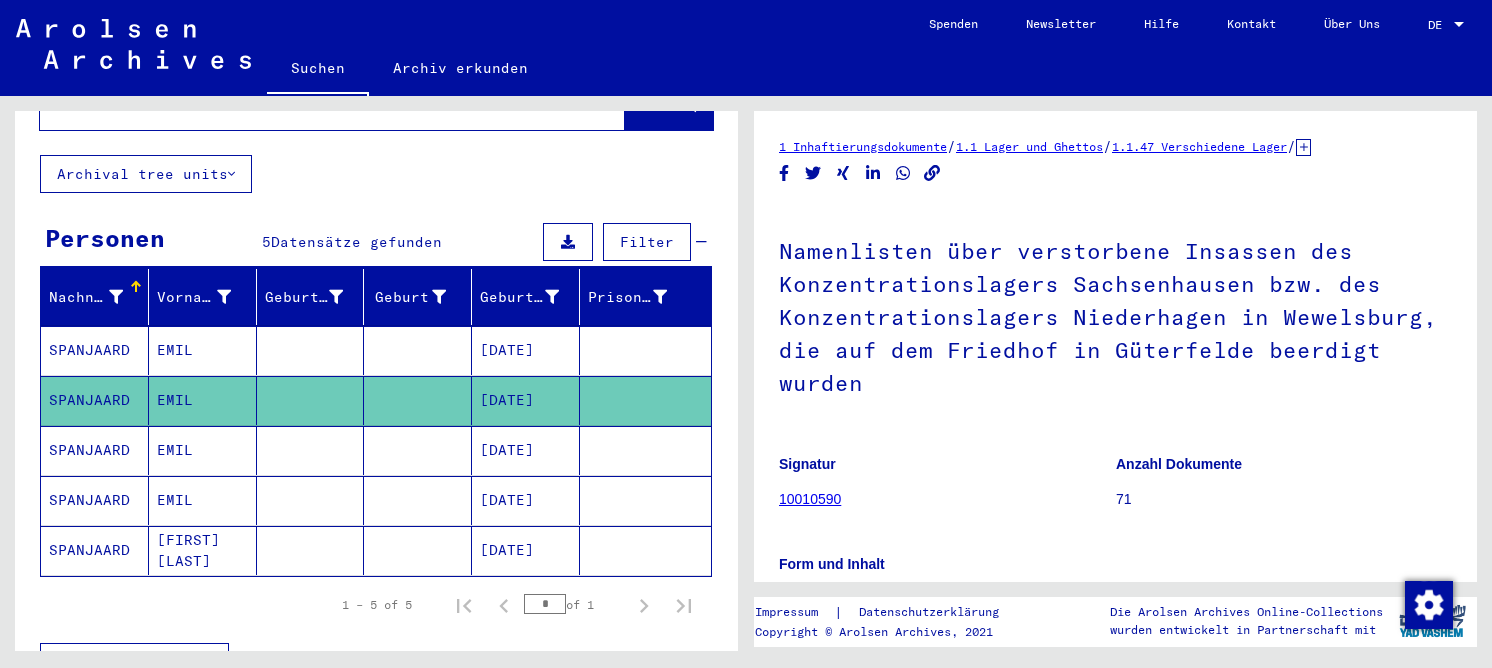 click at bounding box center (311, 500) 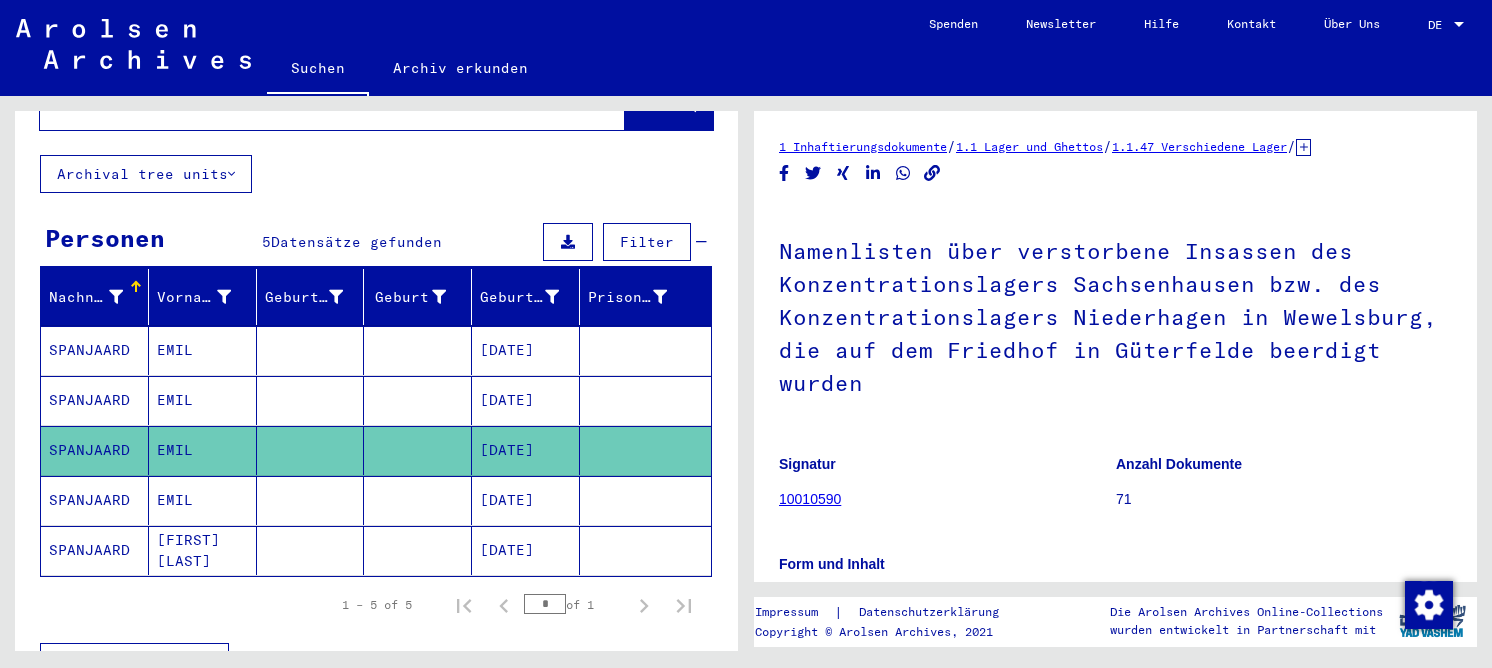 click at bounding box center (311, 550) 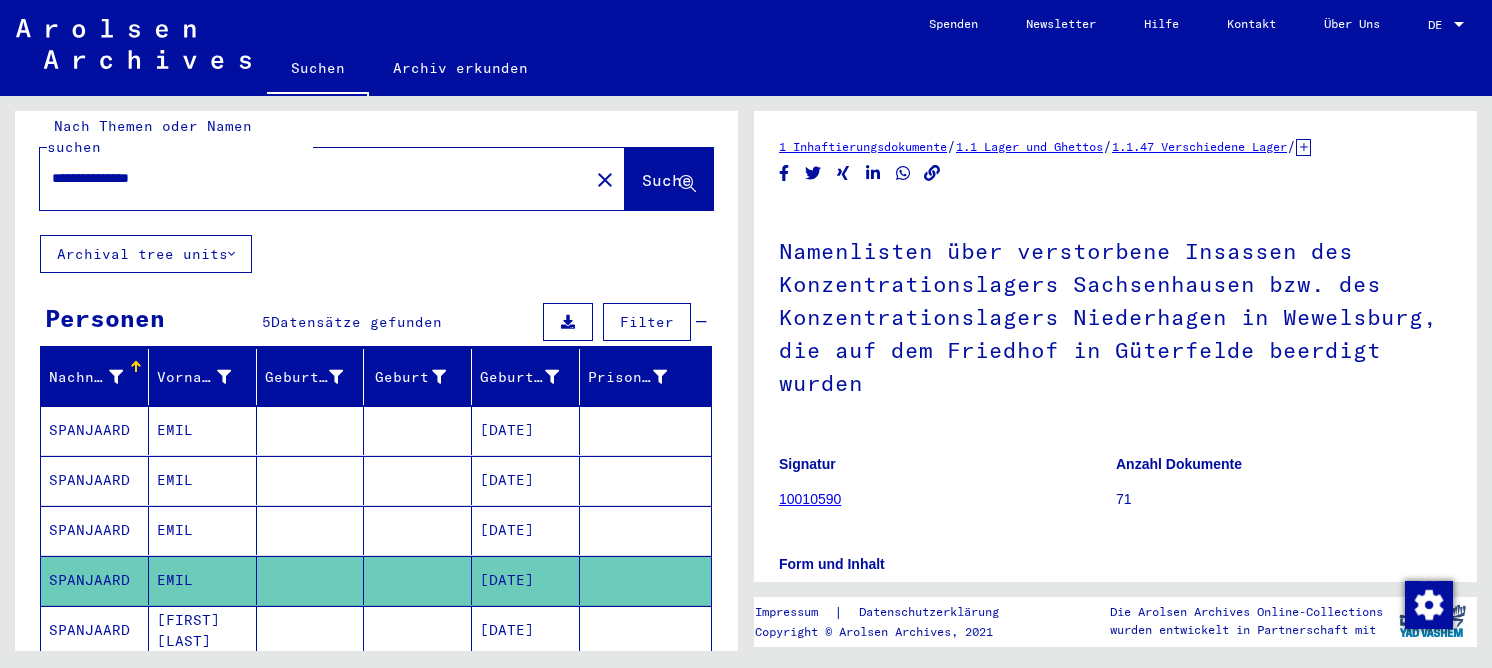 scroll, scrollTop: 0, scrollLeft: 0, axis: both 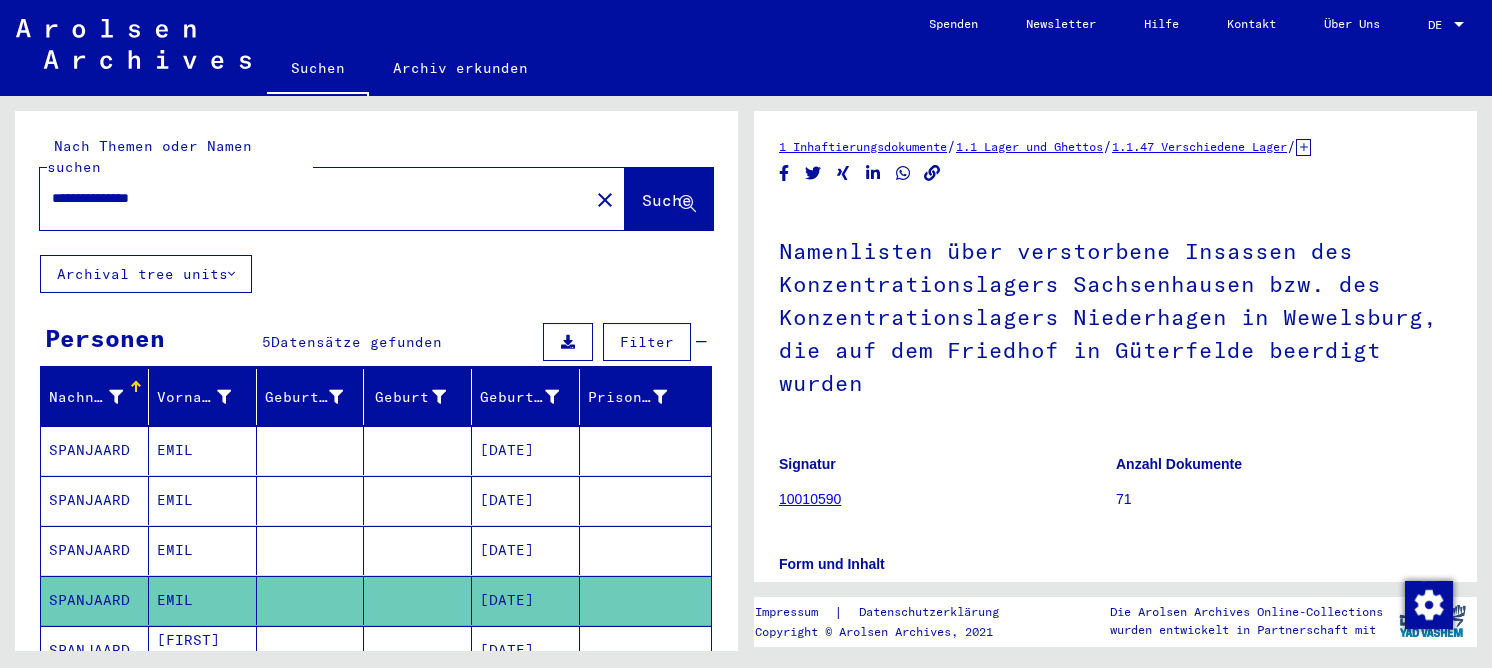 click on "**********" at bounding box center [314, 198] 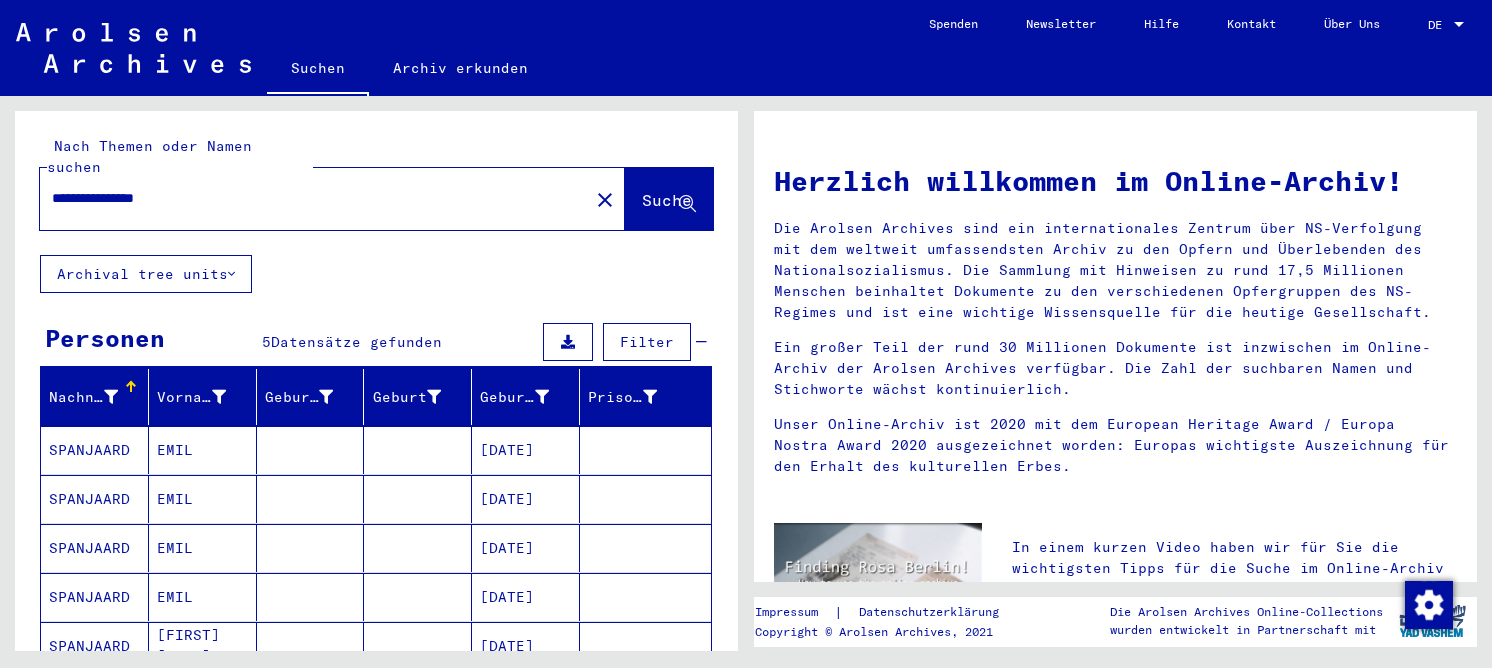 click on "[DATE]" at bounding box center [526, 597] 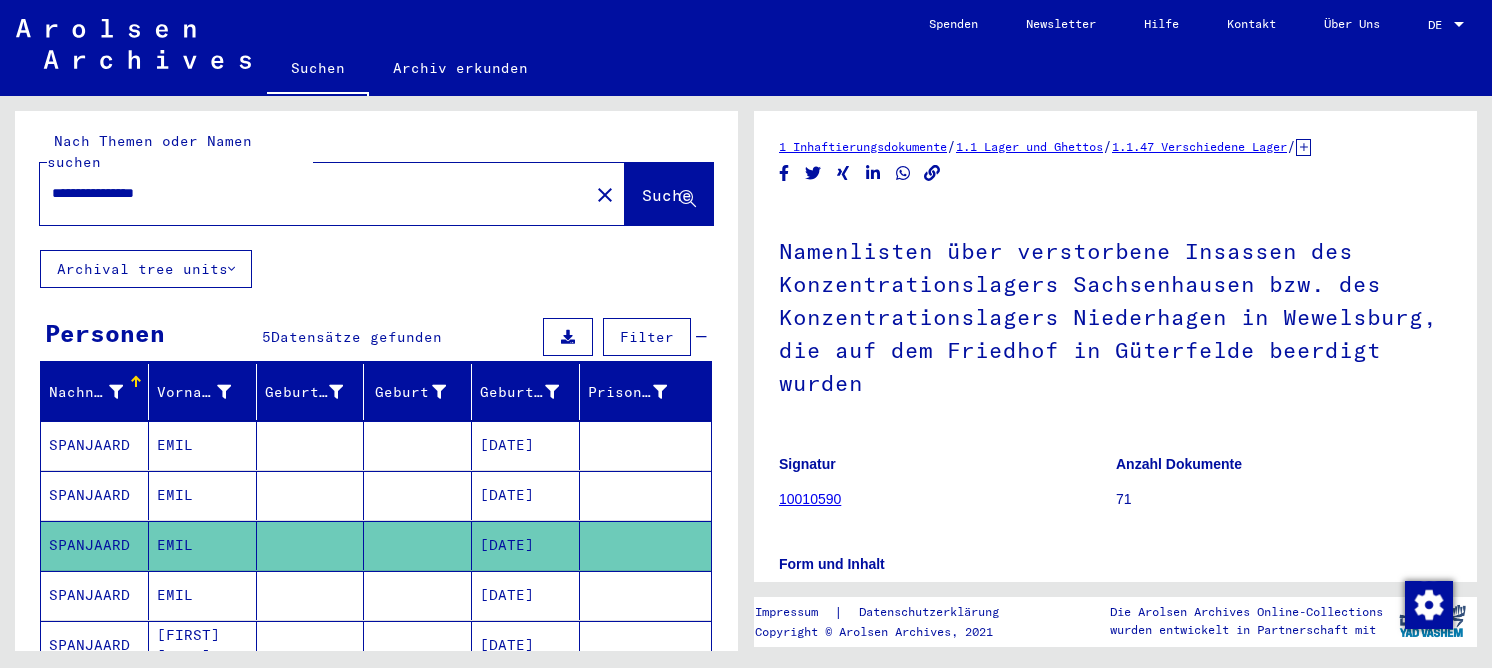 scroll, scrollTop: 0, scrollLeft: 0, axis: both 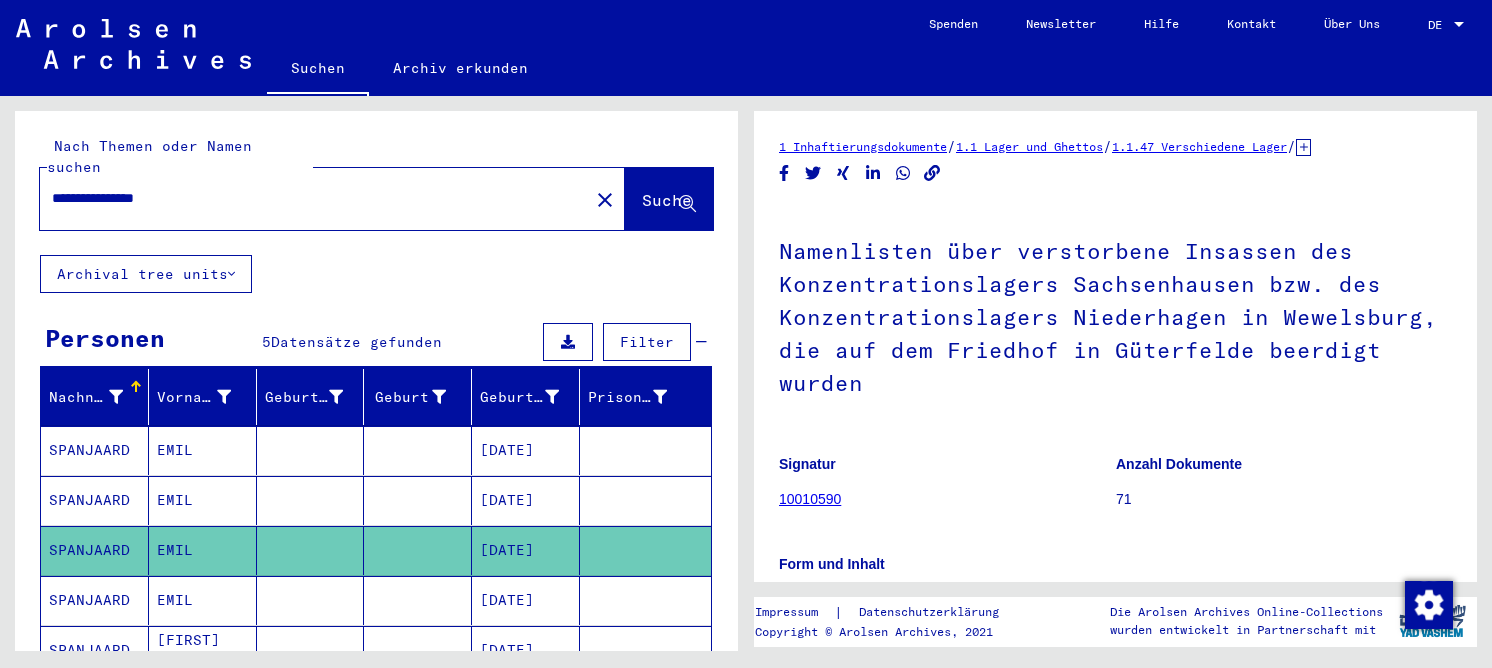 click on "**********" at bounding box center (314, 198) 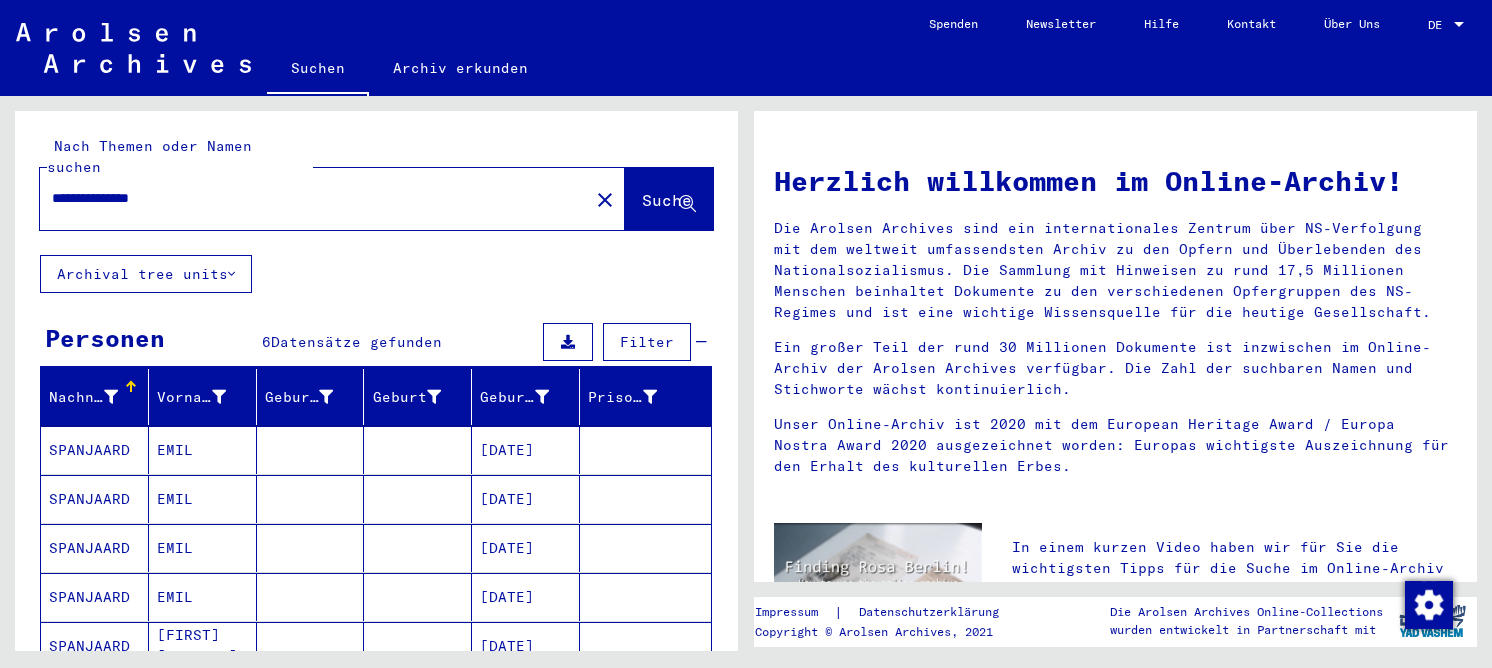 click on "EMIL" at bounding box center [203, 548] 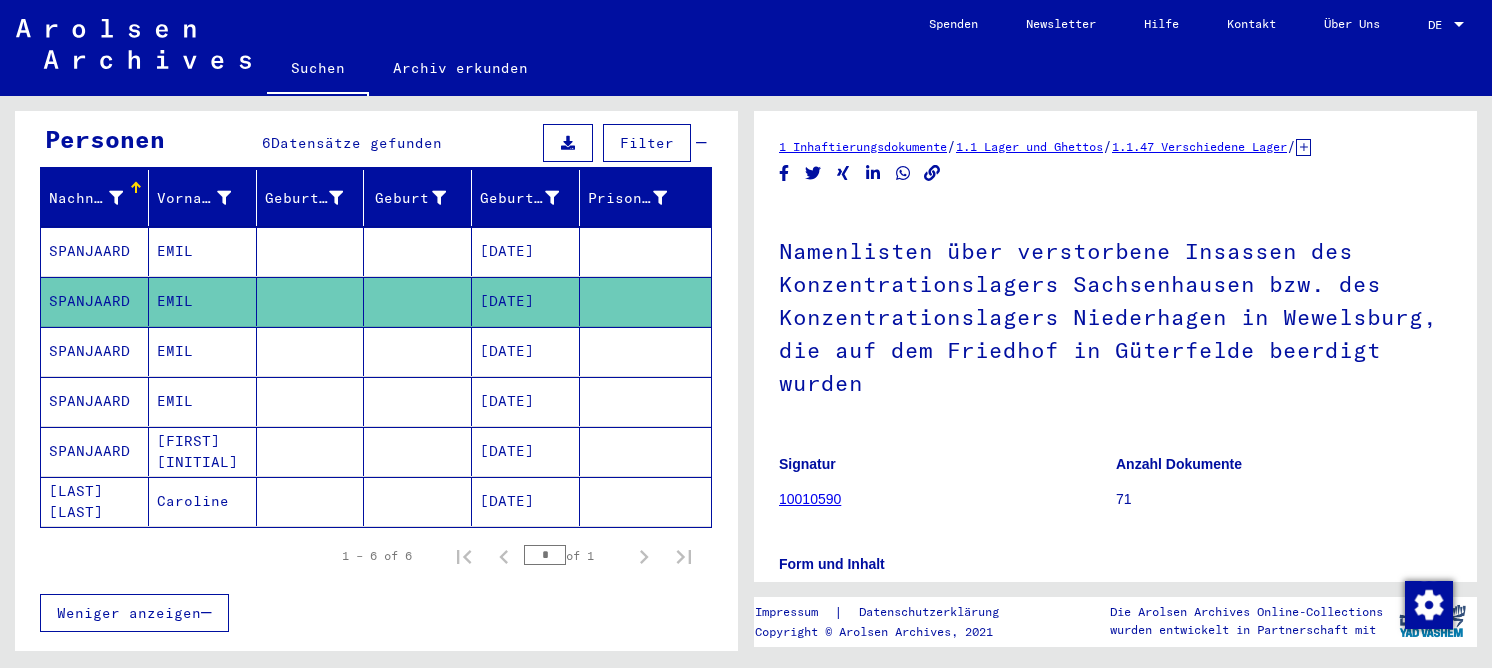 scroll, scrollTop: 300, scrollLeft: 0, axis: vertical 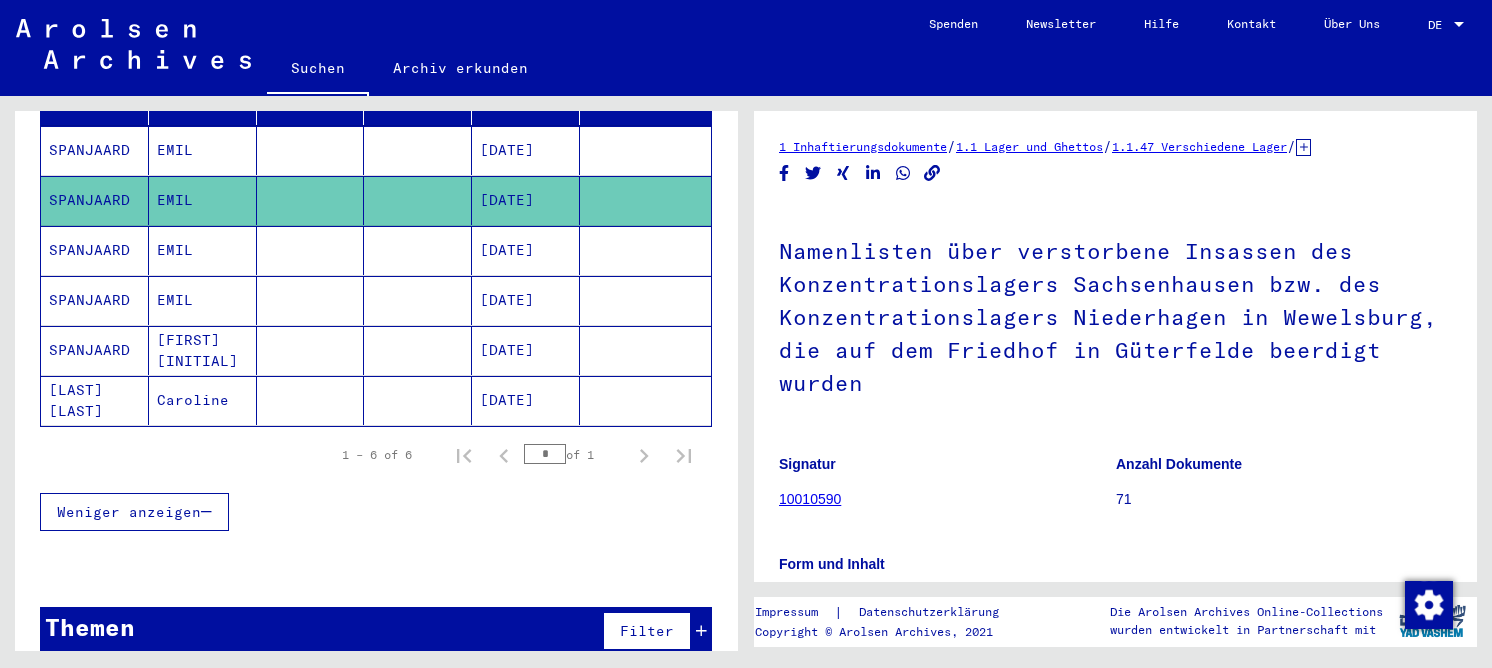 click at bounding box center (311, 350) 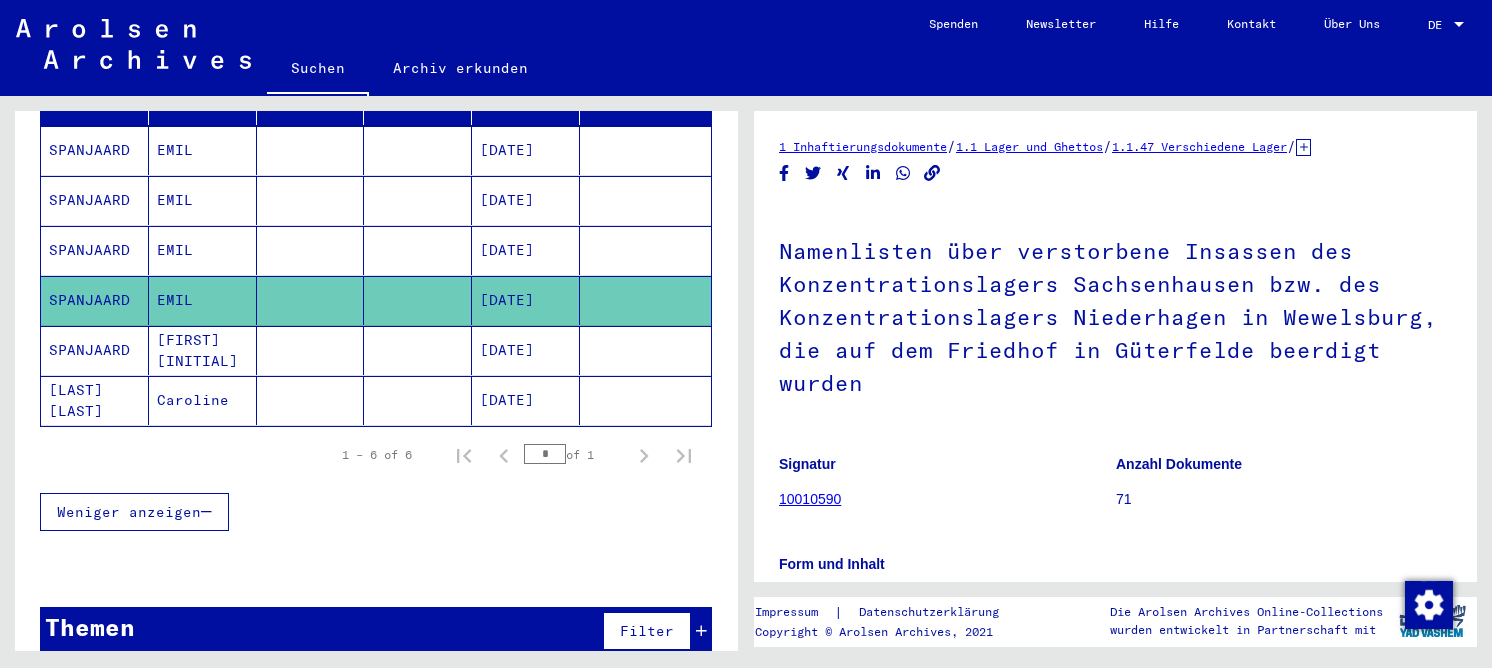 scroll, scrollTop: 0, scrollLeft: 0, axis: both 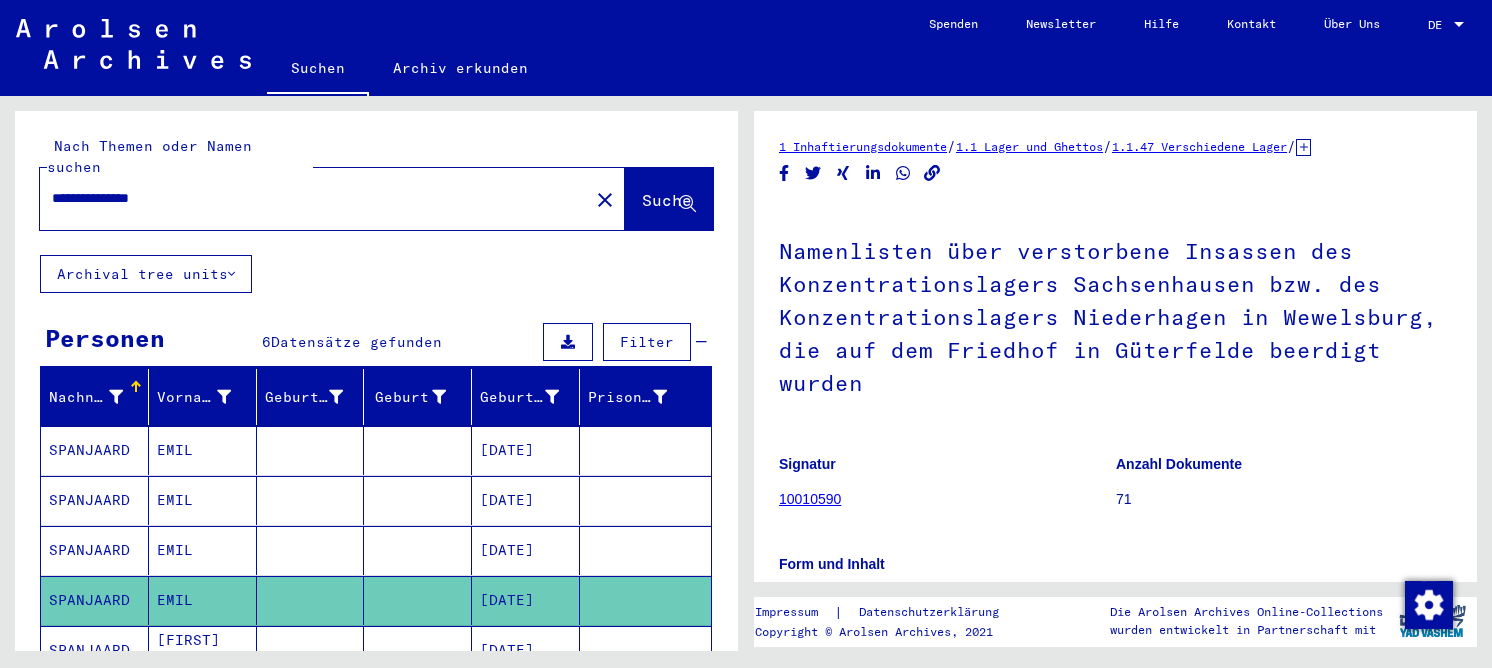 click at bounding box center [311, 500] 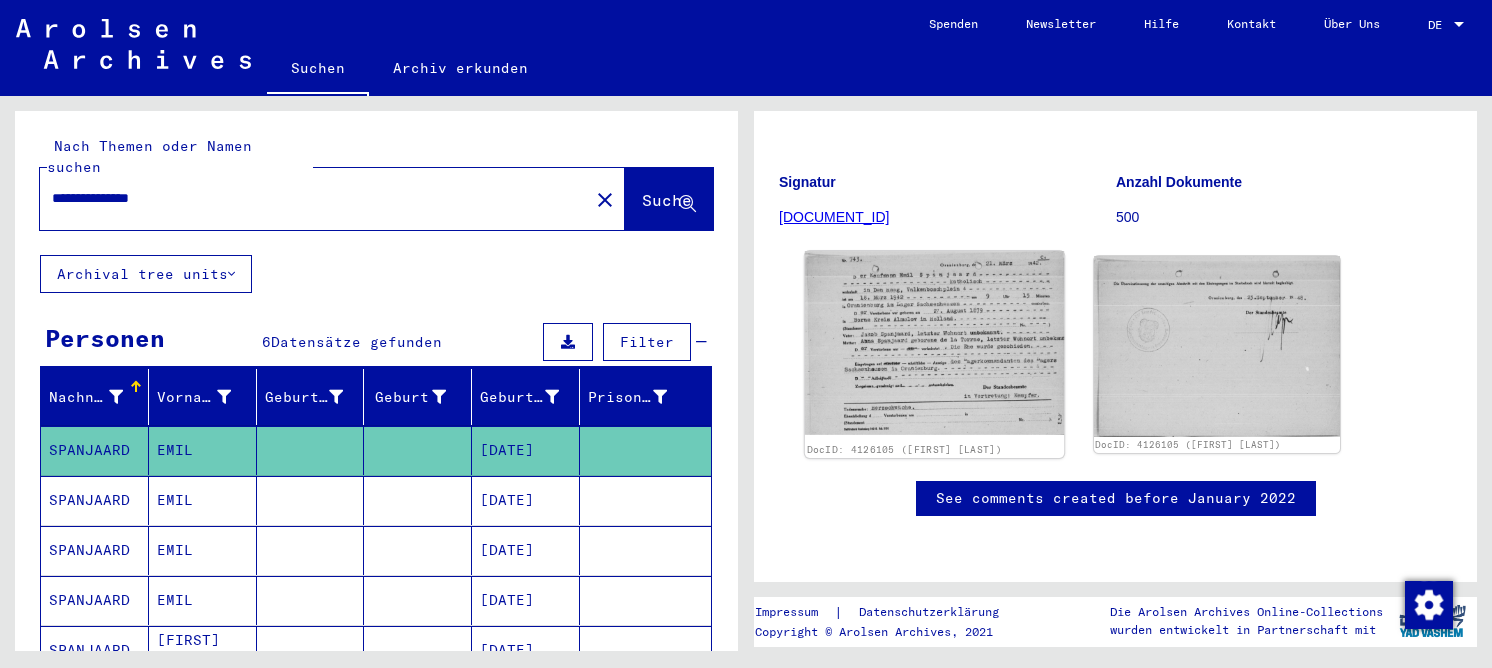 scroll, scrollTop: 199, scrollLeft: 0, axis: vertical 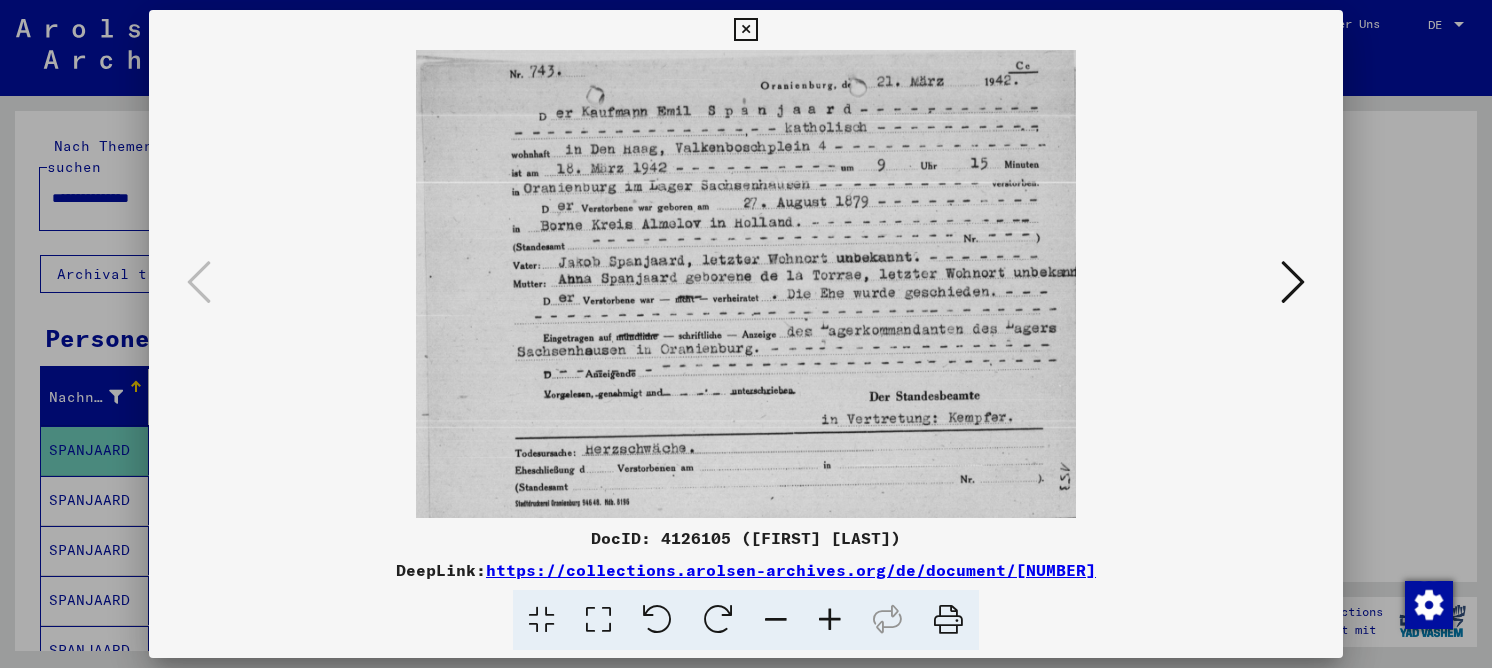 drag, startPoint x: 592, startPoint y: 607, endPoint x: 608, endPoint y: 508, distance: 100.28459 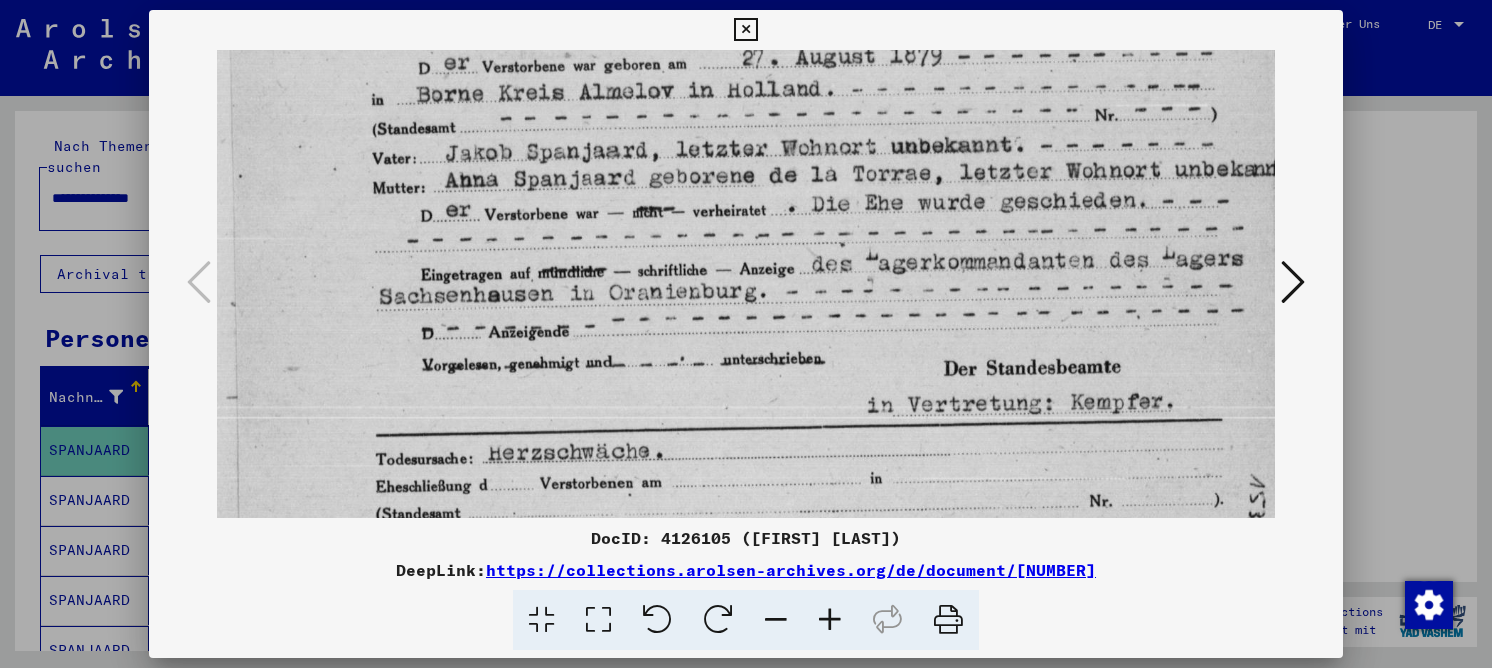 drag, startPoint x: 702, startPoint y: 363, endPoint x: 690, endPoint y: 29, distance: 334.21548 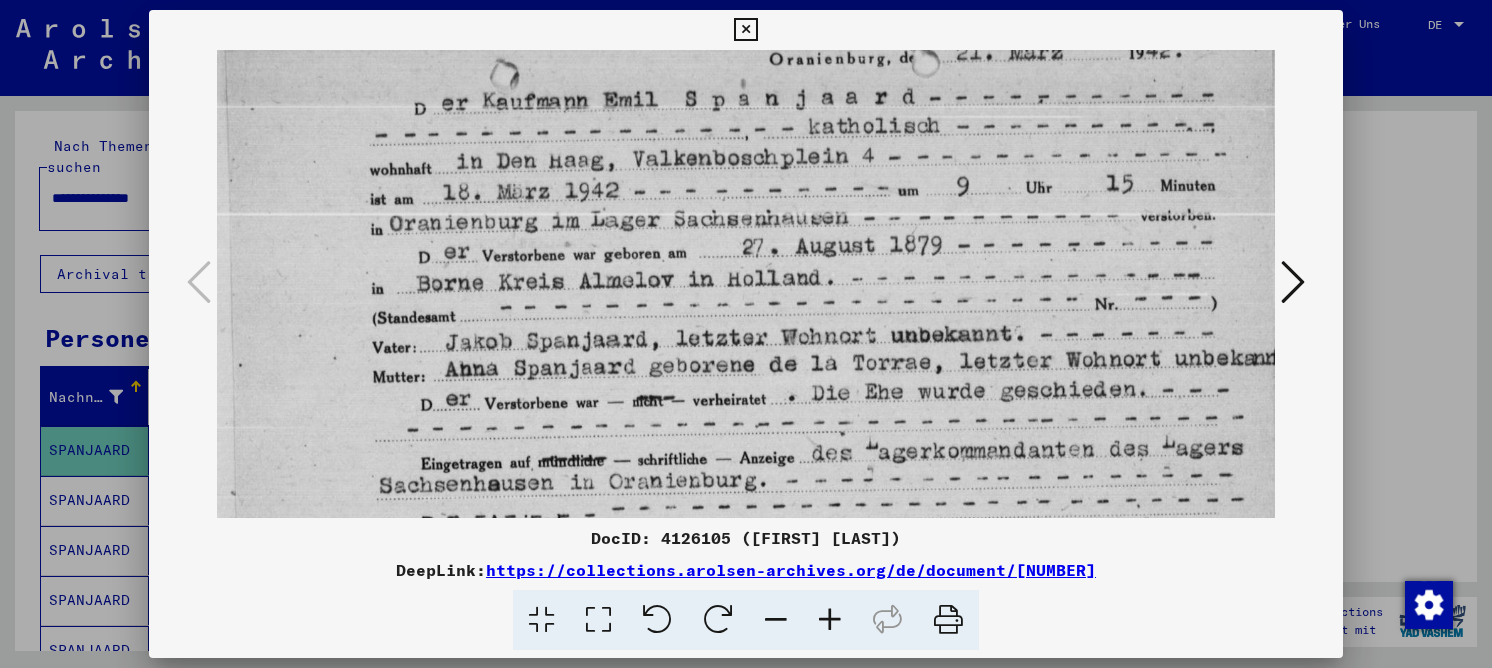 drag, startPoint x: 686, startPoint y: 295, endPoint x: 690, endPoint y: 366, distance: 71.11259 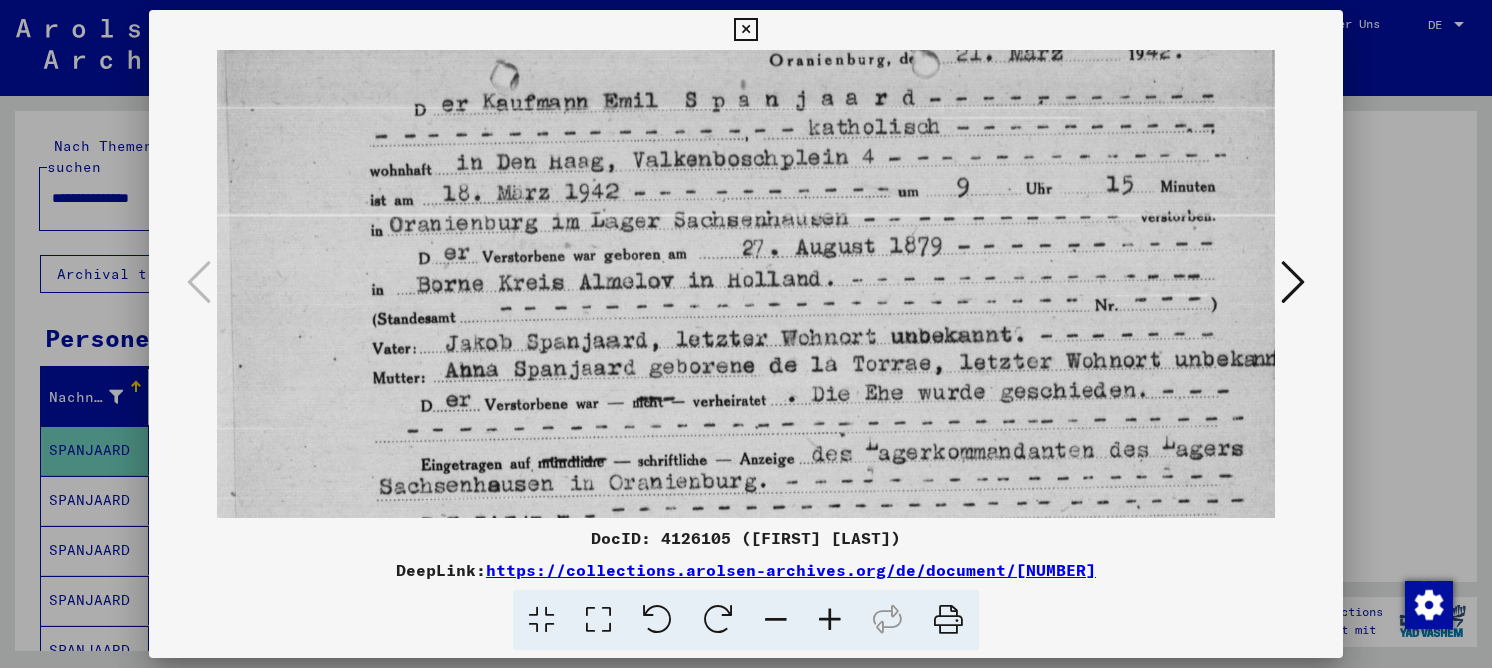 scroll, scrollTop: 0, scrollLeft: 0, axis: both 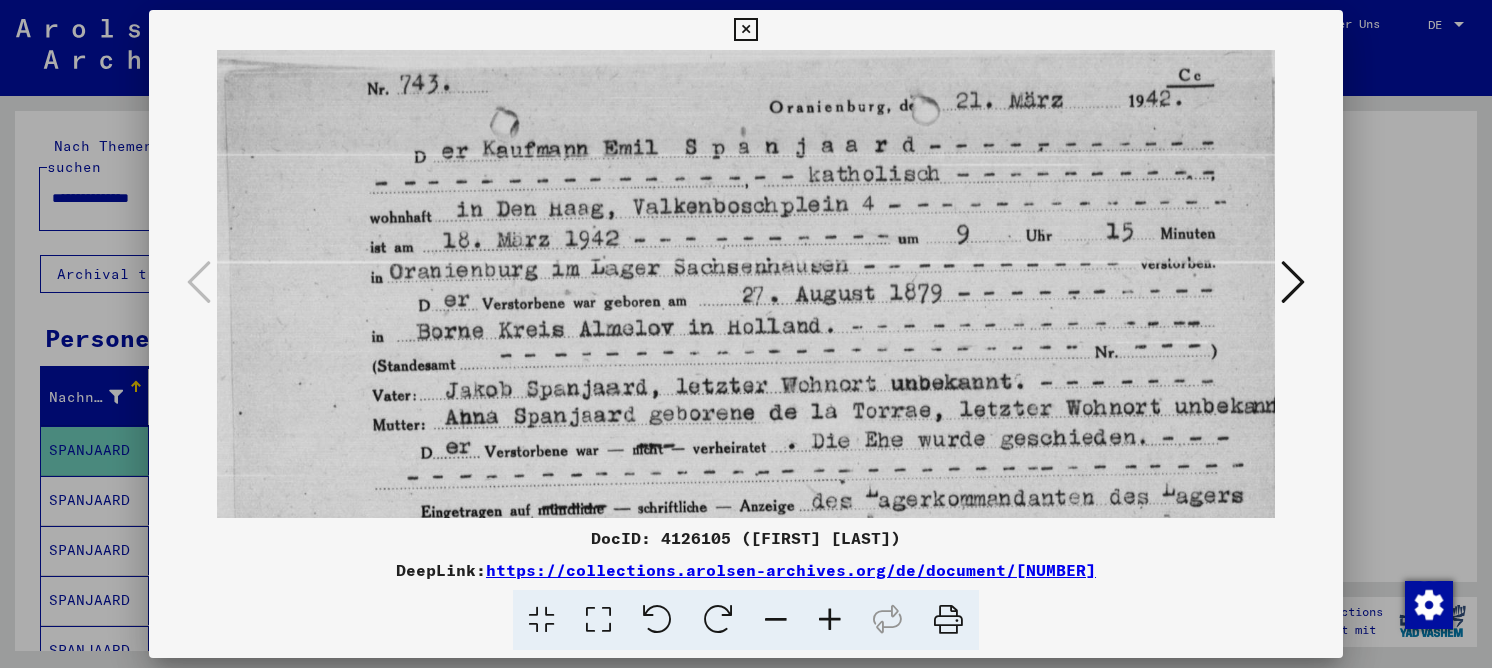 drag, startPoint x: 690, startPoint y: 311, endPoint x: 701, endPoint y: 384, distance: 73.82411 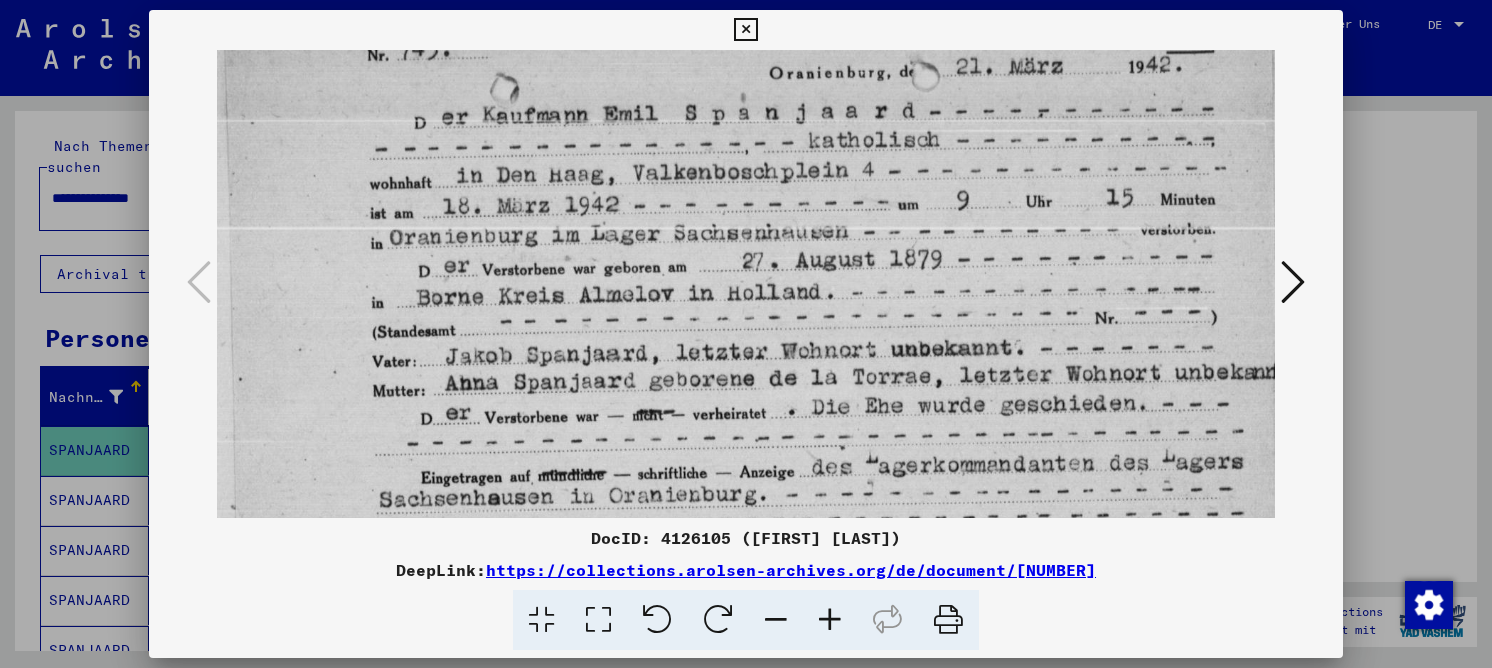 drag, startPoint x: 937, startPoint y: 234, endPoint x: 946, endPoint y: 213, distance: 22.847319 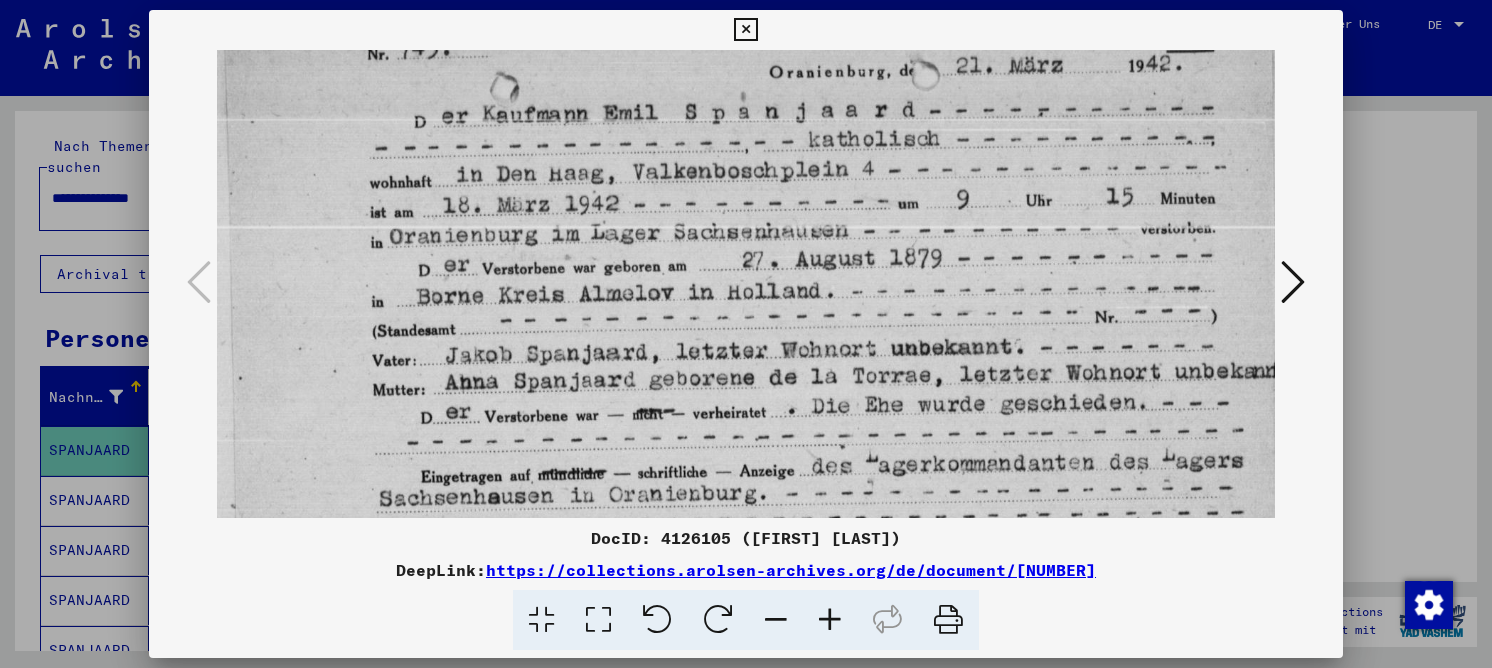 click at bounding box center [746, 390] 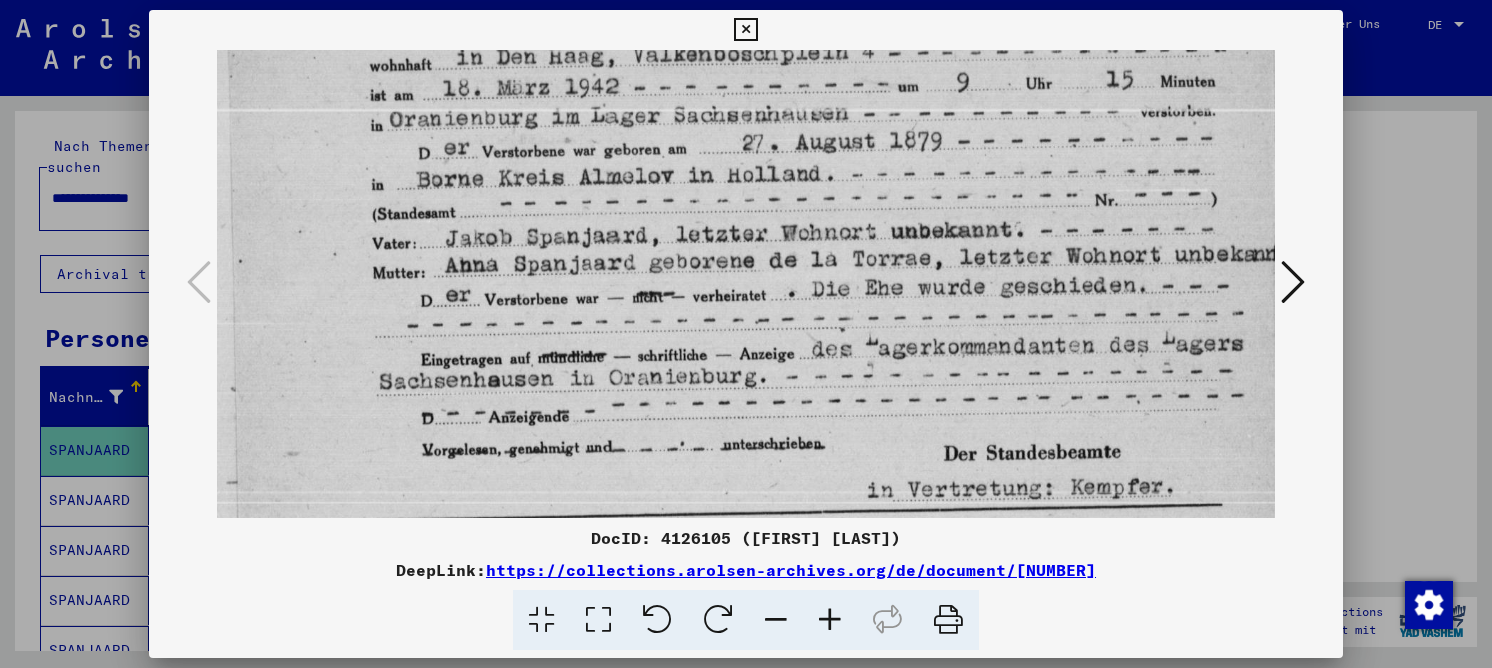 drag, startPoint x: 843, startPoint y: 300, endPoint x: 888, endPoint y: 191, distance: 117.923706 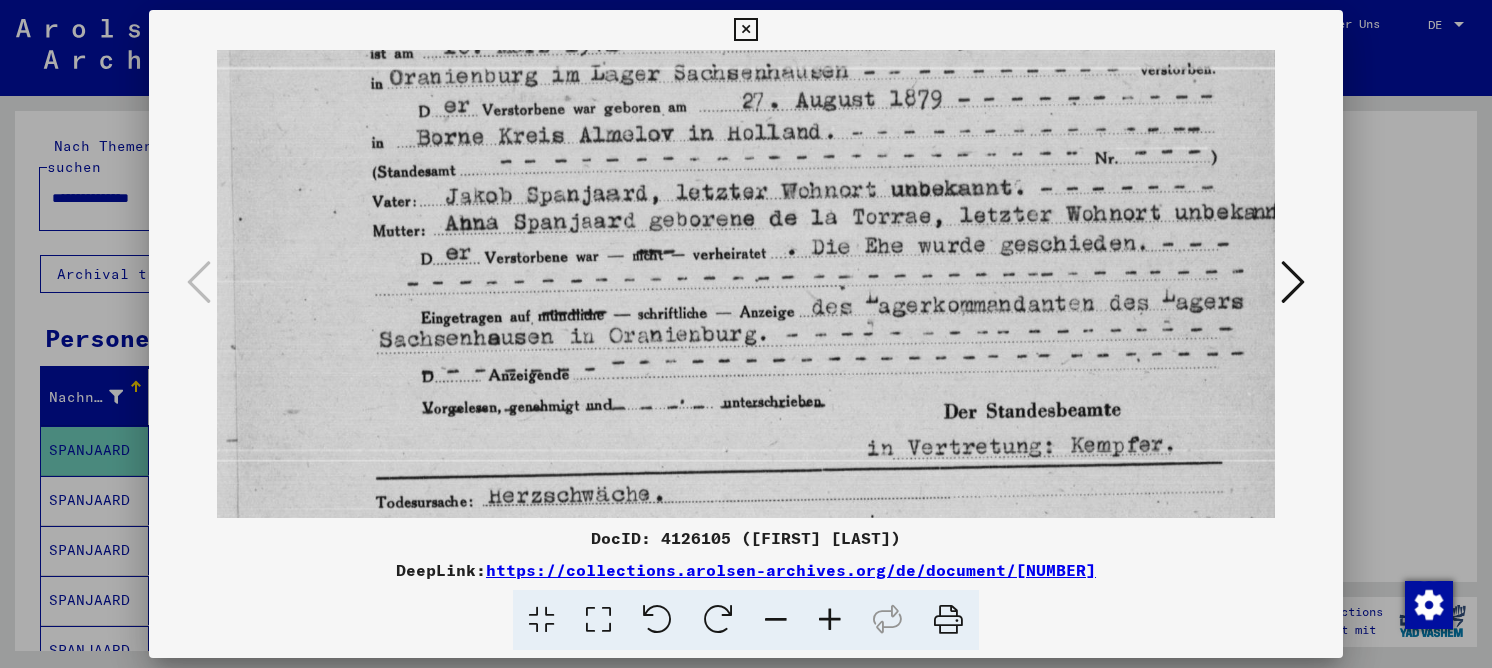 drag, startPoint x: 854, startPoint y: 243, endPoint x: 866, endPoint y: 207, distance: 37.94733 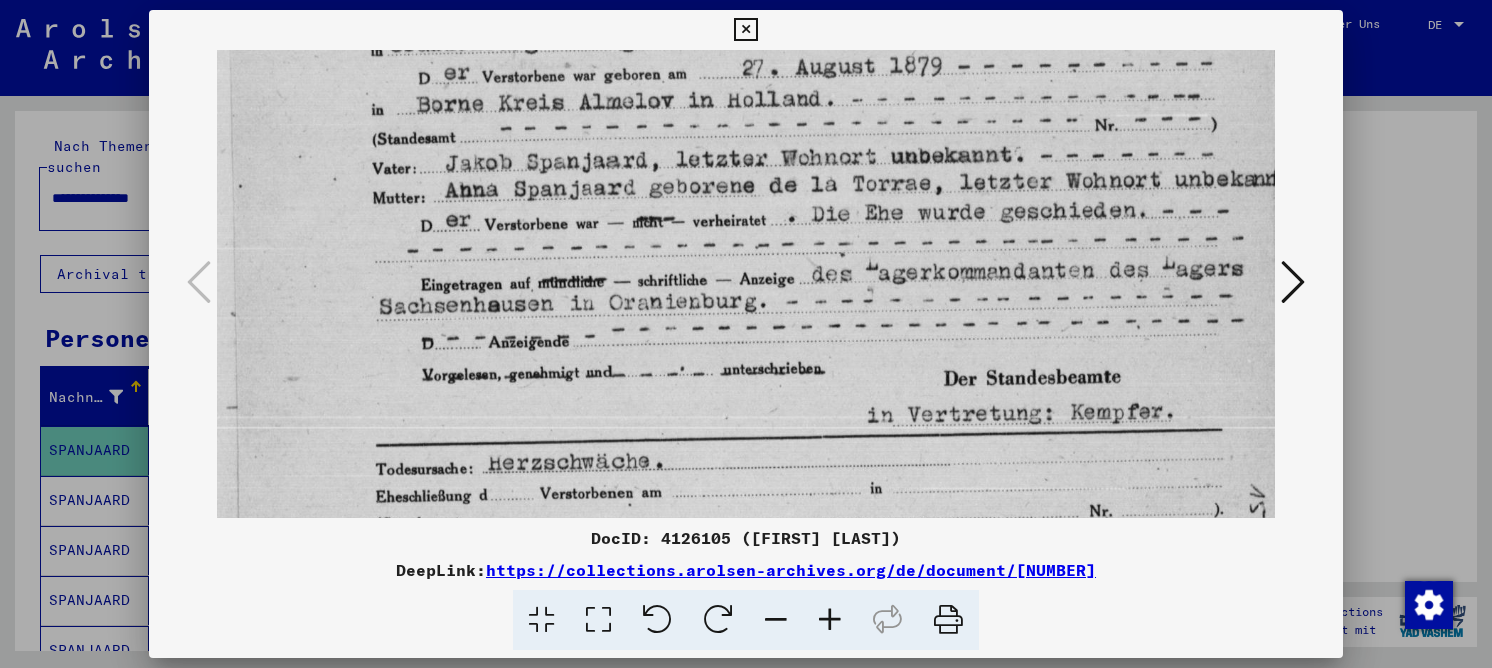 scroll, scrollTop: 238, scrollLeft: 0, axis: vertical 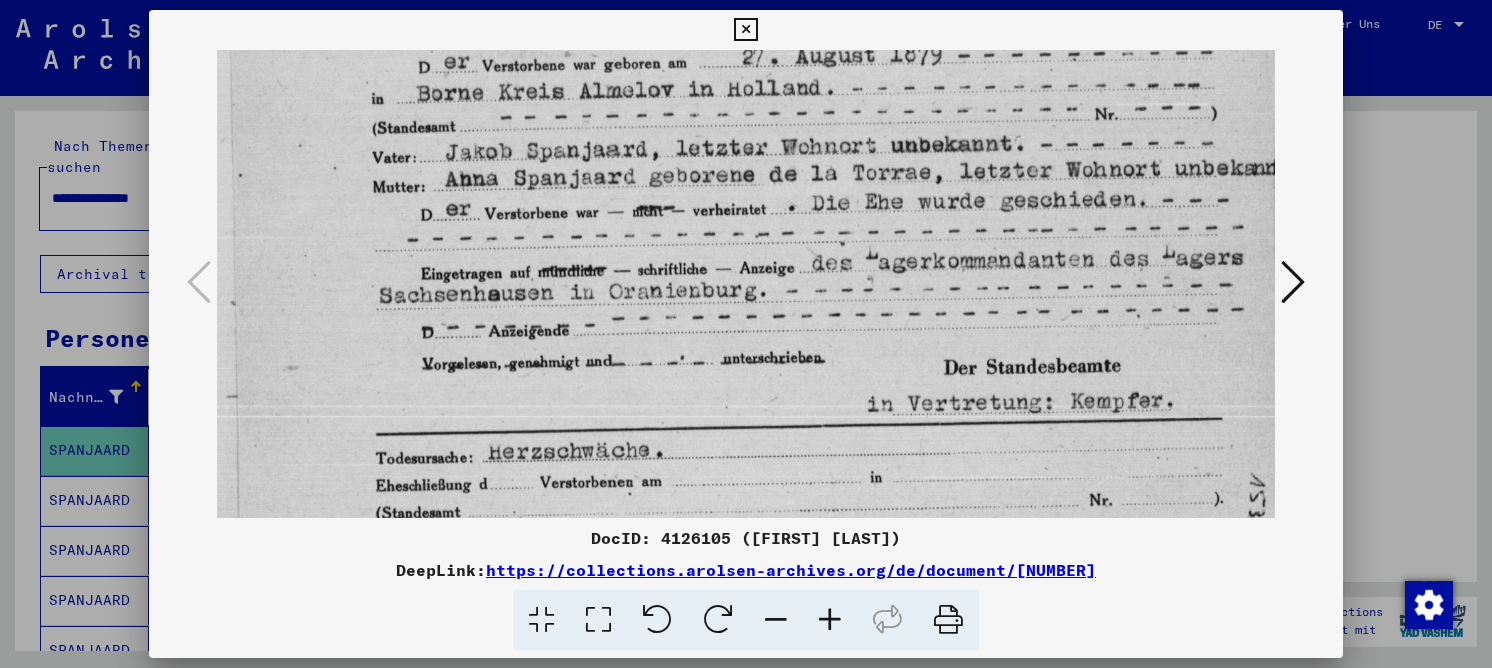 drag, startPoint x: 820, startPoint y: 235, endPoint x: 826, endPoint y: 218, distance: 18.027756 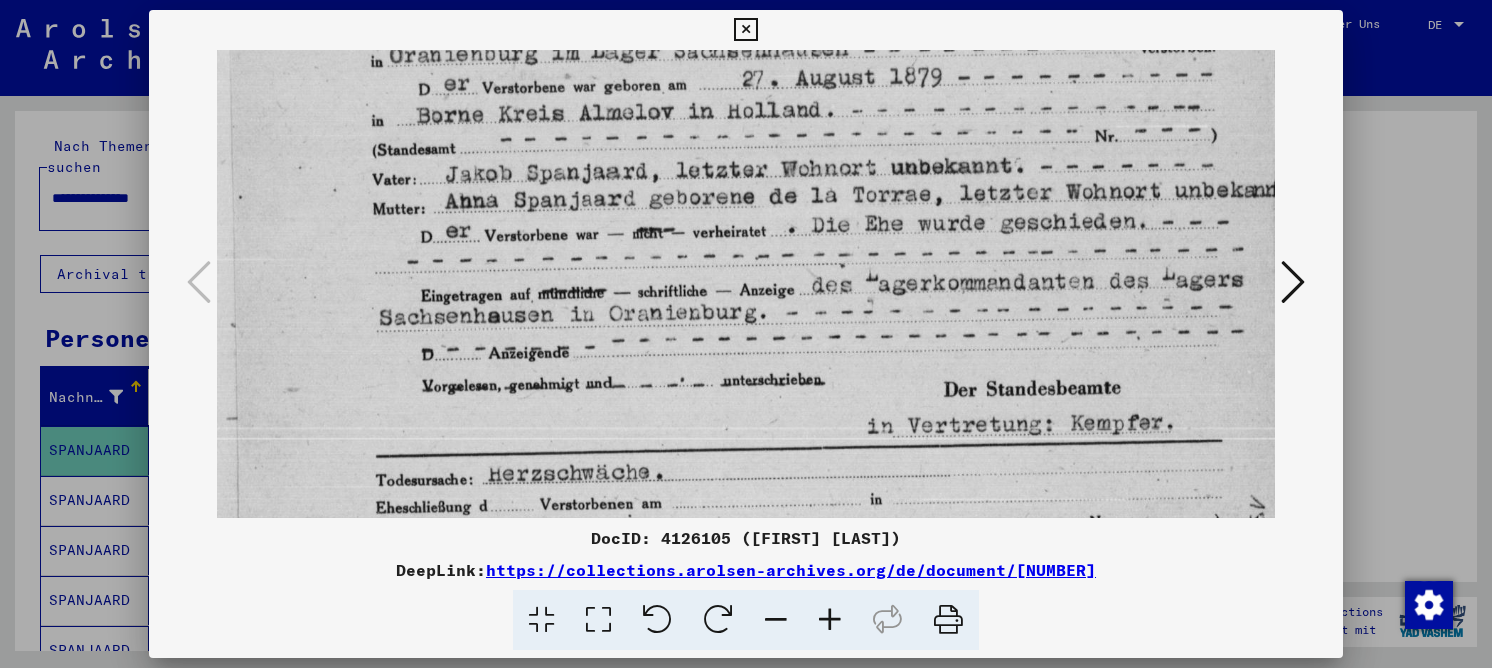 drag, startPoint x: 649, startPoint y: 268, endPoint x: 624, endPoint y: 267, distance: 25.019993 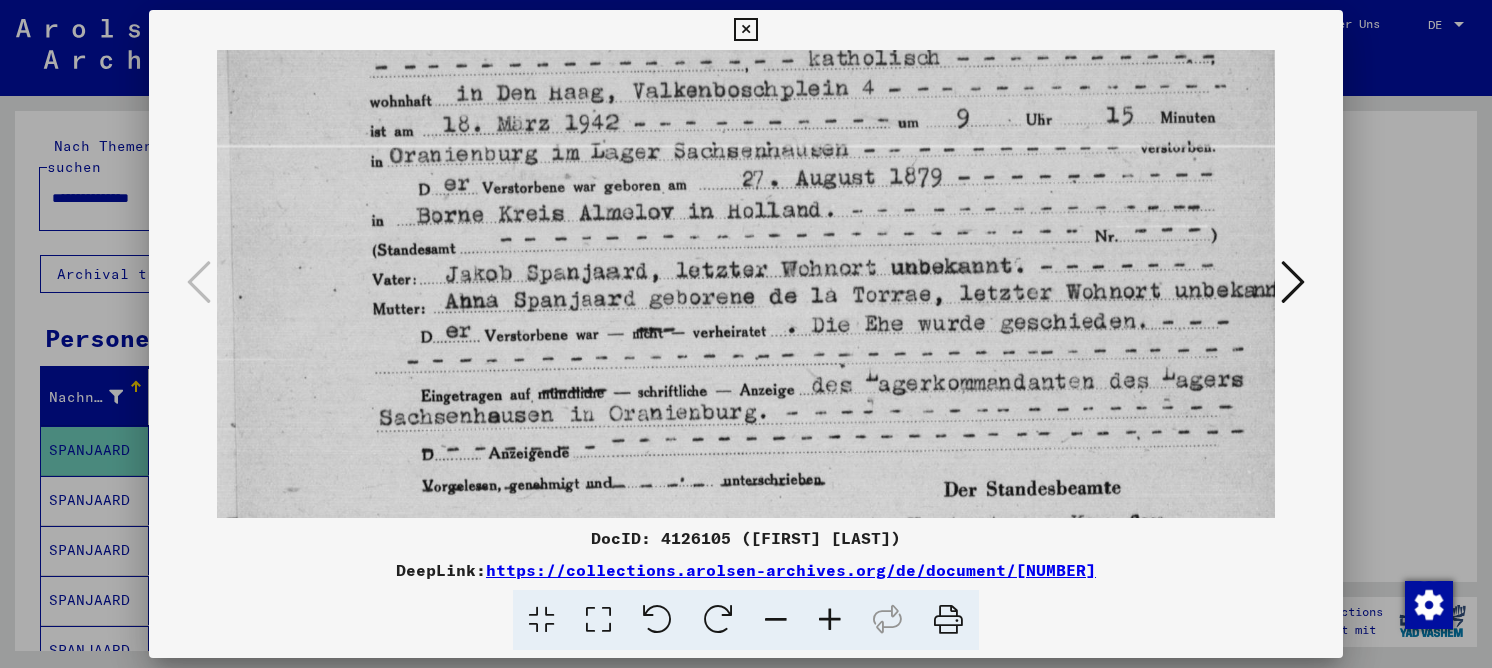 click at bounding box center [746, 309] 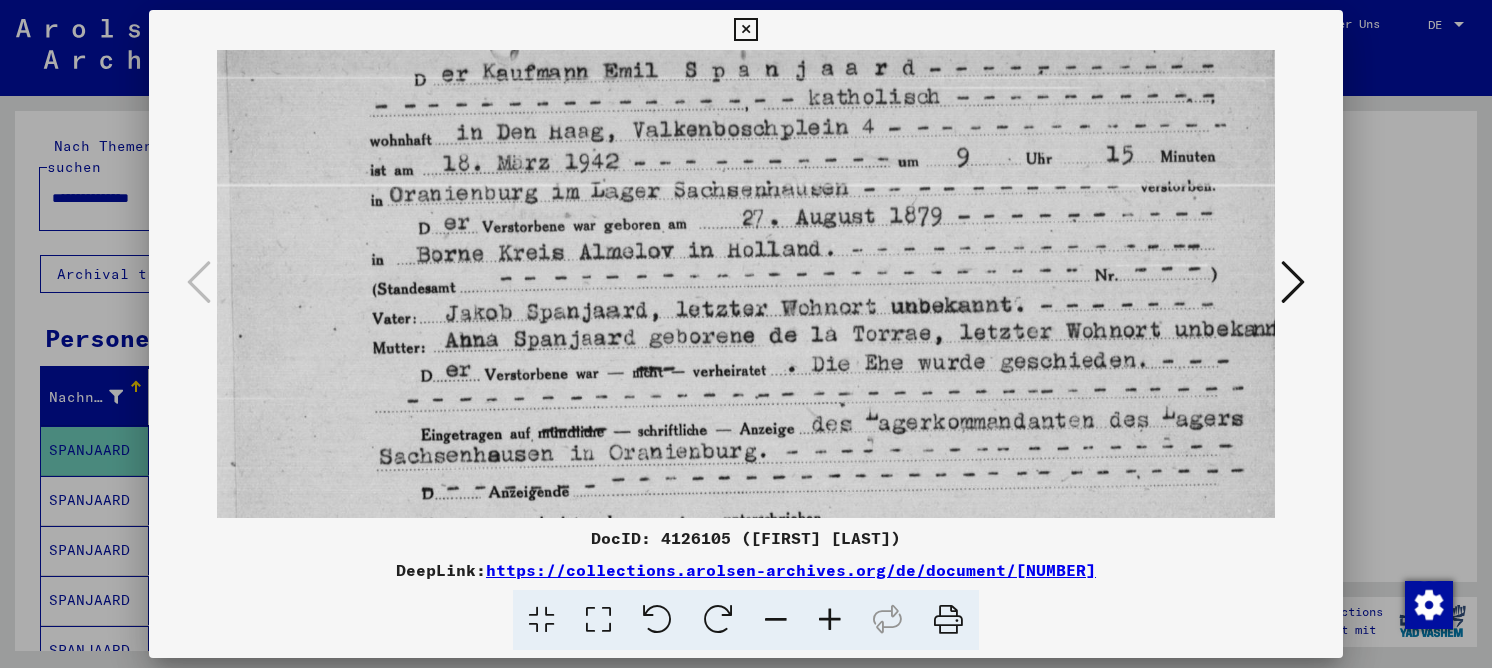 drag, startPoint x: 691, startPoint y: 282, endPoint x: 688, endPoint y: 297, distance: 15.297058 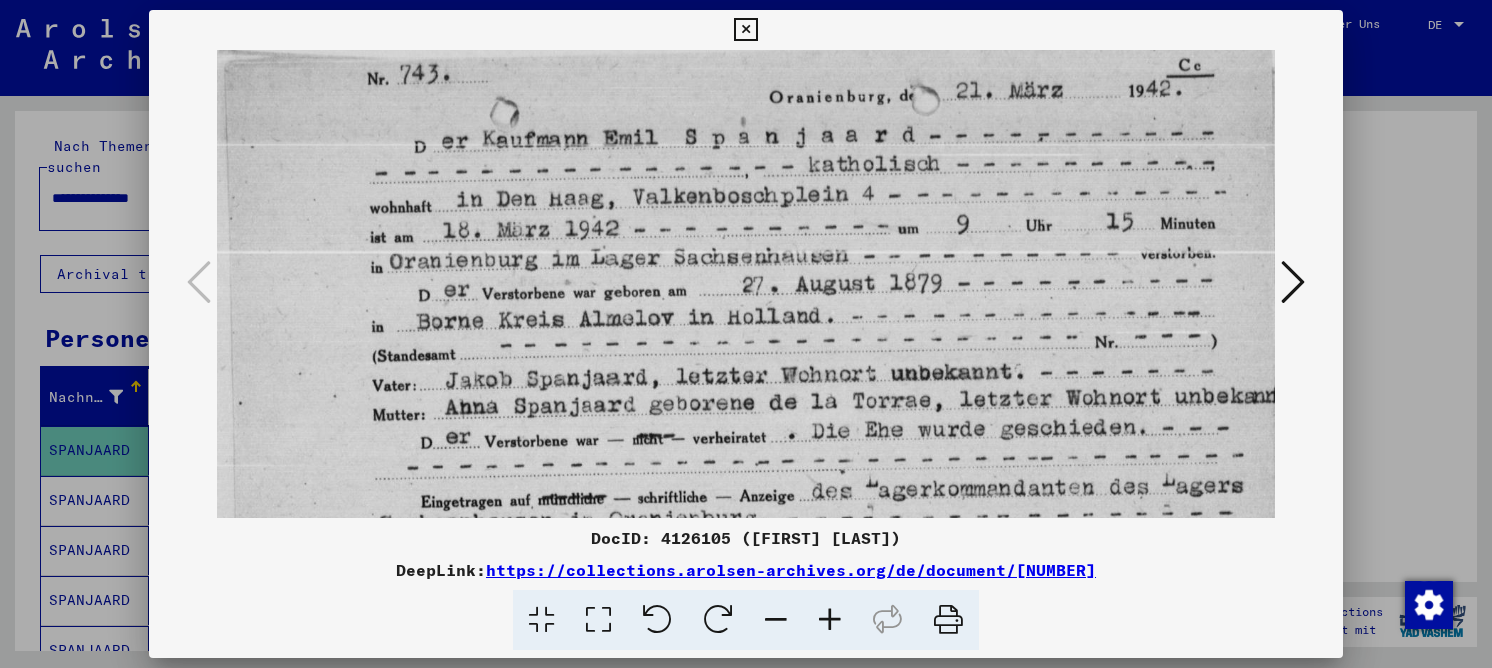 scroll, scrollTop: 0, scrollLeft: 0, axis: both 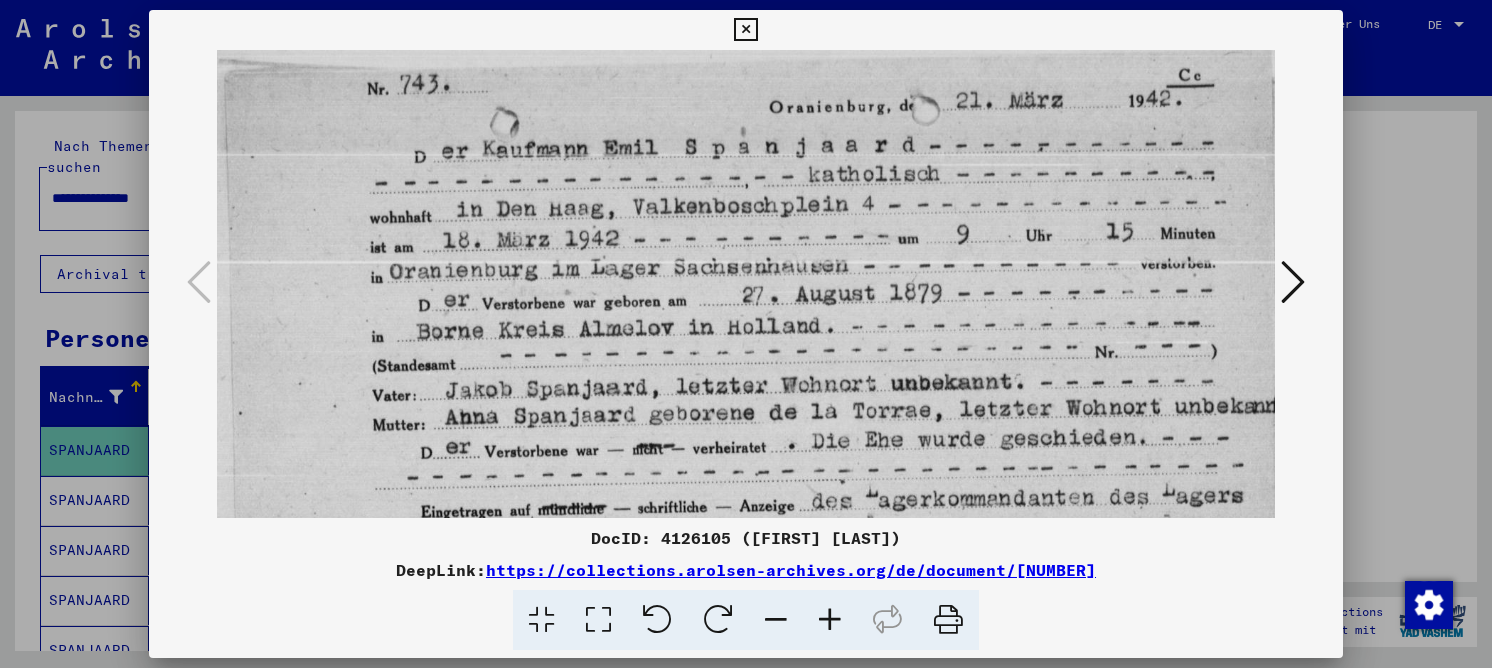 drag, startPoint x: 767, startPoint y: 202, endPoint x: 716, endPoint y: 306, distance: 115.83177 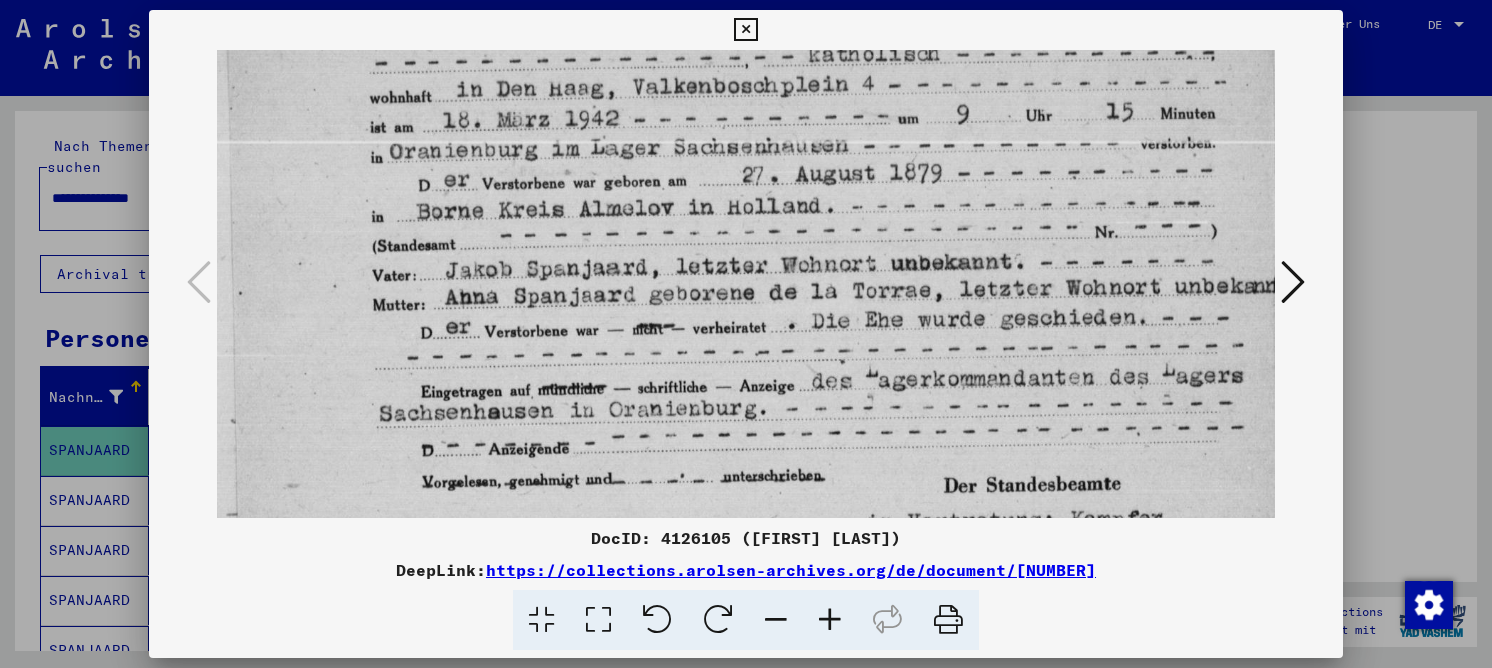 drag, startPoint x: 827, startPoint y: 229, endPoint x: 852, endPoint y: 111, distance: 120.61923 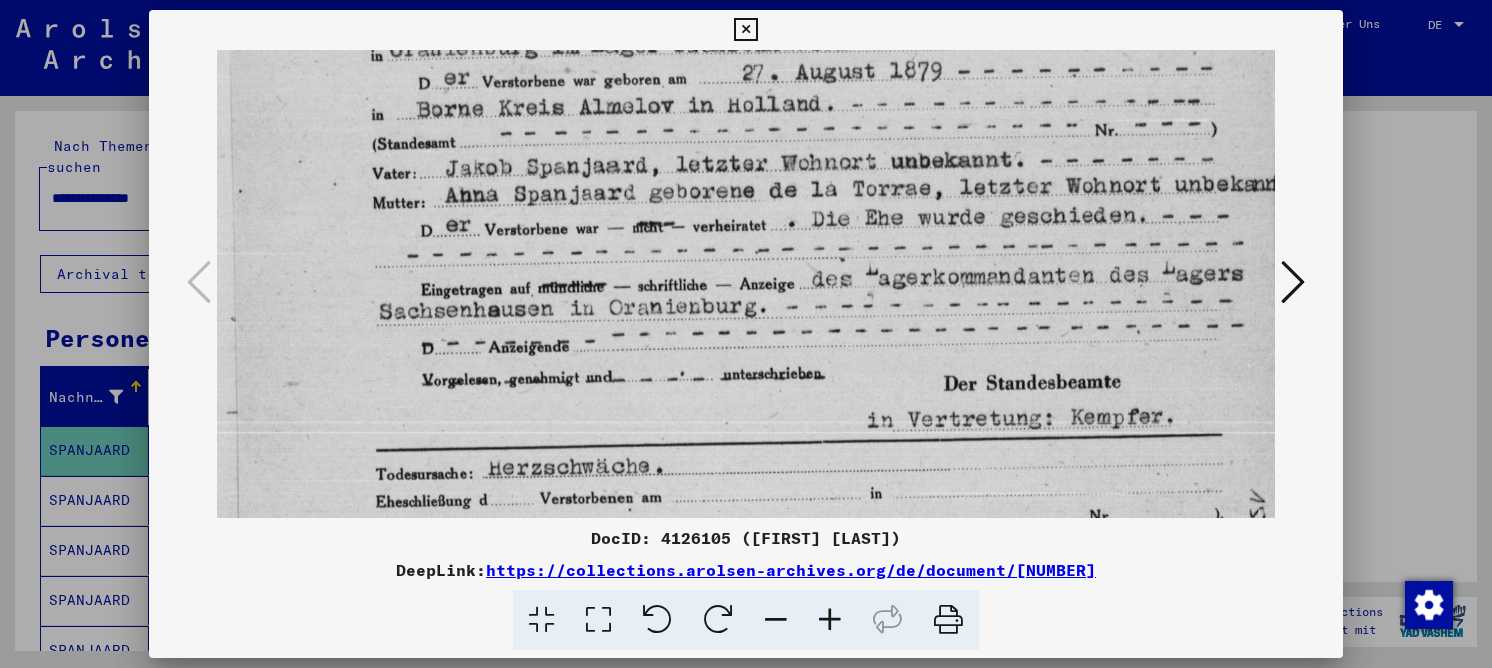 scroll, scrollTop: 283, scrollLeft: 0, axis: vertical 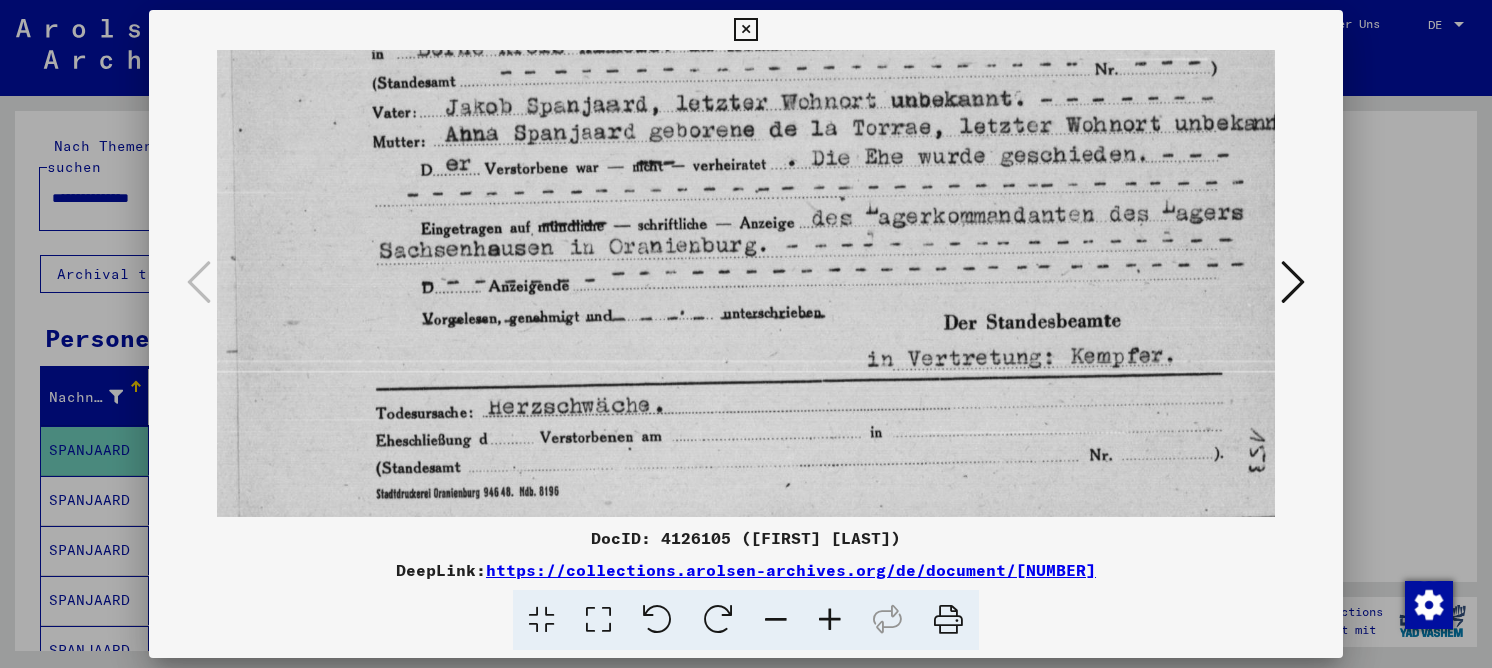 drag, startPoint x: 824, startPoint y: 298, endPoint x: 871, endPoint y: 75, distance: 227.8991 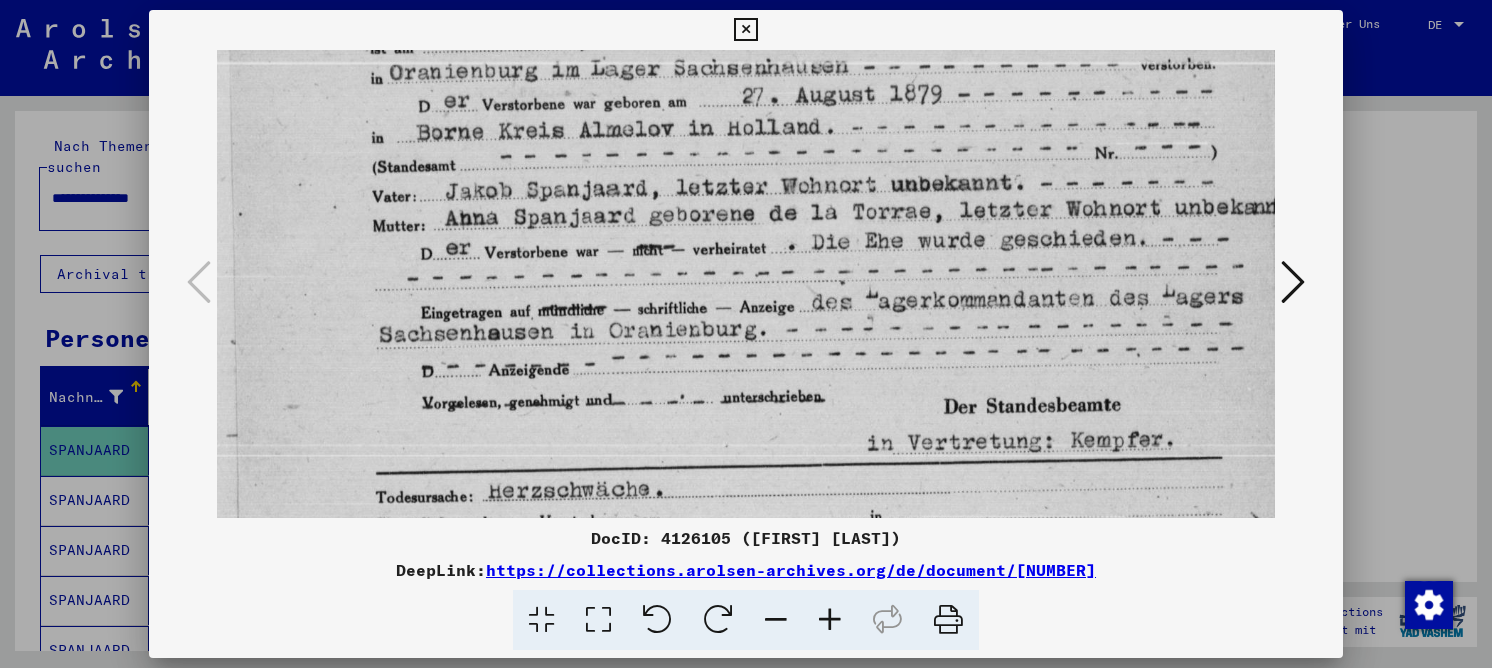 scroll, scrollTop: 0, scrollLeft: 0, axis: both 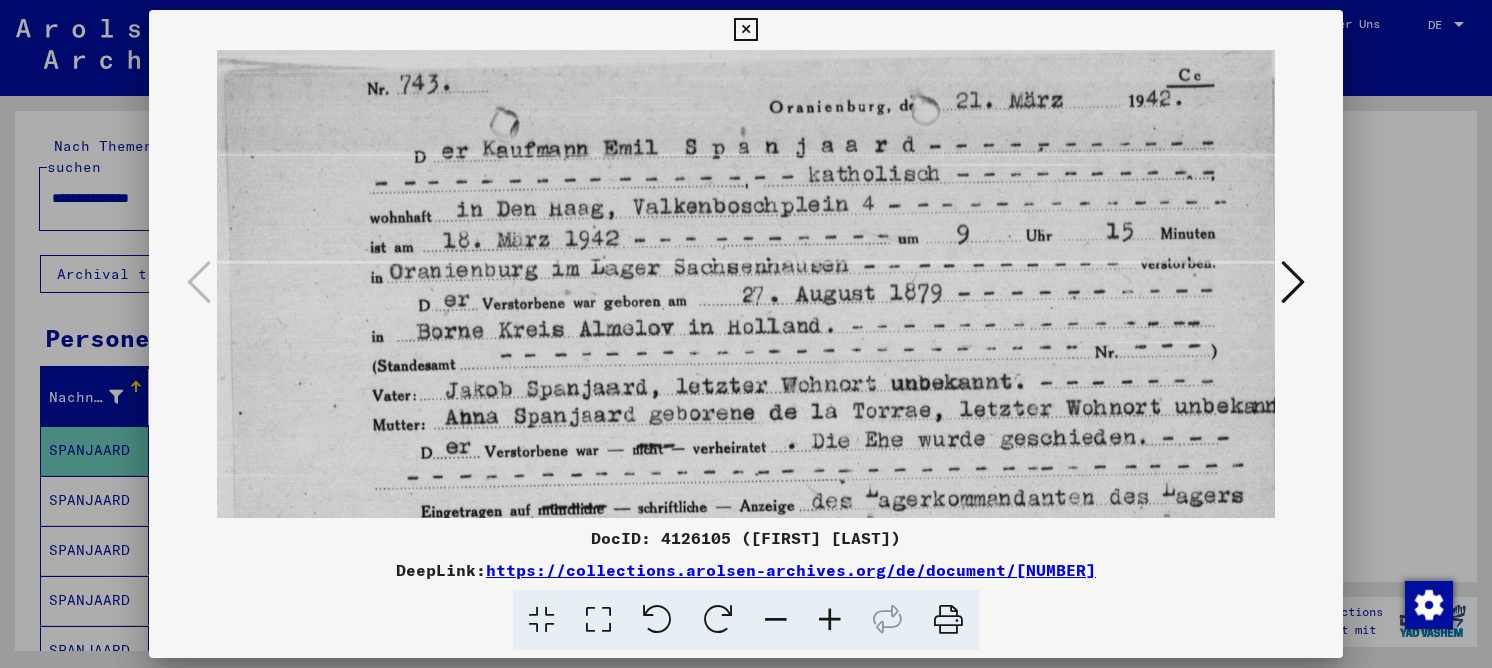 drag, startPoint x: 839, startPoint y: 326, endPoint x: 889, endPoint y: 504, distance: 184.88916 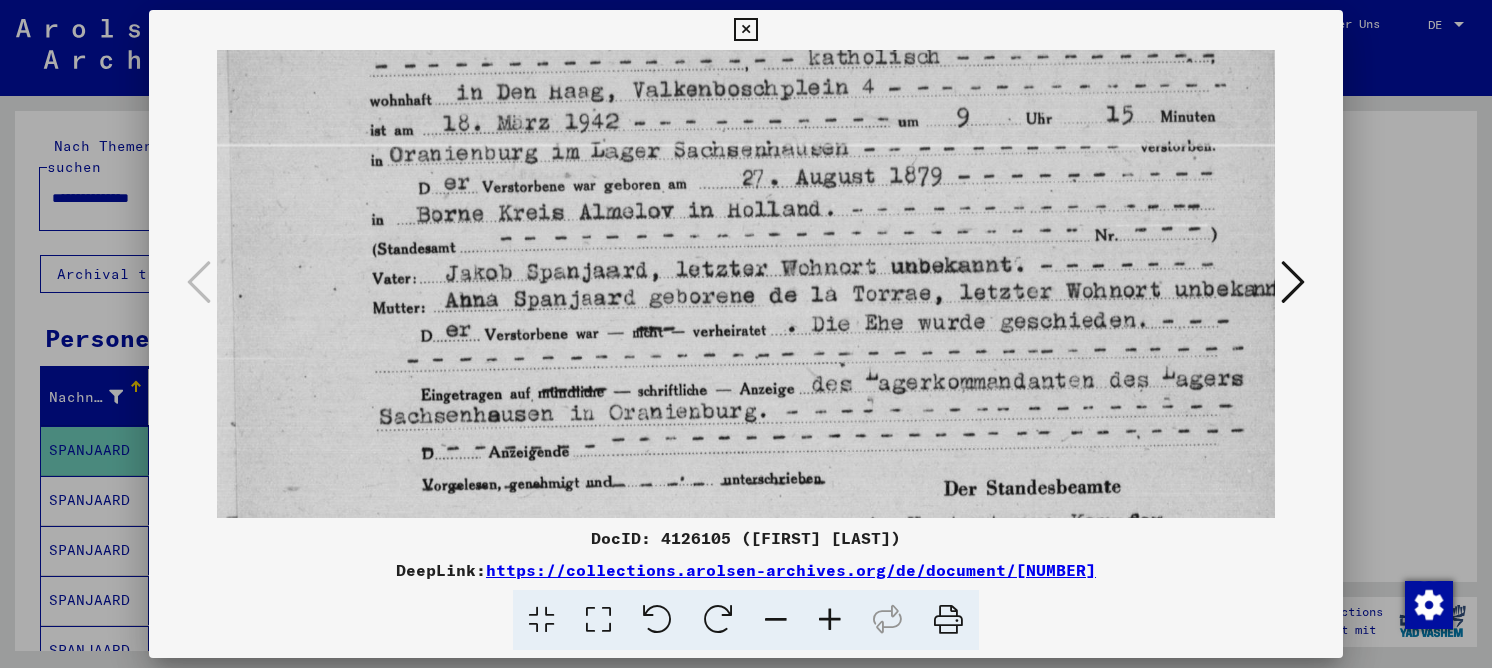 scroll, scrollTop: 120, scrollLeft: 0, axis: vertical 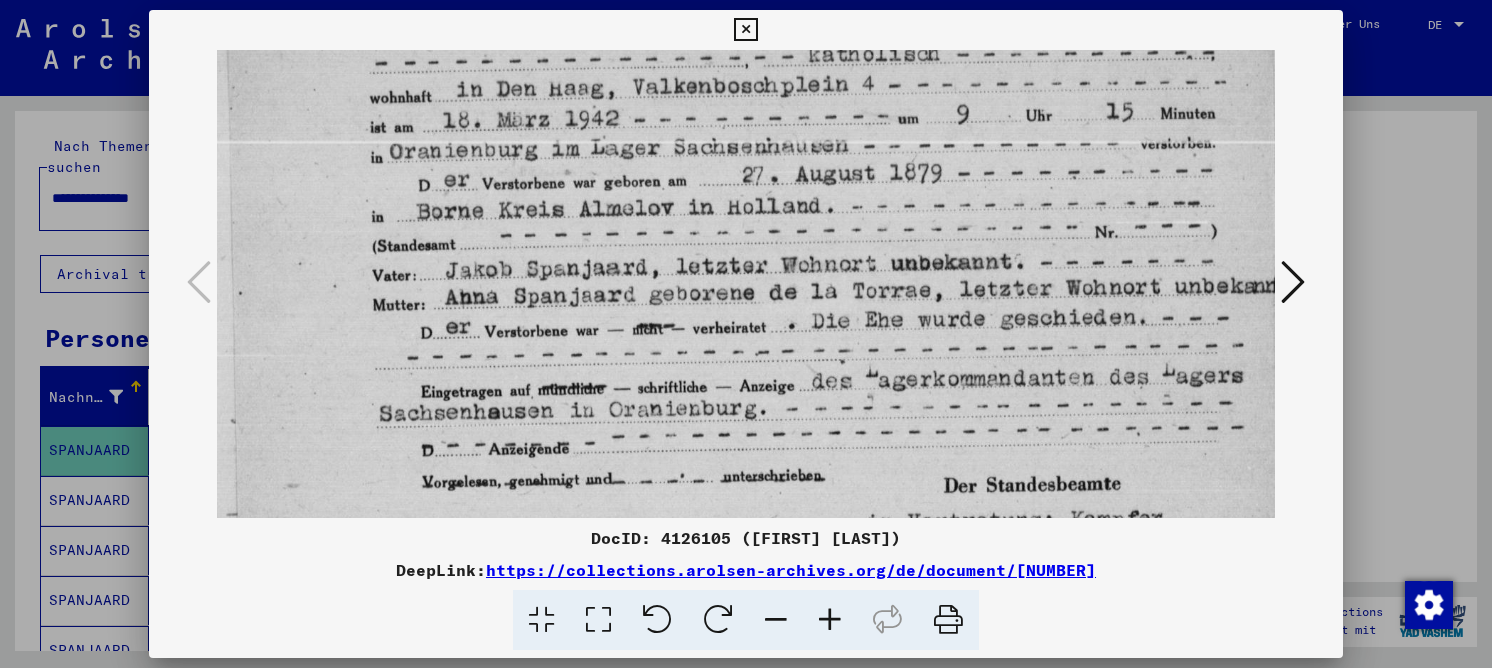 drag, startPoint x: 799, startPoint y: 327, endPoint x: 817, endPoint y: 207, distance: 121.34249 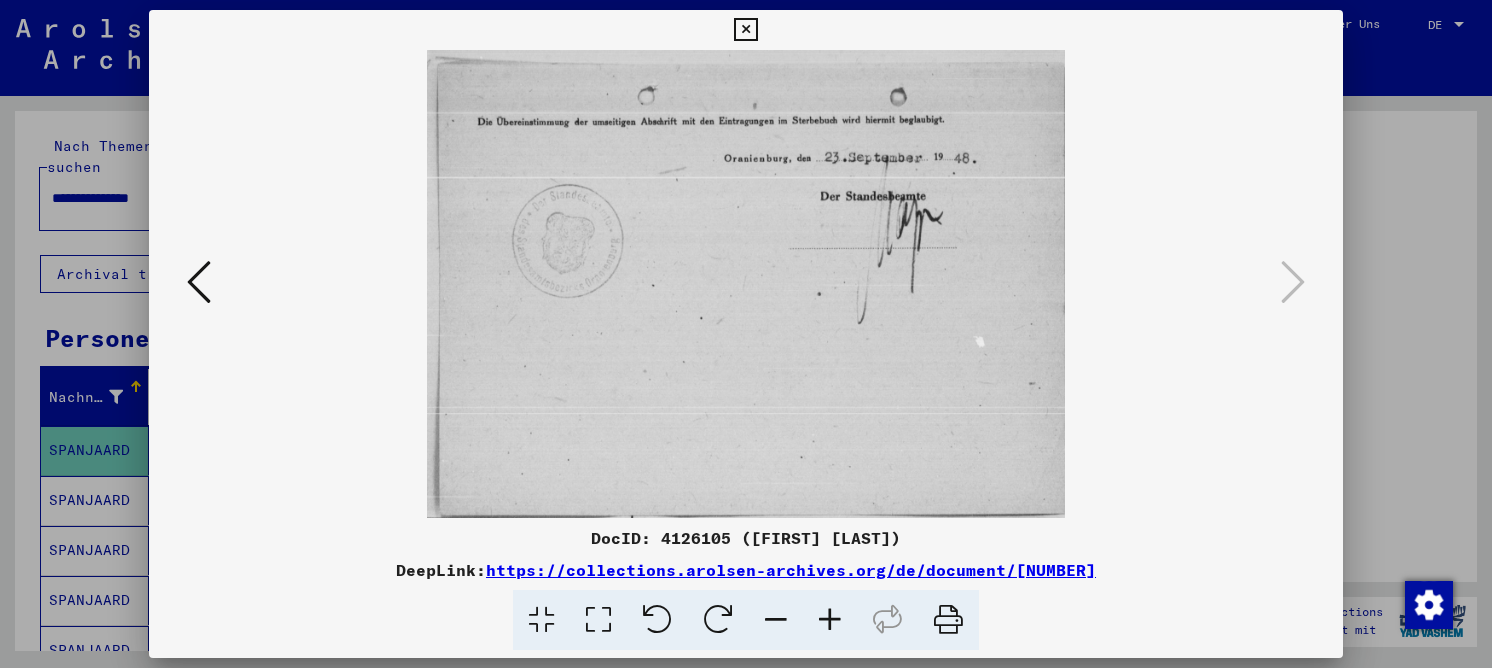 click at bounding box center (598, 620) 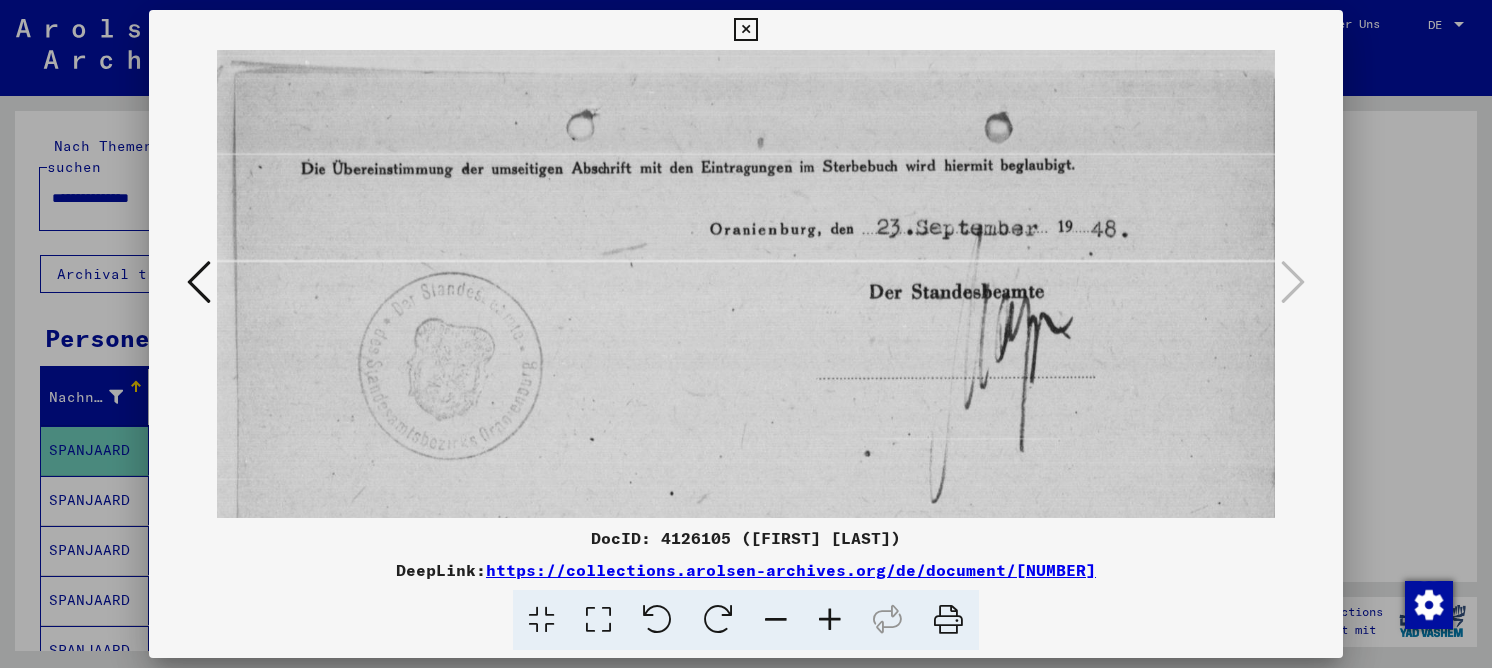 click at bounding box center (199, 282) 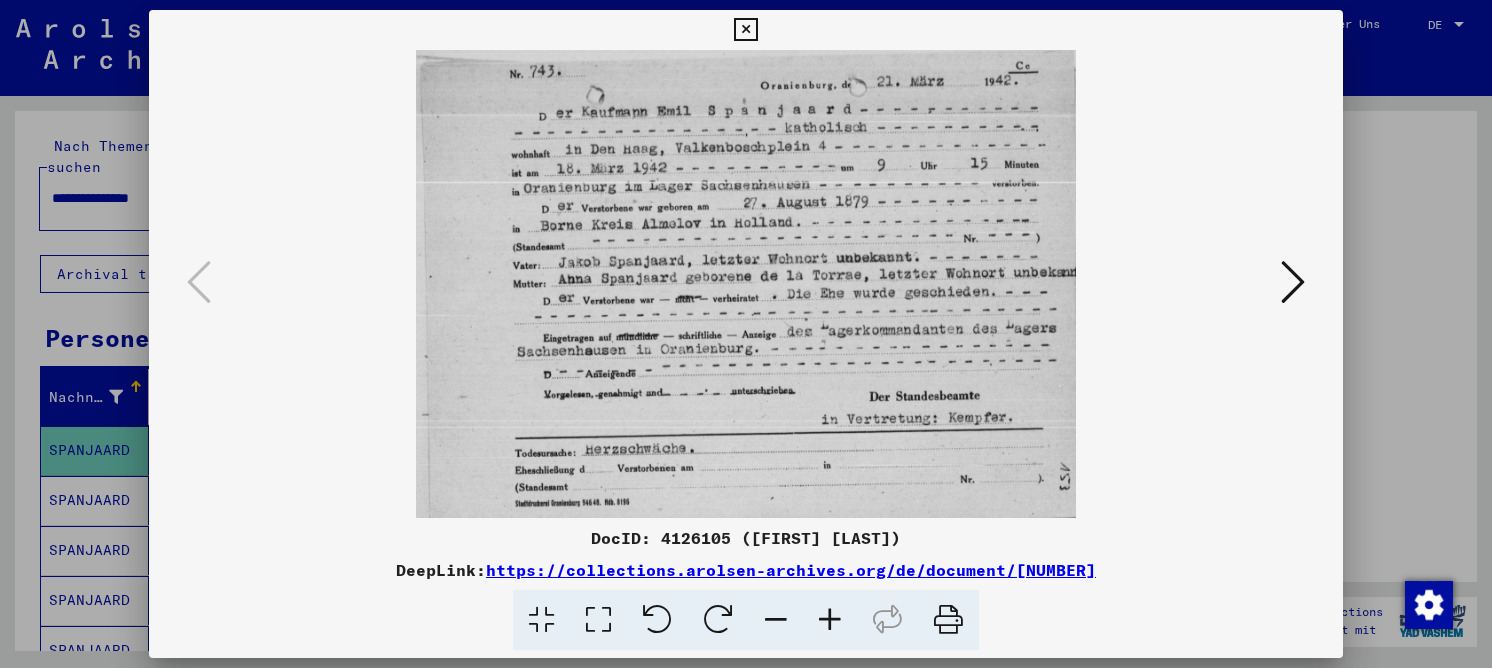 click at bounding box center [745, 30] 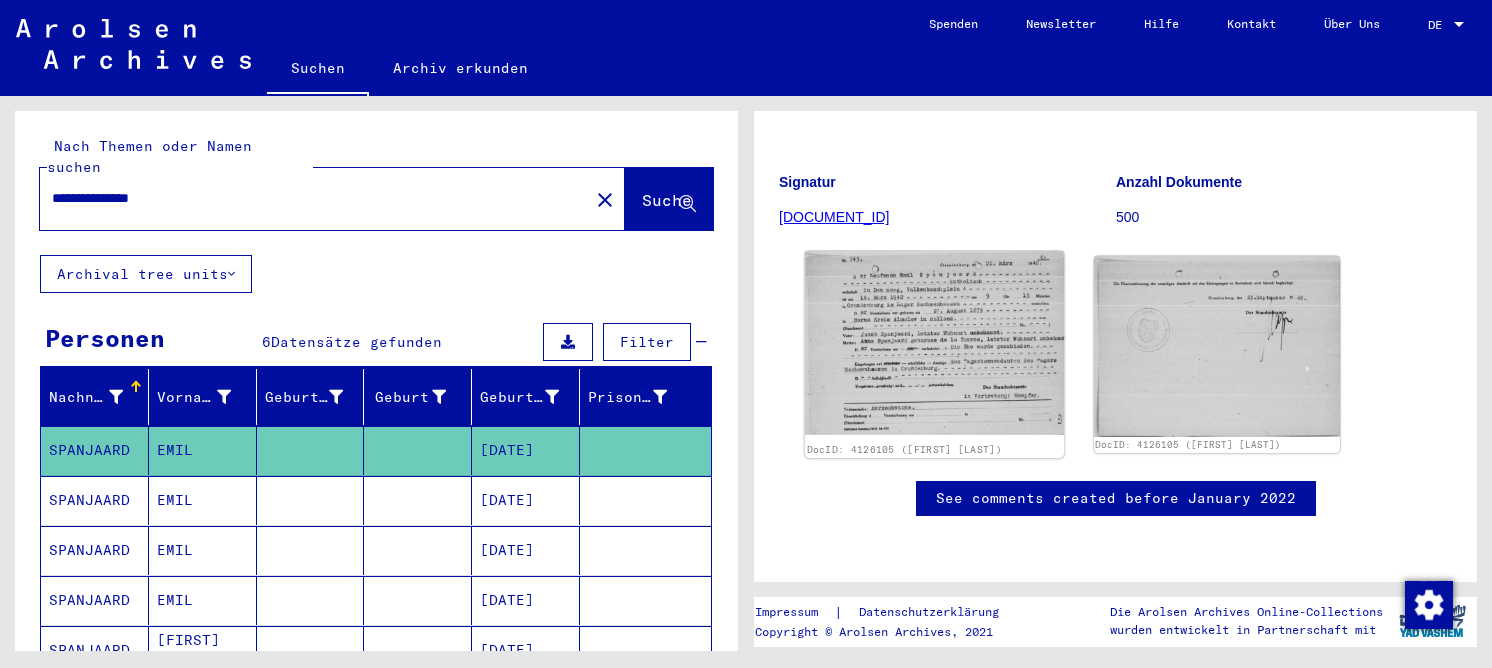 click 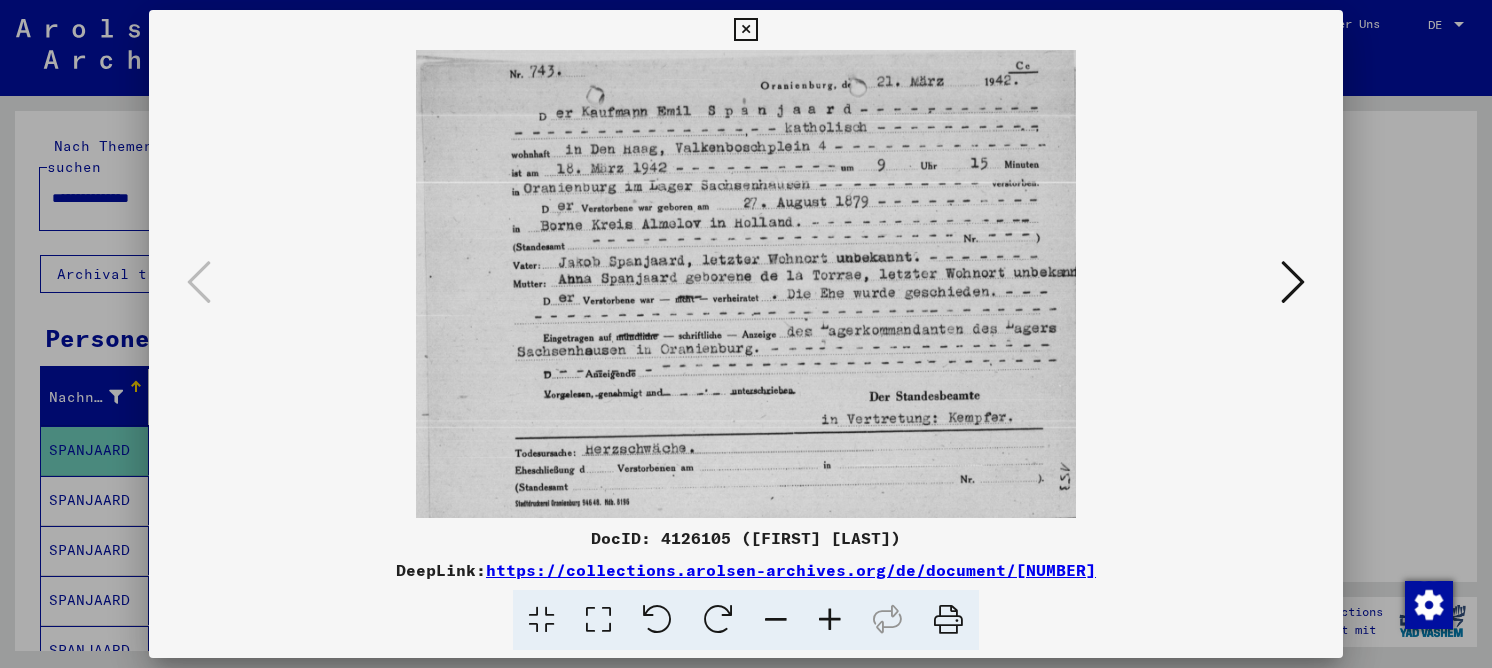 click at bounding box center (1293, 282) 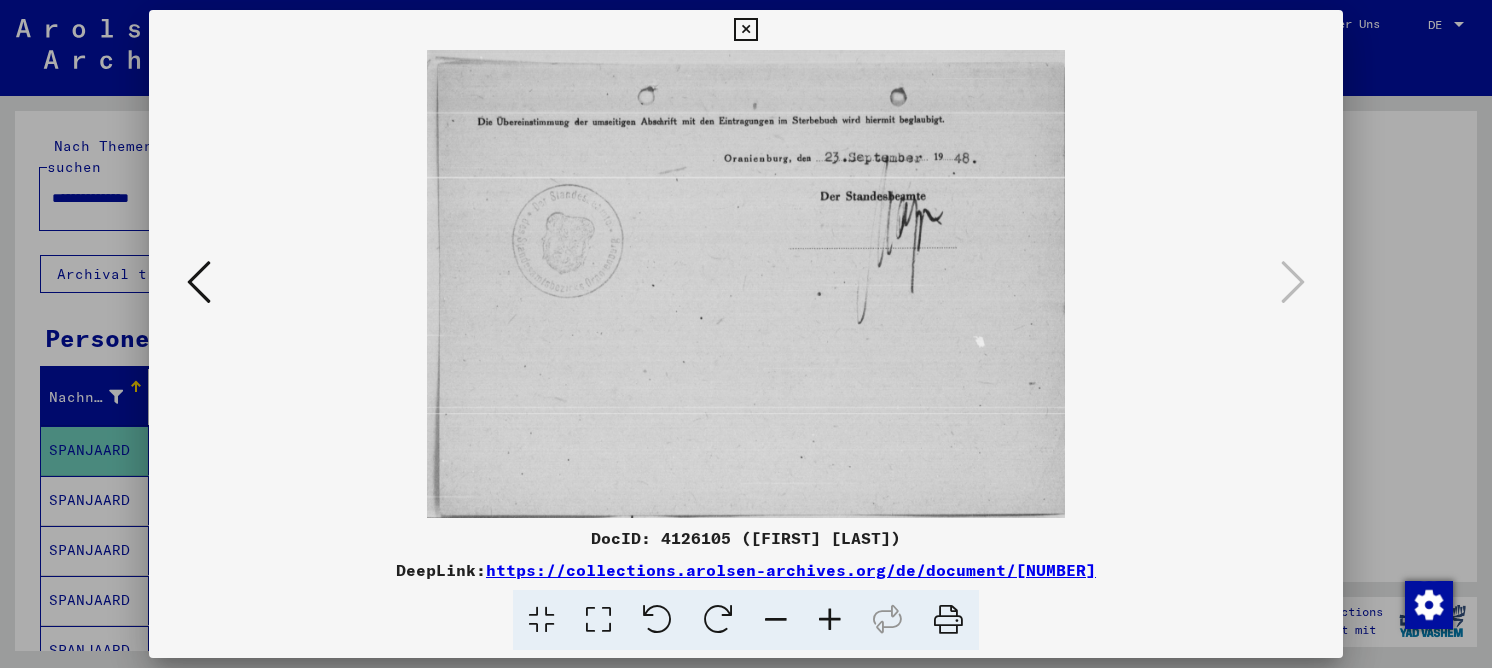 drag, startPoint x: 611, startPoint y: 609, endPoint x: 602, endPoint y: 589, distance: 21.931713 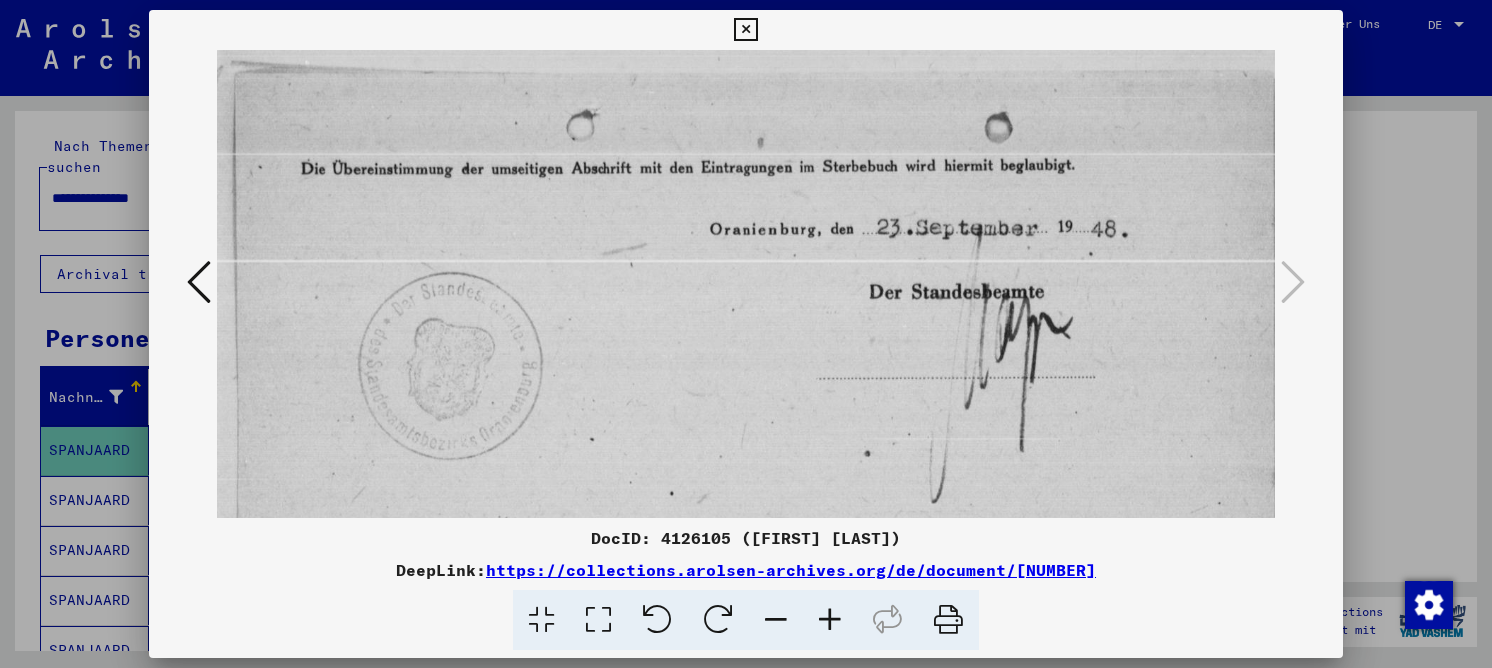 click at bounding box center (745, 30) 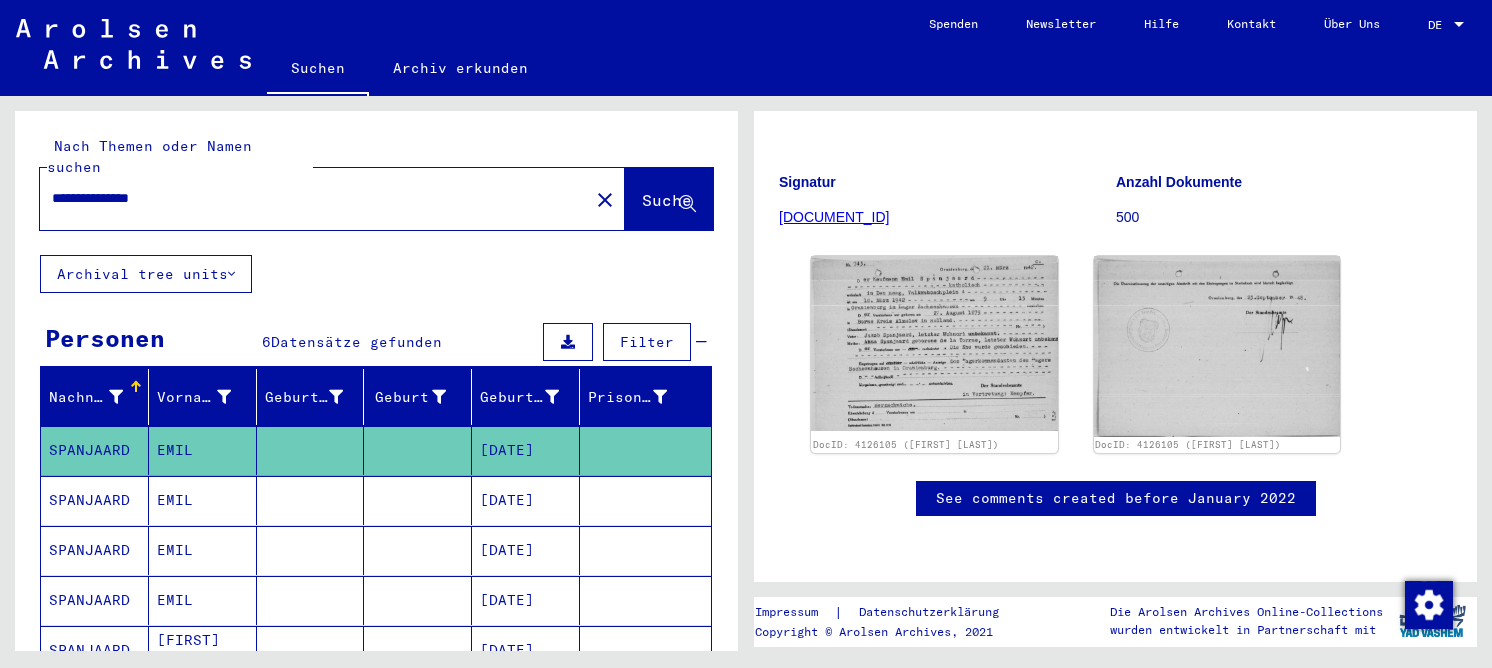 click at bounding box center [418, 550] 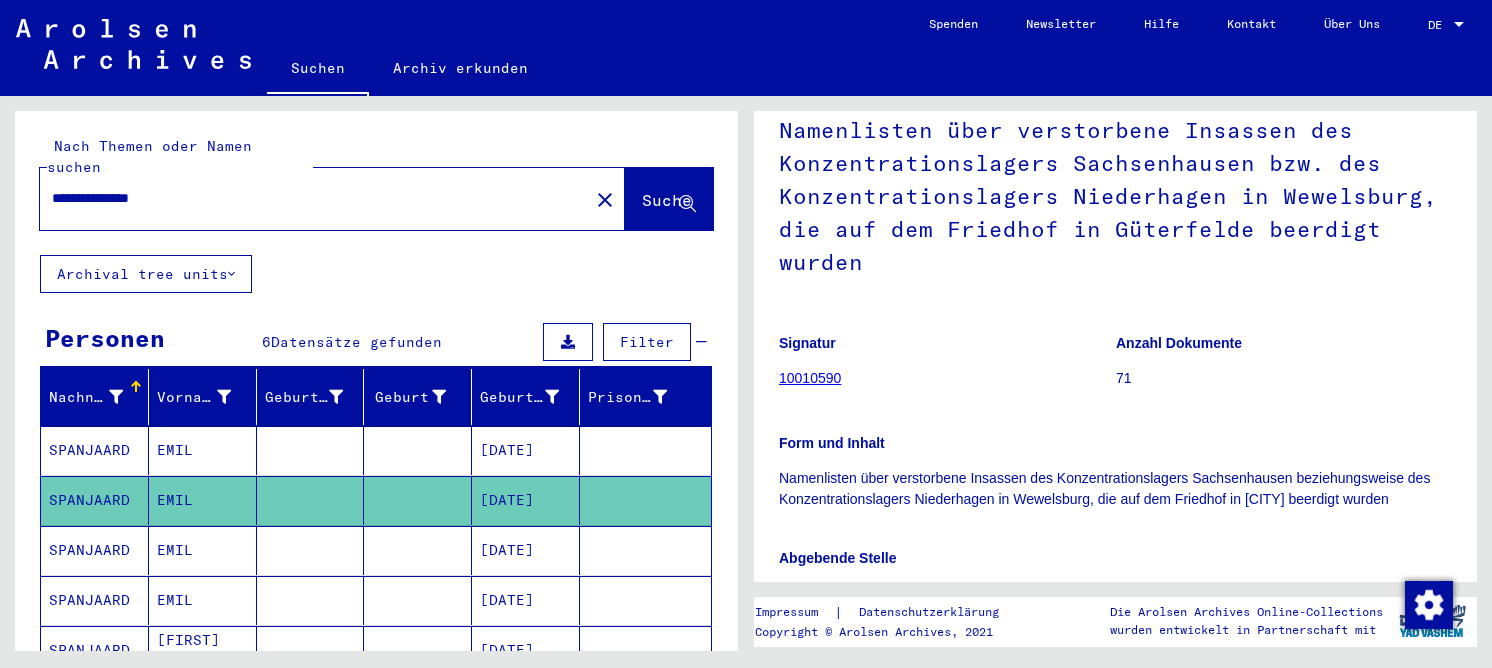 scroll, scrollTop: 300, scrollLeft: 0, axis: vertical 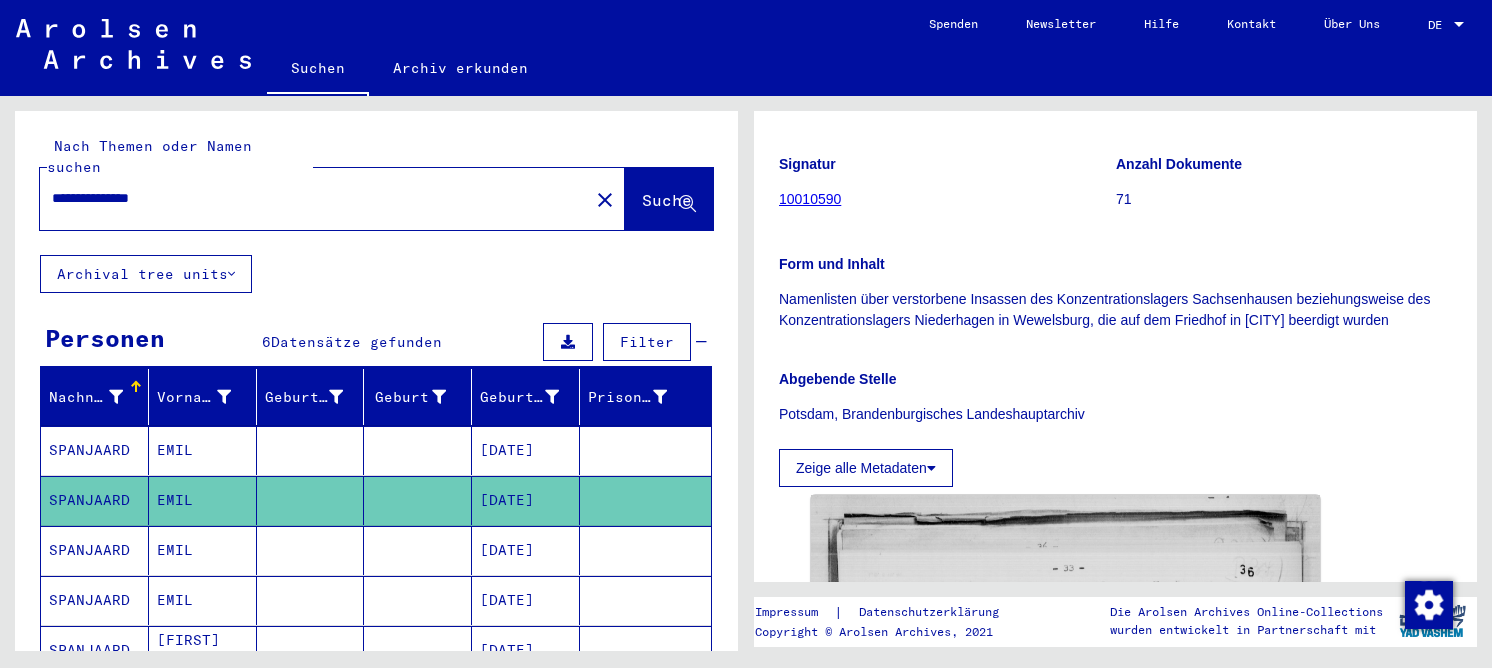 drag, startPoint x: 132, startPoint y: 175, endPoint x: 5, endPoint y: 168, distance: 127.192764 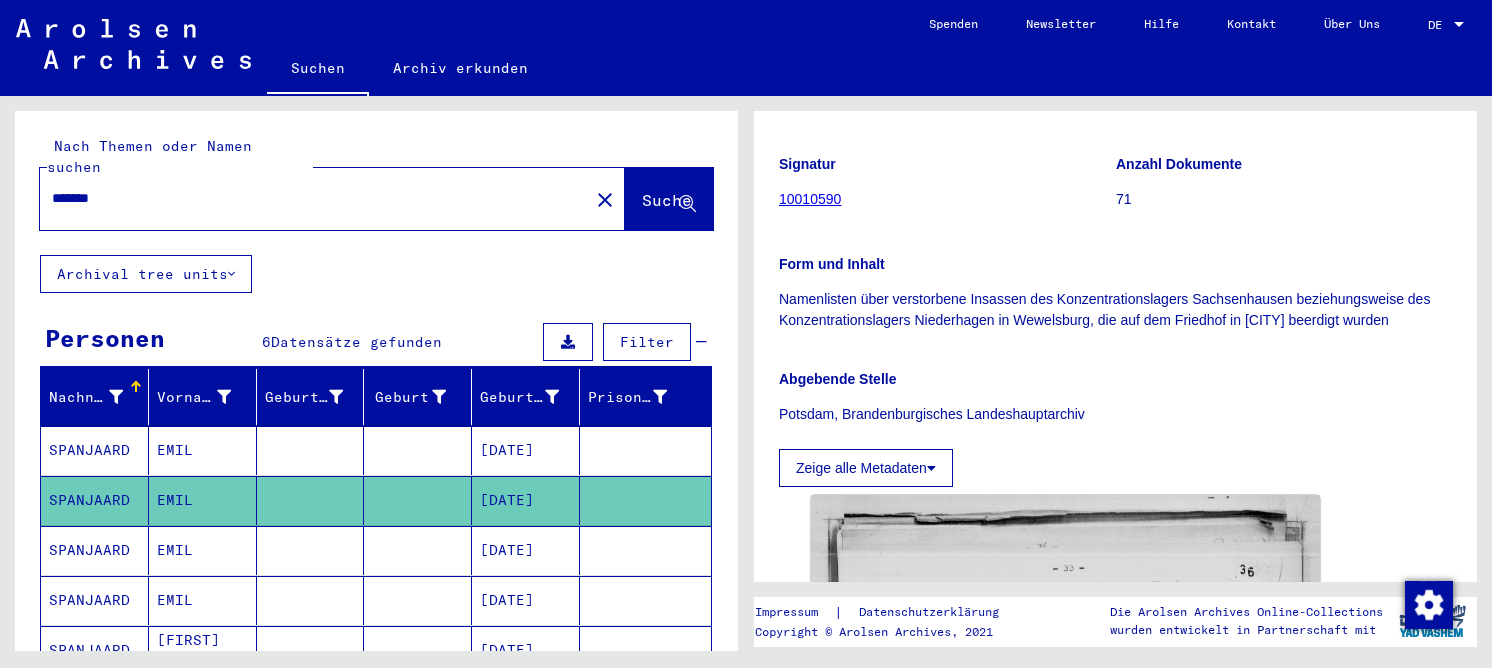 scroll, scrollTop: 0, scrollLeft: 0, axis: both 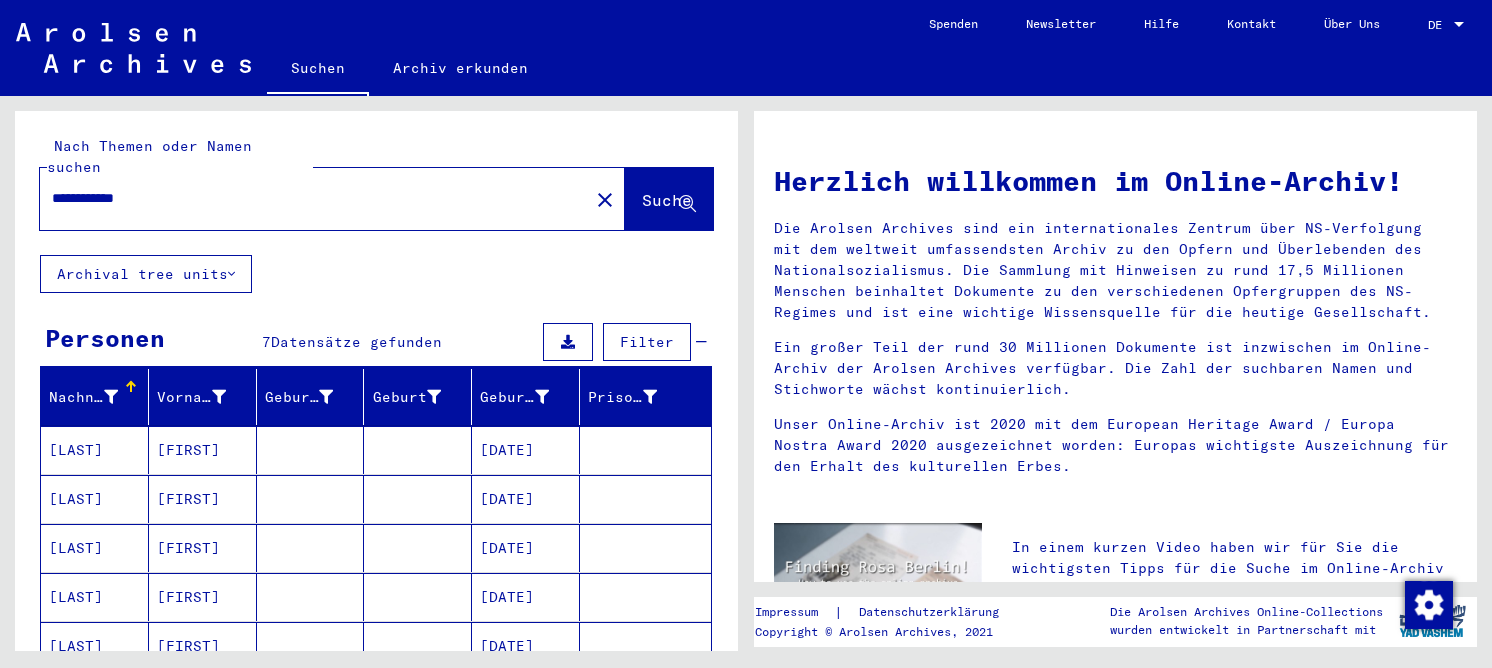 click on "[FIRST]" at bounding box center [203, 499] 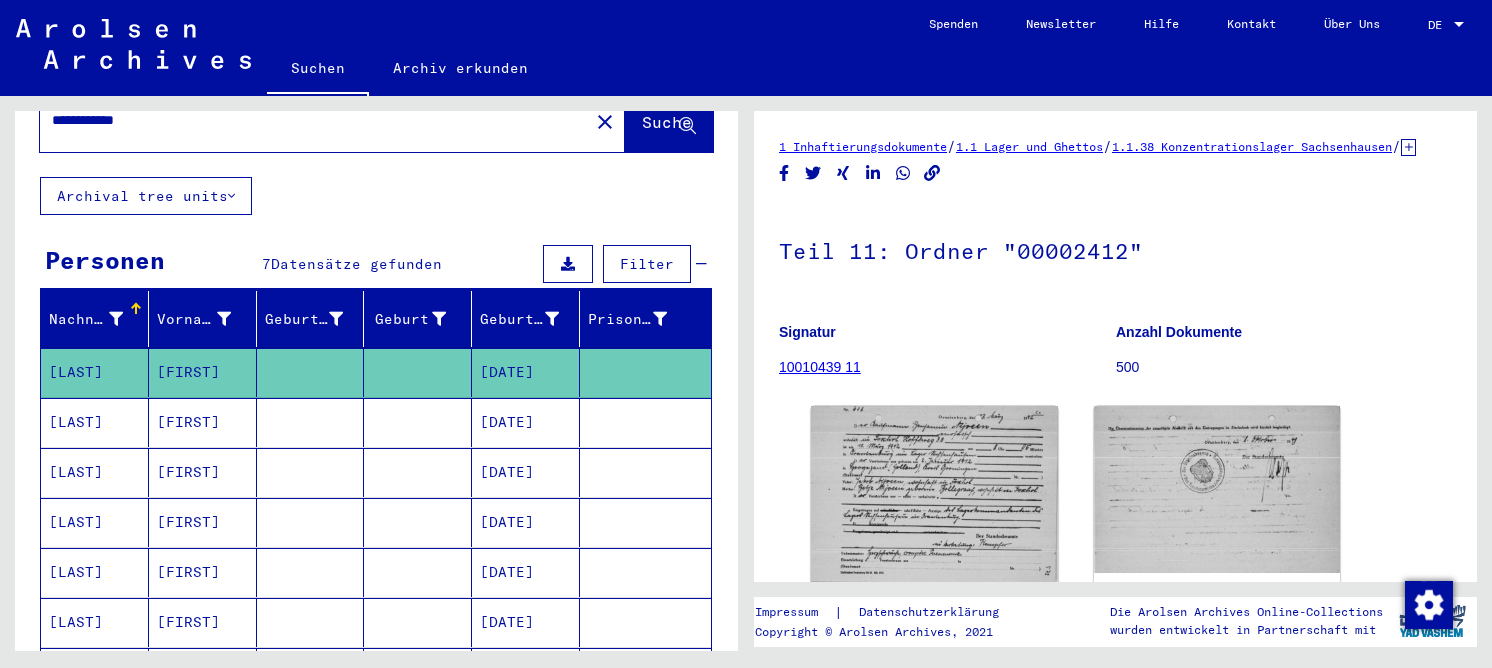 scroll, scrollTop: 300, scrollLeft: 0, axis: vertical 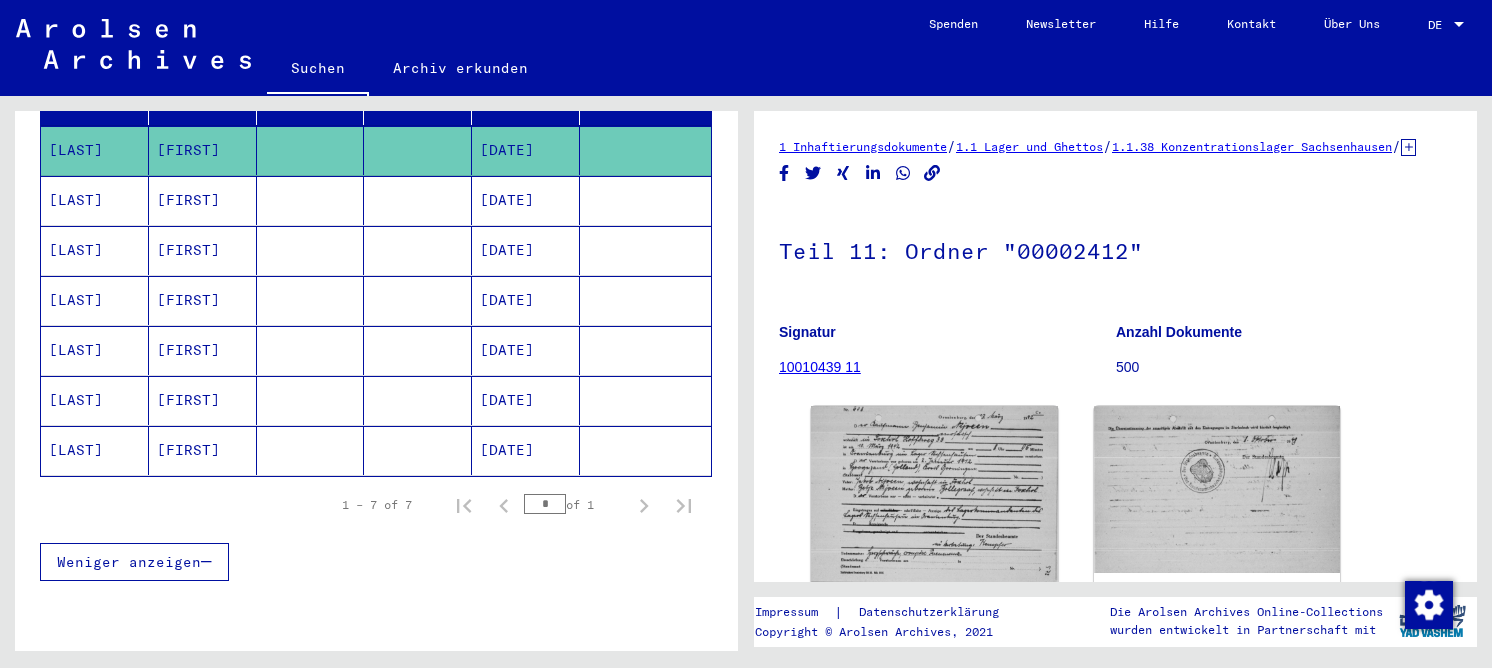 click 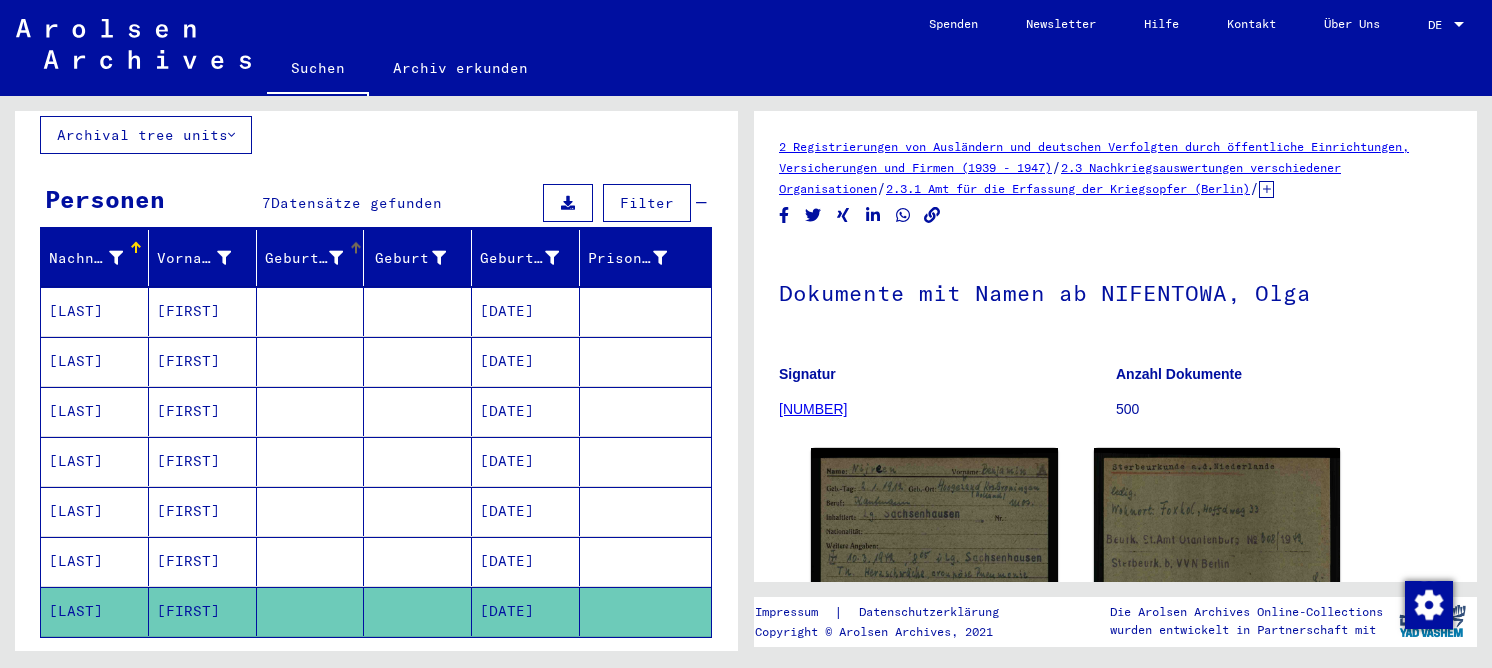 scroll, scrollTop: 0, scrollLeft: 0, axis: both 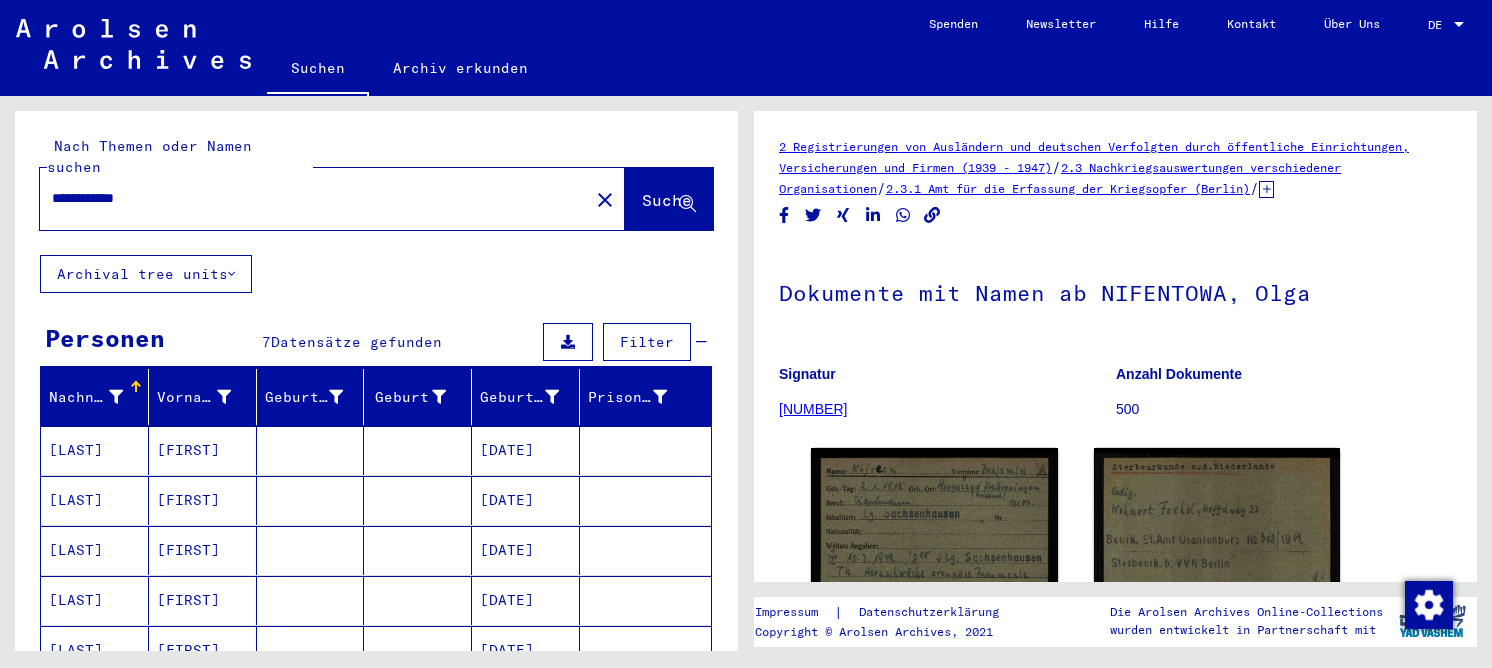 click at bounding box center [311, 500] 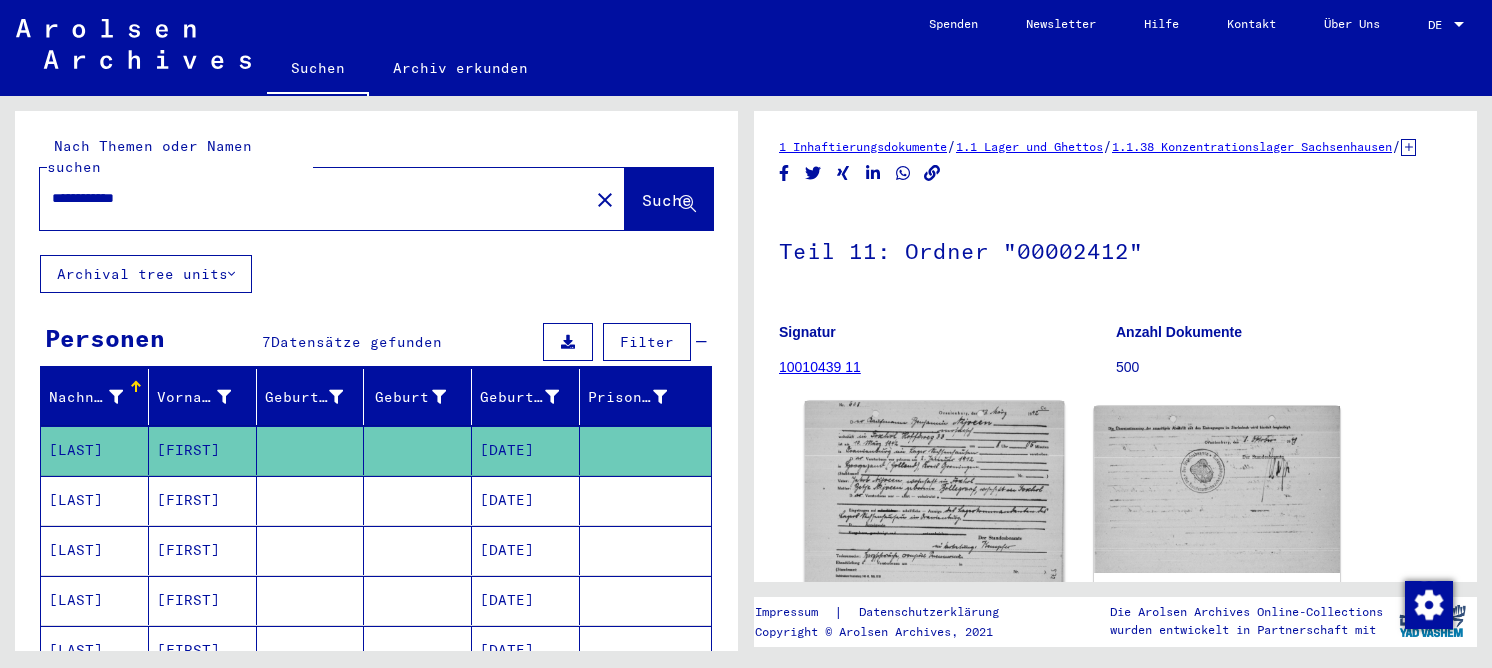 click 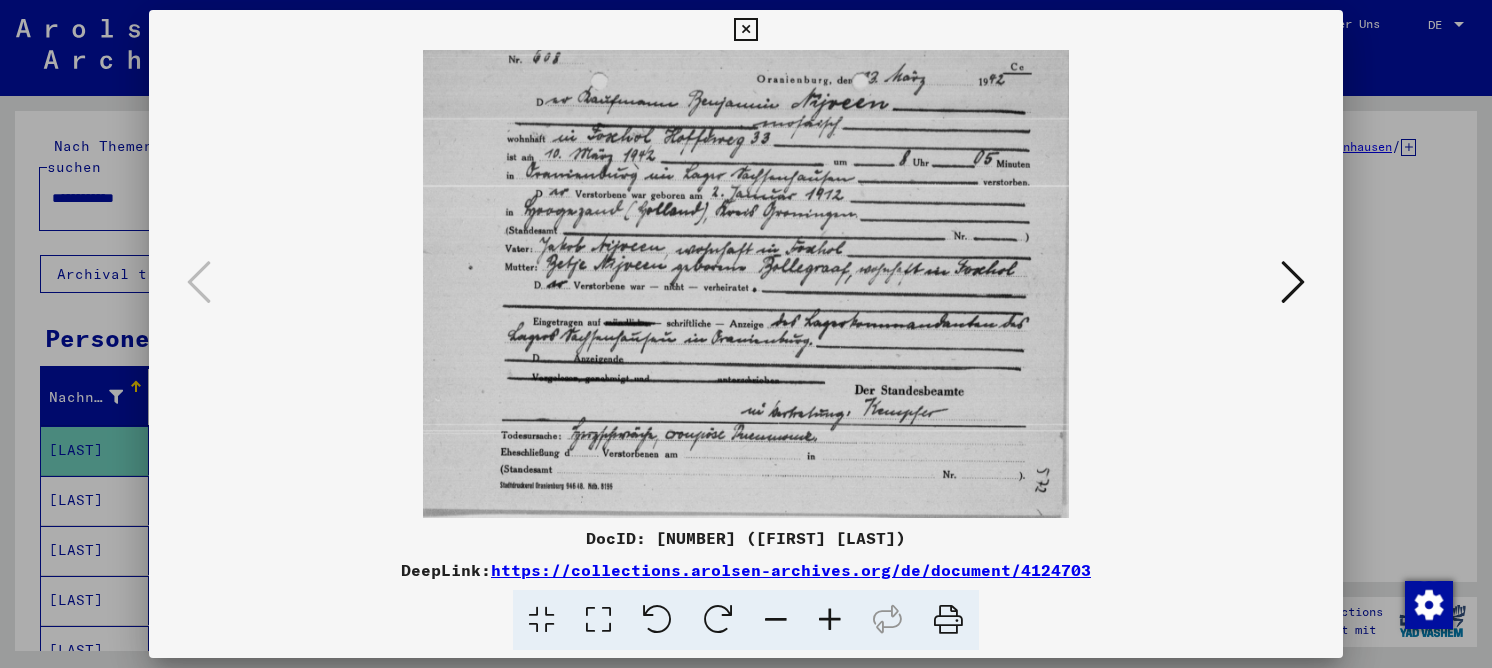 click at bounding box center [598, 620] 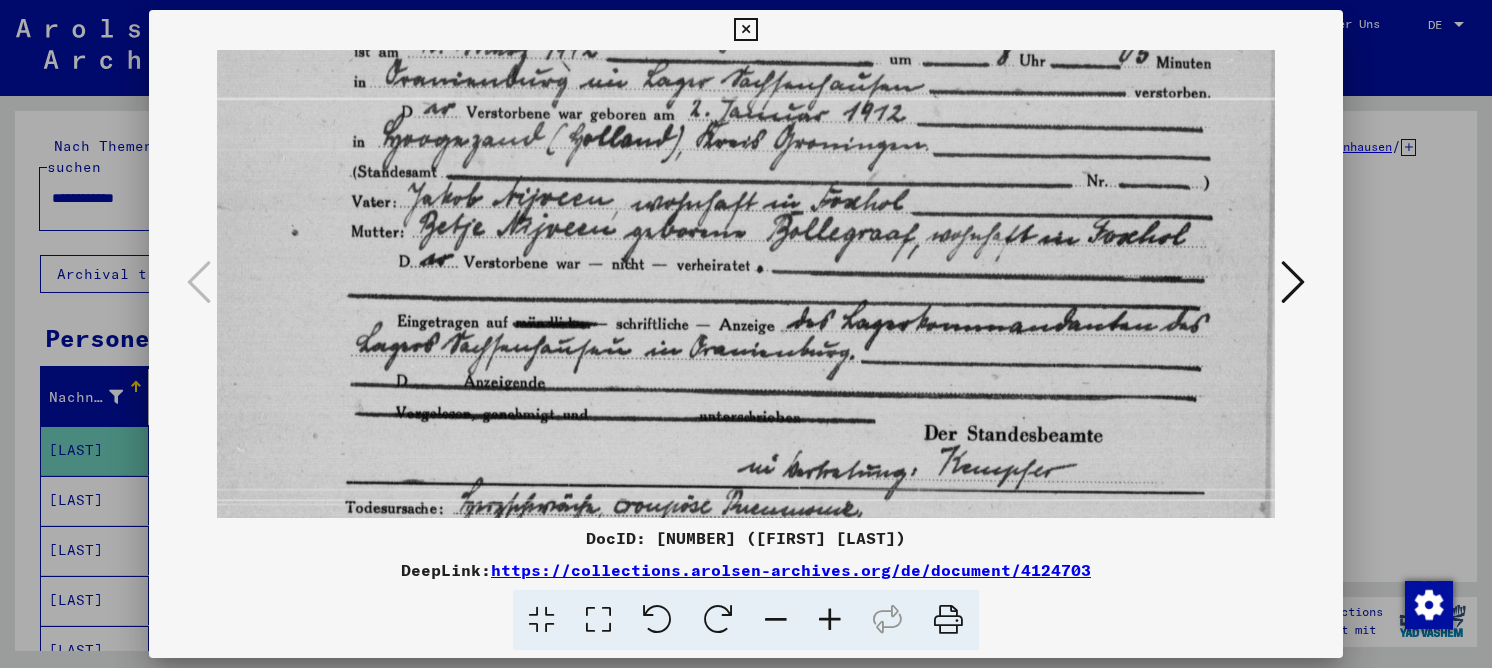 drag, startPoint x: 478, startPoint y: 337, endPoint x: 442, endPoint y: 156, distance: 184.5454 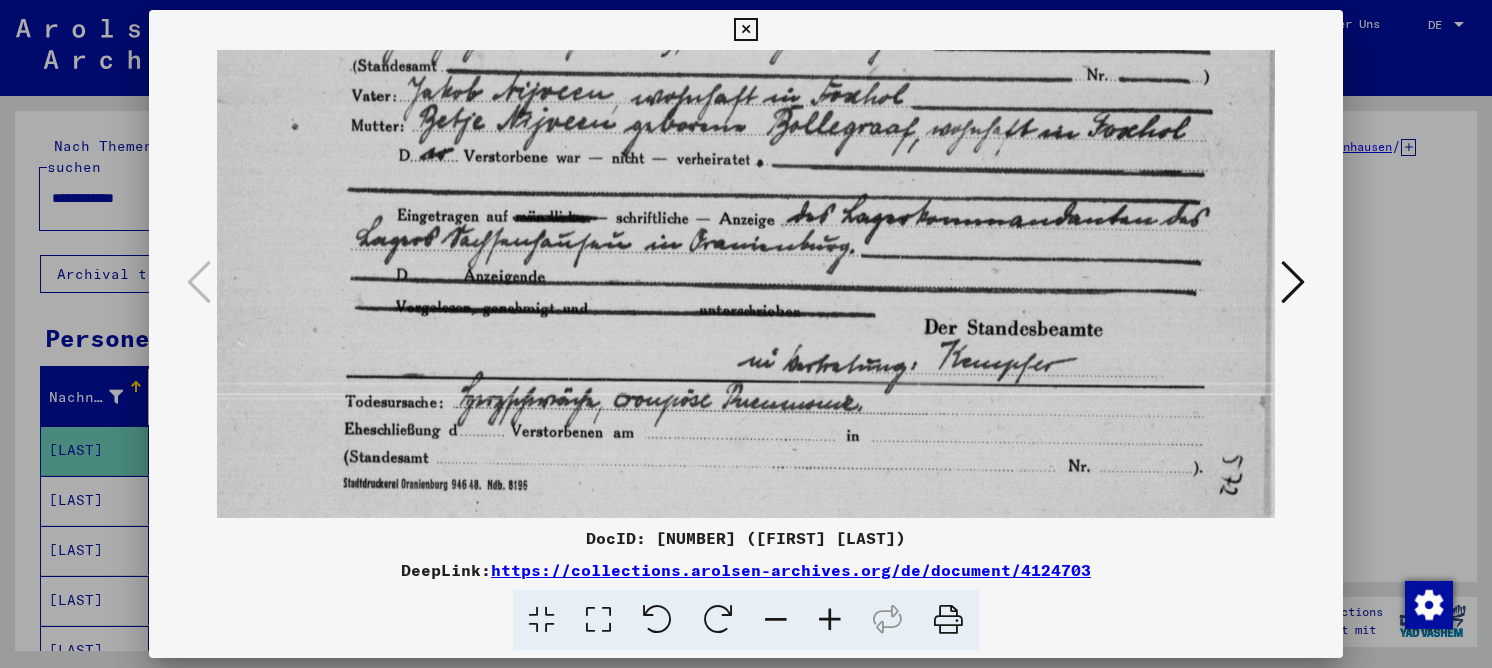scroll, scrollTop: 299, scrollLeft: 0, axis: vertical 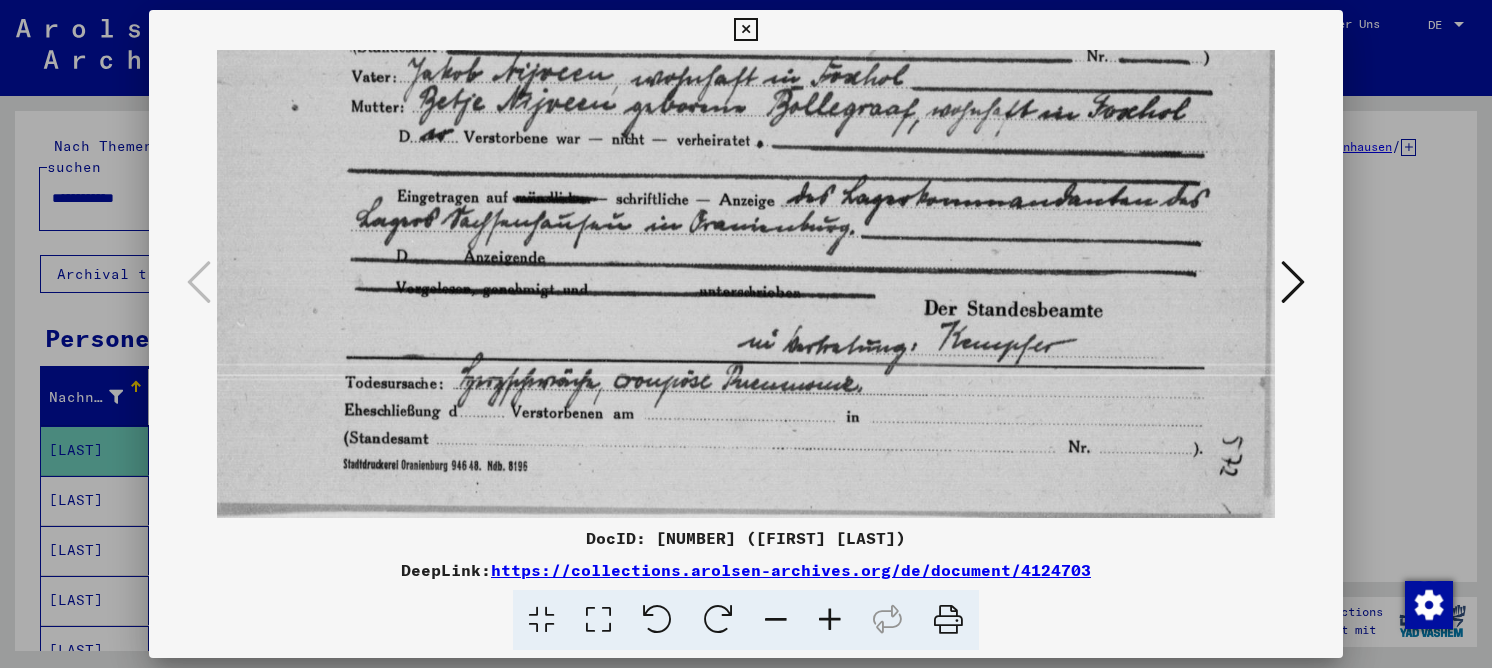 drag, startPoint x: 414, startPoint y: 350, endPoint x: 416, endPoint y: 187, distance: 163.01227 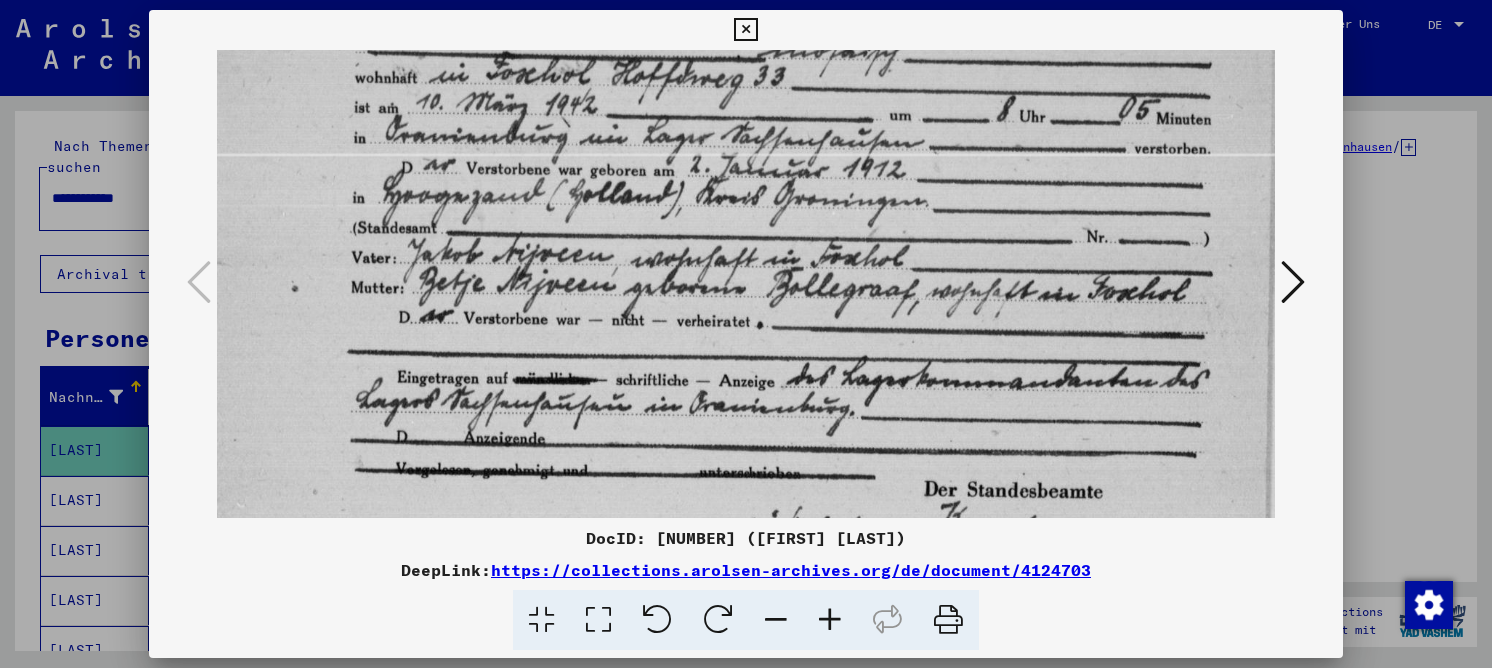 drag, startPoint x: 861, startPoint y: 348, endPoint x: 855, endPoint y: 428, distance: 80.224686 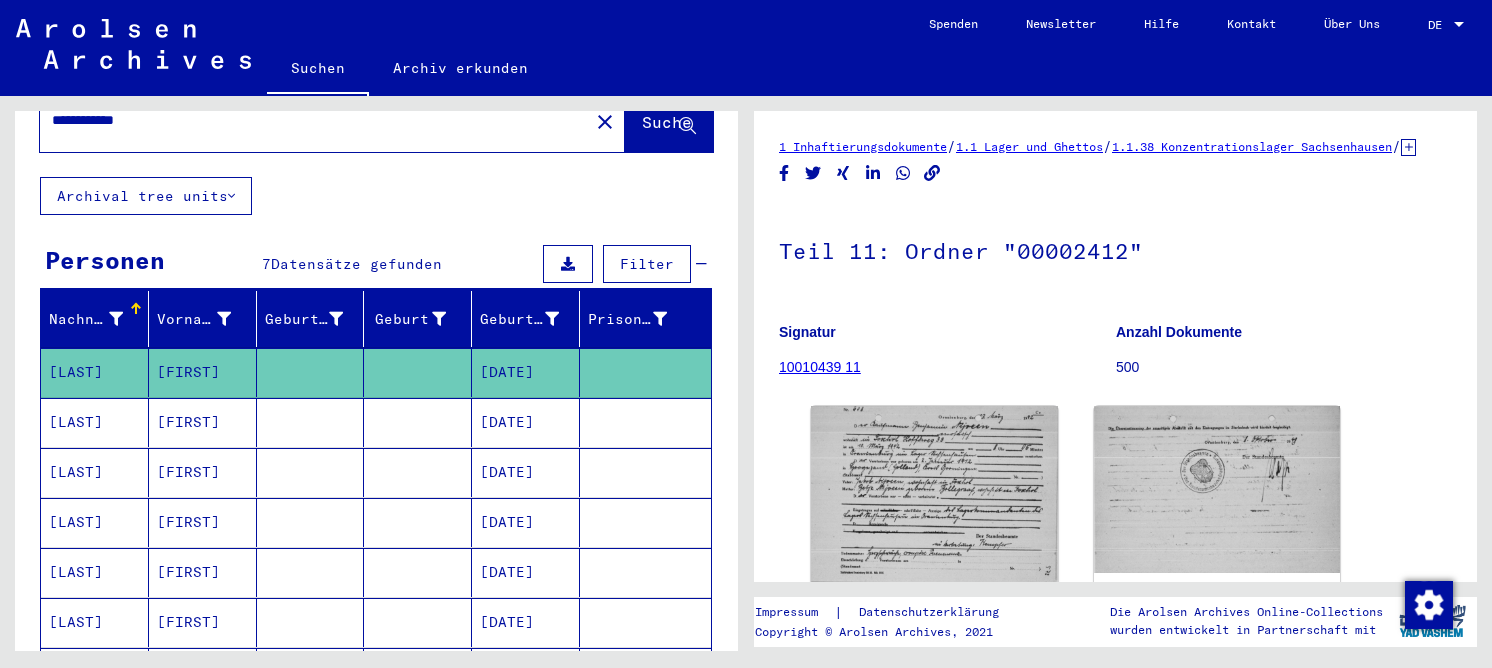 scroll, scrollTop: 300, scrollLeft: 0, axis: vertical 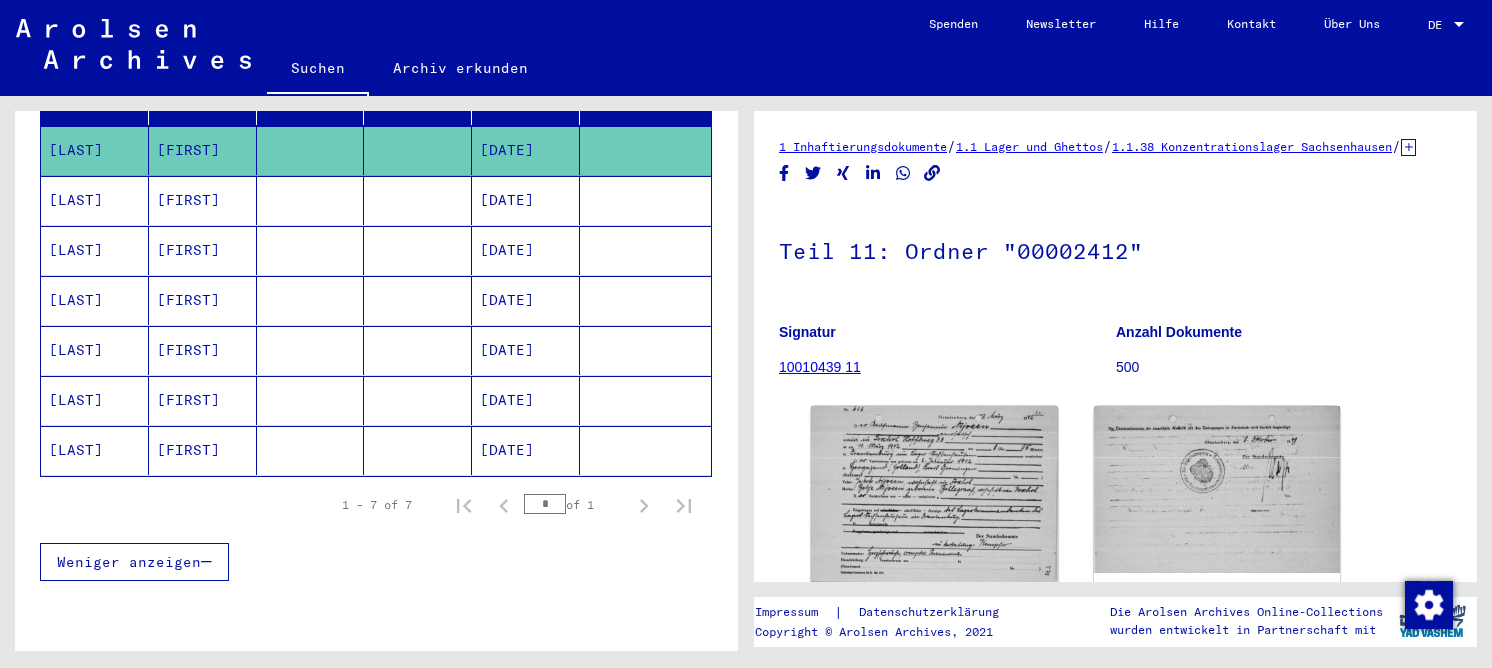 click 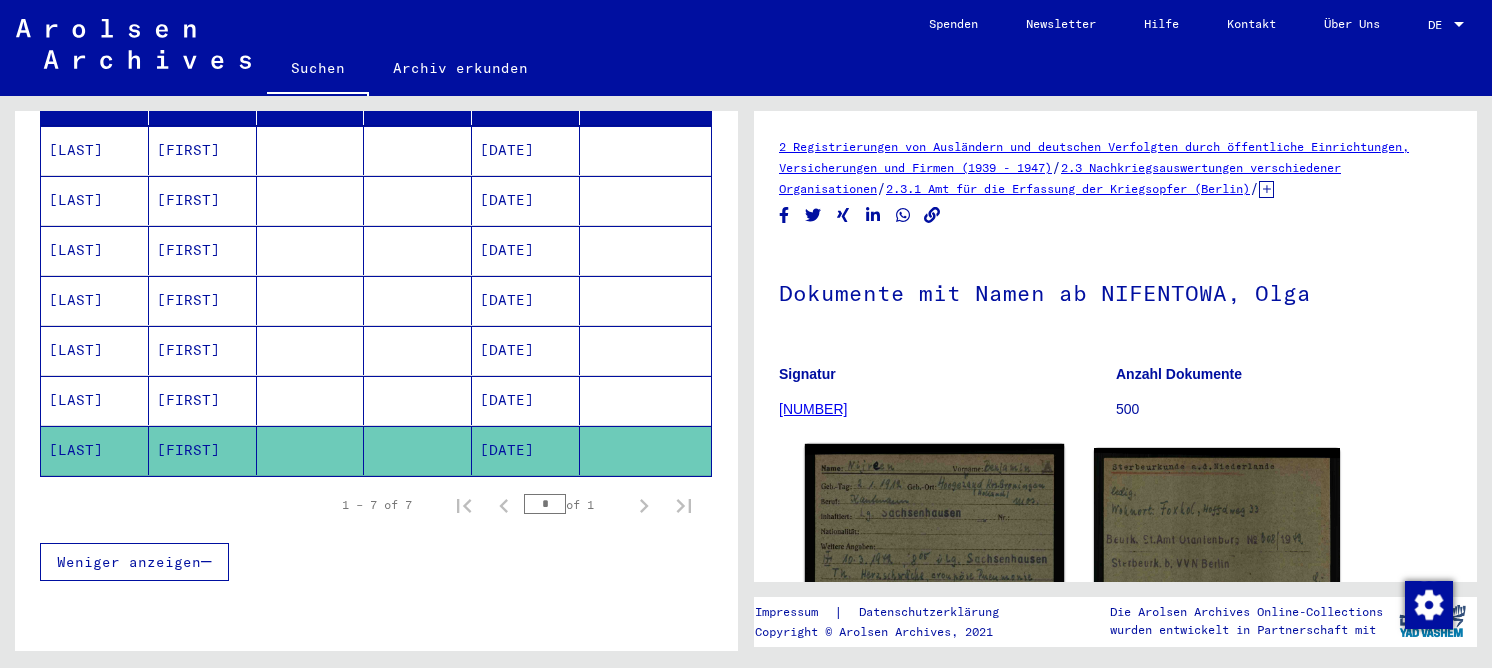 click 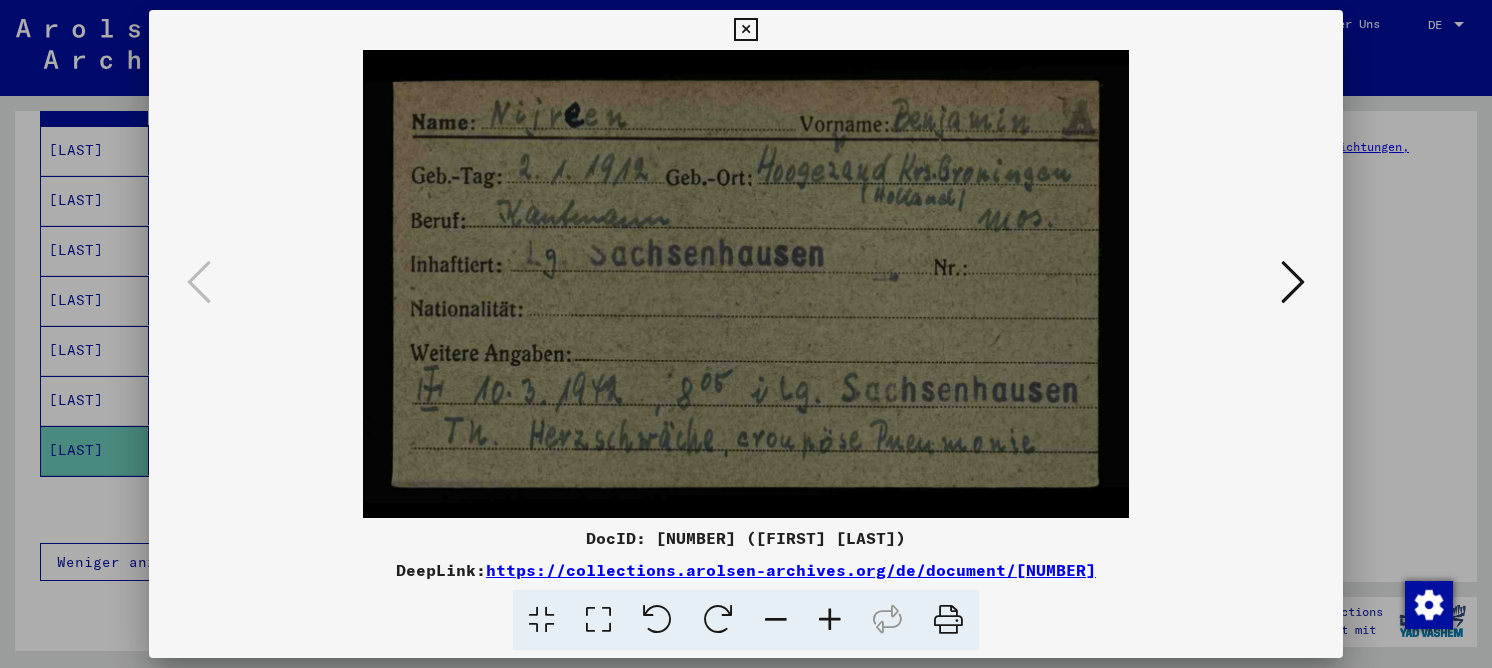 click at bounding box center (1293, 282) 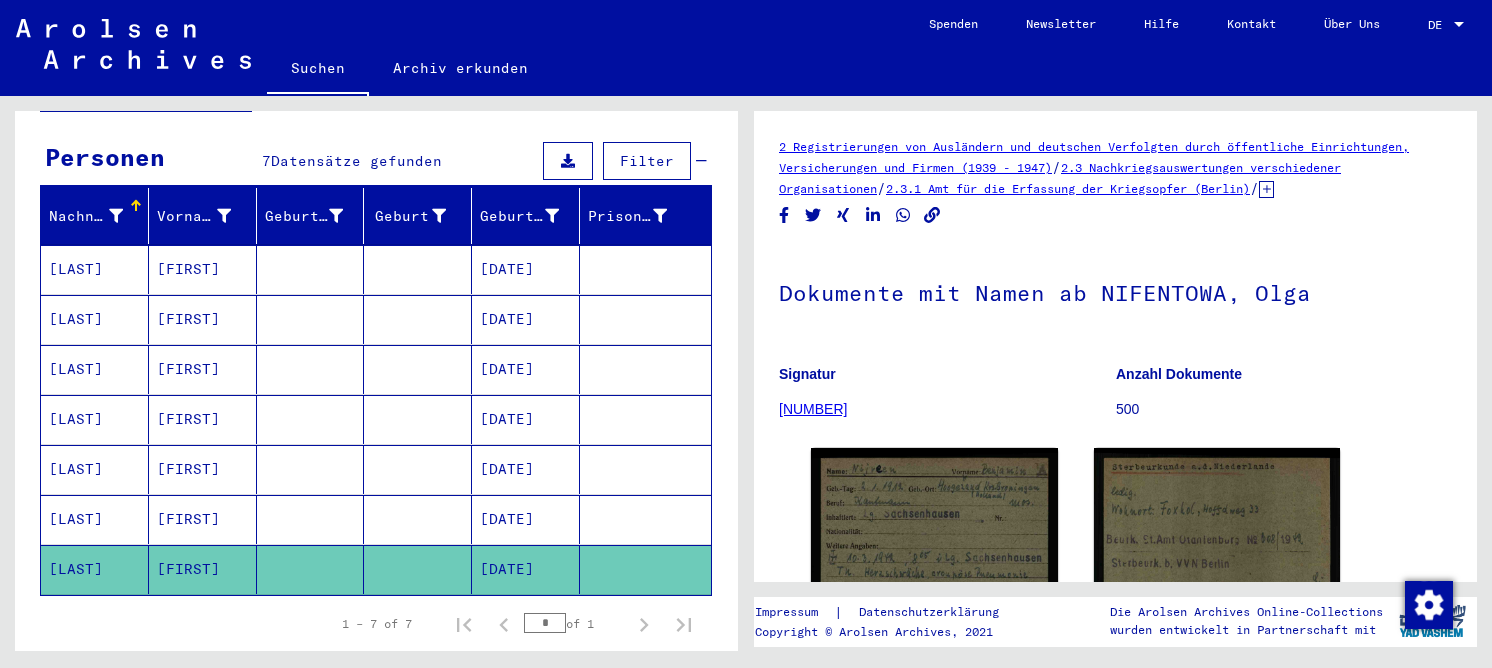 scroll, scrollTop: 0, scrollLeft: 0, axis: both 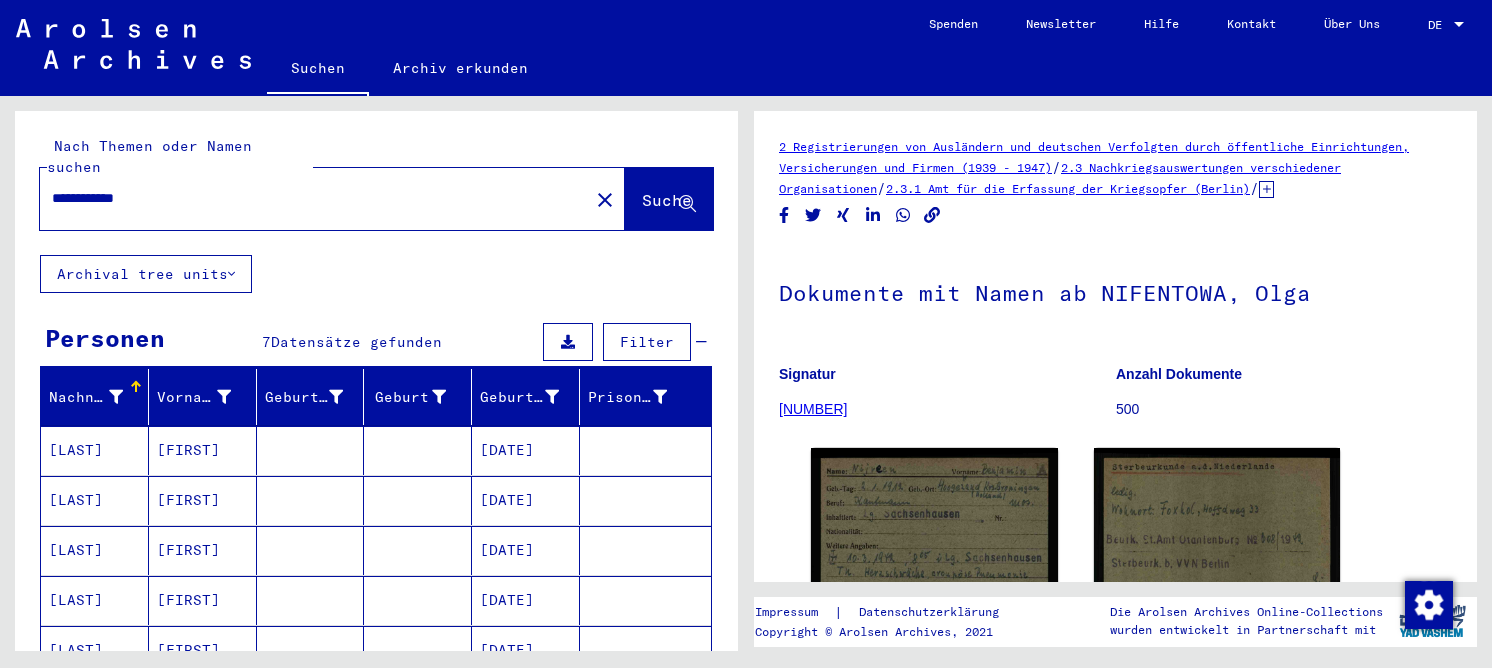 click at bounding box center (311, 500) 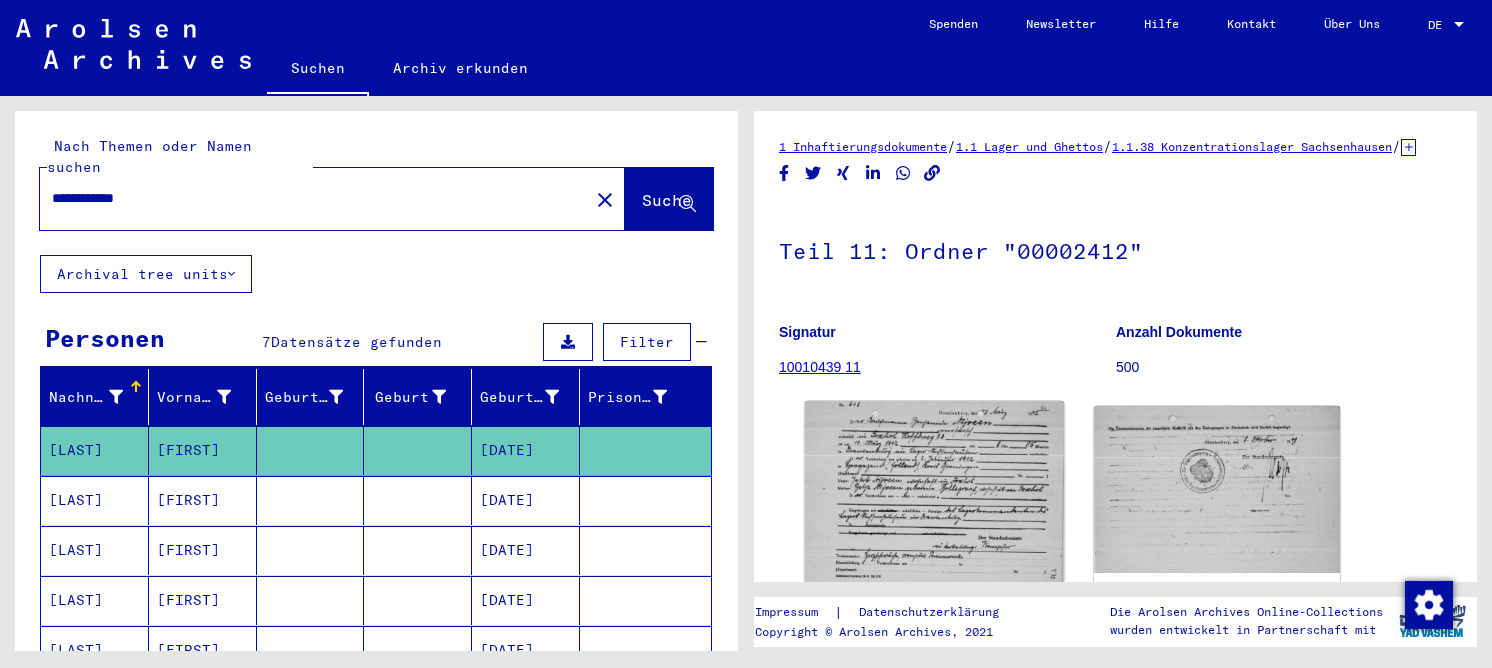 click 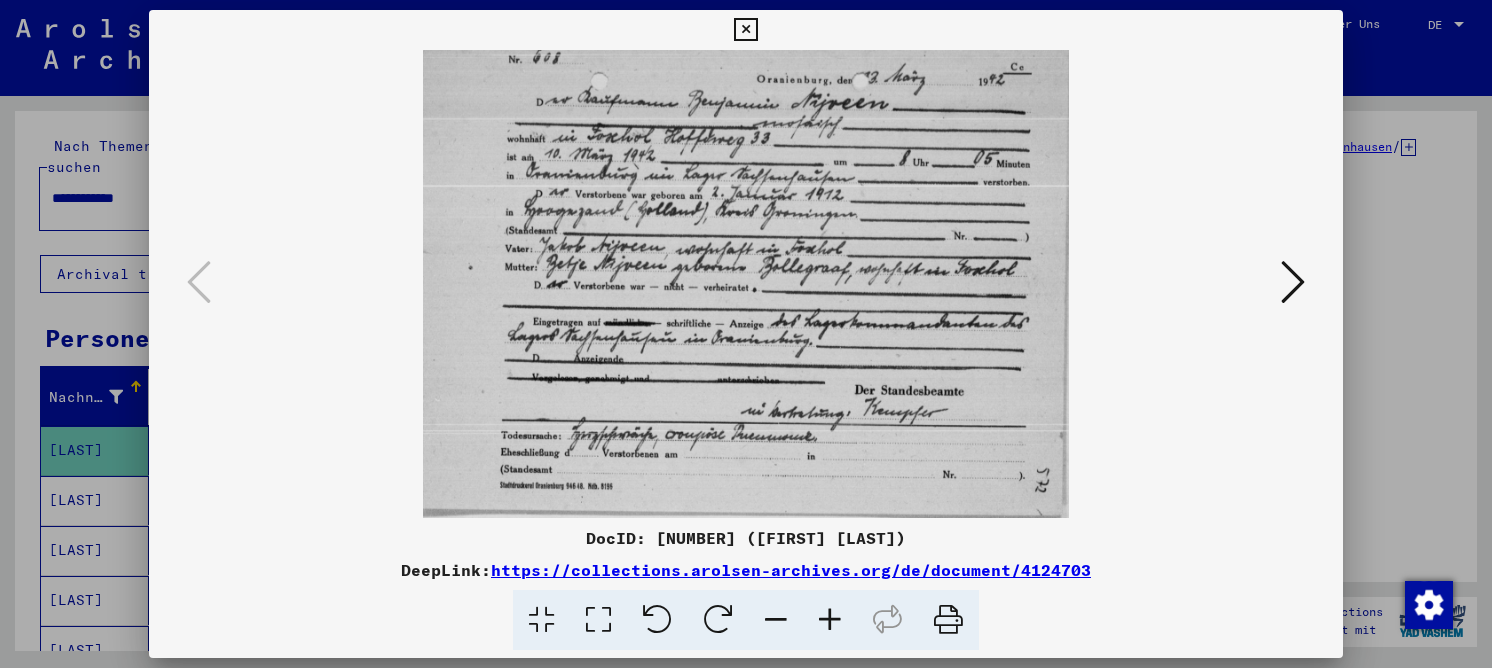 click at bounding box center [598, 620] 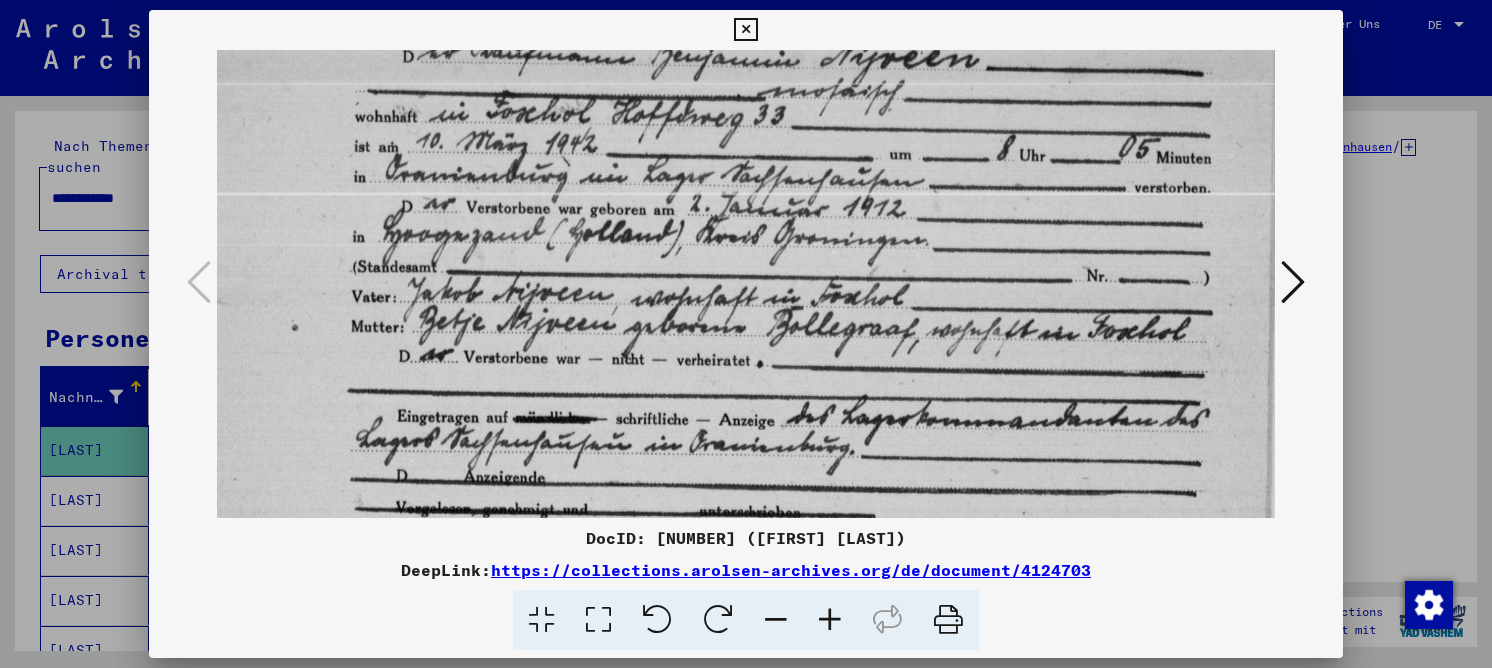 scroll, scrollTop: 148, scrollLeft: 0, axis: vertical 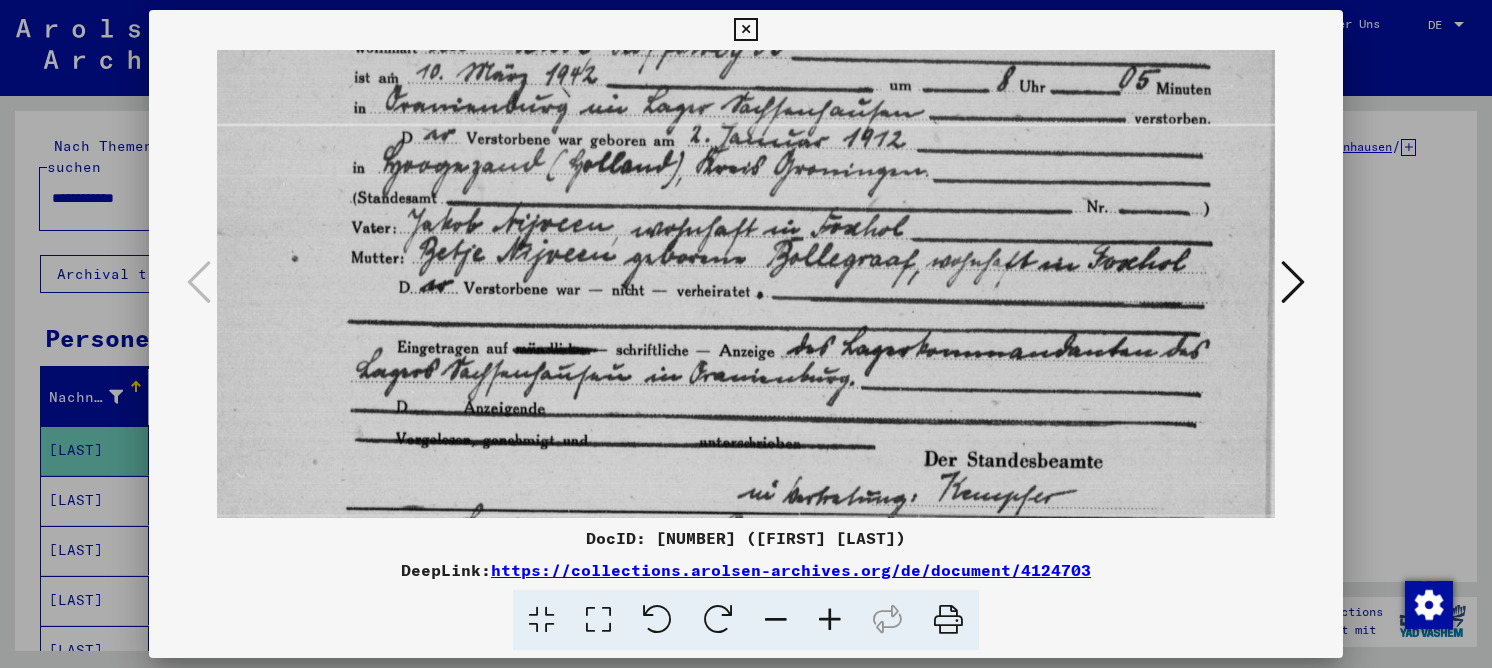 drag, startPoint x: 609, startPoint y: 299, endPoint x: 597, endPoint y: 186, distance: 113.63538 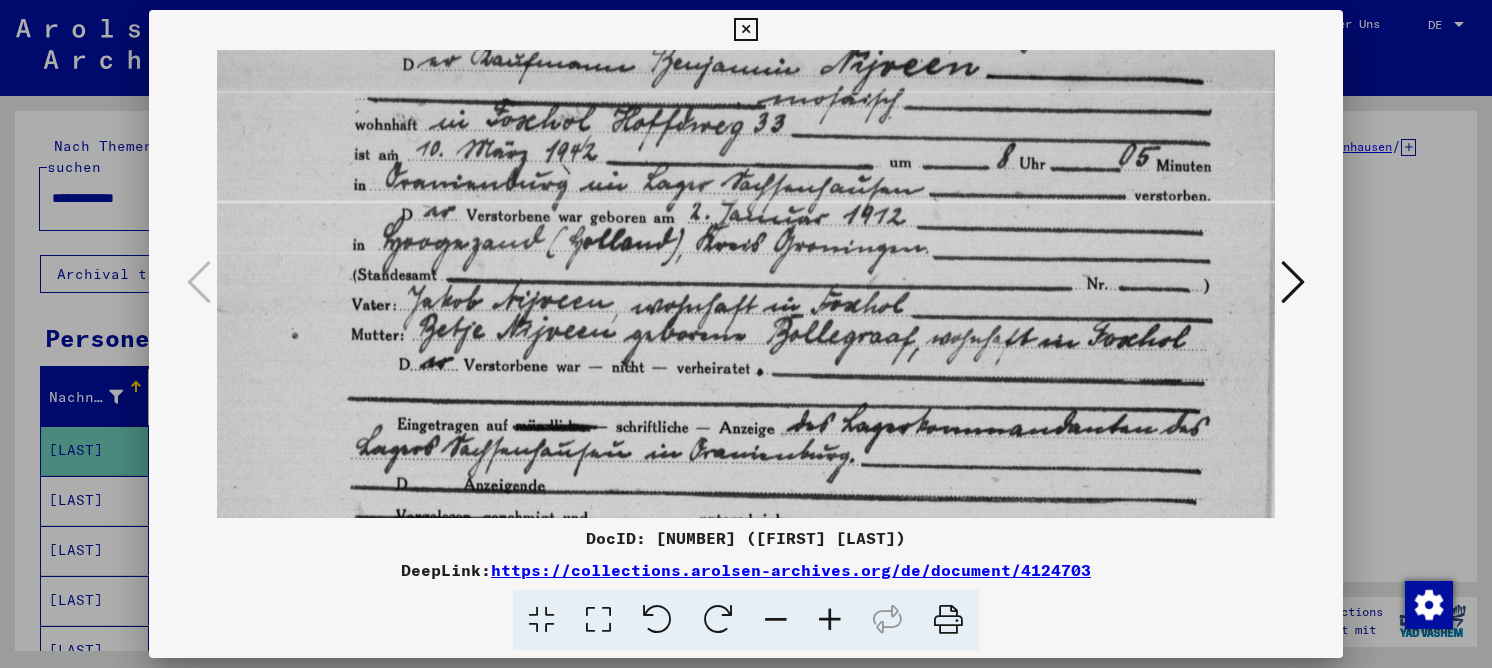 drag, startPoint x: 693, startPoint y: 356, endPoint x: 692, endPoint y: 378, distance: 22.022715 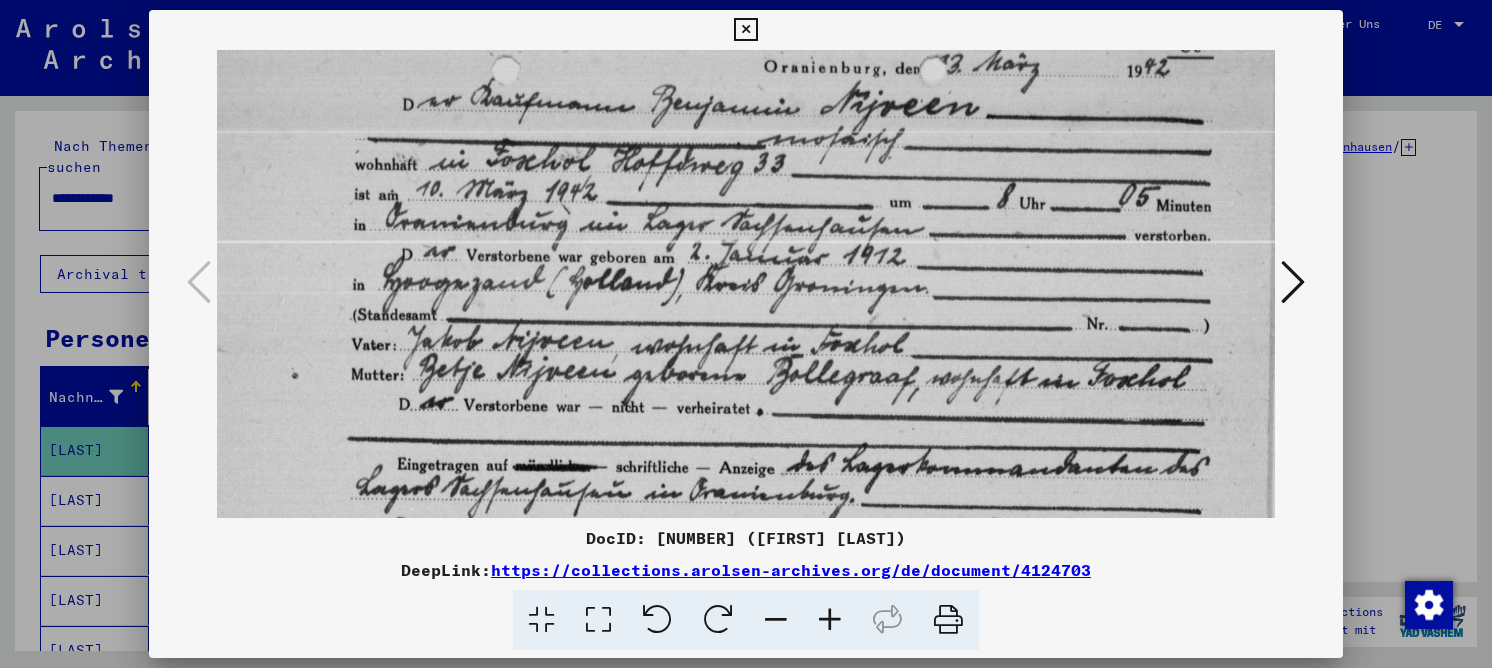 scroll, scrollTop: 26, scrollLeft: 0, axis: vertical 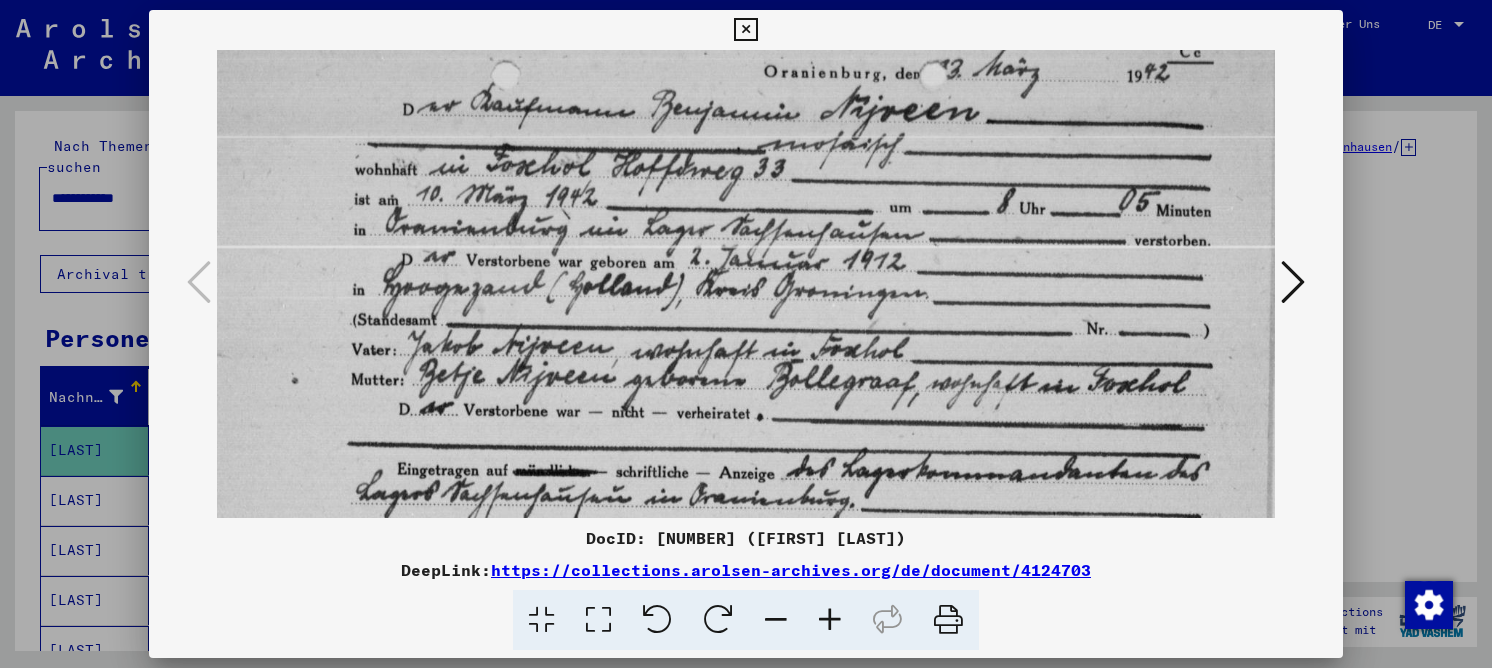drag, startPoint x: 675, startPoint y: 269, endPoint x: 673, endPoint y: 291, distance: 22.090721 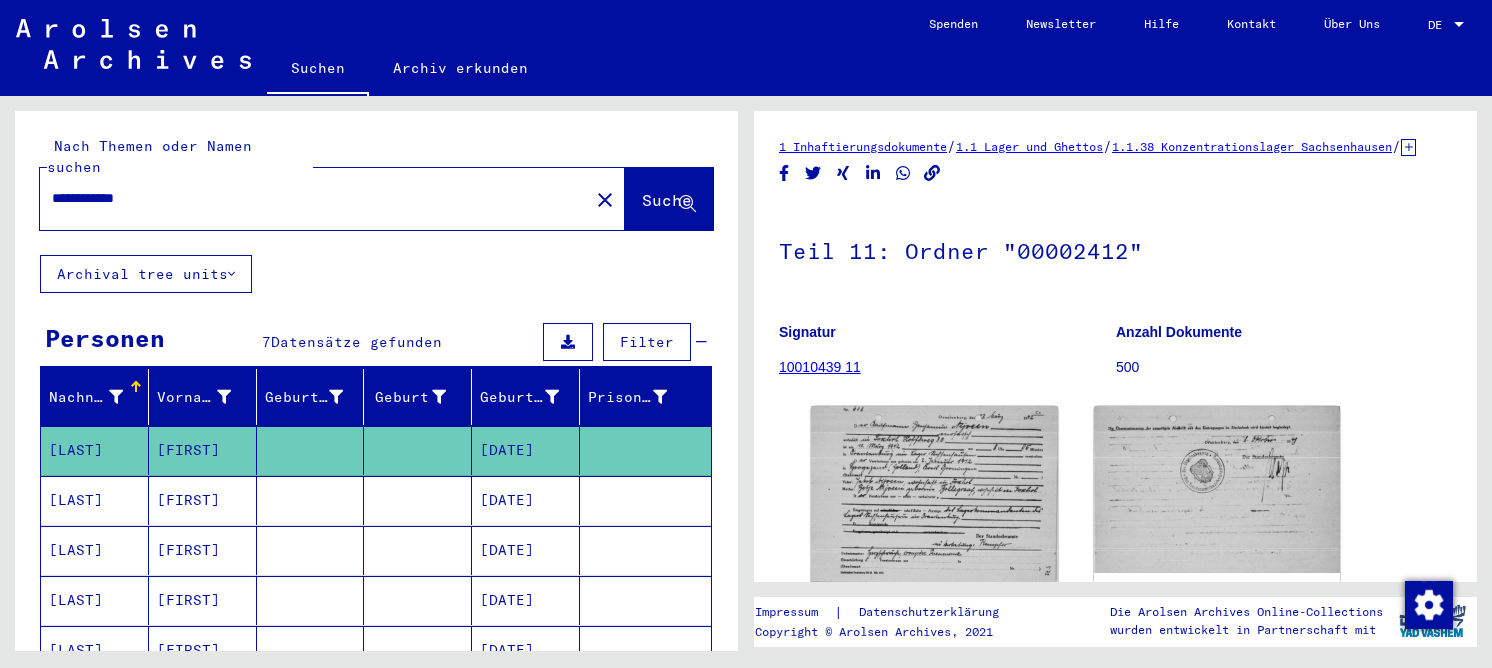 click on "[DATE]" at bounding box center (526, 550) 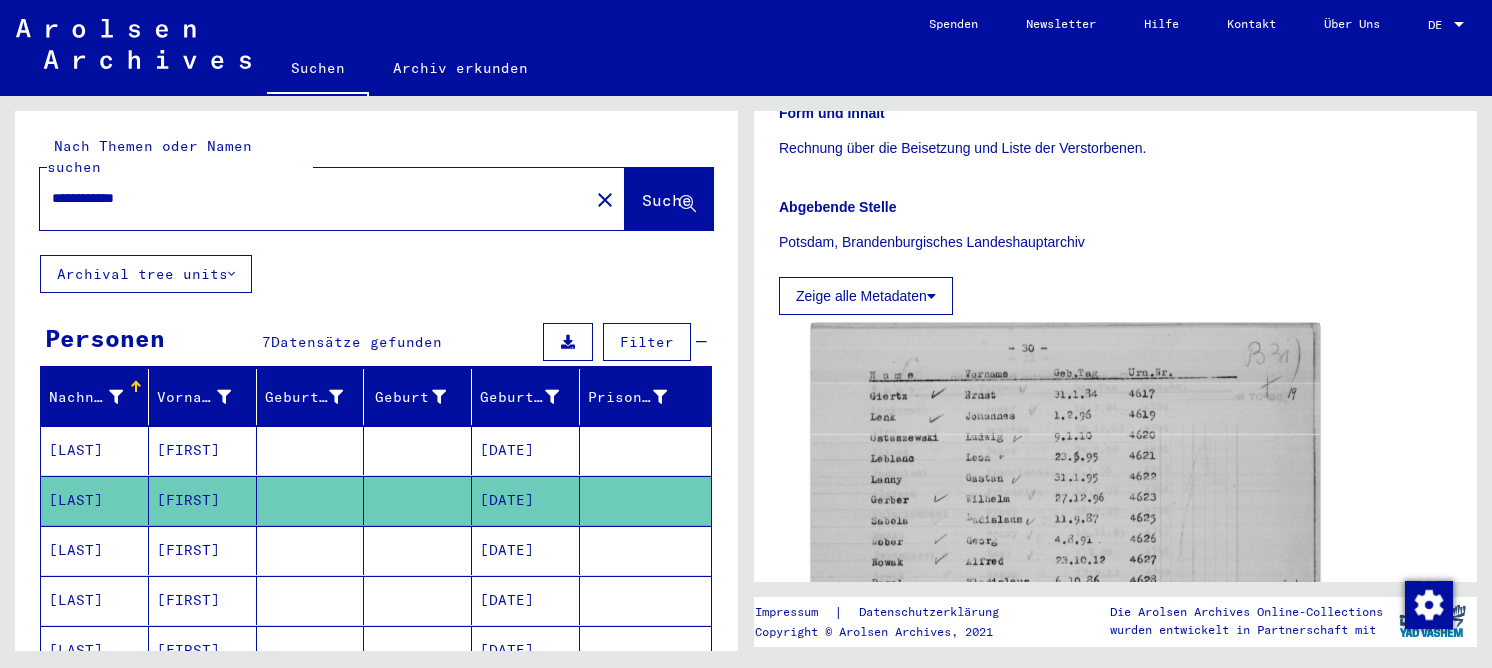 scroll, scrollTop: 500, scrollLeft: 0, axis: vertical 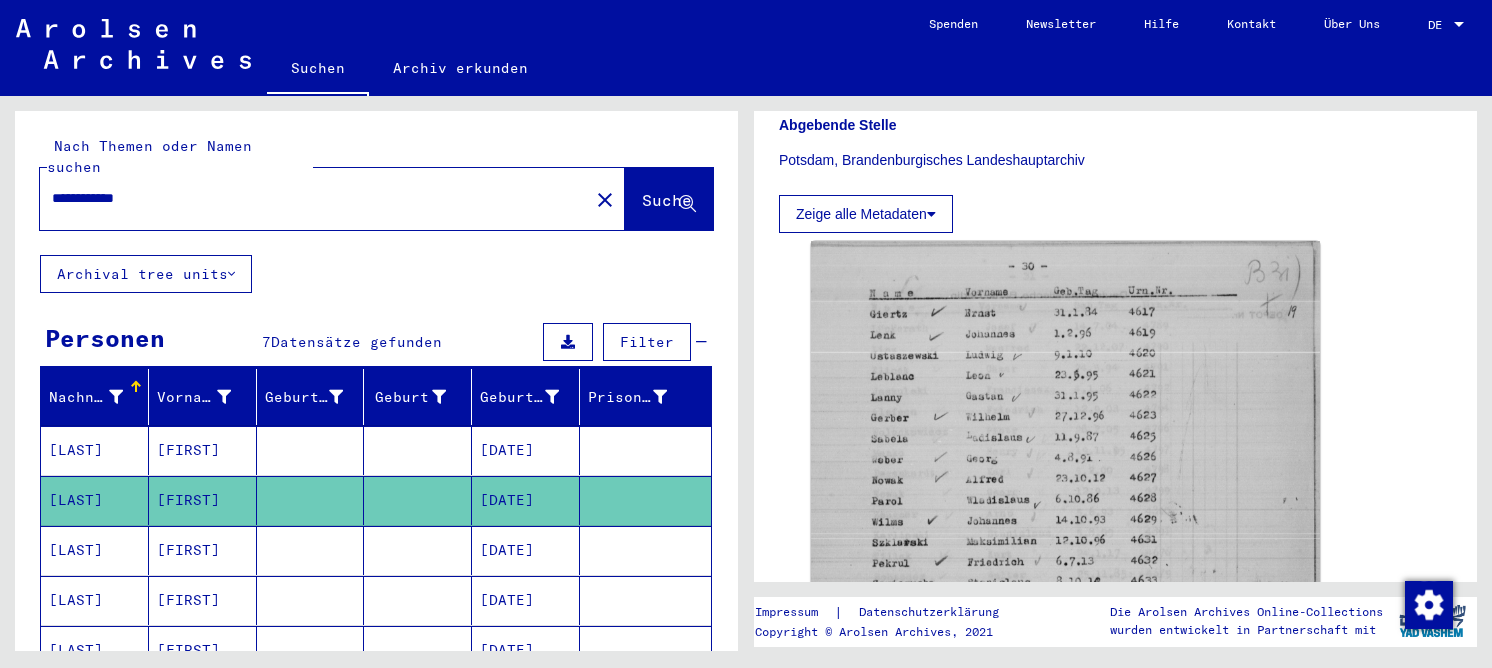 click on "[DATE]" at bounding box center (526, 600) 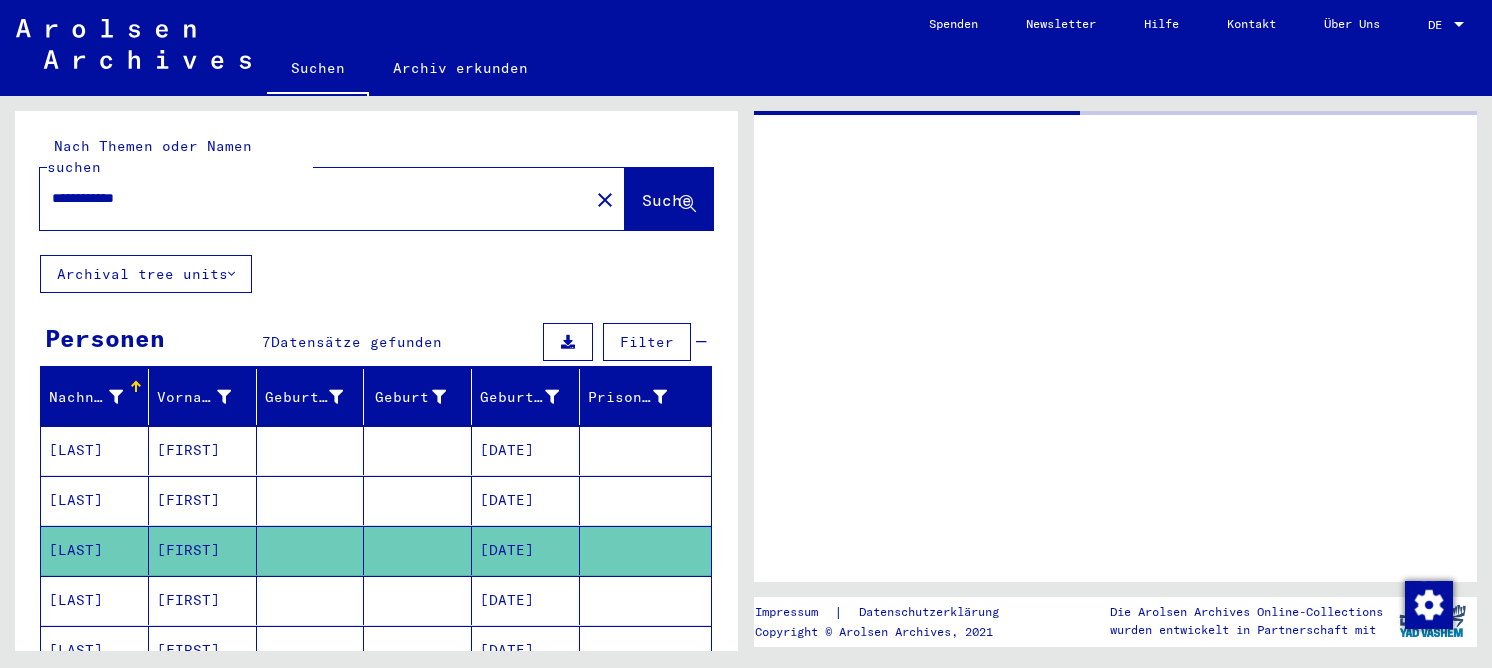 scroll, scrollTop: 0, scrollLeft: 0, axis: both 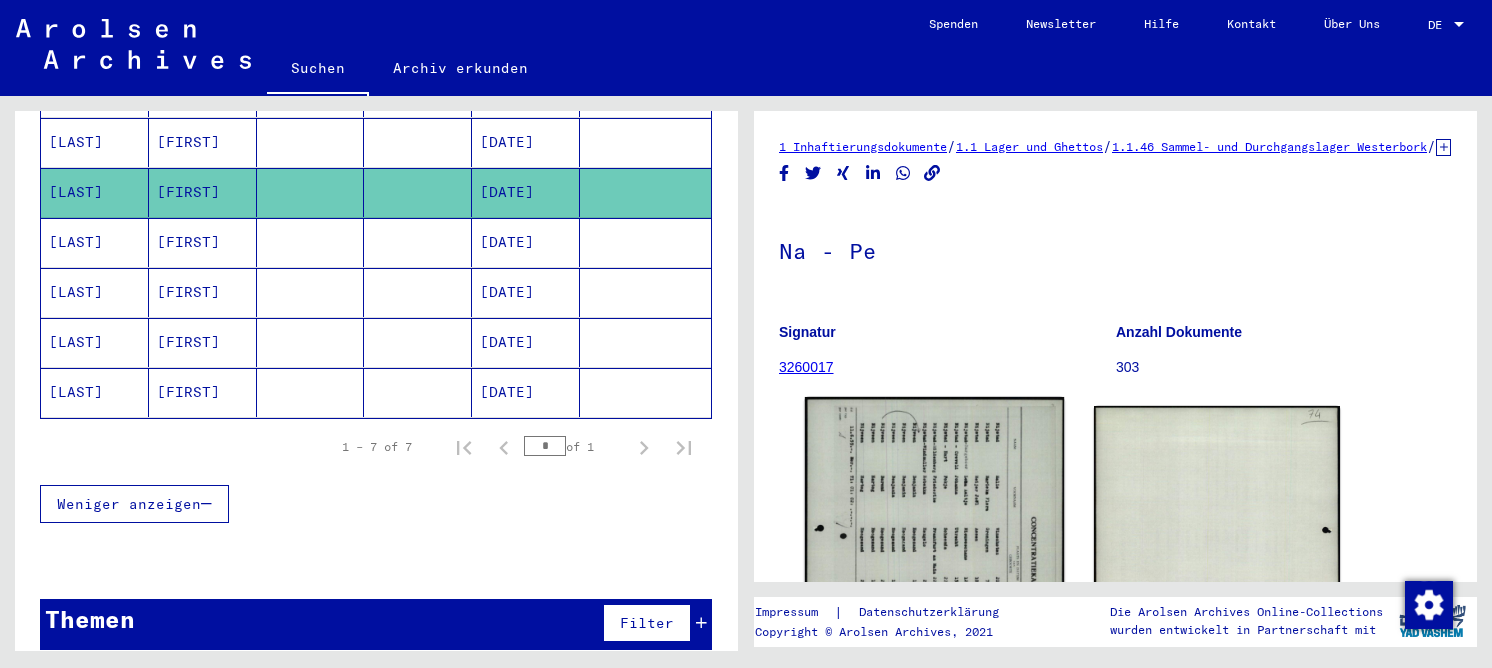 click 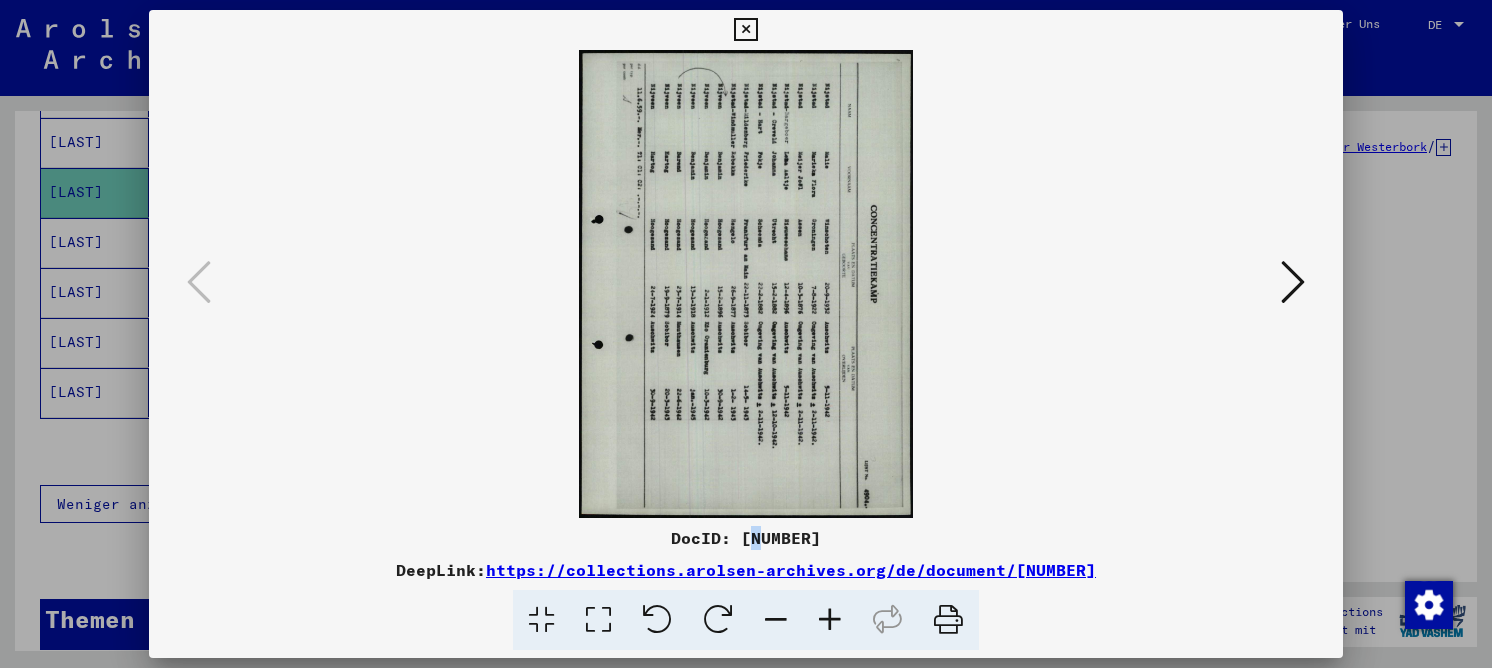 click on "DocID: [NUMBER]" at bounding box center [746, 538] 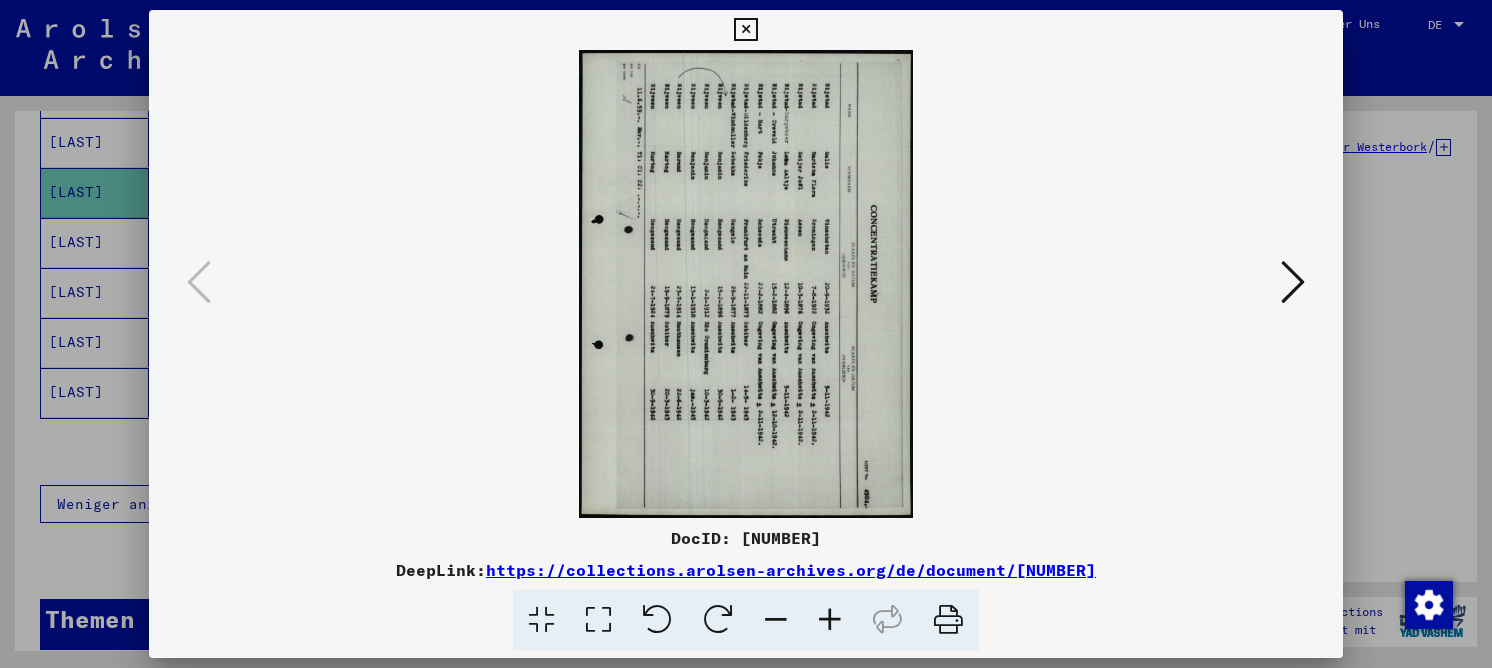 click on "DocID: [NUMBER]" at bounding box center (746, 538) 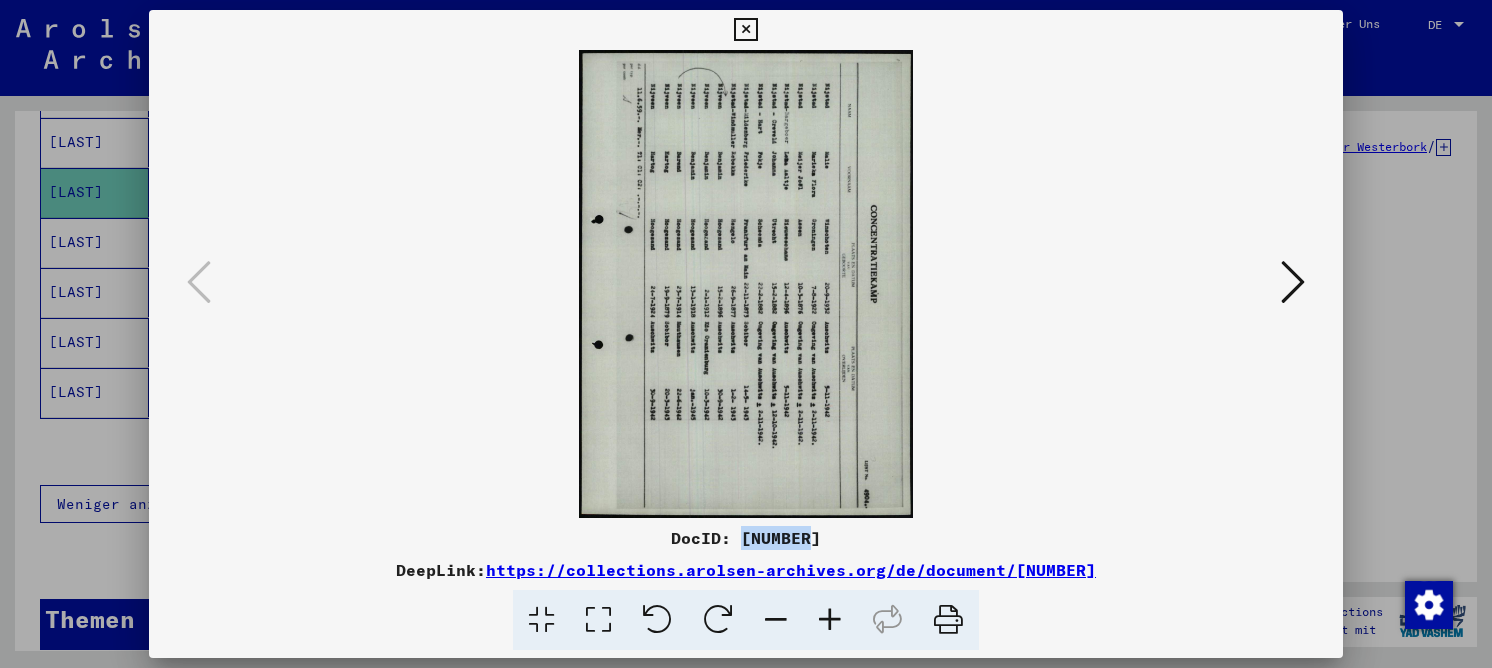 click on "DocID: [NUMBER]" at bounding box center [746, 538] 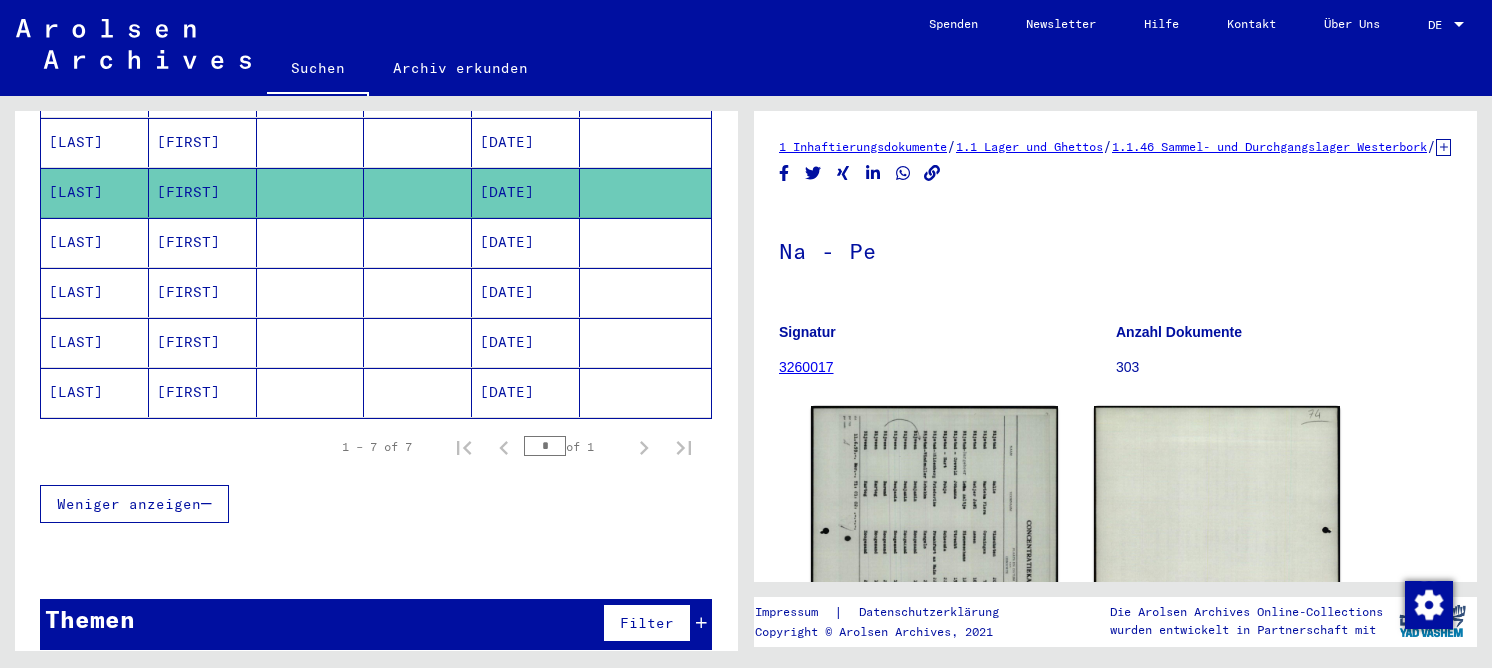 click at bounding box center [418, 292] 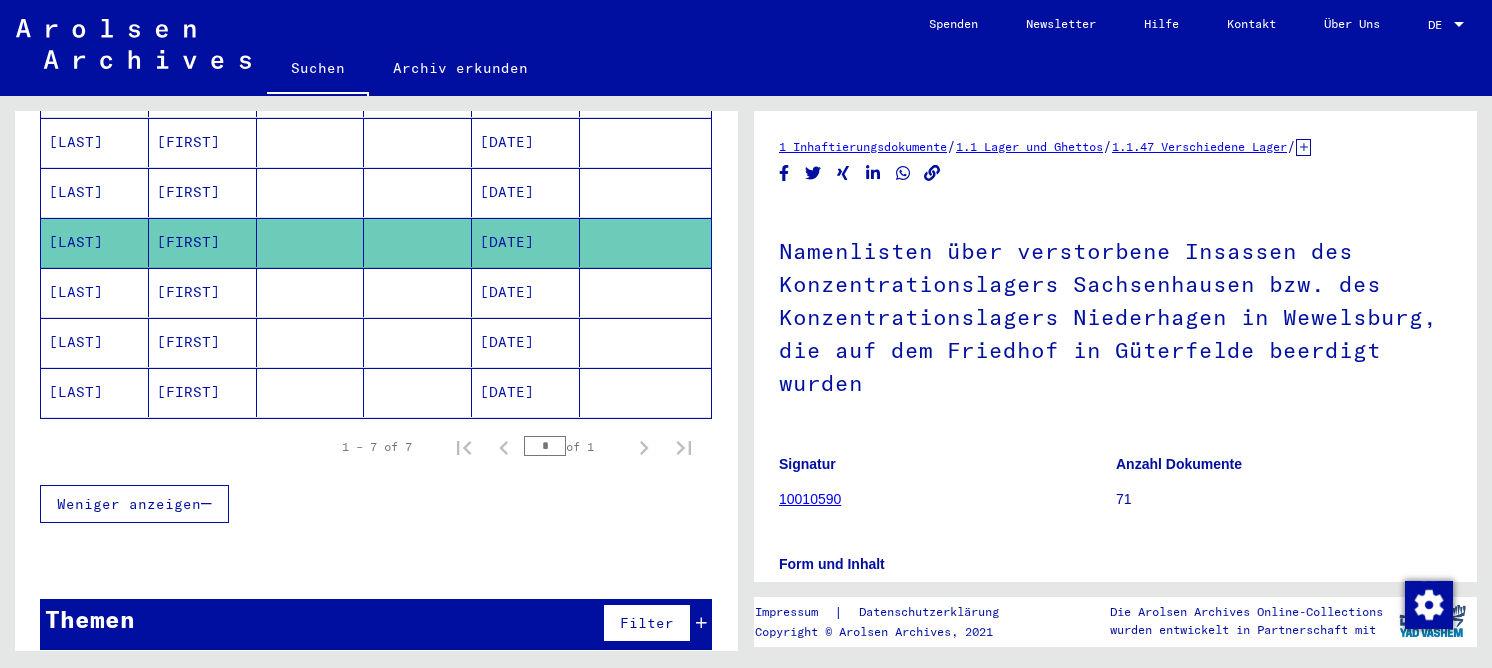 scroll, scrollTop: 500, scrollLeft: 0, axis: vertical 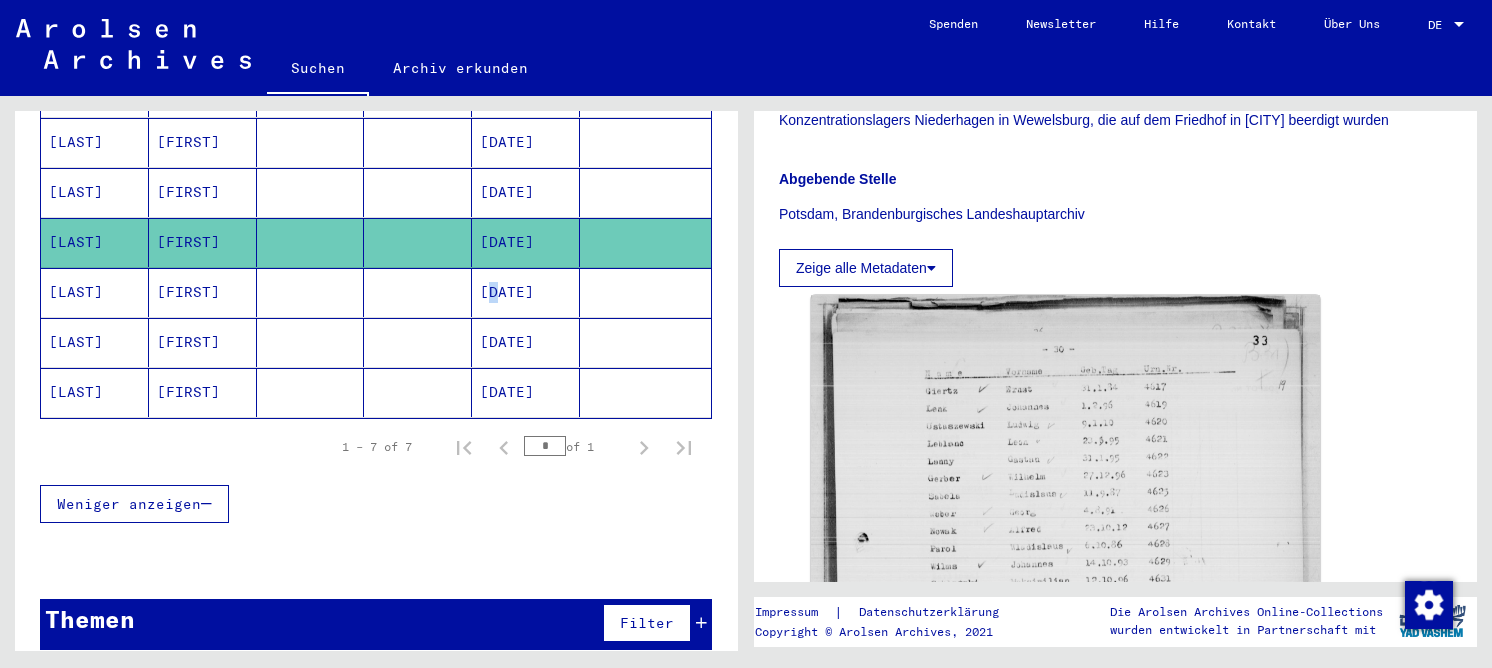 click on "[DATE]" at bounding box center (526, 342) 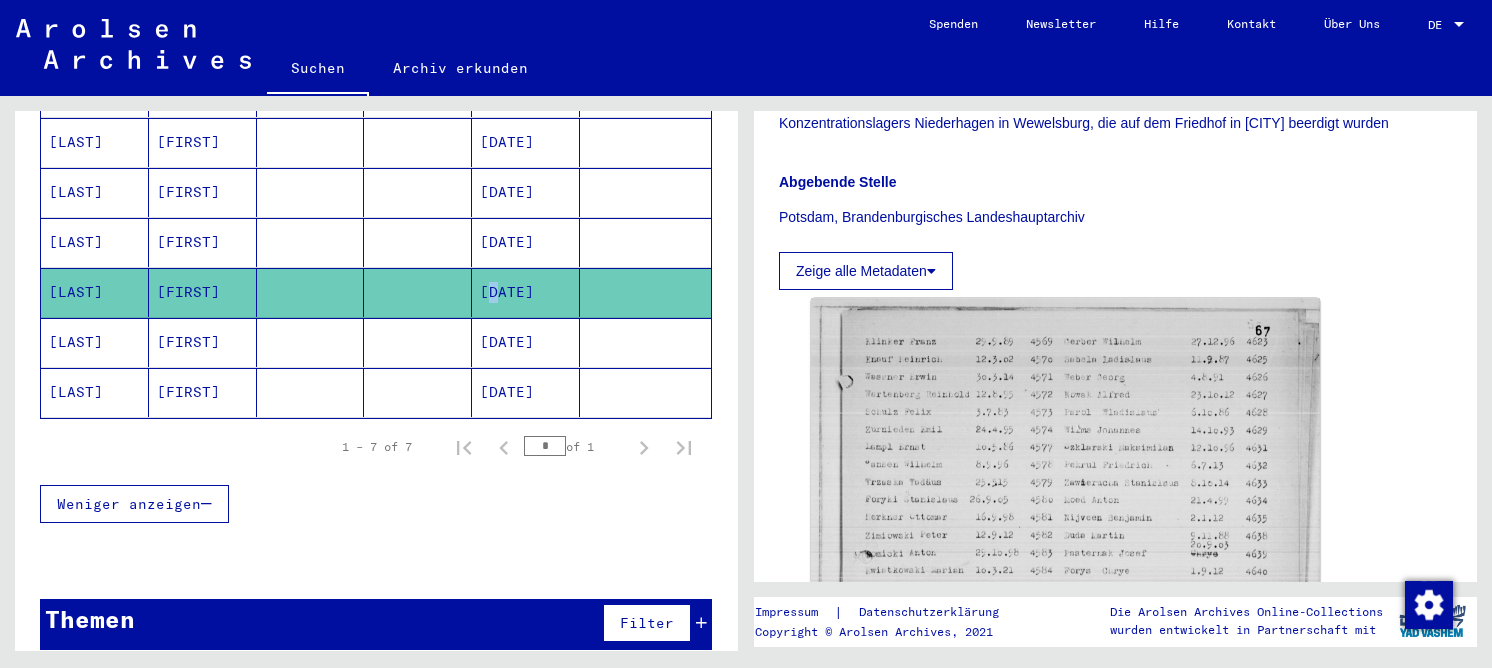 scroll, scrollTop: 500, scrollLeft: 0, axis: vertical 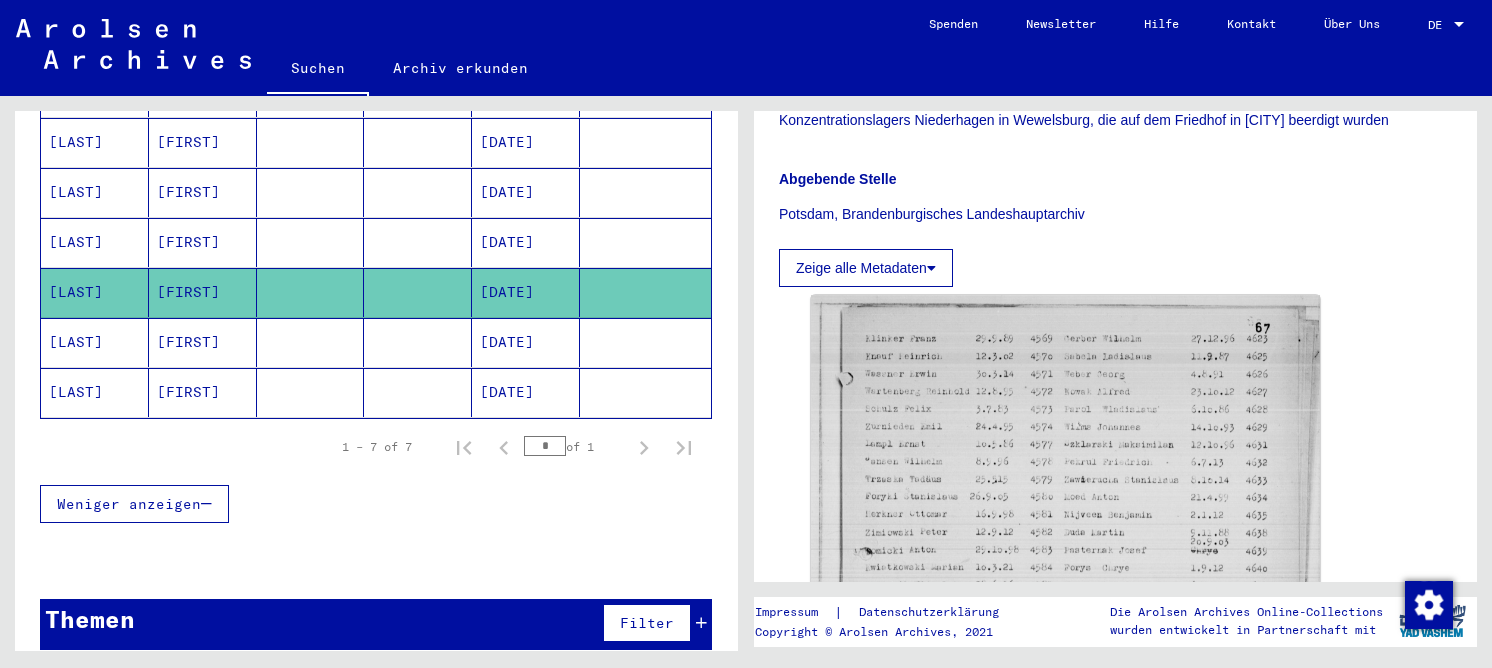click at bounding box center [645, 392] 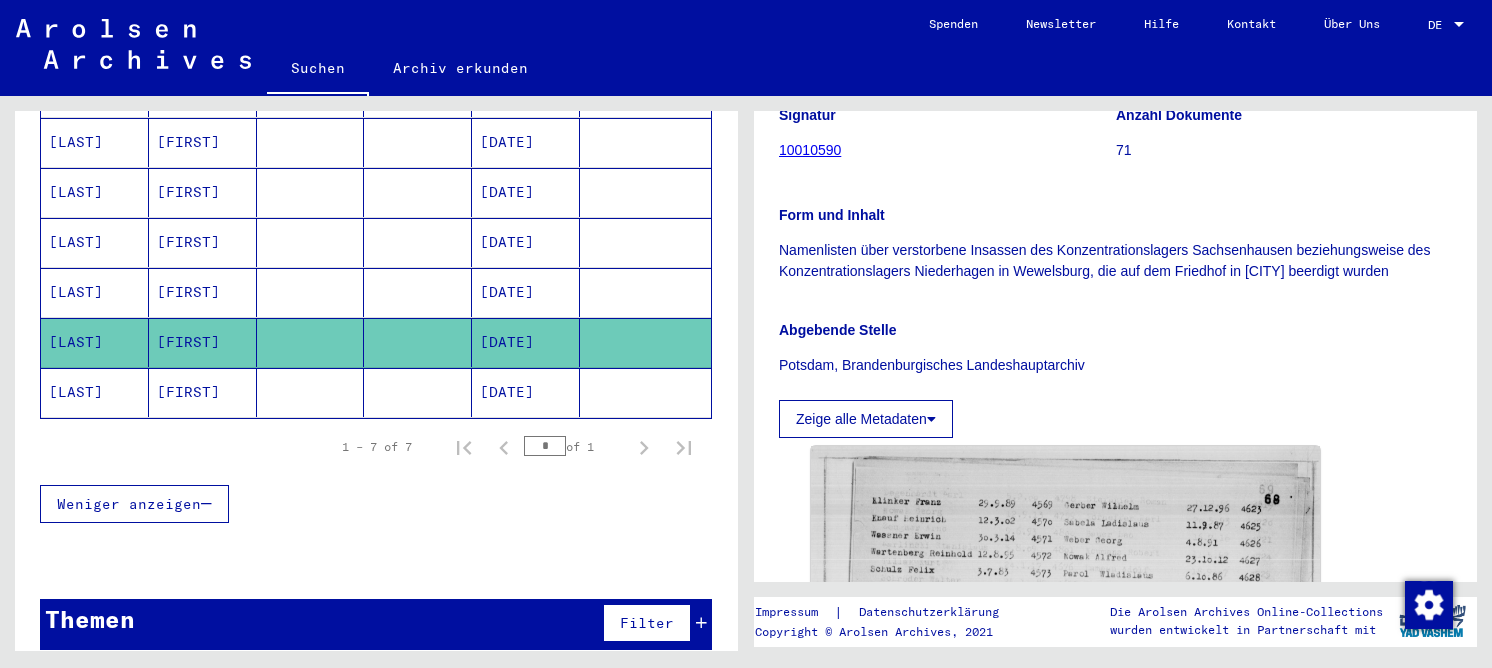 scroll, scrollTop: 400, scrollLeft: 0, axis: vertical 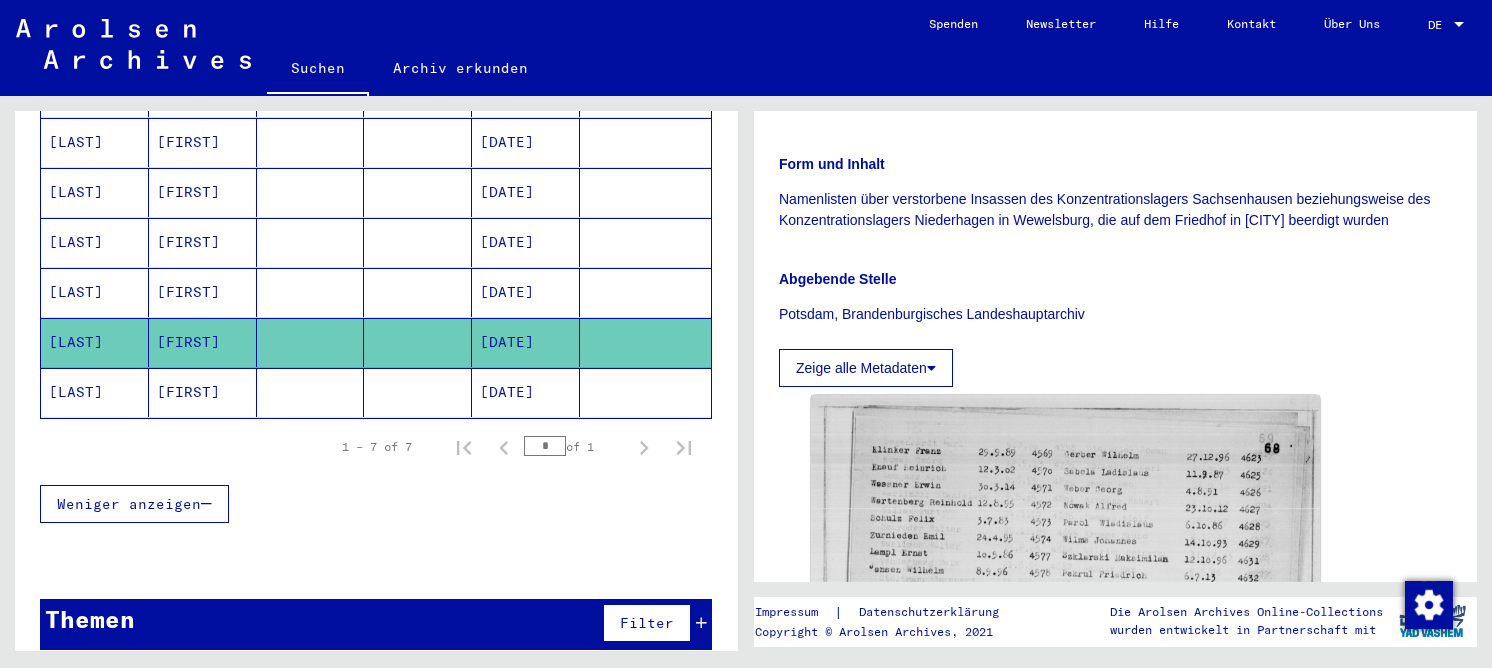 click on "[DATE]" 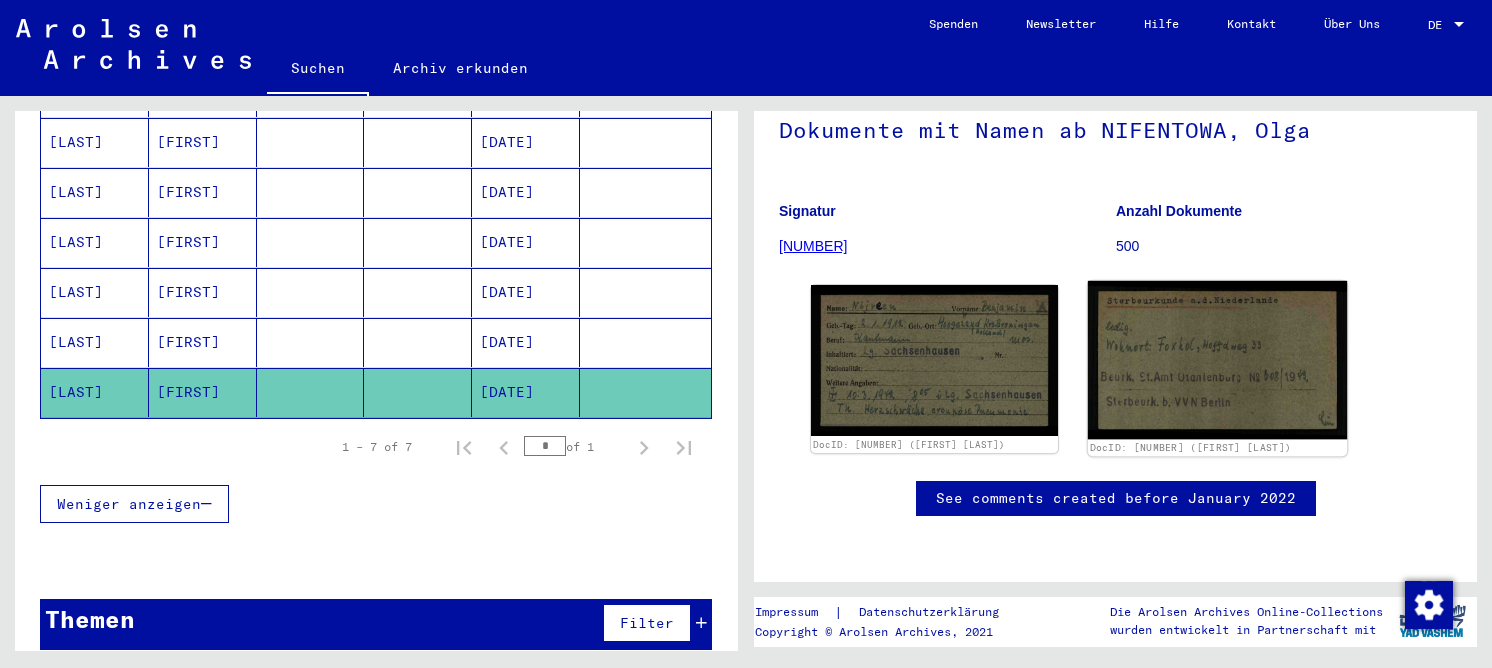 scroll, scrollTop: 212, scrollLeft: 0, axis: vertical 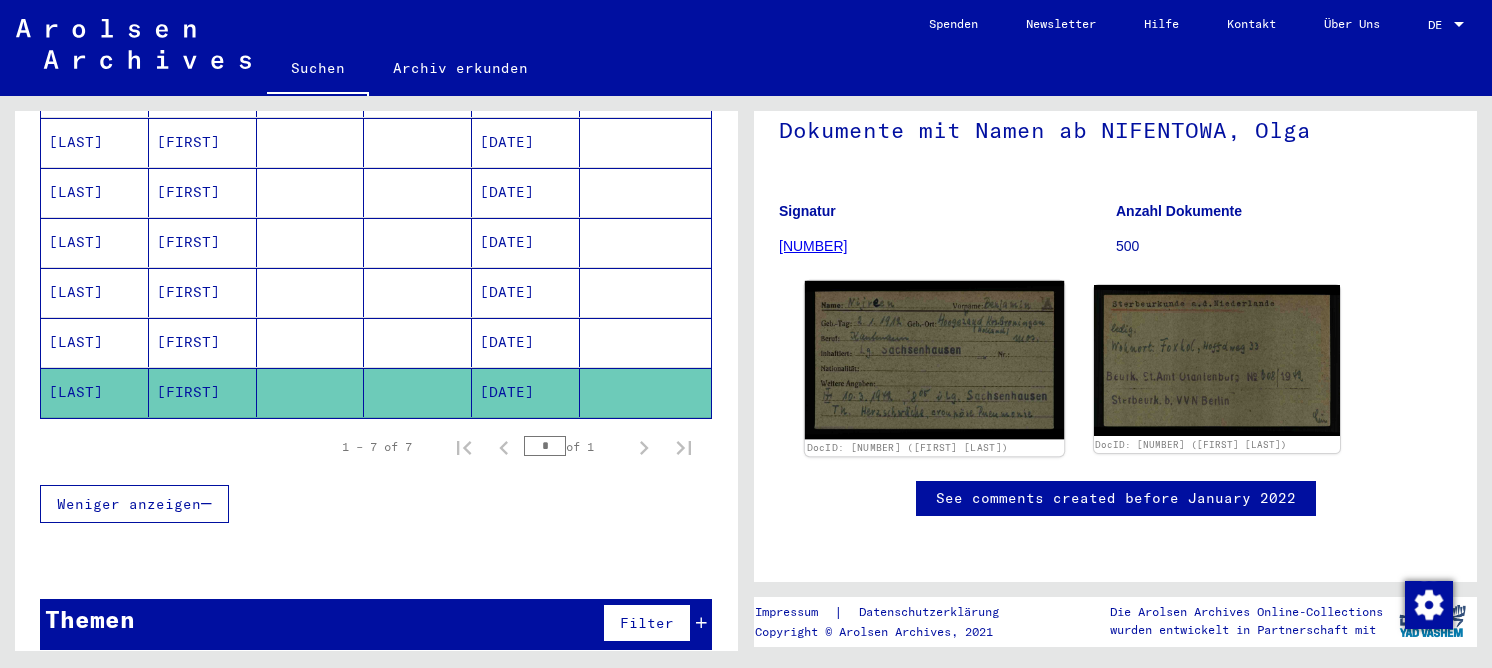 click 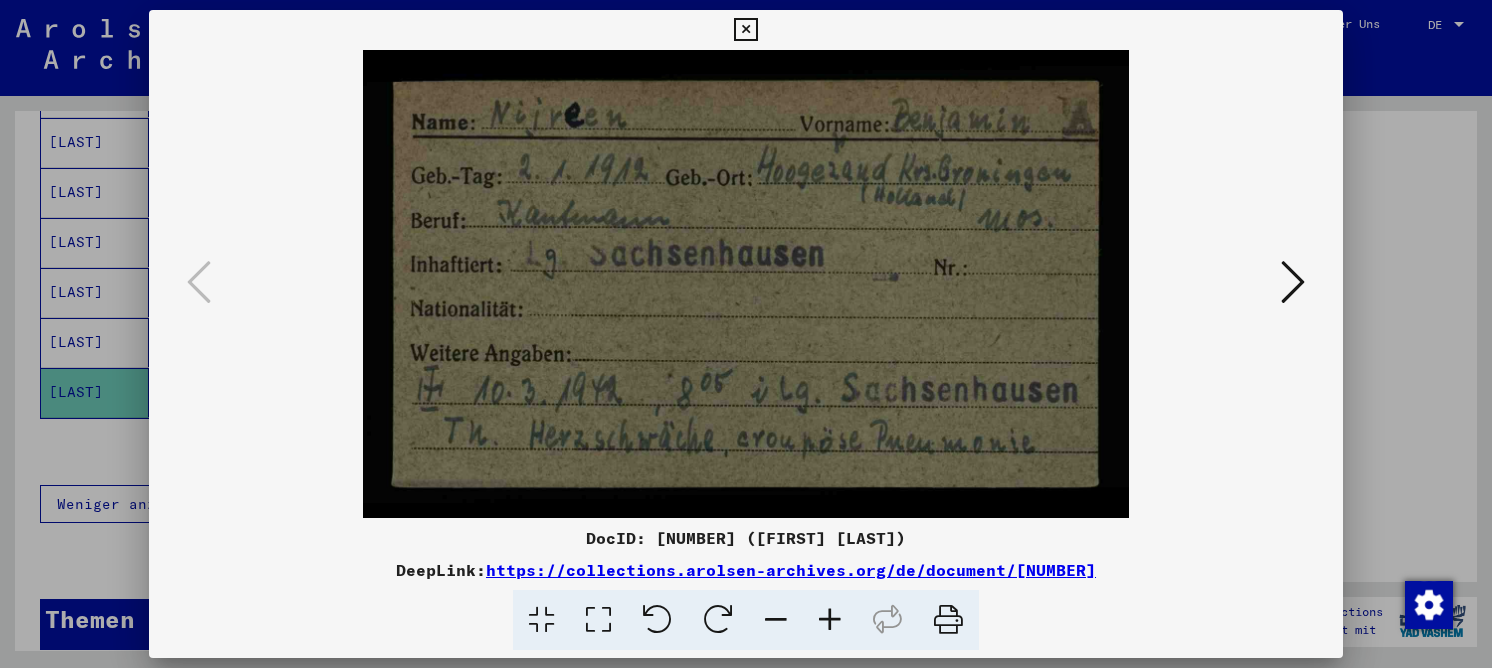 click at bounding box center (1293, 282) 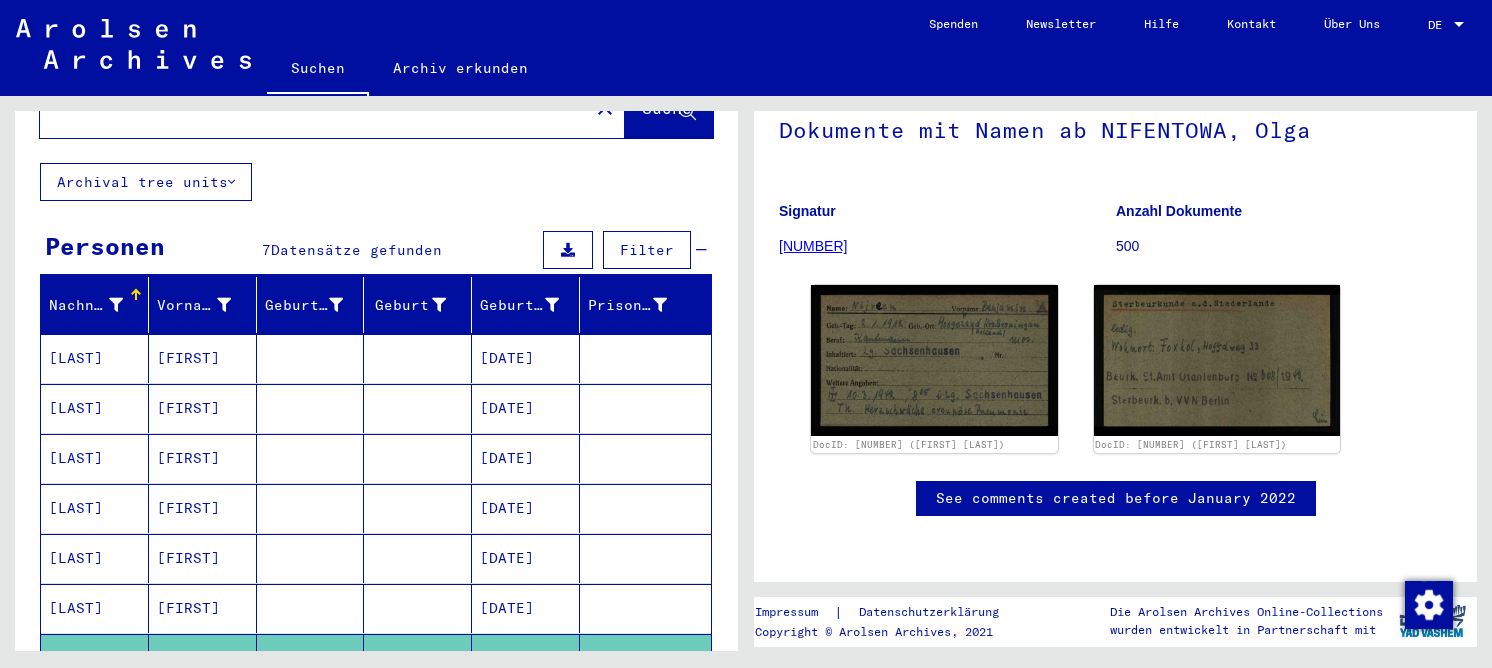 scroll, scrollTop: 0, scrollLeft: 0, axis: both 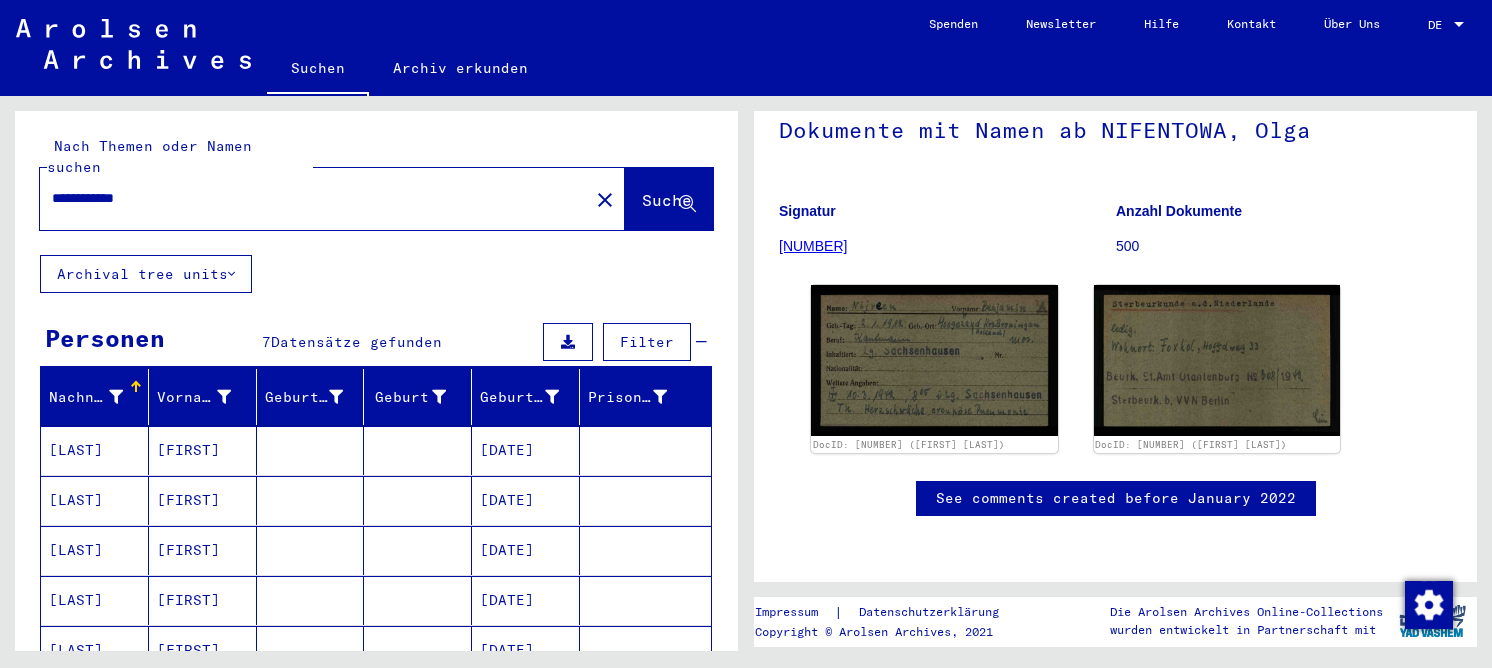 drag, startPoint x: 189, startPoint y: 186, endPoint x: -21, endPoint y: 192, distance: 210.0857 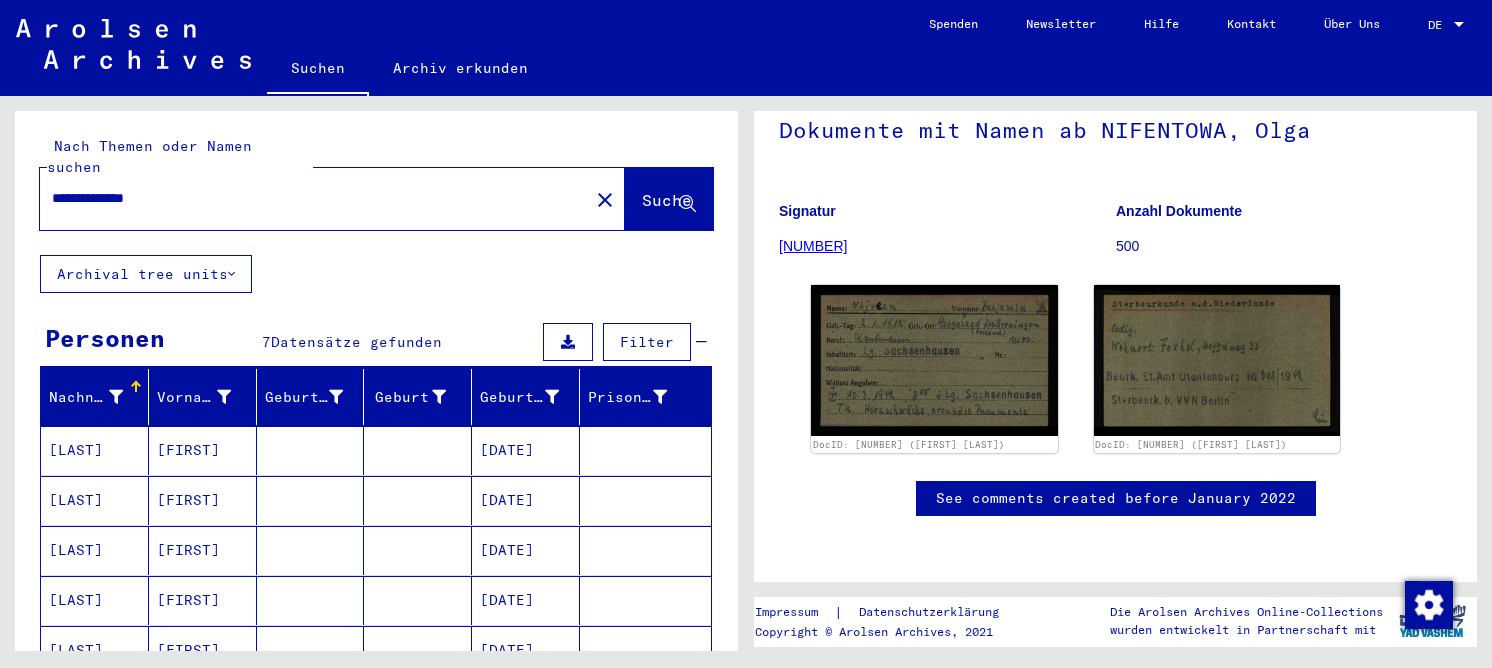 scroll, scrollTop: 0, scrollLeft: 0, axis: both 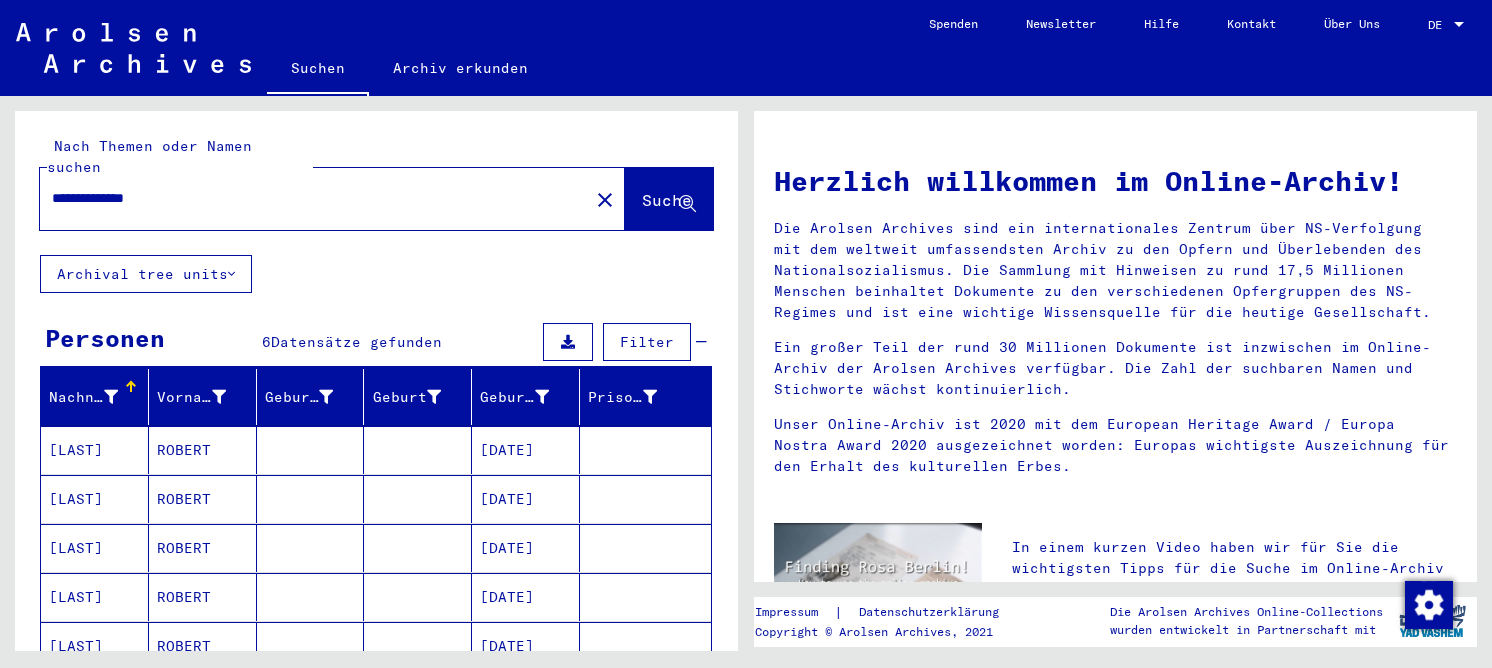 click at bounding box center [418, 499] 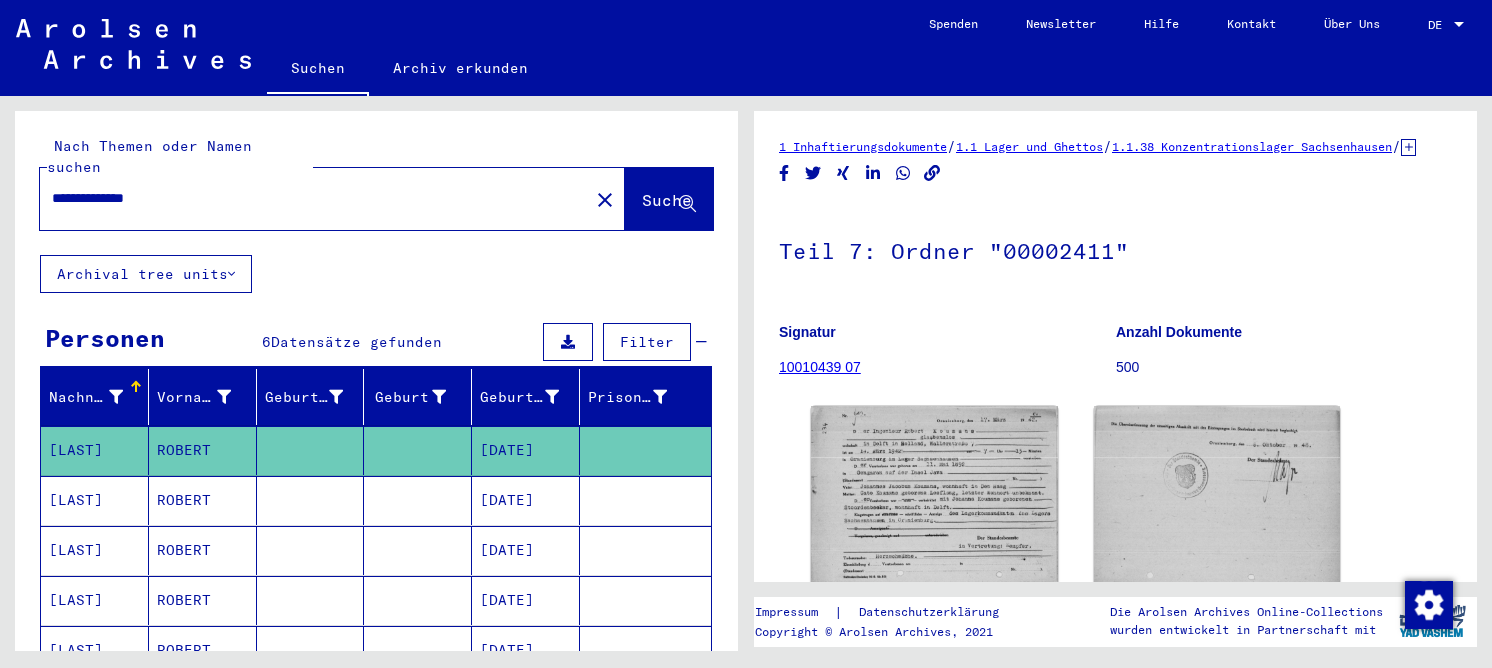 click at bounding box center [645, 550] 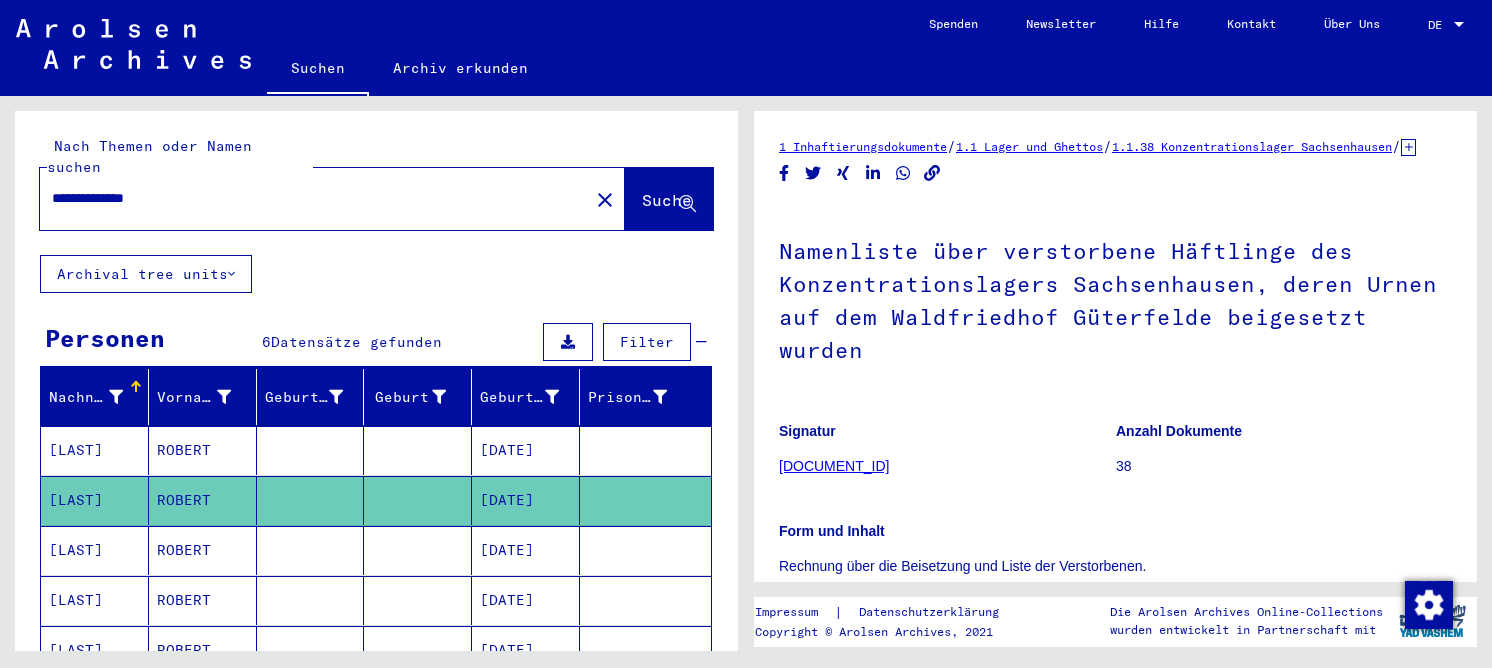 click at bounding box center (418, 600) 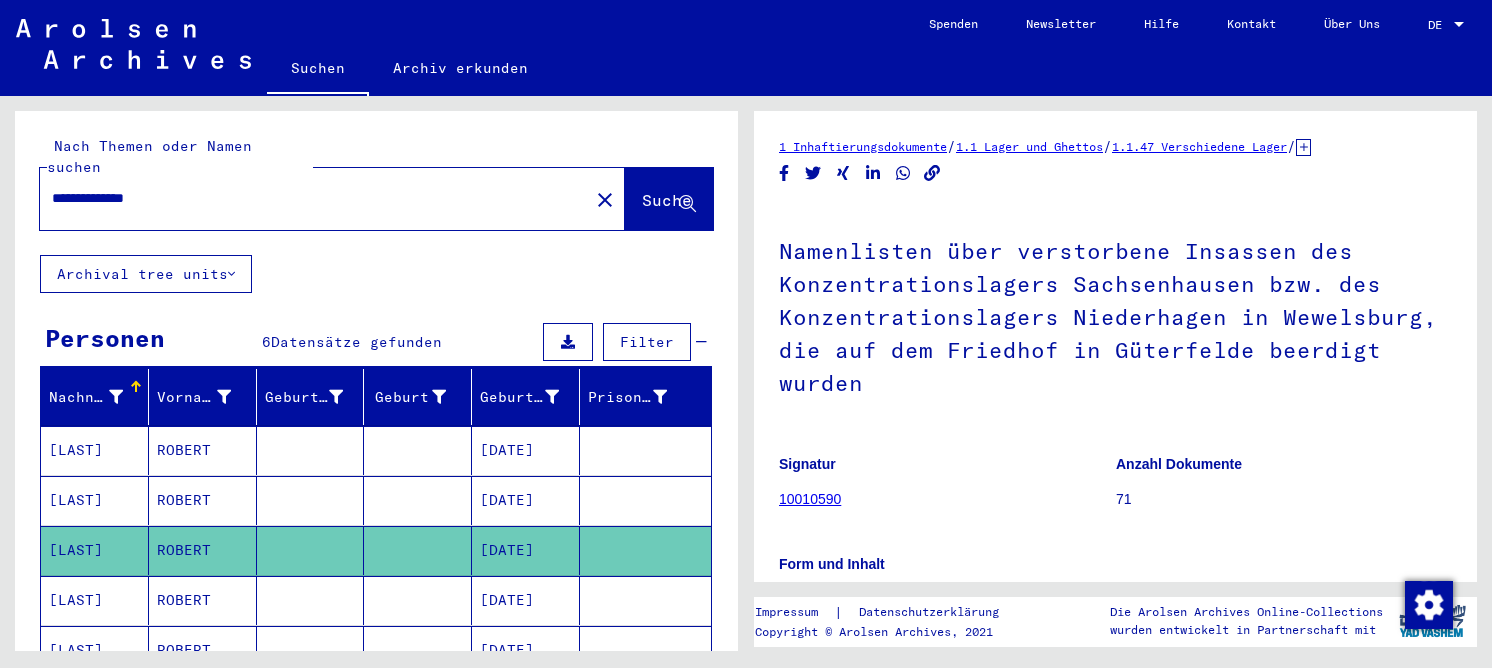 drag, startPoint x: 180, startPoint y: 173, endPoint x: 30, endPoint y: 181, distance: 150.21318 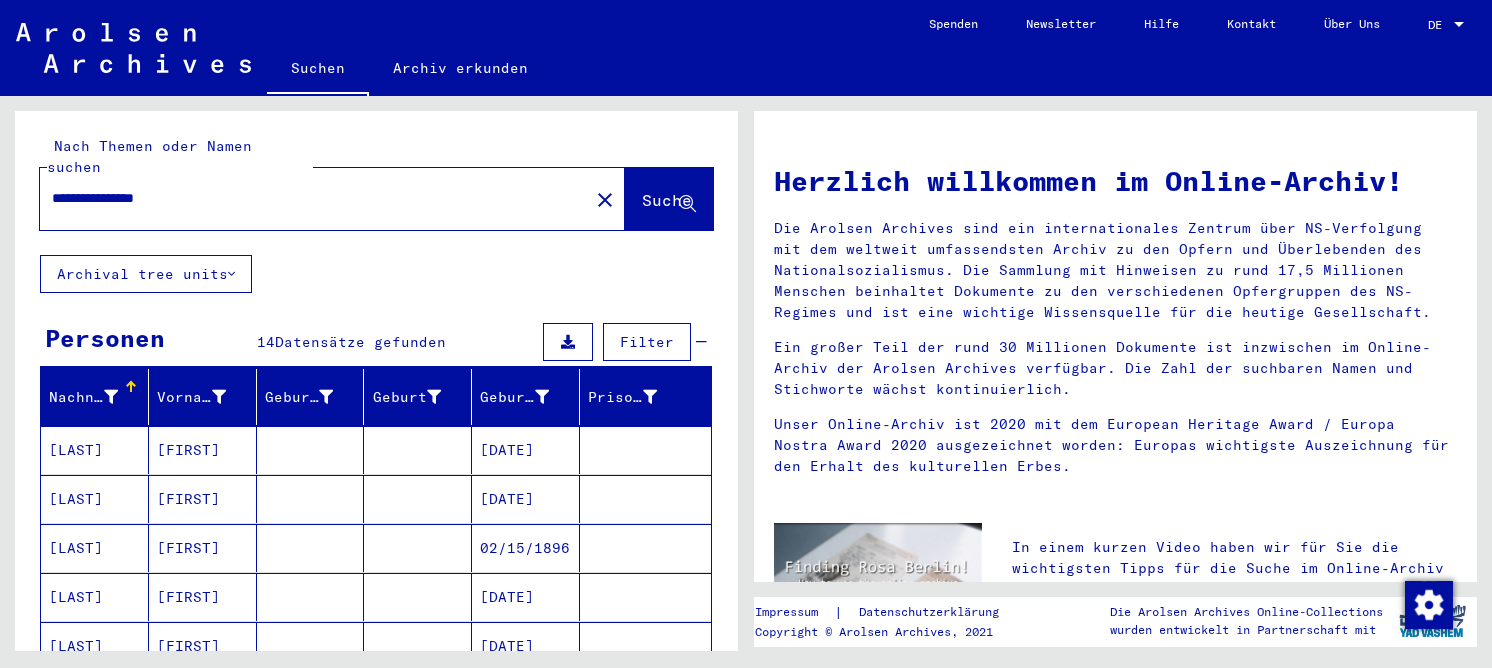 click on "[FIRST]" at bounding box center [203, 499] 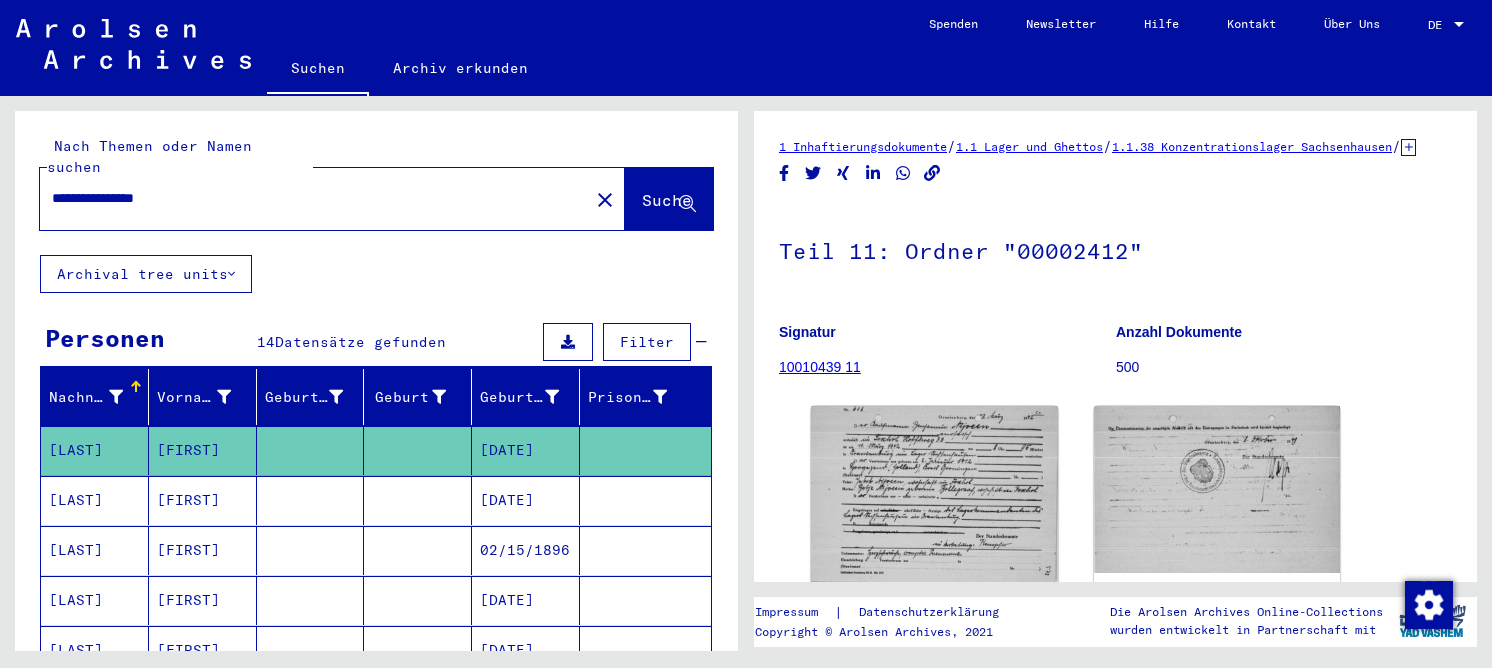click on "[DATE]" at bounding box center (526, 550) 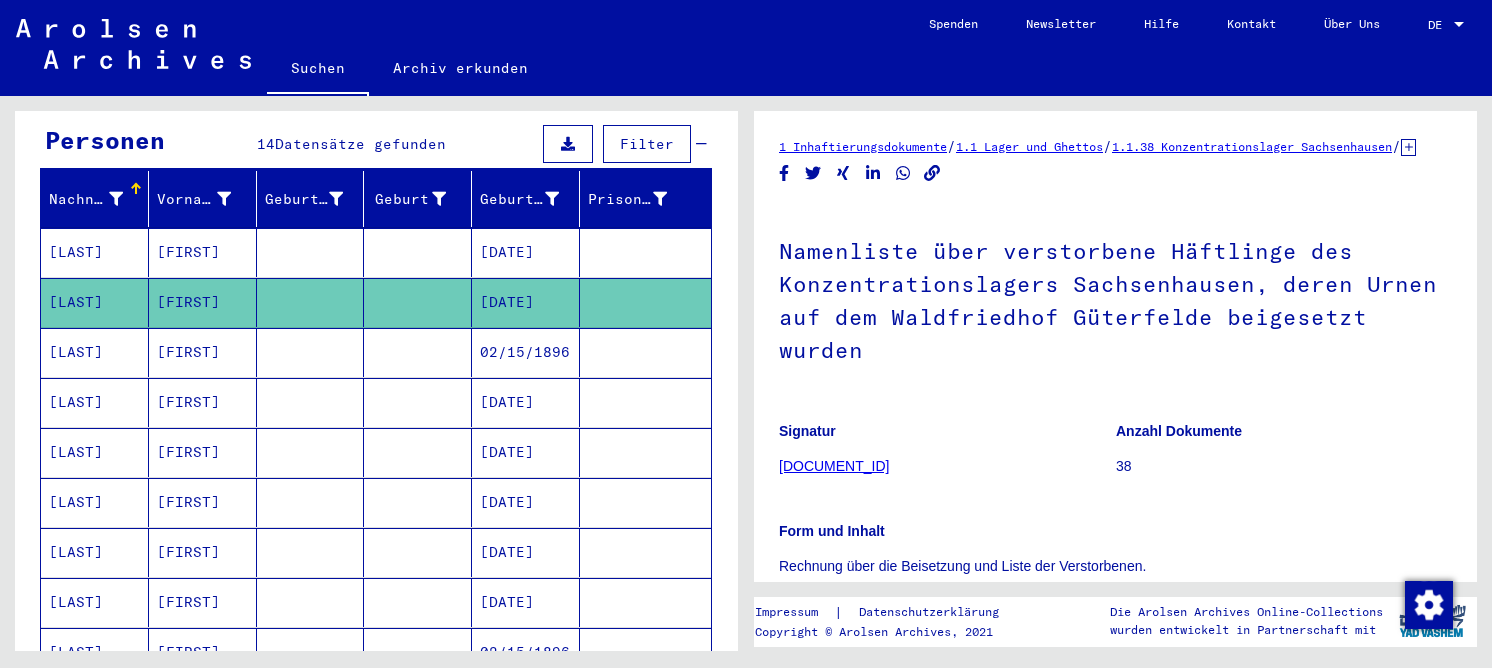 scroll, scrollTop: 200, scrollLeft: 0, axis: vertical 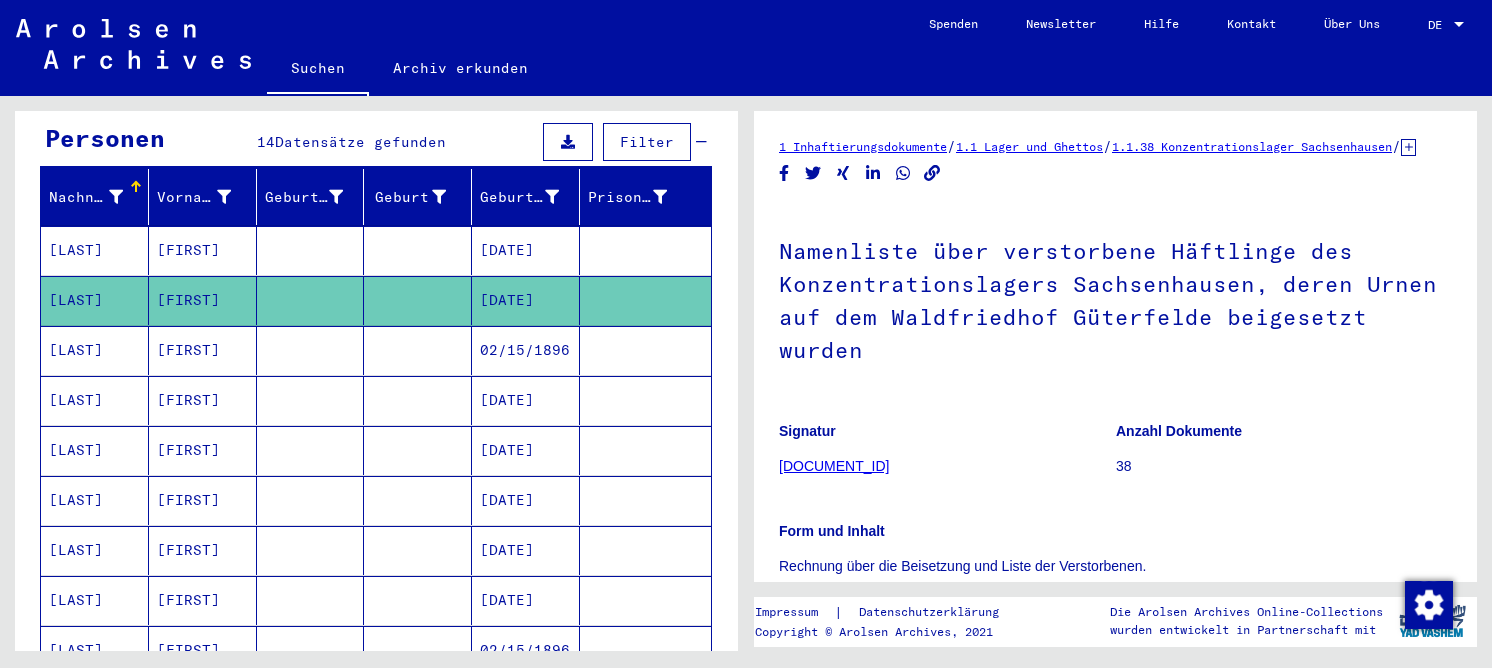 click on "[DATE]" at bounding box center (526, 450) 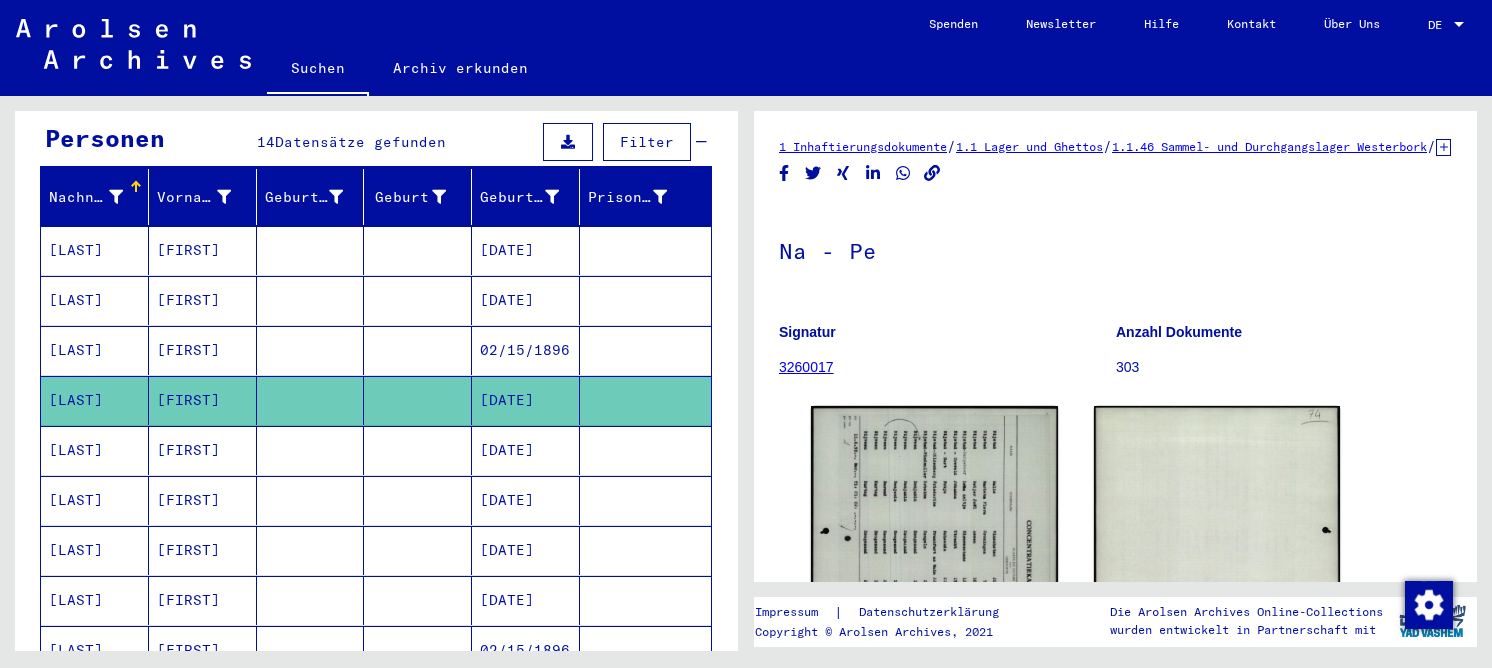 click at bounding box center (418, 550) 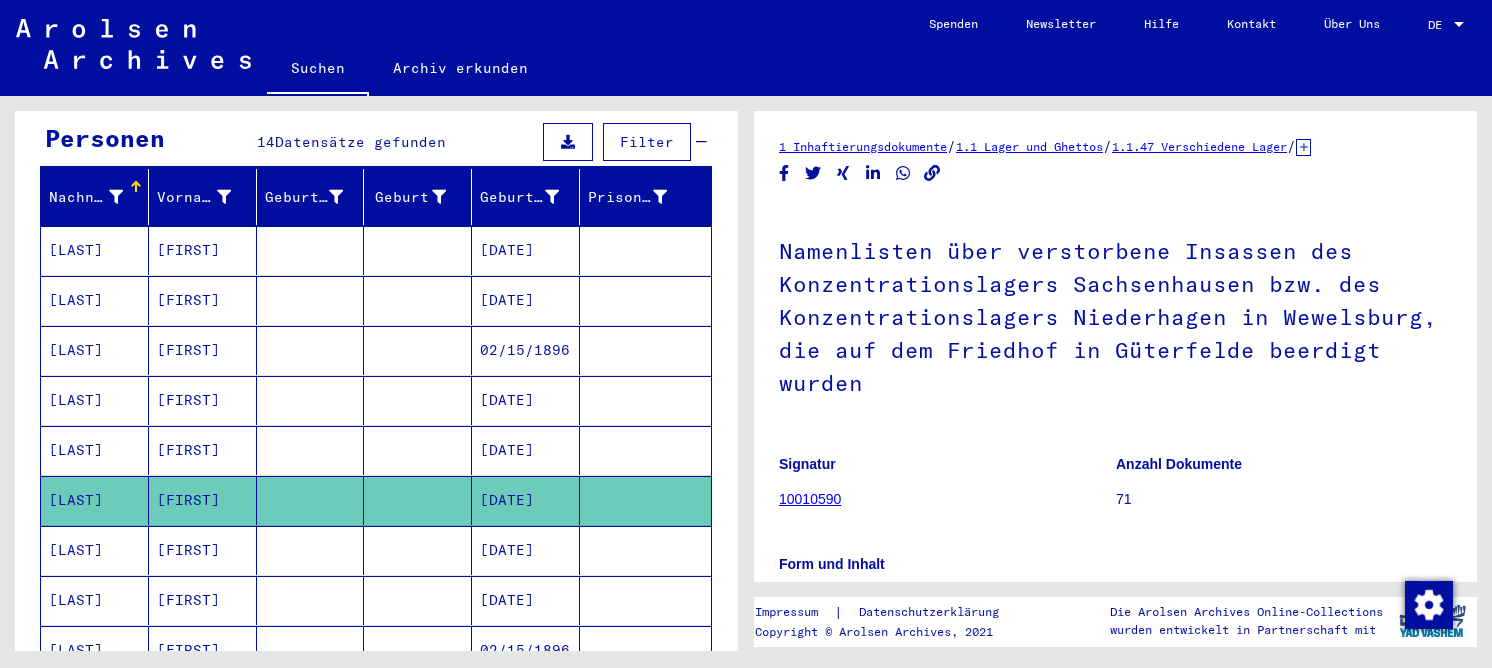 click on "[DATE]" at bounding box center [526, 600] 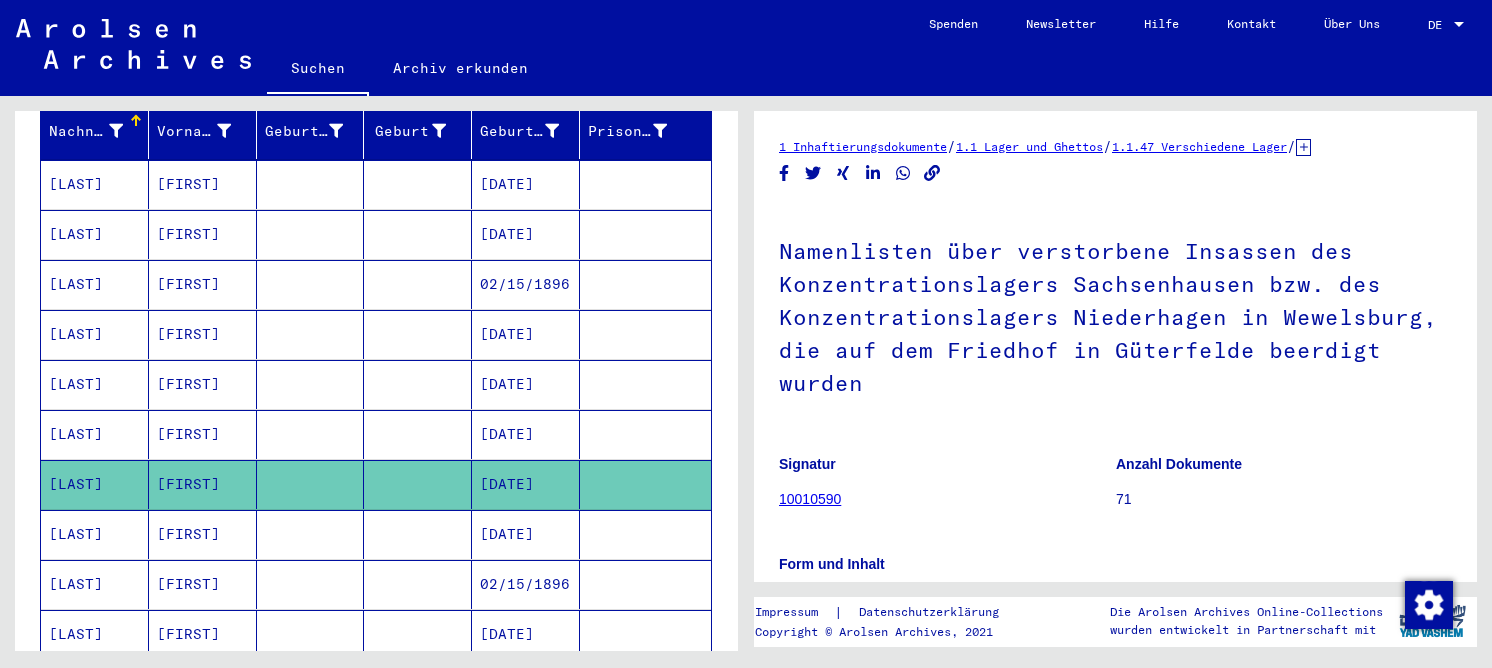 scroll, scrollTop: 400, scrollLeft: 0, axis: vertical 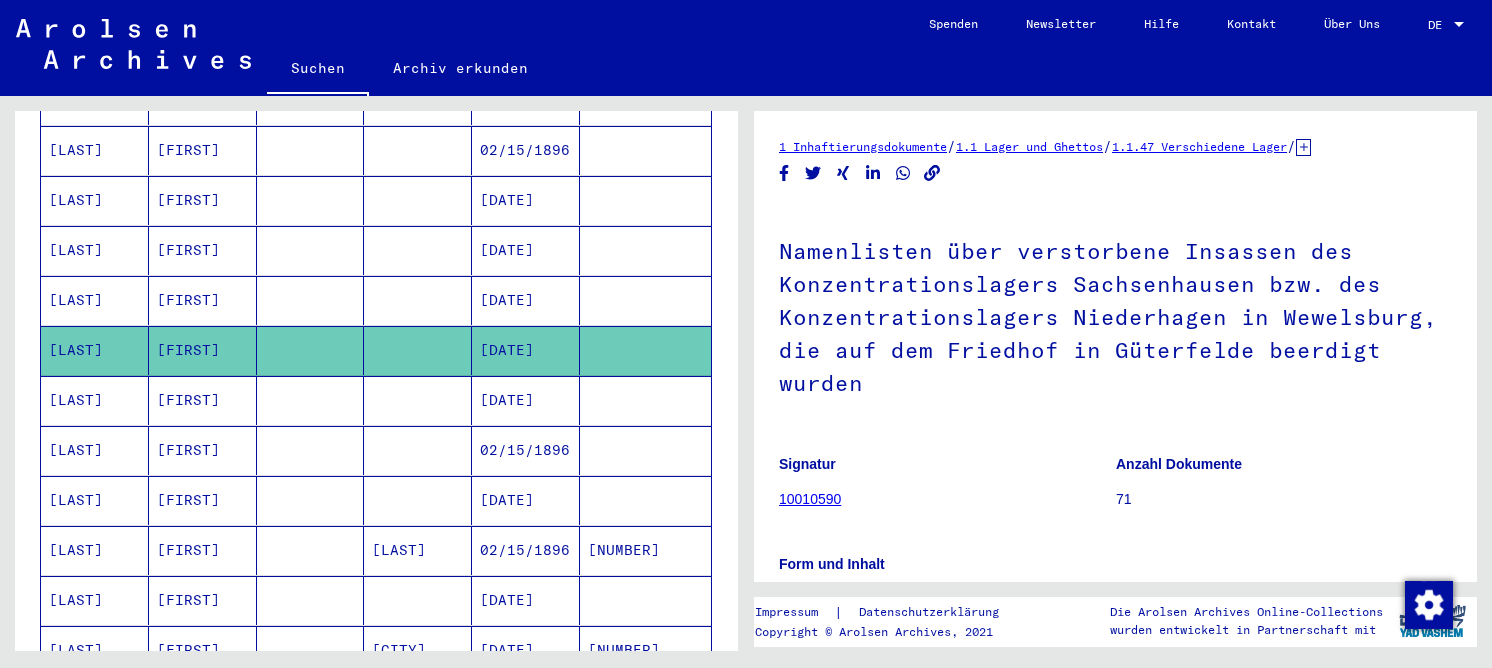 click at bounding box center (418, 450) 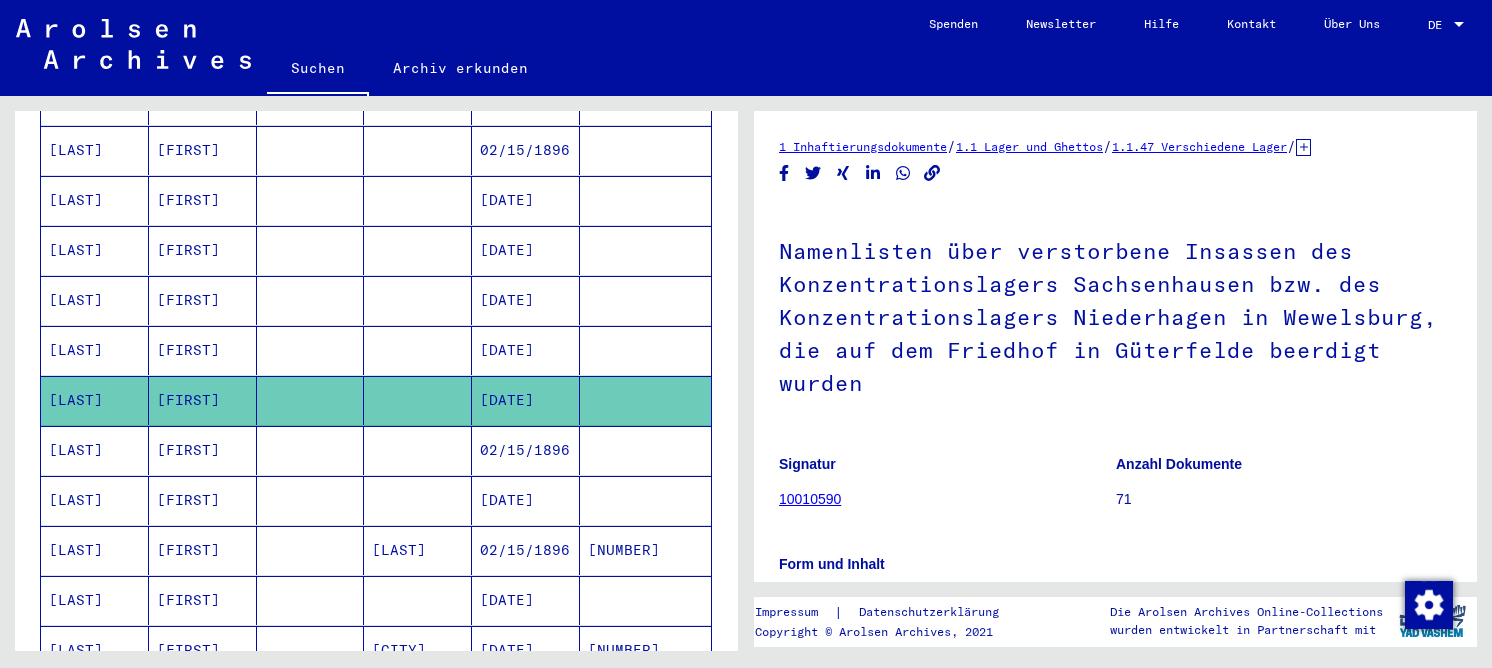 click 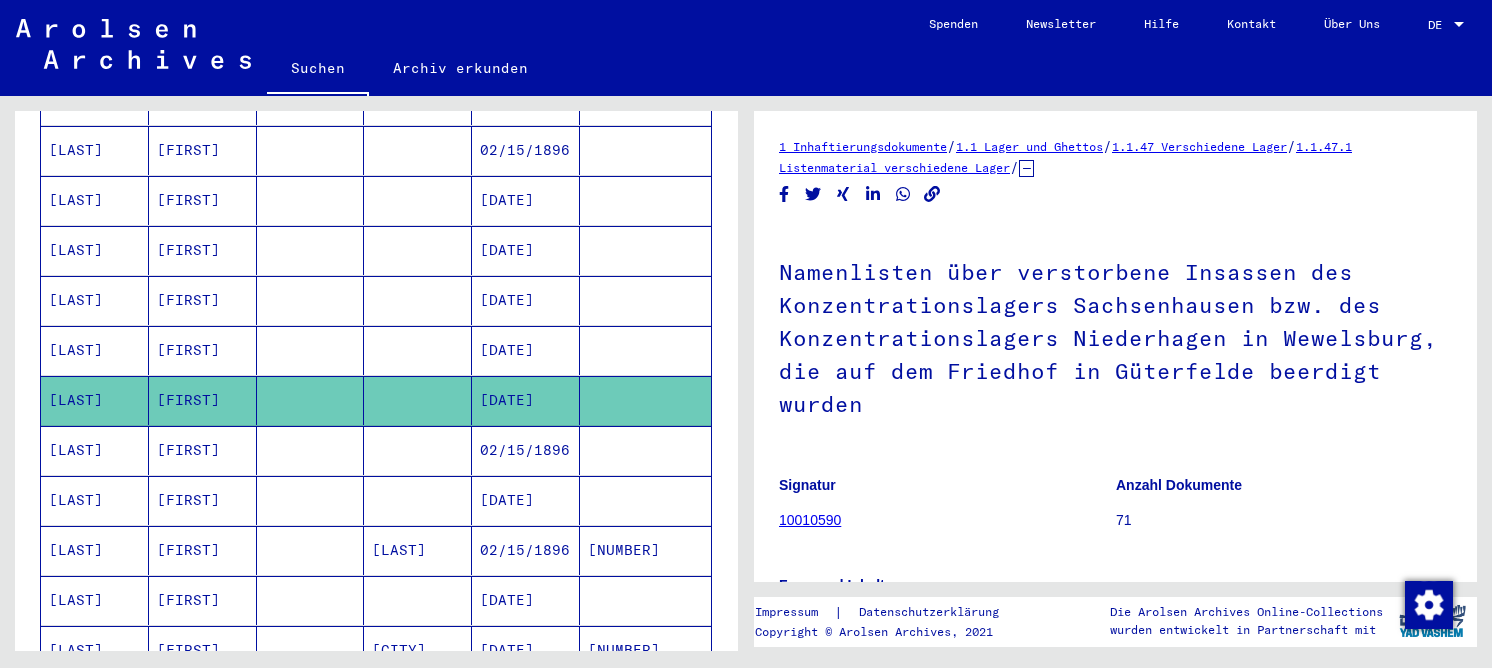 scroll, scrollTop: 500, scrollLeft: 0, axis: vertical 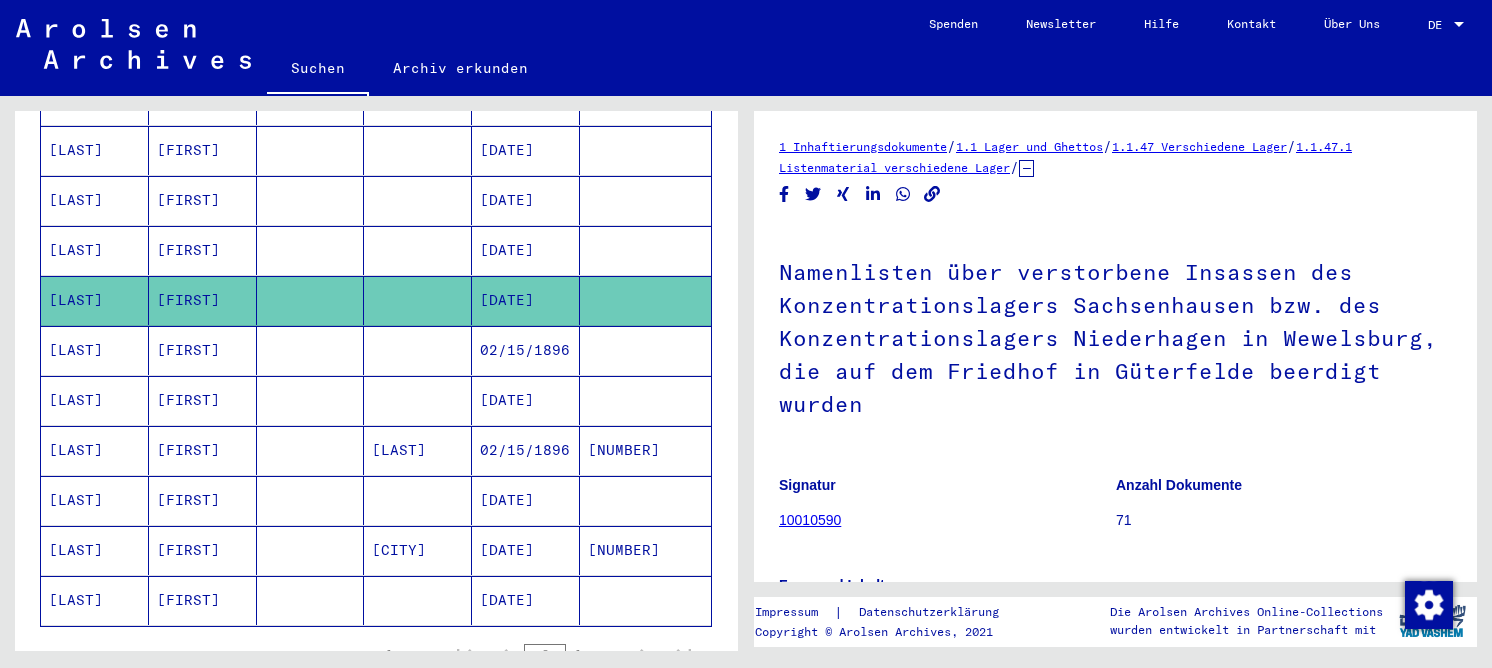 click at bounding box center (311, 550) 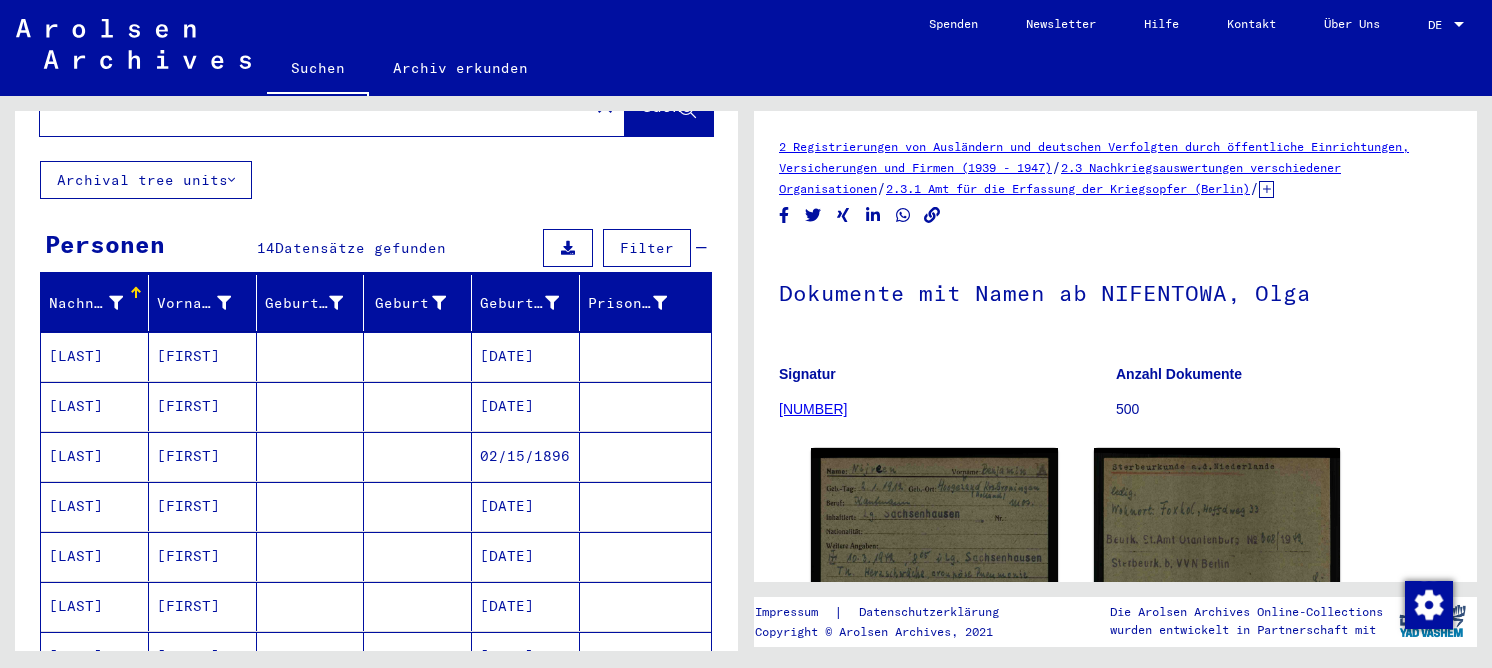scroll, scrollTop: 0, scrollLeft: 0, axis: both 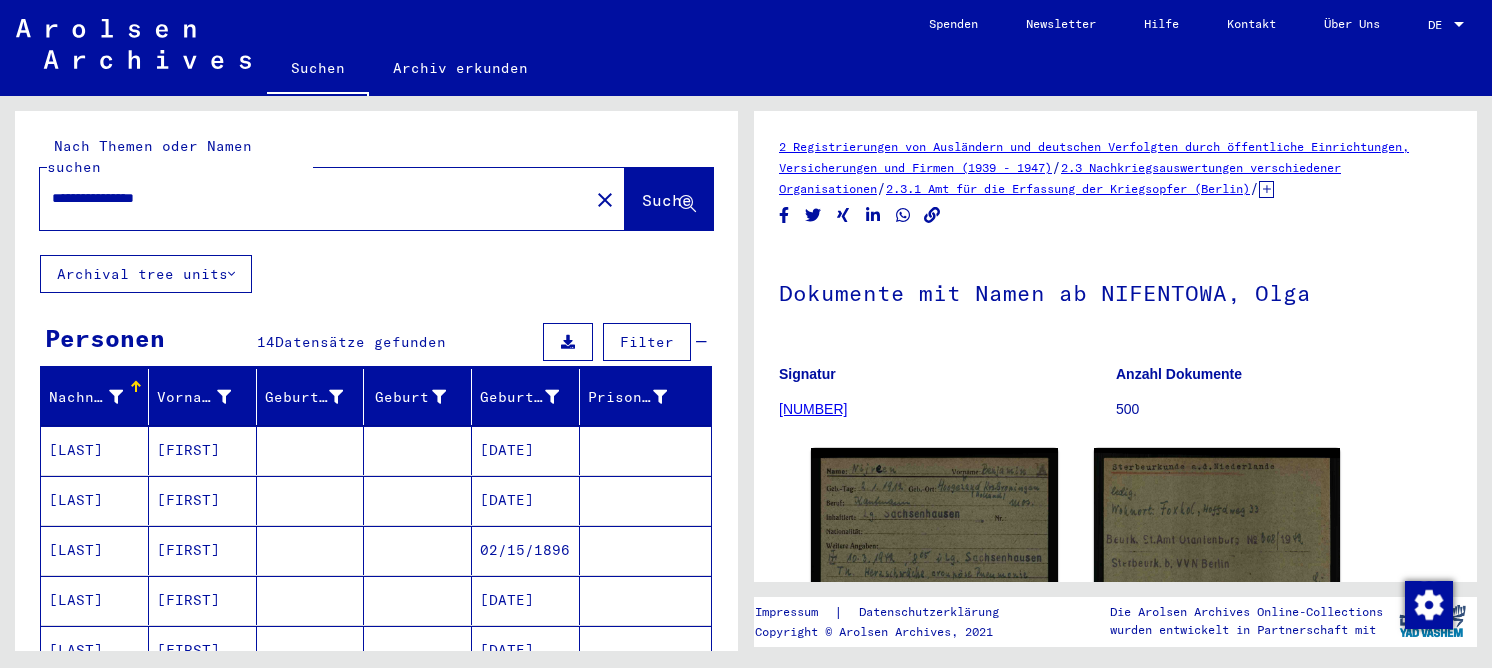 drag, startPoint x: 213, startPoint y: 176, endPoint x: 17, endPoint y: 180, distance: 196.04082 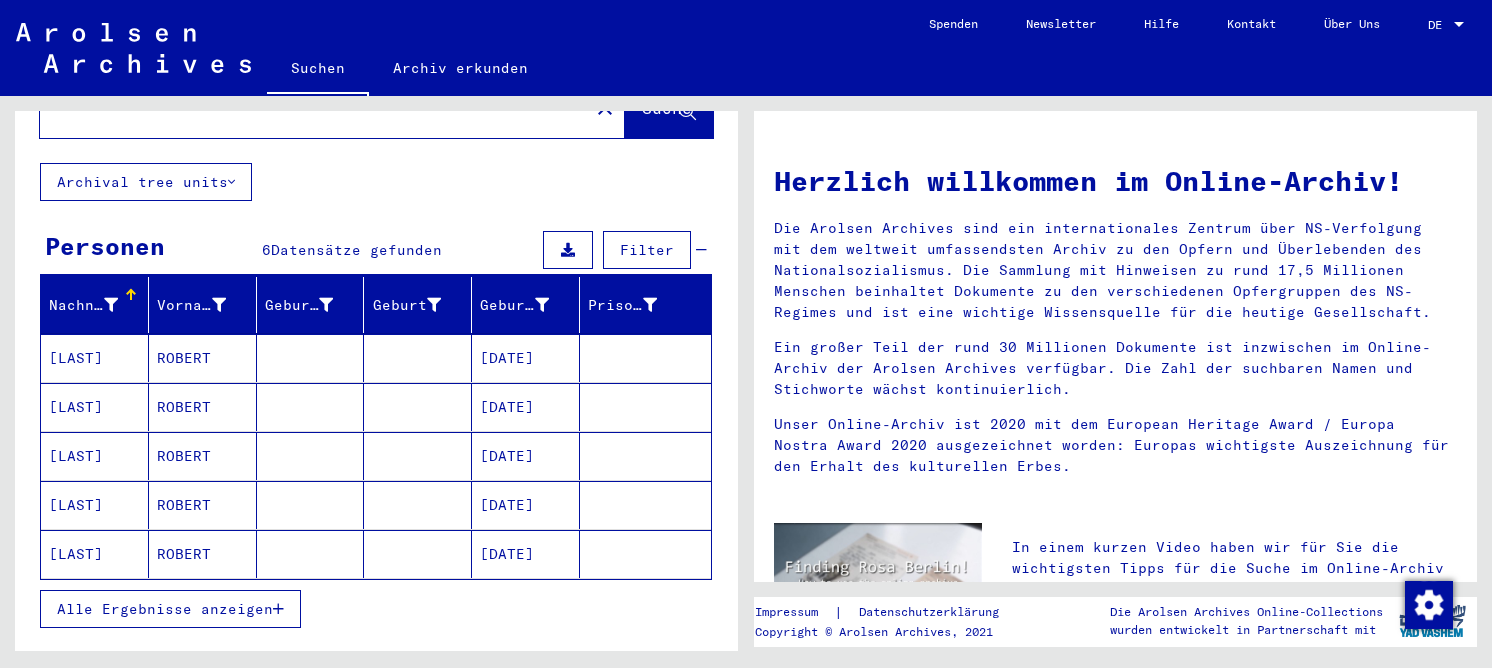 scroll, scrollTop: 197, scrollLeft: 0, axis: vertical 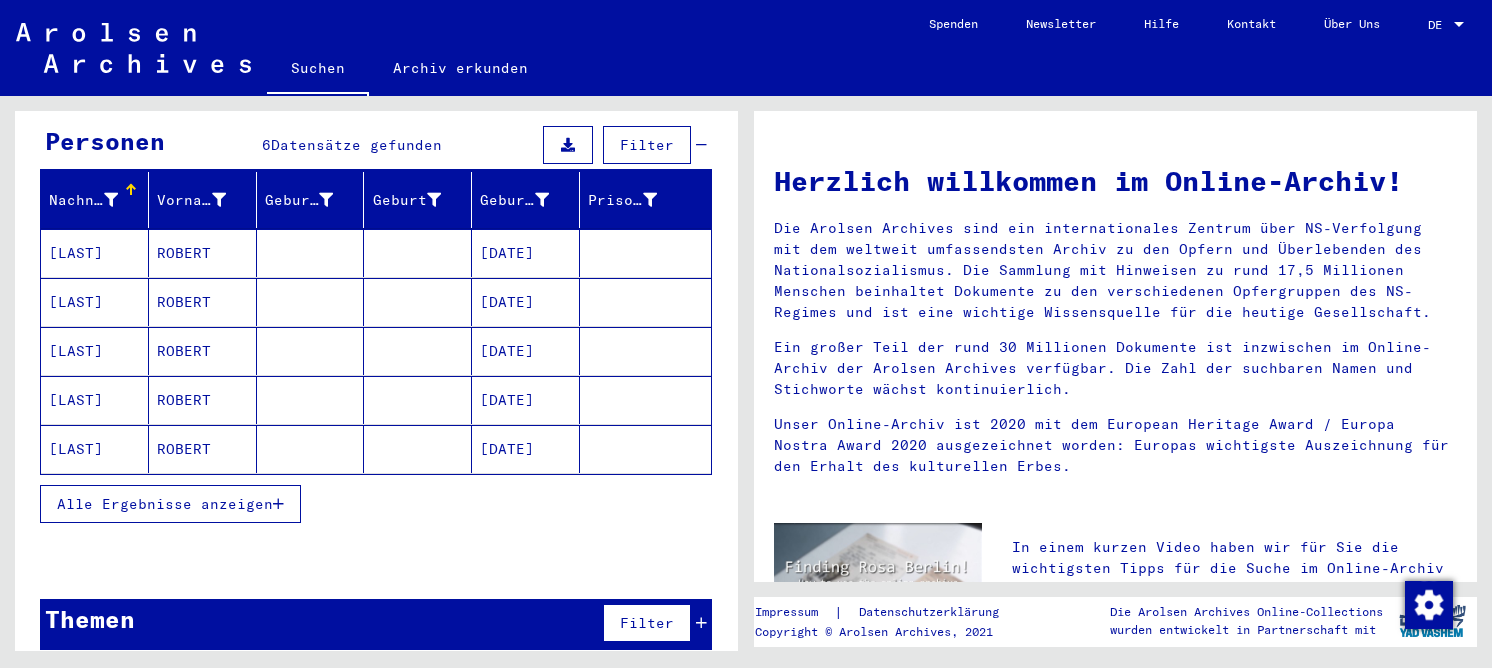 click on "Alle Ergebnisse anzeigen" at bounding box center [165, 504] 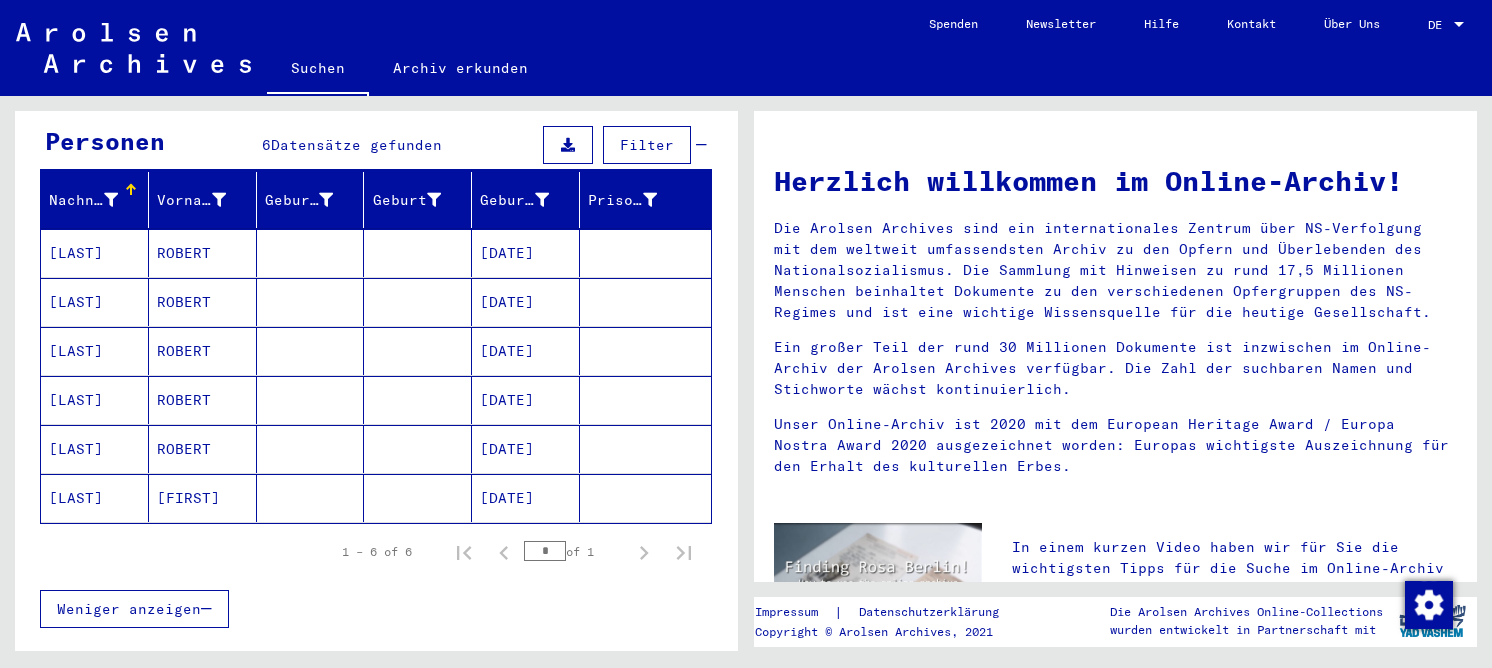 click at bounding box center (311, 302) 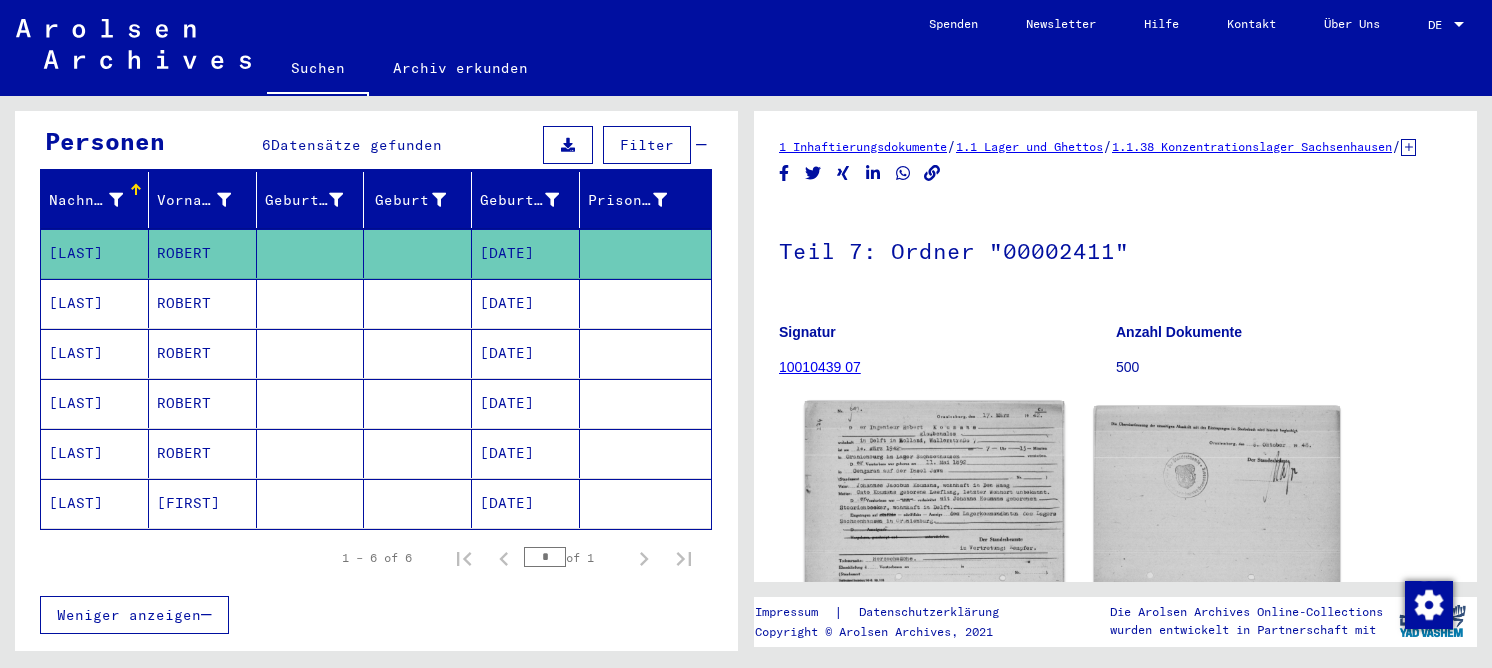 click 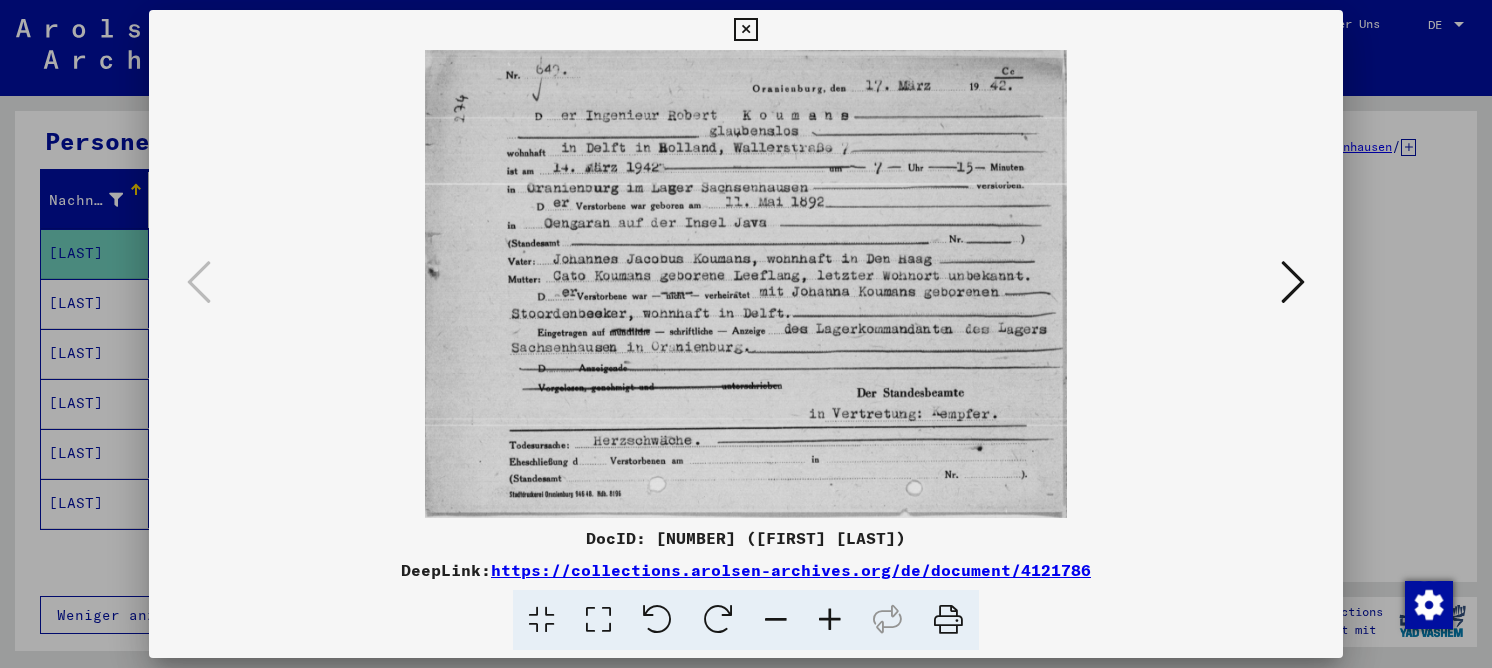 drag, startPoint x: 591, startPoint y: 608, endPoint x: 604, endPoint y: 532, distance: 77.10383 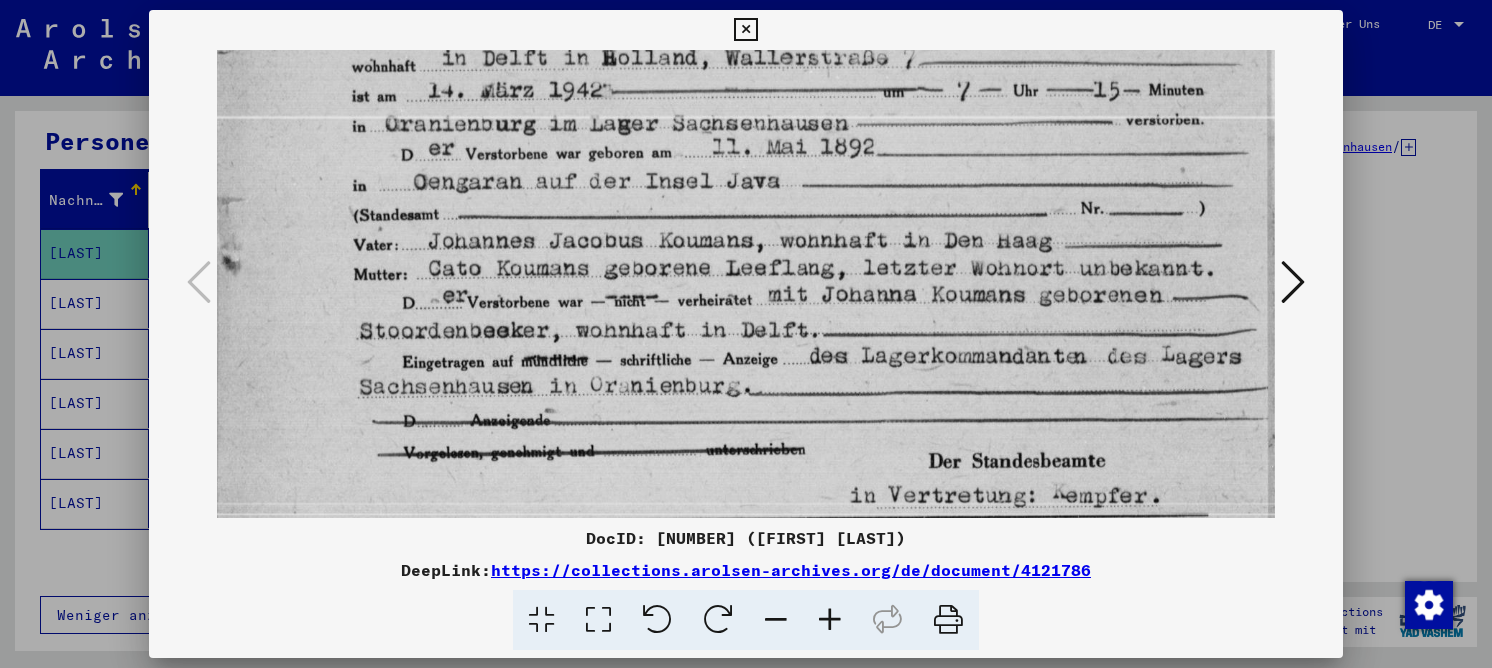 drag, startPoint x: 523, startPoint y: 384, endPoint x: 557, endPoint y: 234, distance: 153.80507 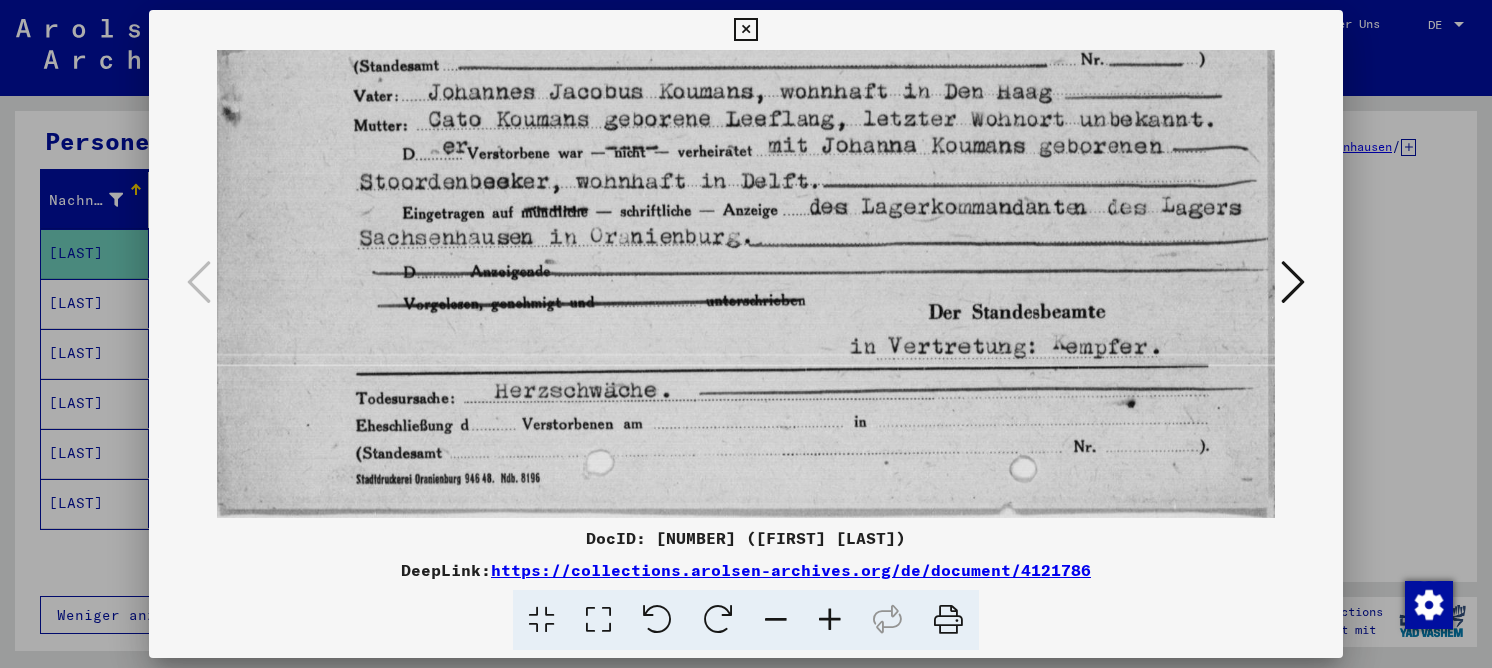 drag, startPoint x: 641, startPoint y: 397, endPoint x: 601, endPoint y: 189, distance: 211.81123 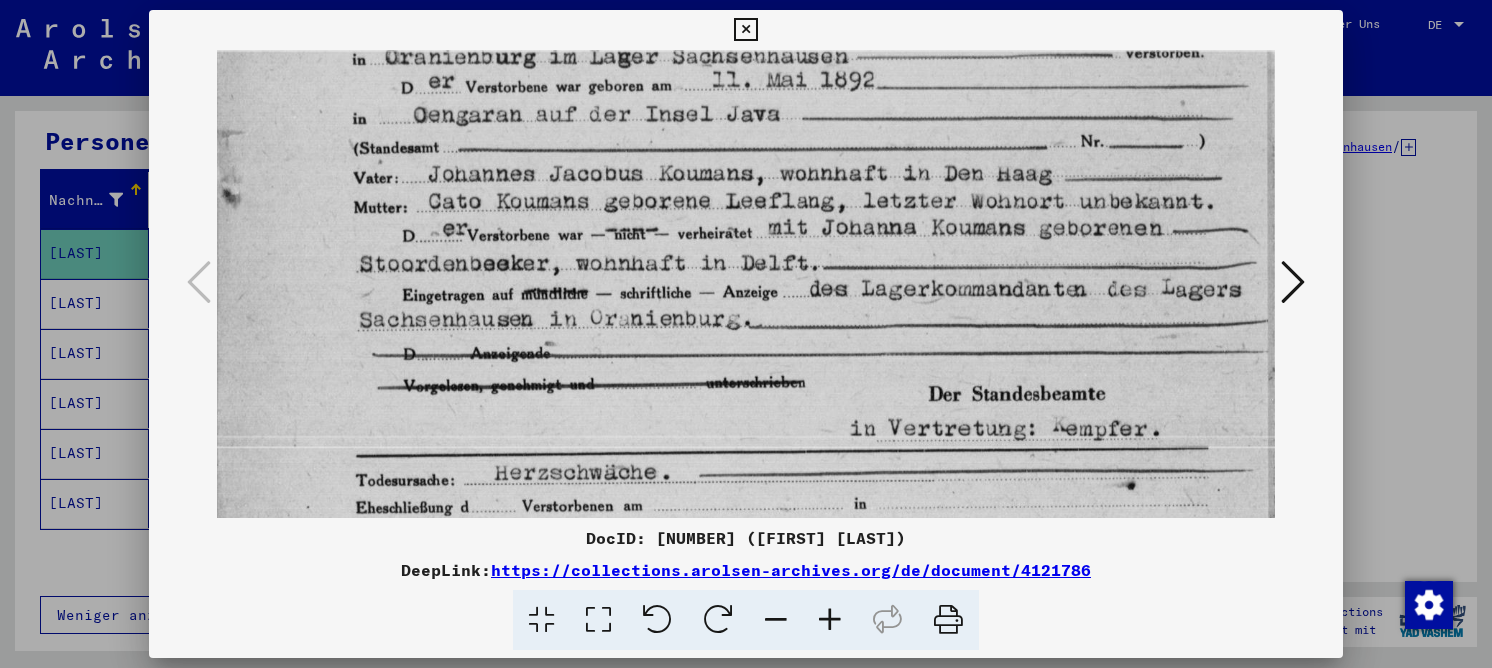 drag, startPoint x: 596, startPoint y: 192, endPoint x: 569, endPoint y: 284, distance: 95.880135 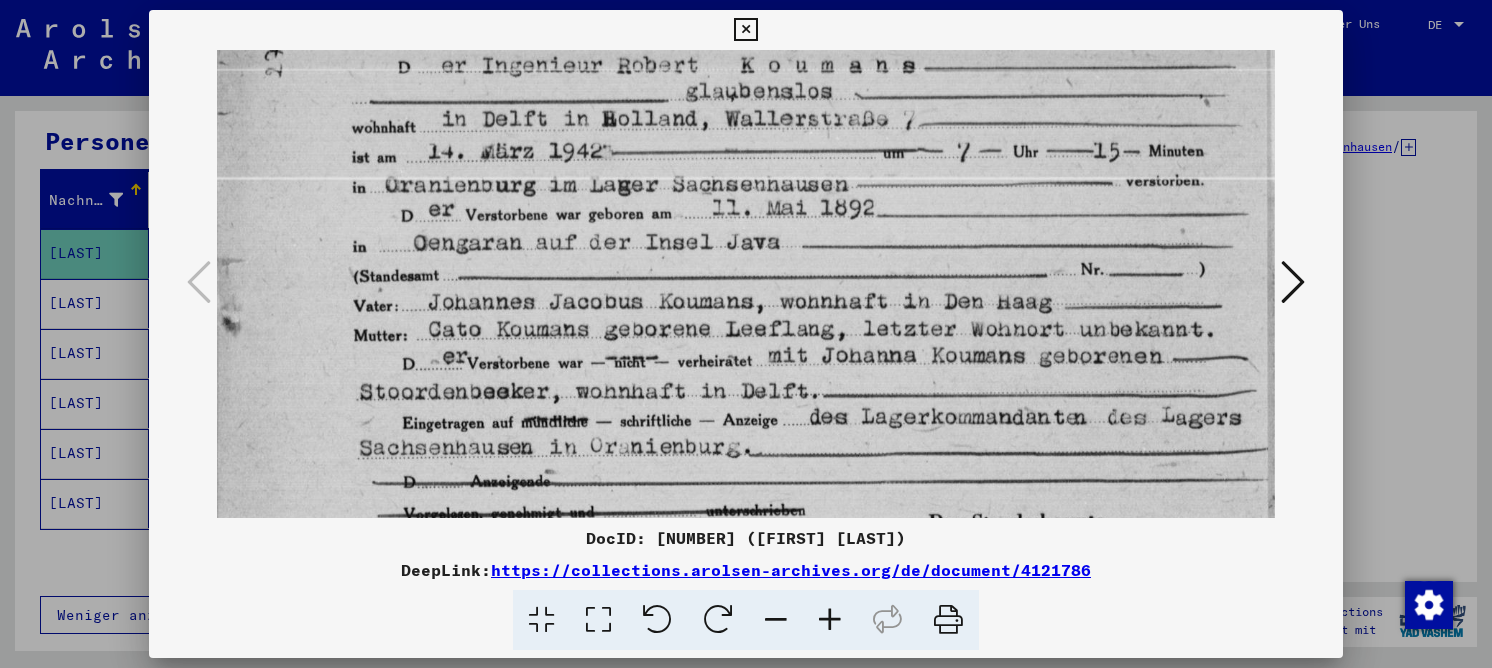 scroll, scrollTop: 72, scrollLeft: 0, axis: vertical 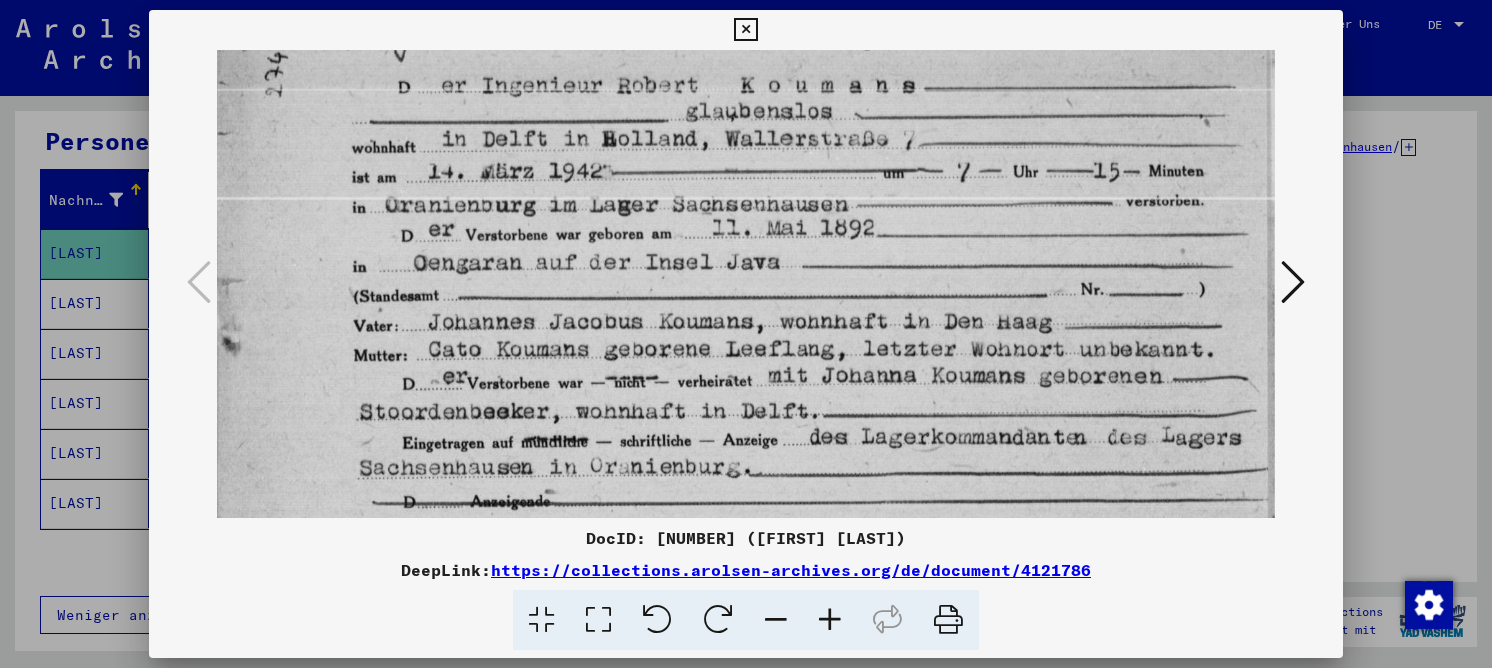 drag, startPoint x: 559, startPoint y: 322, endPoint x: 561, endPoint y: 340, distance: 18.110771 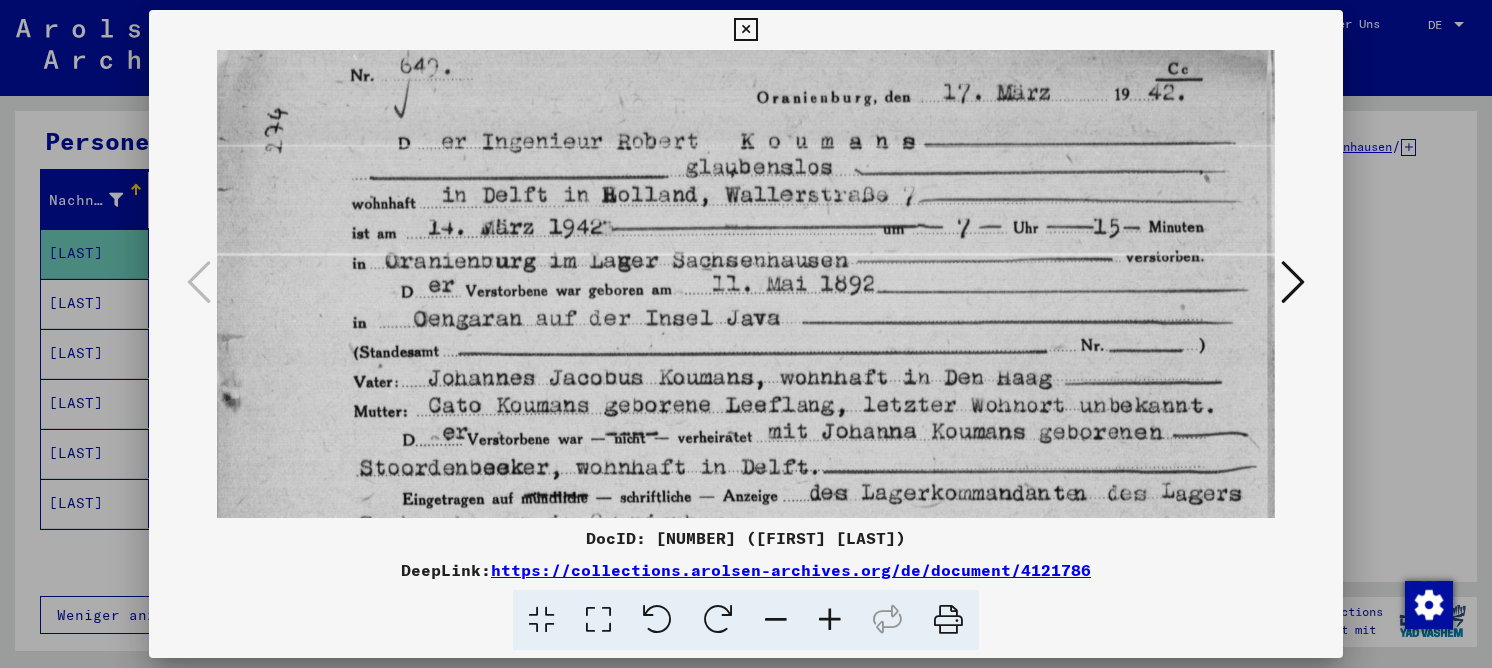 scroll, scrollTop: 0, scrollLeft: 0, axis: both 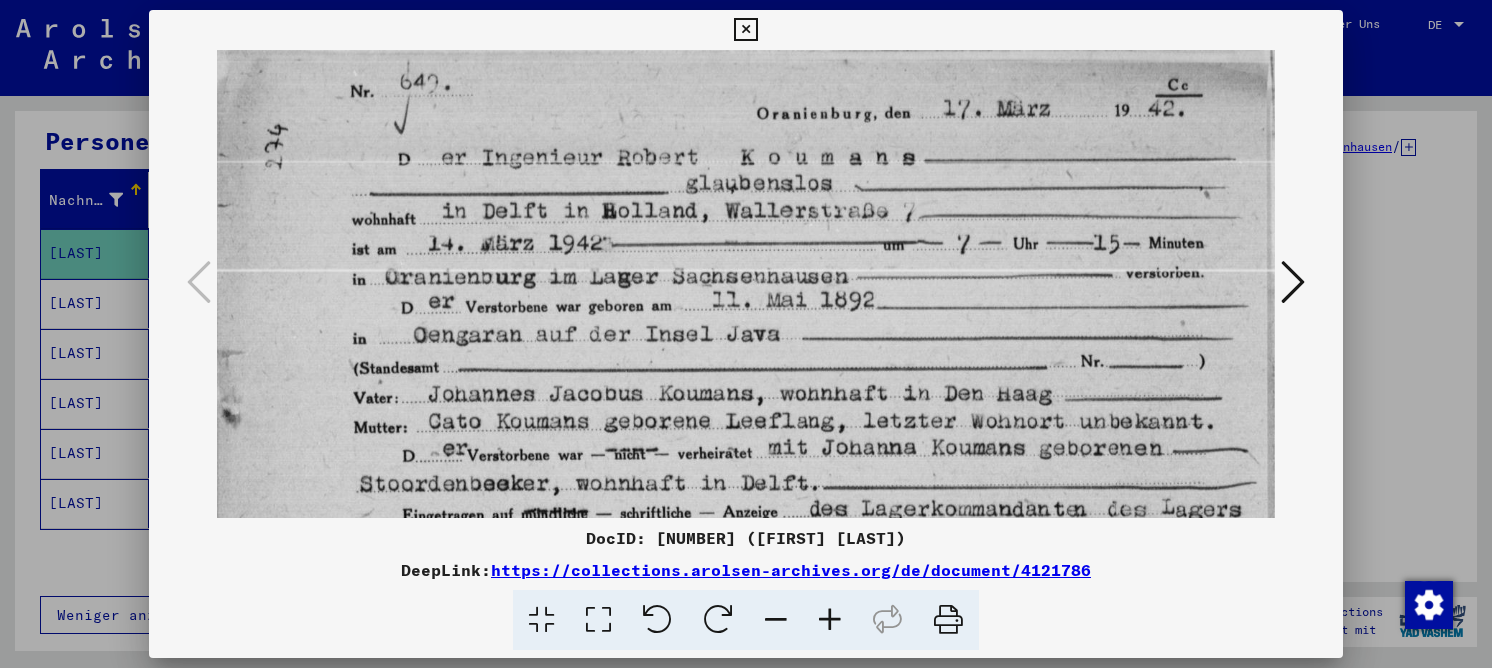 drag, startPoint x: 567, startPoint y: 211, endPoint x: 536, endPoint y: 243, distance: 44.553337 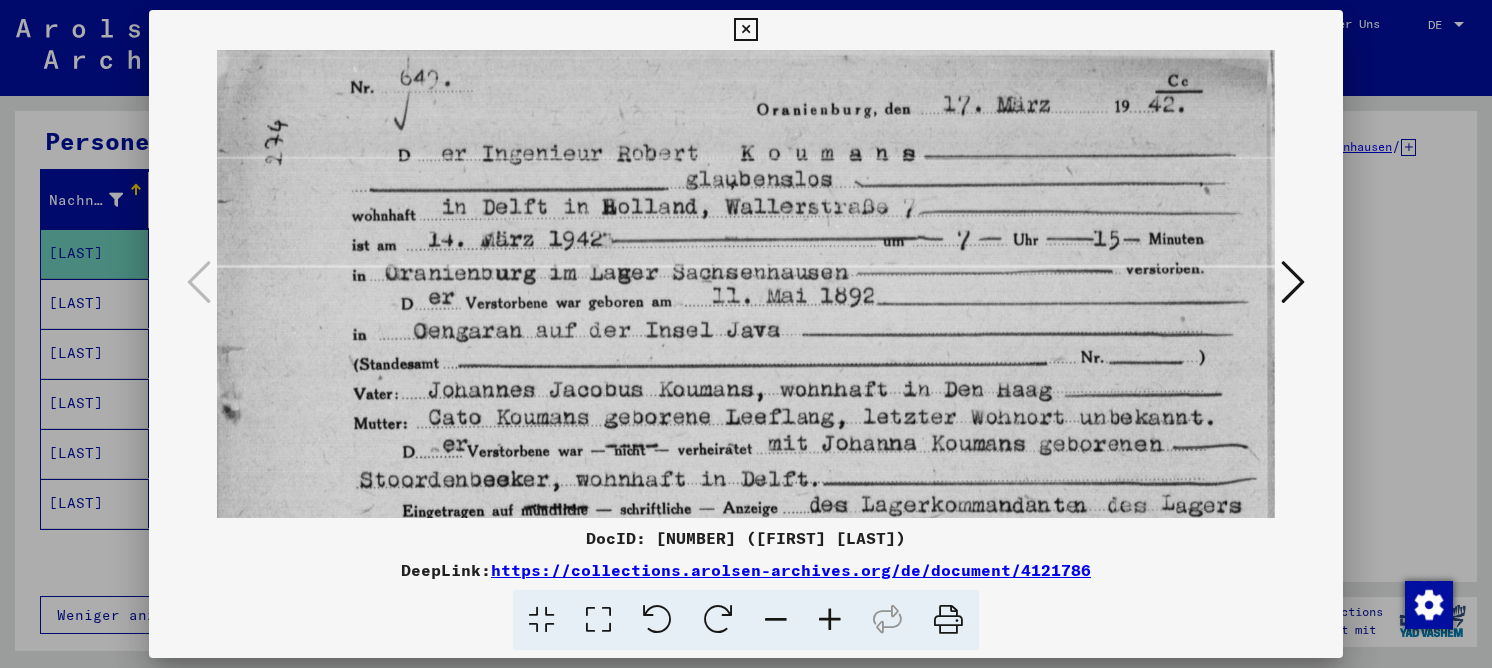 click at bounding box center (745, 30) 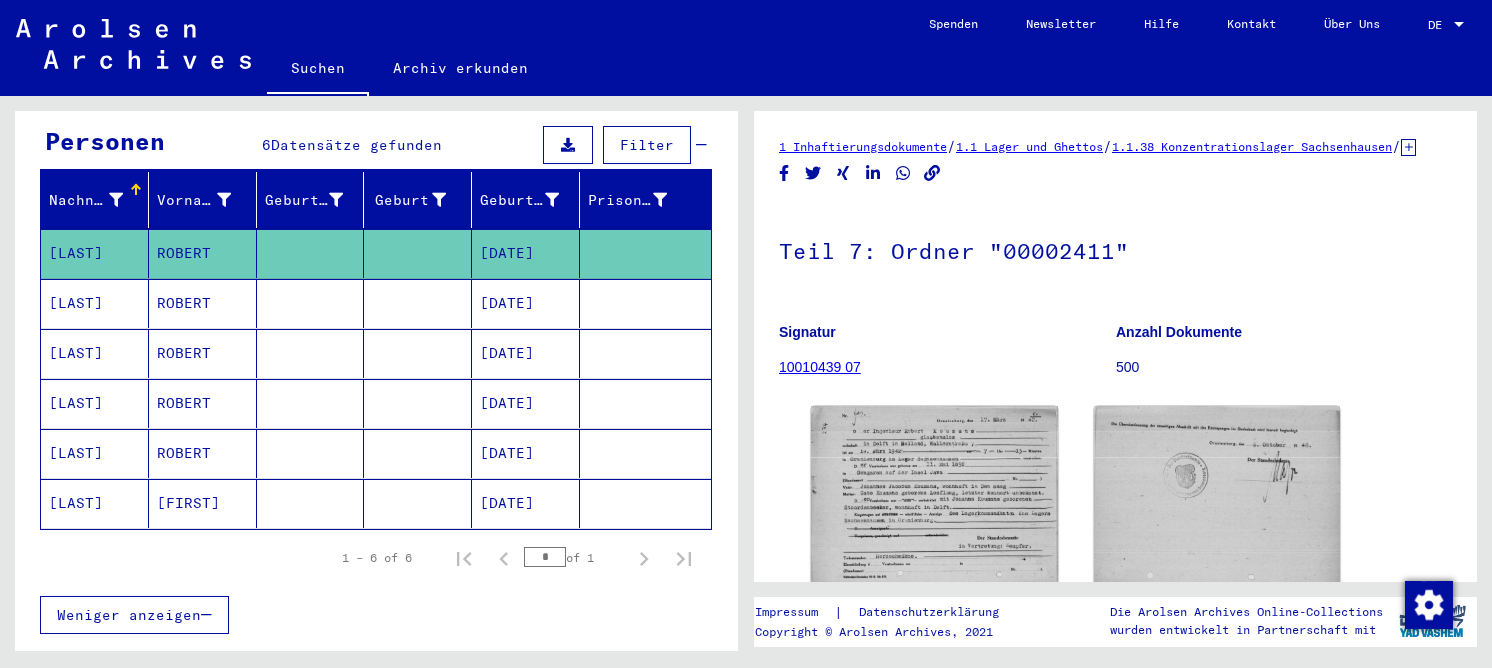 click on "[DATE]" at bounding box center (526, 353) 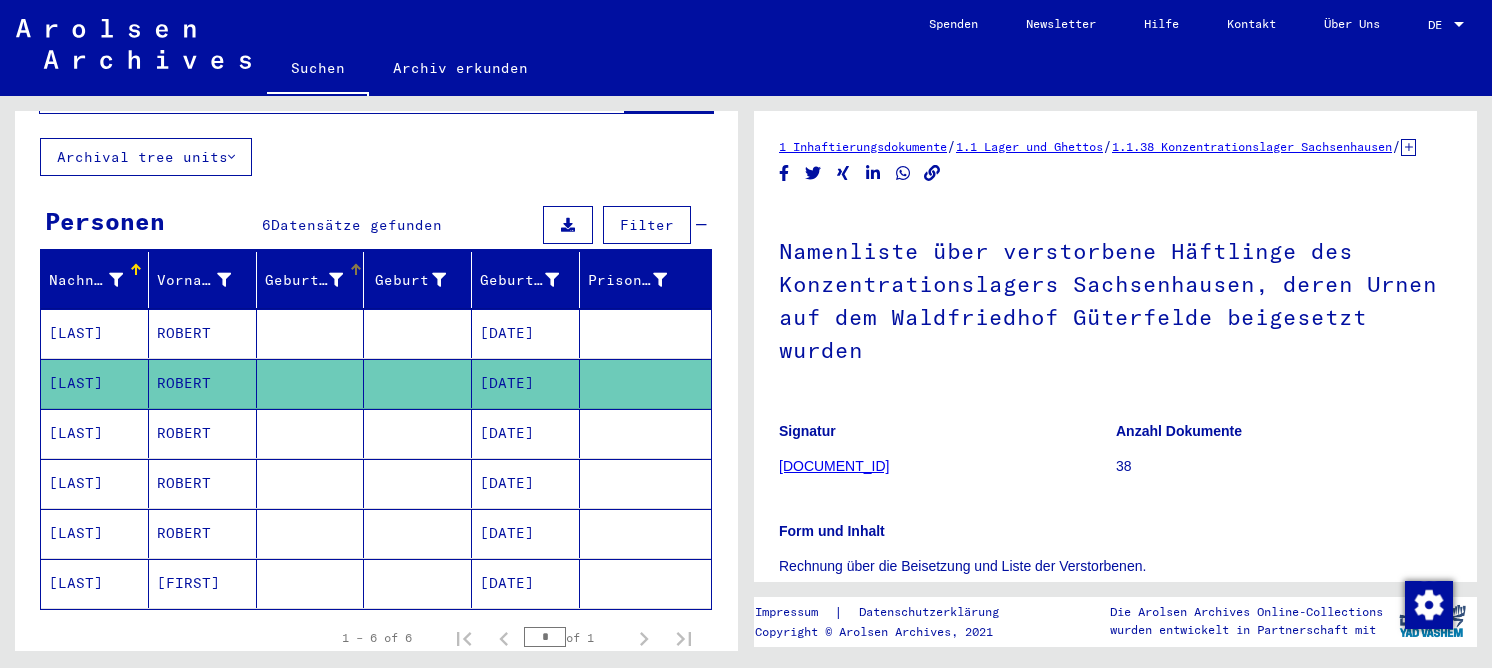 scroll, scrollTop: 0, scrollLeft: 0, axis: both 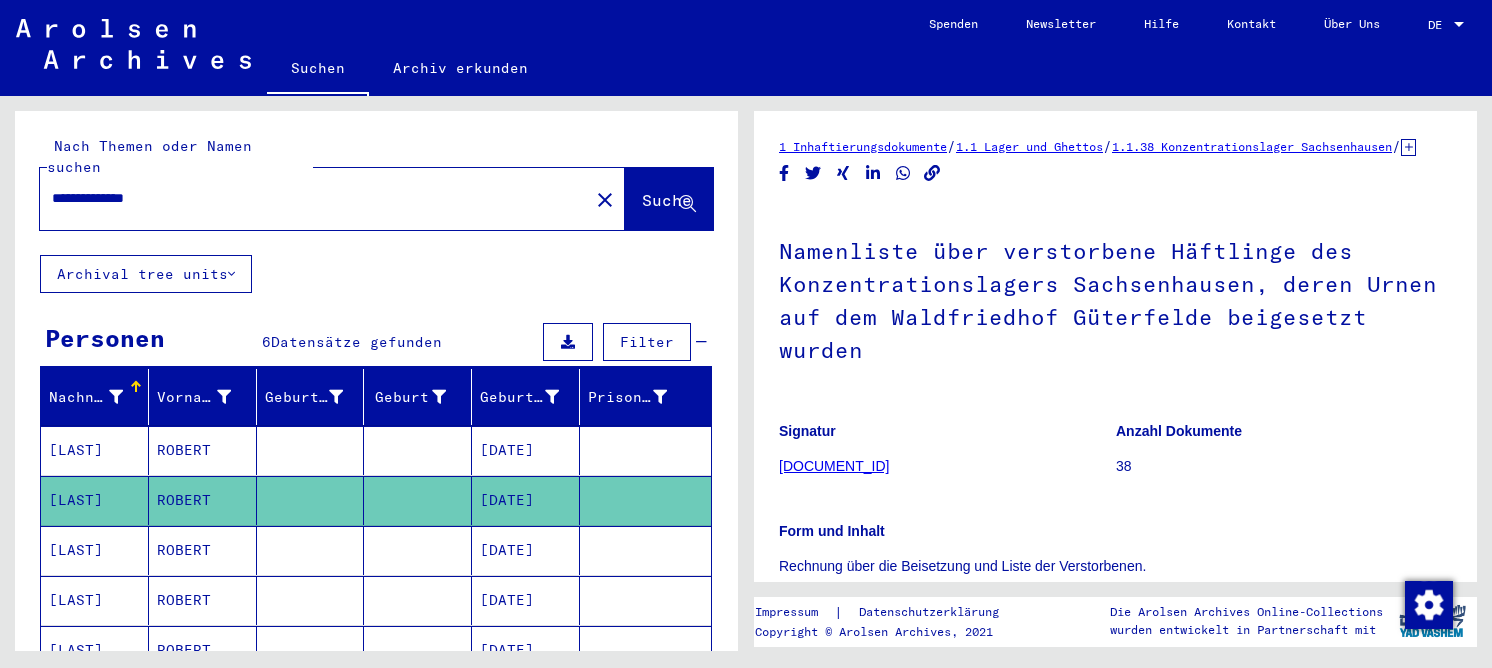 drag, startPoint x: 88, startPoint y: 176, endPoint x: 80, endPoint y: 163, distance: 15.264338 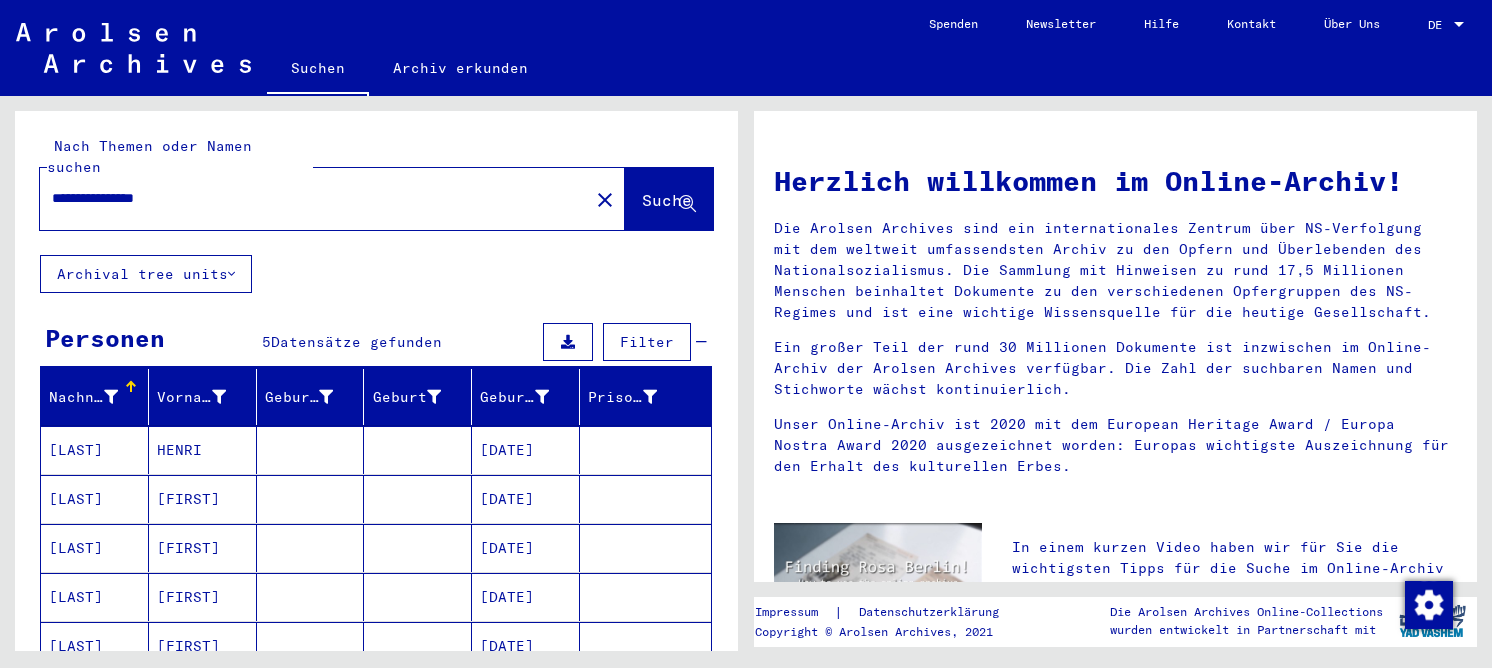 click at bounding box center (311, 499) 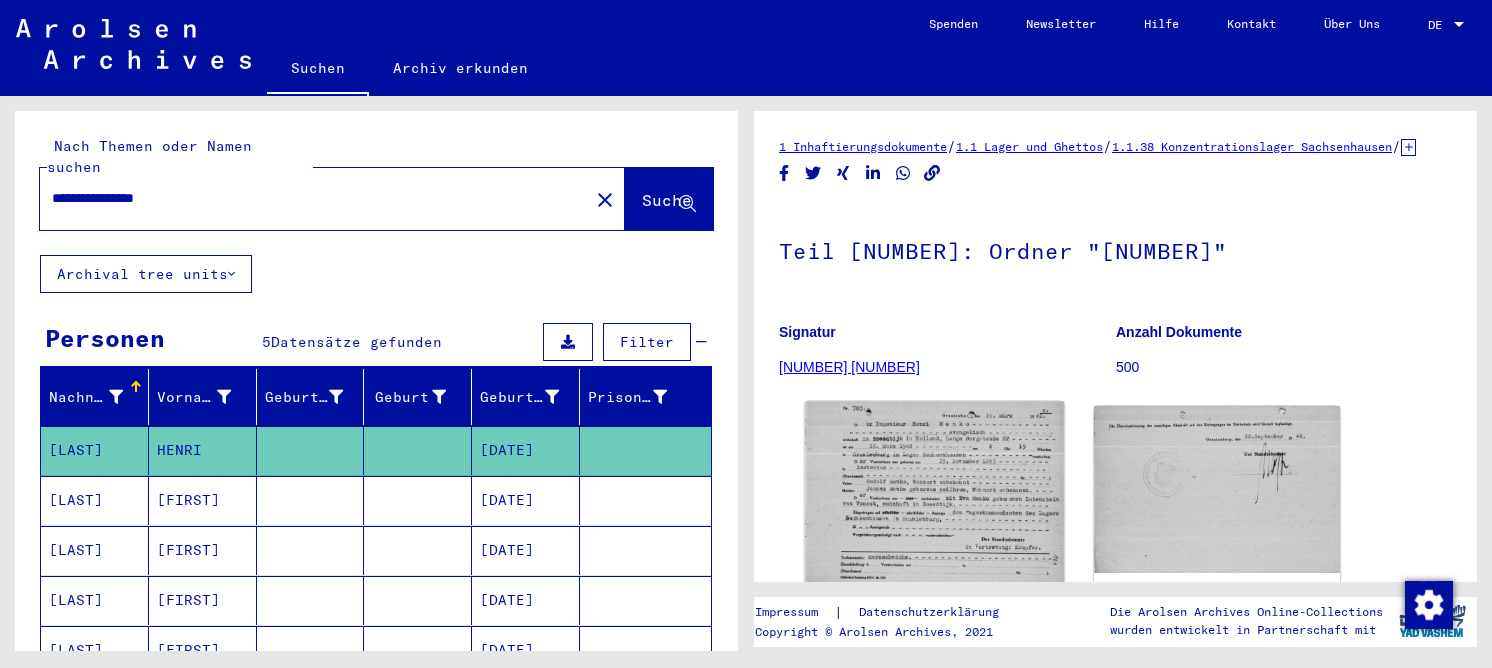click 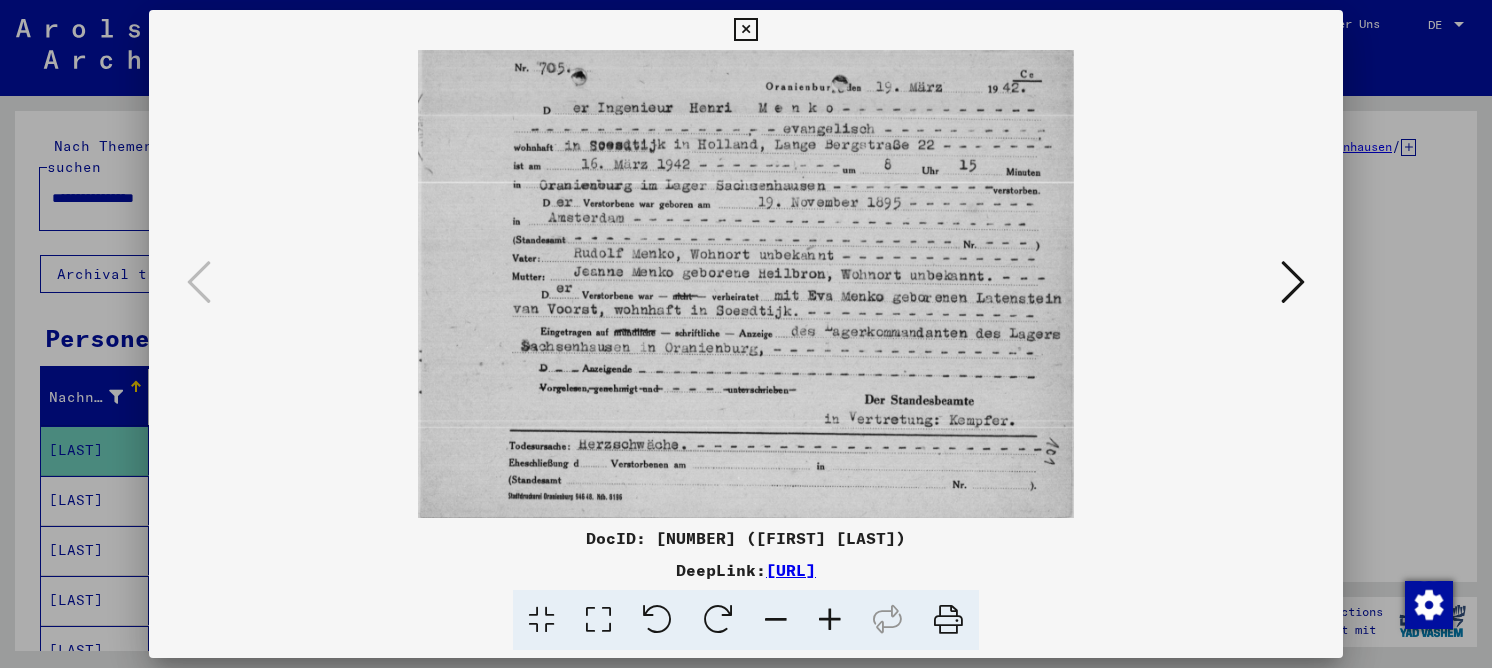 click at bounding box center [598, 620] 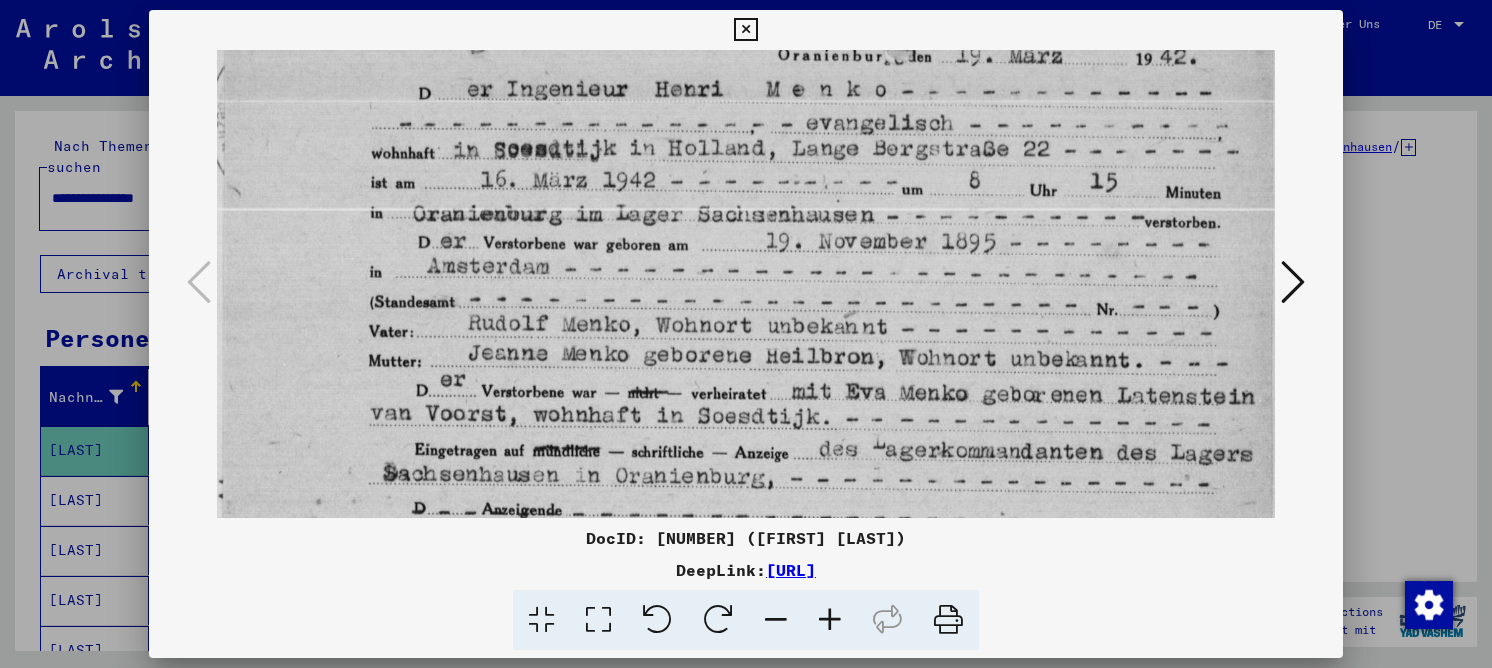 scroll, scrollTop: 53, scrollLeft: 0, axis: vertical 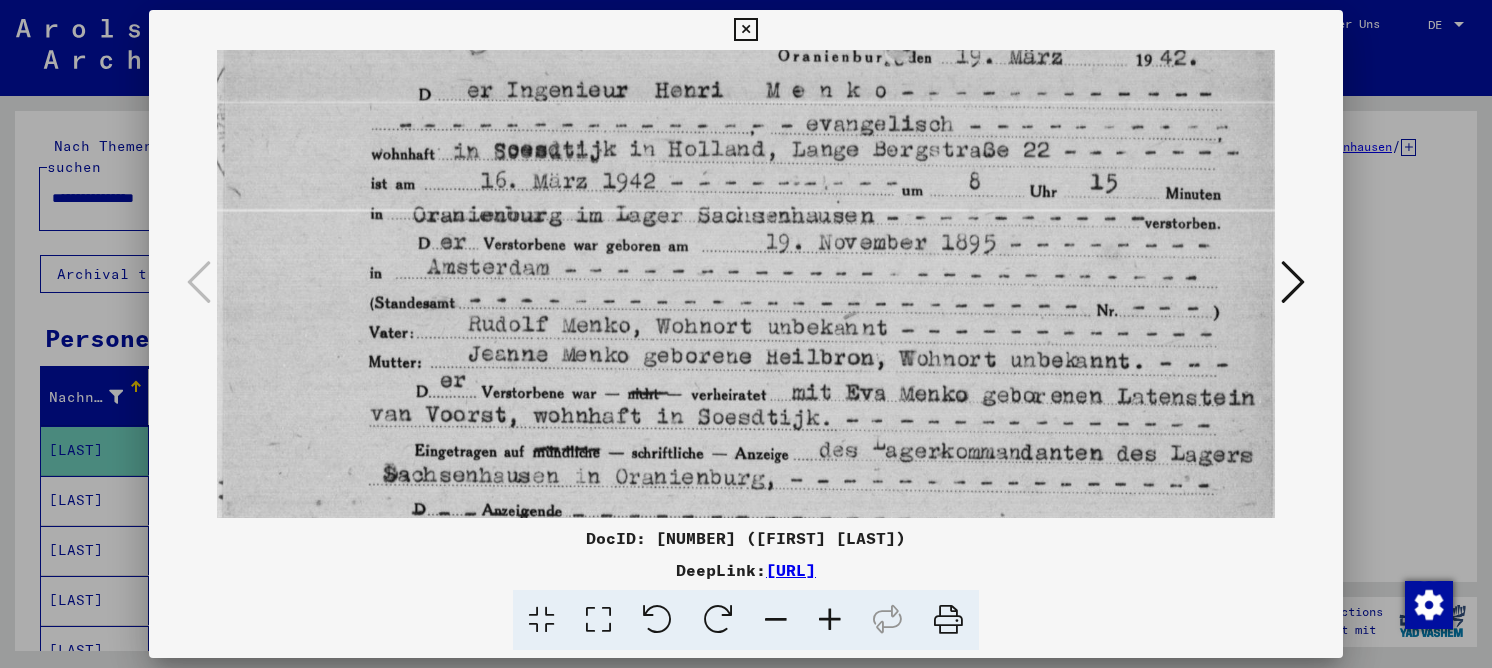 drag, startPoint x: 676, startPoint y: 363, endPoint x: 657, endPoint y: 322, distance: 45.188496 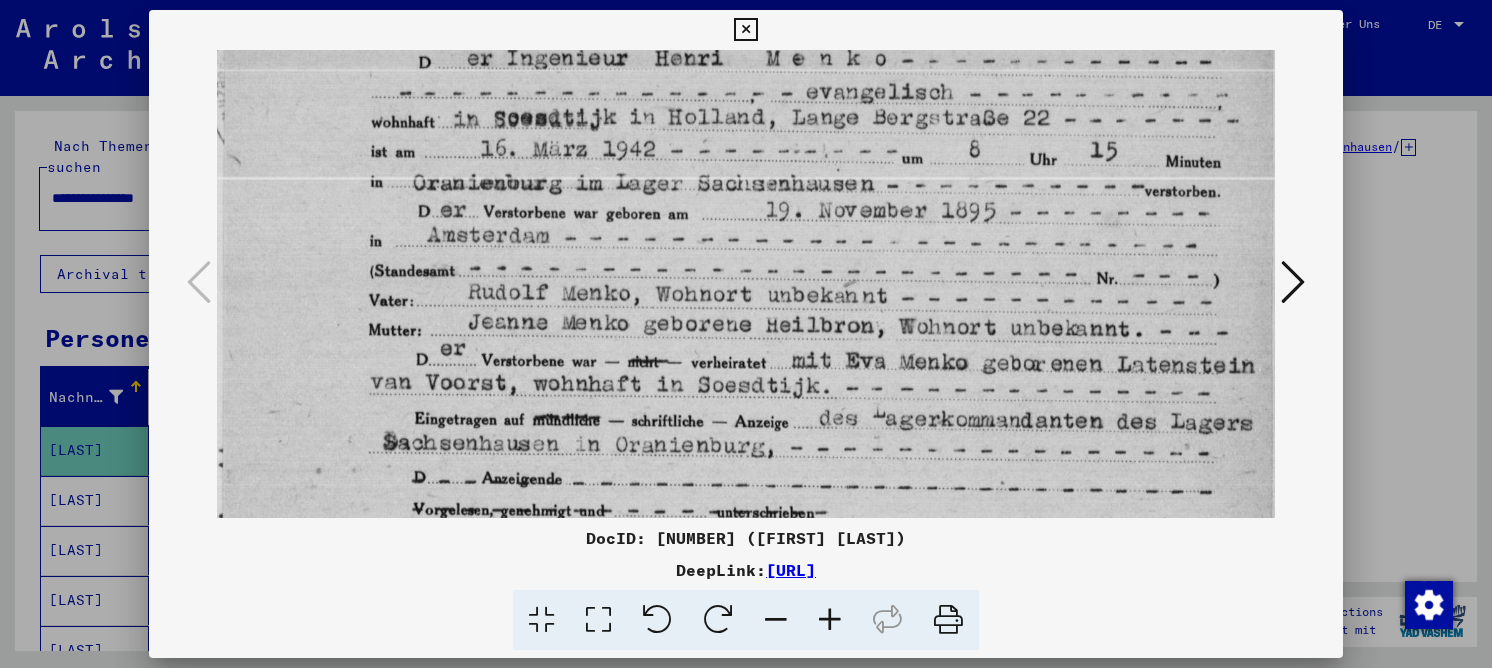 drag, startPoint x: 627, startPoint y: 246, endPoint x: 546, endPoint y: 364, distance: 143.12582 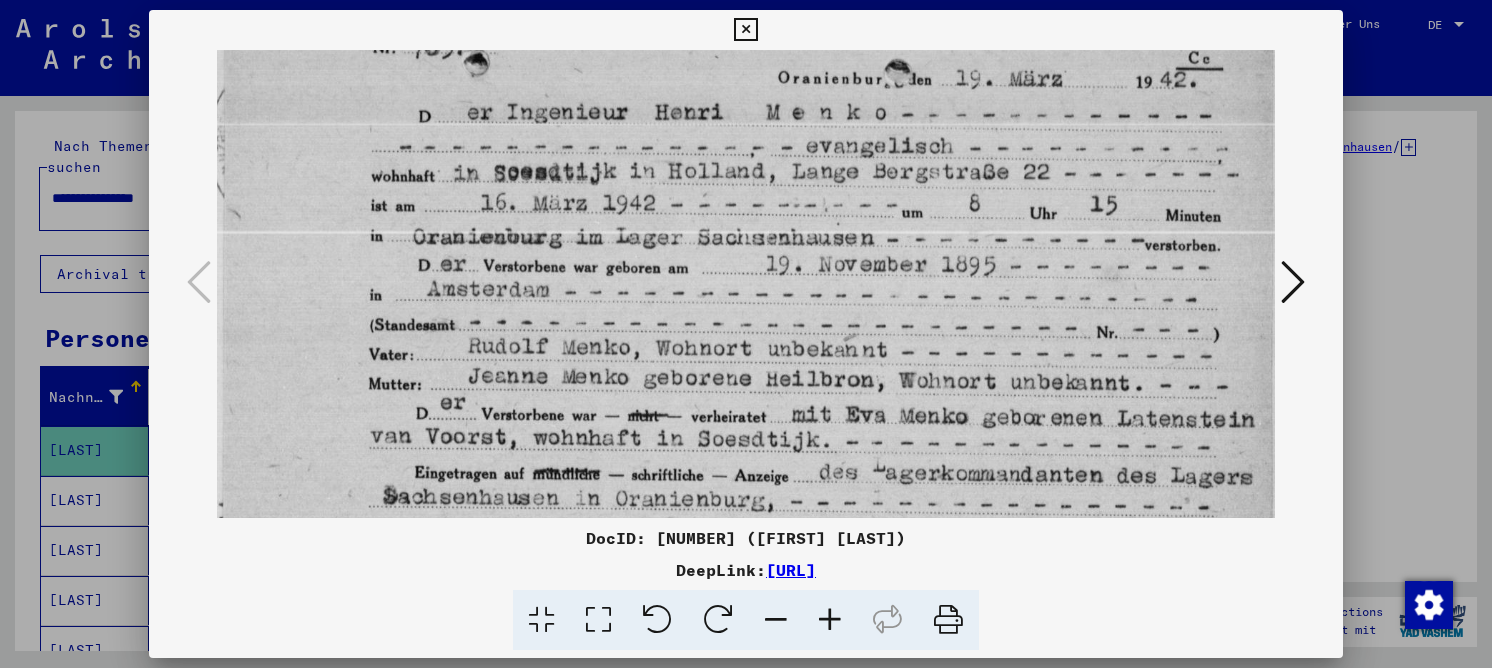 scroll, scrollTop: 0, scrollLeft: 0, axis: both 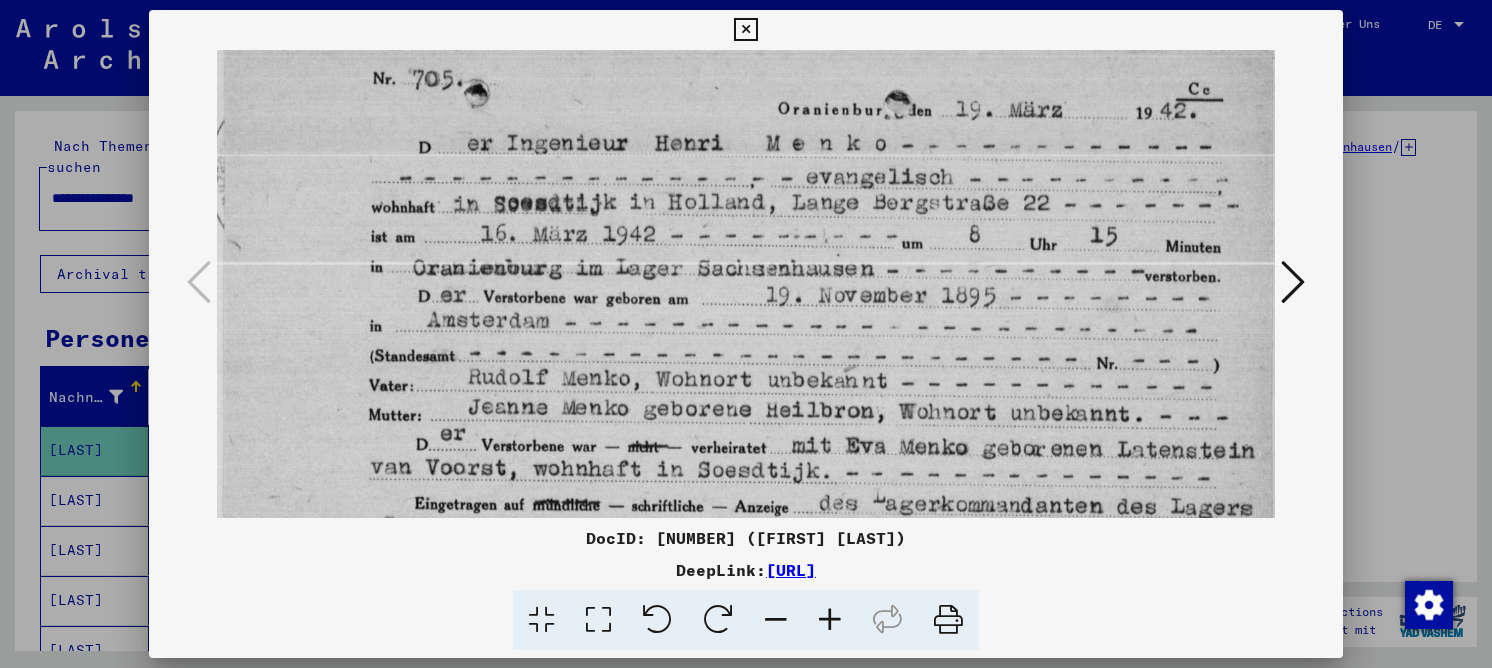 drag, startPoint x: 520, startPoint y: 202, endPoint x: 473, endPoint y: 365, distance: 169.6408 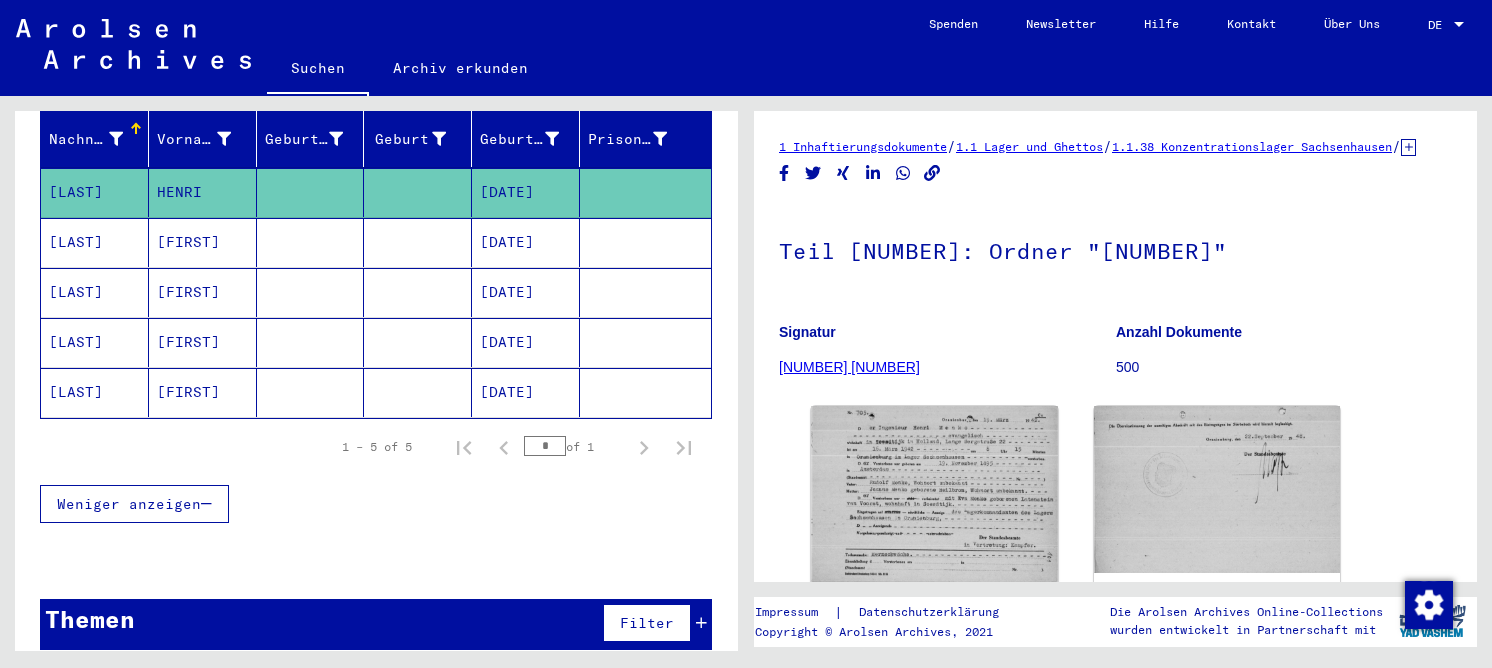 scroll, scrollTop: 0, scrollLeft: 0, axis: both 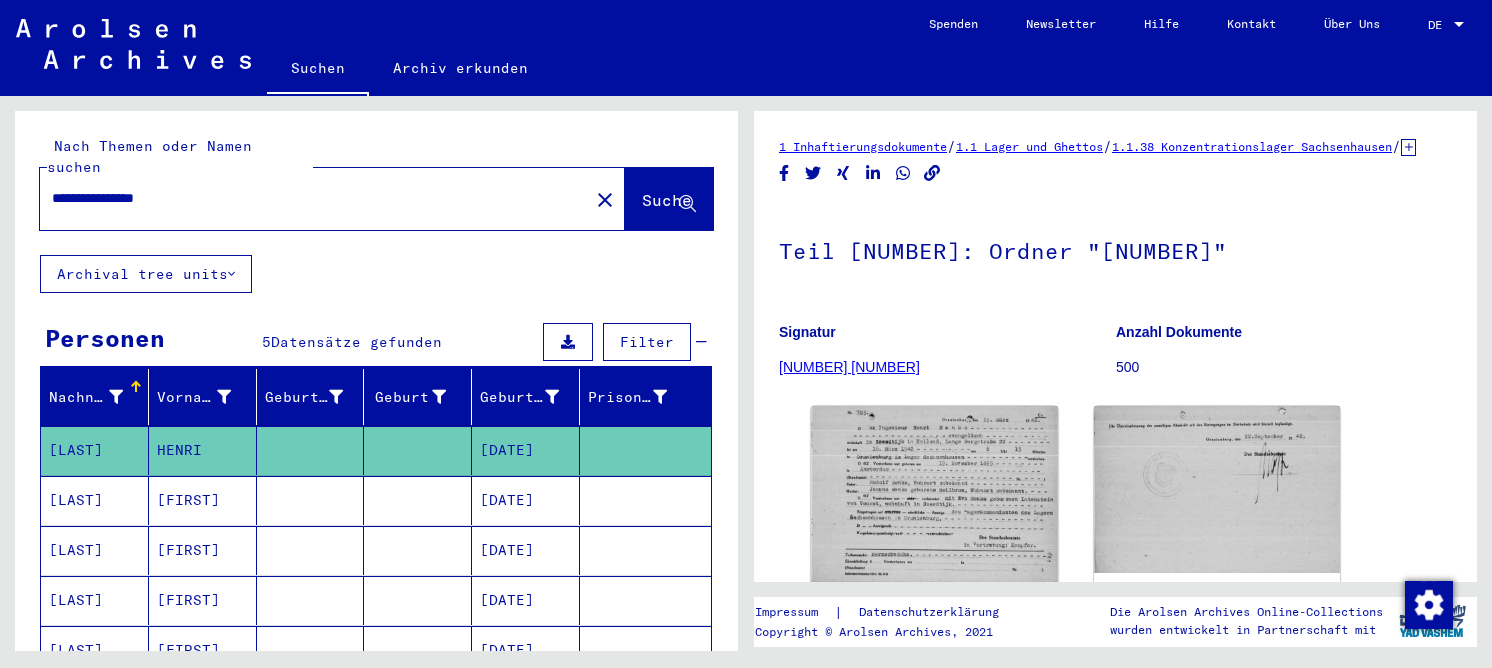 drag, startPoint x: 199, startPoint y: 180, endPoint x: -16, endPoint y: 136, distance: 219.45615 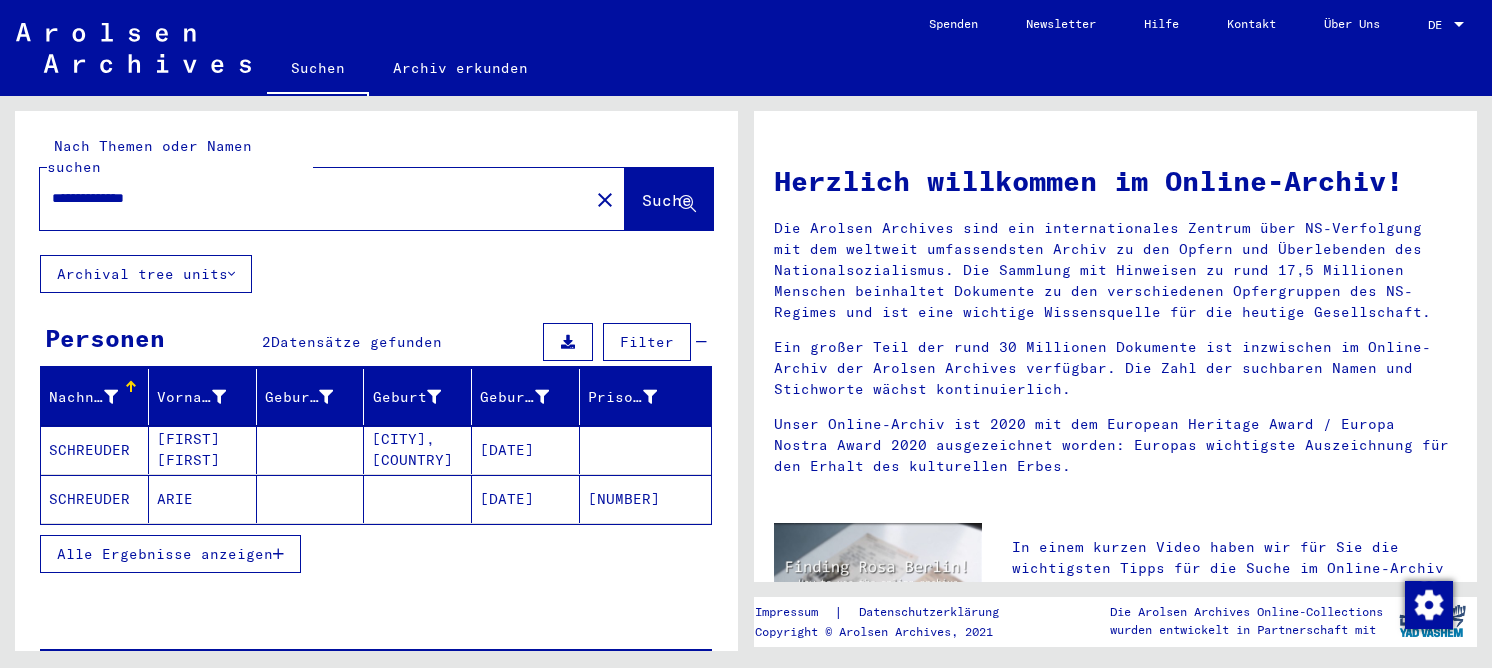 click on "[FIRST] [FIRST]" at bounding box center (203, 499) 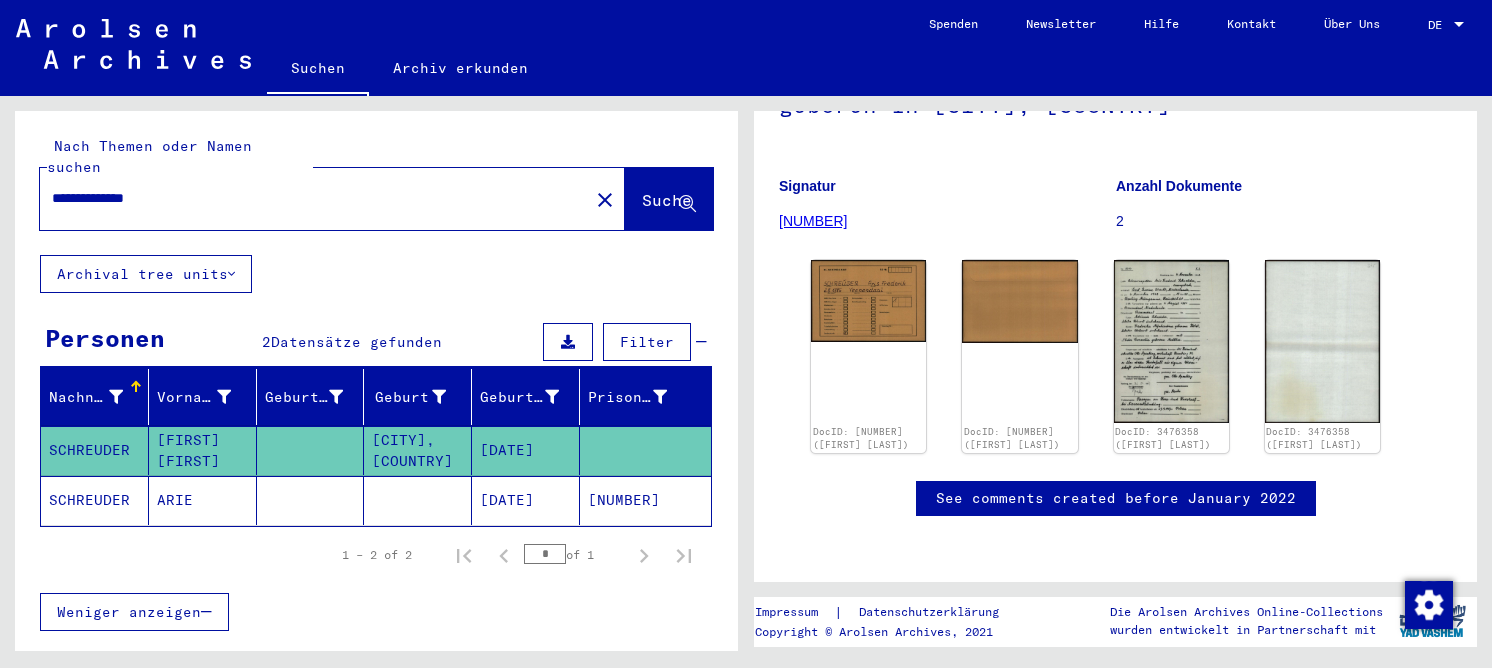 scroll, scrollTop: 242, scrollLeft: 0, axis: vertical 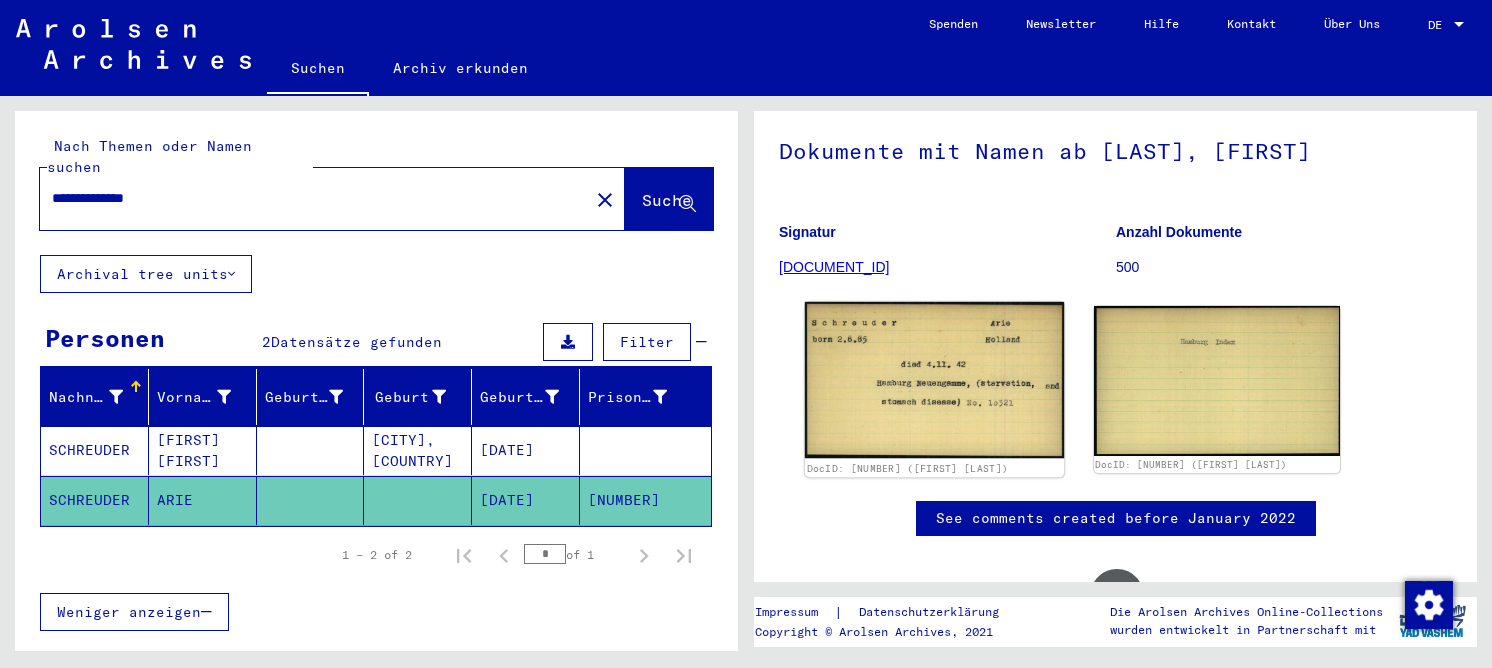 click 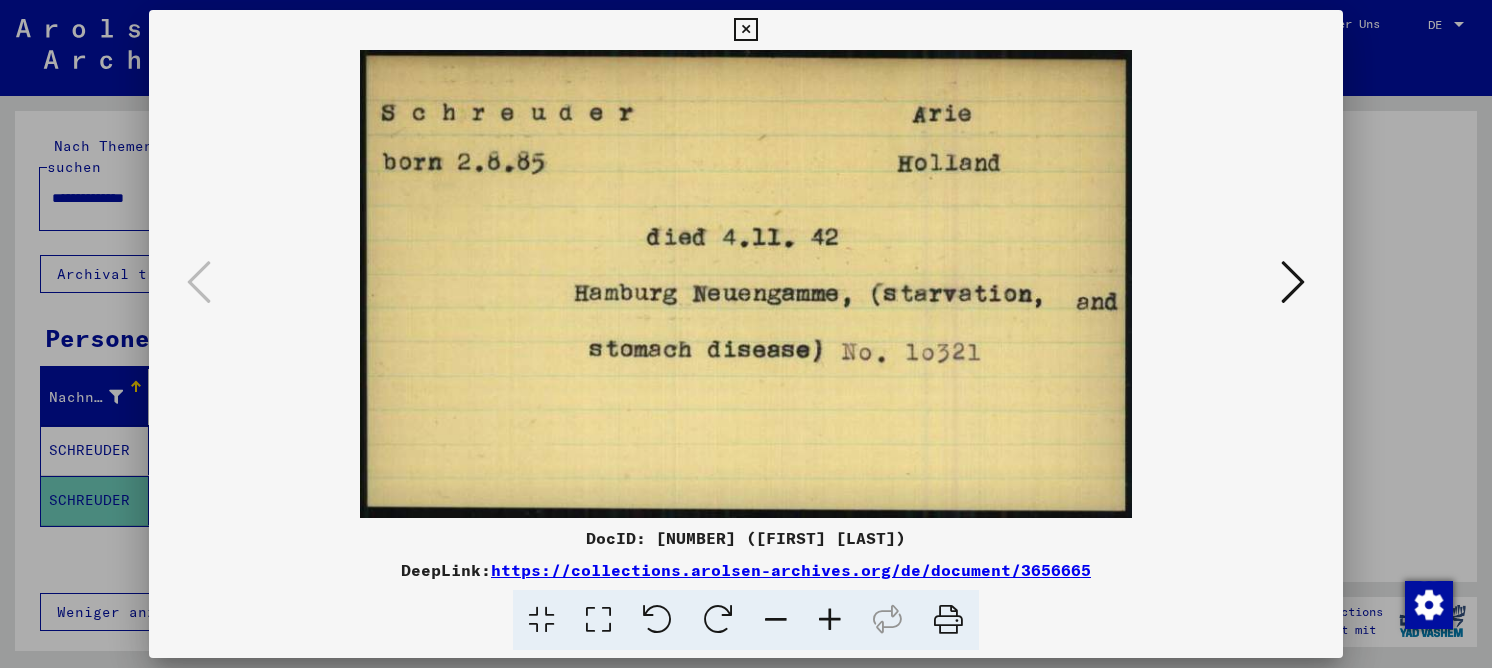 click at bounding box center (745, 30) 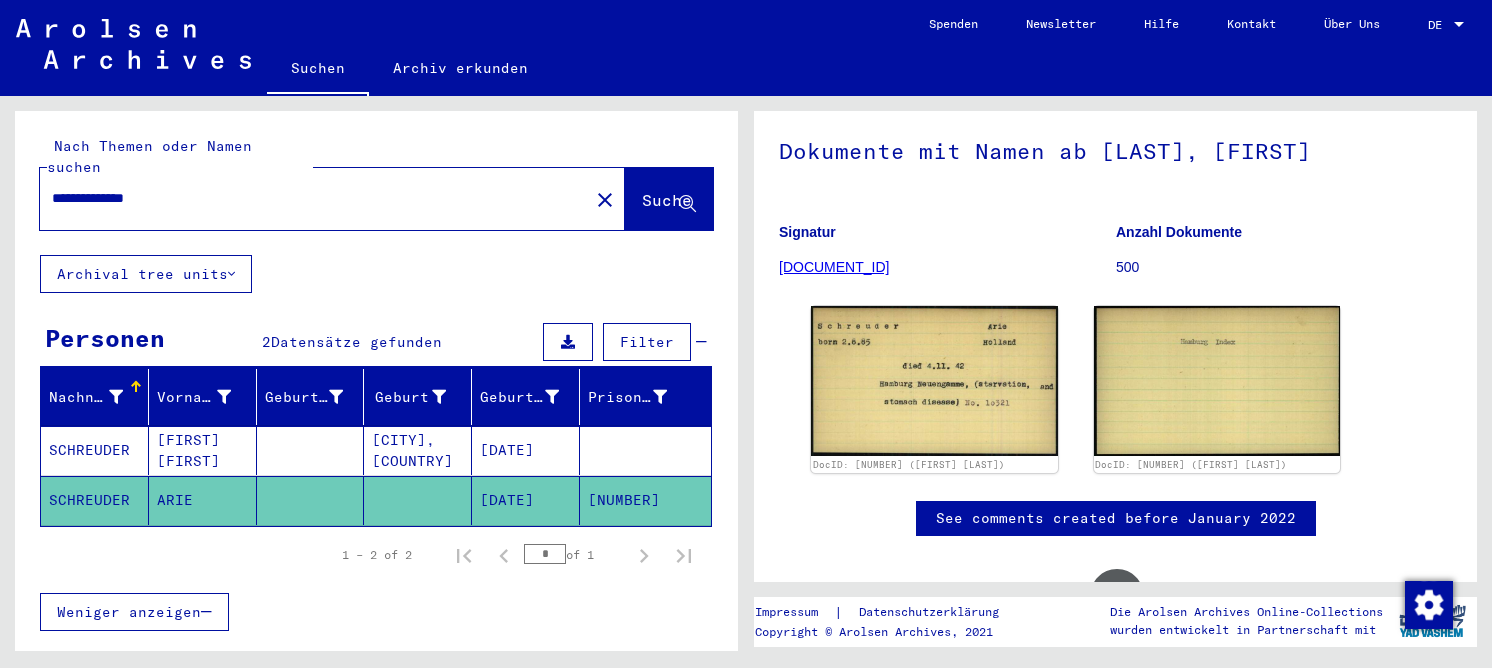 click on "[CITY], [COUNTRY]" at bounding box center (418, 500) 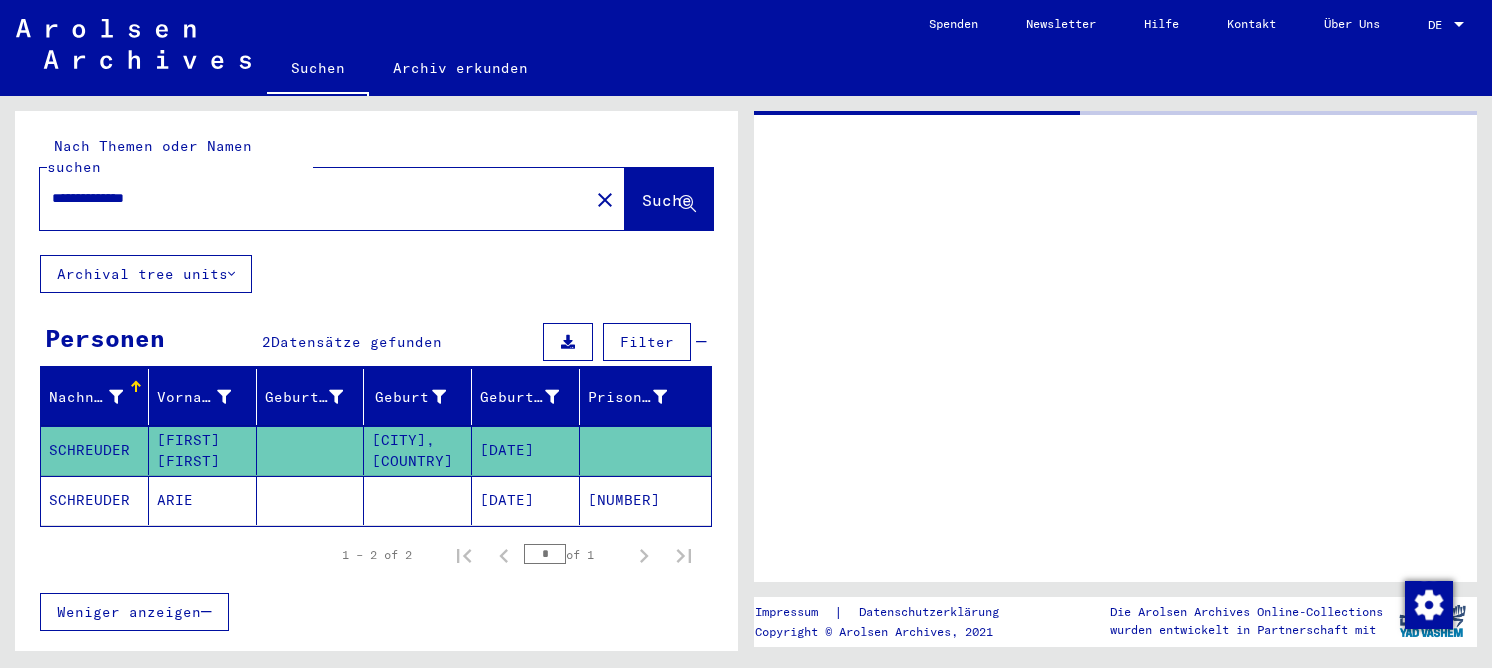 scroll, scrollTop: 0, scrollLeft: 0, axis: both 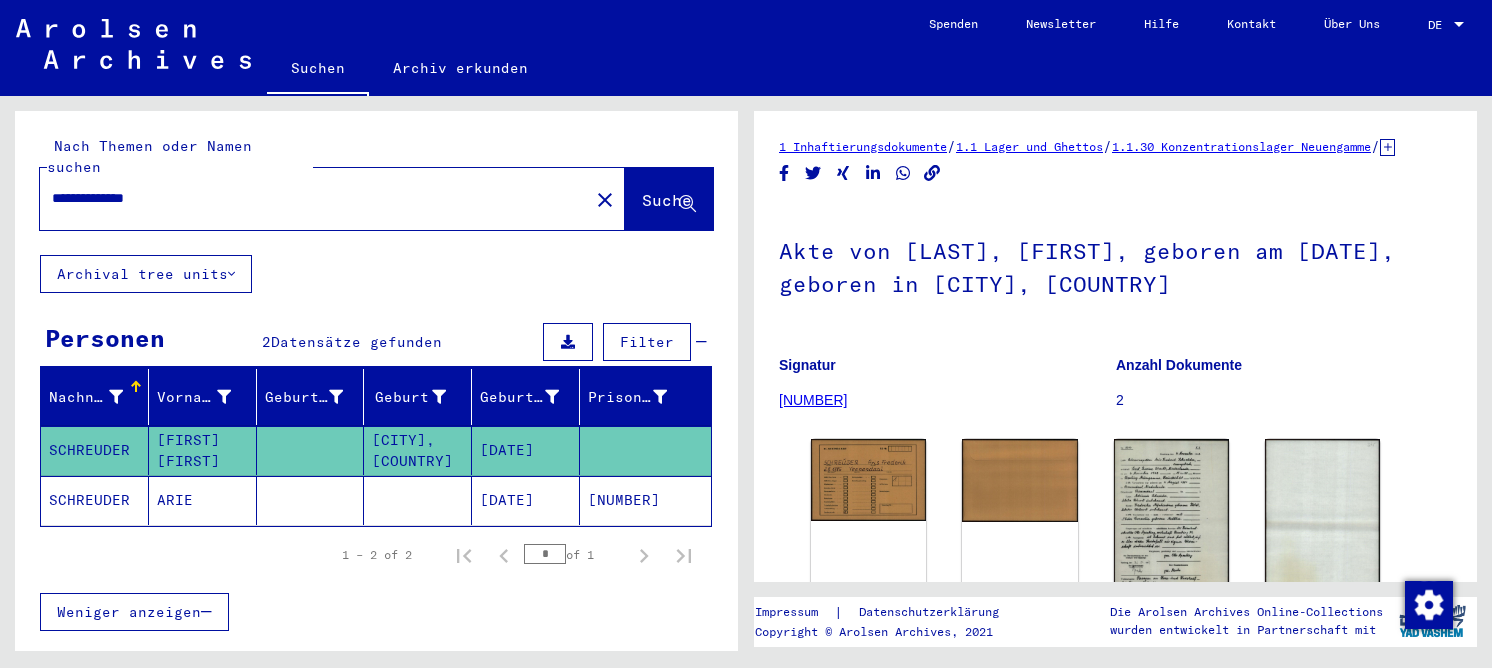 drag, startPoint x: 205, startPoint y: 171, endPoint x: 229, endPoint y: 215, distance: 50.119858 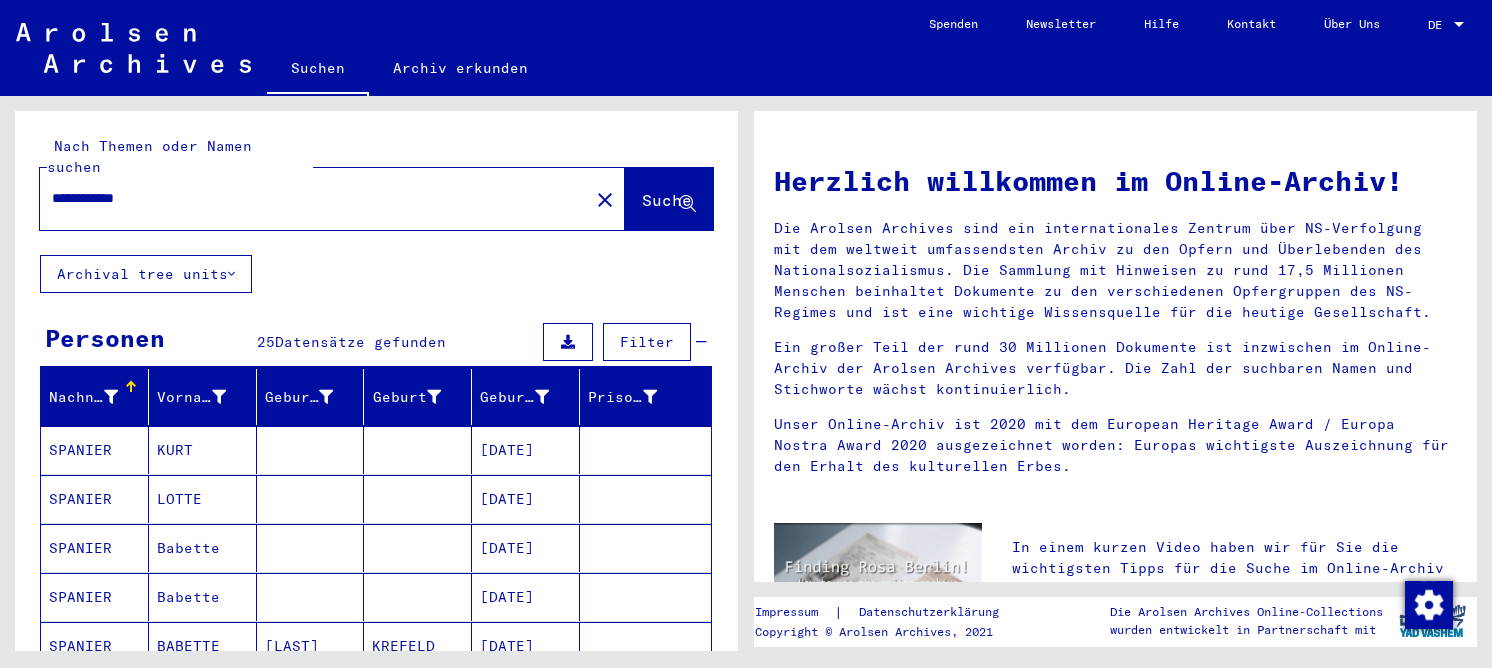 click on "KURT" at bounding box center (203, 499) 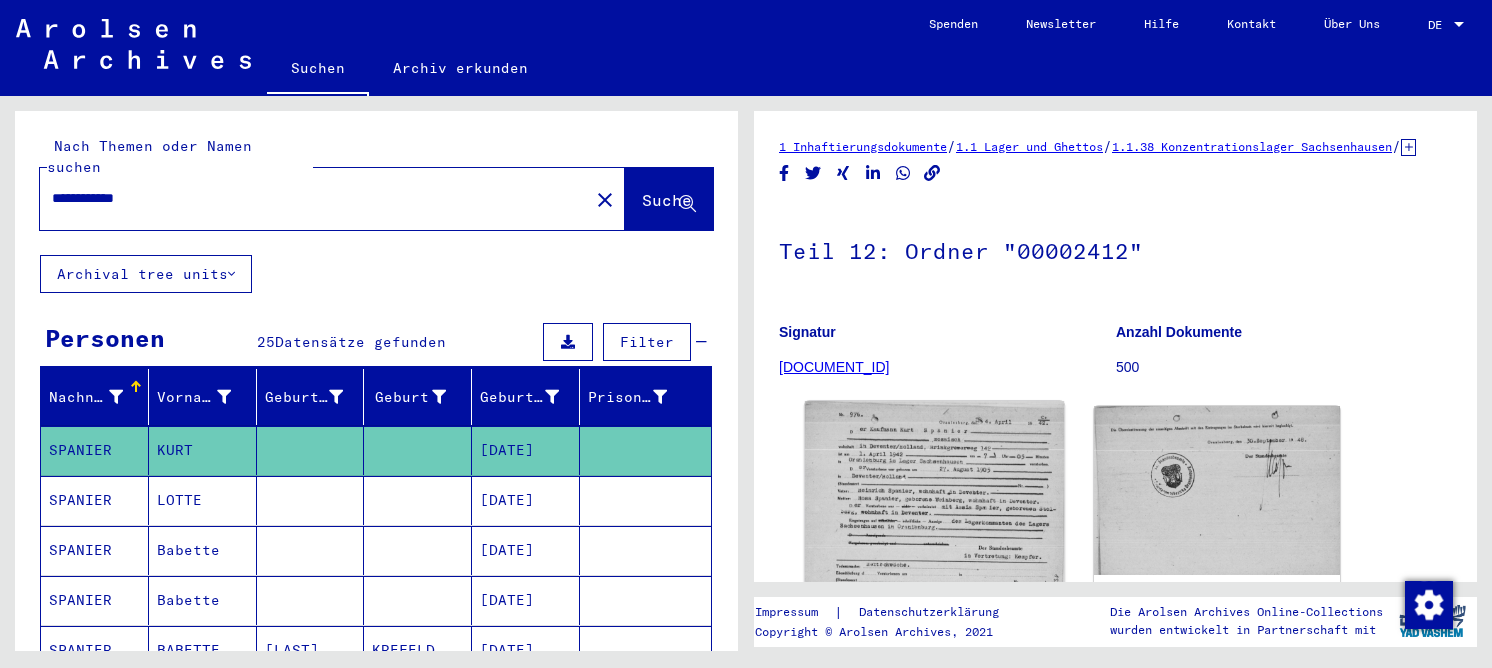 click 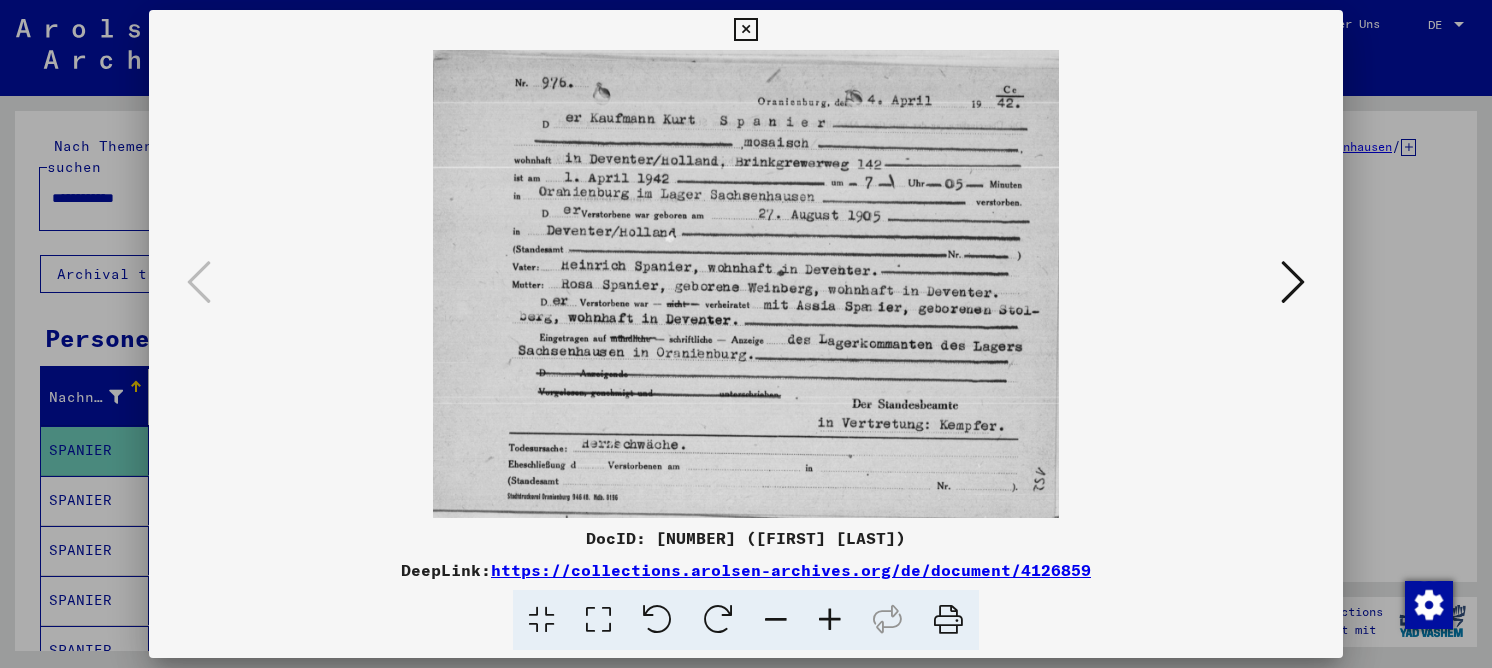 click at bounding box center [598, 620] 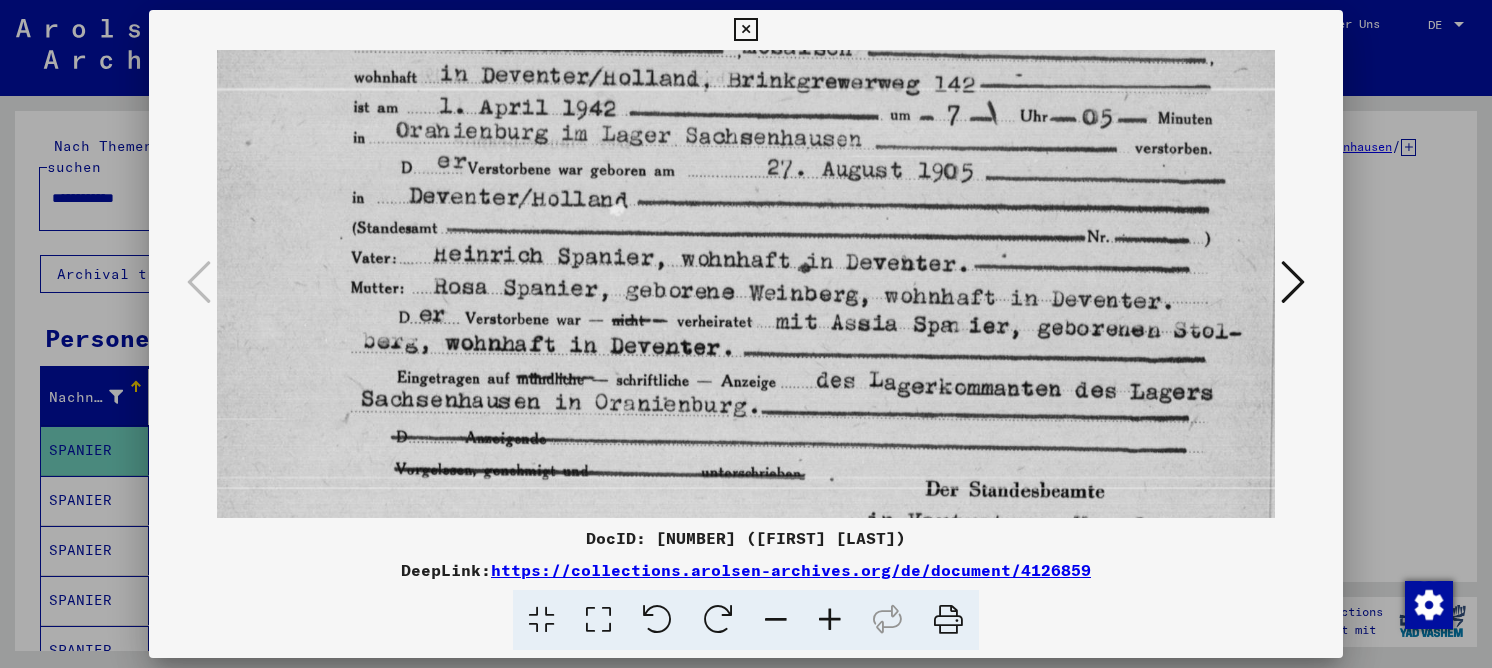 drag, startPoint x: 781, startPoint y: 334, endPoint x: 813, endPoint y: 188, distance: 149.46571 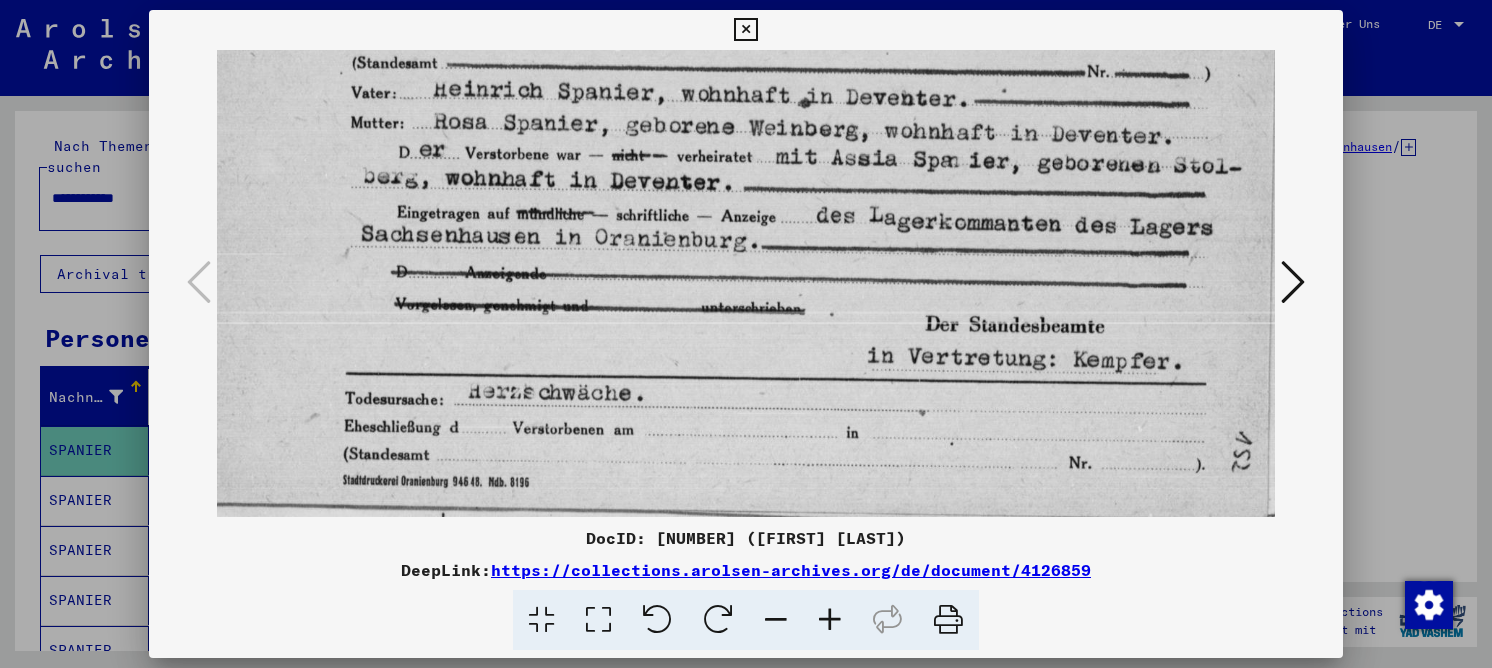 drag, startPoint x: 823, startPoint y: 412, endPoint x: 930, endPoint y: -89, distance: 512.29877 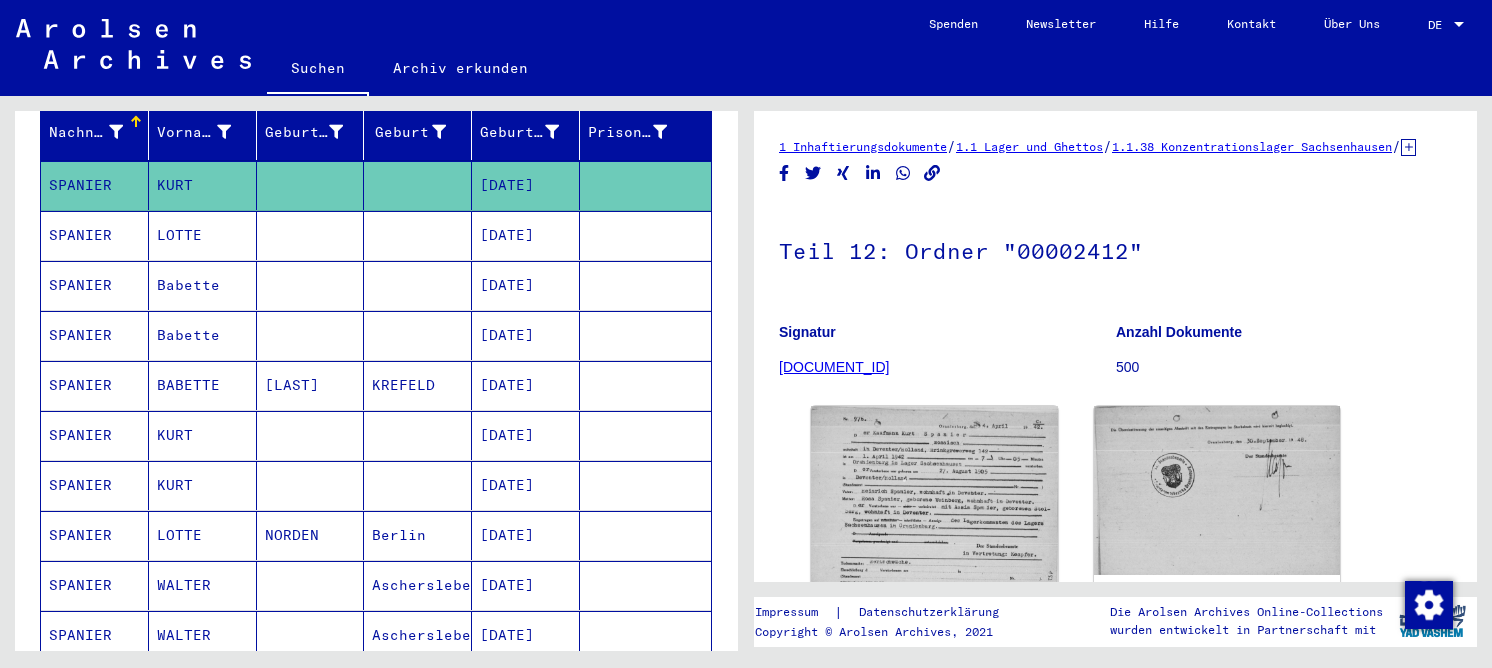 scroll, scrollTop: 300, scrollLeft: 0, axis: vertical 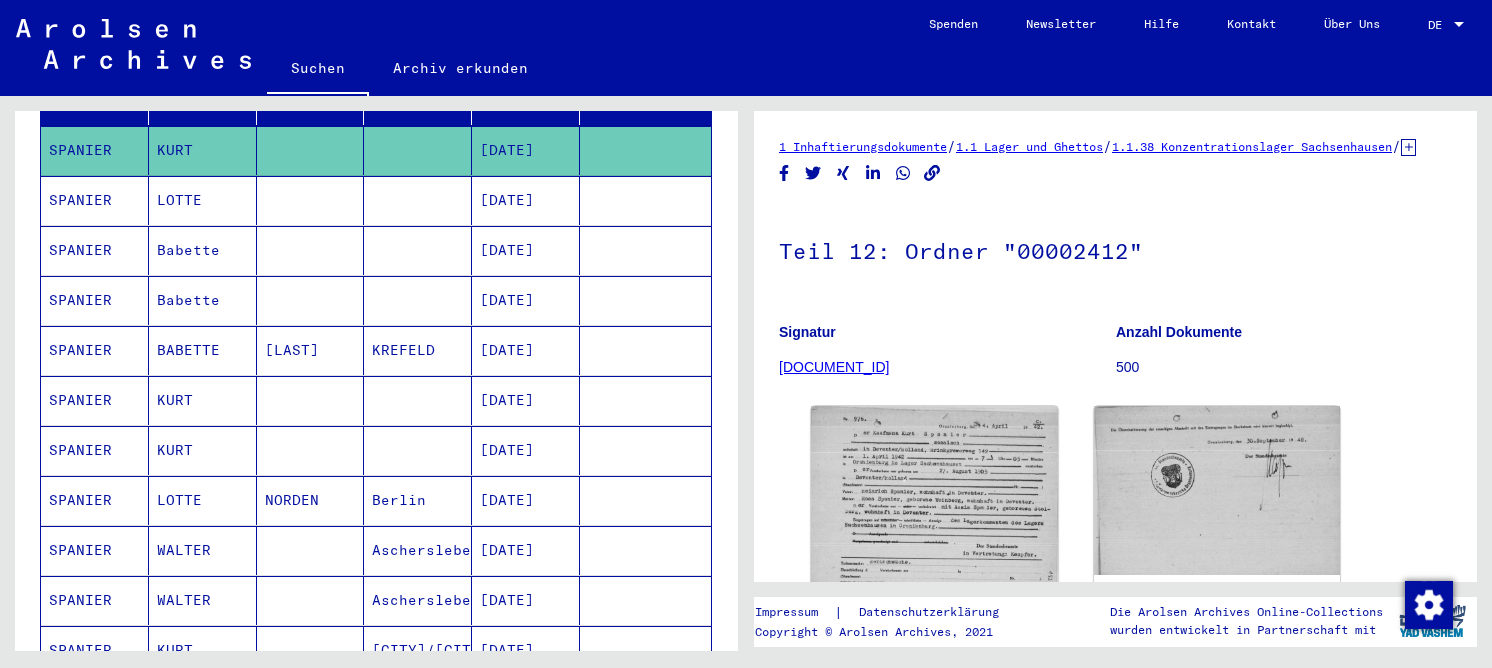 click at bounding box center (311, 450) 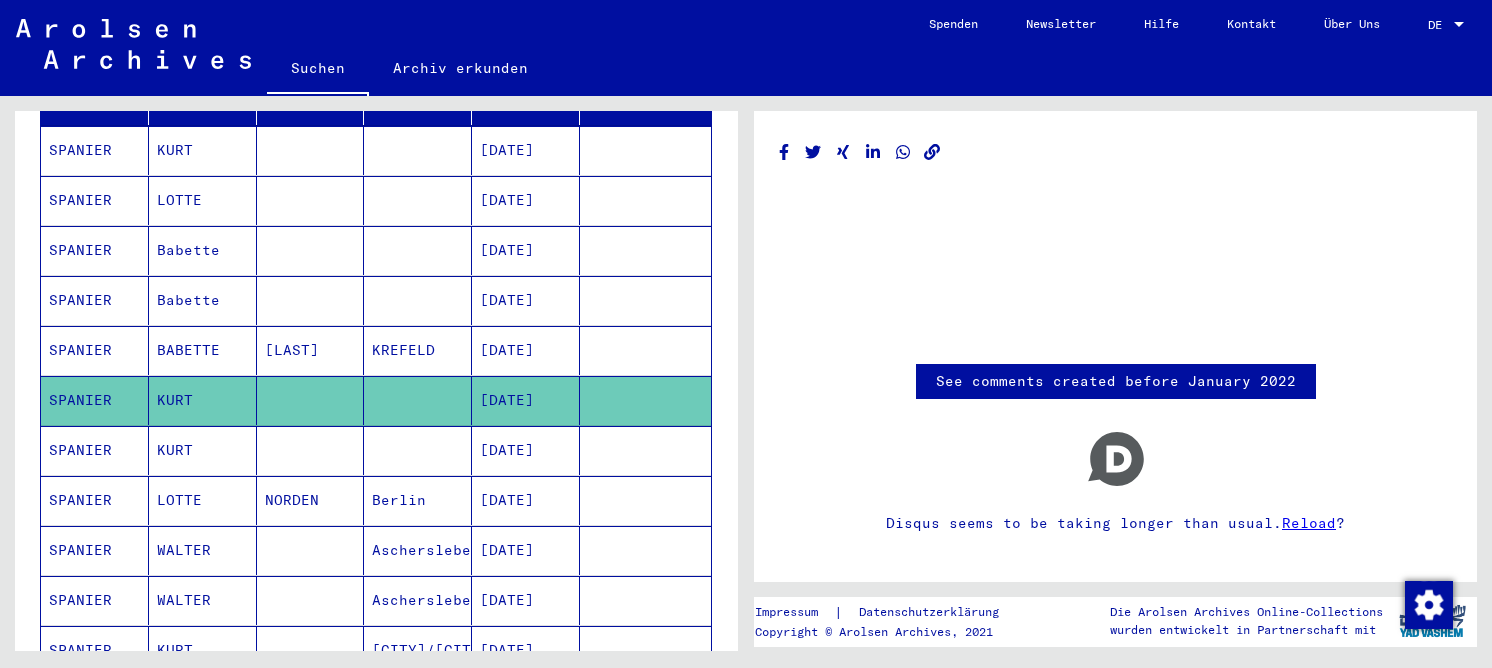 click at bounding box center [418, 500] 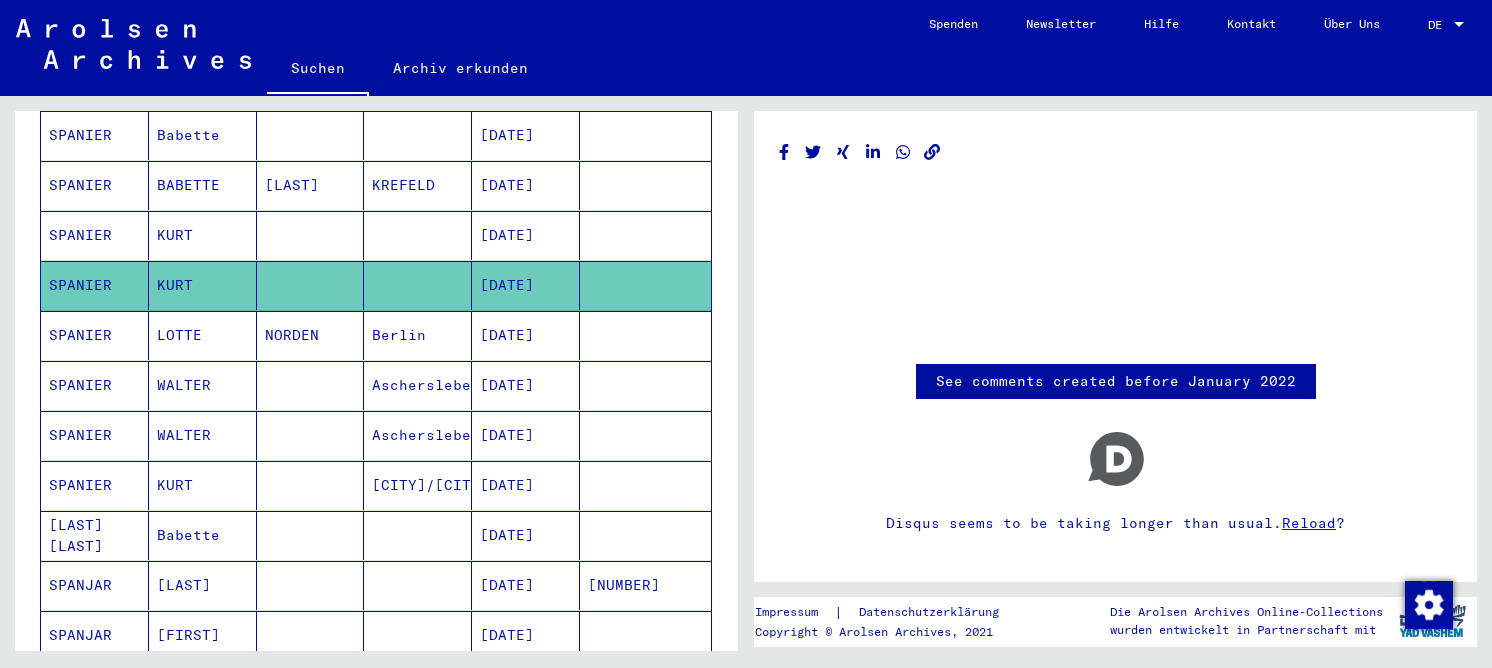 scroll, scrollTop: 500, scrollLeft: 0, axis: vertical 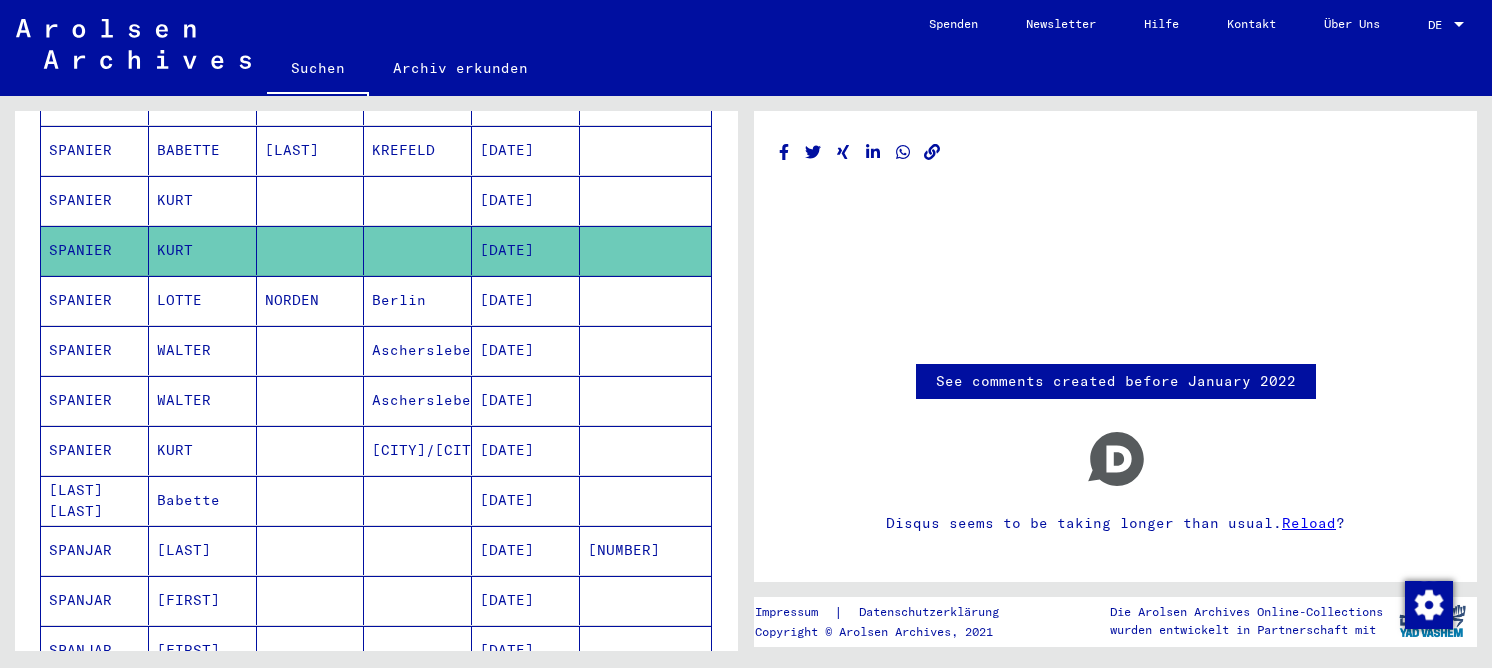 click on "[CITY]/[CITY]" at bounding box center (418, 500) 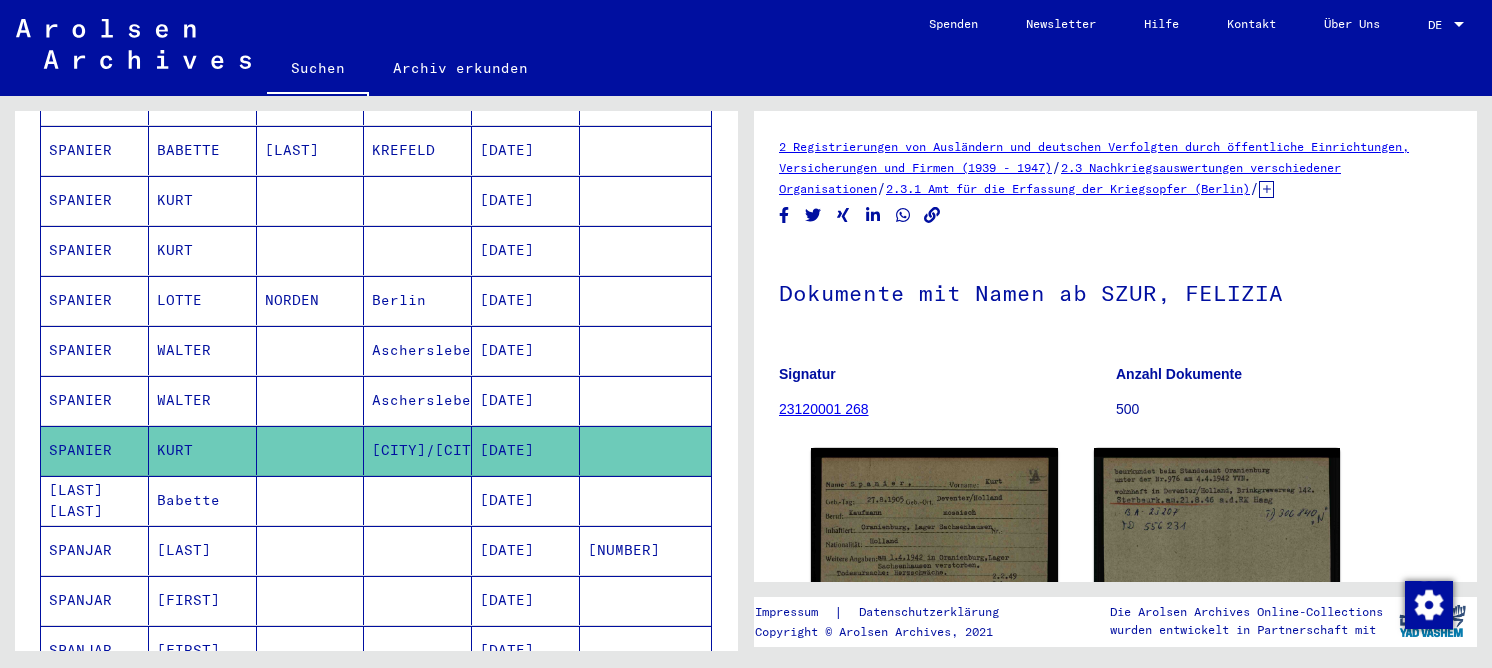 scroll, scrollTop: 215, scrollLeft: 0, axis: vertical 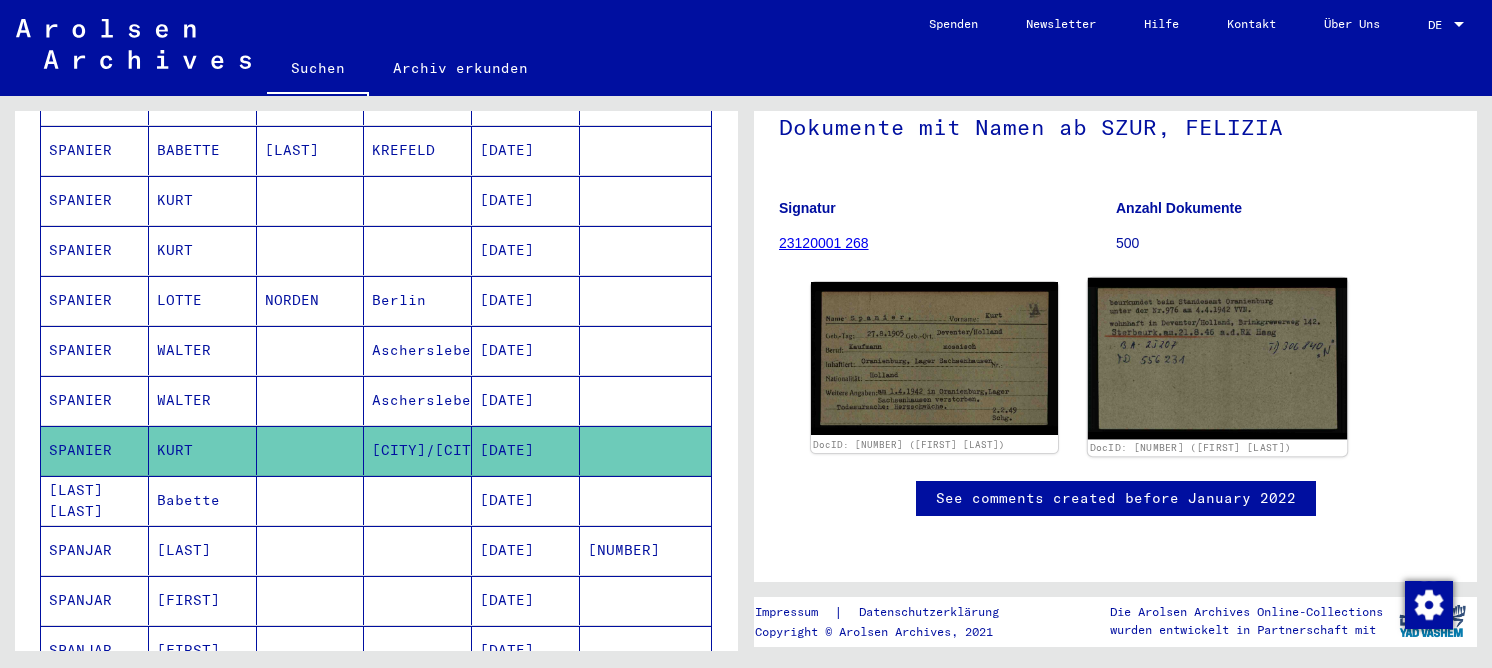 click 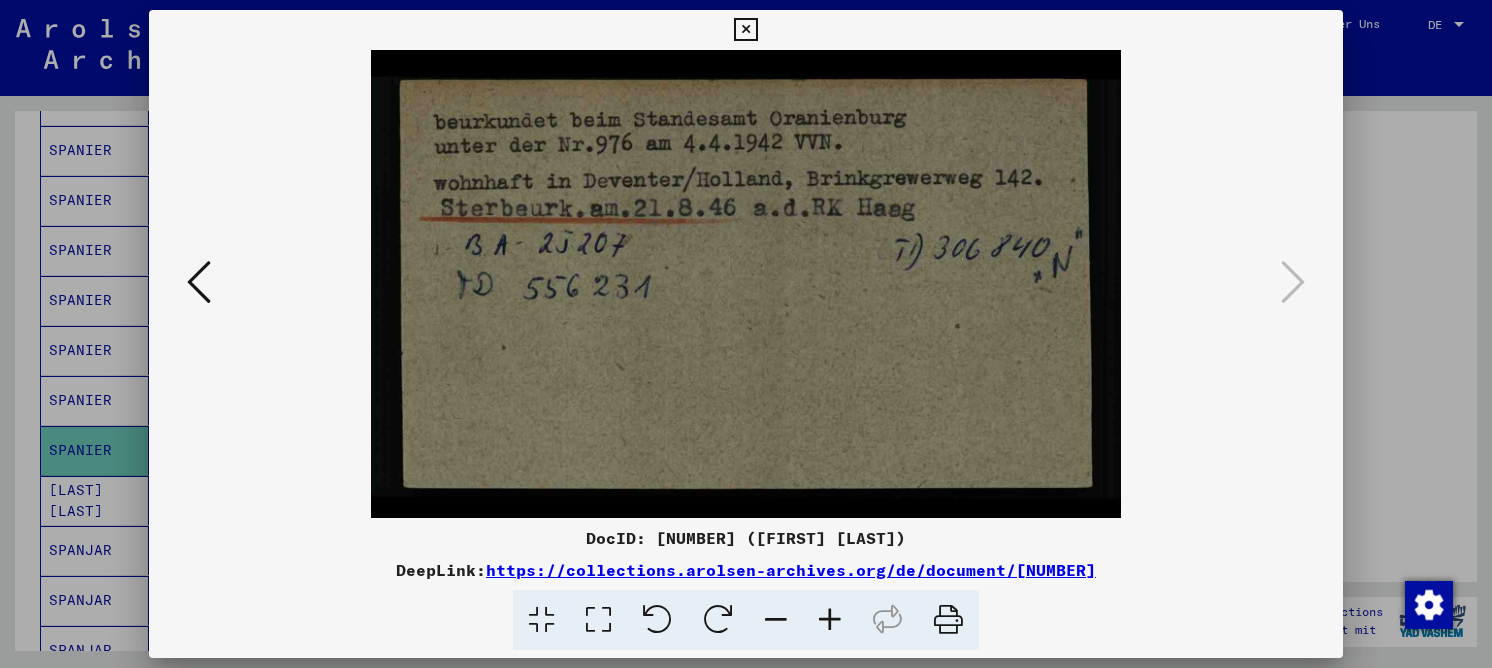 click at bounding box center (199, 282) 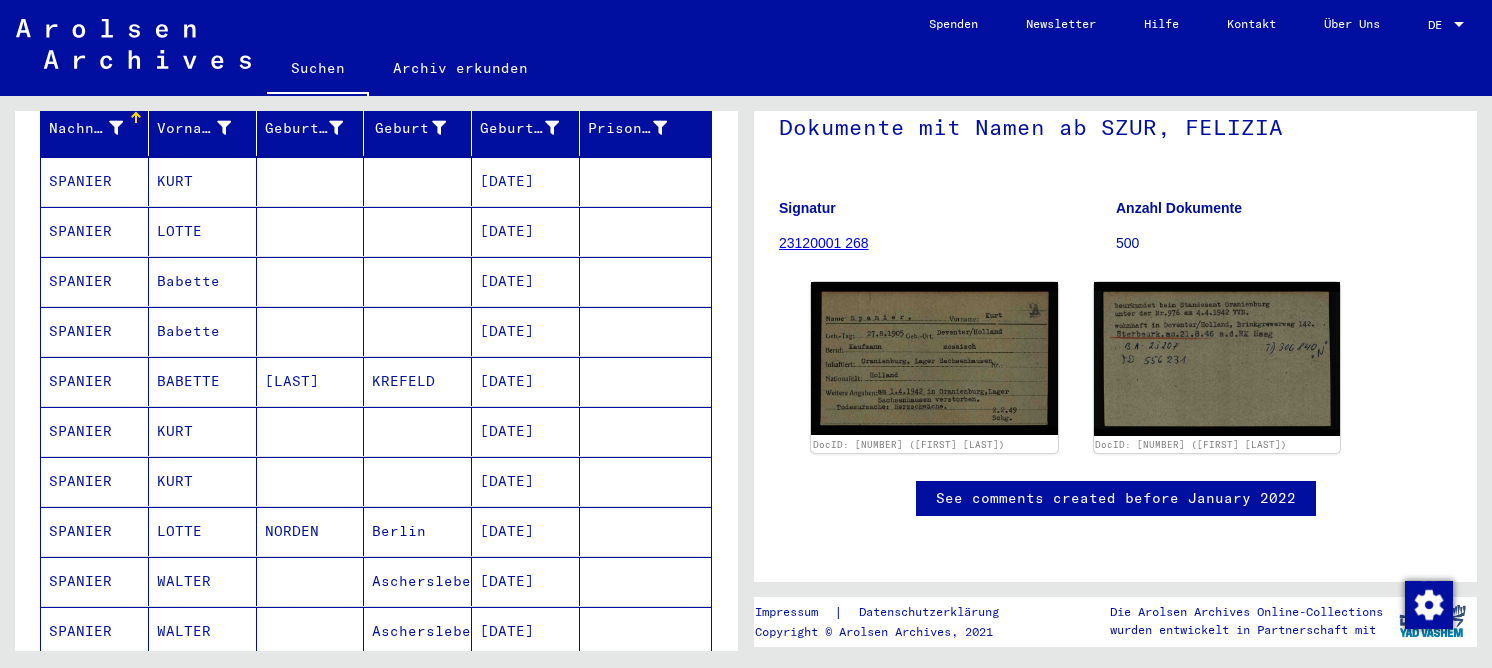 scroll, scrollTop: 300, scrollLeft: 0, axis: vertical 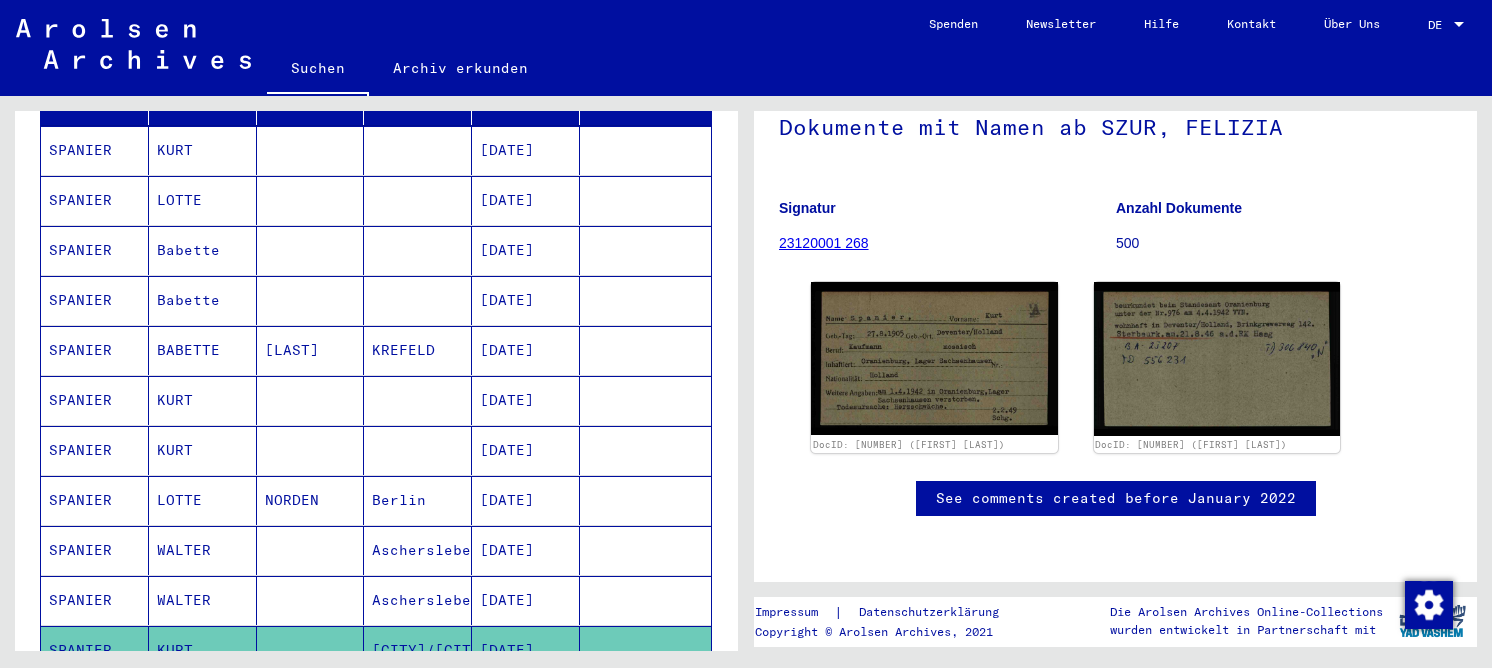 click on "[DATE]" at bounding box center (526, 450) 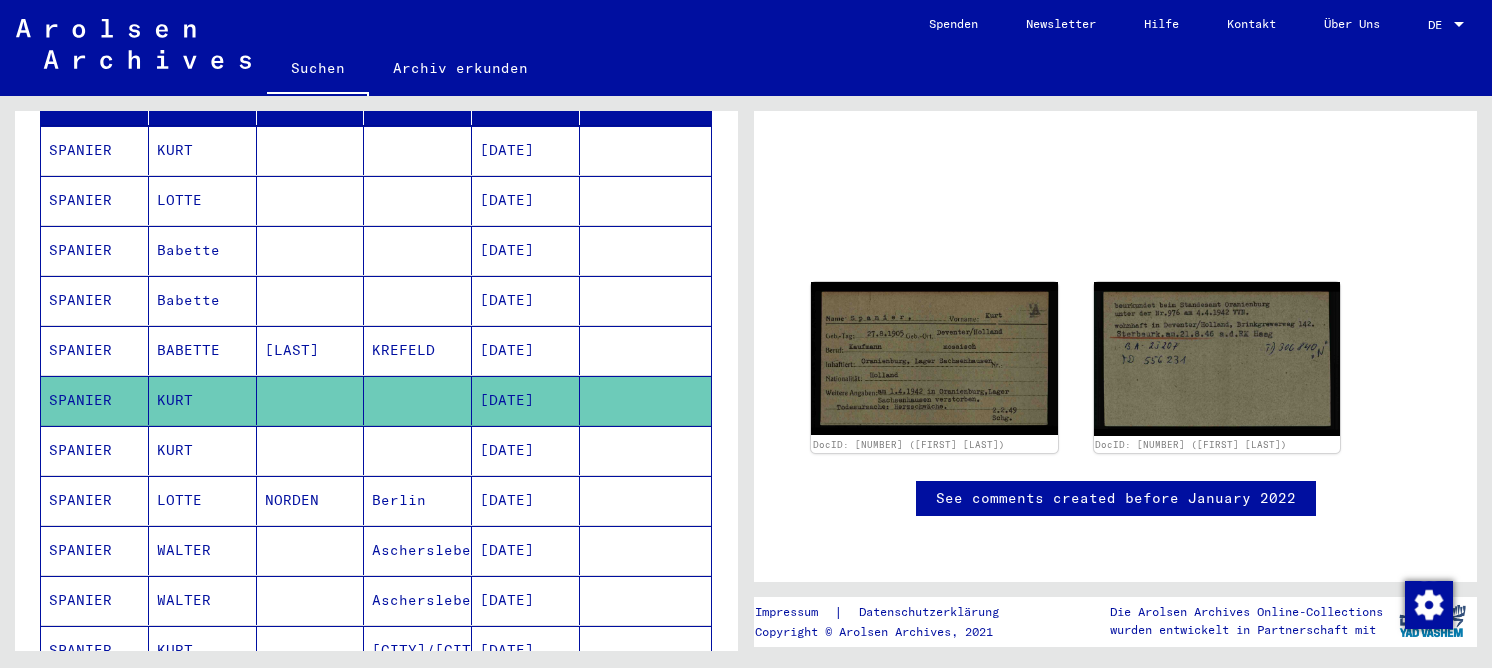 scroll, scrollTop: 0, scrollLeft: 0, axis: both 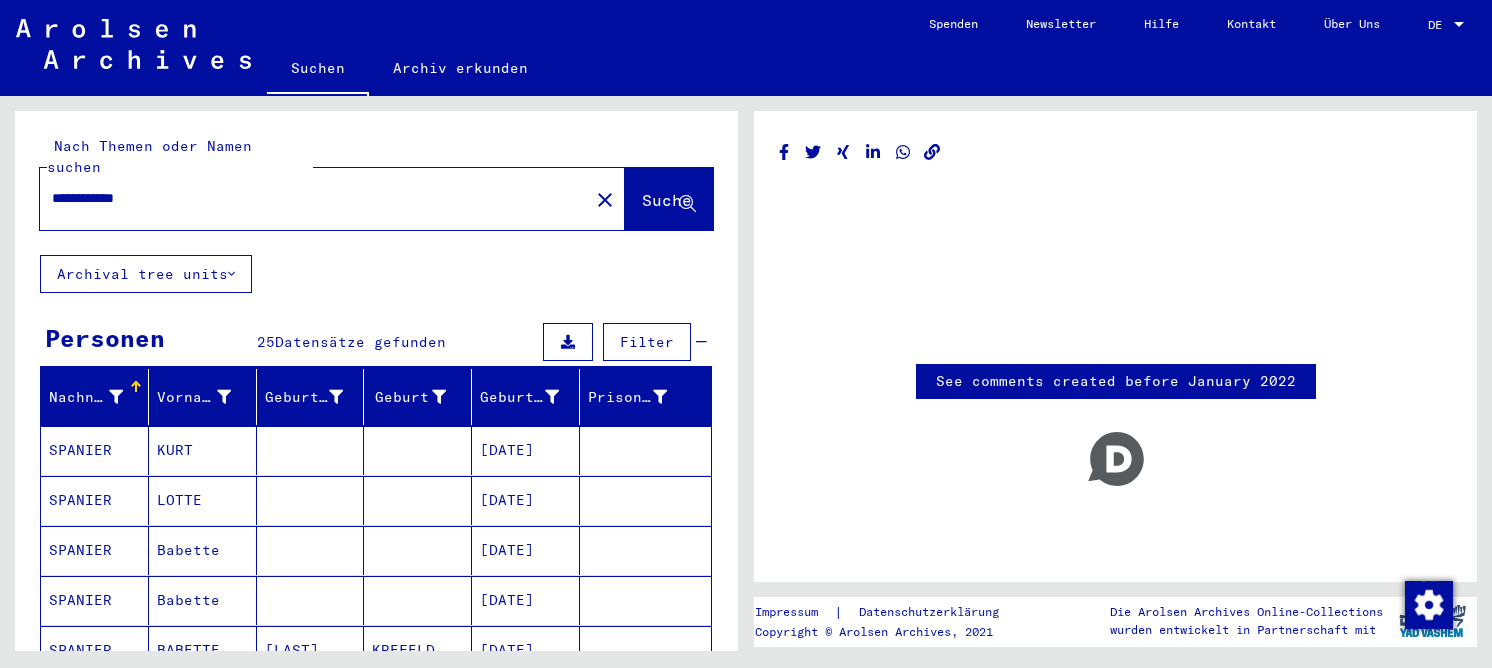 click on "**********" at bounding box center [314, 198] 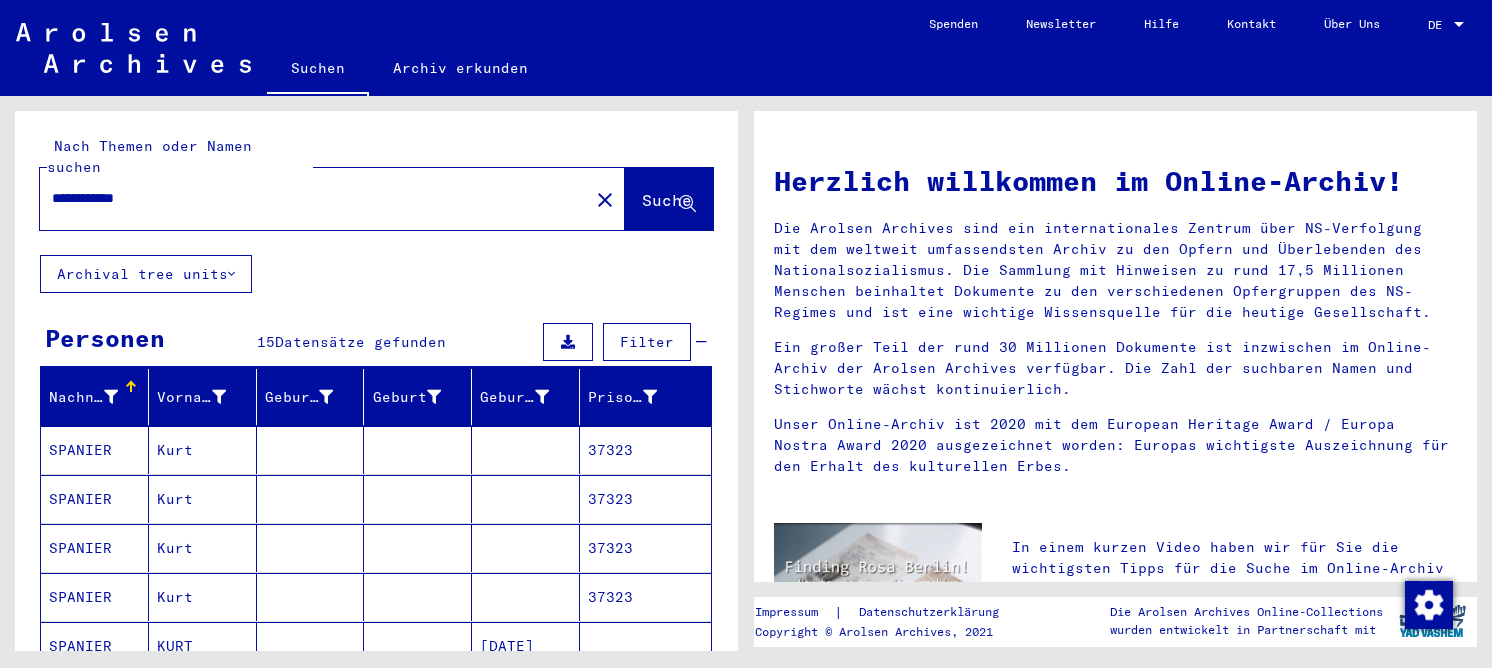 click on "Kurt" at bounding box center (203, 499) 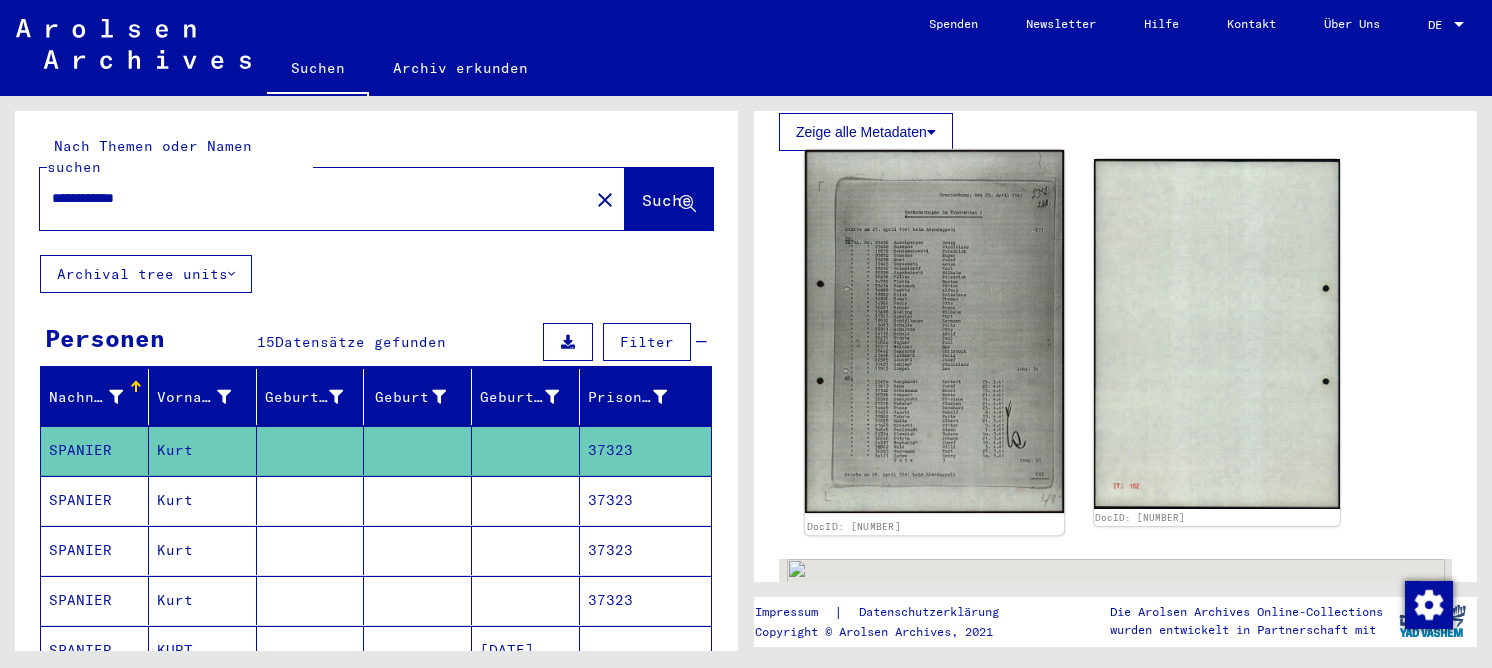 scroll, scrollTop: 400, scrollLeft: 0, axis: vertical 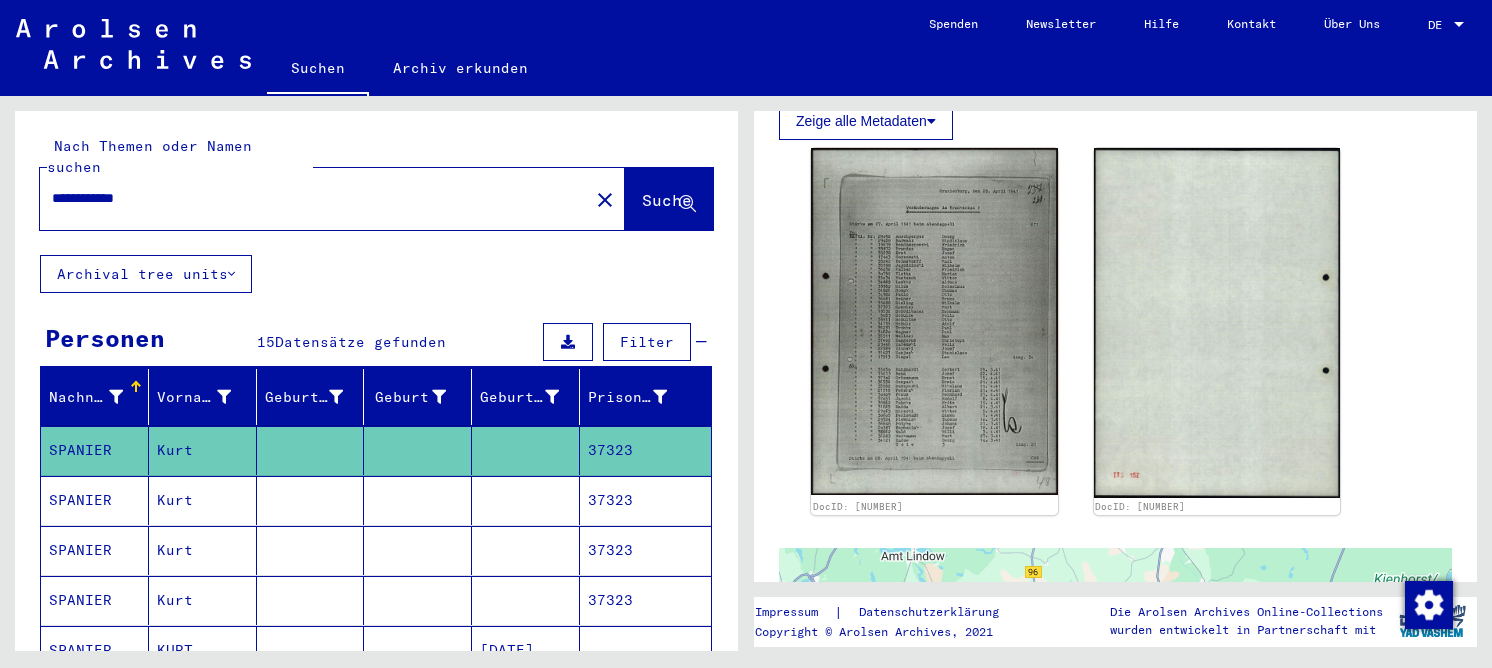 click at bounding box center (311, 550) 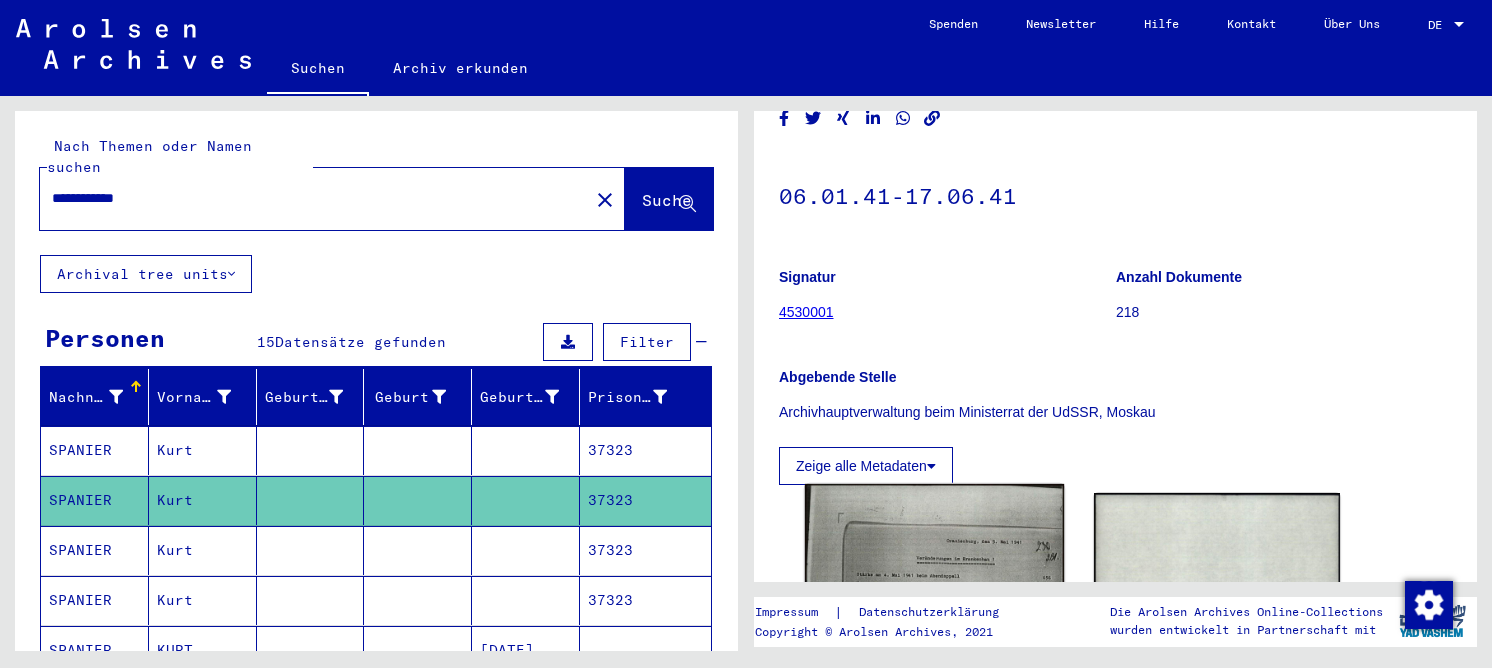 scroll, scrollTop: 400, scrollLeft: 0, axis: vertical 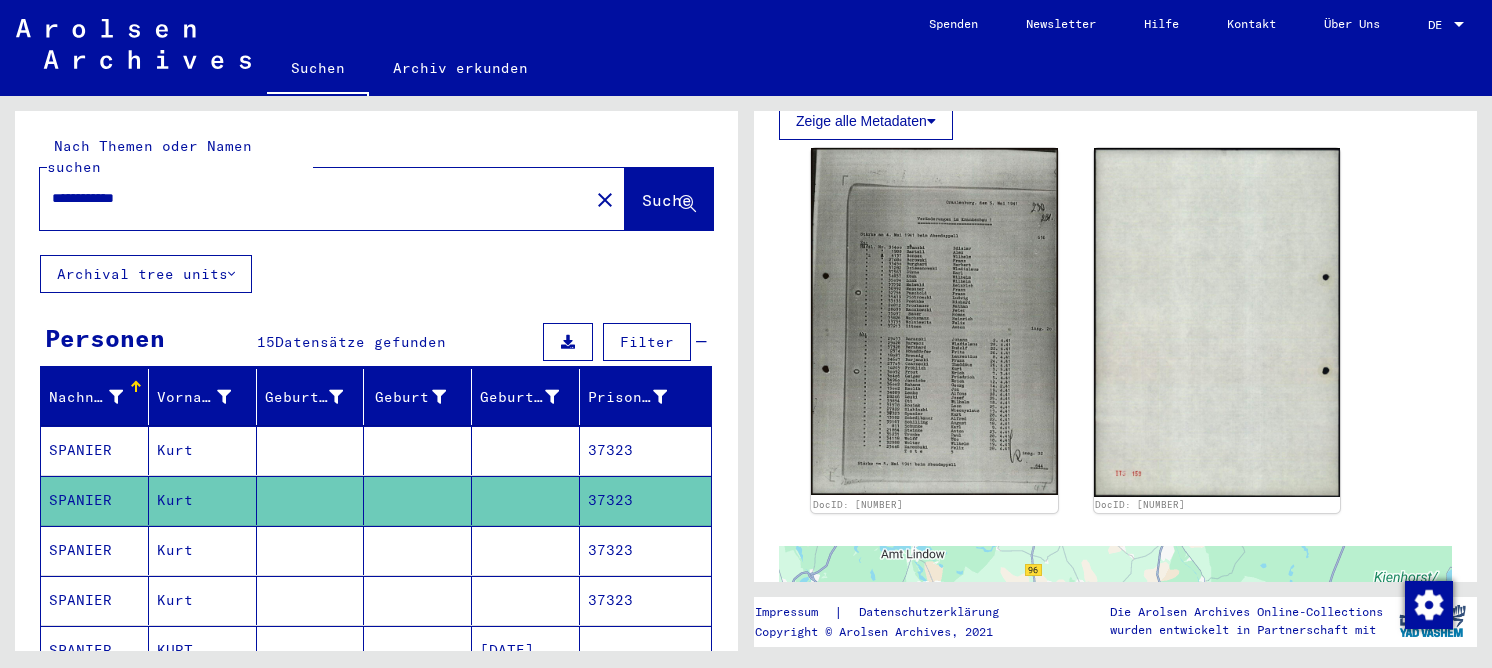 click at bounding box center (526, 600) 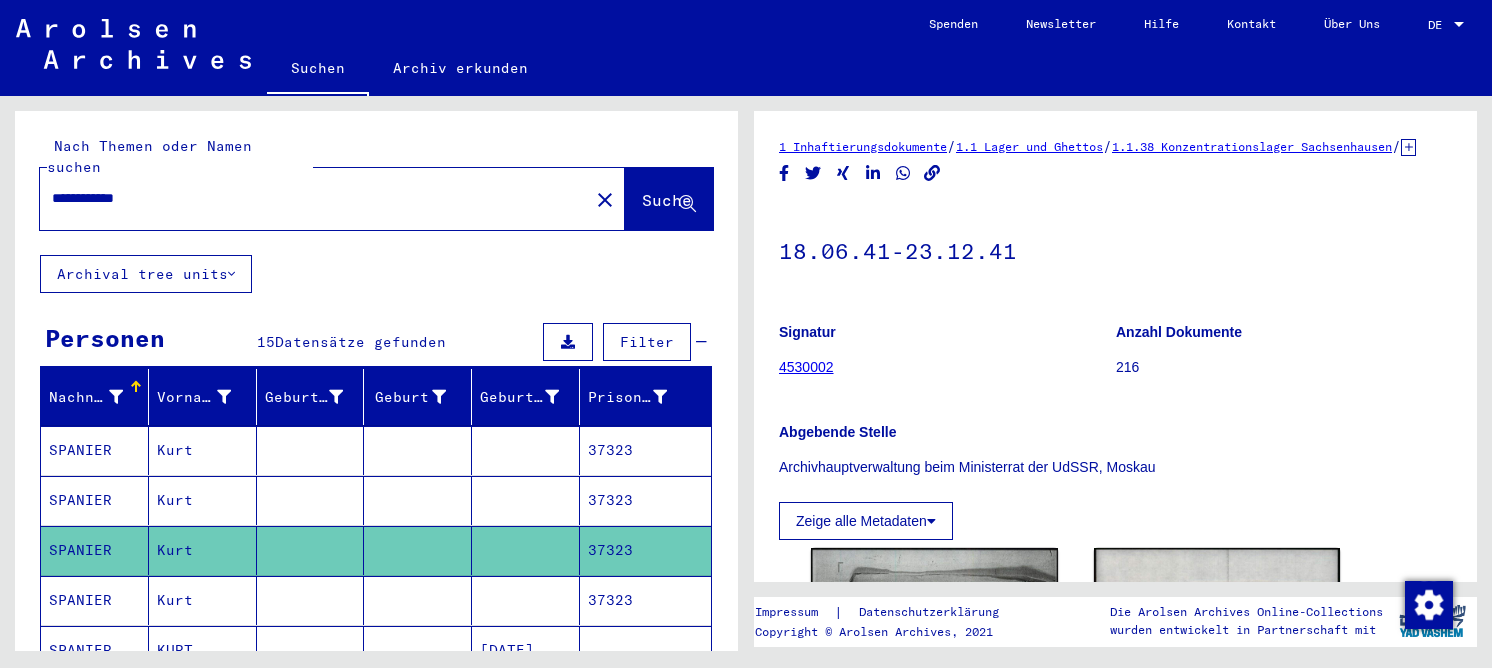 scroll, scrollTop: 400, scrollLeft: 0, axis: vertical 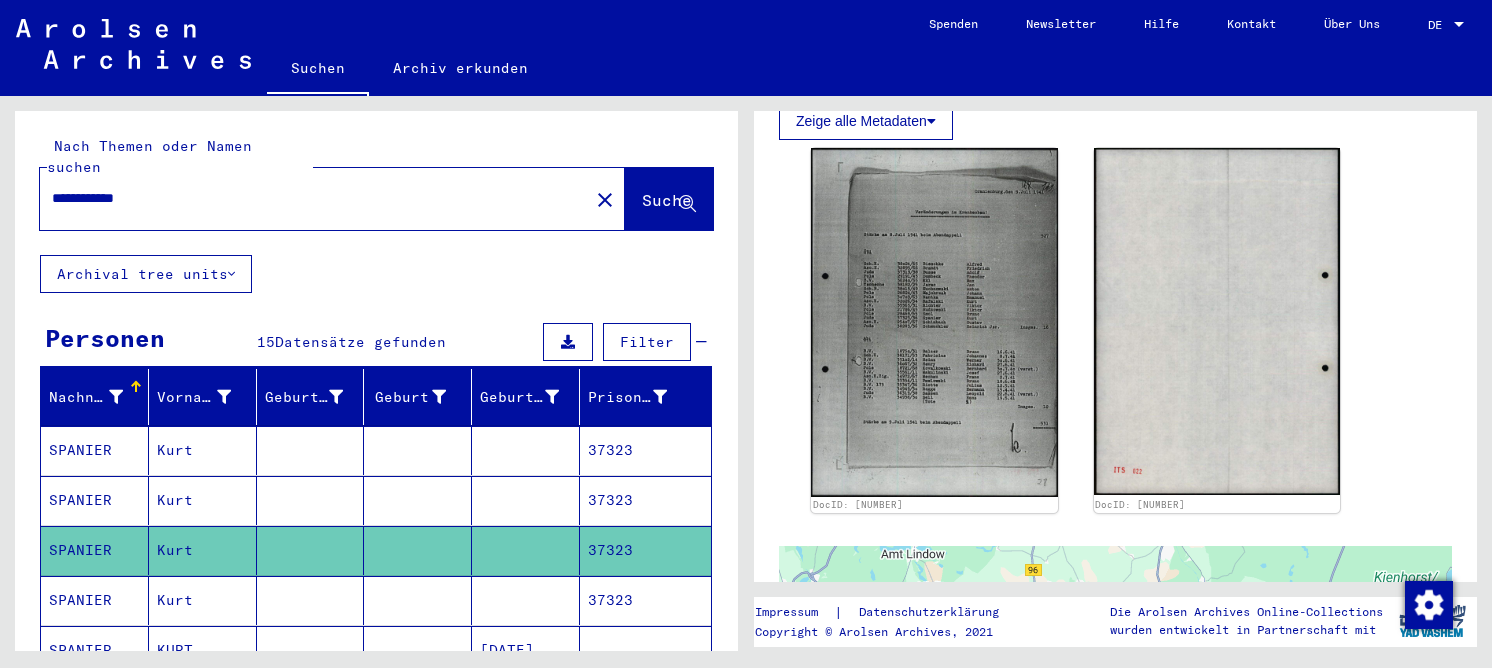 click at bounding box center (418, 650) 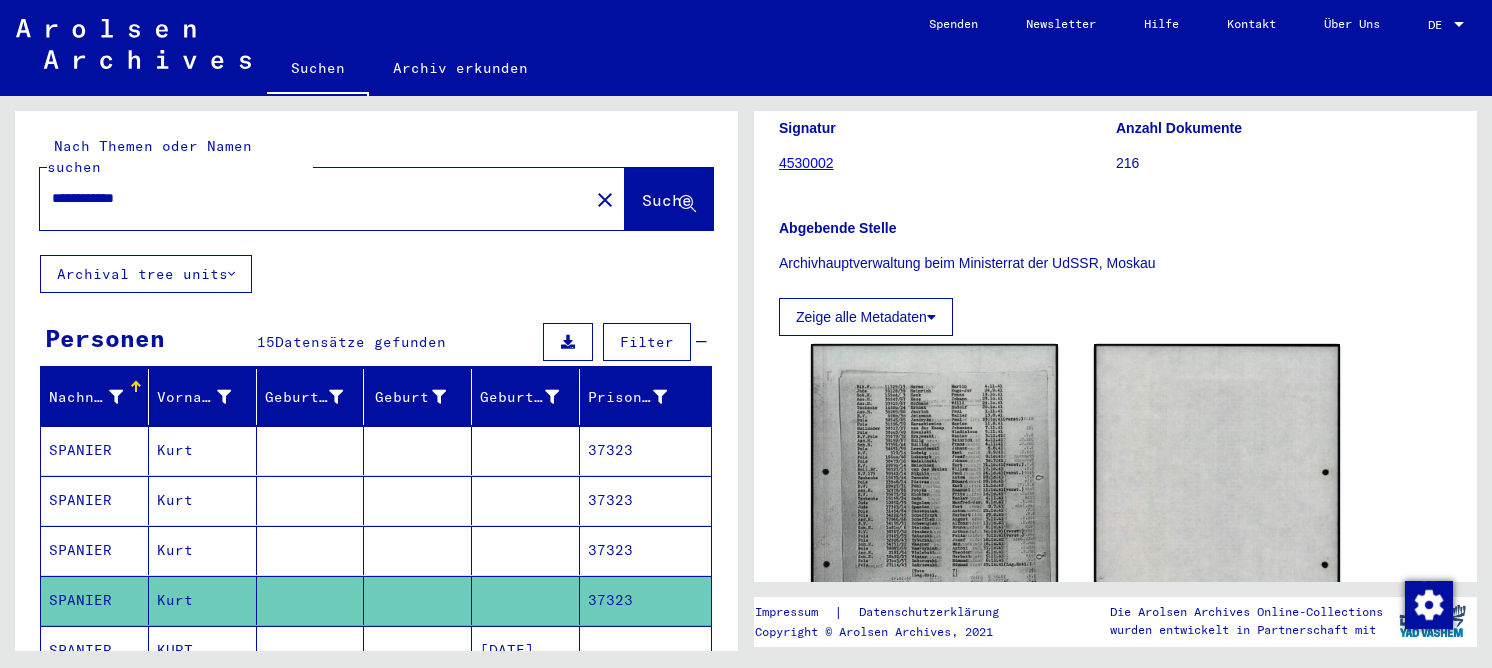 scroll, scrollTop: 300, scrollLeft: 0, axis: vertical 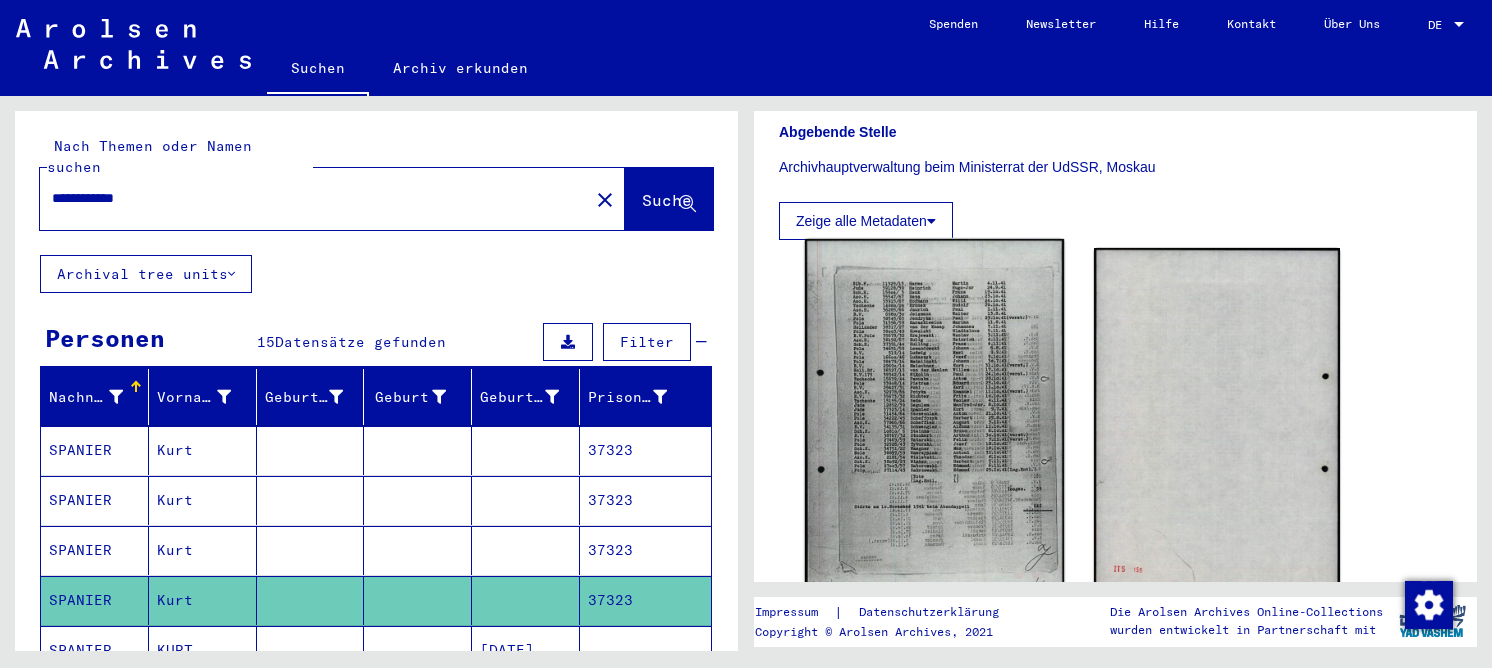 click 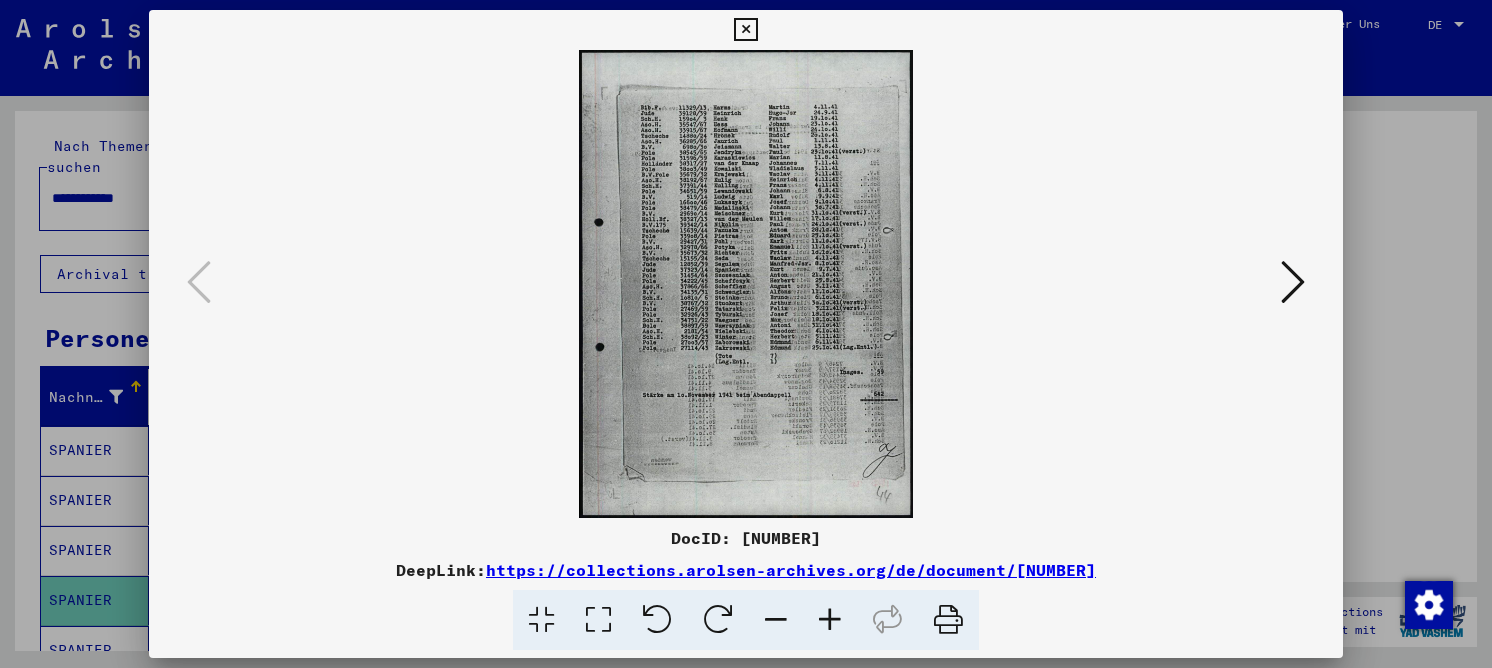 click at bounding box center (598, 620) 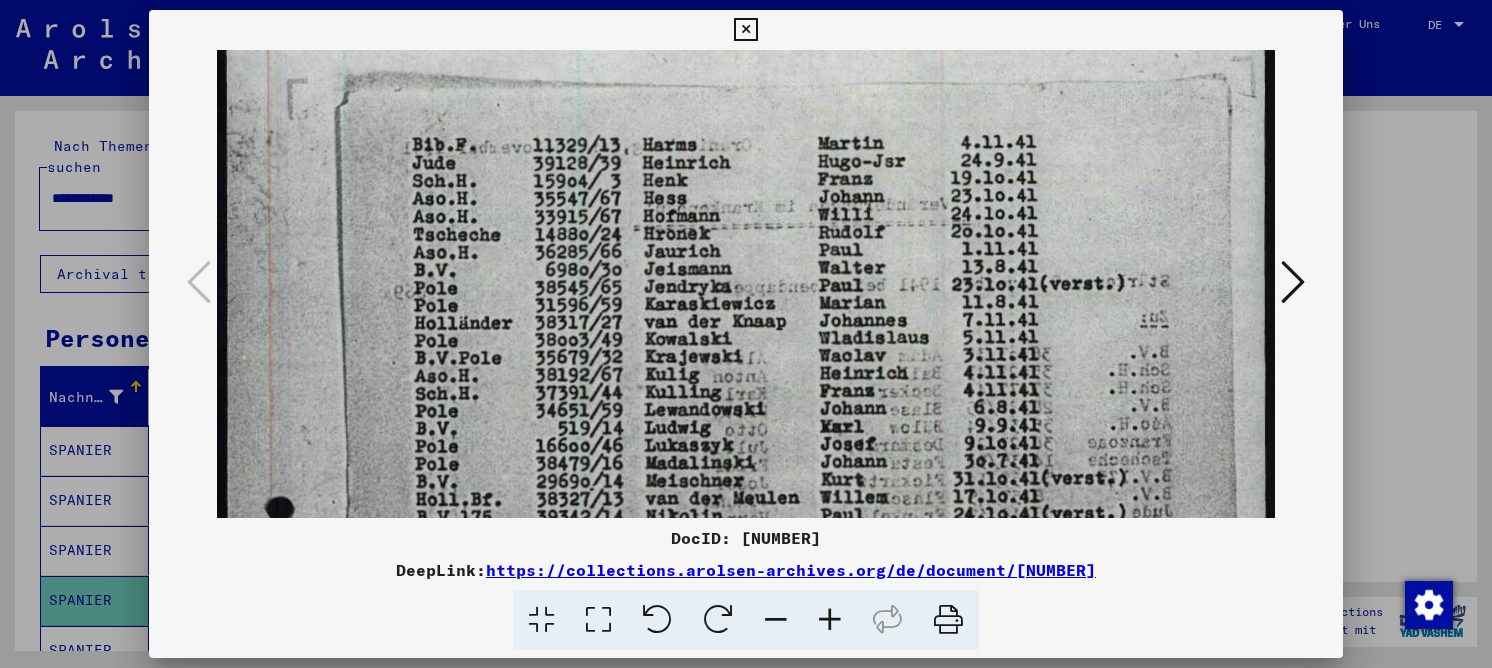 drag, startPoint x: 713, startPoint y: 355, endPoint x: 725, endPoint y: 267, distance: 88.814415 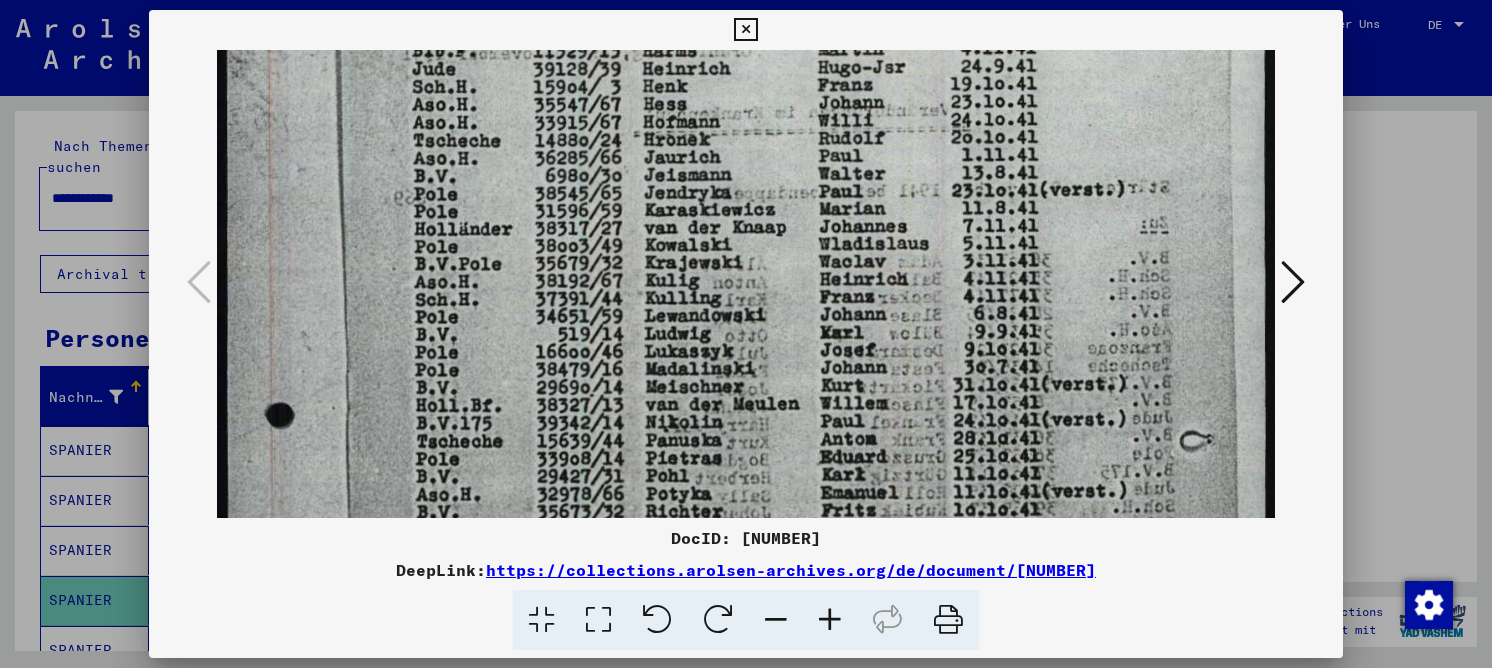 drag, startPoint x: 739, startPoint y: 385, endPoint x: 738, endPoint y: 302, distance: 83.00603 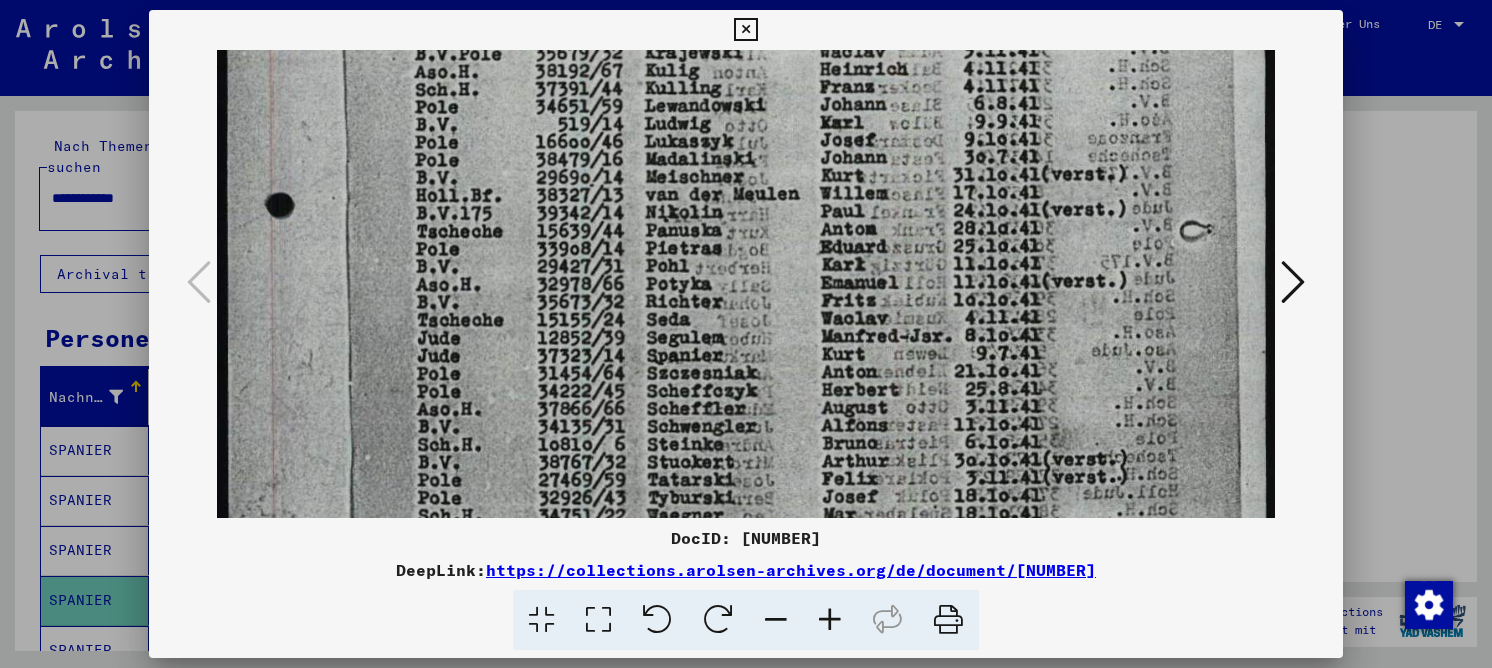 scroll, scrollTop: 398, scrollLeft: 0, axis: vertical 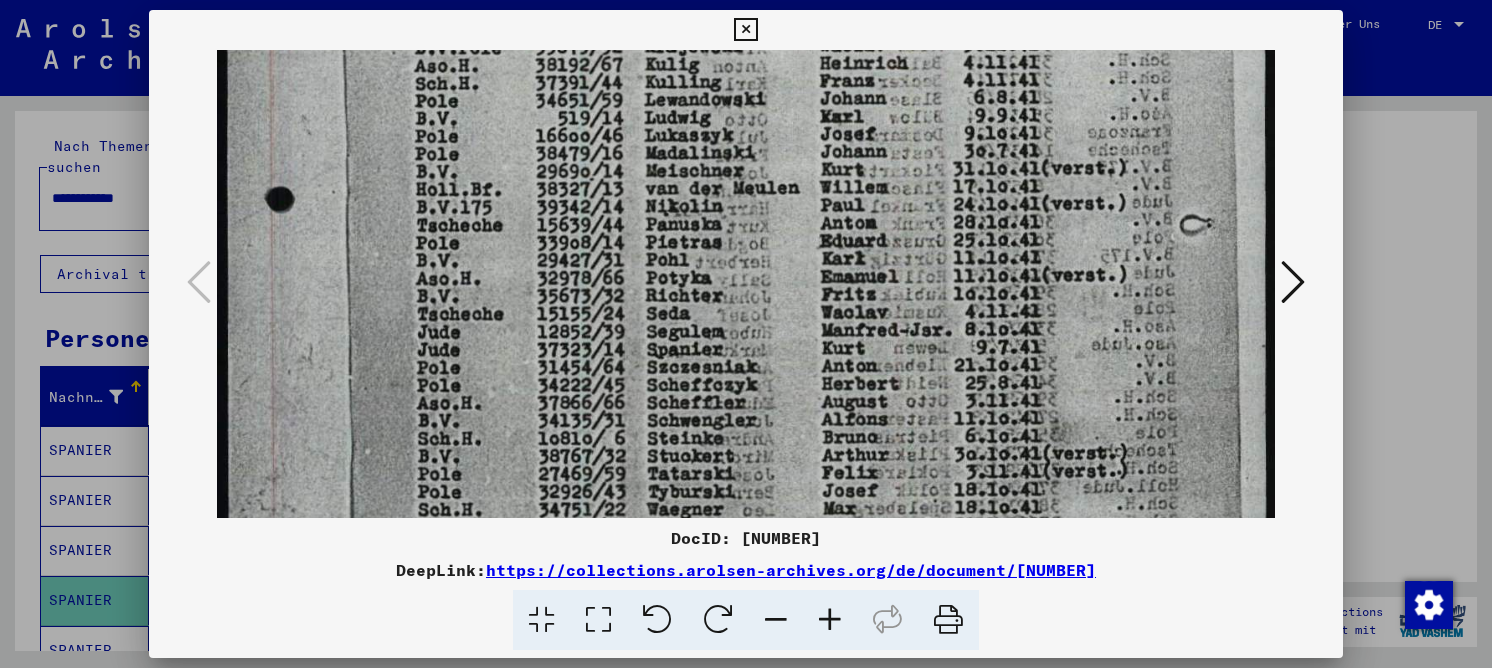 drag, startPoint x: 617, startPoint y: 383, endPoint x: 625, endPoint y: 163, distance: 220.1454 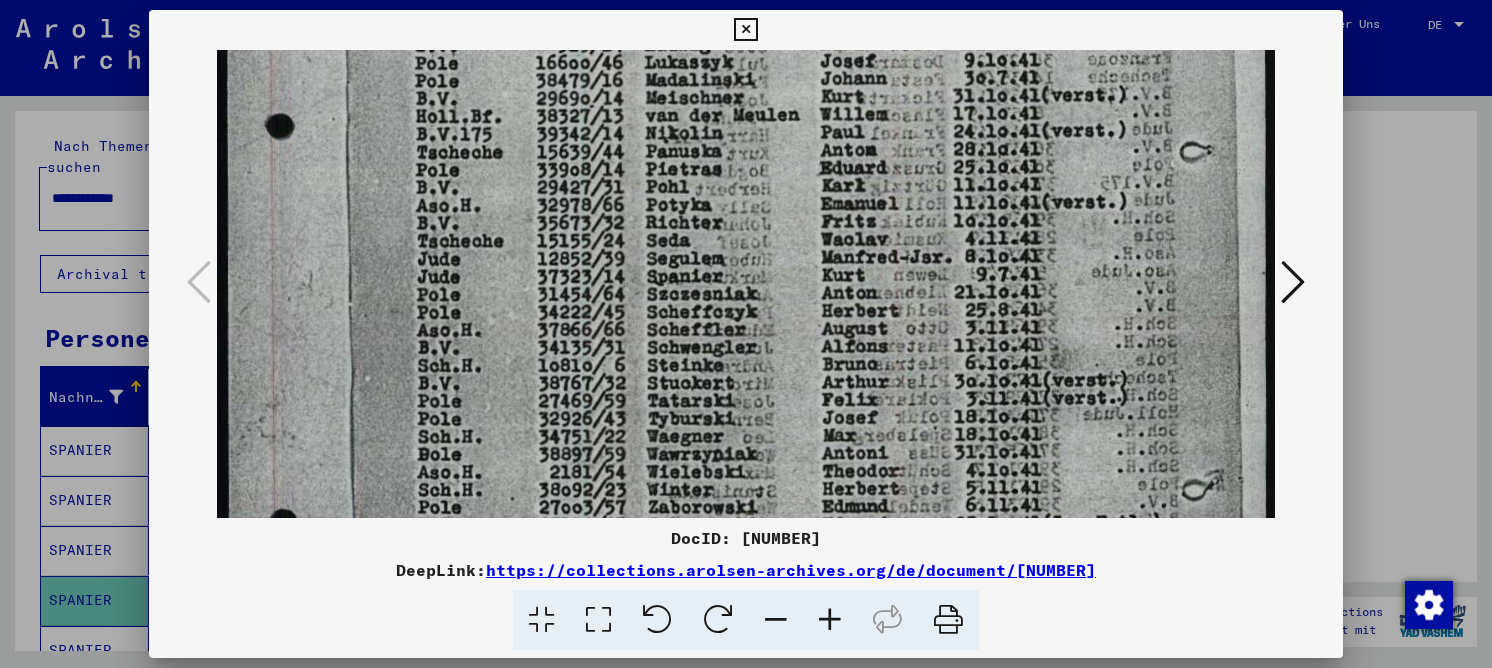scroll, scrollTop: 414, scrollLeft: 0, axis: vertical 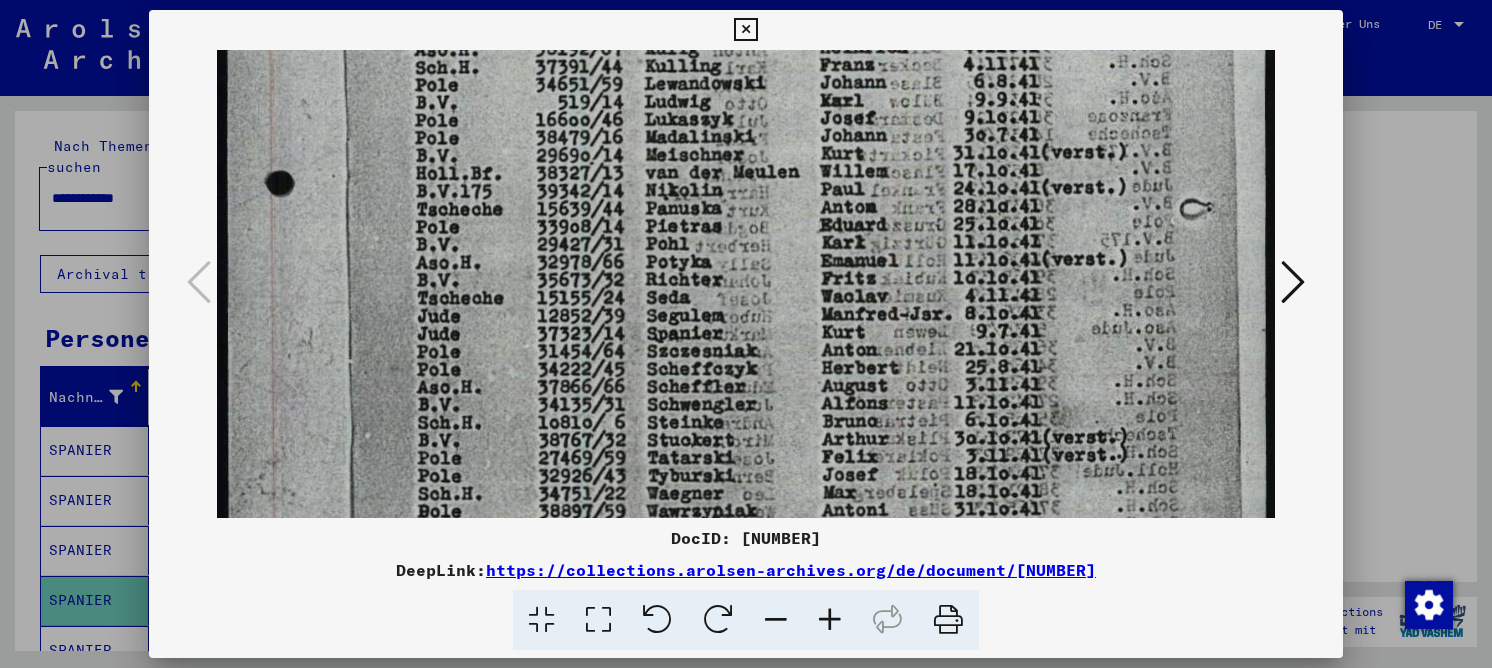 drag, startPoint x: 746, startPoint y: 424, endPoint x: 695, endPoint y: 386, distance: 63.600315 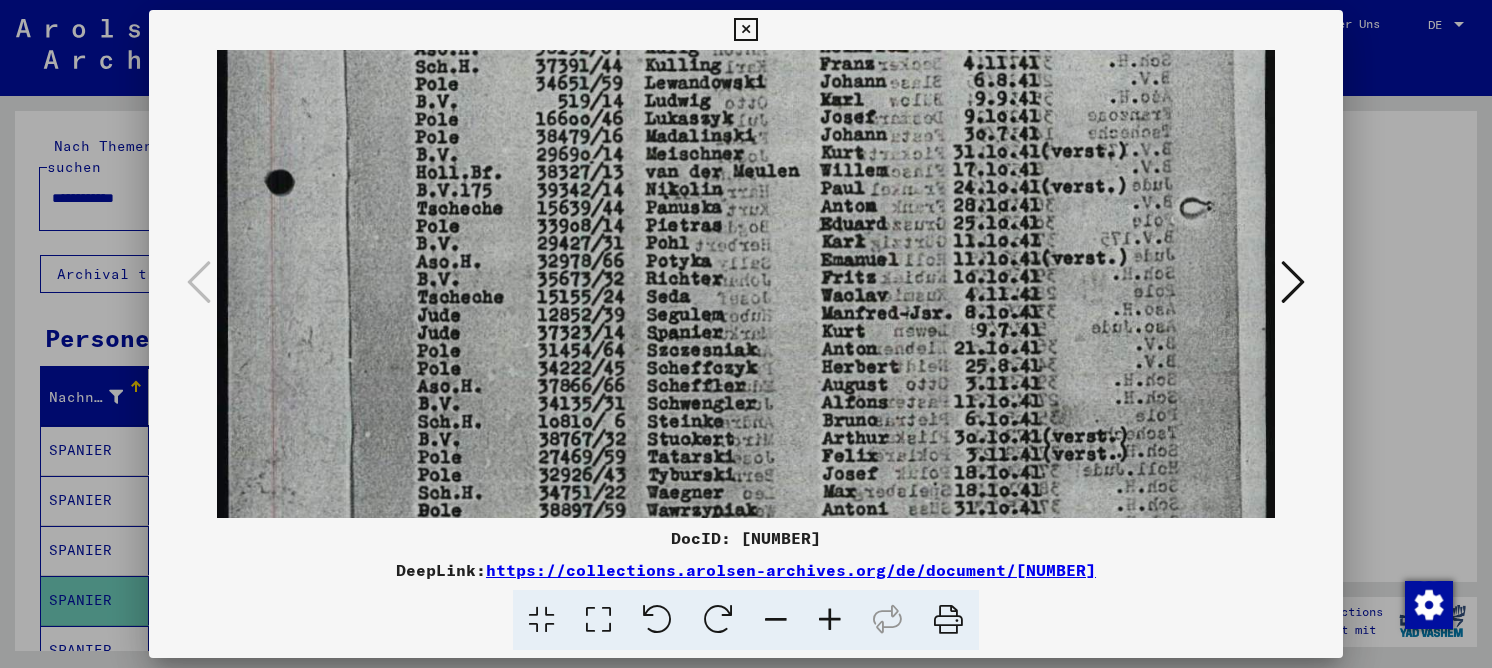 click at bounding box center [746, 378] 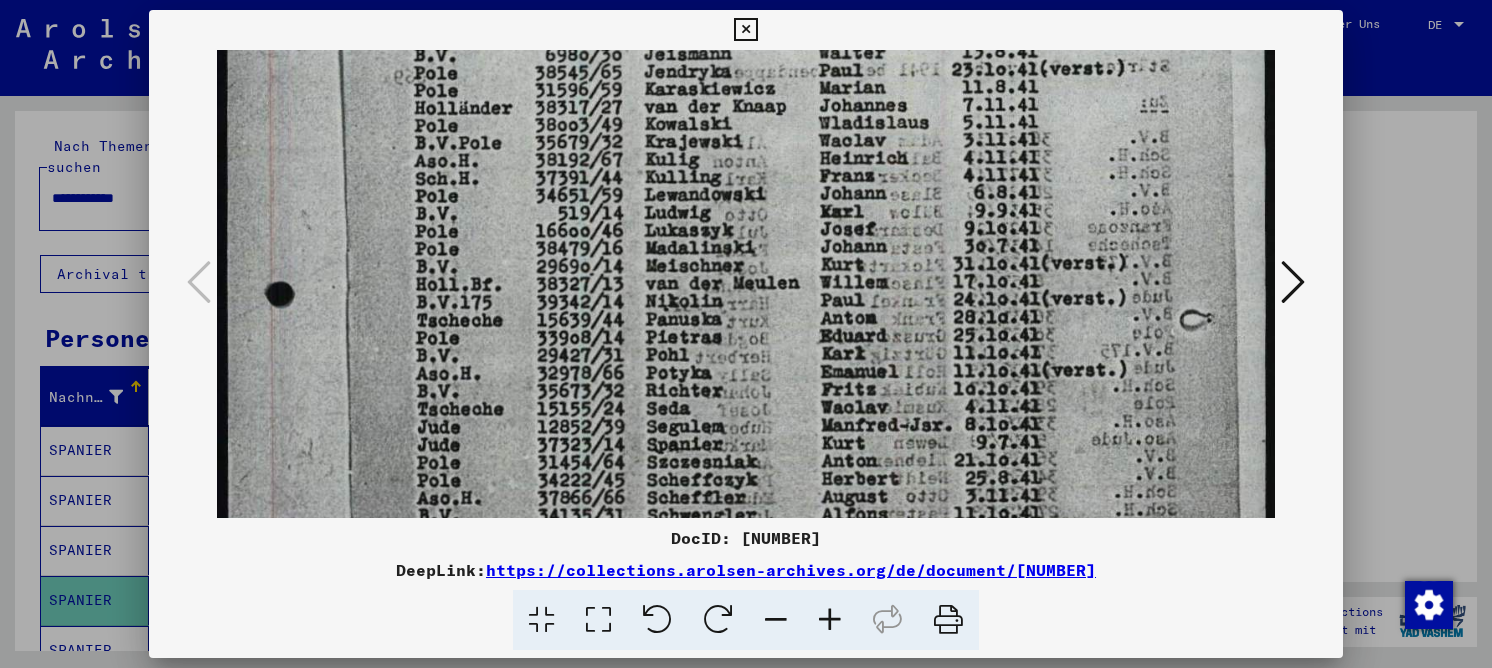 drag, startPoint x: 615, startPoint y: 293, endPoint x: 640, endPoint y: 448, distance: 157.00319 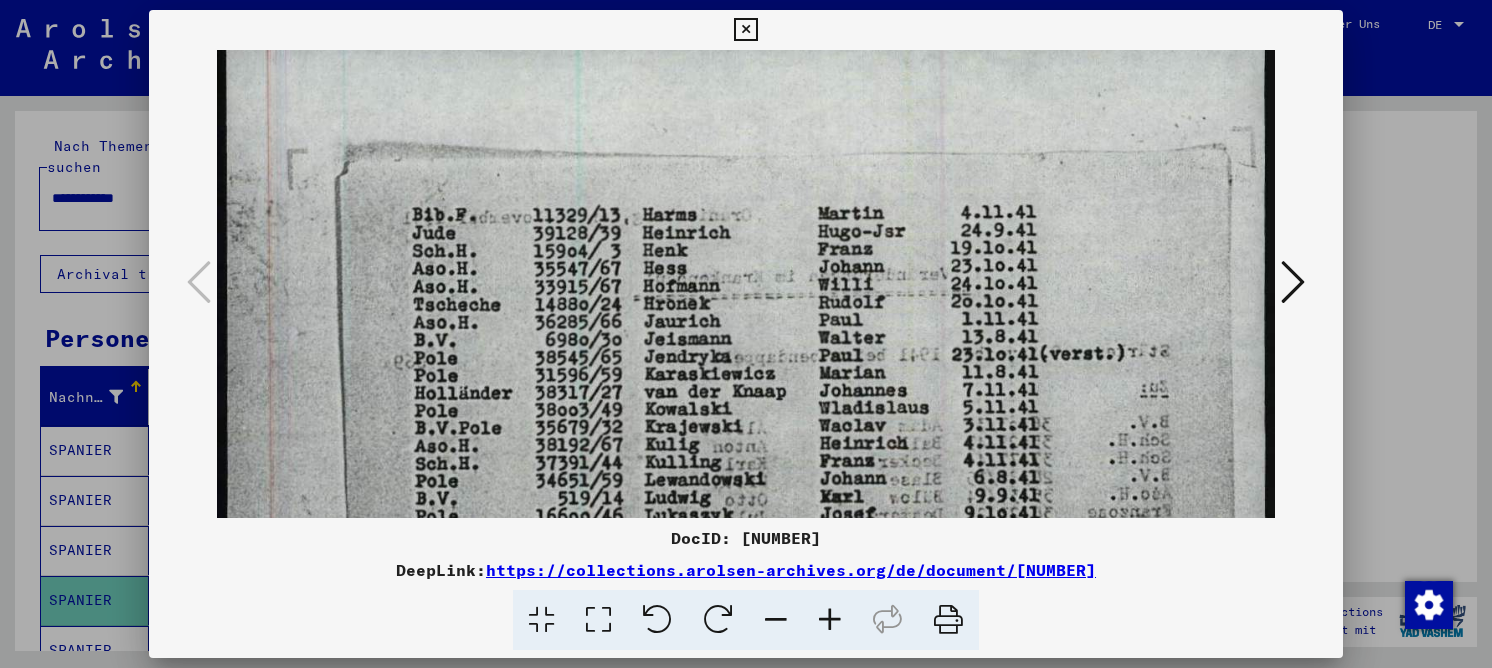 scroll, scrollTop: 7, scrollLeft: 0, axis: vertical 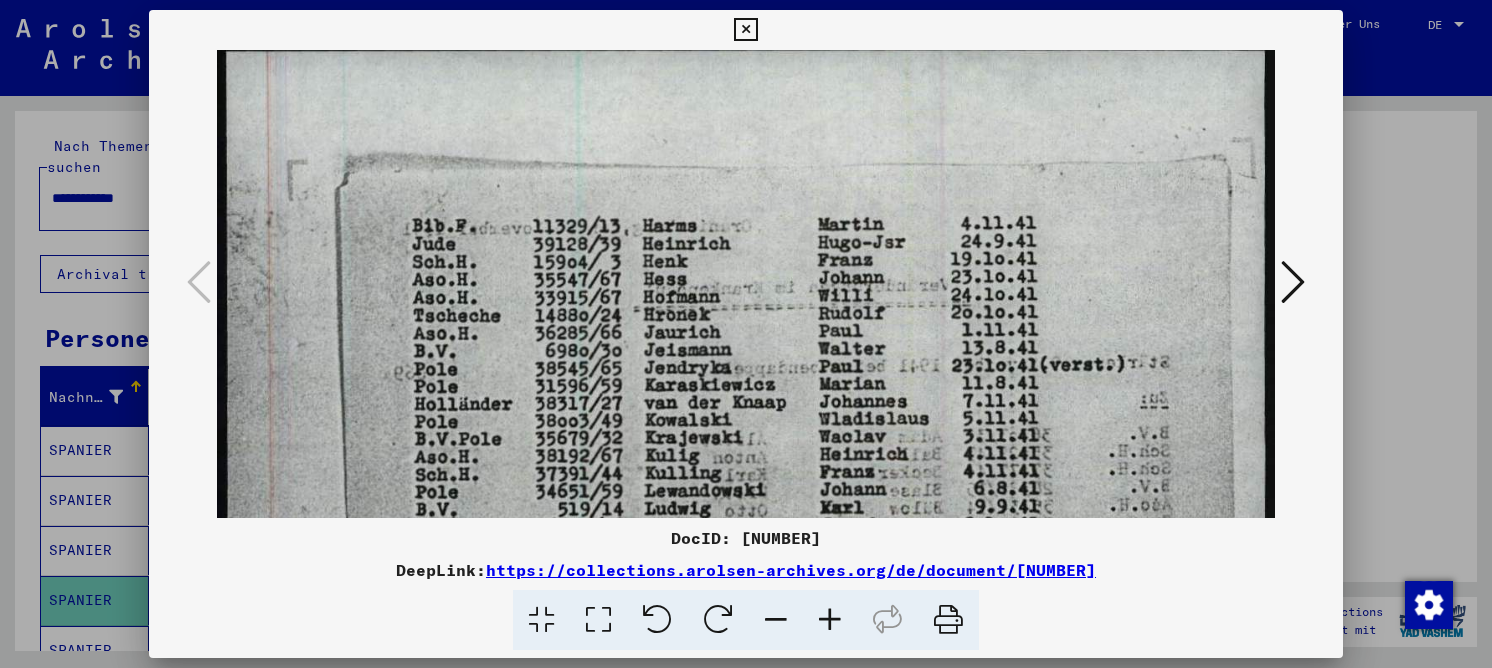 drag, startPoint x: 655, startPoint y: 153, endPoint x: 674, endPoint y: 360, distance: 207.87015 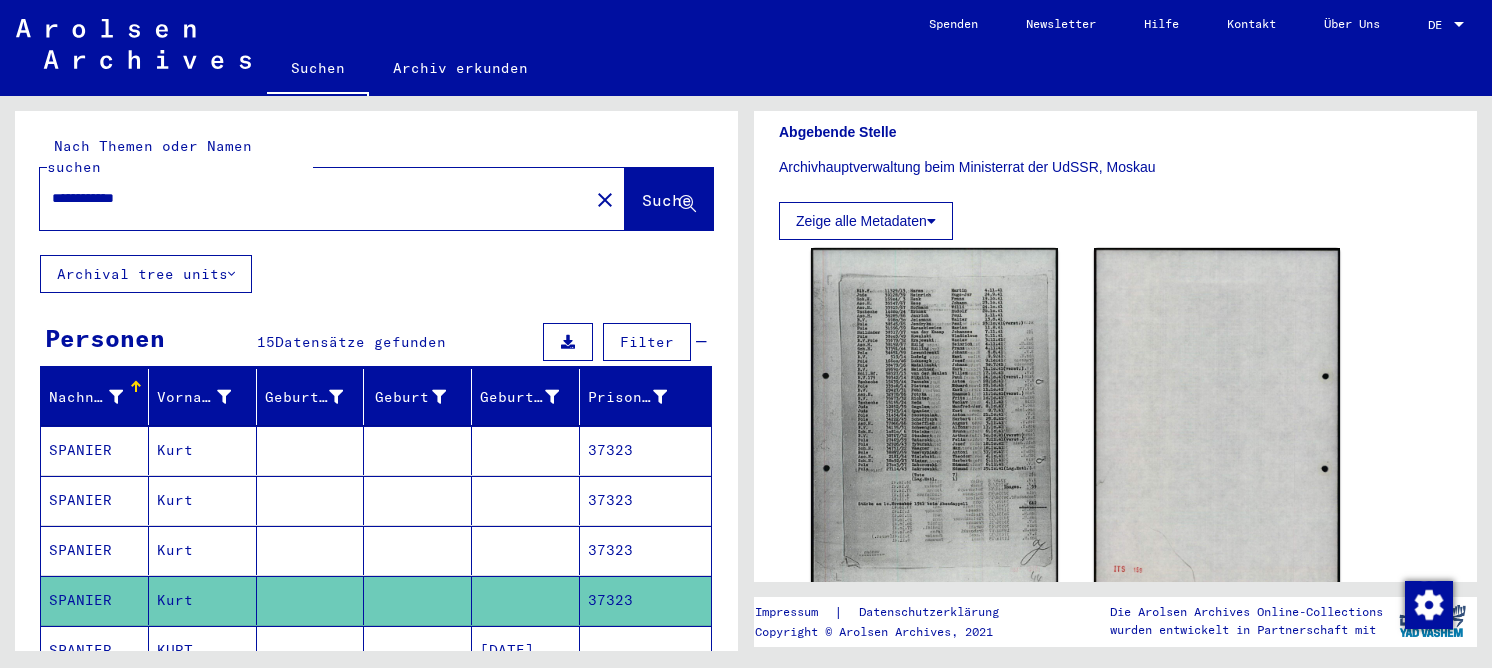 click at bounding box center (418, 600) 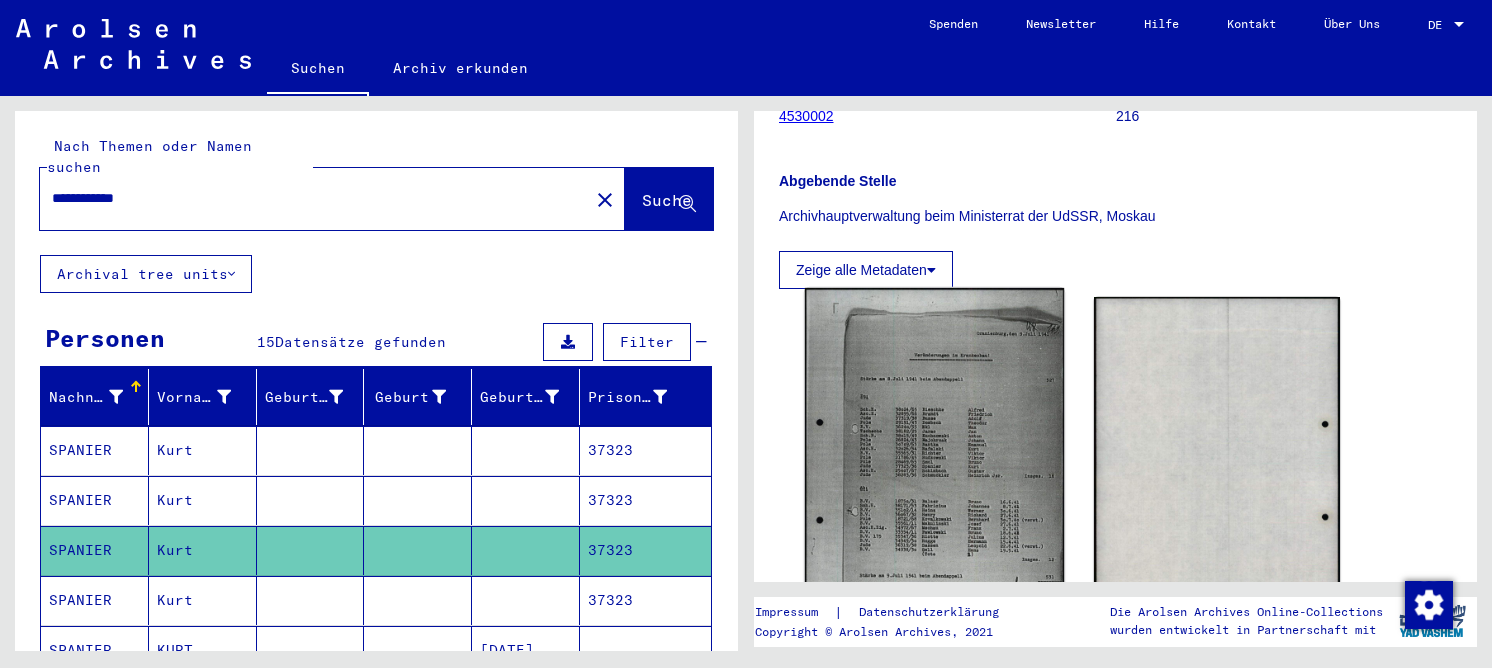 scroll, scrollTop: 300, scrollLeft: 0, axis: vertical 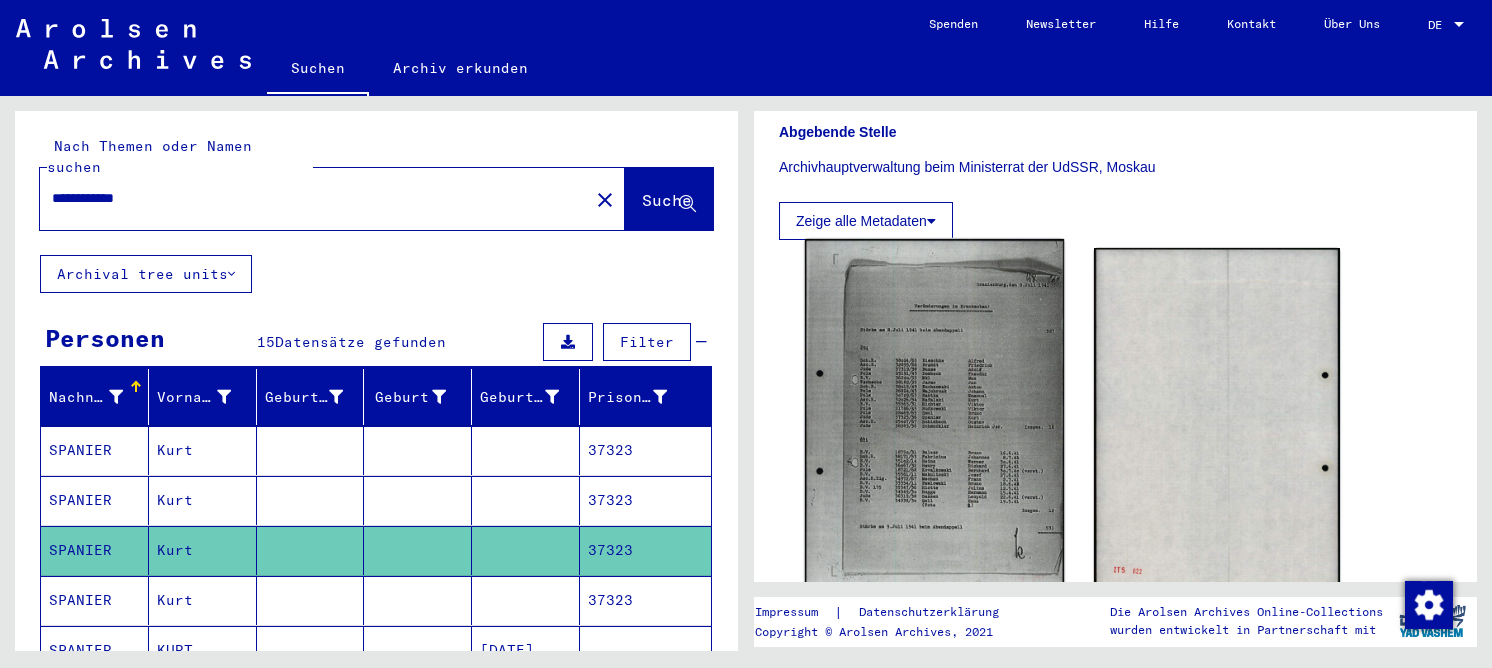 click 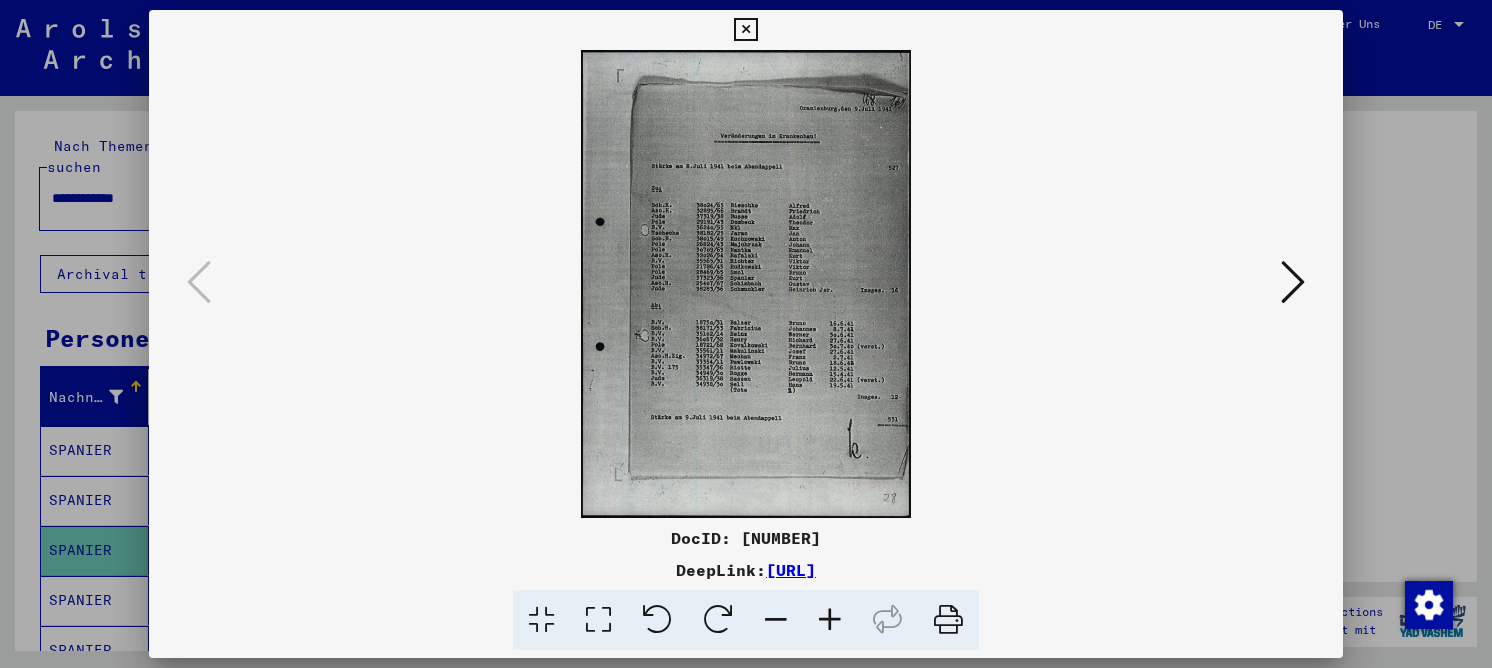 click at bounding box center [598, 620] 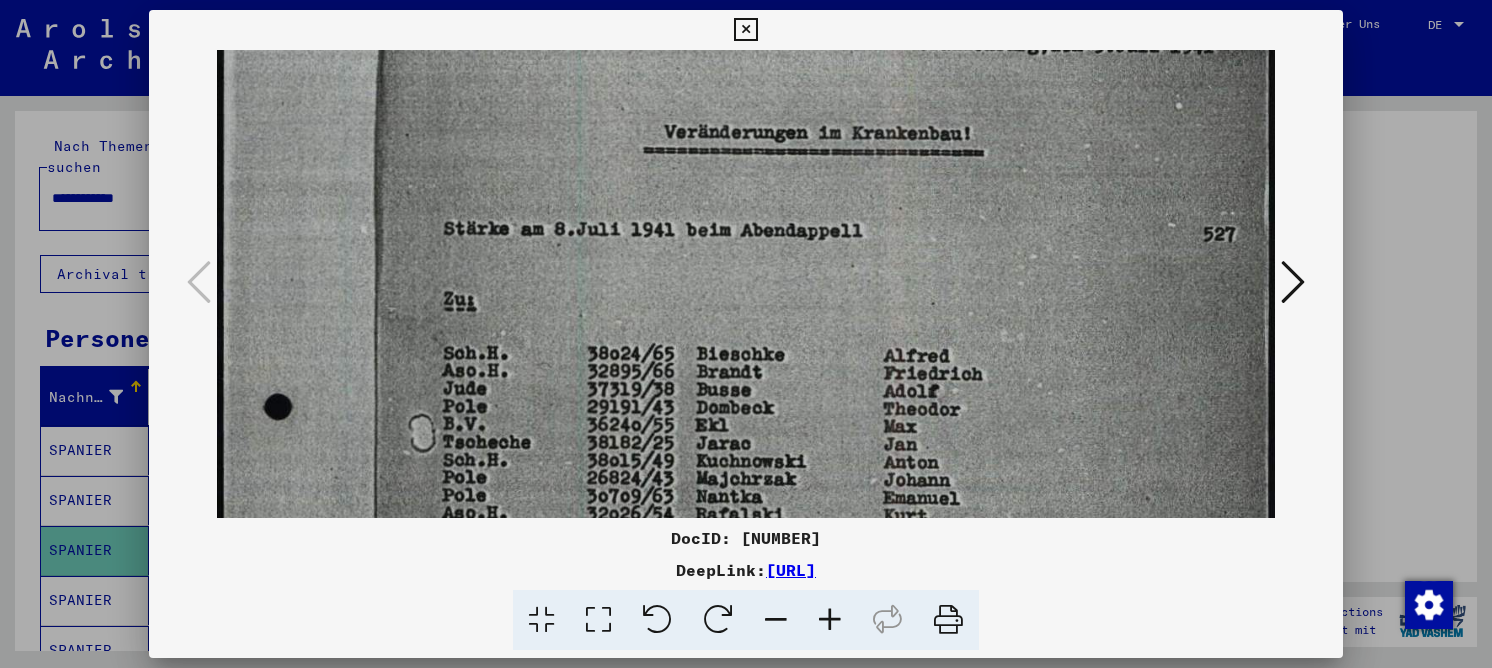 scroll, scrollTop: 261, scrollLeft: 0, axis: vertical 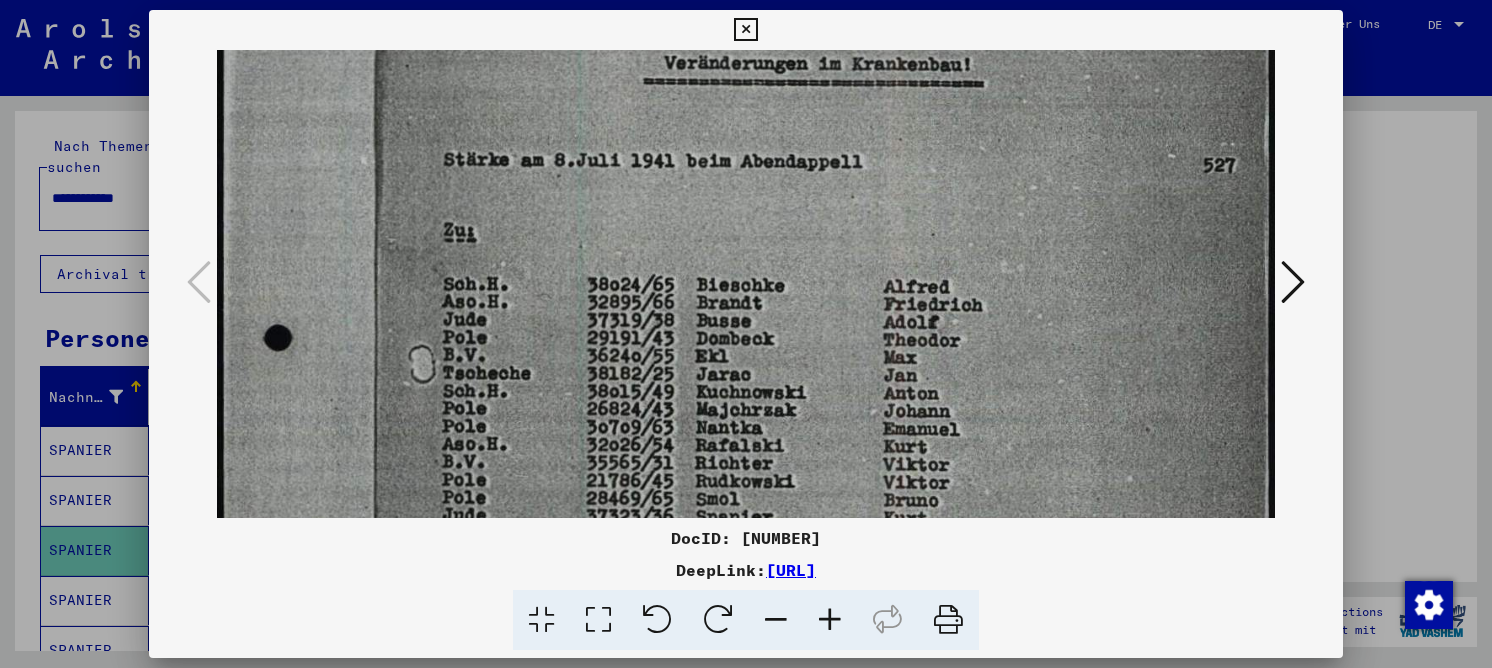 drag, startPoint x: 707, startPoint y: 427, endPoint x: 754, endPoint y: 167, distance: 264.21393 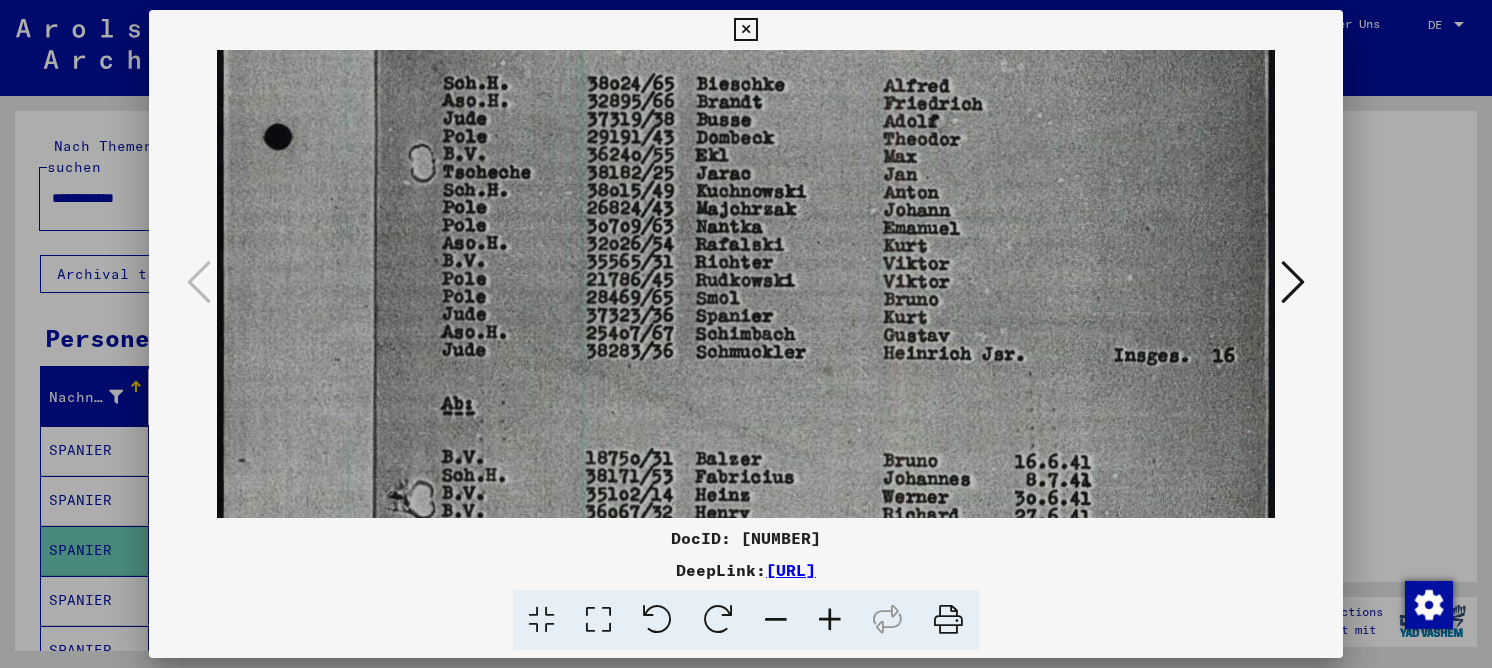 drag, startPoint x: 763, startPoint y: 338, endPoint x: 823, endPoint y: 125, distance: 221.2894 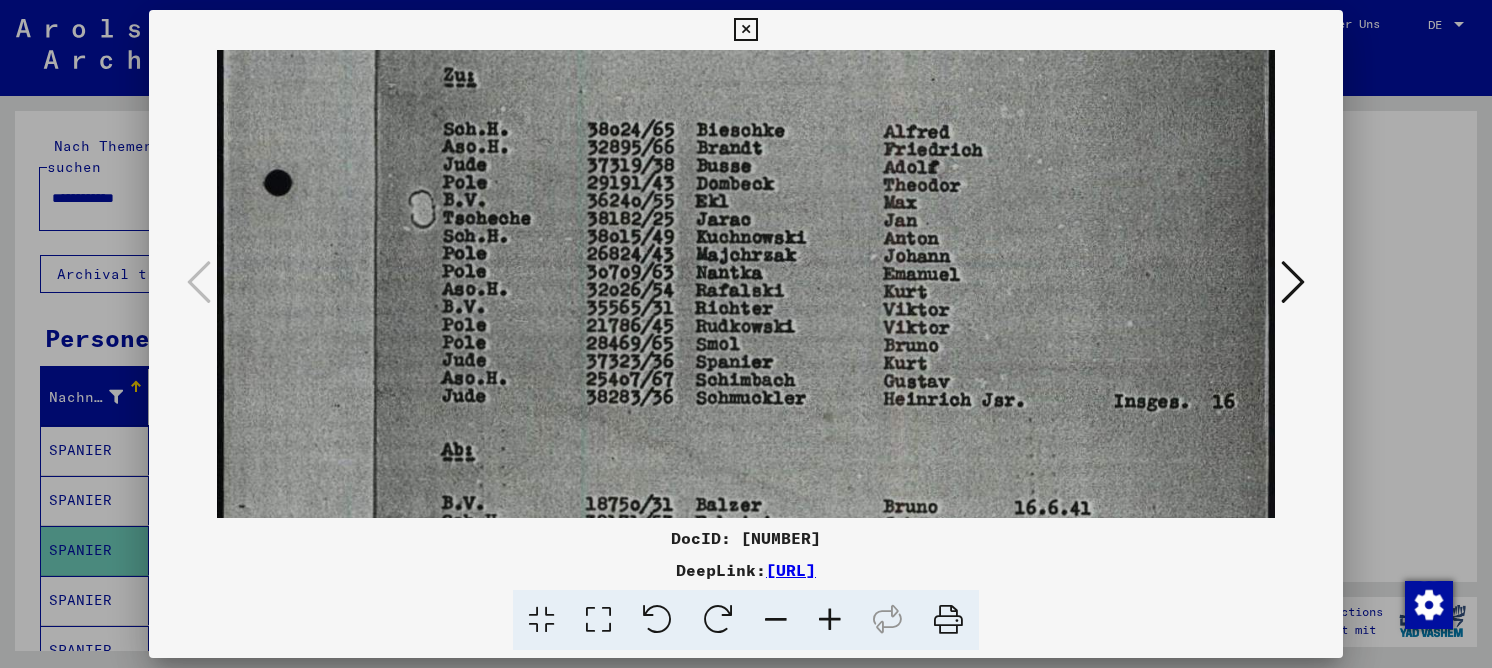 drag, startPoint x: 732, startPoint y: 314, endPoint x: 726, endPoint y: 384, distance: 70.256676 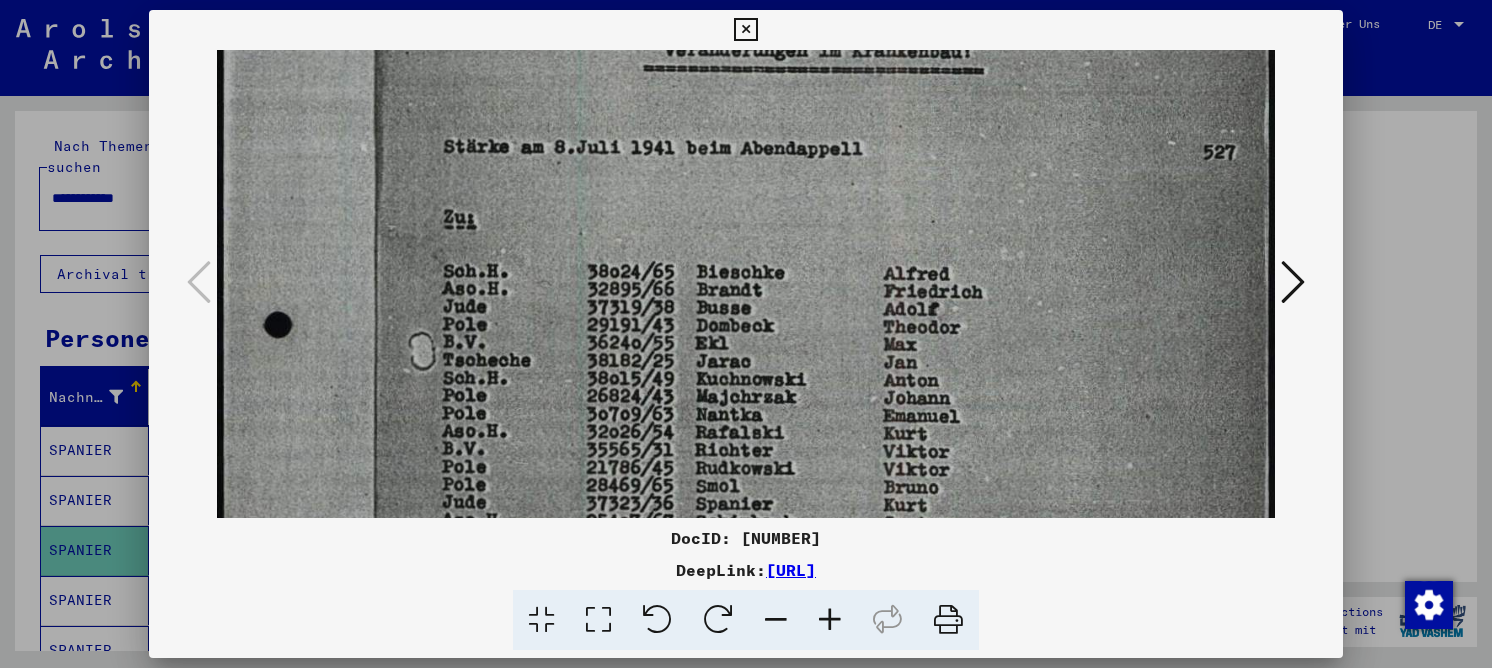 scroll, scrollTop: 229, scrollLeft: 0, axis: vertical 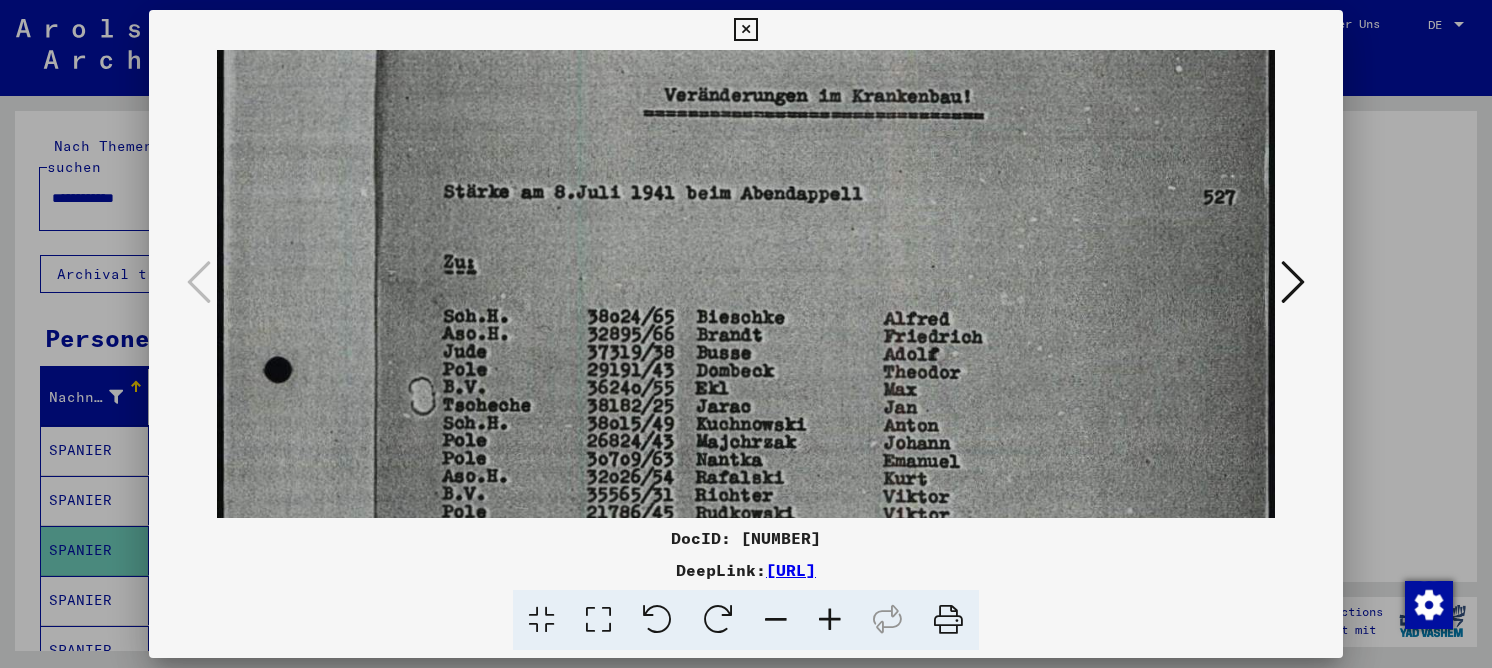 drag, startPoint x: 764, startPoint y: 216, endPoint x: 748, endPoint y: 366, distance: 150.85092 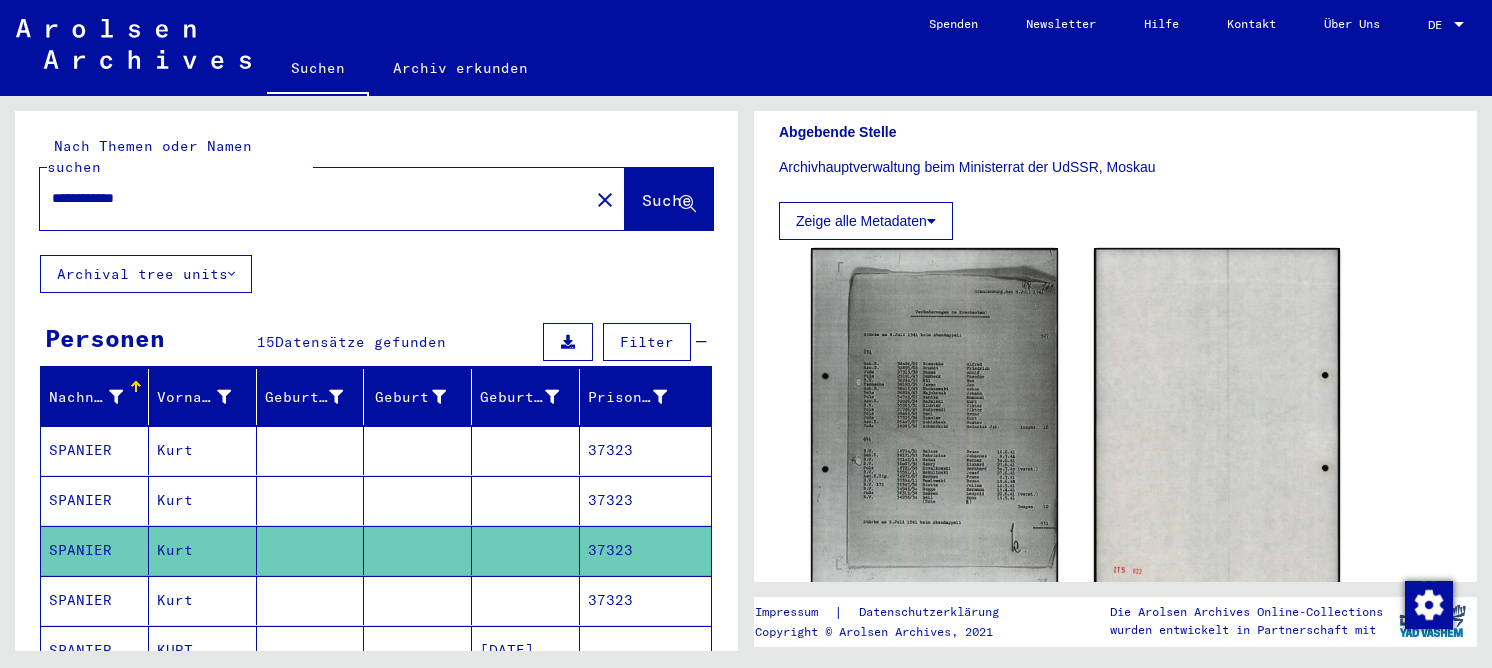 click at bounding box center [418, 550] 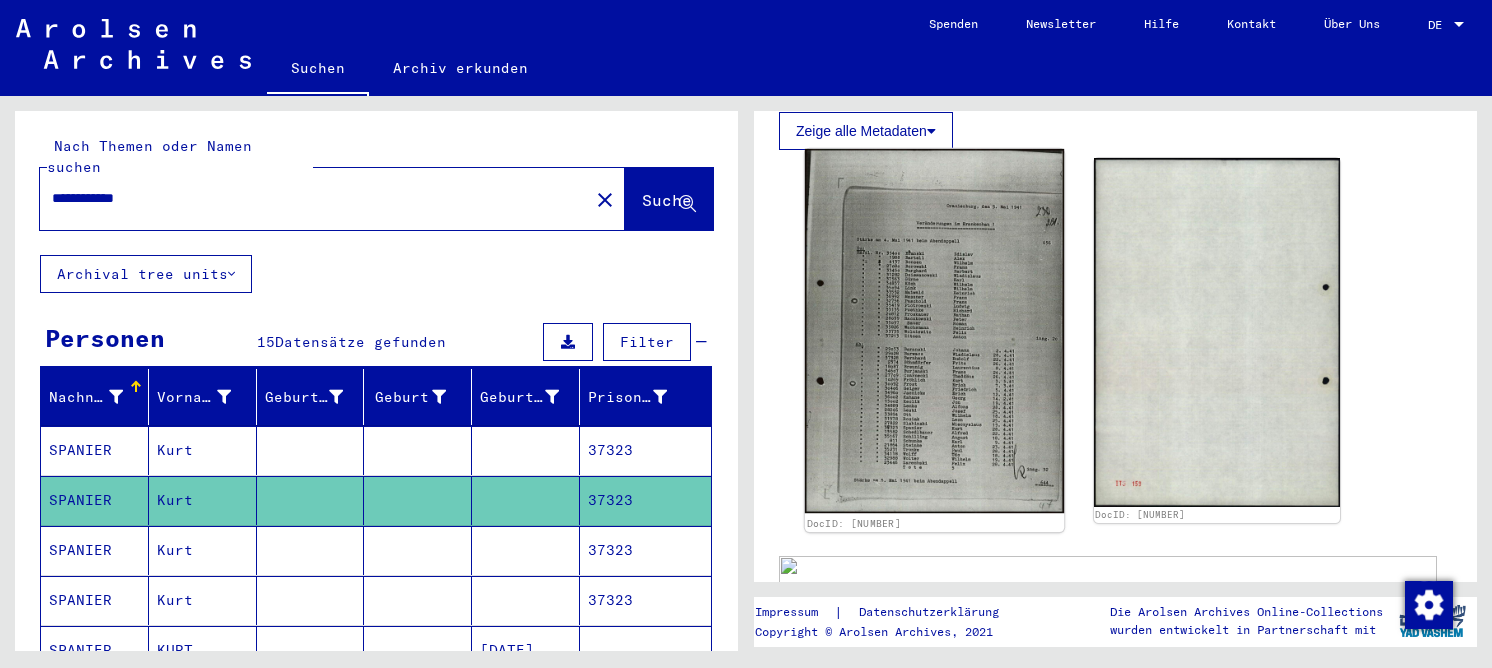 scroll, scrollTop: 400, scrollLeft: 0, axis: vertical 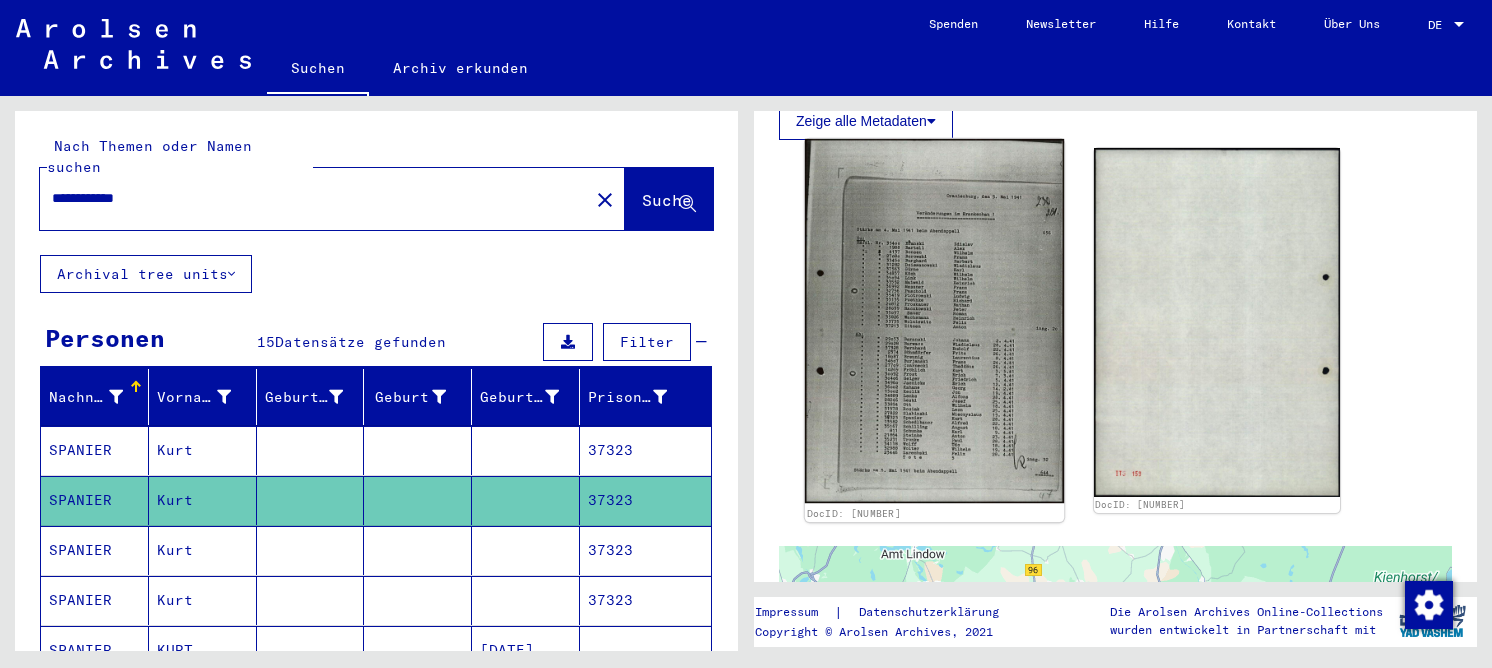 click 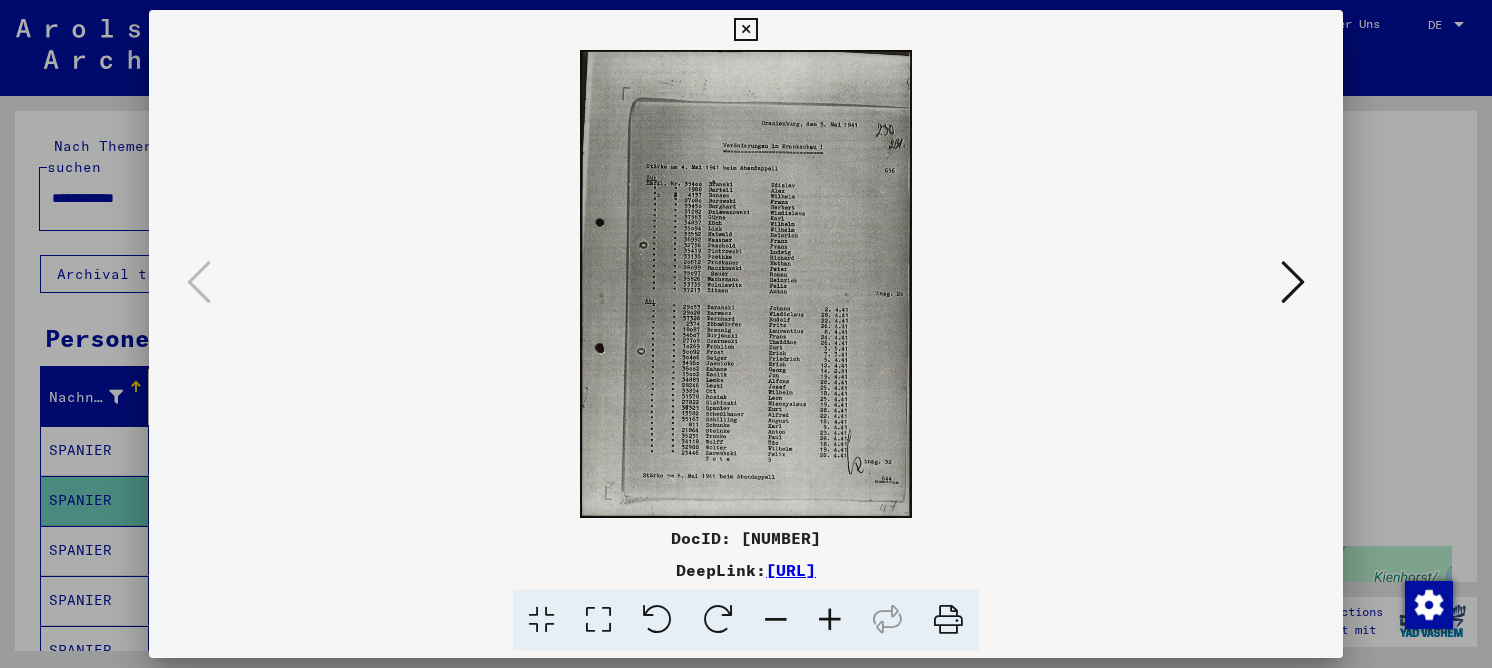 click at bounding box center [598, 620] 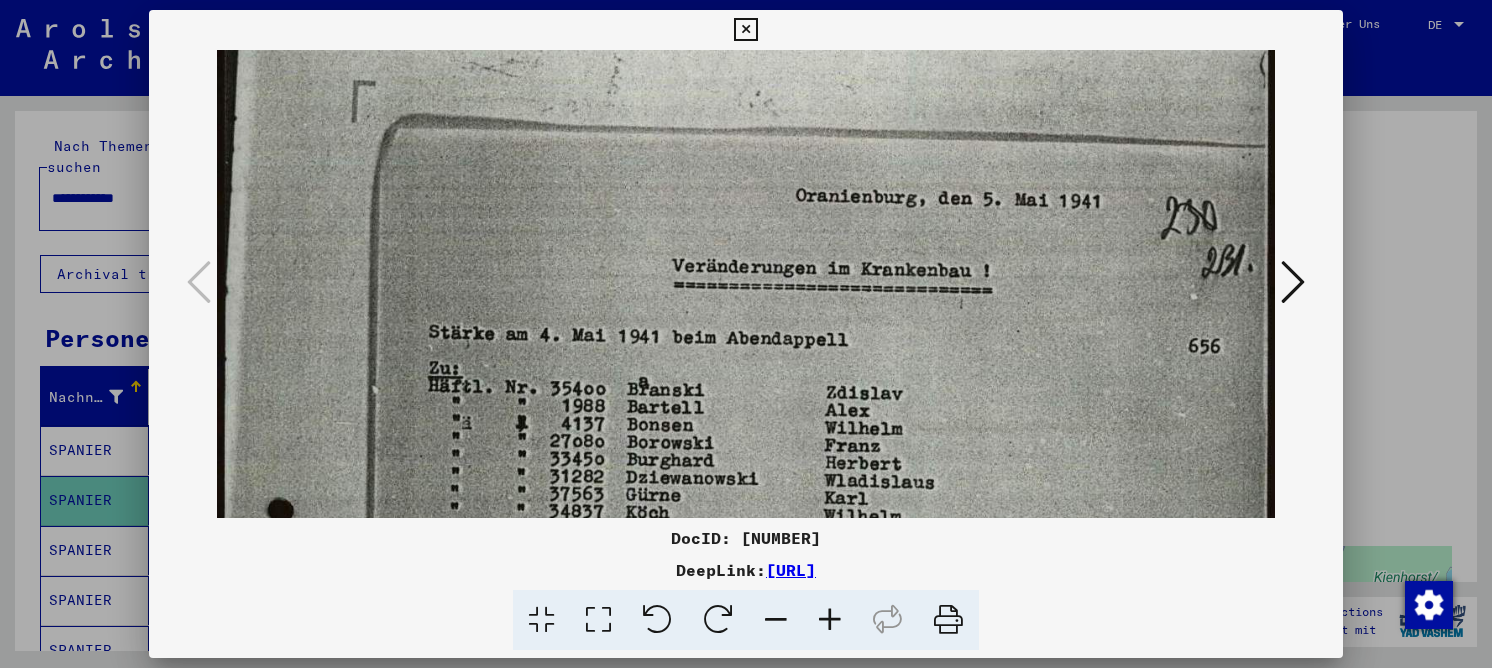 scroll, scrollTop: 89, scrollLeft: 0, axis: vertical 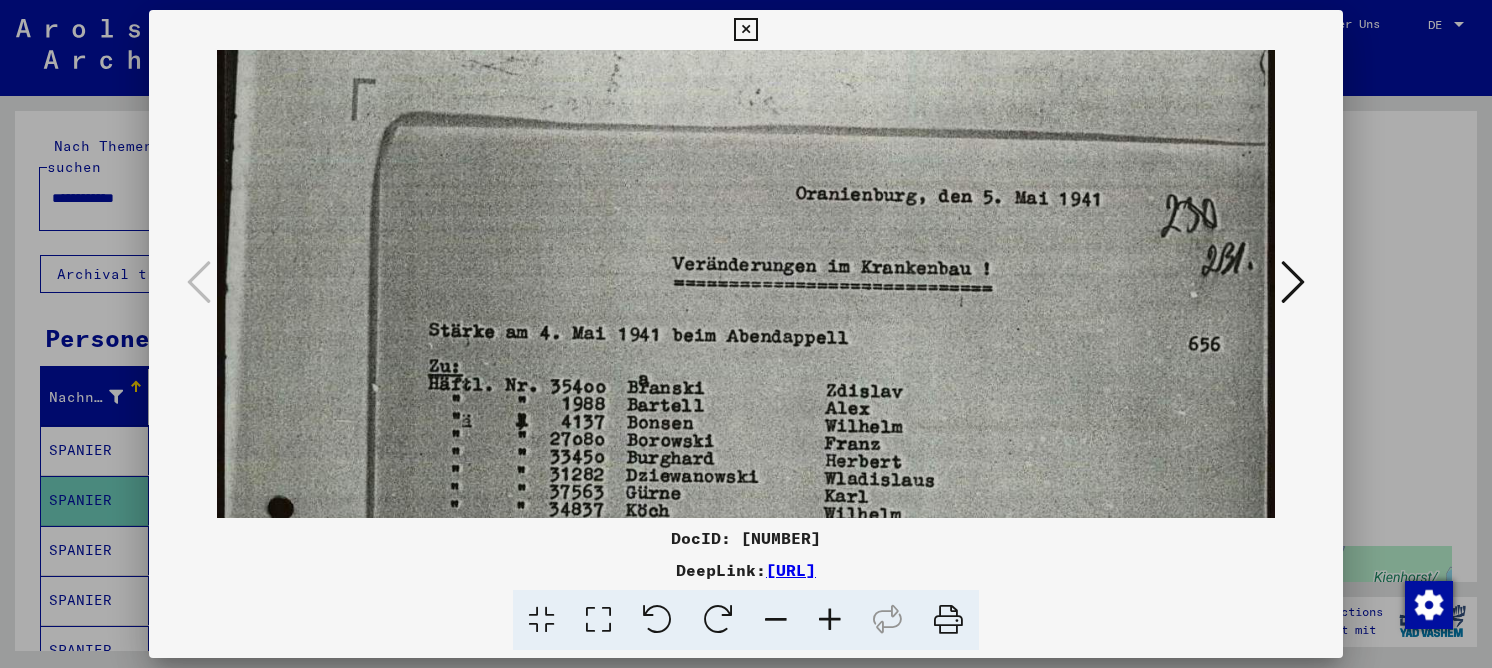 drag, startPoint x: 738, startPoint y: 393, endPoint x: 748, endPoint y: 304, distance: 89.560036 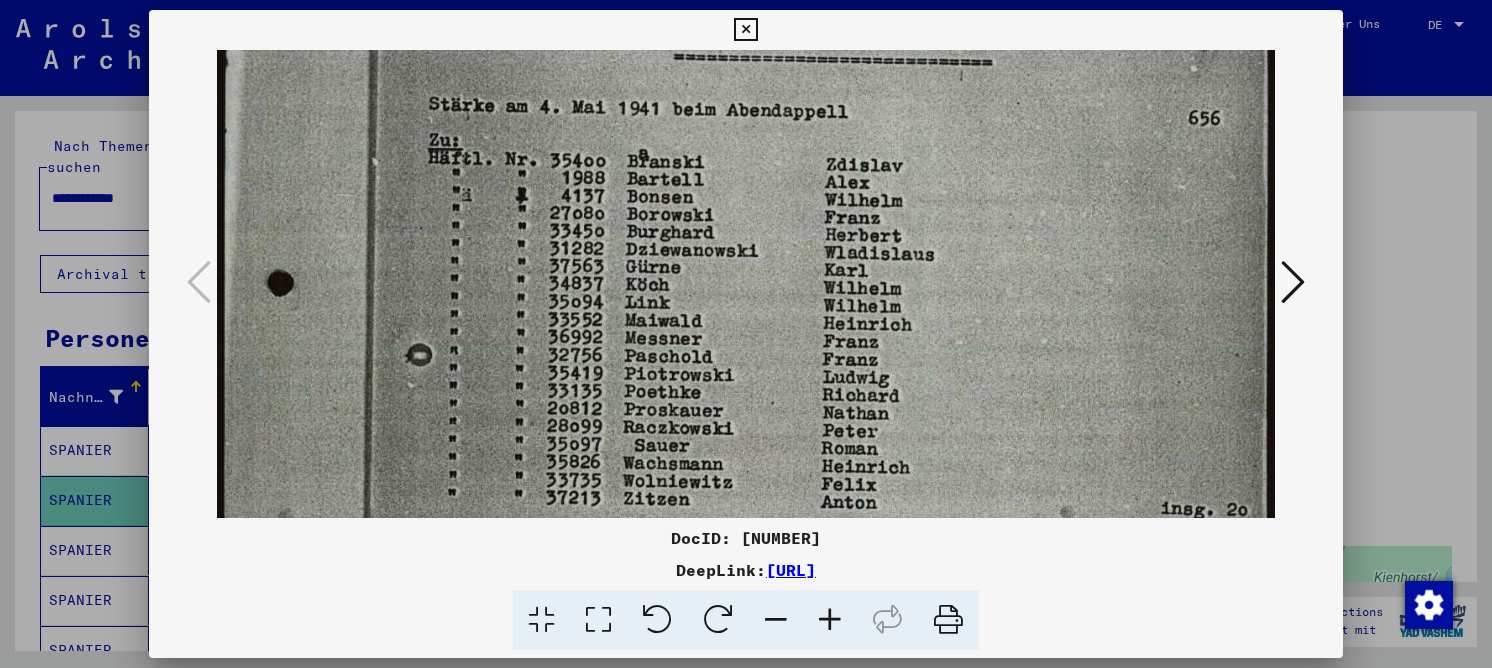 drag, startPoint x: 771, startPoint y: 362, endPoint x: 823, endPoint y: 137, distance: 230.93073 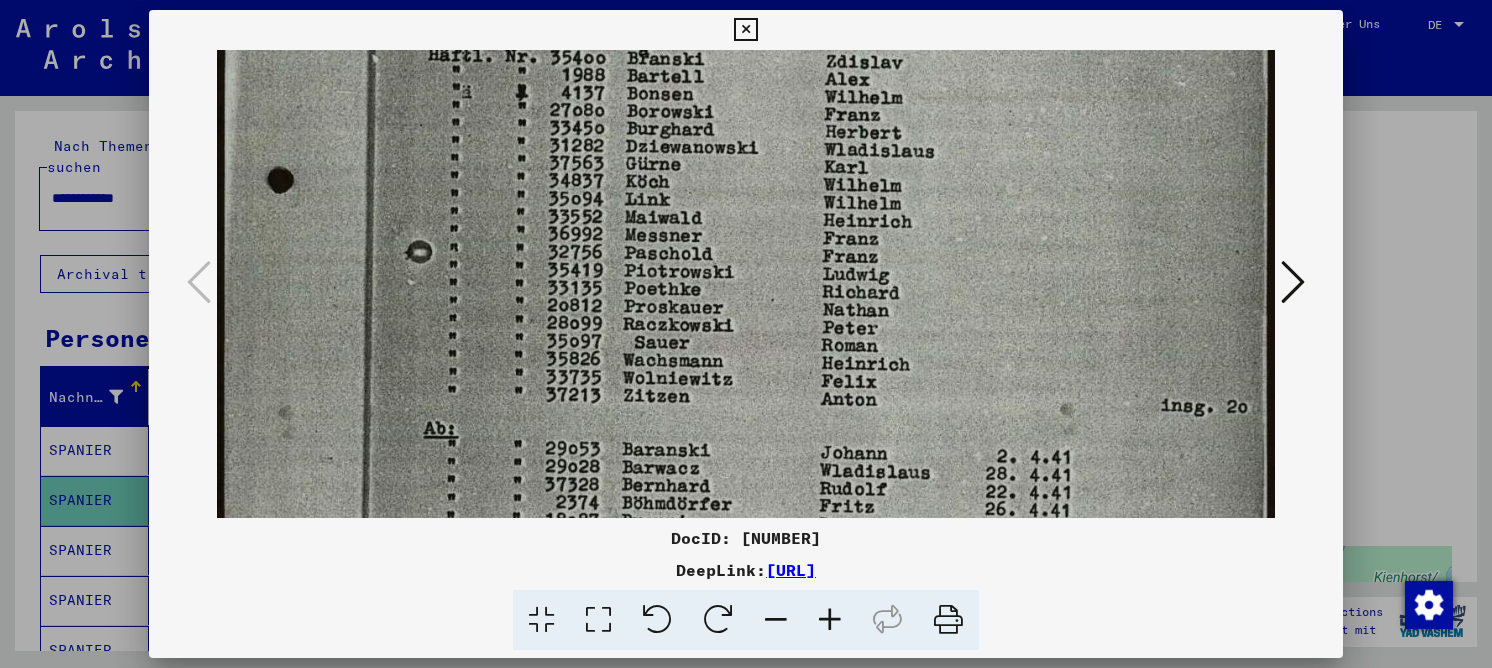 scroll, scrollTop: 502, scrollLeft: 0, axis: vertical 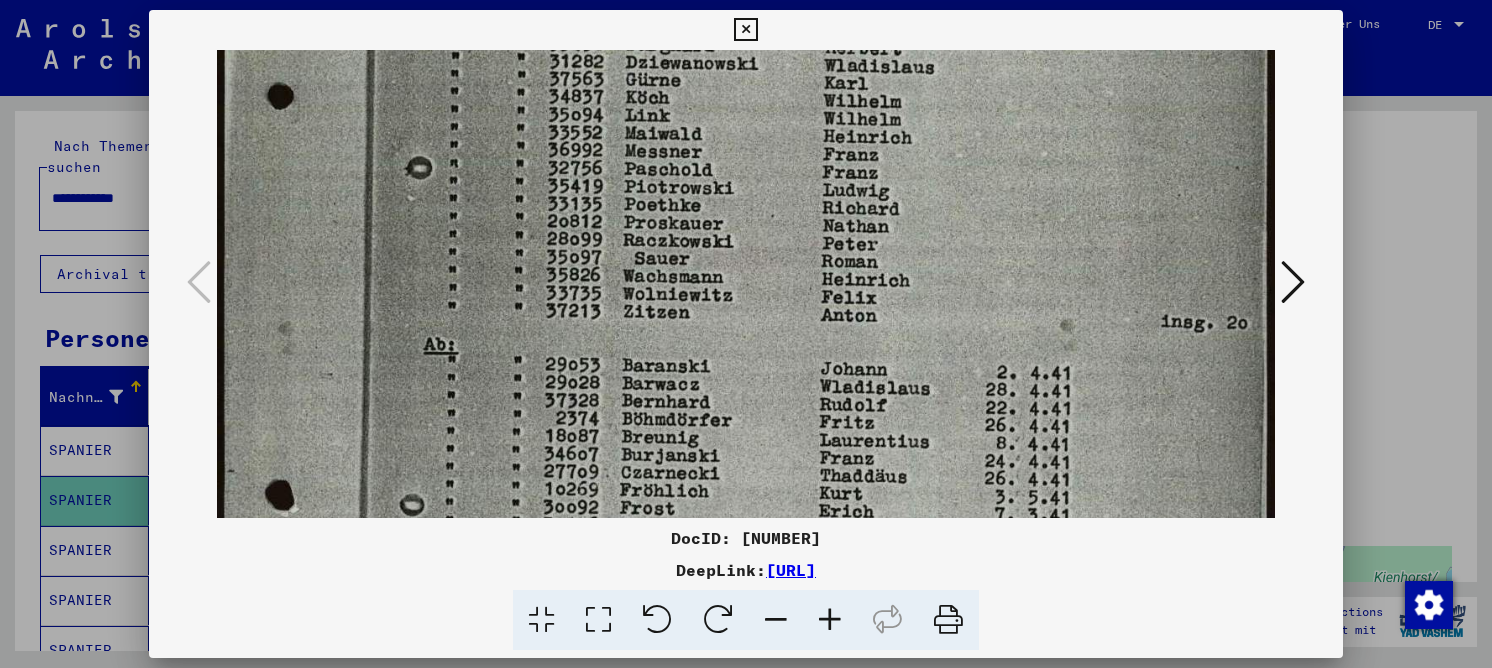 drag, startPoint x: 820, startPoint y: 201, endPoint x: 835, endPoint y: 164, distance: 39.92493 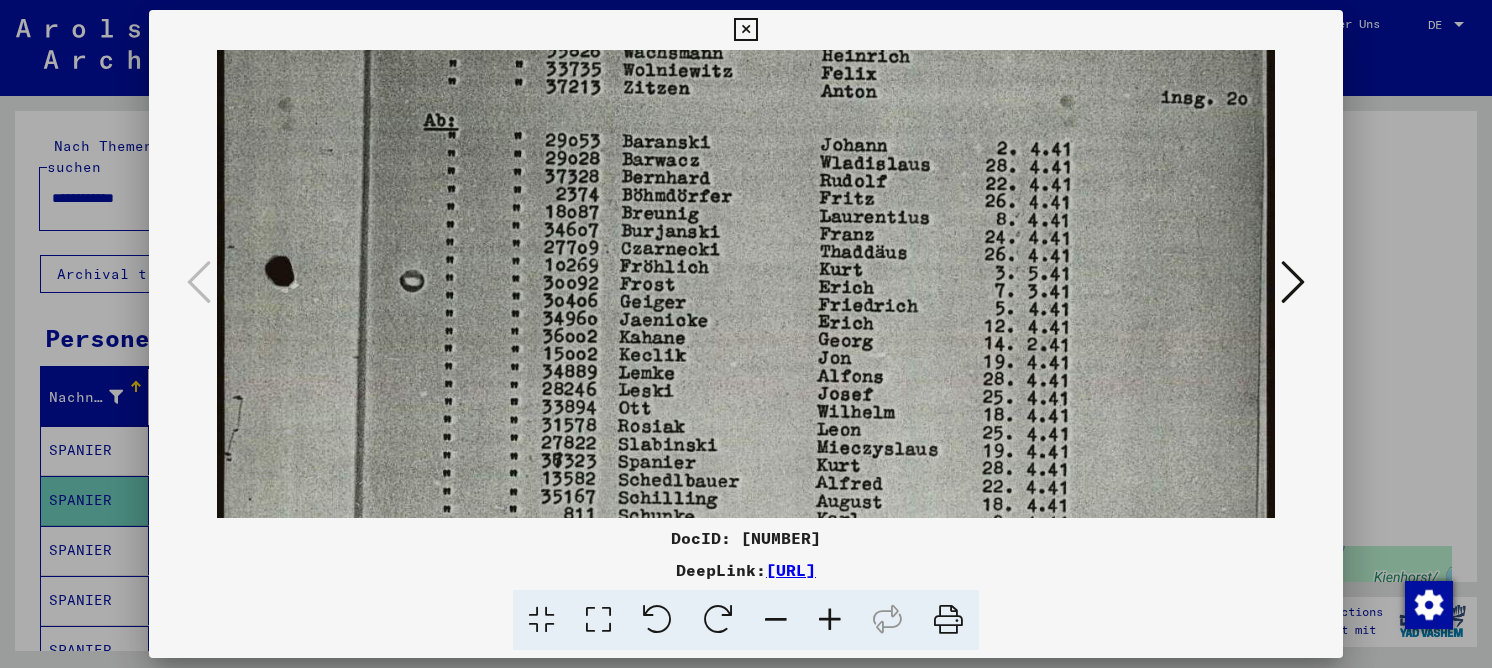 drag, startPoint x: 804, startPoint y: 393, endPoint x: 884, endPoint y: 153, distance: 252.98221 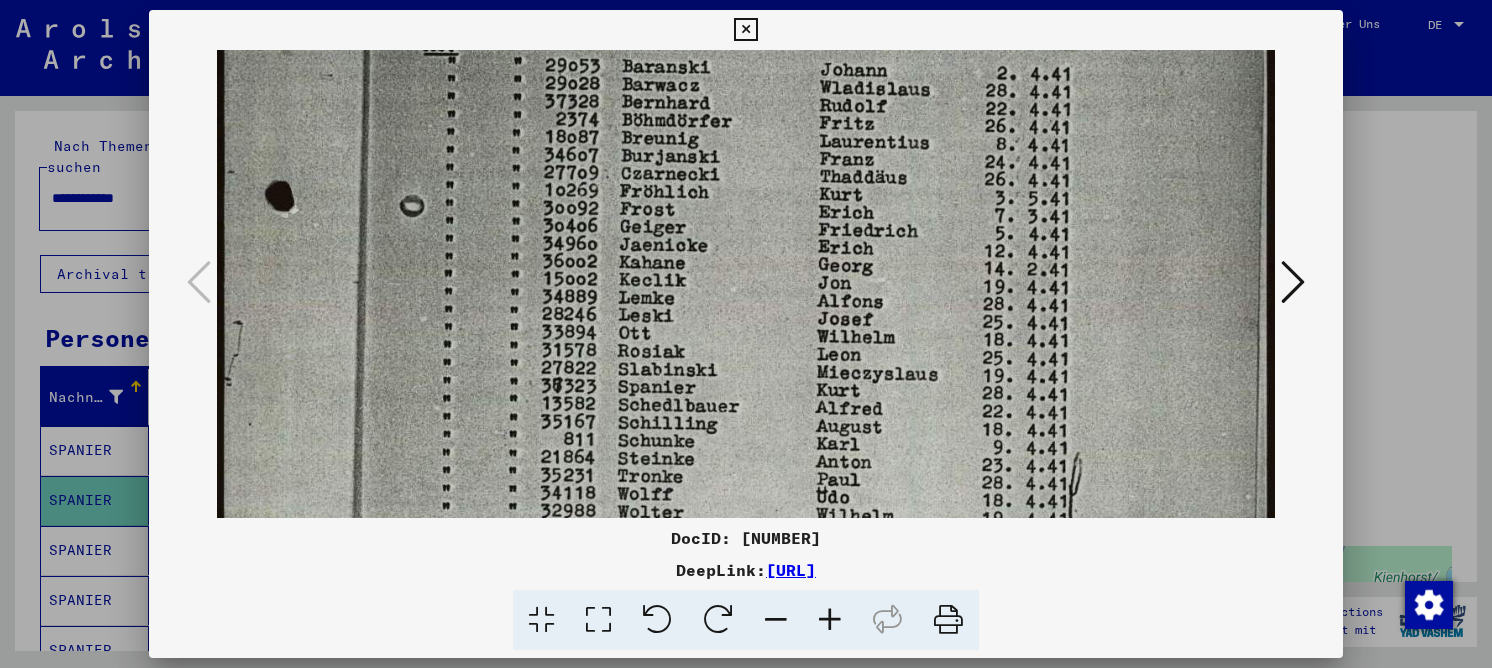 scroll, scrollTop: 804, scrollLeft: 0, axis: vertical 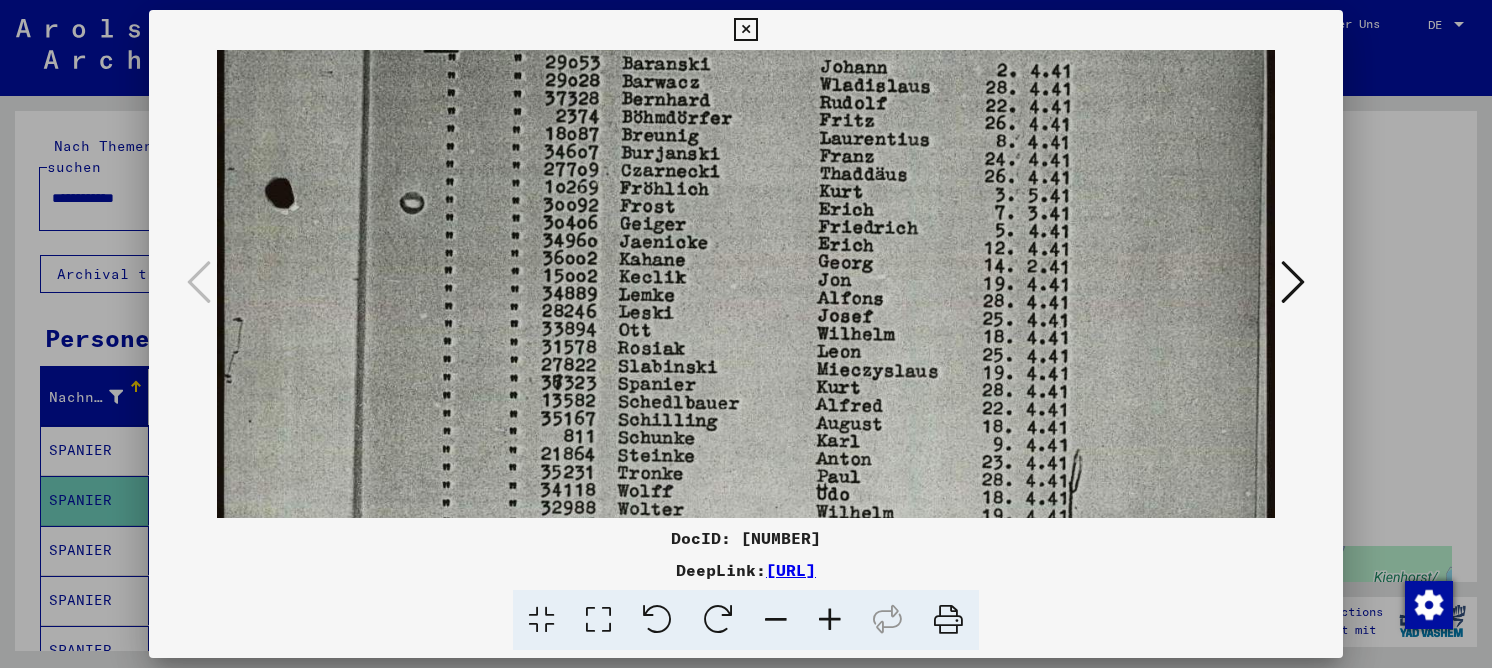 drag, startPoint x: 855, startPoint y: 365, endPoint x: 874, endPoint y: 298, distance: 69.641945 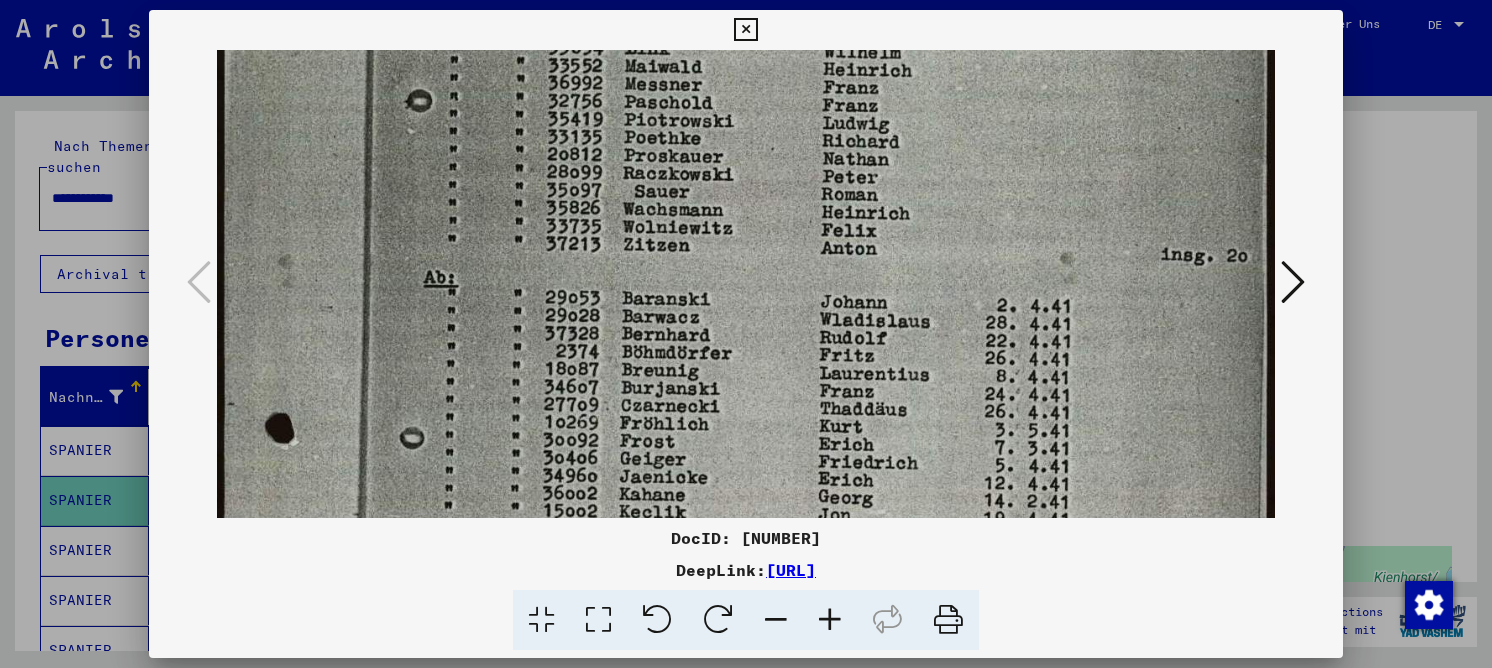 drag, startPoint x: 803, startPoint y: 187, endPoint x: 800, endPoint y: 336, distance: 149.0302 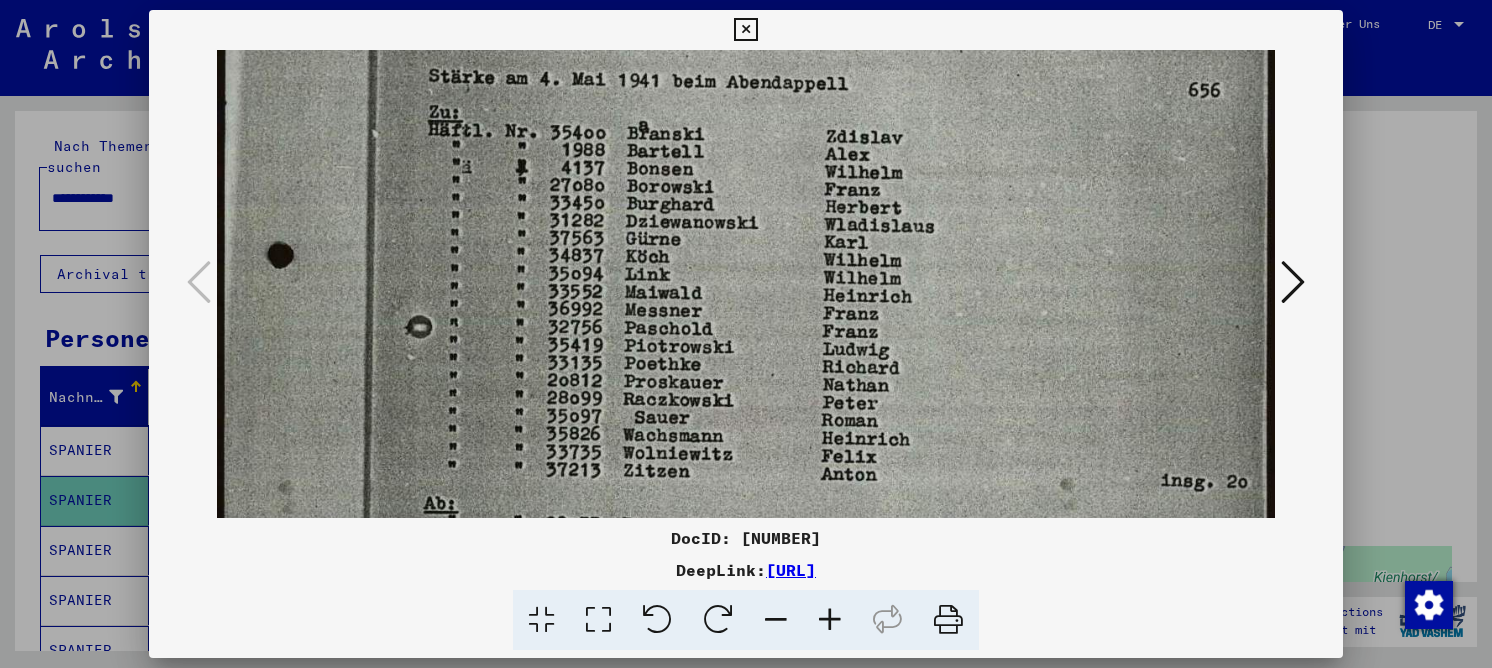 drag, startPoint x: 758, startPoint y: 341, endPoint x: 755, endPoint y: 375, distance: 34.132095 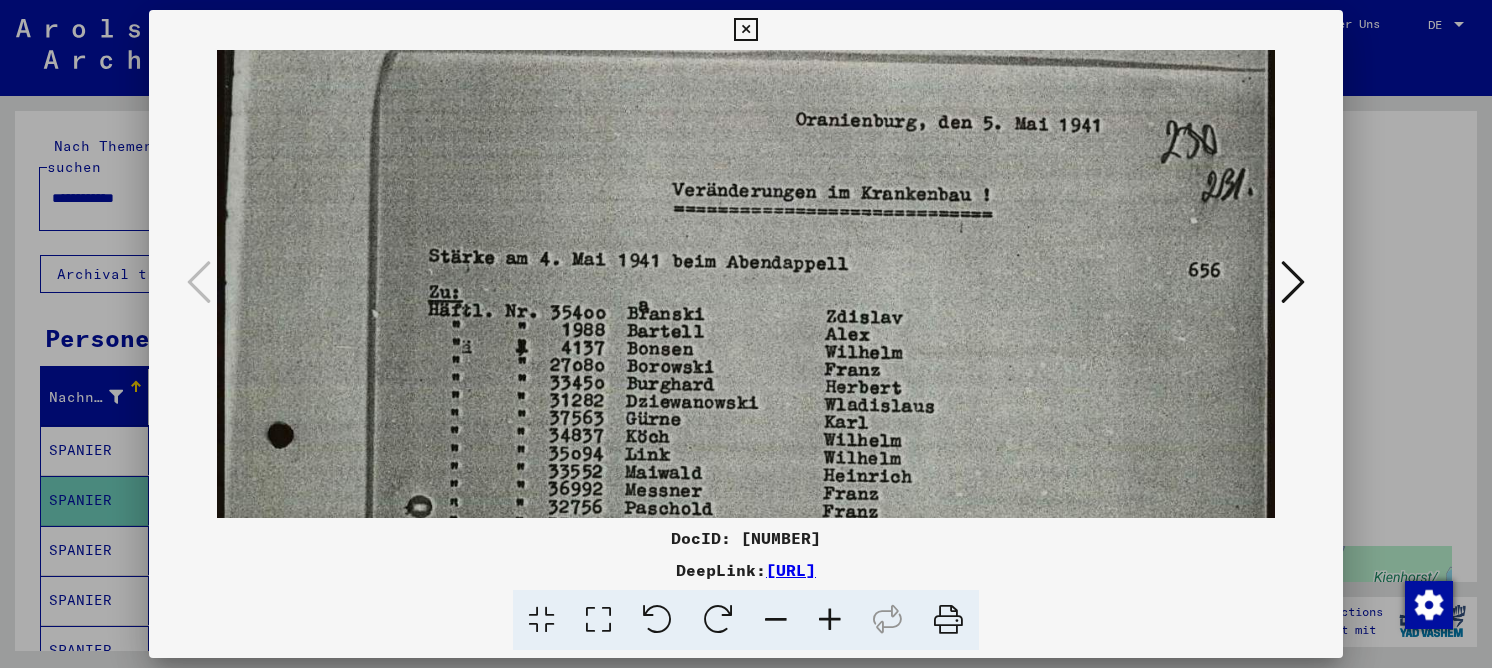 scroll, scrollTop: 162, scrollLeft: 0, axis: vertical 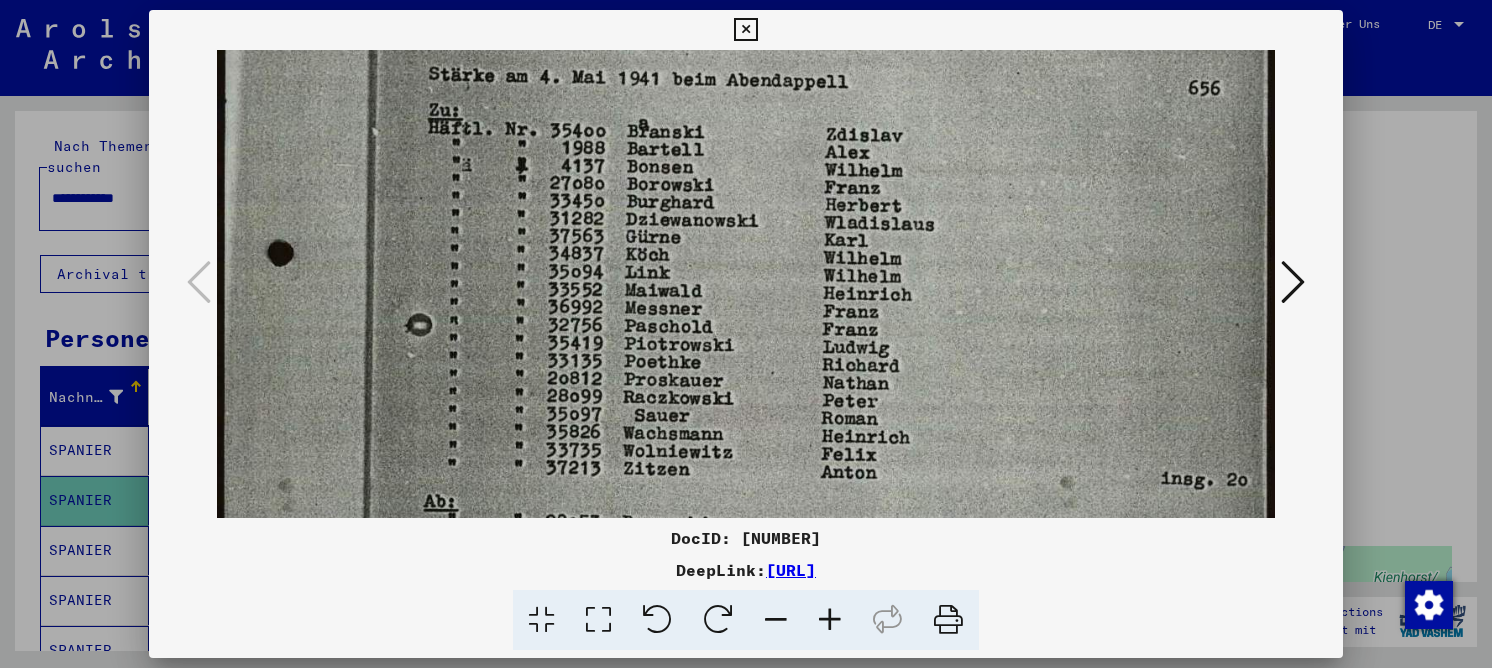 drag, startPoint x: 757, startPoint y: 209, endPoint x: 751, endPoint y: 182, distance: 27.658634 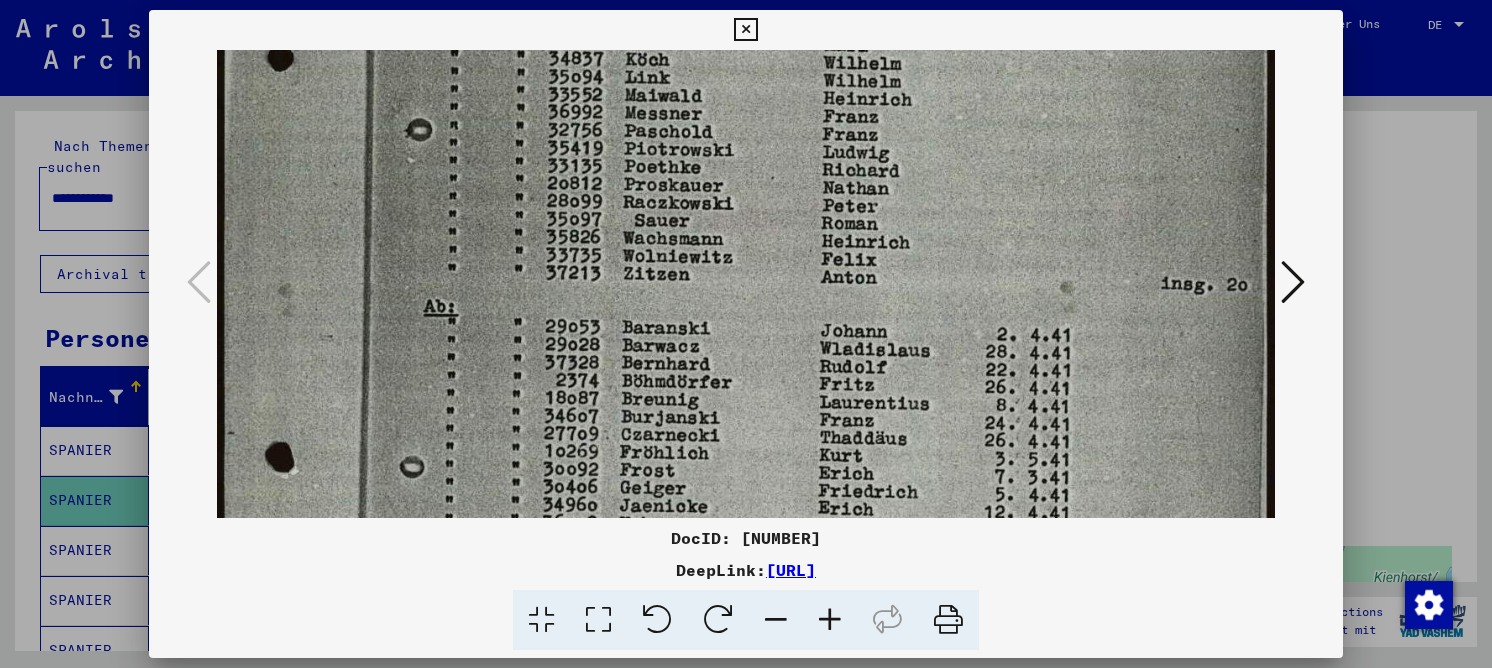 drag, startPoint x: 789, startPoint y: 239, endPoint x: 789, endPoint y: 218, distance: 21 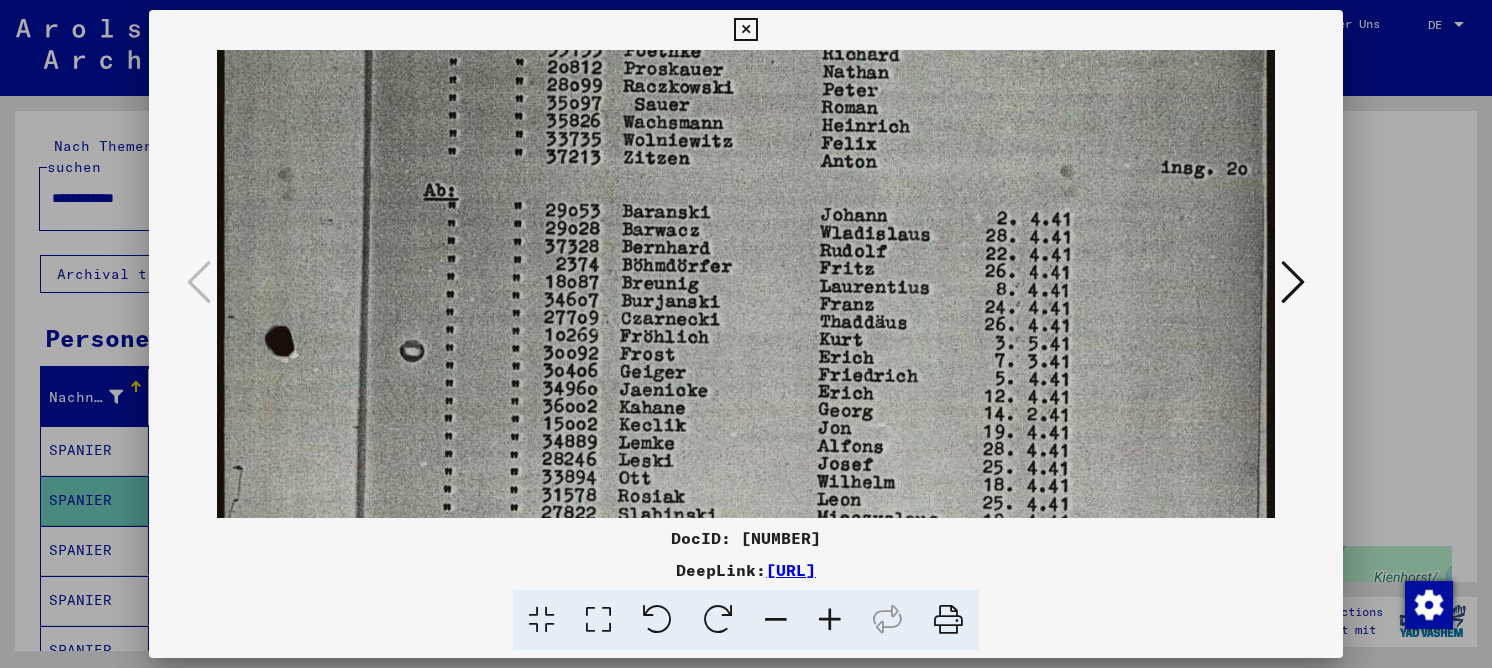 scroll, scrollTop: 686, scrollLeft: 0, axis: vertical 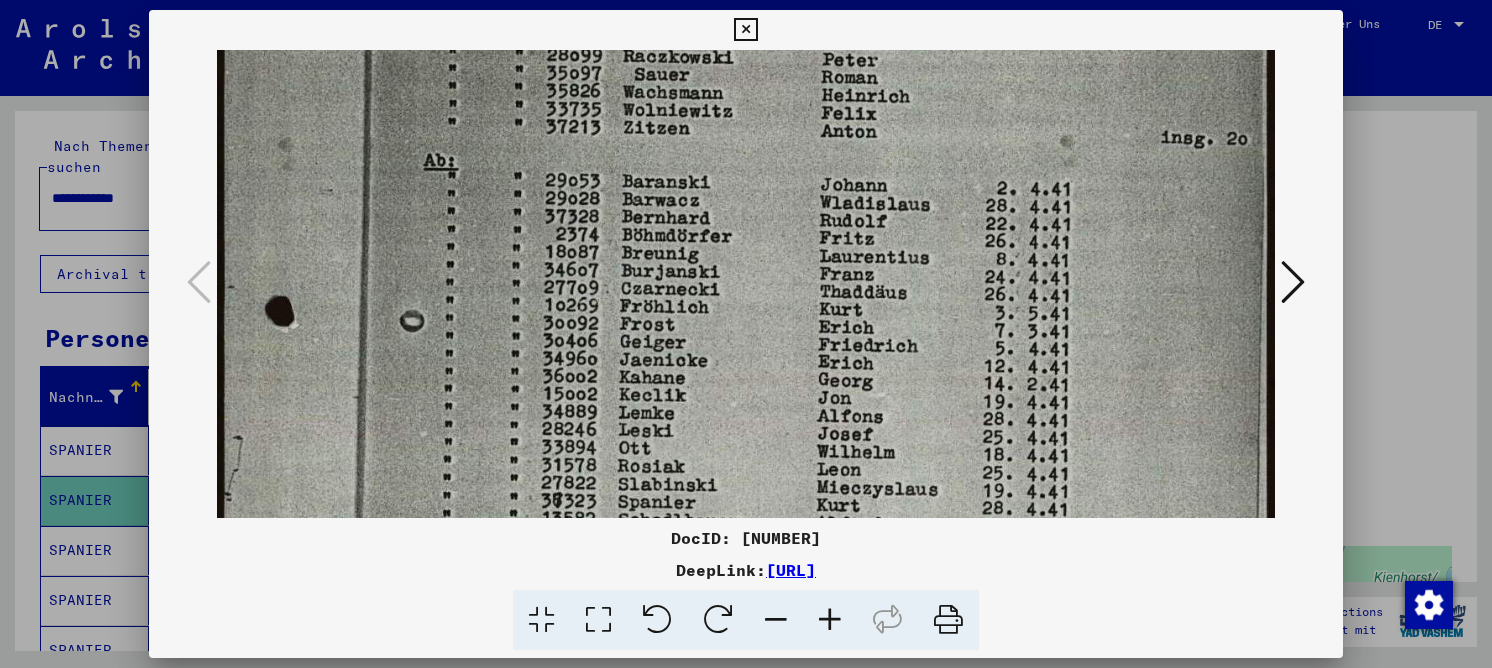 click at bounding box center [746, 107] 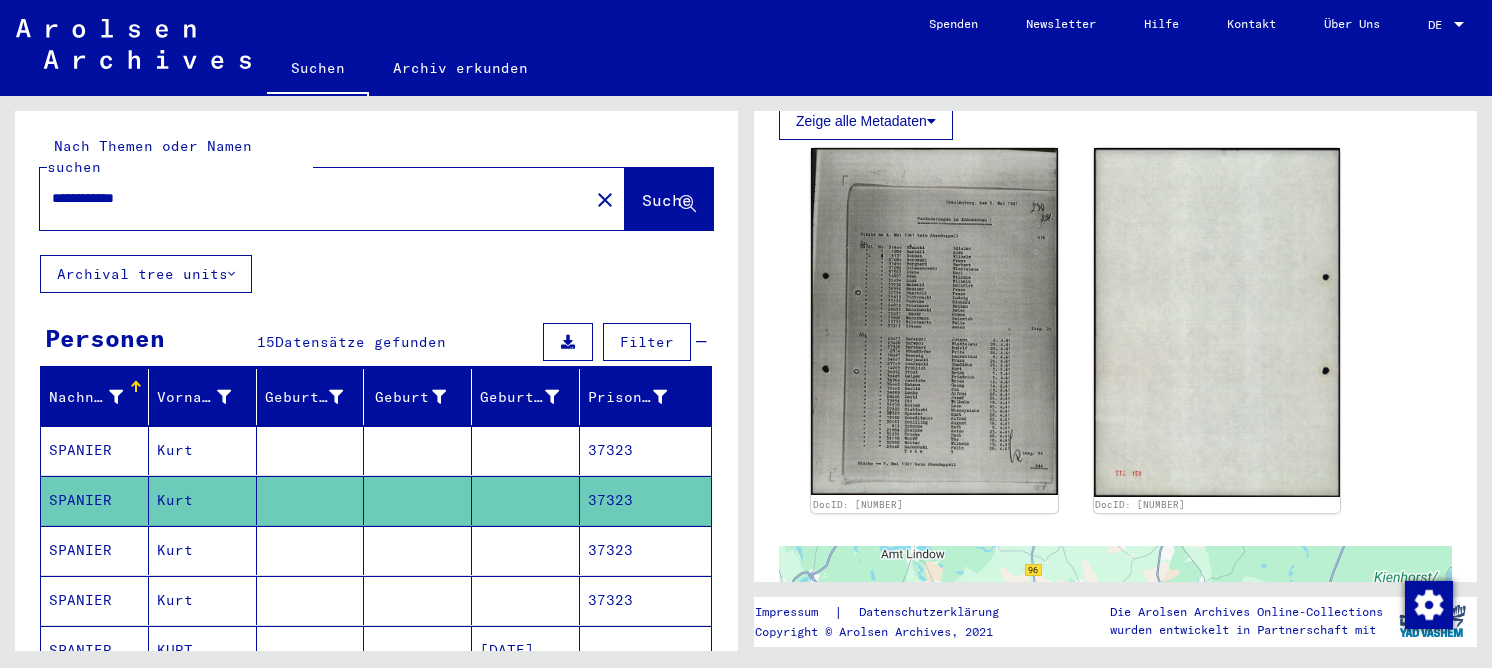 click at bounding box center [418, 500] 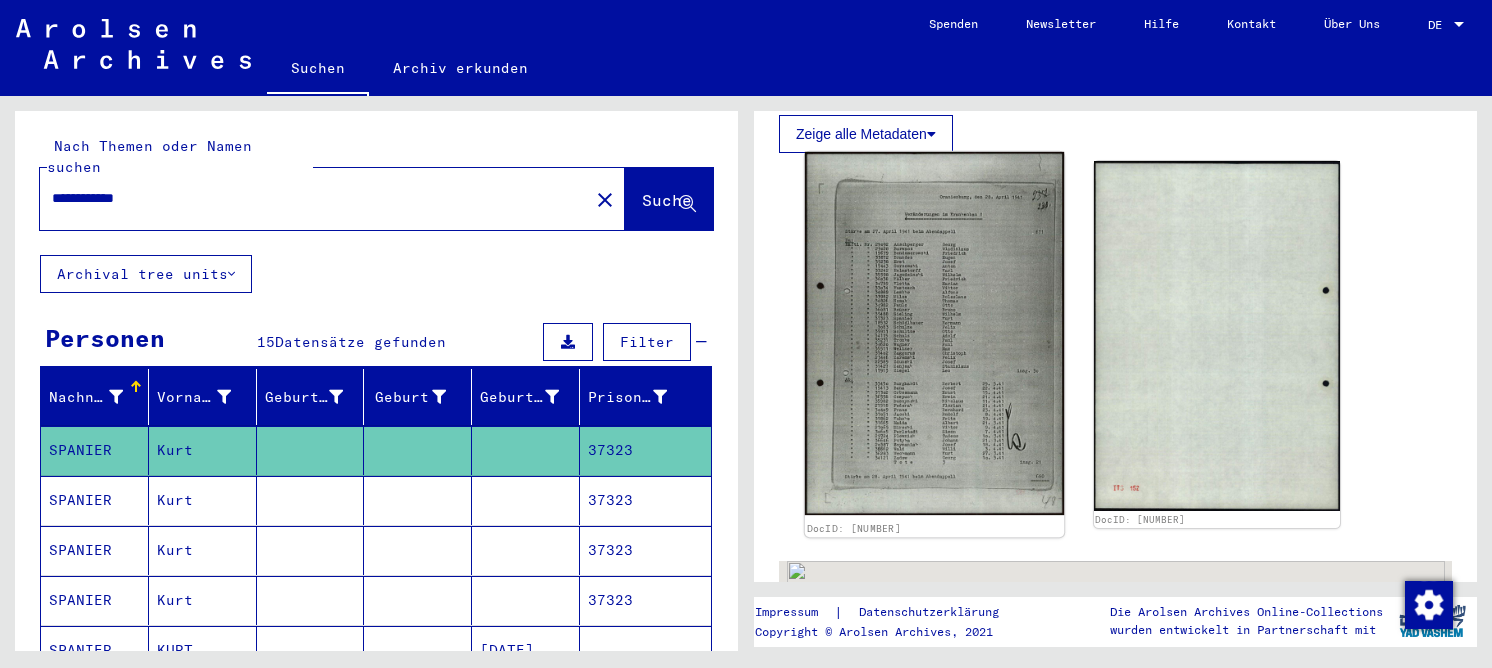 scroll, scrollTop: 400, scrollLeft: 0, axis: vertical 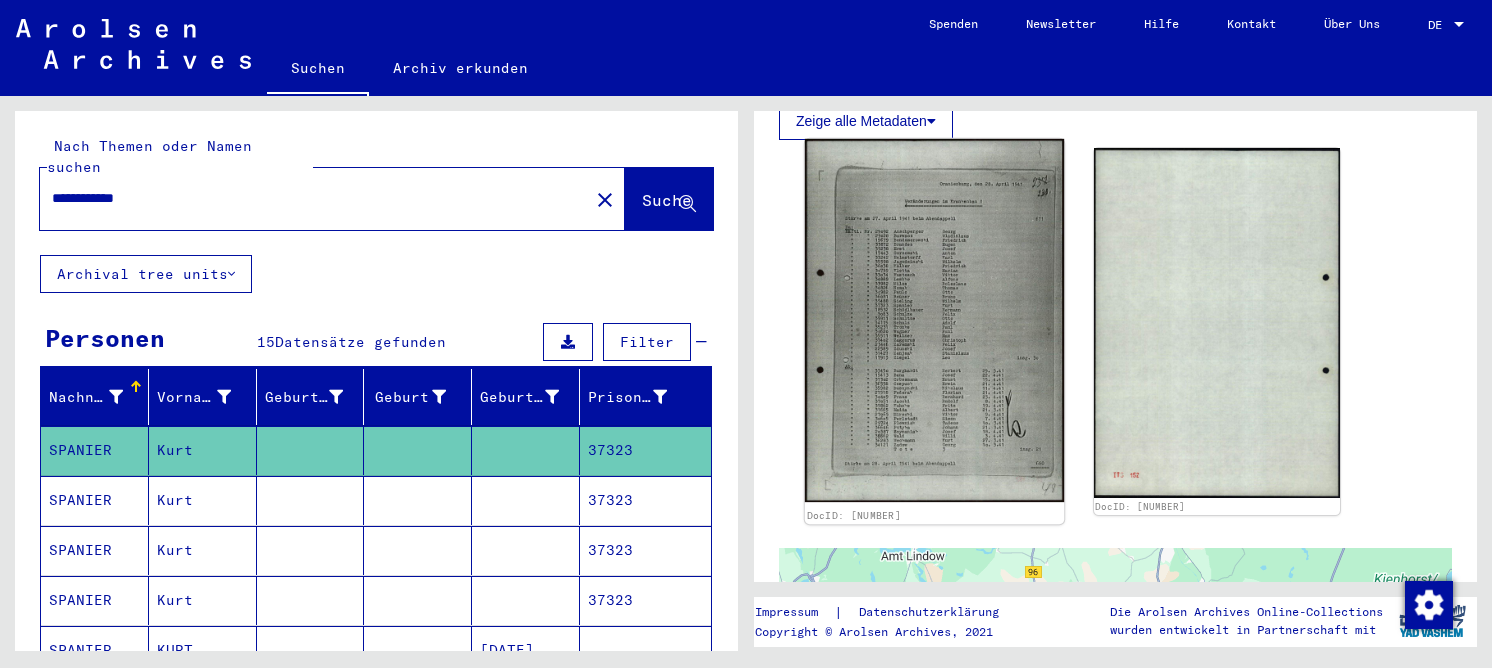 click 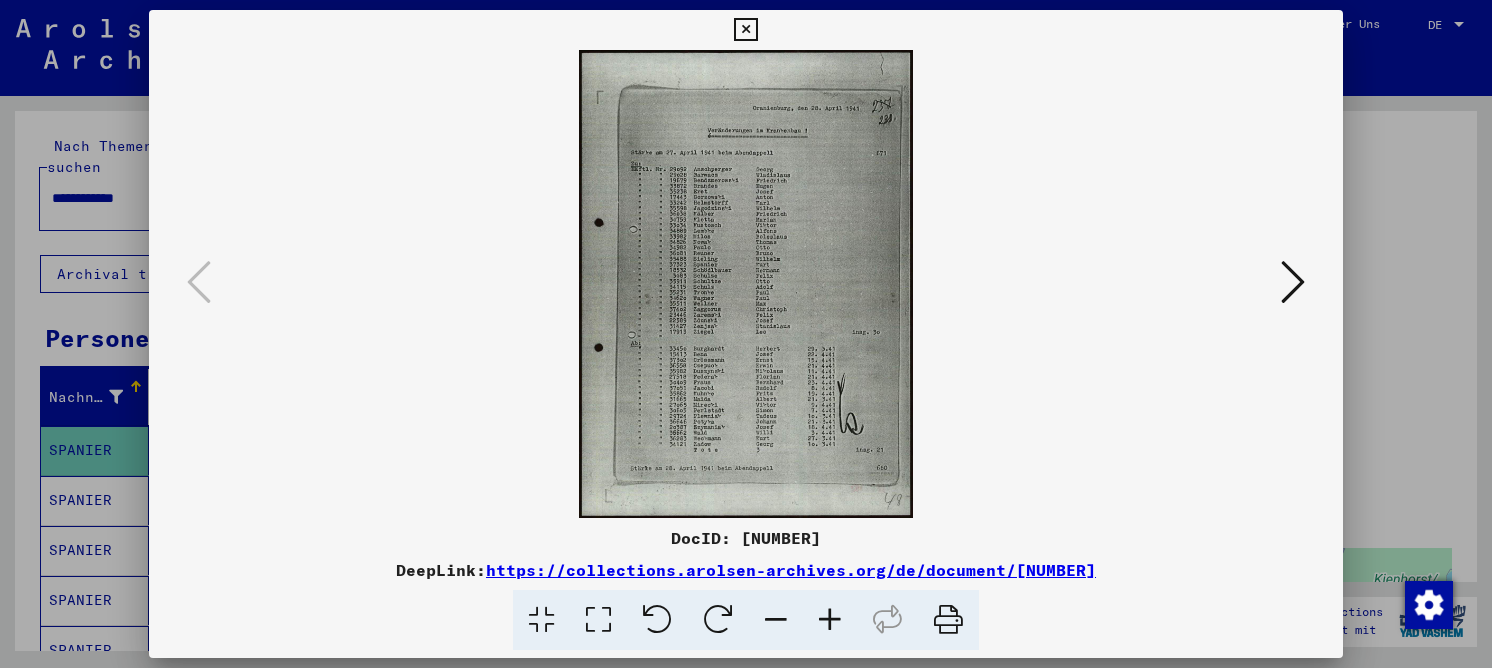 drag, startPoint x: 602, startPoint y: 619, endPoint x: 594, endPoint y: 596, distance: 24.351591 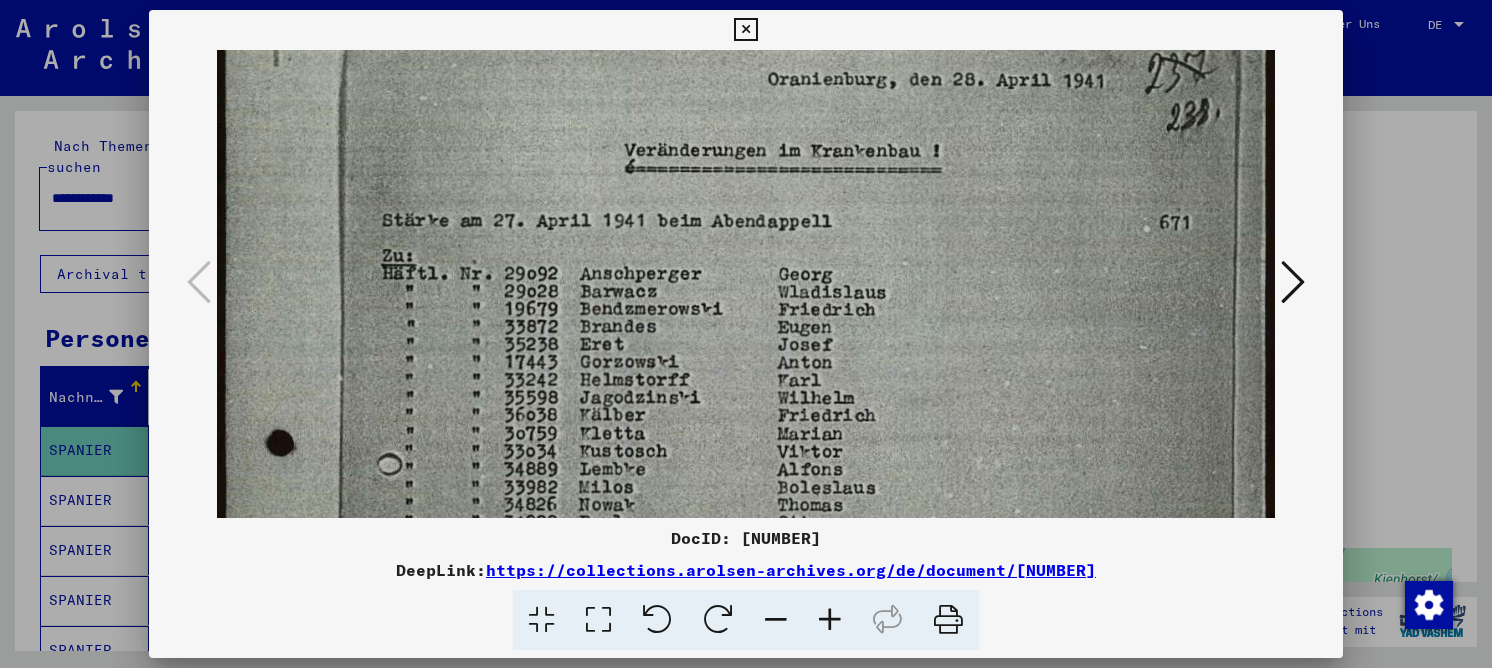 scroll, scrollTop: 219, scrollLeft: 0, axis: vertical 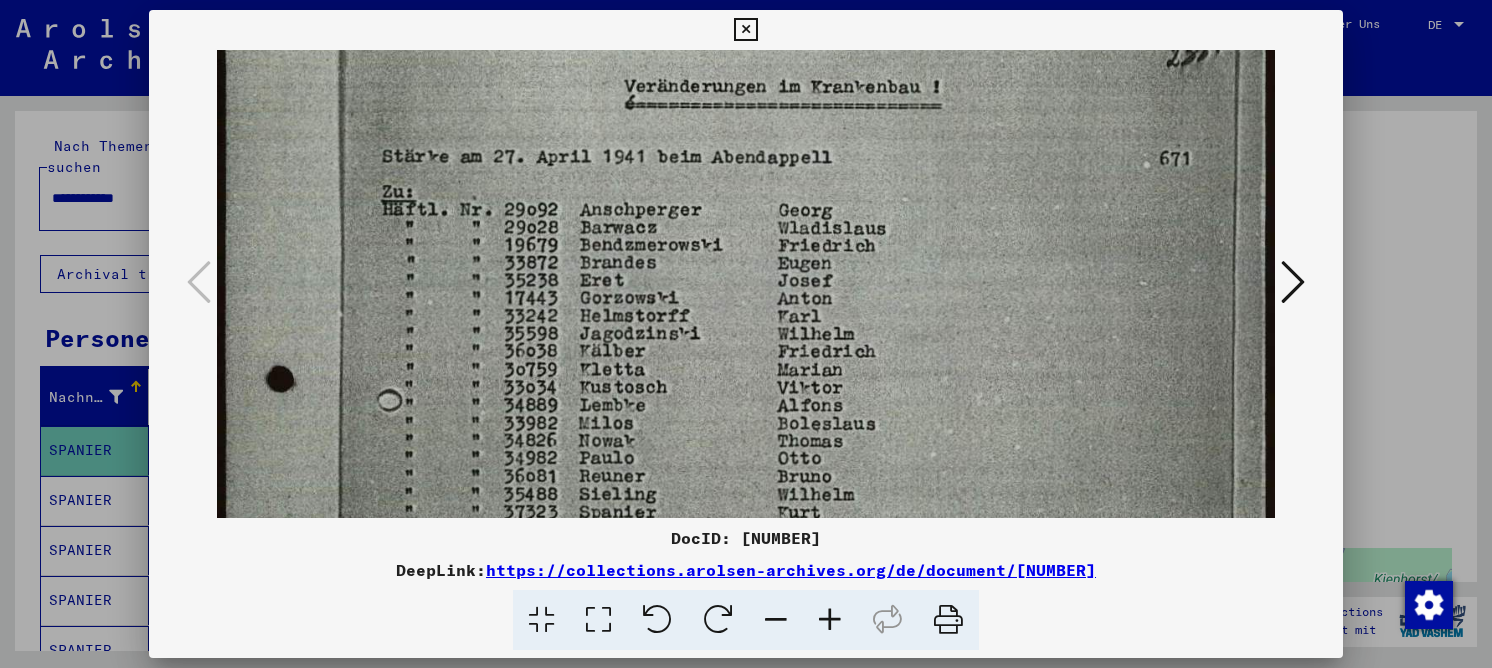 drag, startPoint x: 836, startPoint y: 394, endPoint x: 867, endPoint y: 184, distance: 212.27576 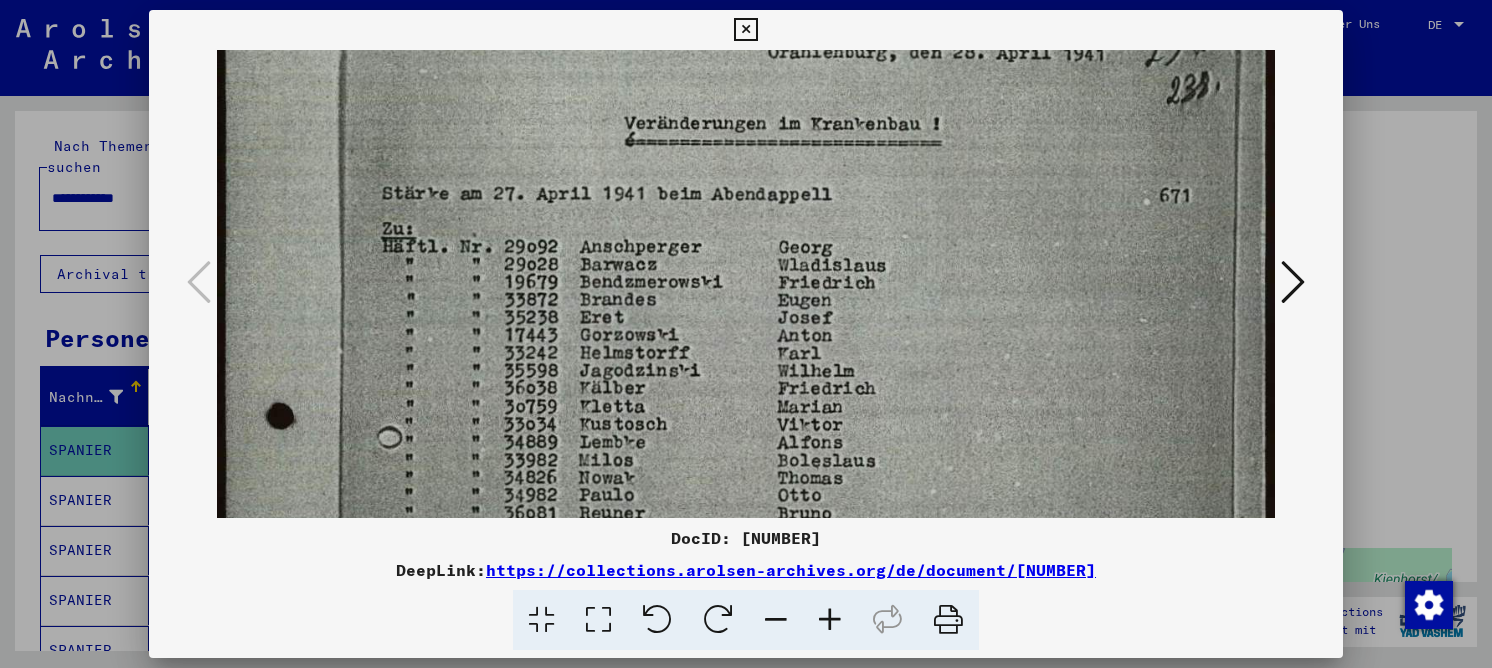 drag, startPoint x: 966, startPoint y: 99, endPoint x: 963, endPoint y: 134, distance: 35.128338 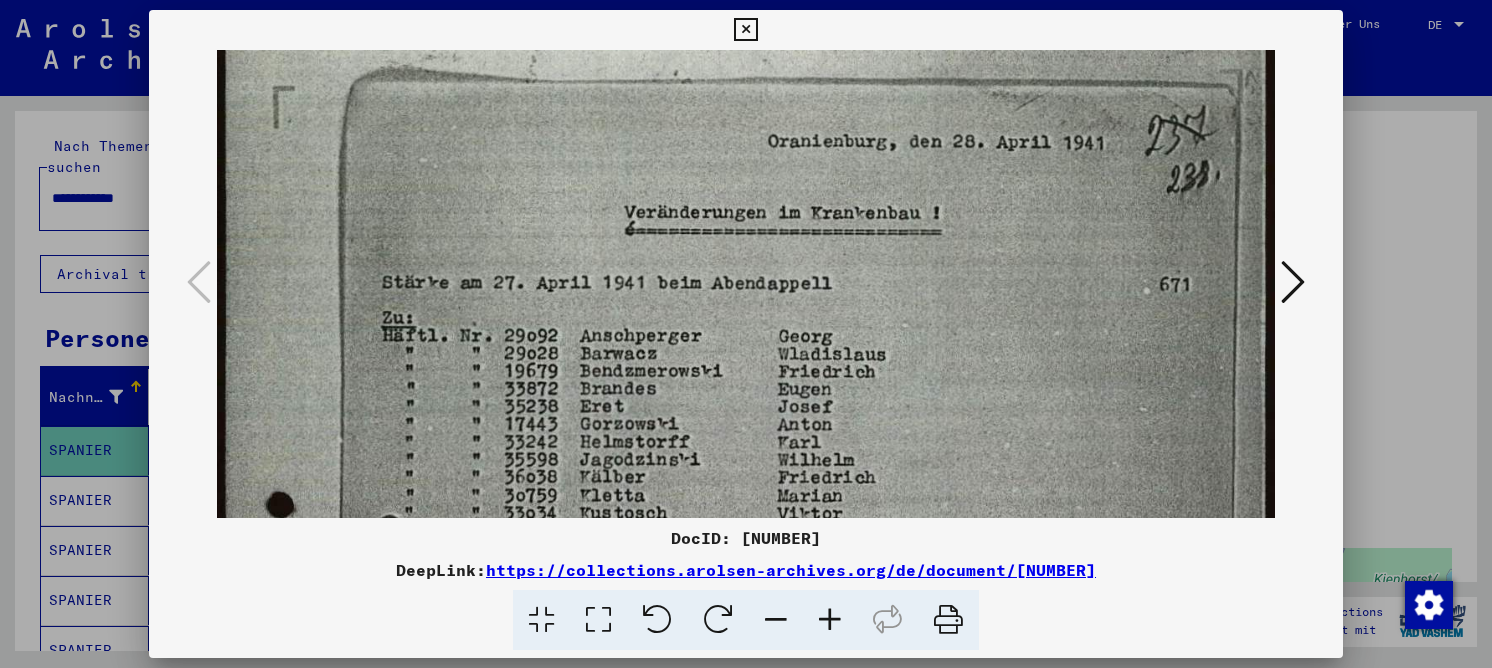 scroll, scrollTop: 71, scrollLeft: 0, axis: vertical 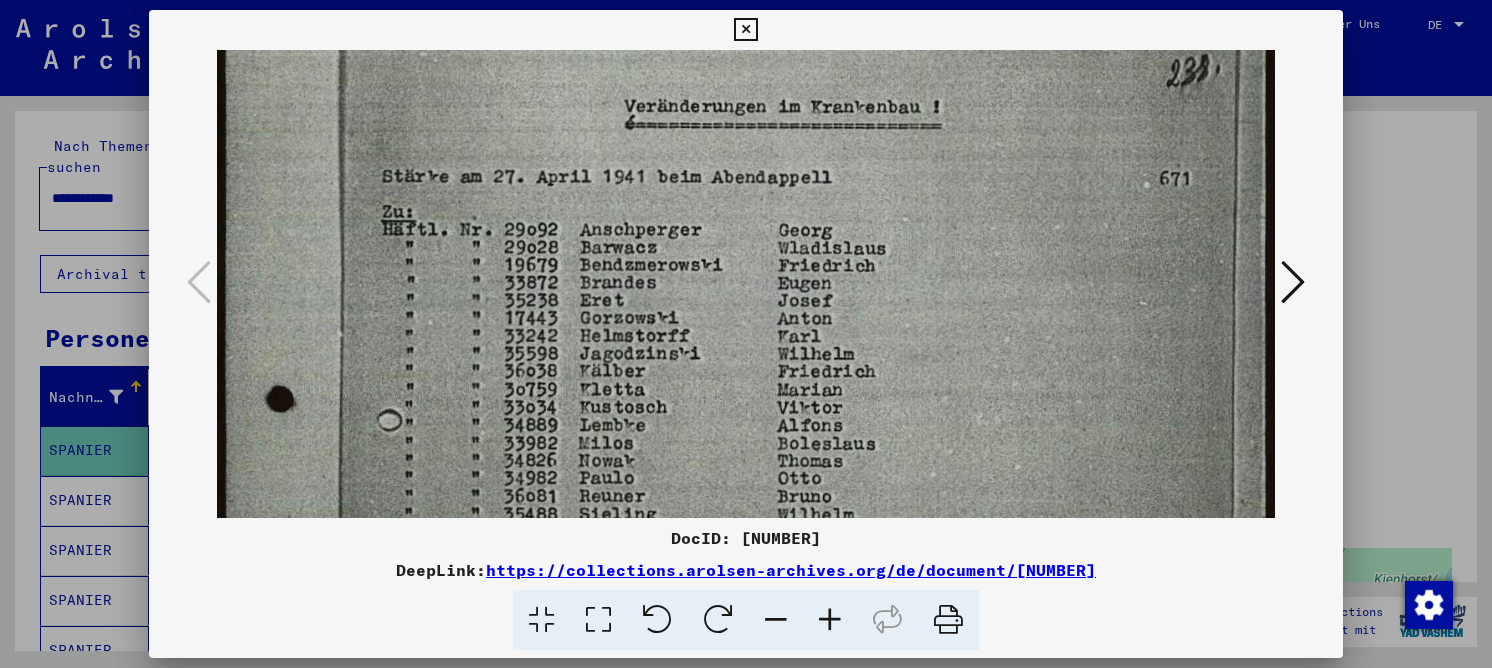 click at bounding box center (746, 594) 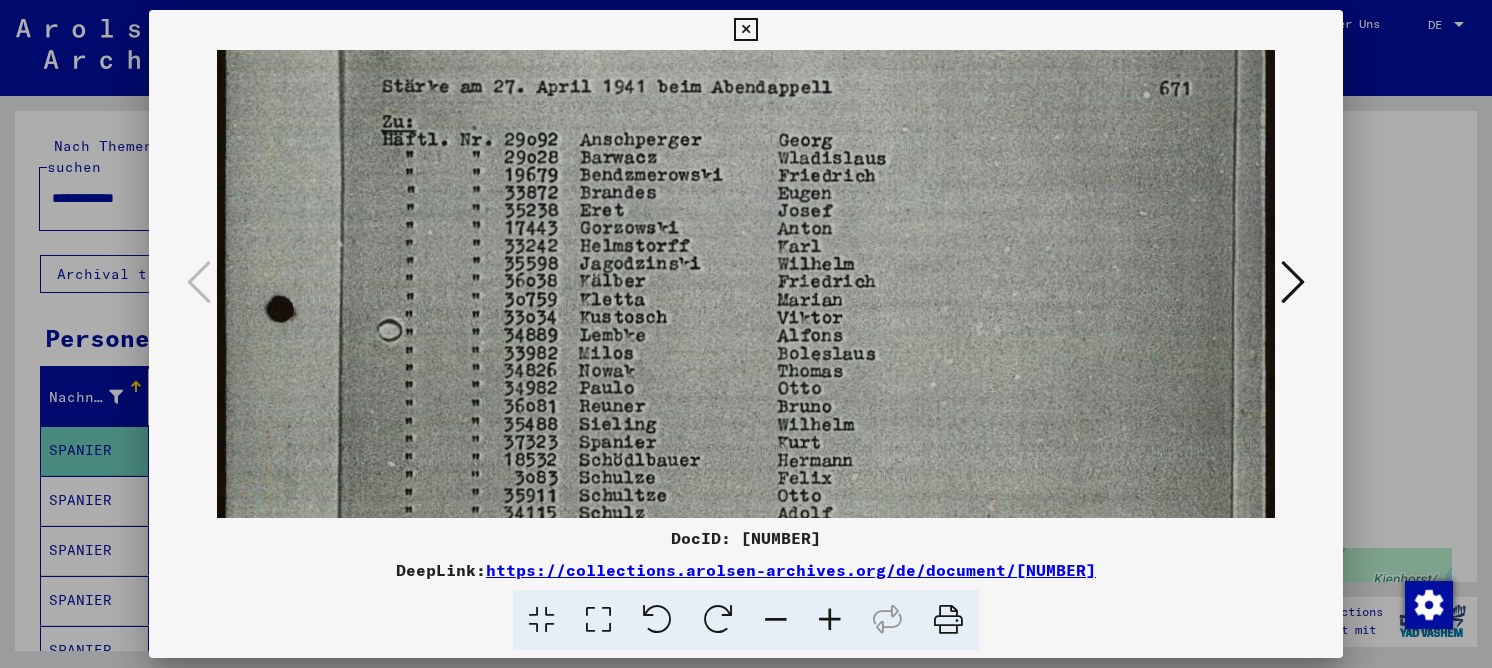 scroll, scrollTop: 350, scrollLeft: 0, axis: vertical 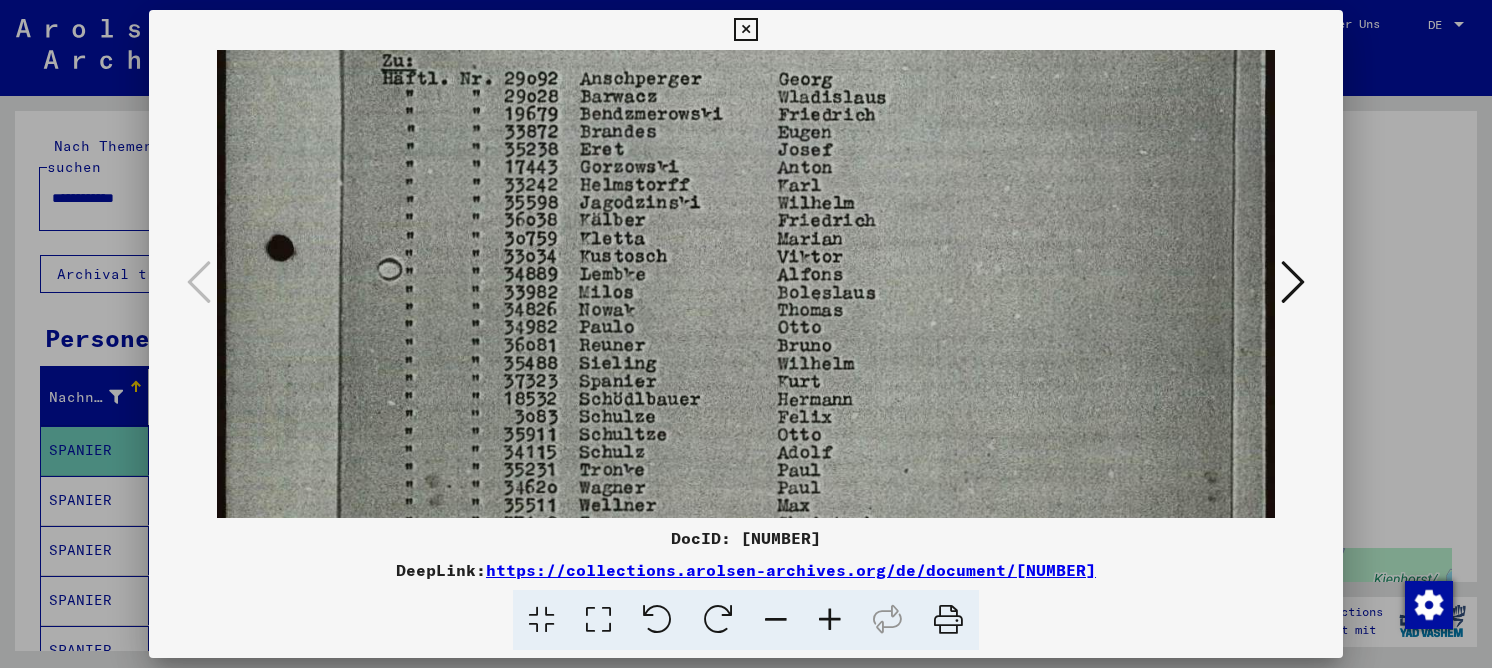 drag, startPoint x: 904, startPoint y: 173, endPoint x: 916, endPoint y: 137, distance: 37.94733 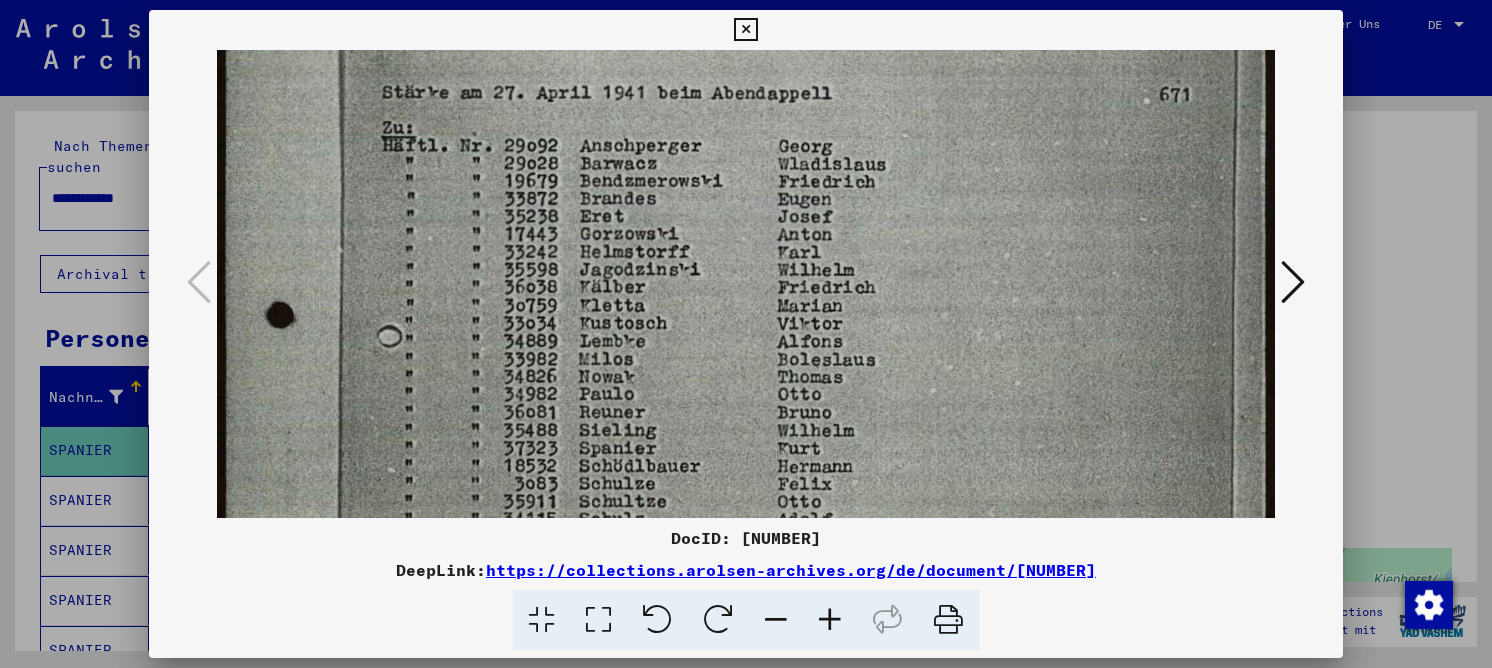scroll, scrollTop: 280, scrollLeft: 0, axis: vertical 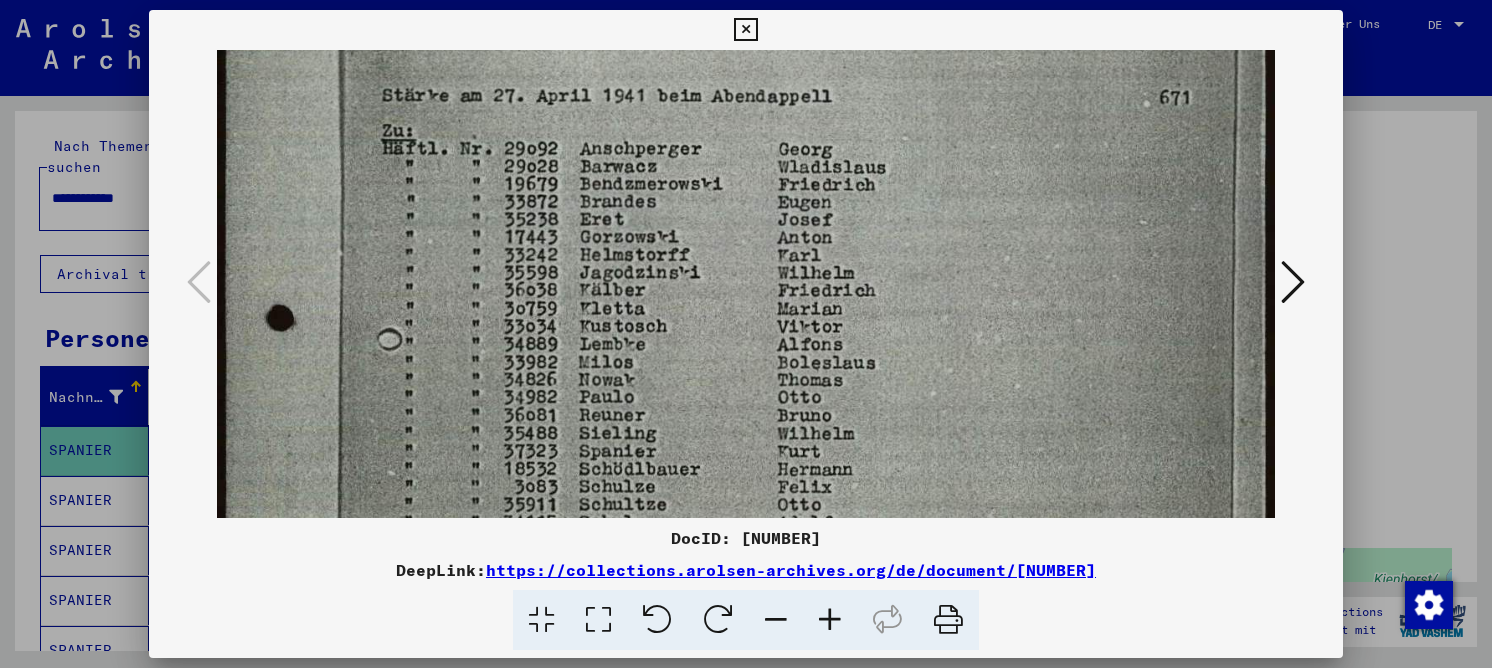 drag, startPoint x: 744, startPoint y: 312, endPoint x: 733, endPoint y: 327, distance: 18.601076 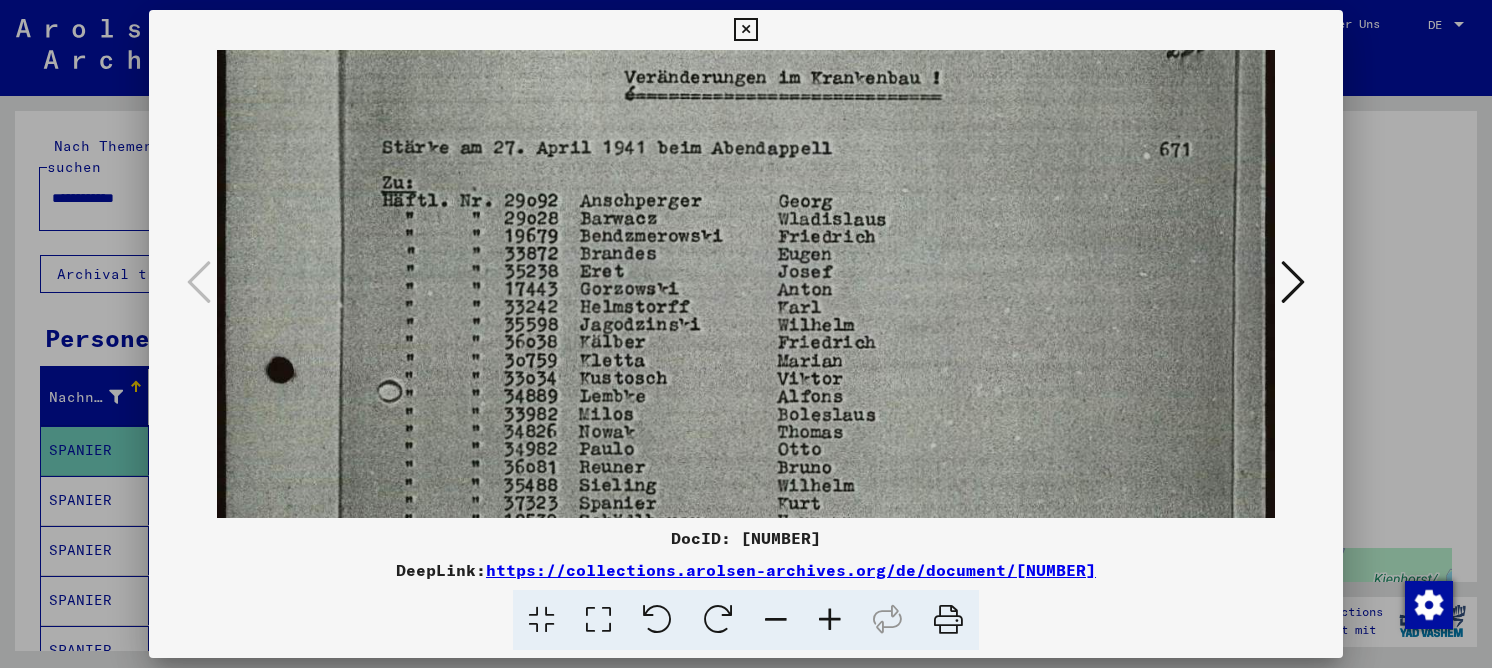 scroll, scrollTop: 217, scrollLeft: 0, axis: vertical 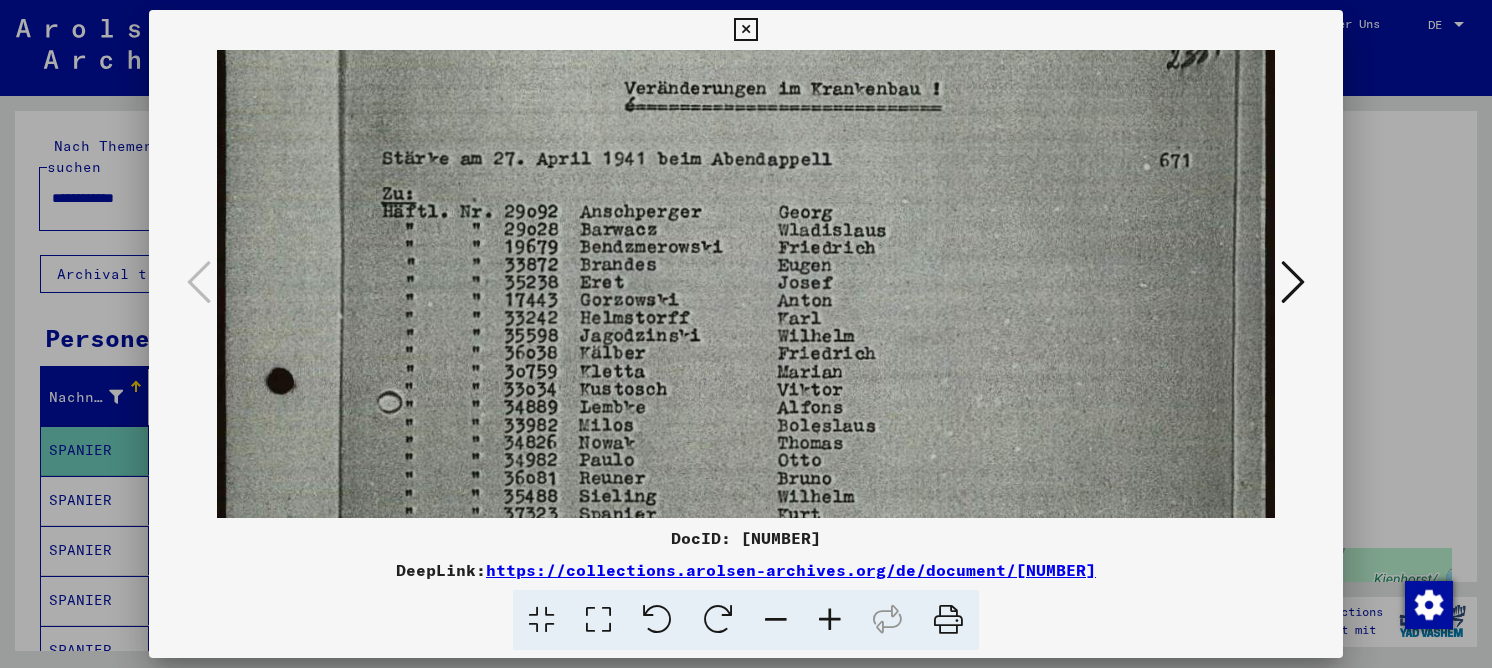 drag, startPoint x: 1069, startPoint y: 243, endPoint x: 1085, endPoint y: 277, distance: 37.576588 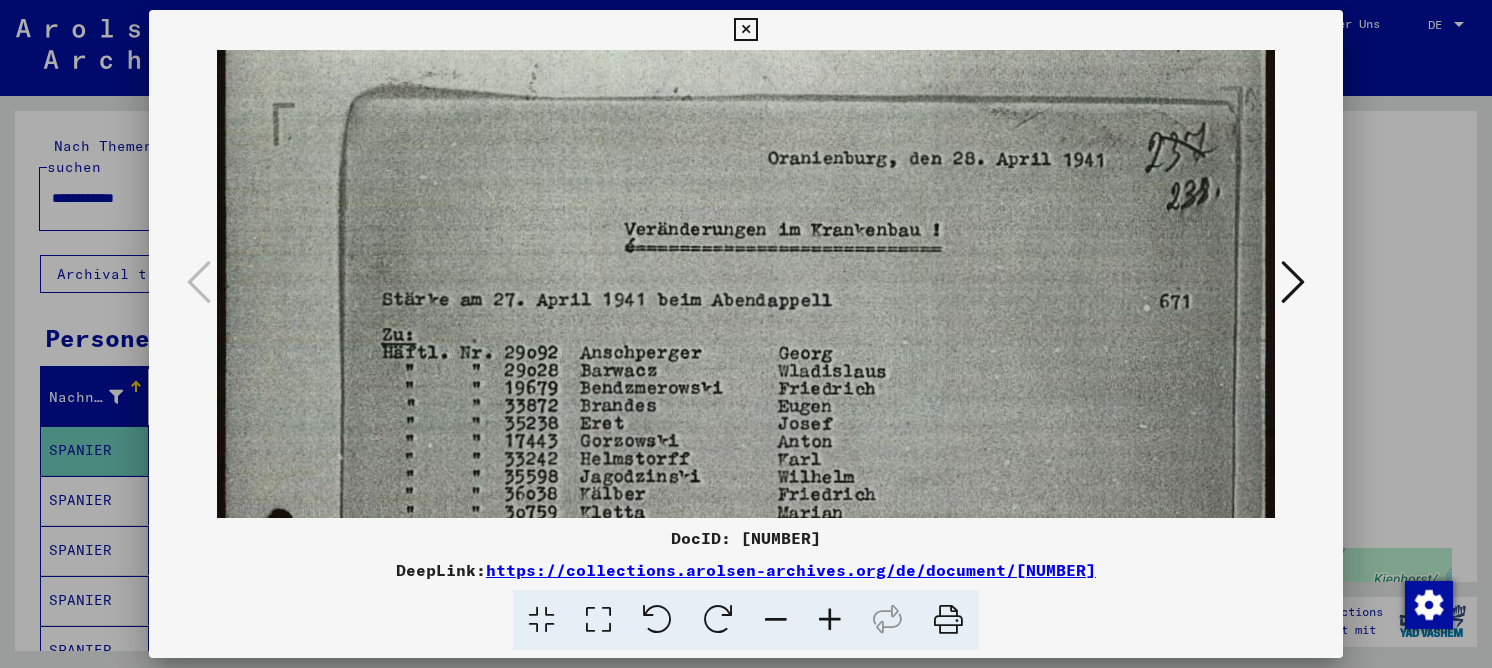 scroll, scrollTop: 64, scrollLeft: 0, axis: vertical 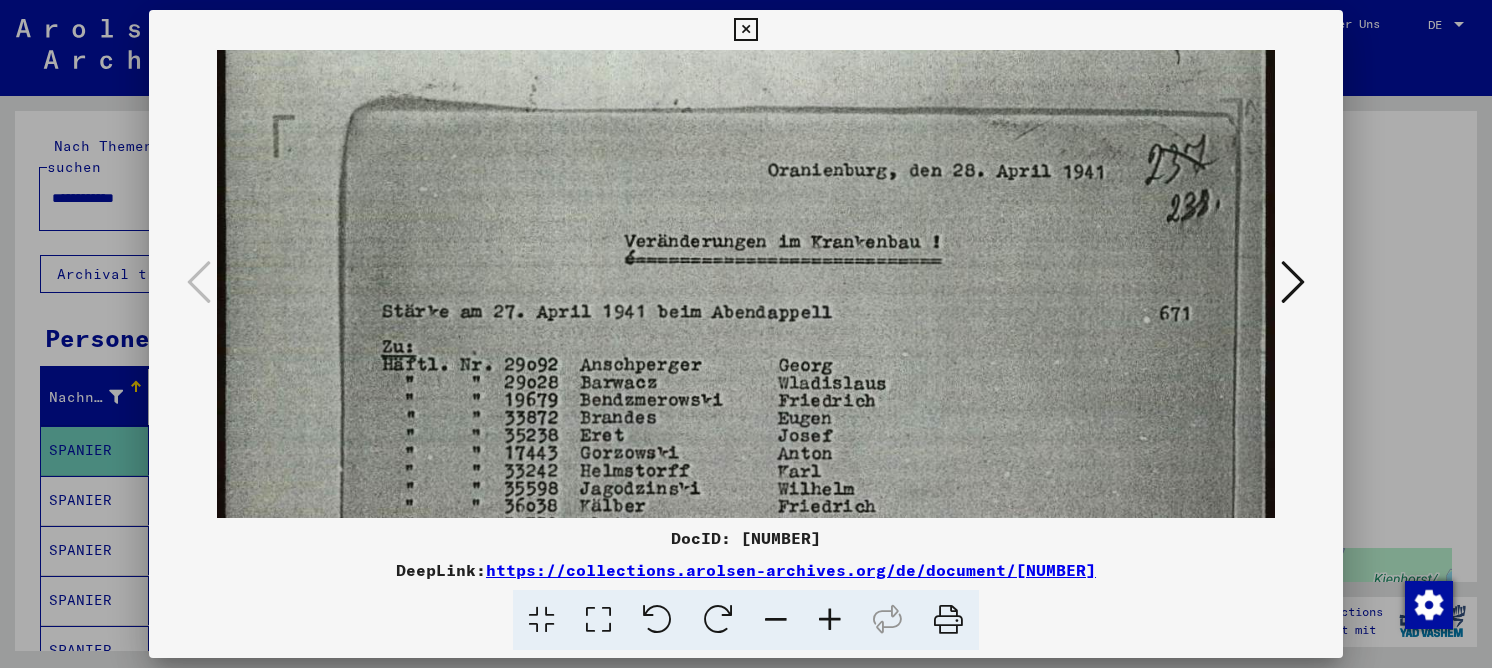 drag, startPoint x: 805, startPoint y: 226, endPoint x: 822, endPoint y: 376, distance: 150.96027 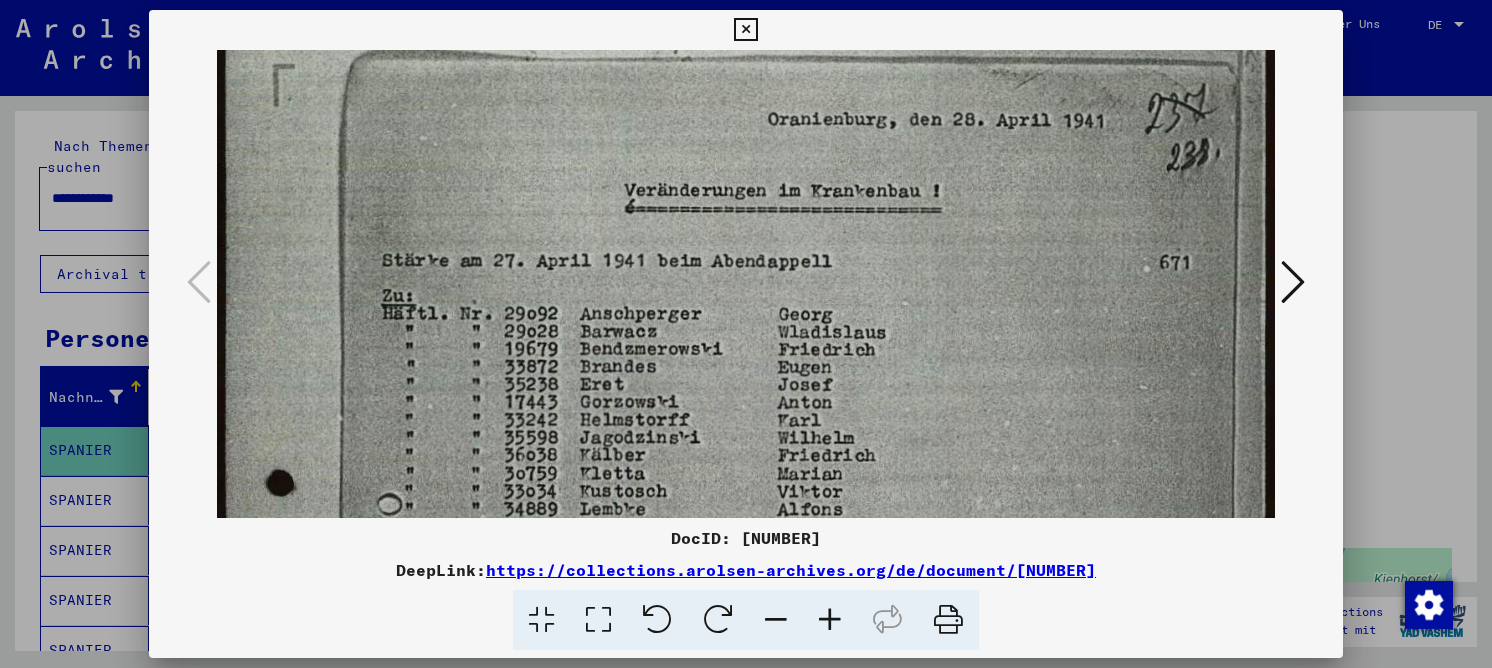 drag, startPoint x: 781, startPoint y: 297, endPoint x: 798, endPoint y: 223, distance: 75.9276 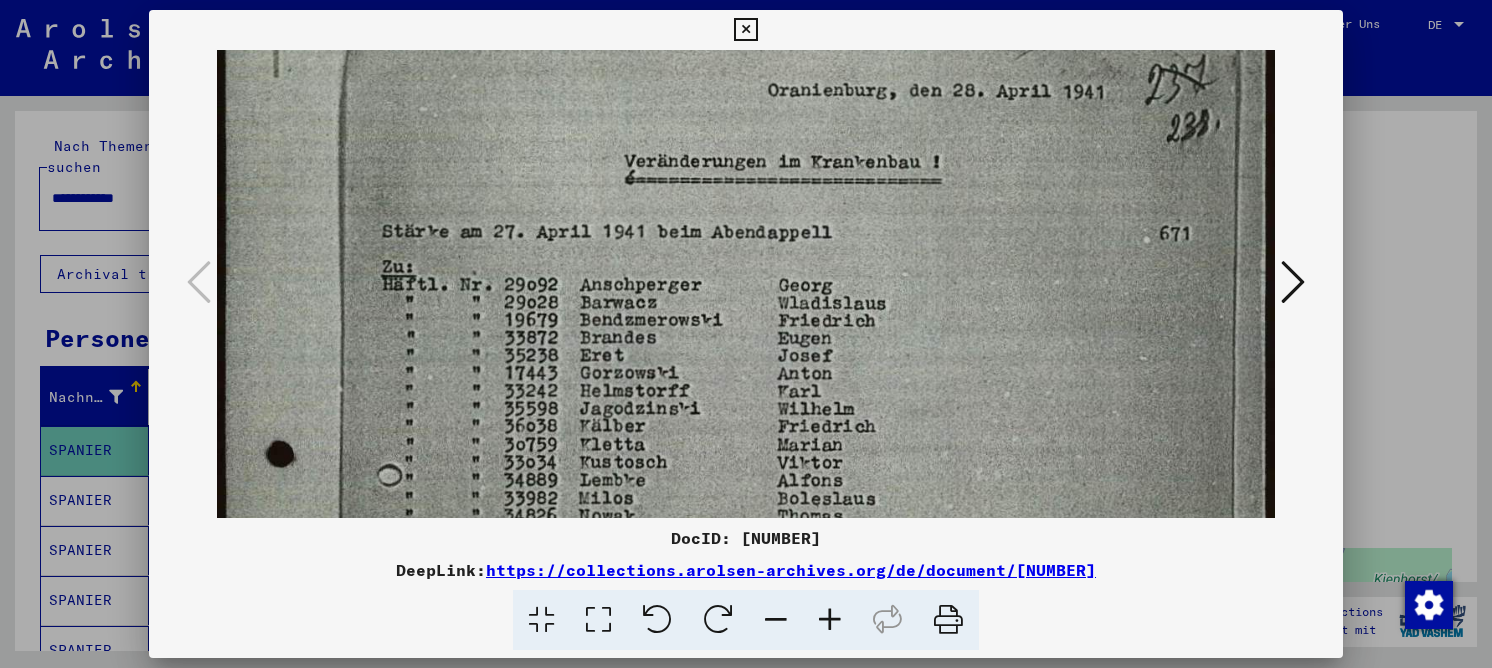 click at bounding box center (746, 649) 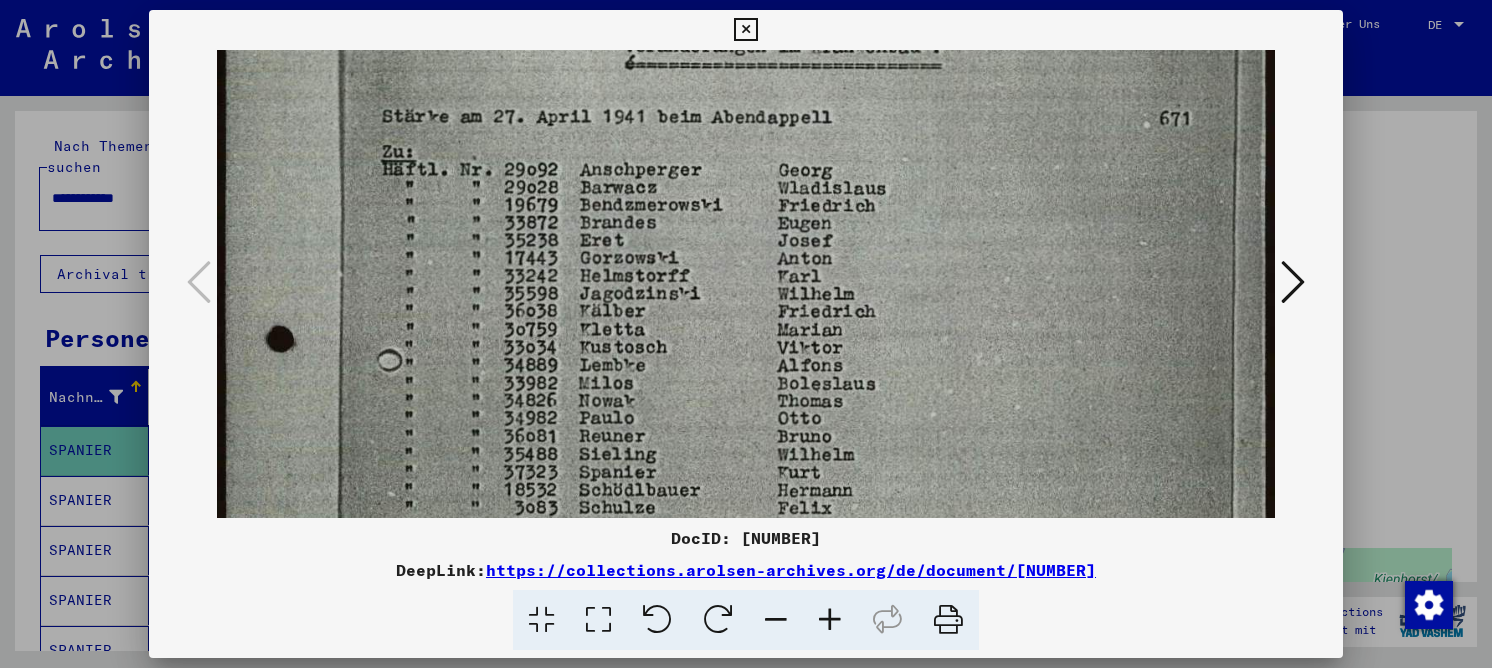 drag, startPoint x: 609, startPoint y: 324, endPoint x: 634, endPoint y: 191, distance: 135.32922 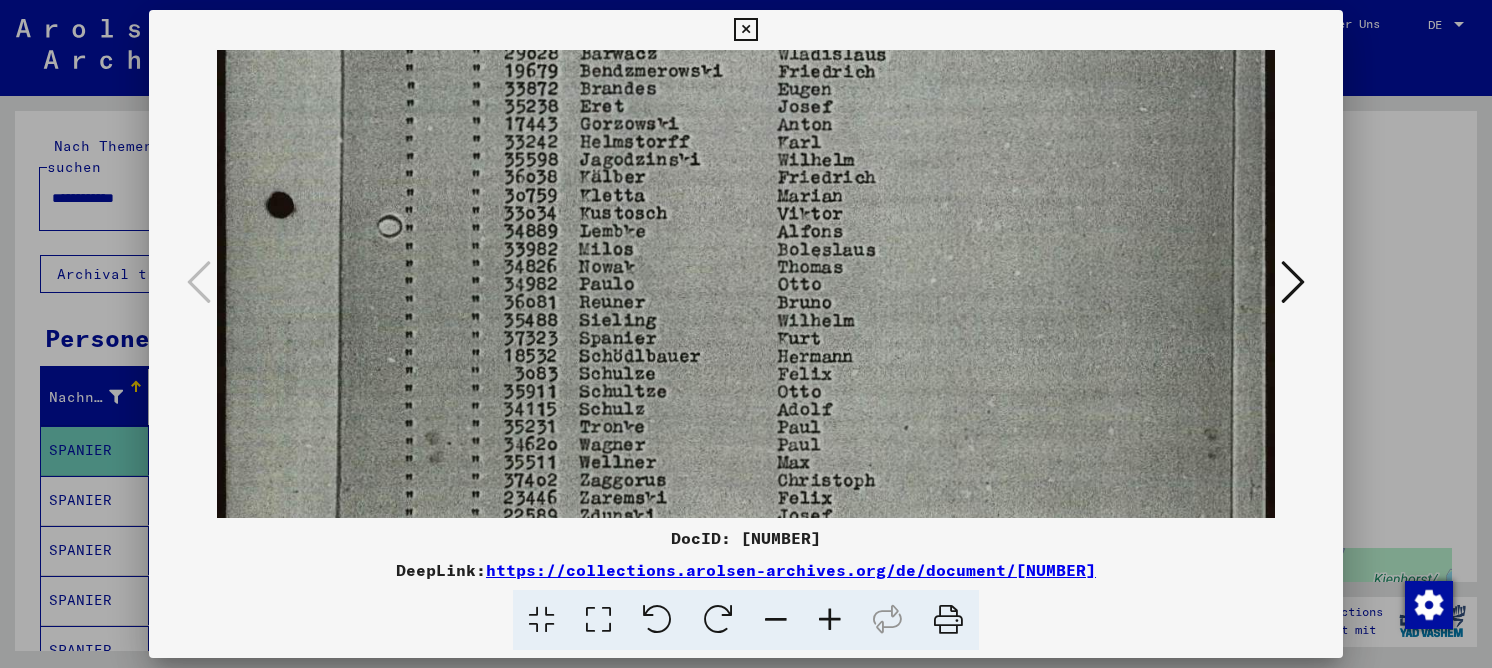 scroll, scrollTop: 411, scrollLeft: 0, axis: vertical 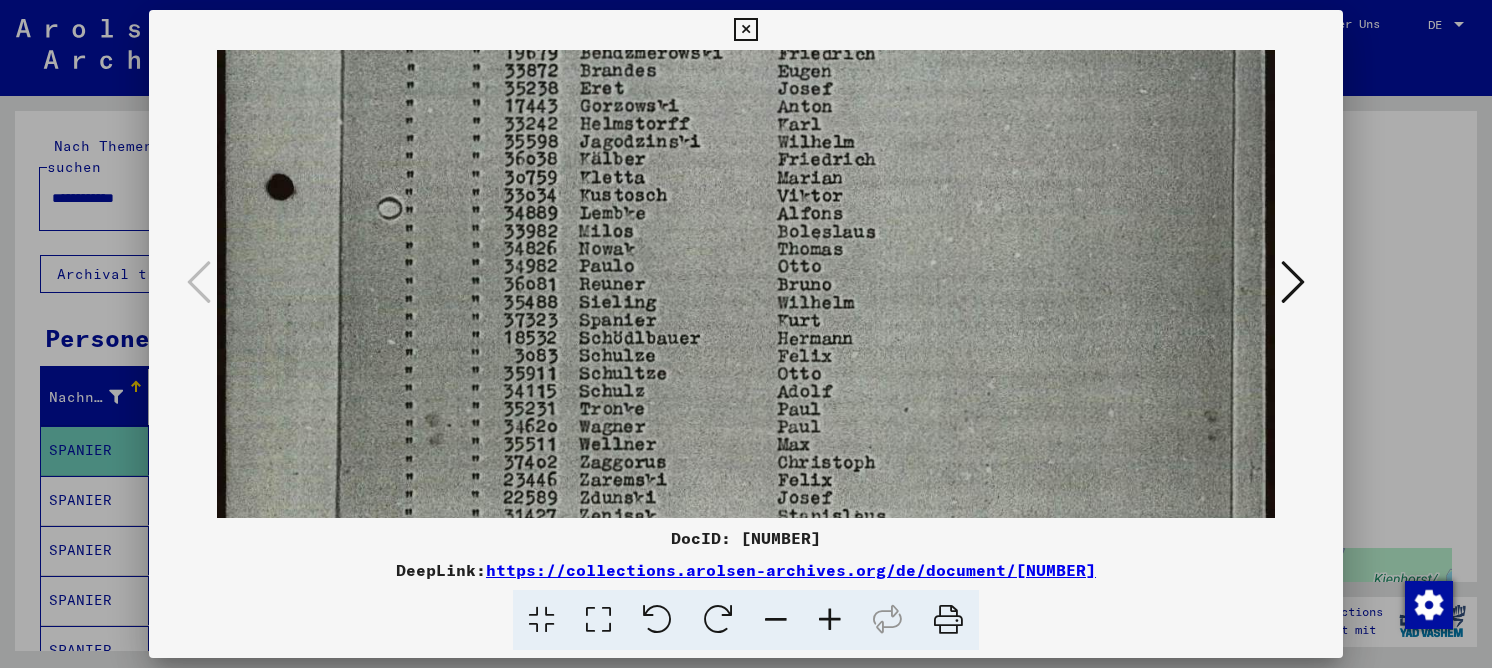 drag, startPoint x: 666, startPoint y: 306, endPoint x: 669, endPoint y: 160, distance: 146.03082 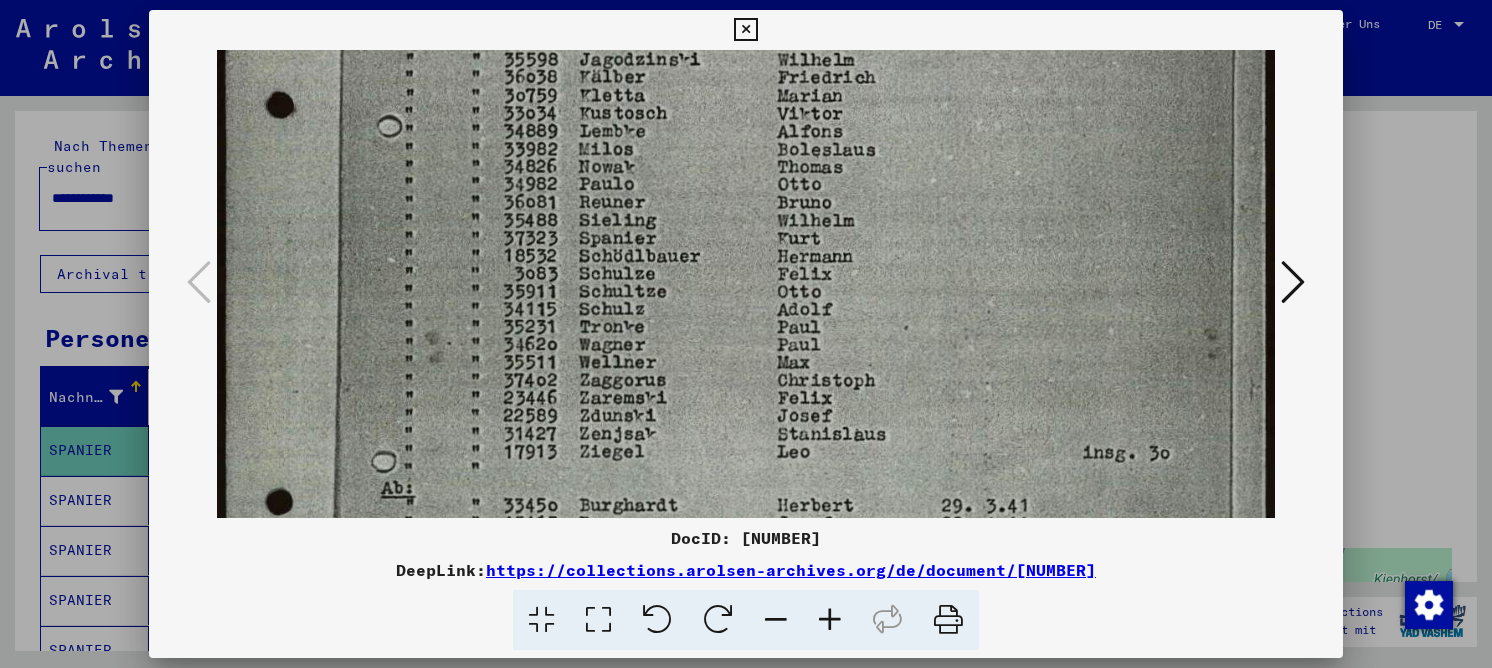 scroll, scrollTop: 496, scrollLeft: 0, axis: vertical 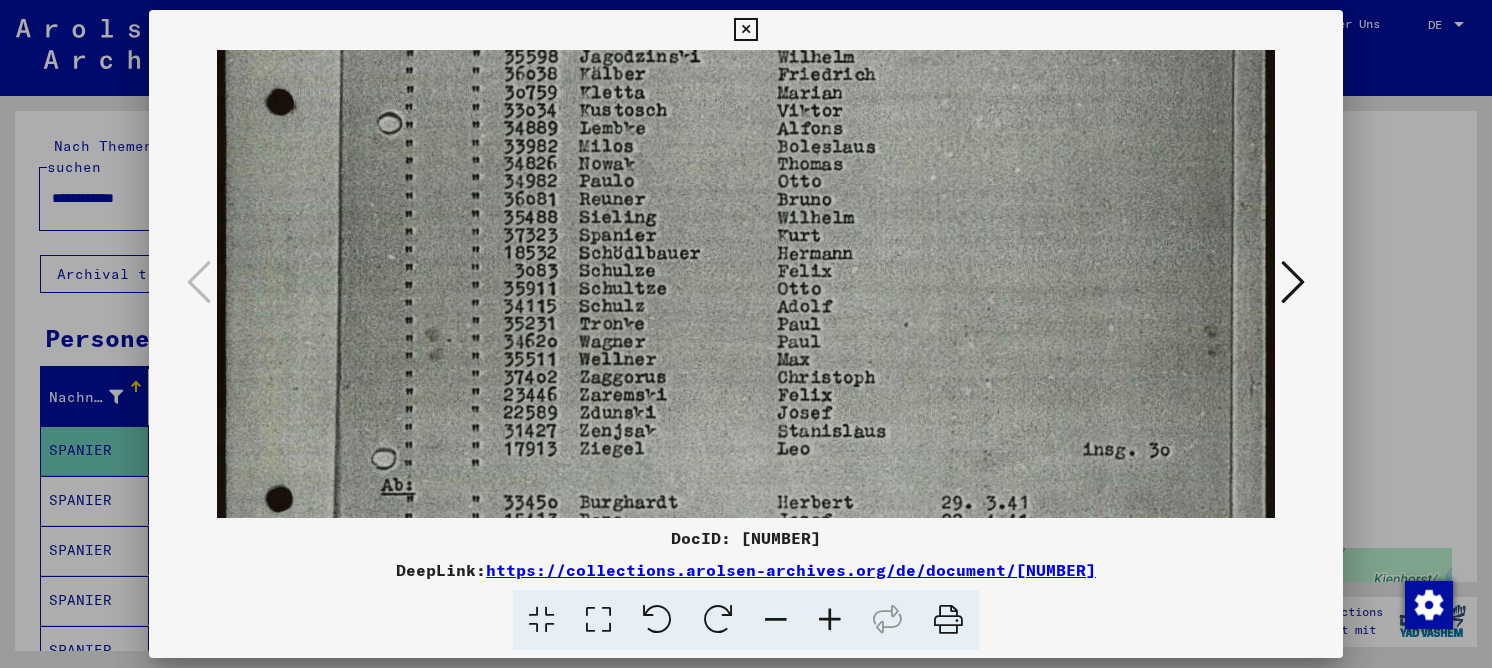 drag, startPoint x: 603, startPoint y: 325, endPoint x: 613, endPoint y: 240, distance: 85.58621 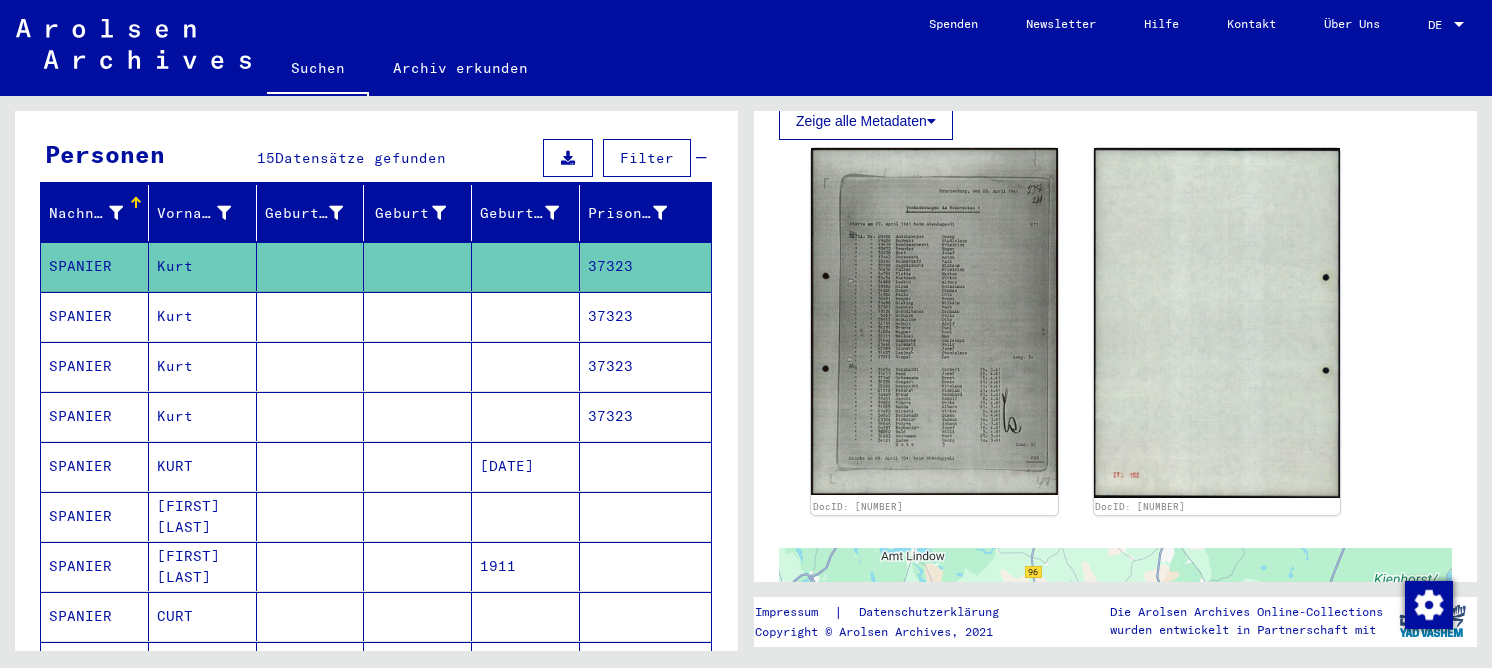scroll, scrollTop: 200, scrollLeft: 0, axis: vertical 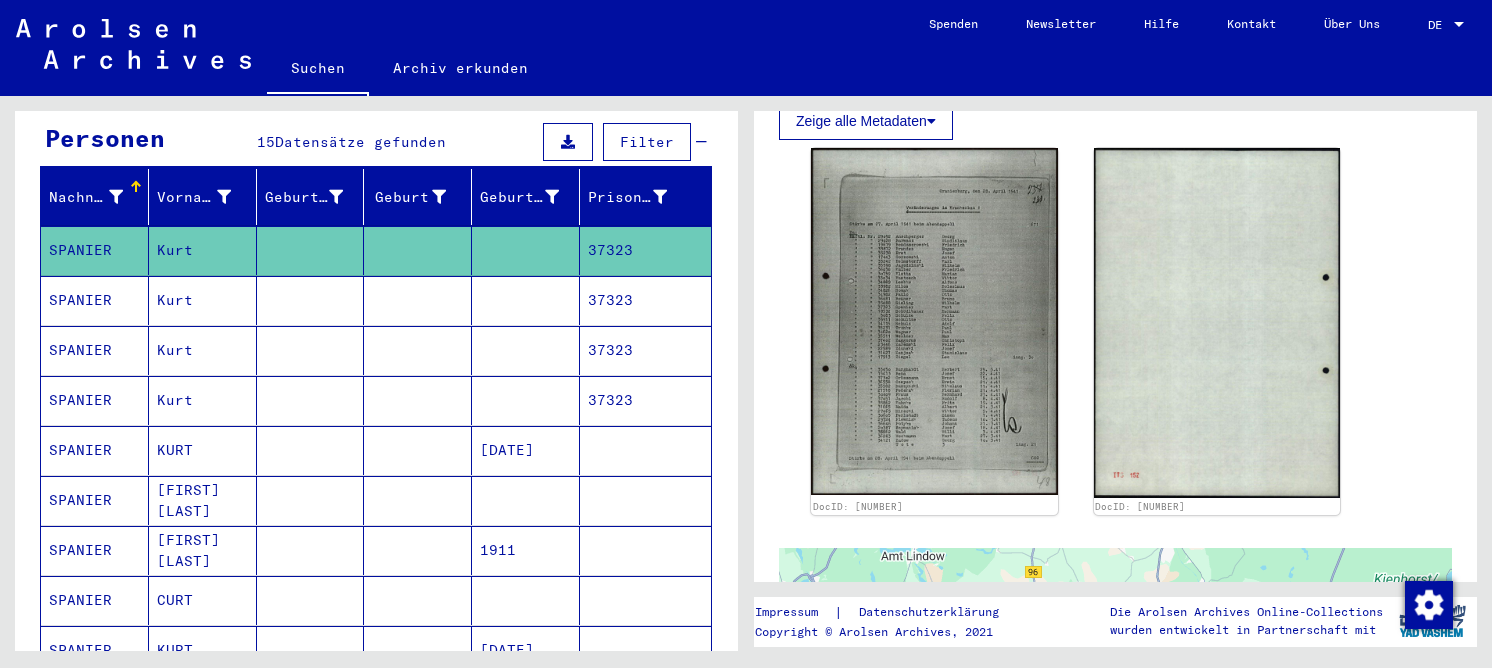 click at bounding box center (418, 550) 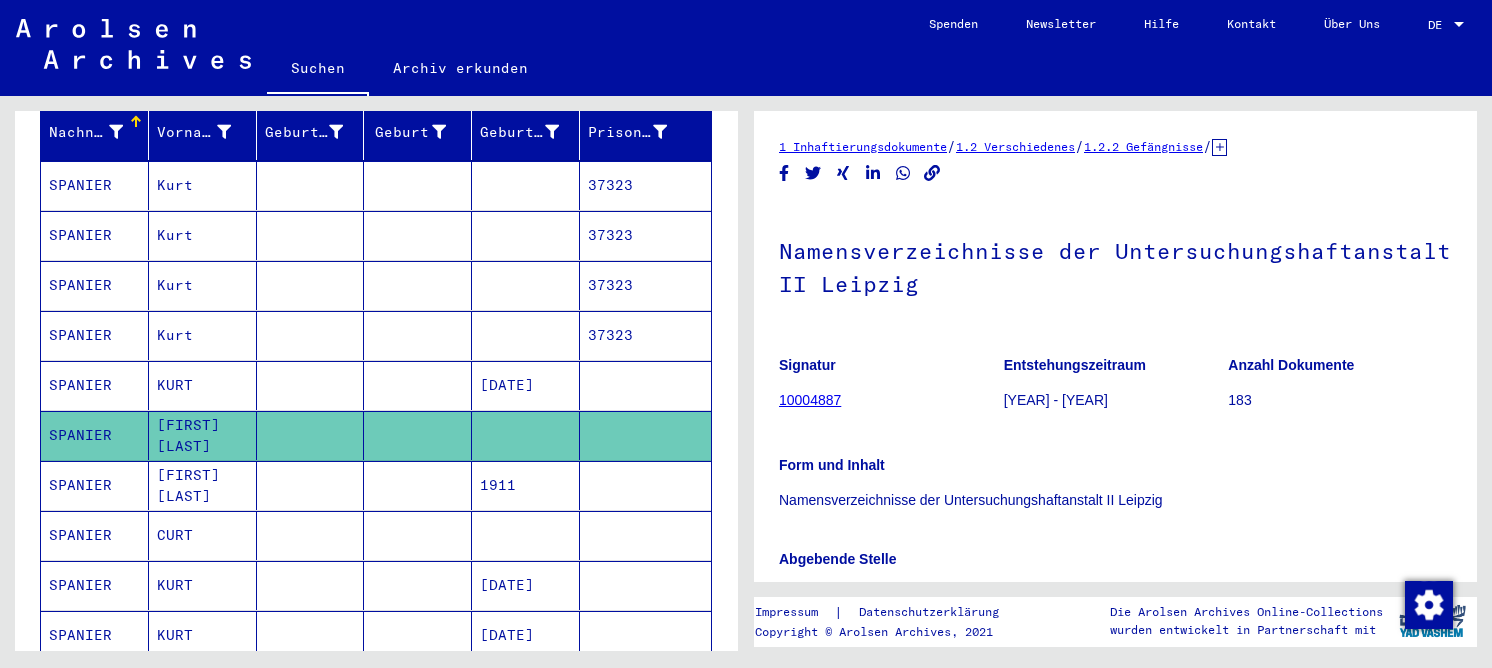scroll, scrollTop: 300, scrollLeft: 0, axis: vertical 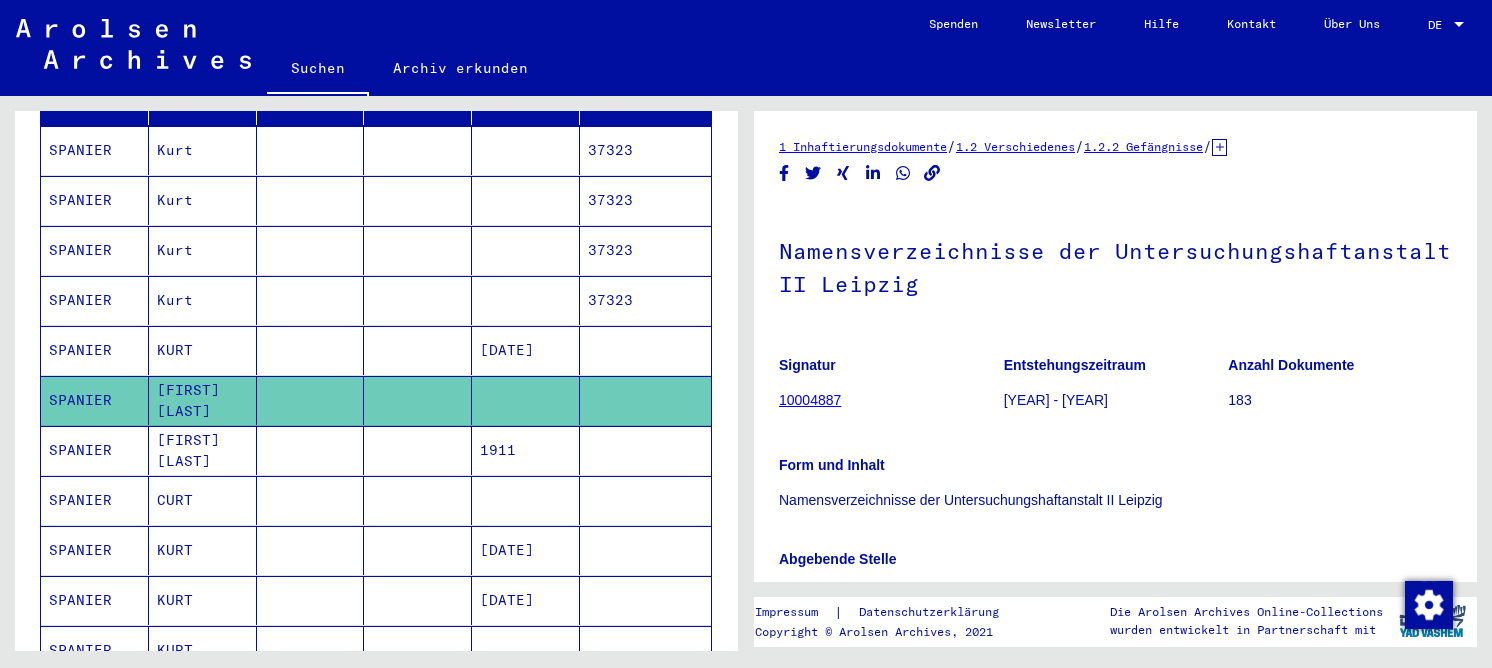 click at bounding box center [418, 500] 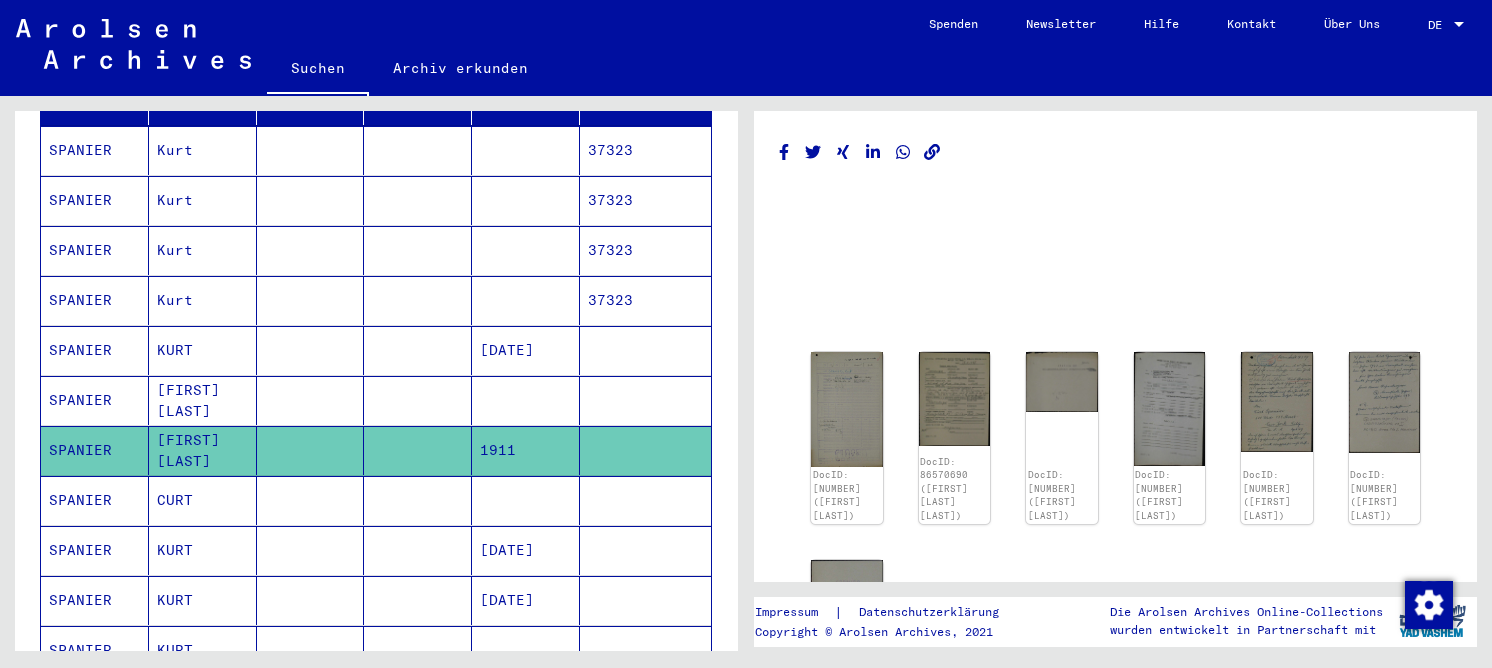 click at bounding box center (418, 550) 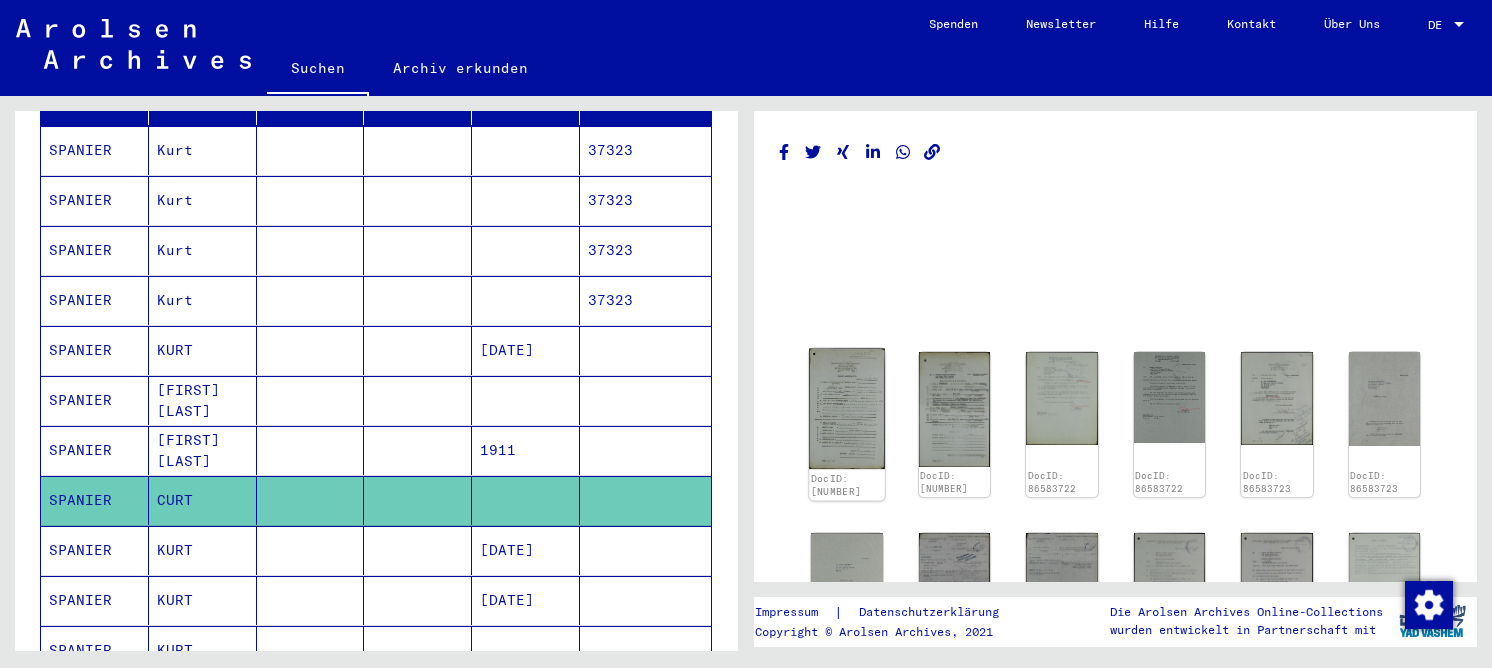 click 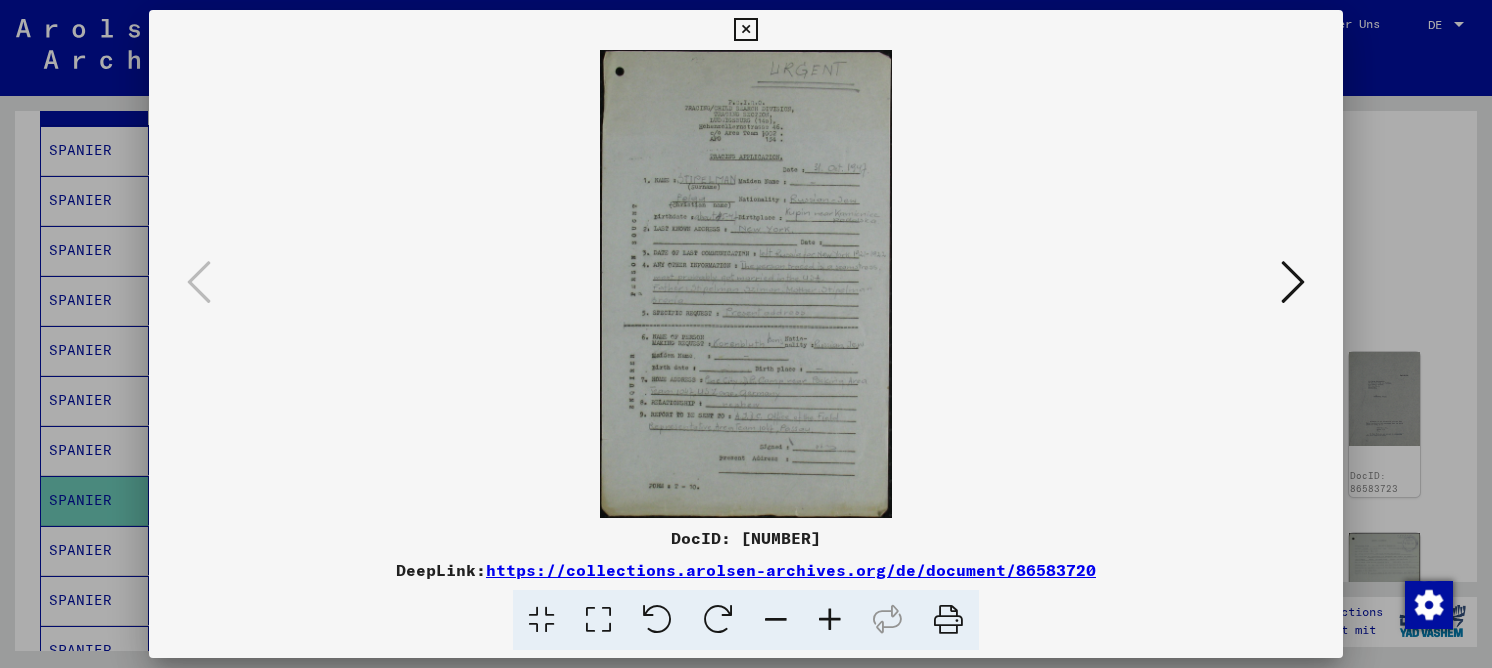 click at bounding box center (598, 620) 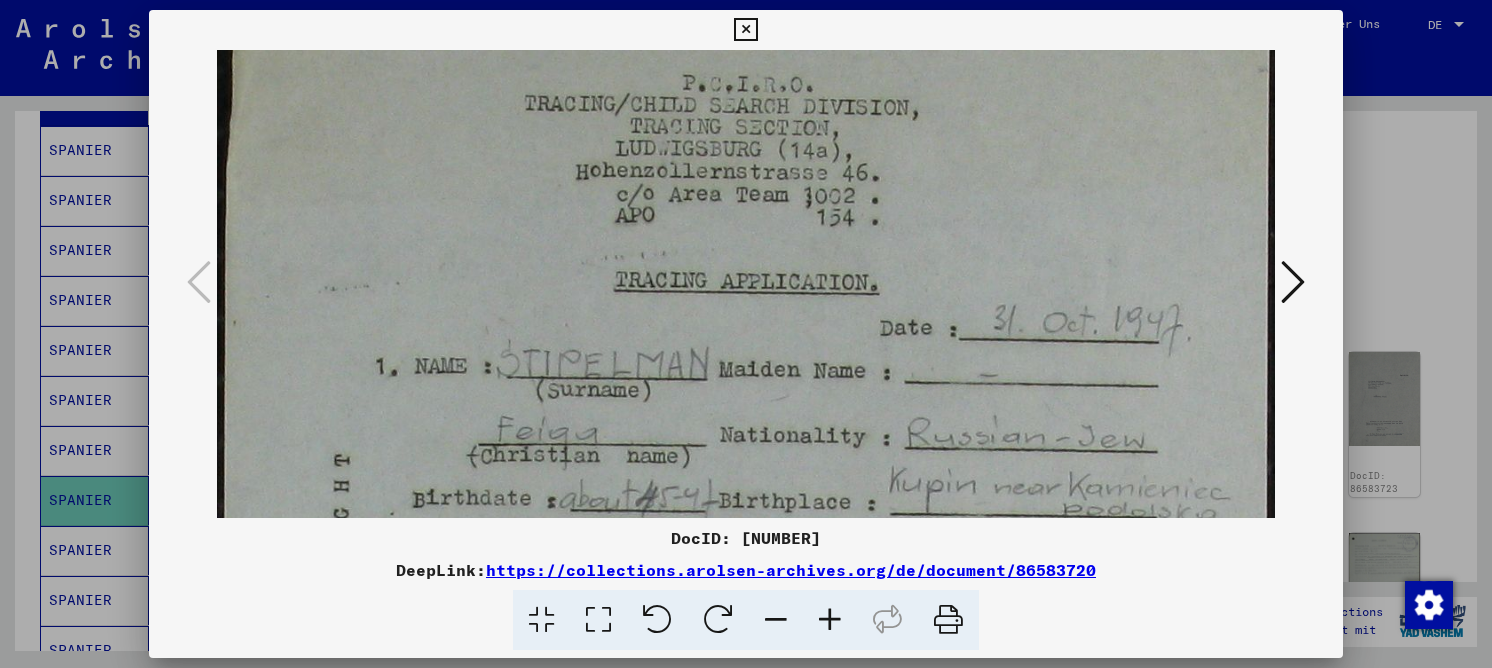 scroll, scrollTop: 285, scrollLeft: 0, axis: vertical 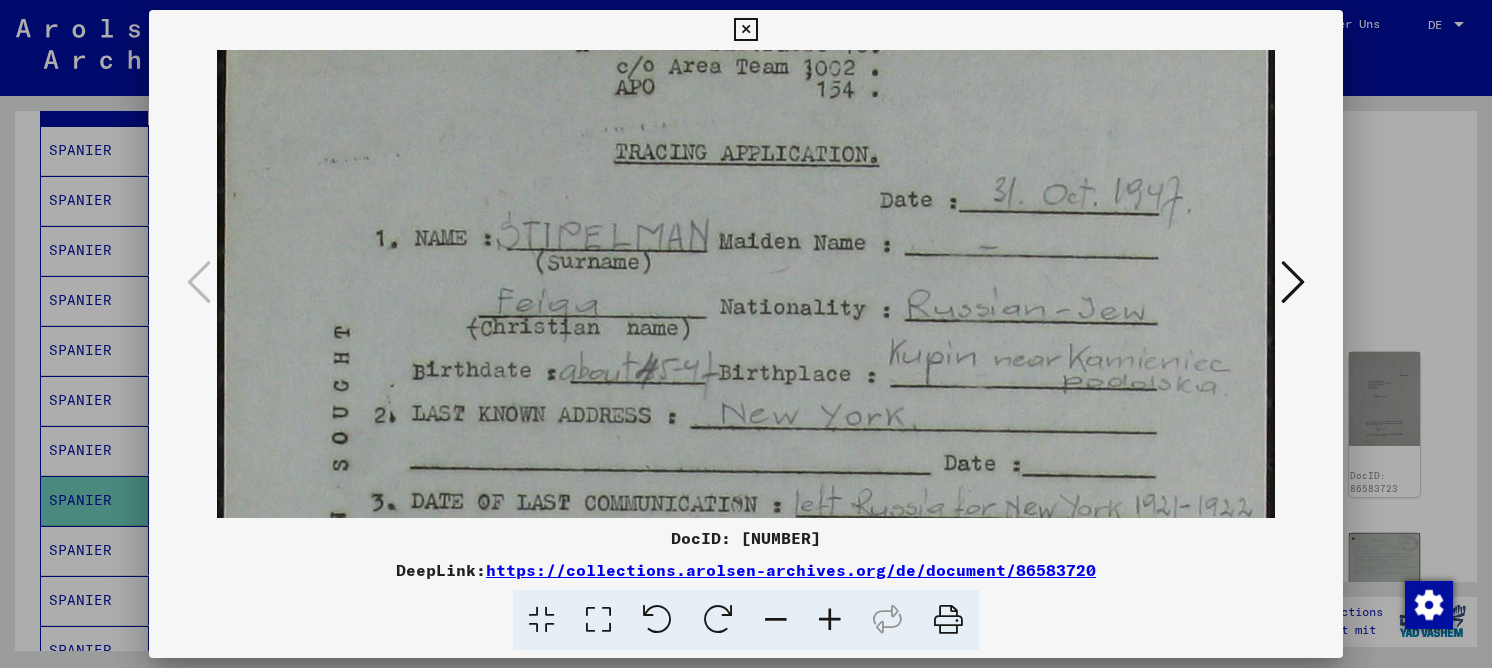 drag, startPoint x: 701, startPoint y: 358, endPoint x: 745, endPoint y: 125, distance: 237.11812 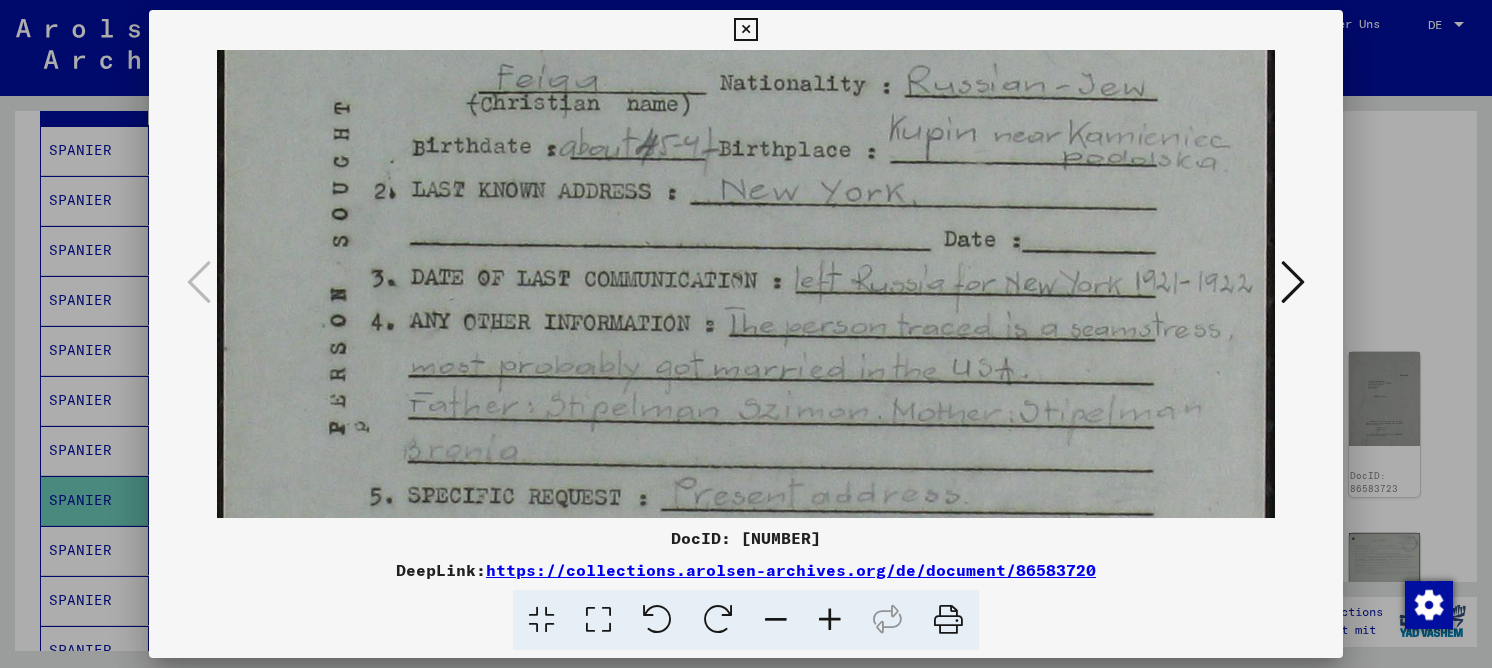 drag, startPoint x: 691, startPoint y: 231, endPoint x: 746, endPoint y: 84, distance: 156.95222 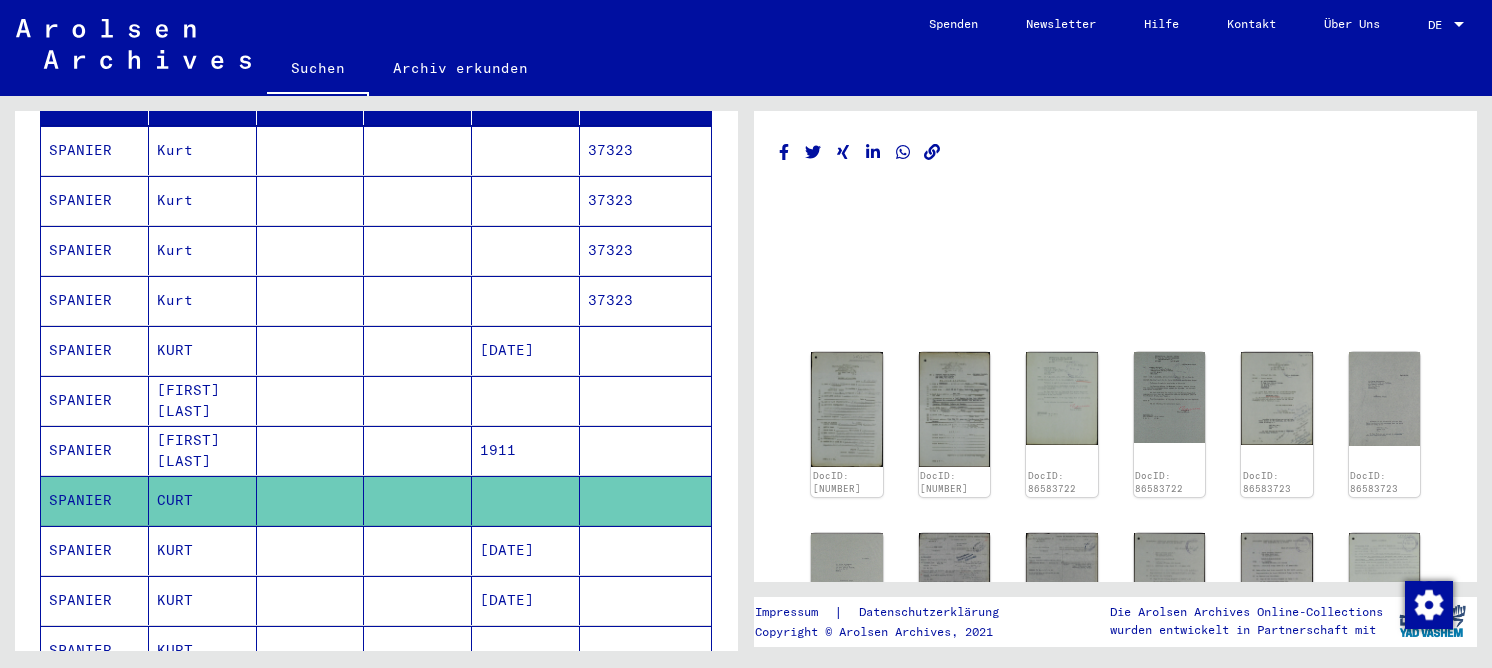 click at bounding box center [311, 600] 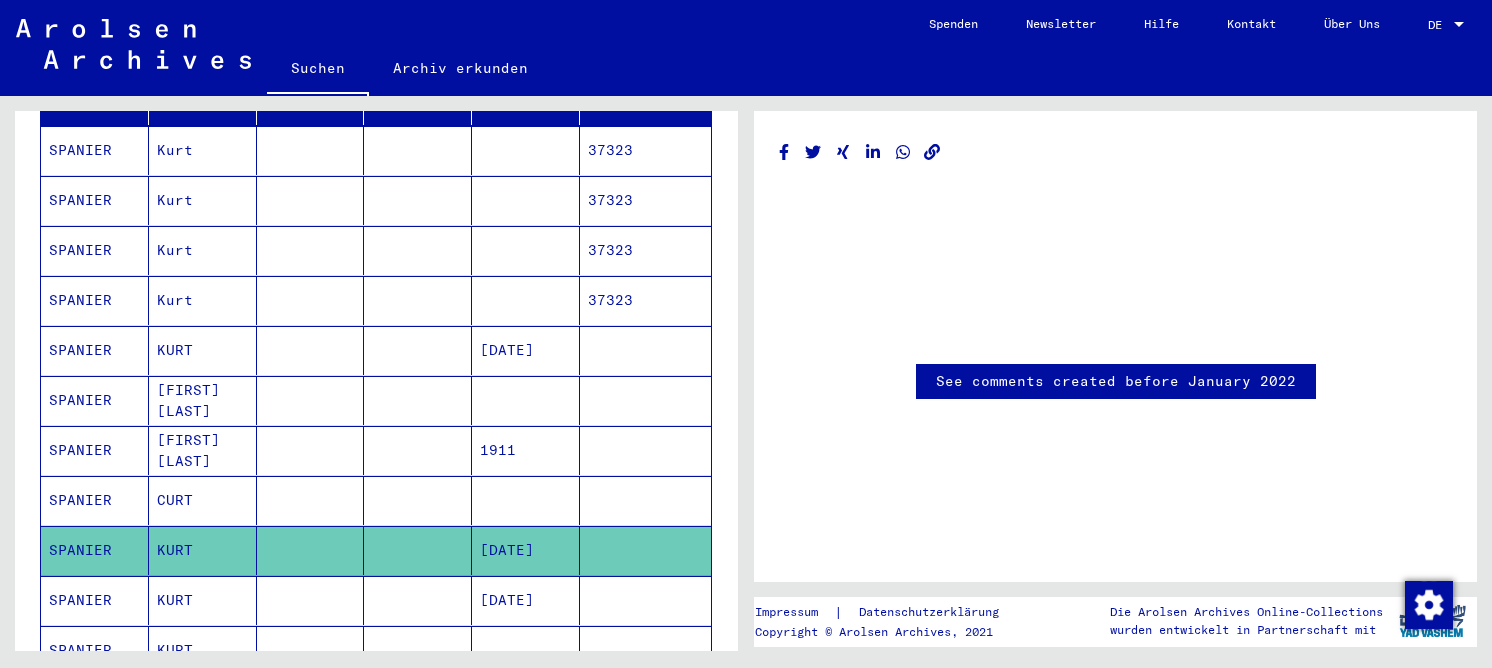 click at bounding box center (311, 650) 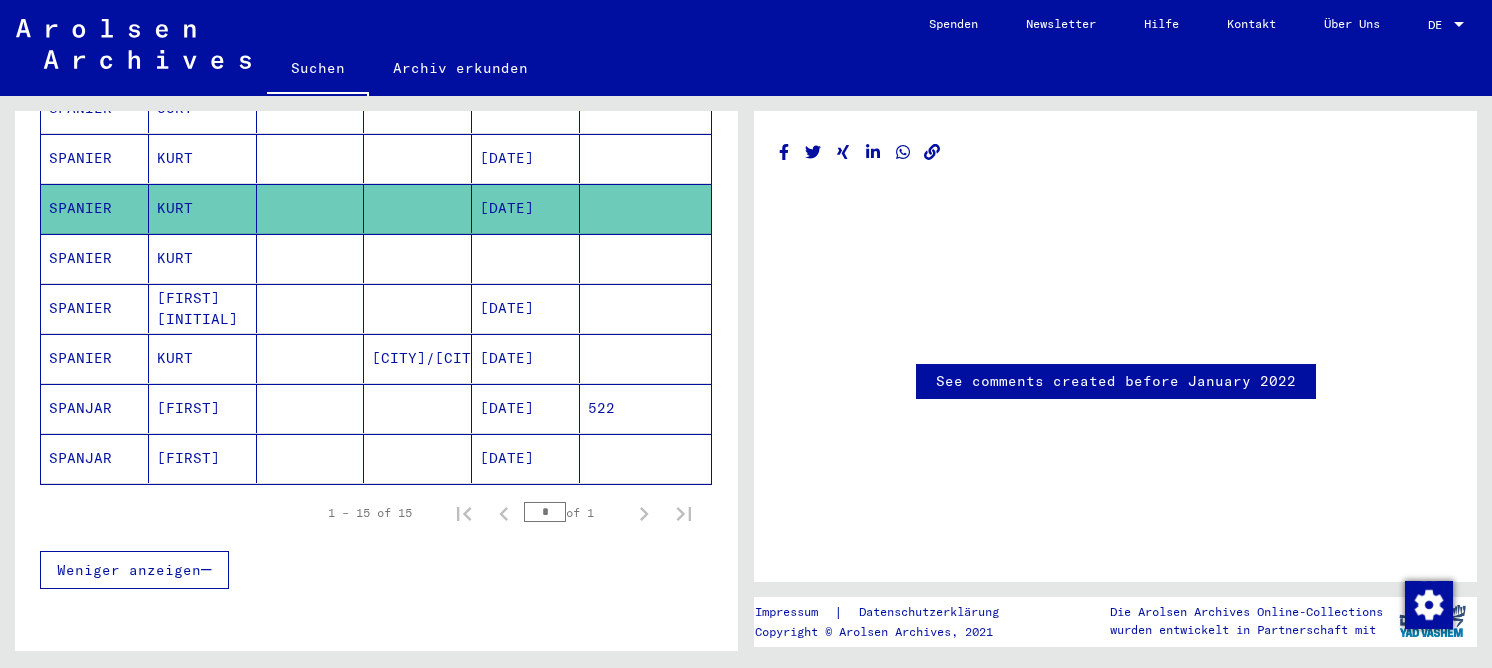scroll, scrollTop: 700, scrollLeft: 0, axis: vertical 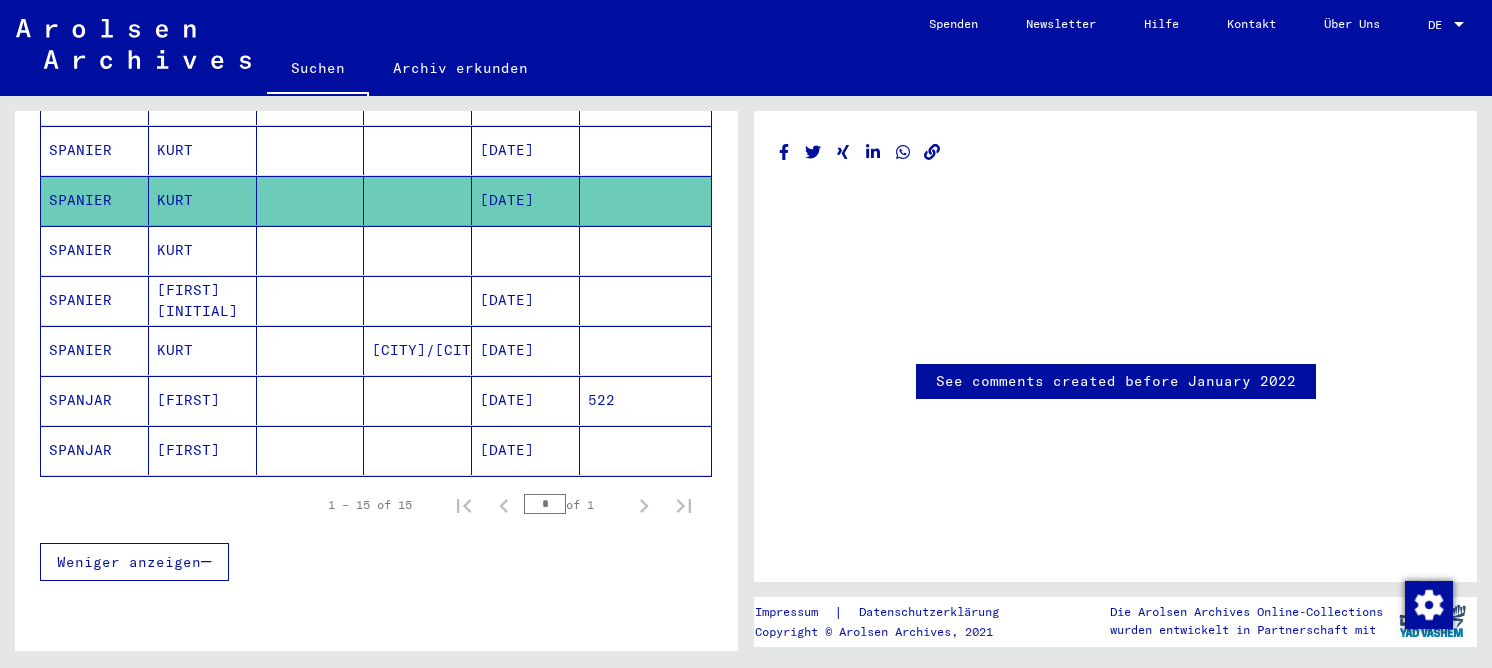 click at bounding box center (418, 300) 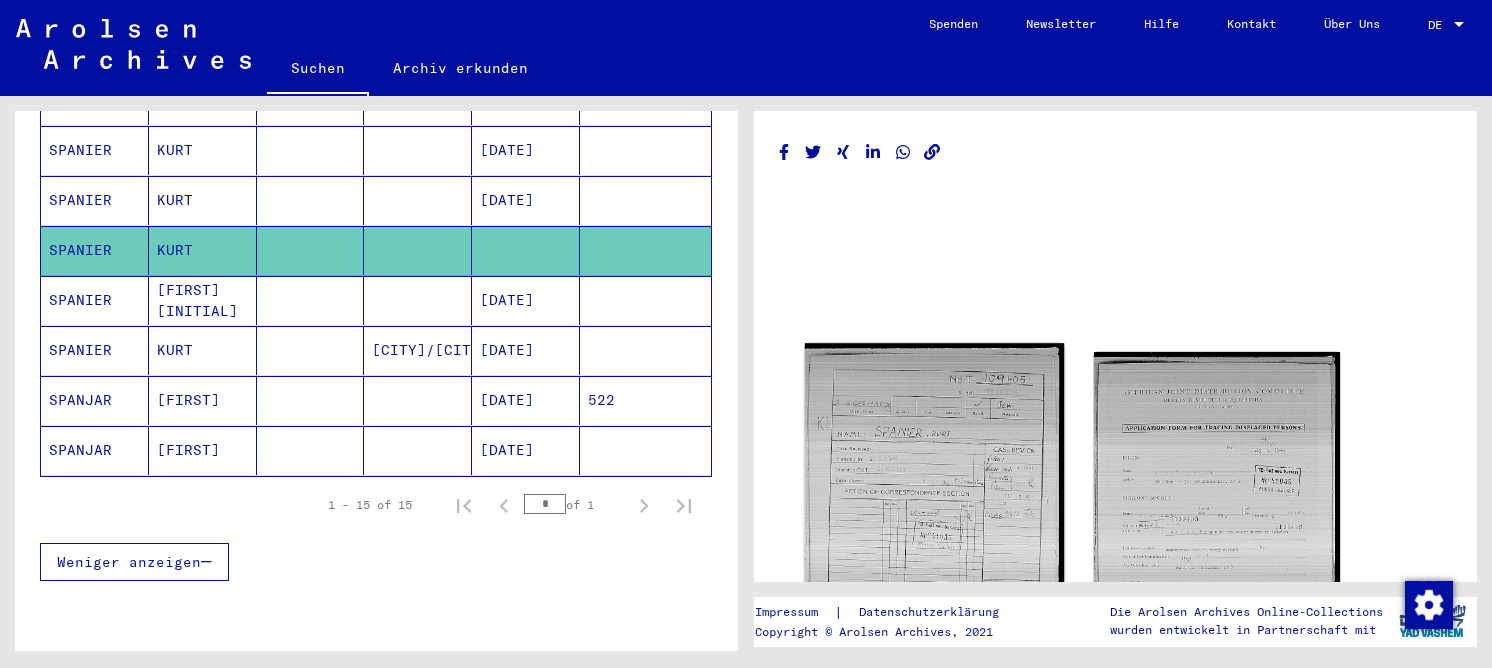 click 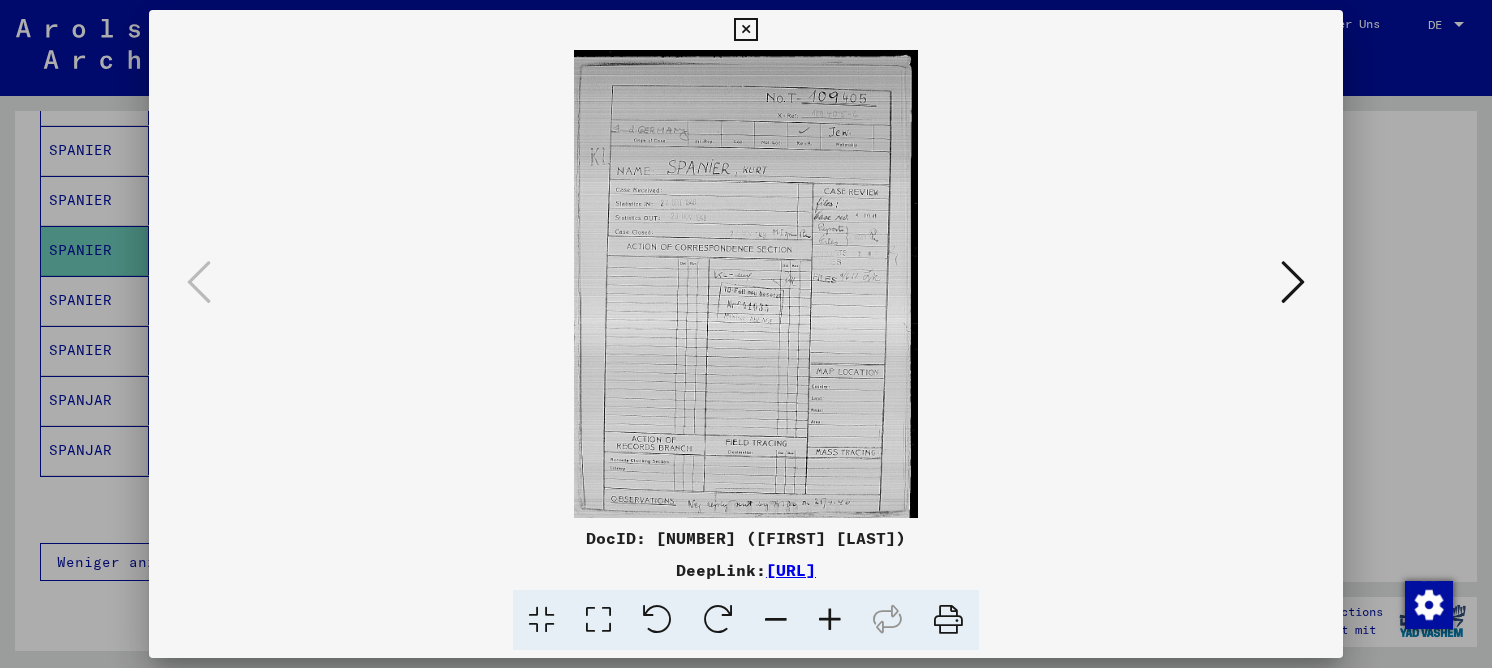 click at bounding box center [598, 620] 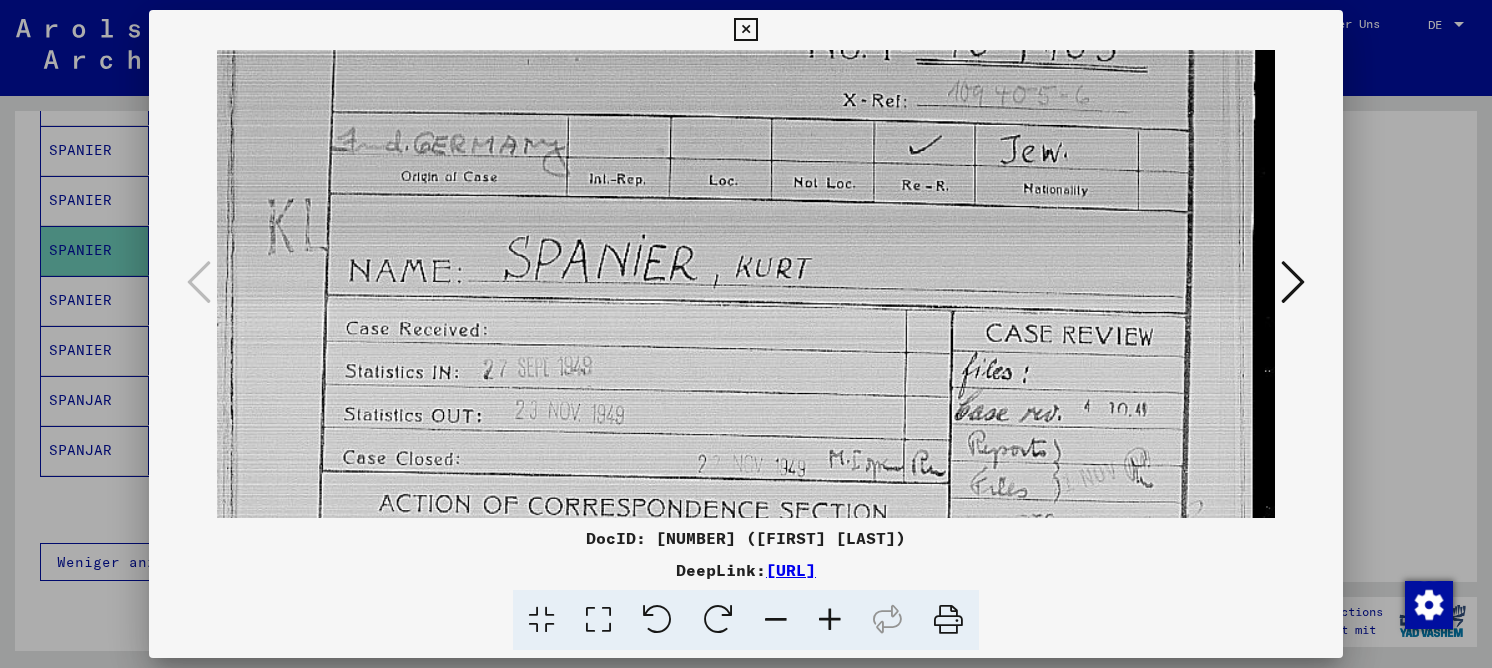 scroll, scrollTop: 162, scrollLeft: 0, axis: vertical 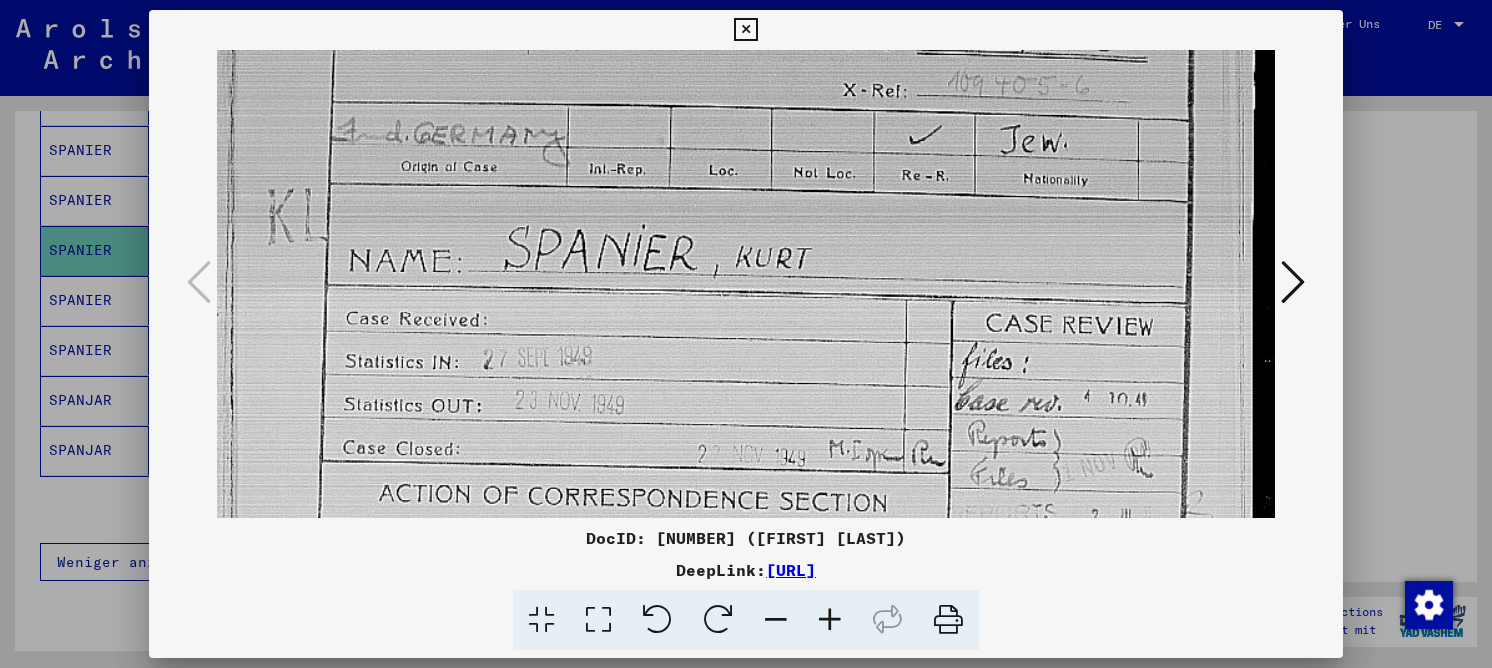 drag, startPoint x: 830, startPoint y: 414, endPoint x: 802, endPoint y: 252, distance: 164.40195 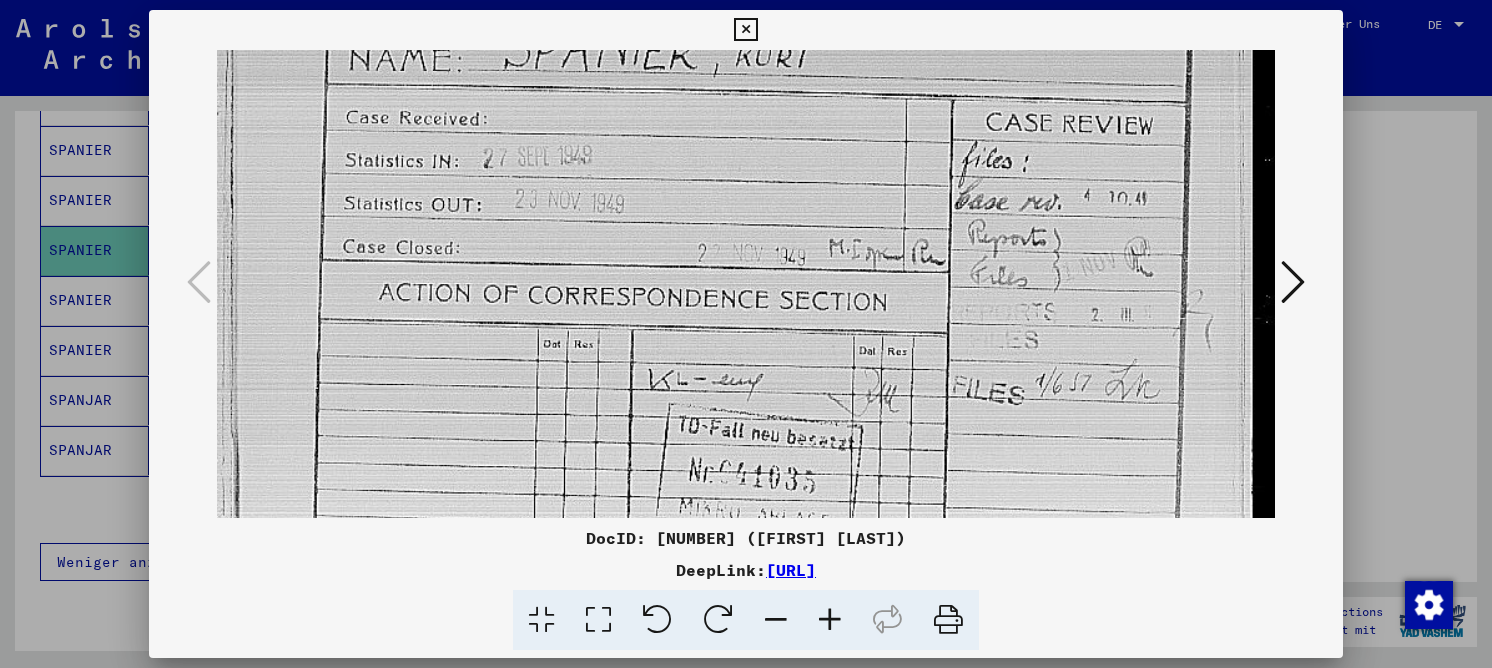 scroll, scrollTop: 365, scrollLeft: 0, axis: vertical 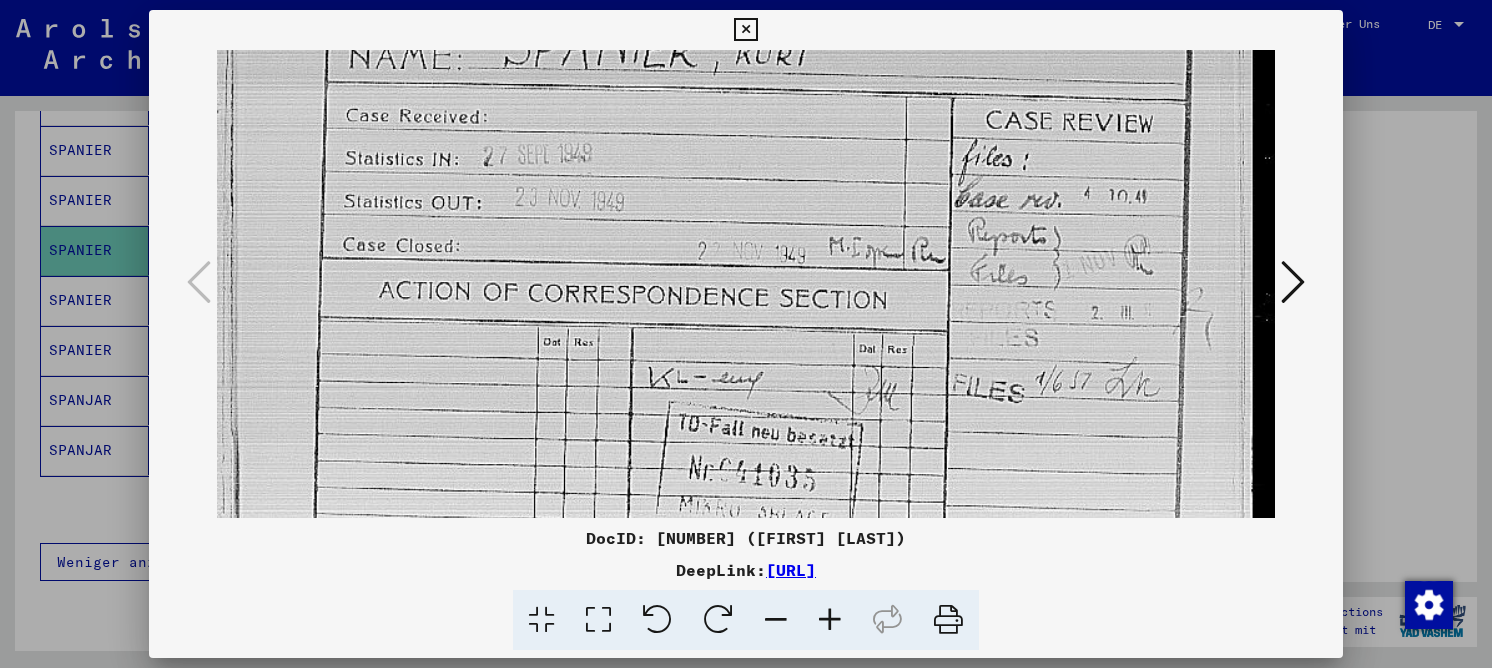 drag, startPoint x: 838, startPoint y: 372, endPoint x: 852, endPoint y: 169, distance: 203.4822 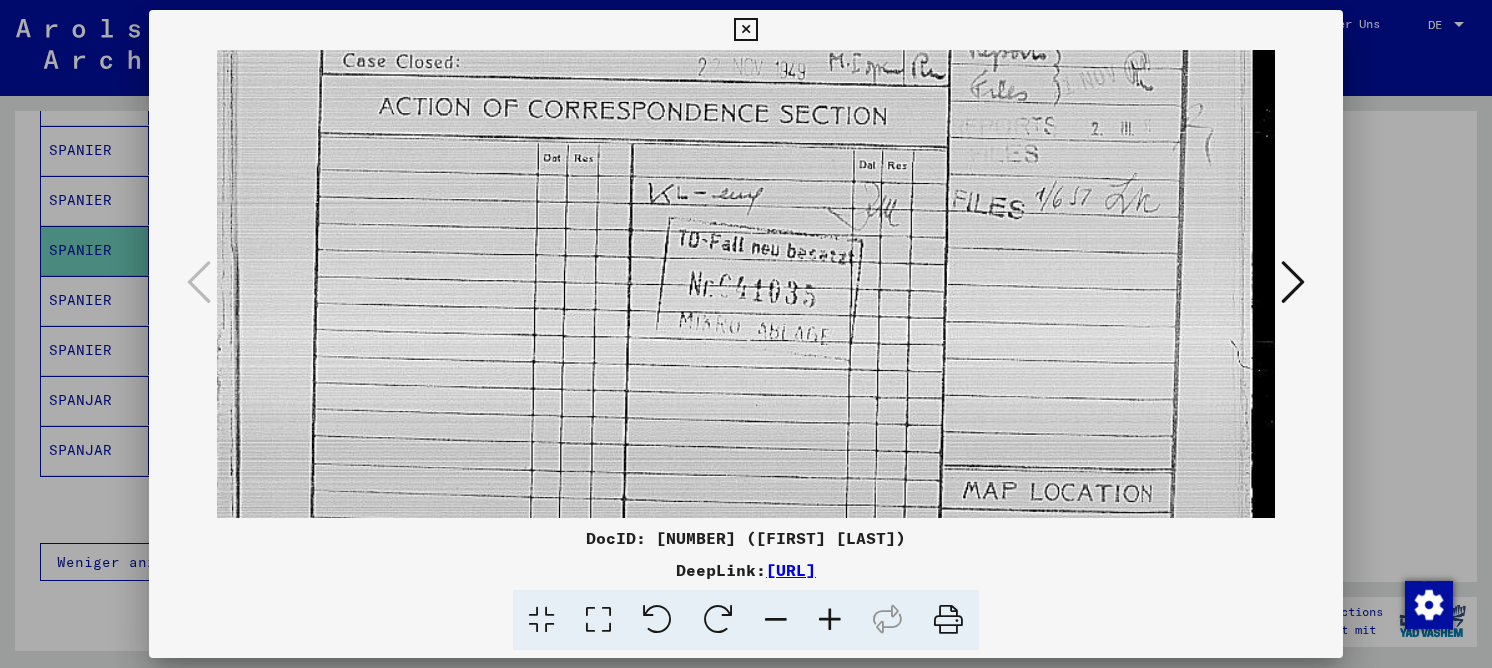 drag, startPoint x: 856, startPoint y: 314, endPoint x: 867, endPoint y: 130, distance: 184.3285 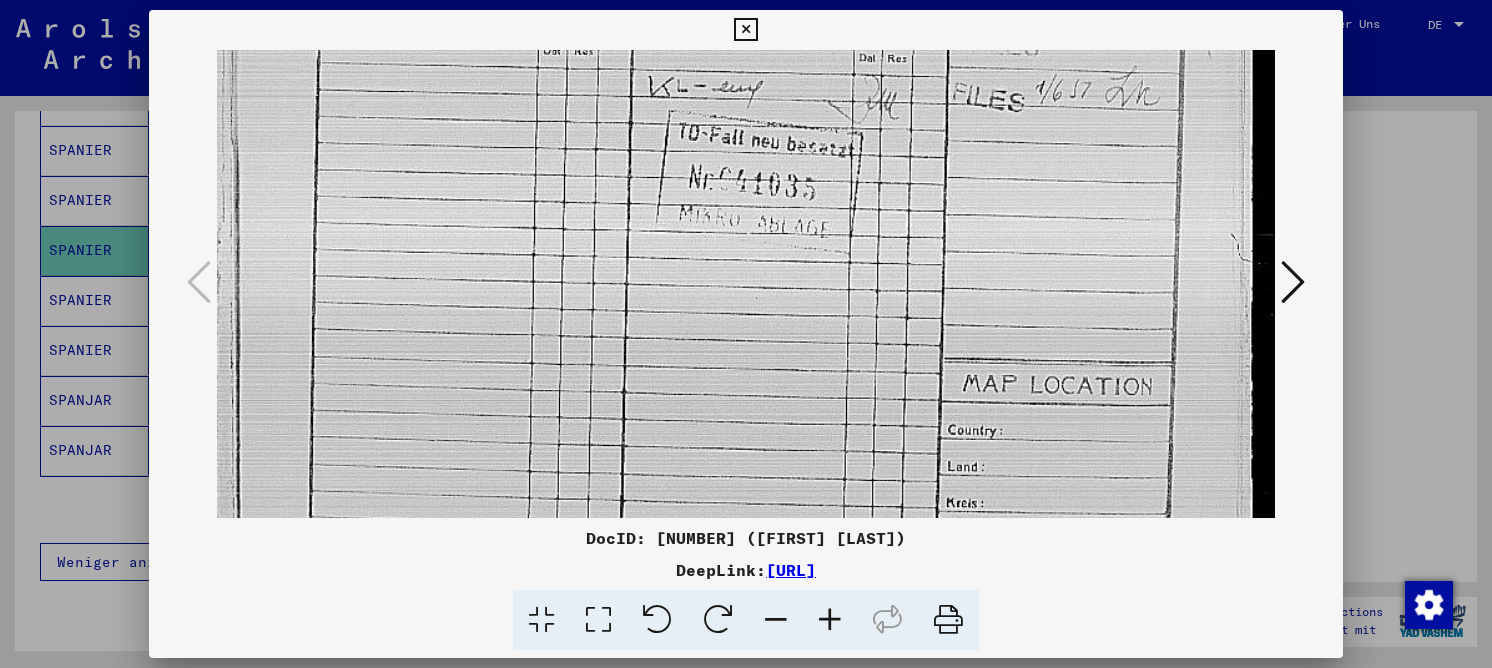 scroll, scrollTop: 695, scrollLeft: 0, axis: vertical 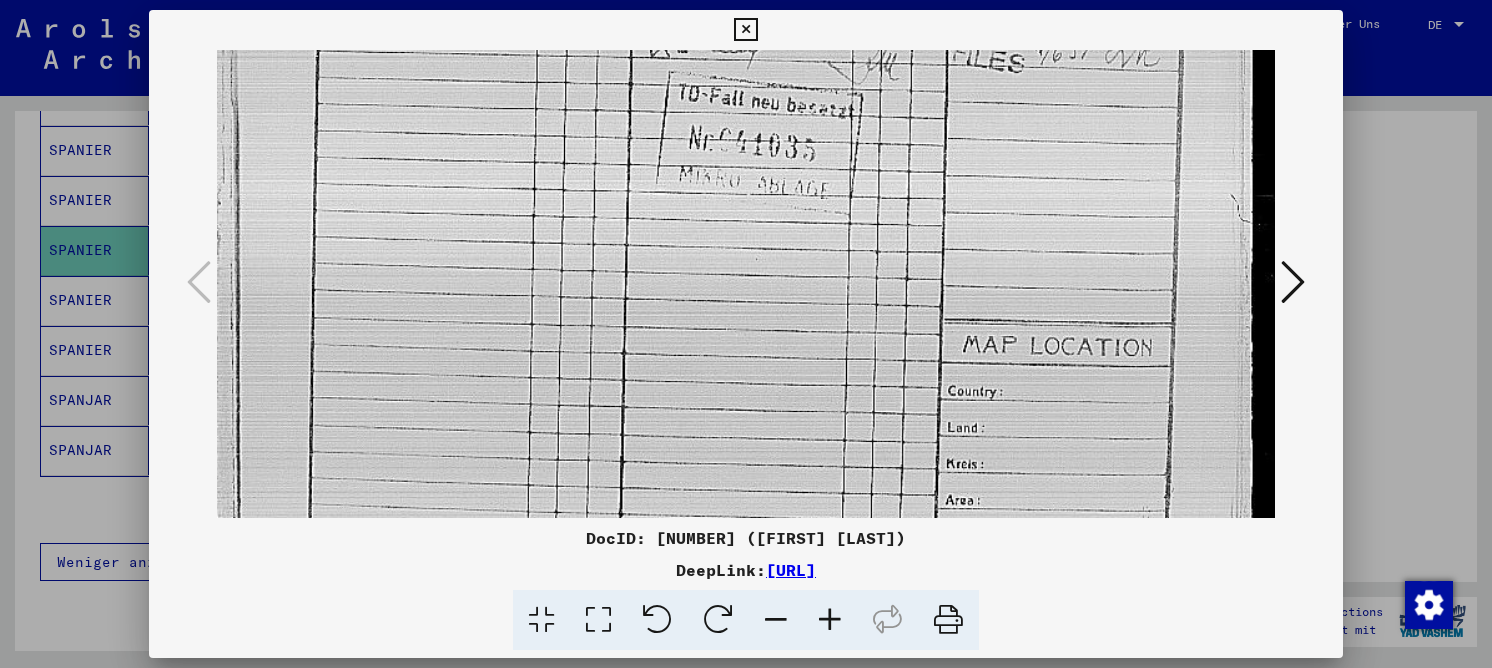 drag, startPoint x: 923, startPoint y: 320, endPoint x: 925, endPoint y: 174, distance: 146.0137 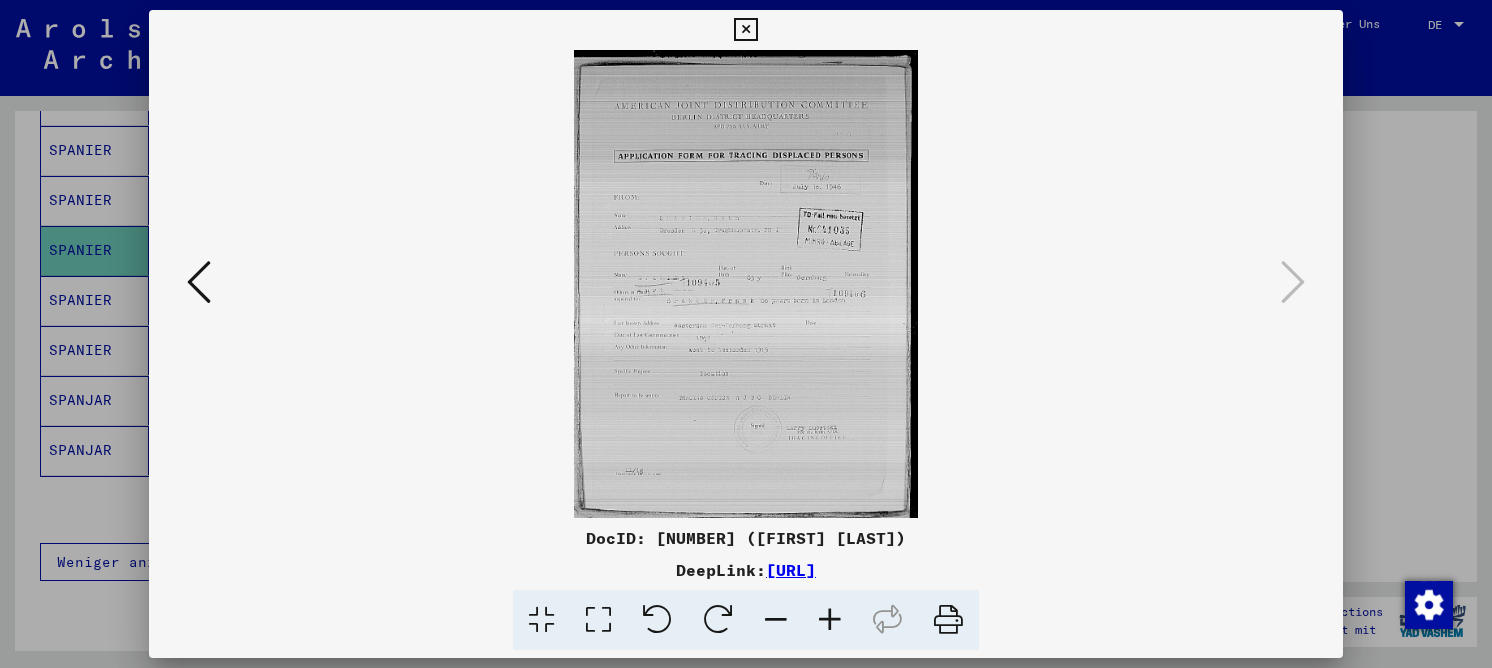 drag, startPoint x: 616, startPoint y: 620, endPoint x: 604, endPoint y: 604, distance: 20 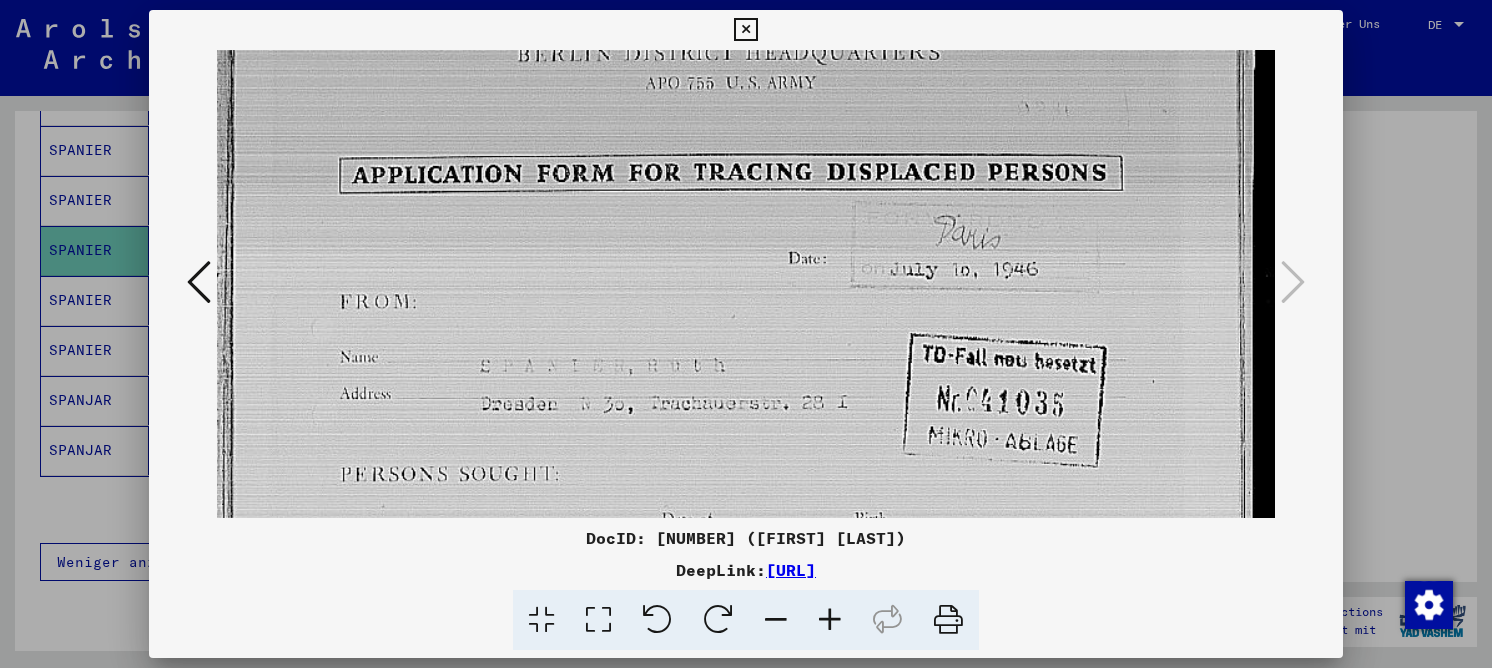 drag, startPoint x: 664, startPoint y: 391, endPoint x: 666, endPoint y: 212, distance: 179.01117 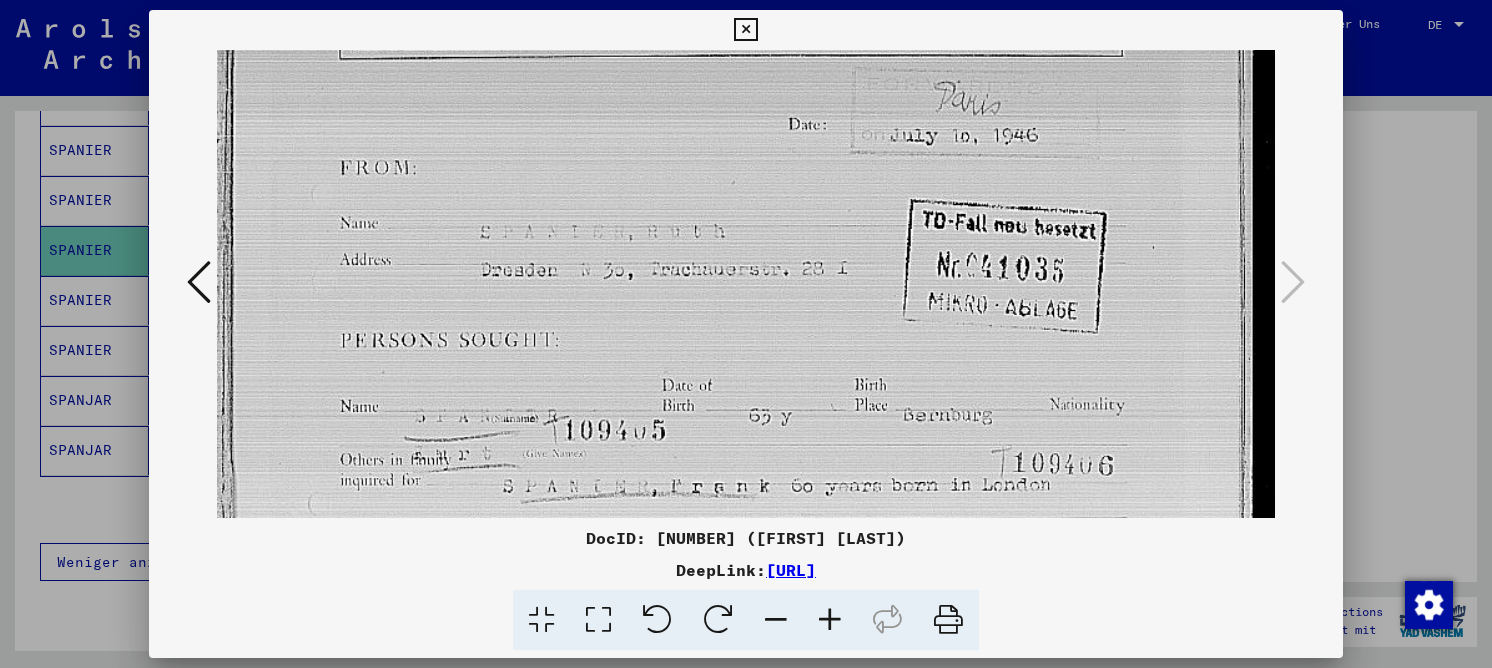 drag, startPoint x: 627, startPoint y: 419, endPoint x: 638, endPoint y: 302, distance: 117.51595 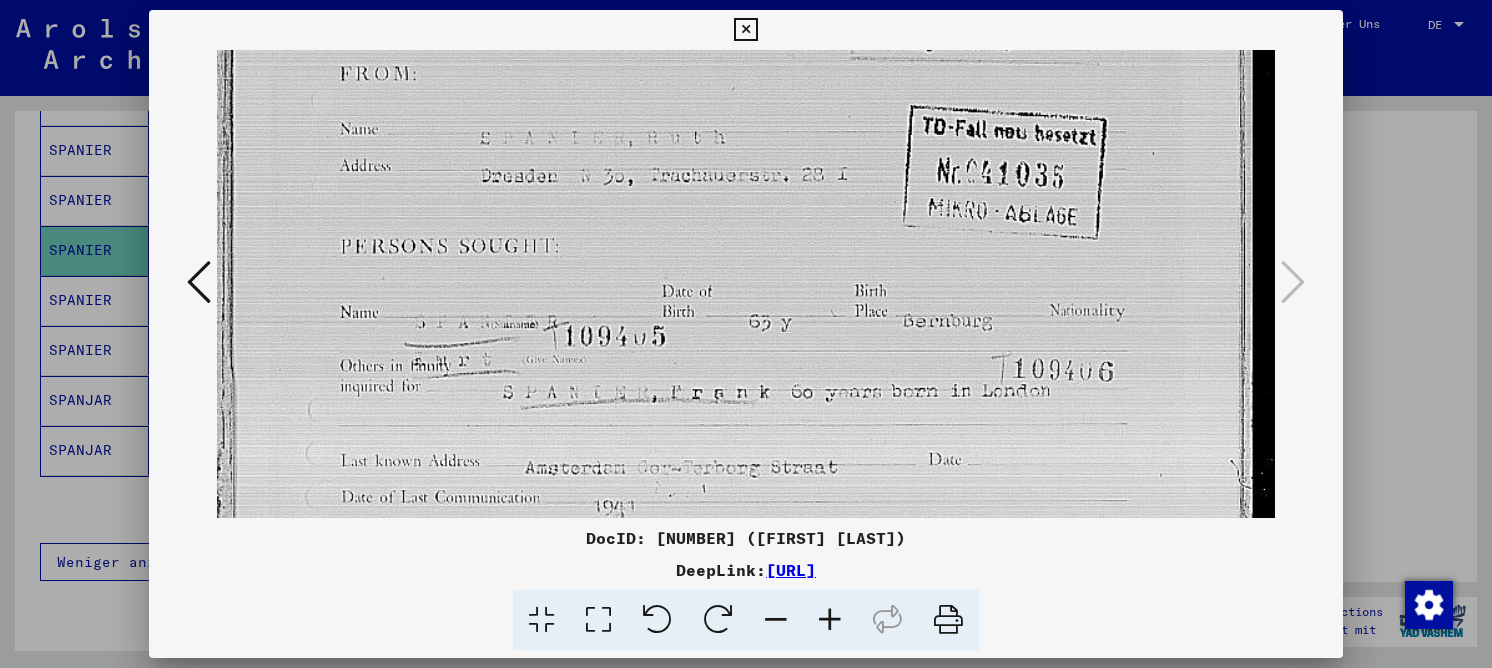 scroll, scrollTop: 465, scrollLeft: 0, axis: vertical 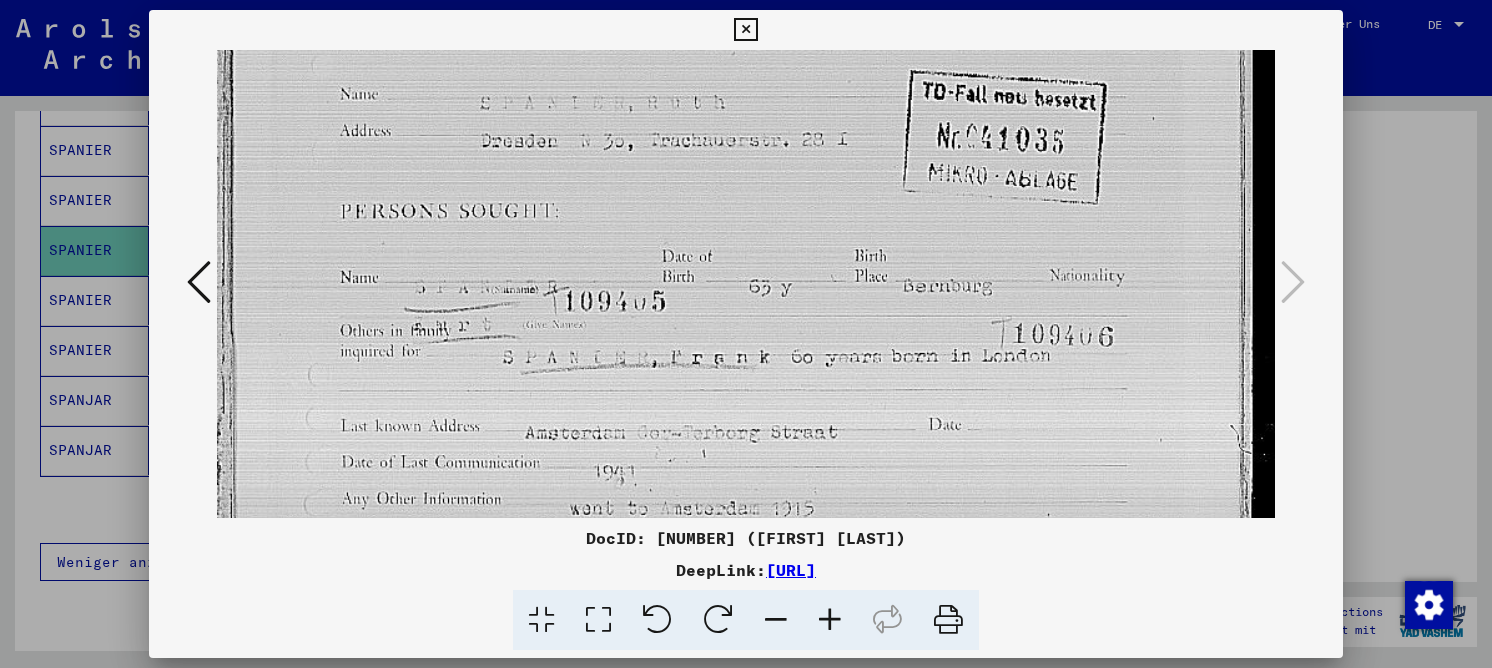 drag, startPoint x: 665, startPoint y: 314, endPoint x: 677, endPoint y: 225, distance: 89.80534 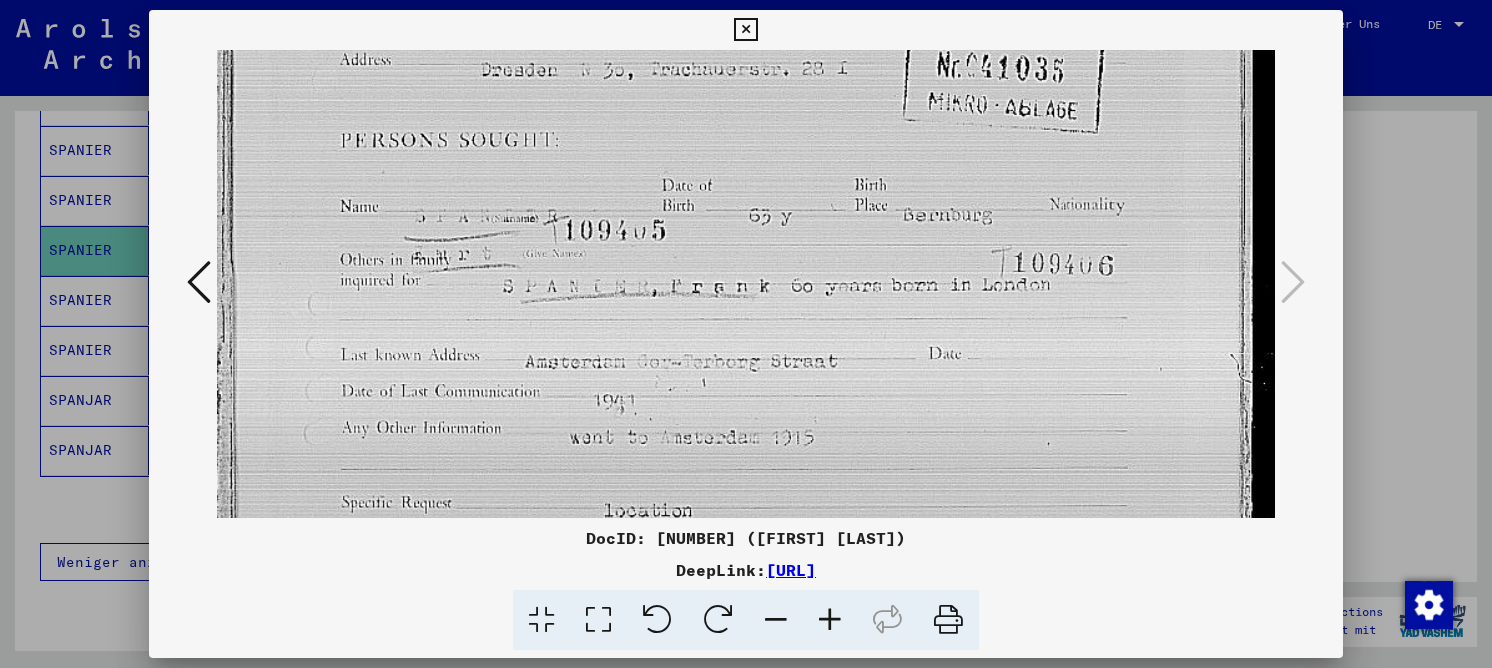 scroll, scrollTop: 539, scrollLeft: 0, axis: vertical 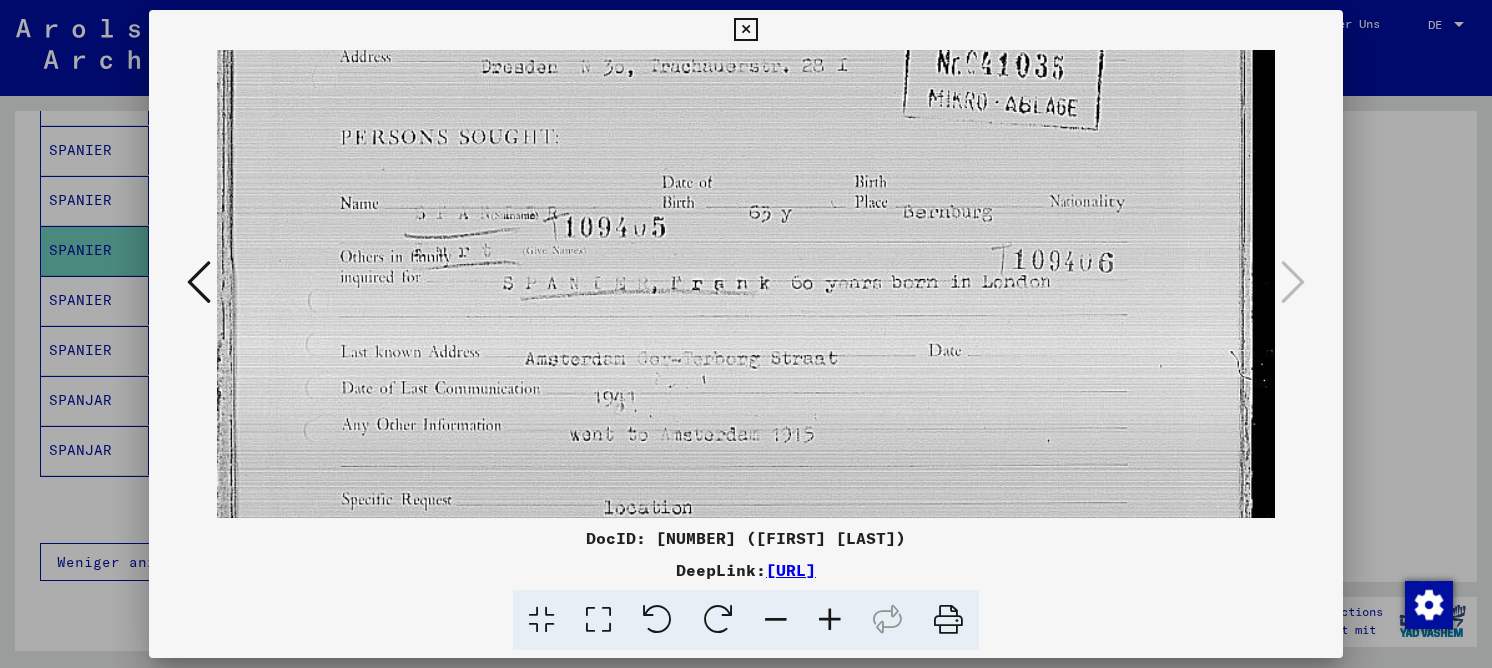 drag, startPoint x: 805, startPoint y: 403, endPoint x: 812, endPoint y: 330, distance: 73.33485 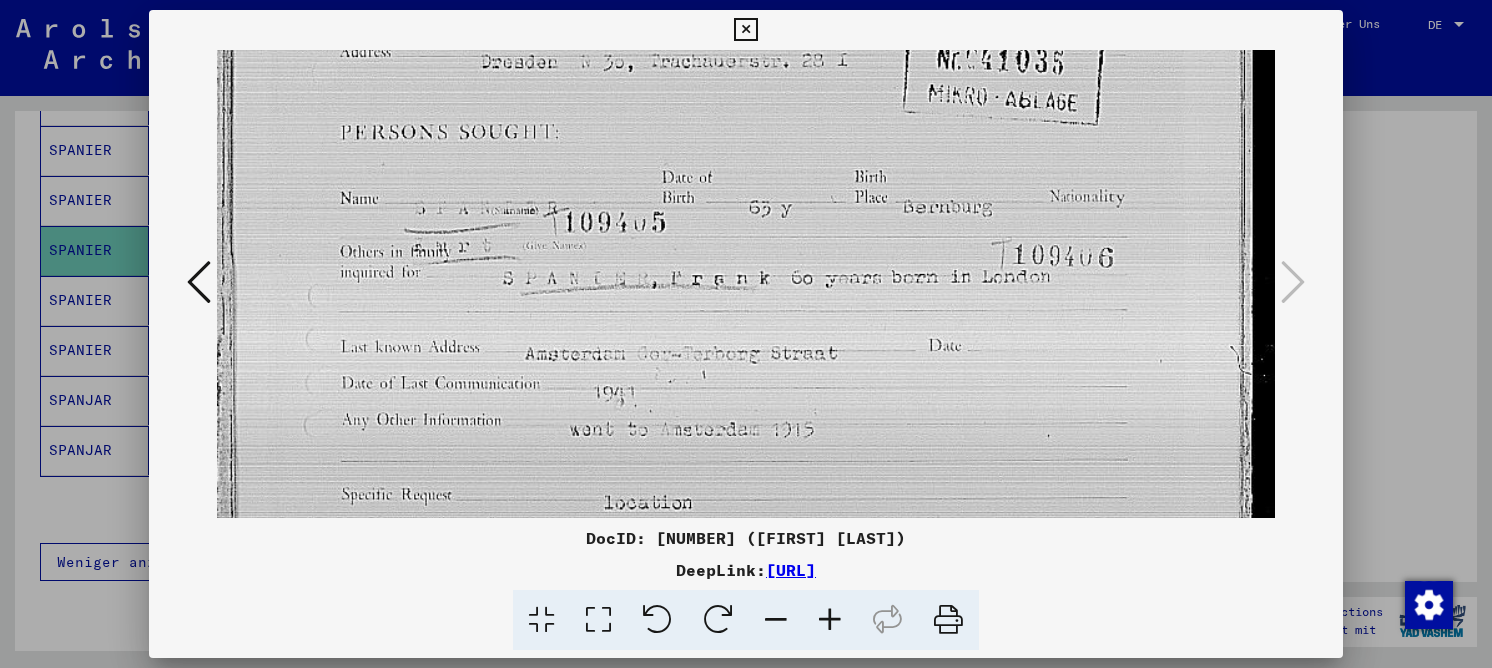 click at bounding box center [746, 227] 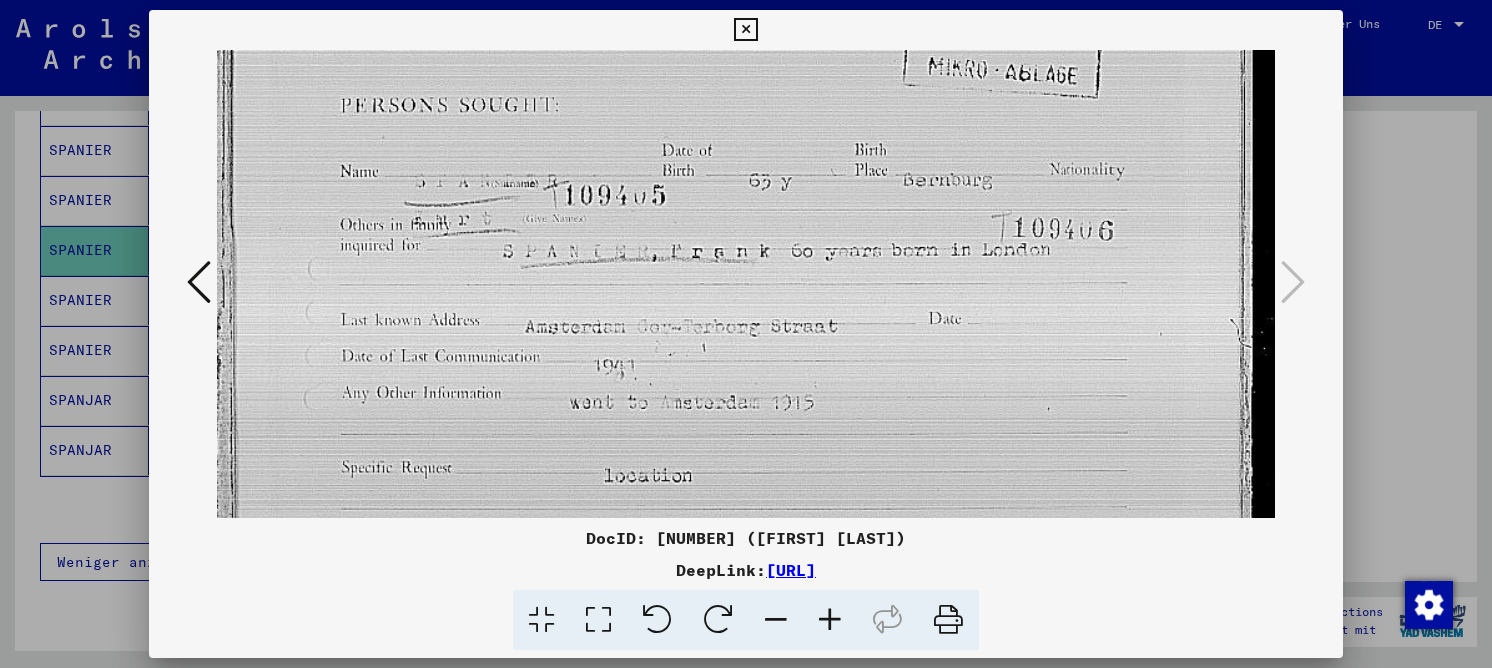 scroll, scrollTop: 601, scrollLeft: 0, axis: vertical 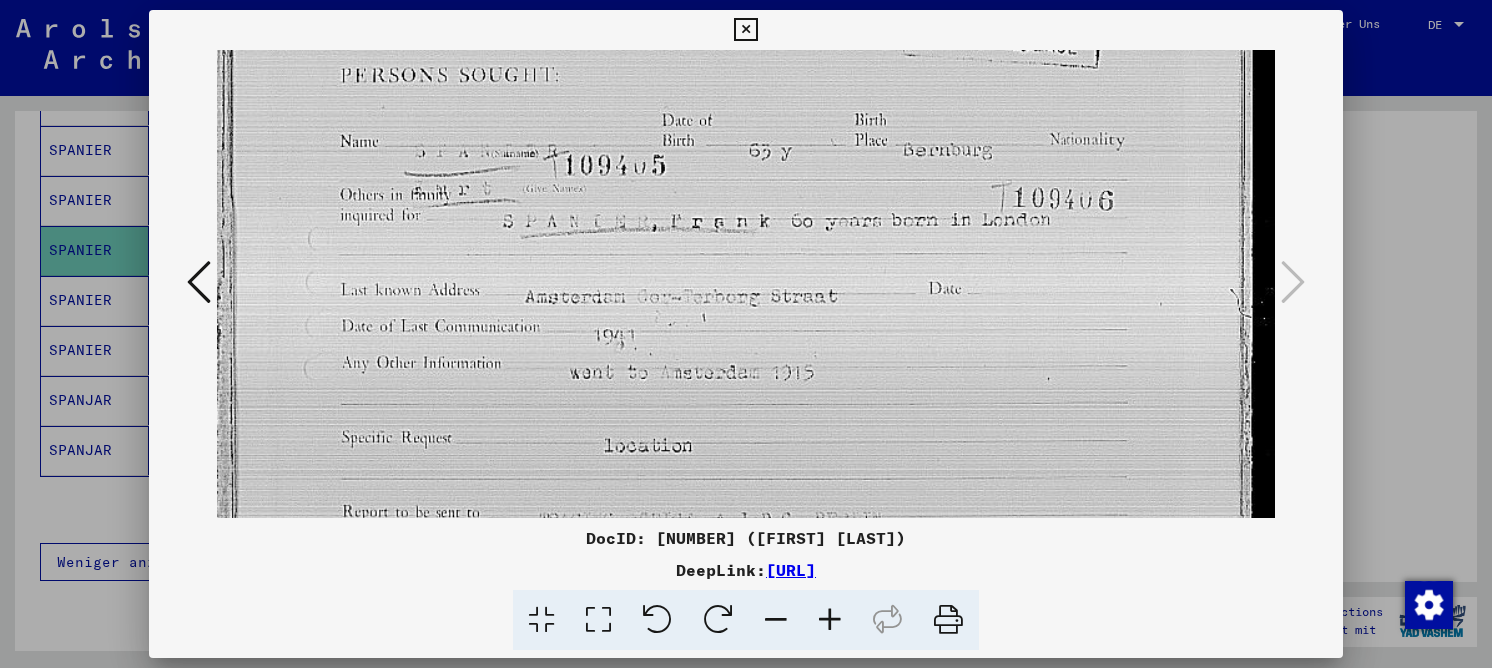 drag, startPoint x: 760, startPoint y: 337, endPoint x: 774, endPoint y: 280, distance: 58.694122 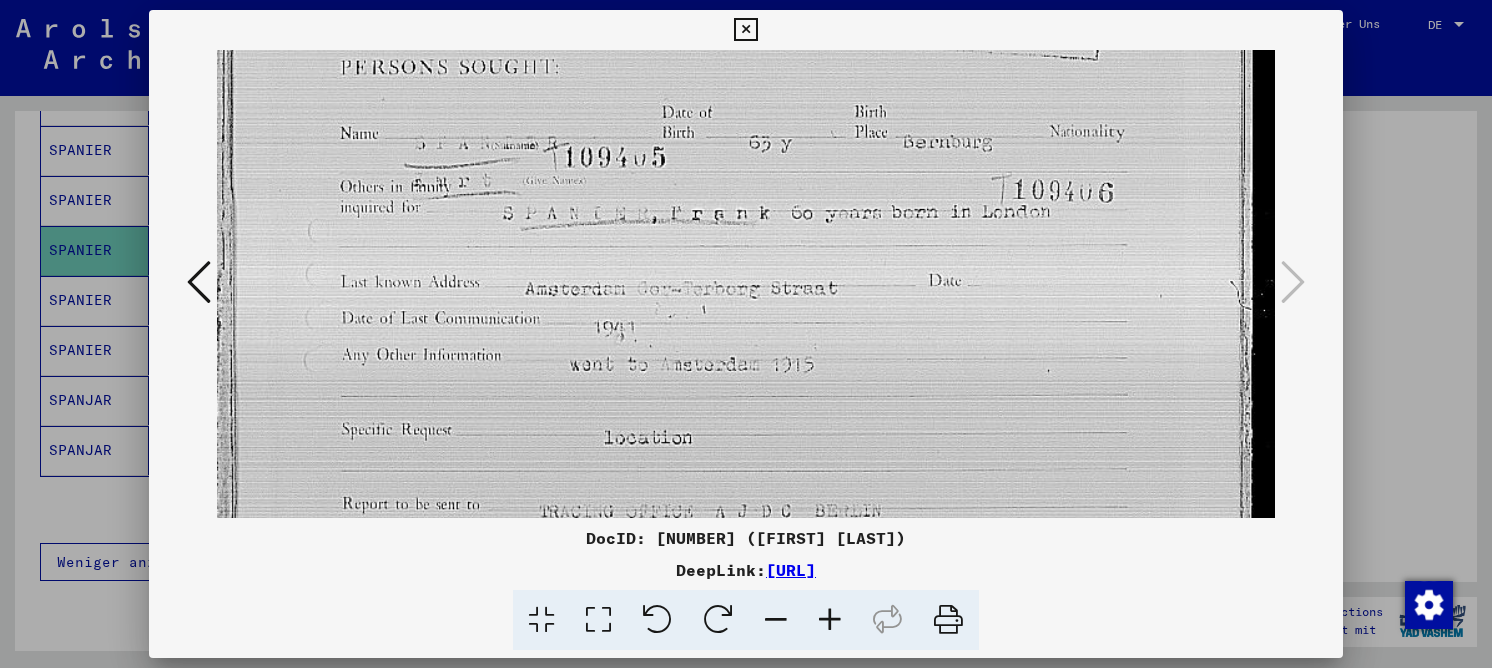 click at bounding box center [746, 162] 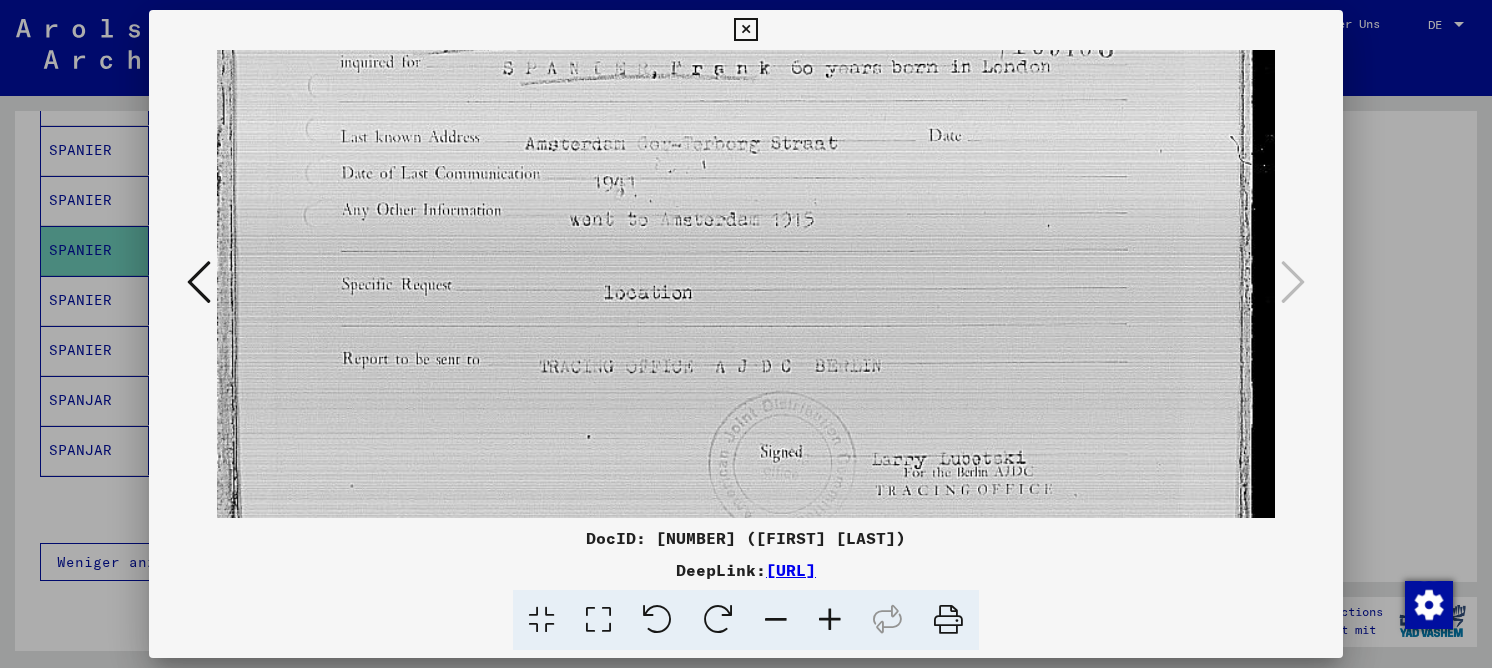 drag, startPoint x: 537, startPoint y: 313, endPoint x: 555, endPoint y: 174, distance: 140.16063 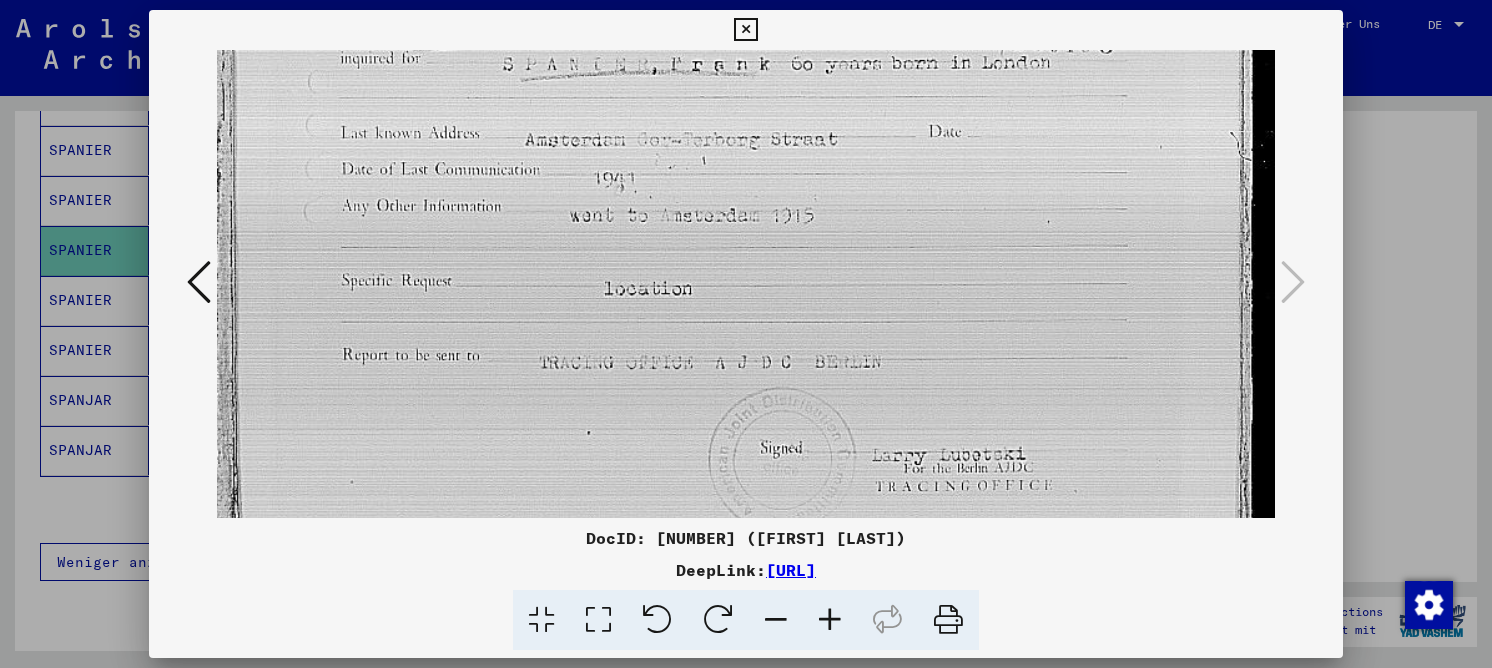 click at bounding box center (746, 13) 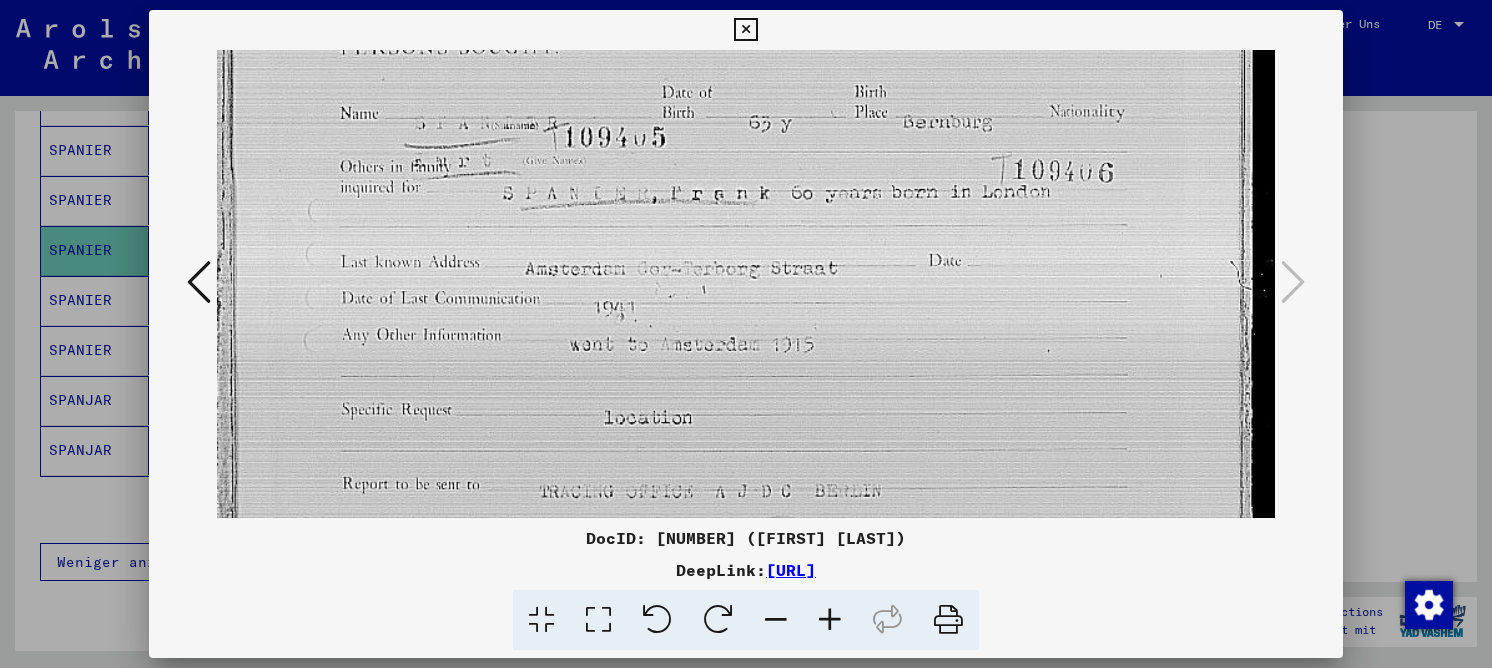 drag, startPoint x: 553, startPoint y: 252, endPoint x: 519, endPoint y: 372, distance: 124.723694 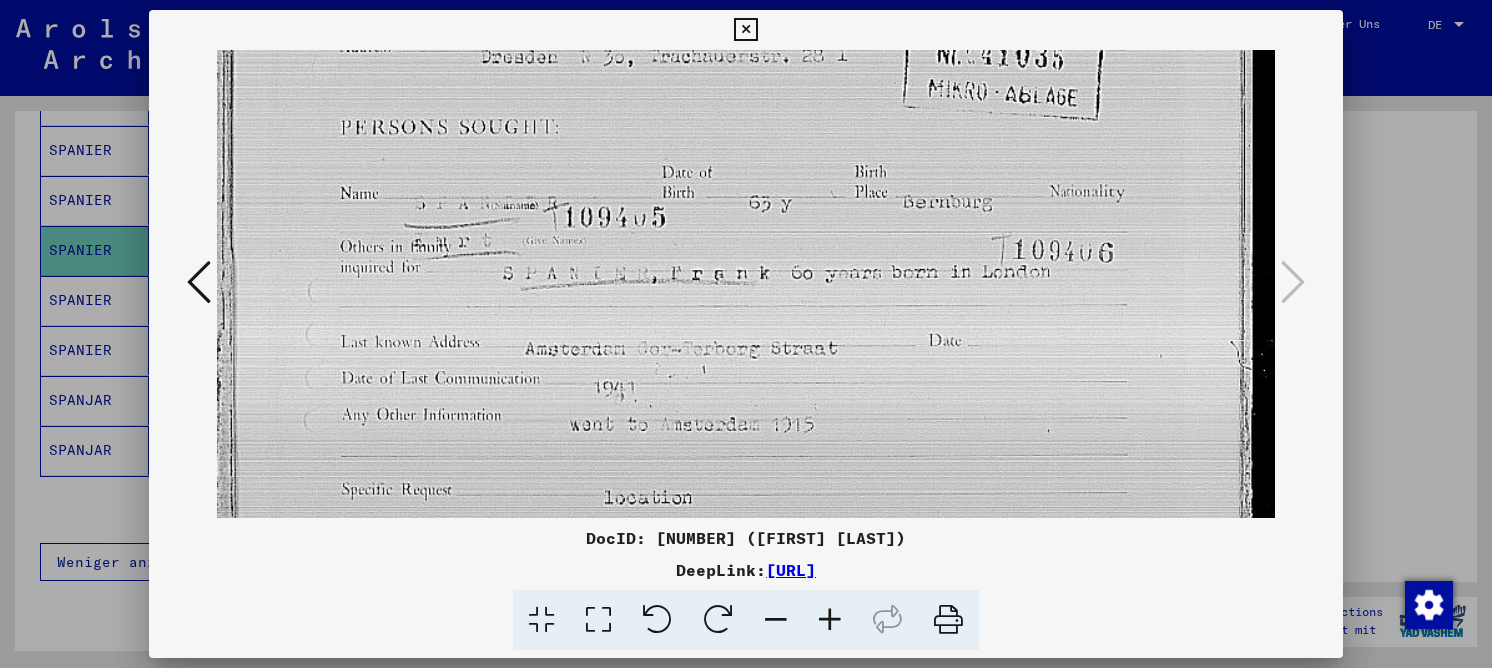 drag, startPoint x: 571, startPoint y: 285, endPoint x: 581, endPoint y: 324, distance: 40.261642 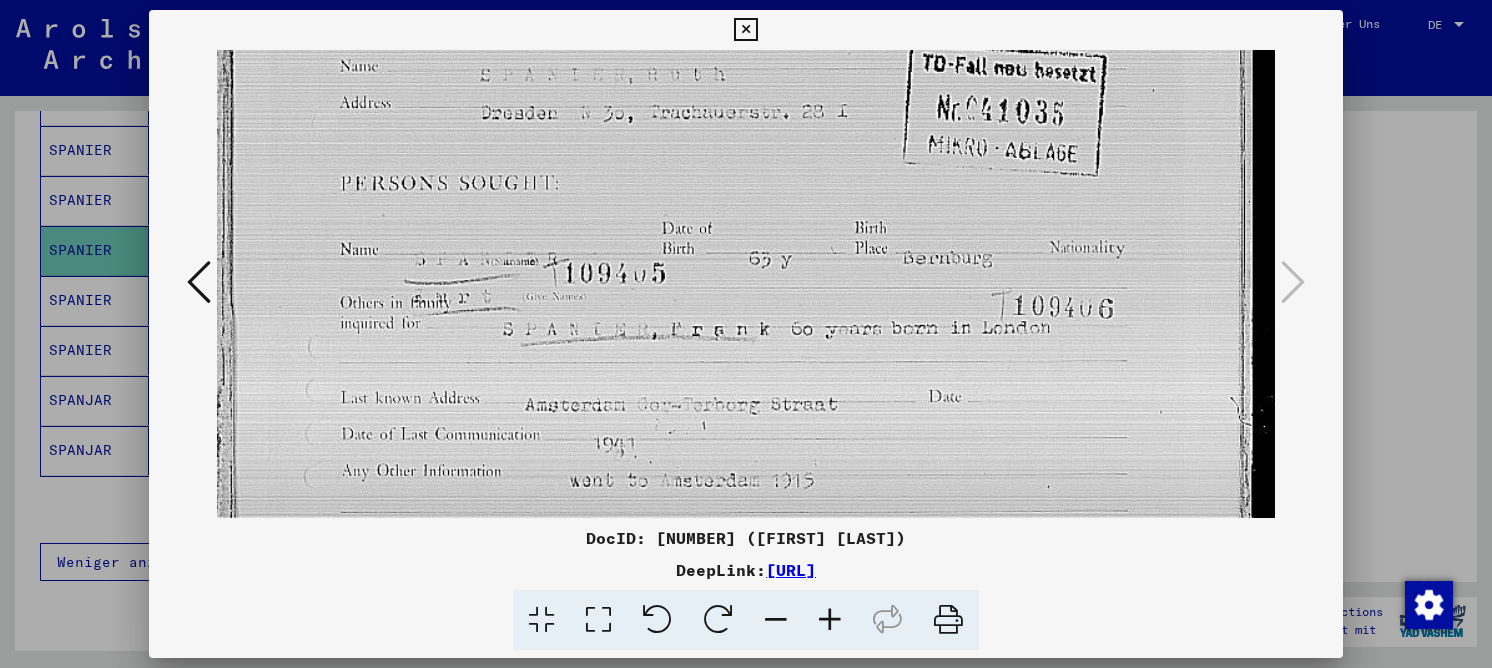 scroll, scrollTop: 447, scrollLeft: 0, axis: vertical 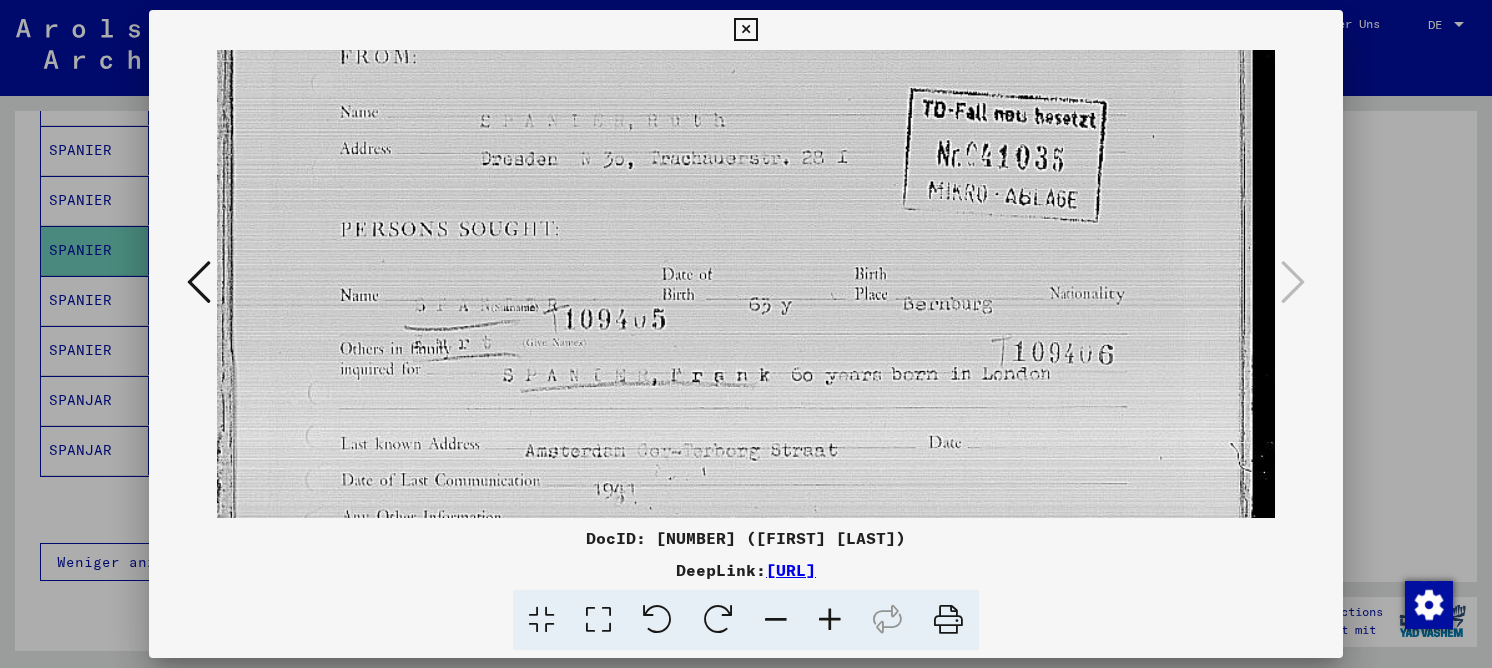 drag, startPoint x: 587, startPoint y: 260, endPoint x: 589, endPoint y: 343, distance: 83.02409 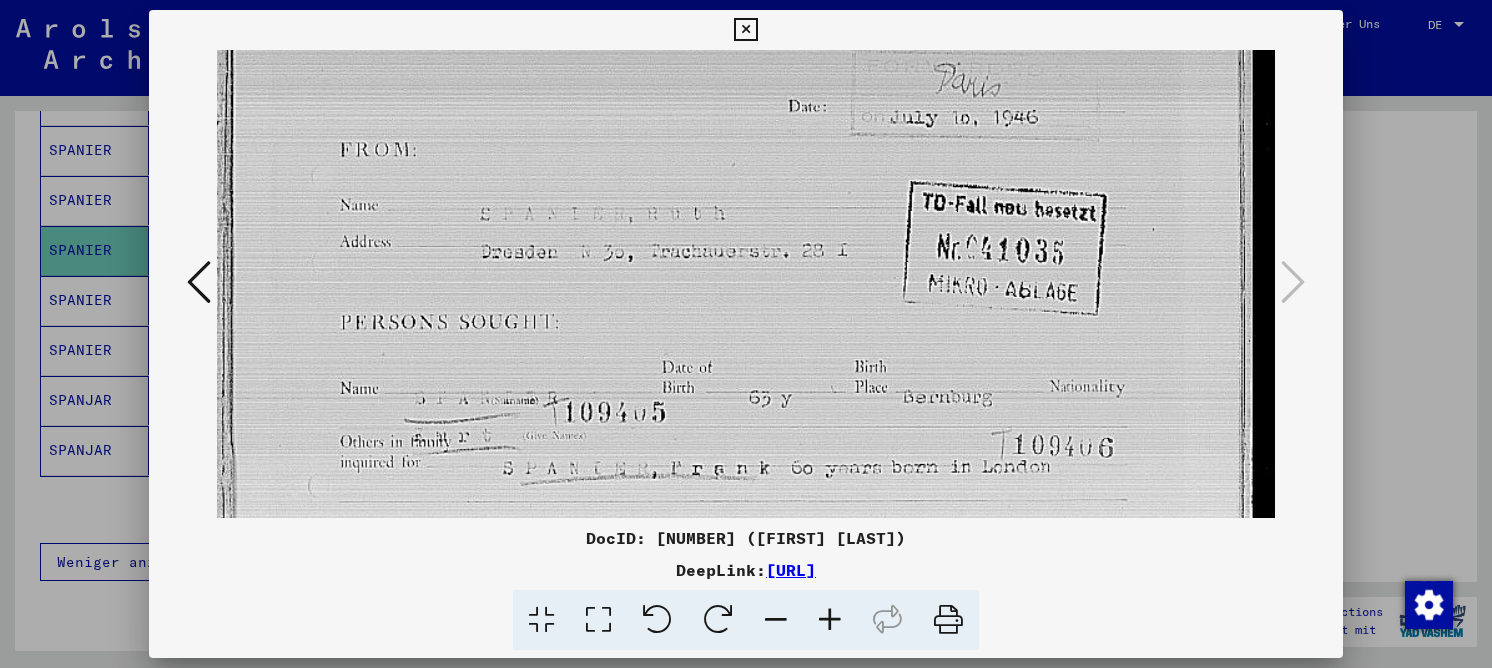 scroll, scrollTop: 318, scrollLeft: 0, axis: vertical 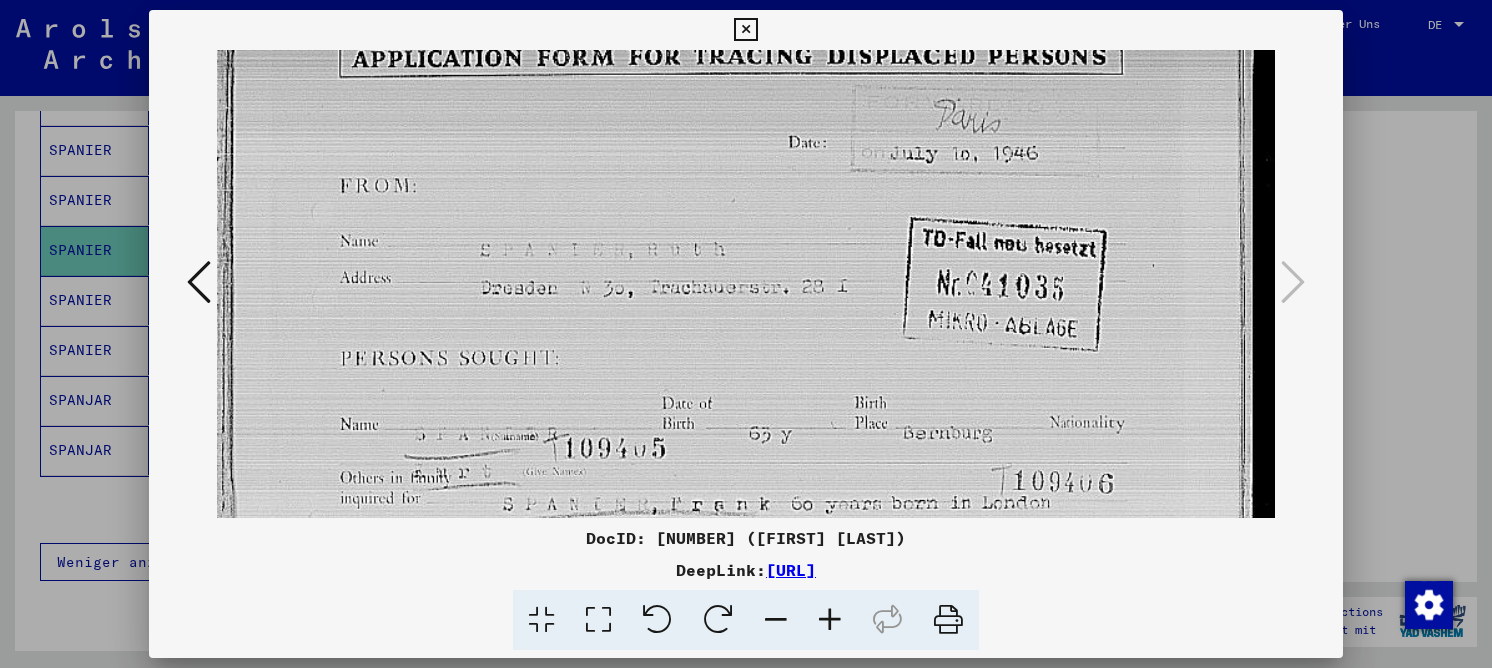 drag, startPoint x: 587, startPoint y: 237, endPoint x: 579, endPoint y: 357, distance: 120.26637 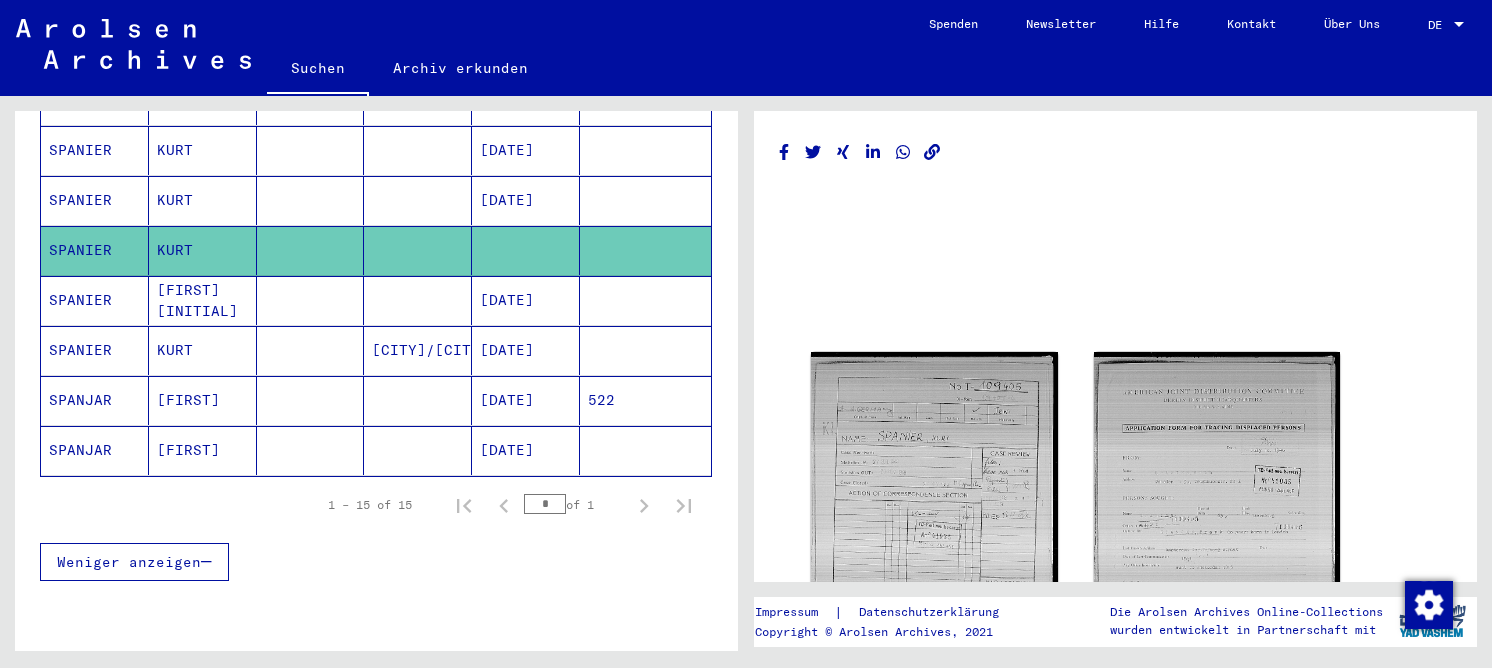 click on "[DATE]" at bounding box center (526, 350) 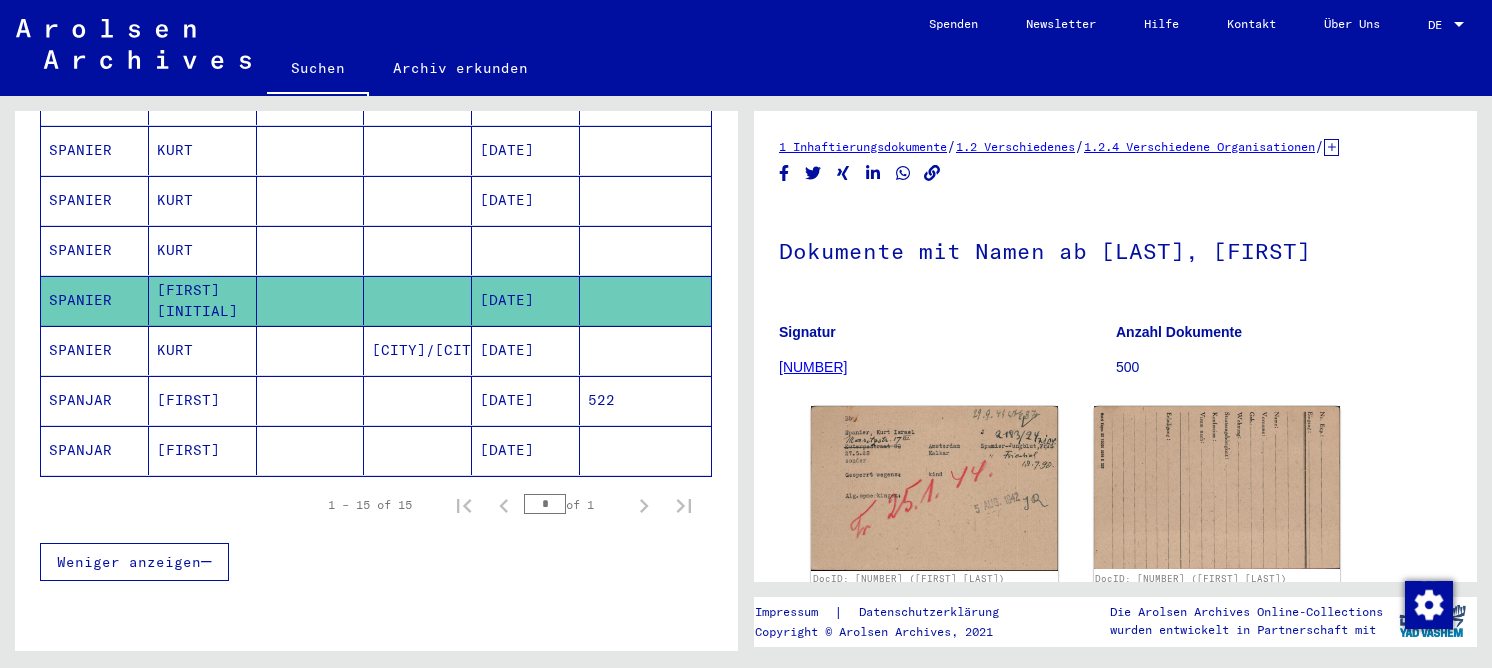 click on "DocID: [NUMBER] ([FIRST] [LAST]) DocID: [NUMBER] ([FIRST] [LAST])" 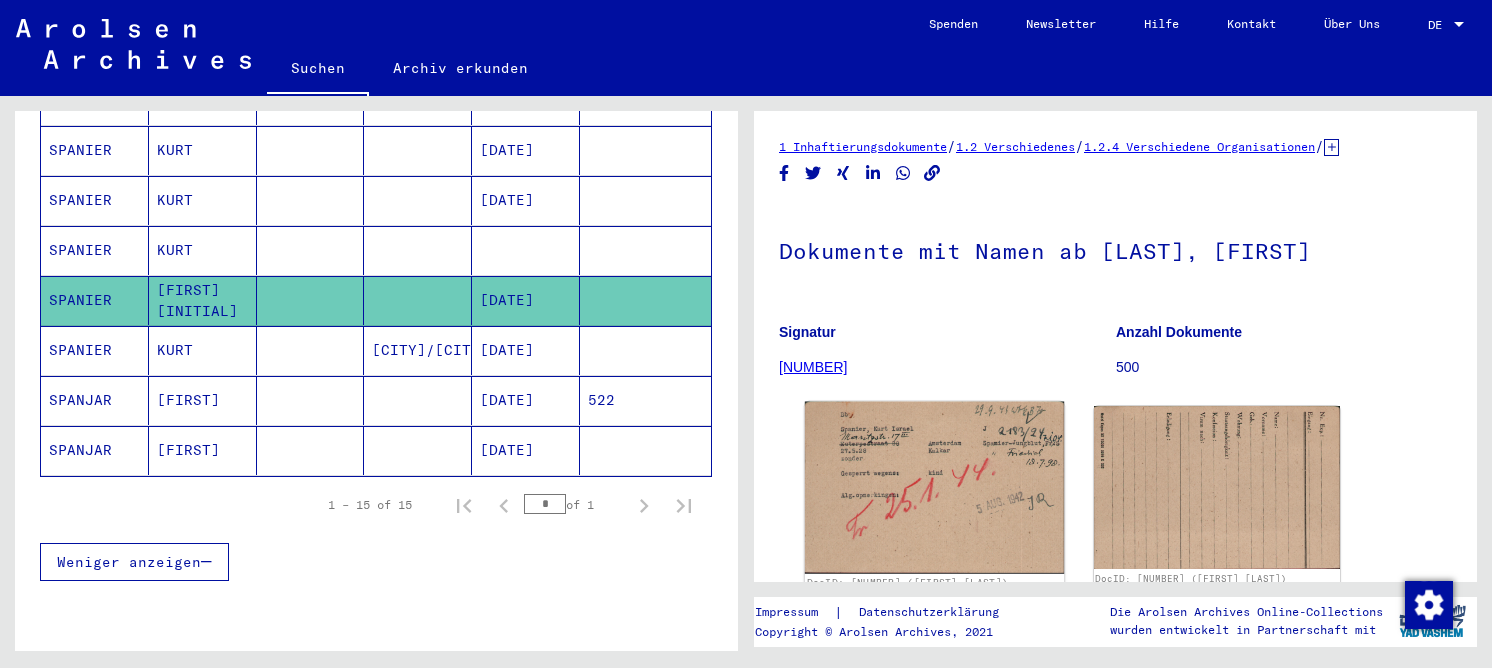 click 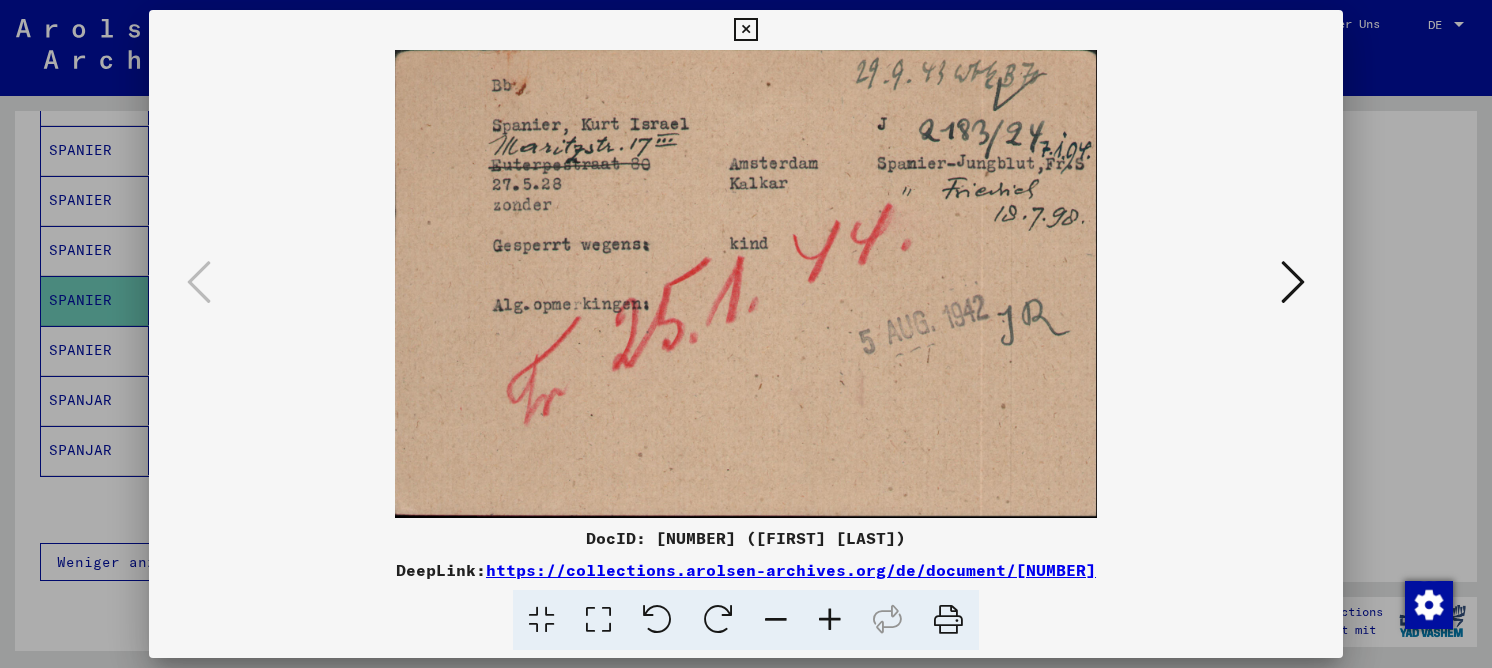 type 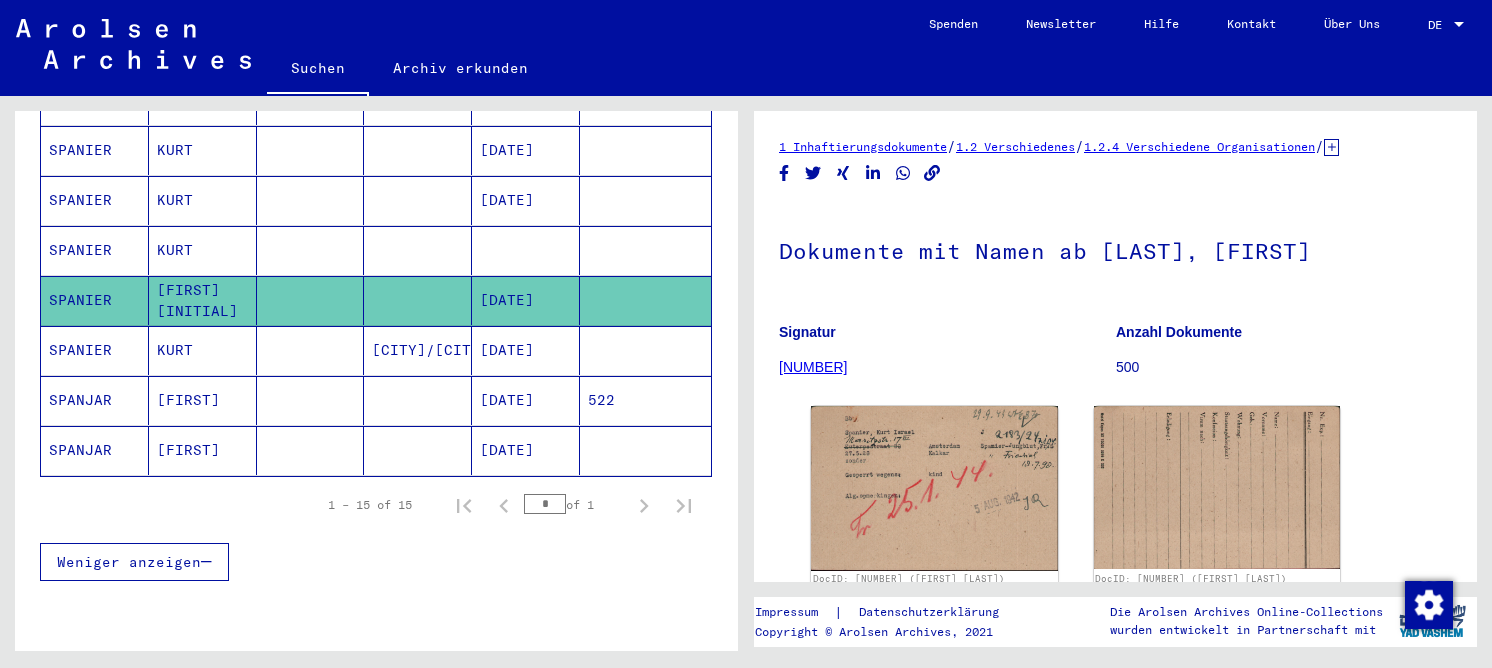 click on "[DATE]" at bounding box center (526, 400) 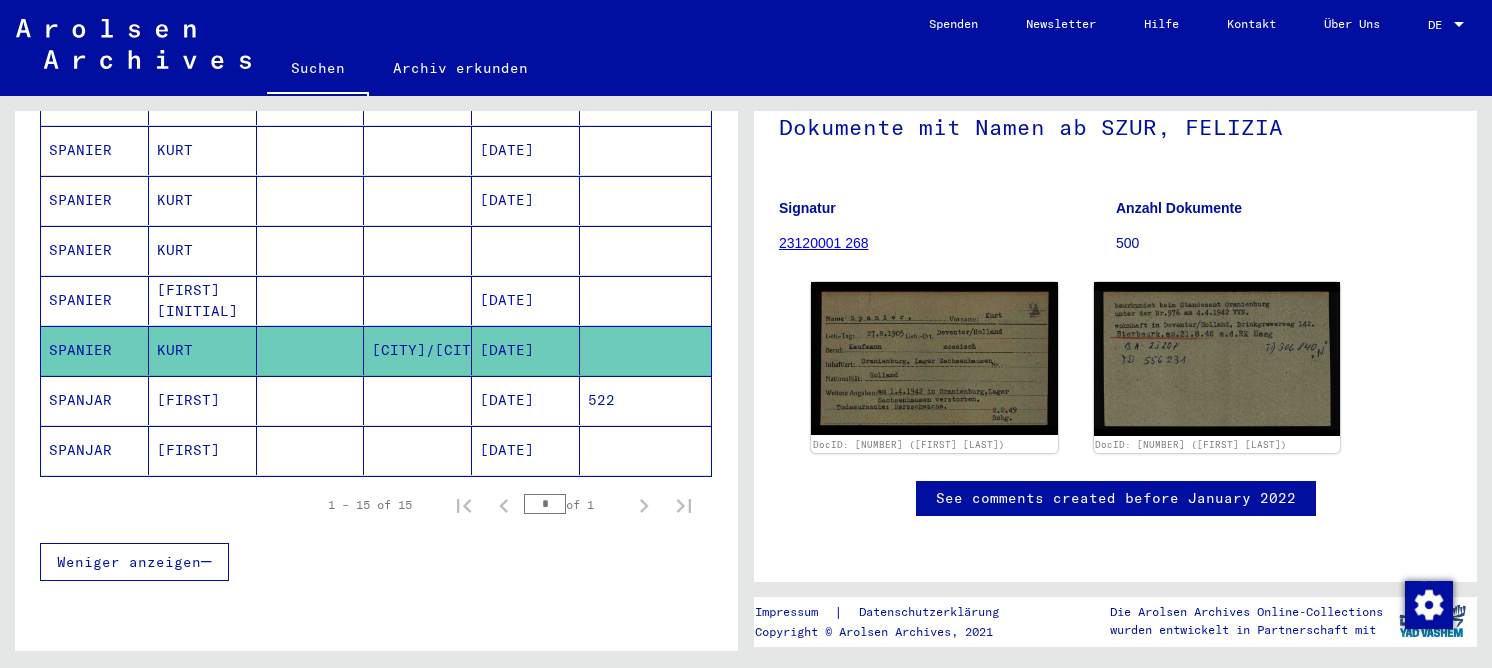 scroll, scrollTop: 215, scrollLeft: 0, axis: vertical 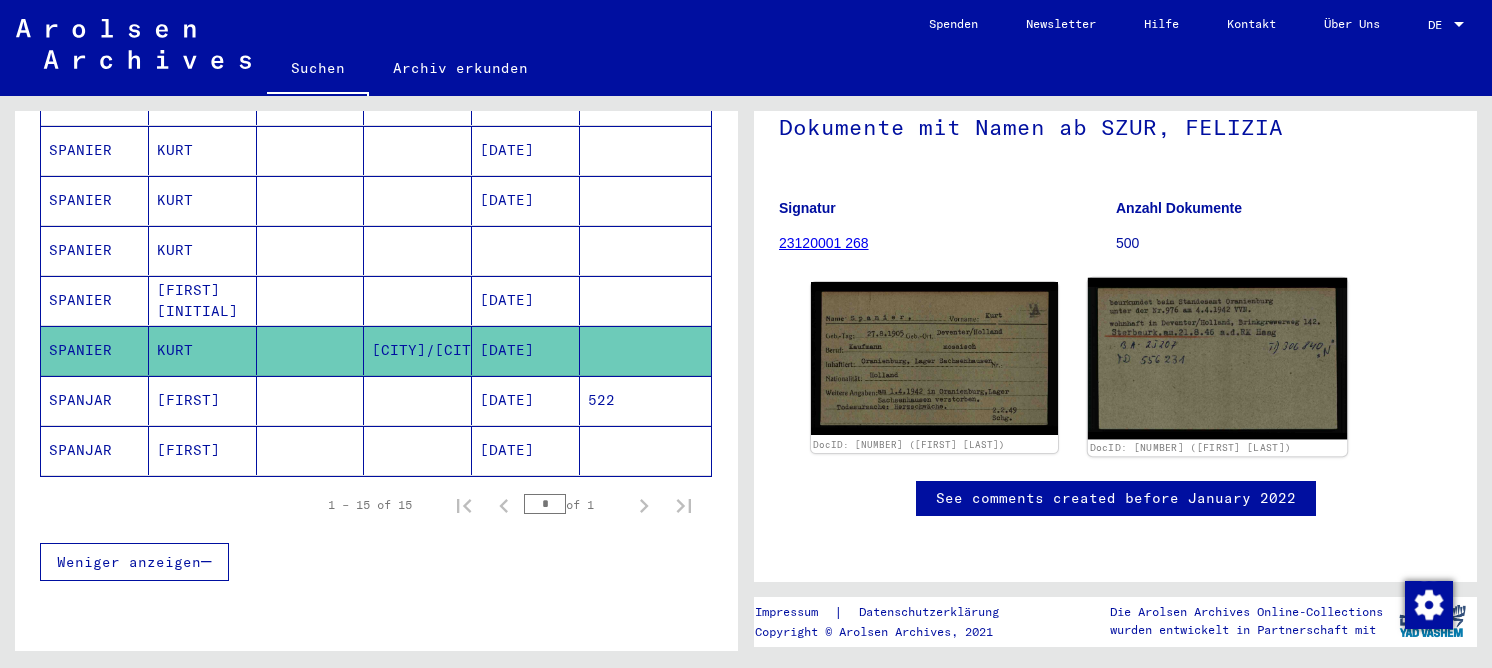 click 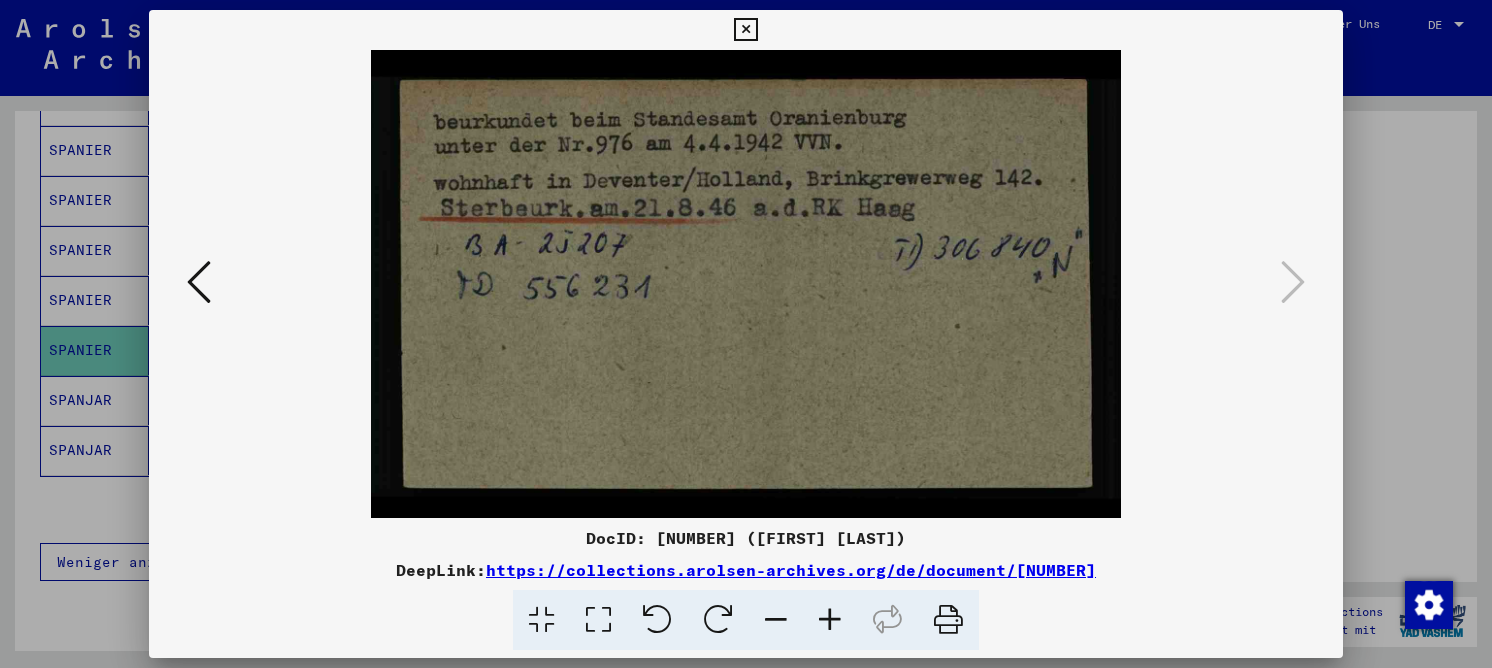 type 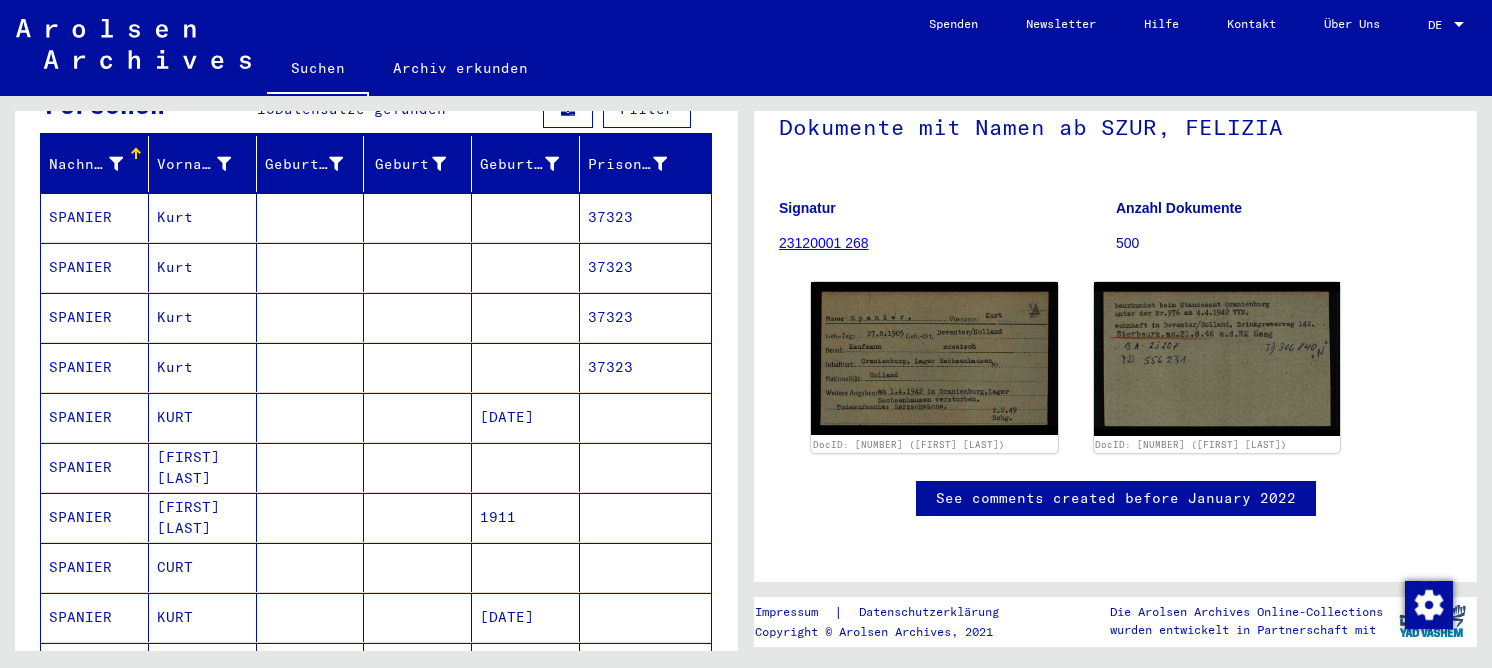 scroll, scrollTop: 200, scrollLeft: 0, axis: vertical 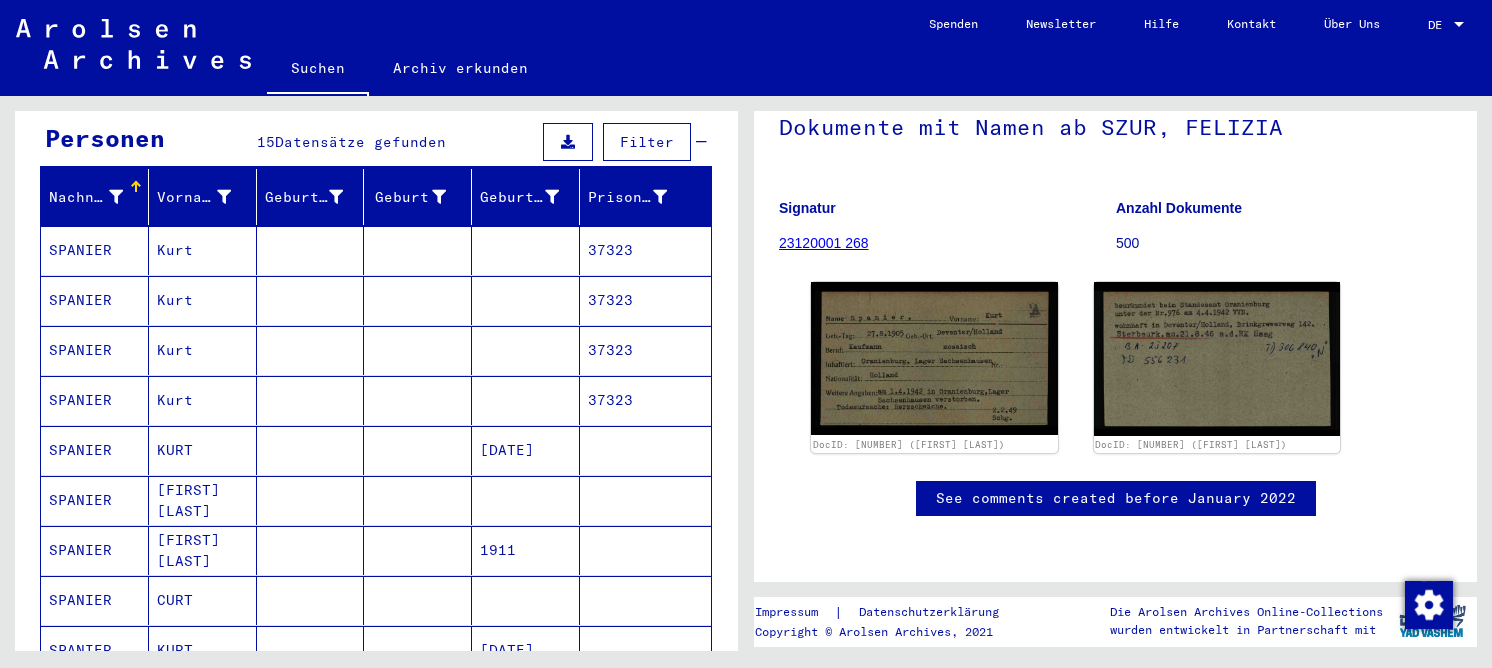 click at bounding box center (526, 450) 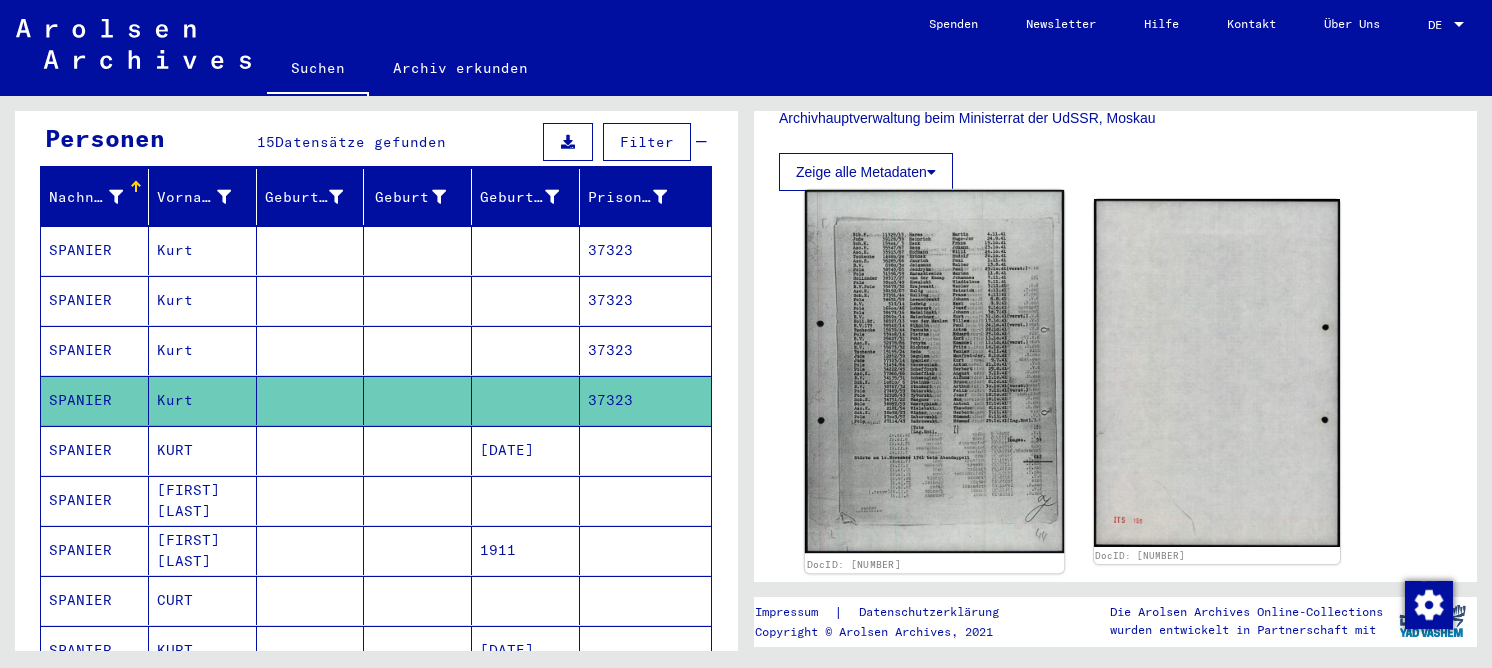 scroll, scrollTop: 400, scrollLeft: 0, axis: vertical 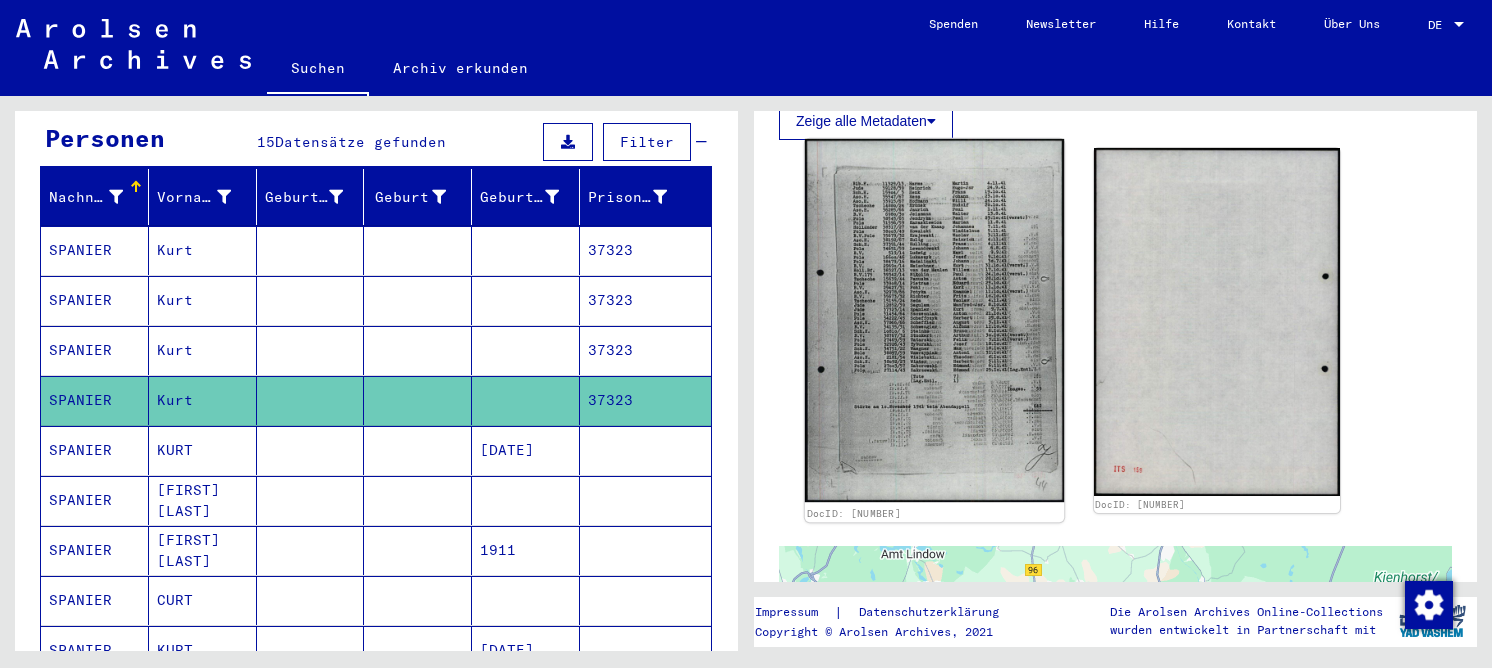 click 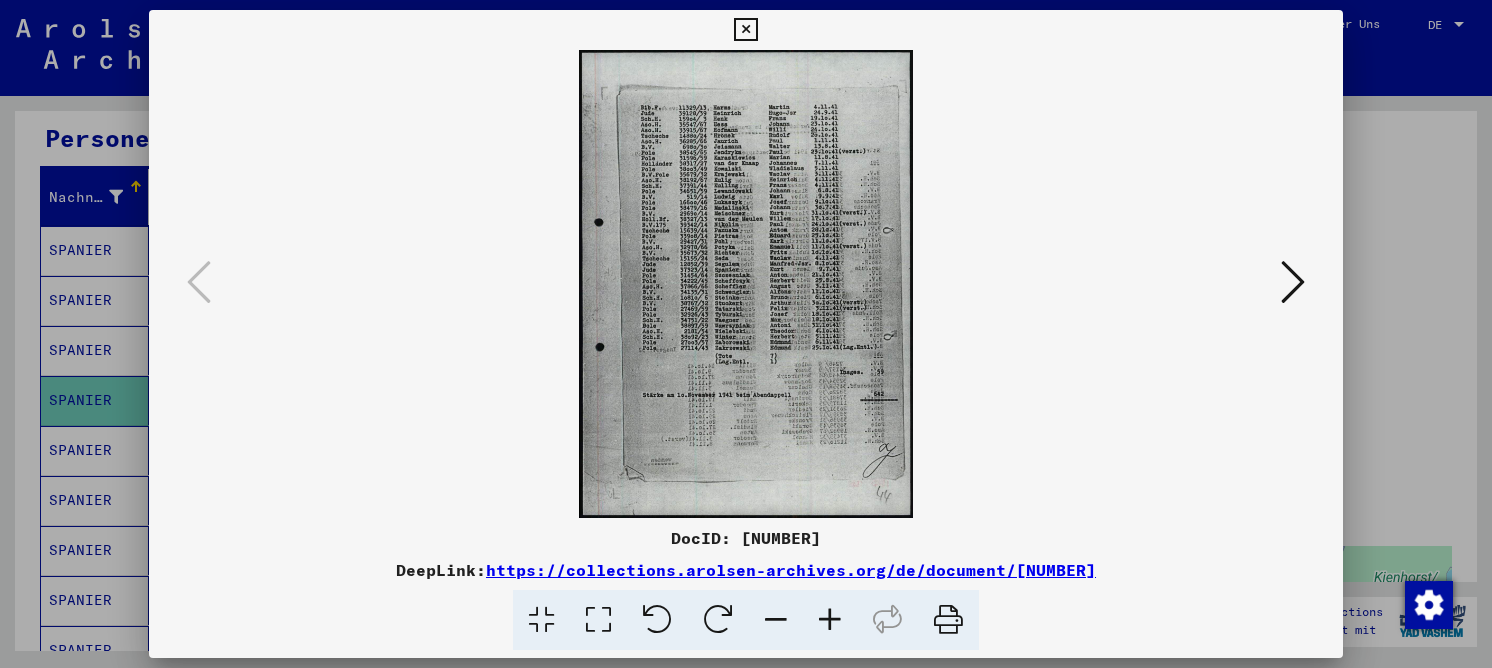click at bounding box center [598, 620] 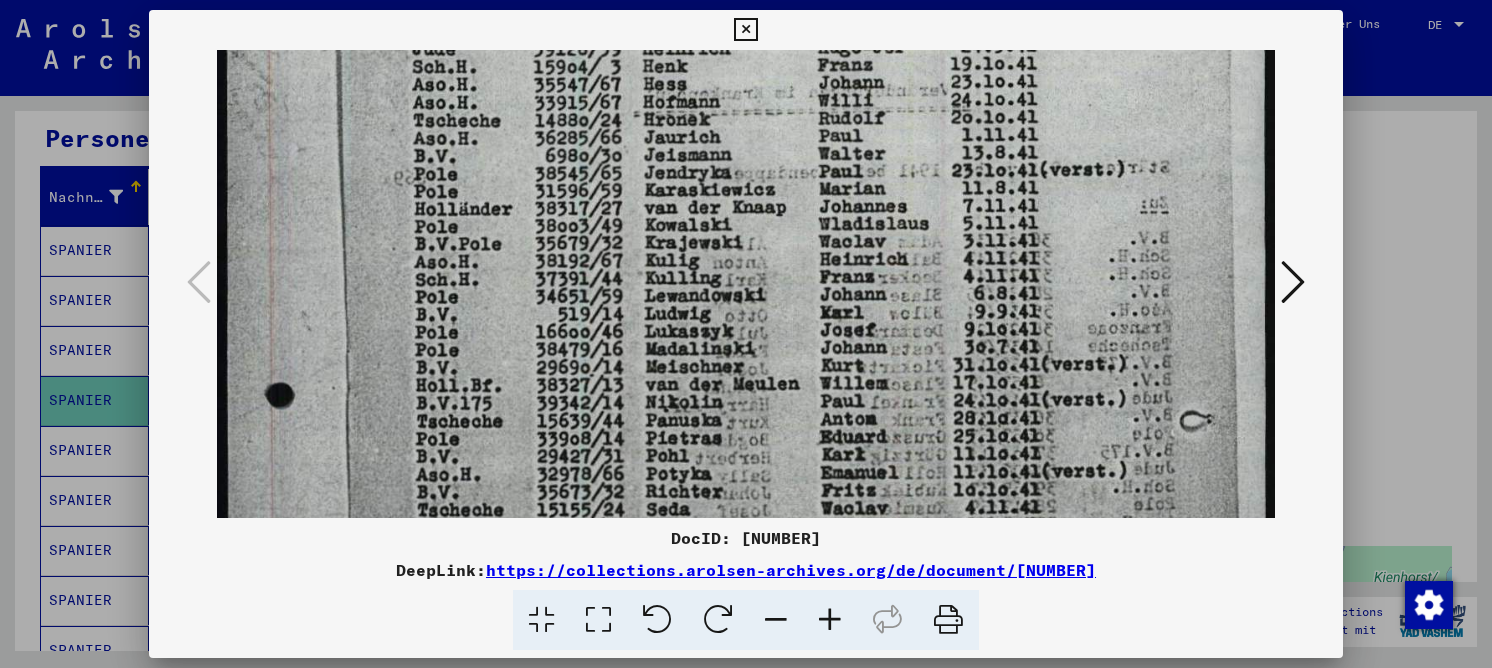 drag, startPoint x: 745, startPoint y: 373, endPoint x: 752, endPoint y: 181, distance: 192.12756 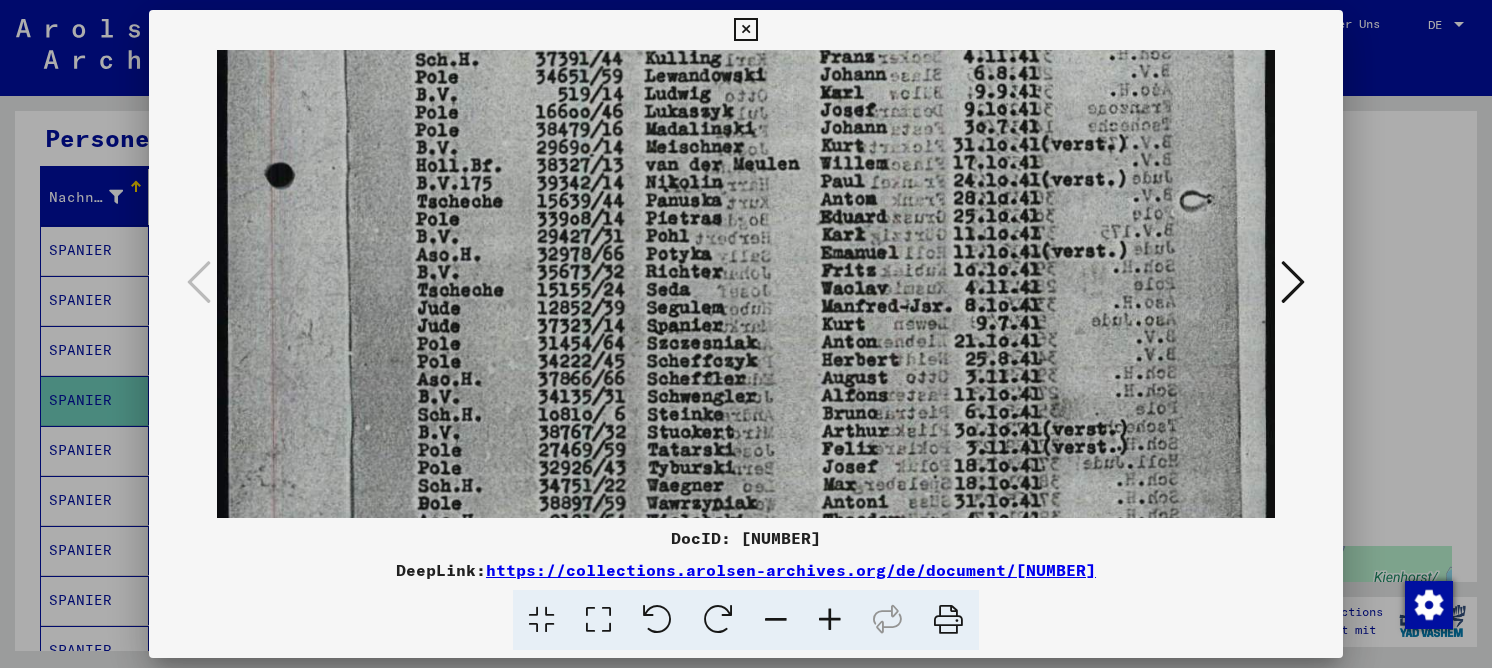 drag, startPoint x: 754, startPoint y: 360, endPoint x: 755, endPoint y: 160, distance: 200.0025 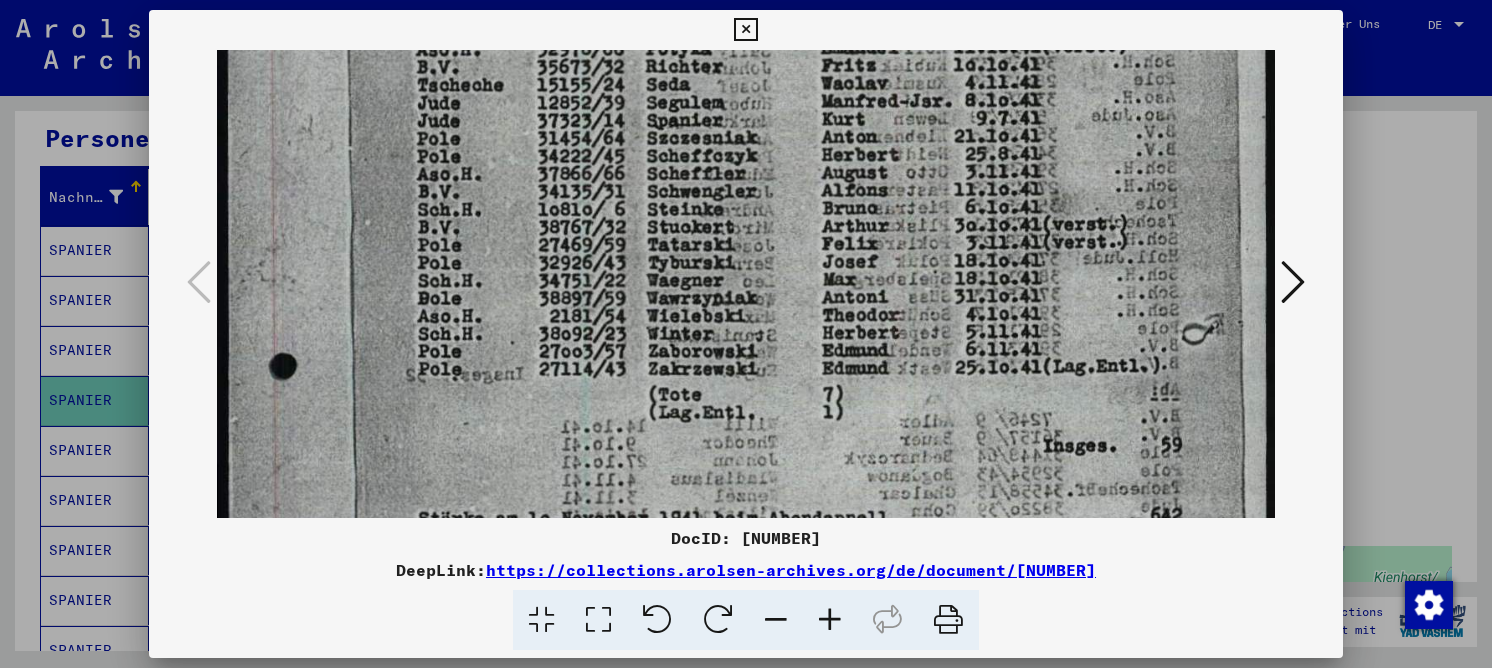 drag, startPoint x: 751, startPoint y: 302, endPoint x: 777, endPoint y: 139, distance: 165.0606 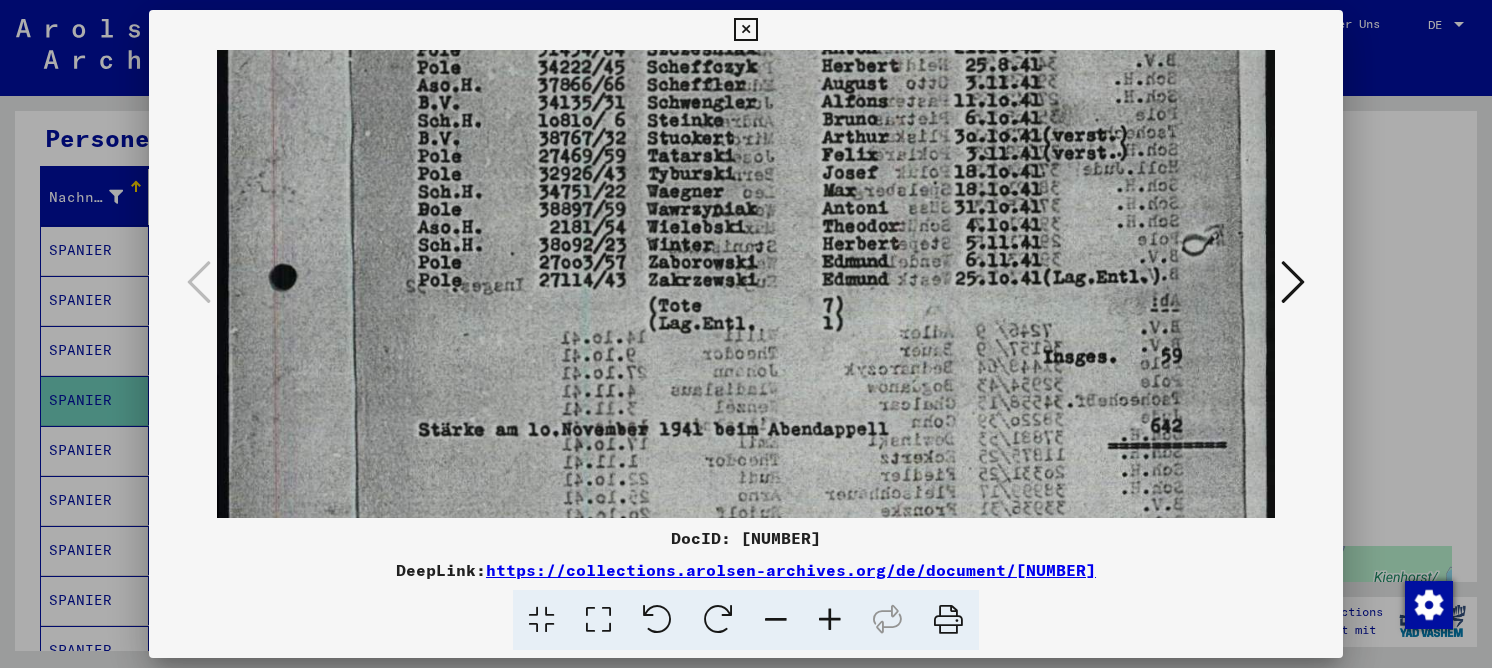 drag, startPoint x: 767, startPoint y: 311, endPoint x: 770, endPoint y: 226, distance: 85.052925 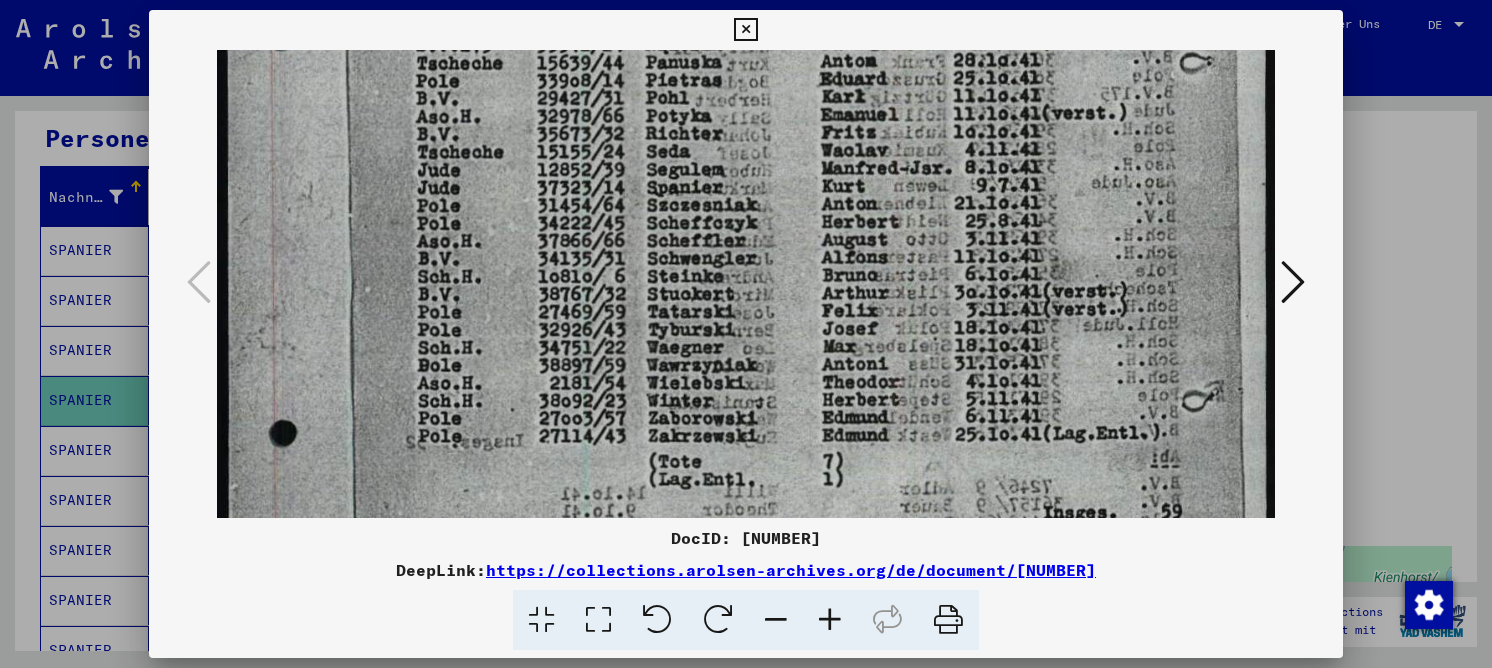 drag, startPoint x: 770, startPoint y: 274, endPoint x: 849, endPoint y: 436, distance: 180.23596 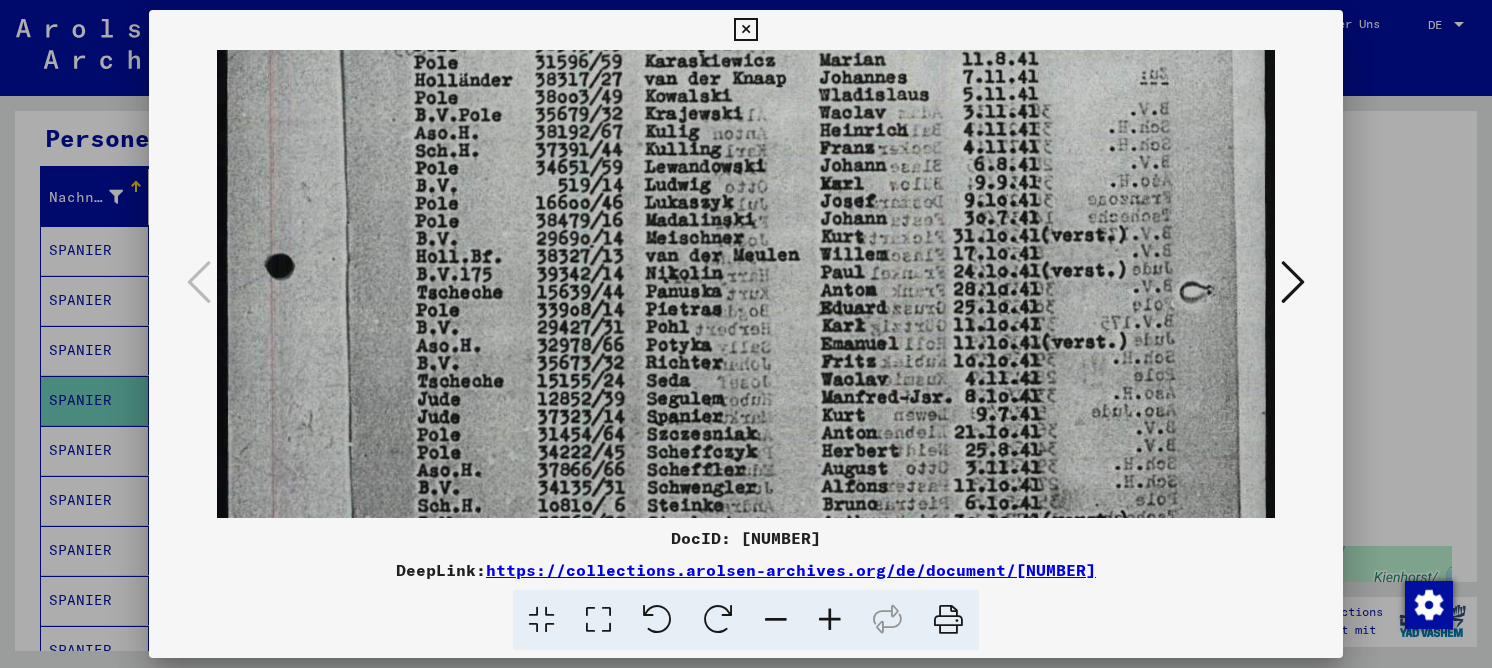 click at bounding box center [746, 462] 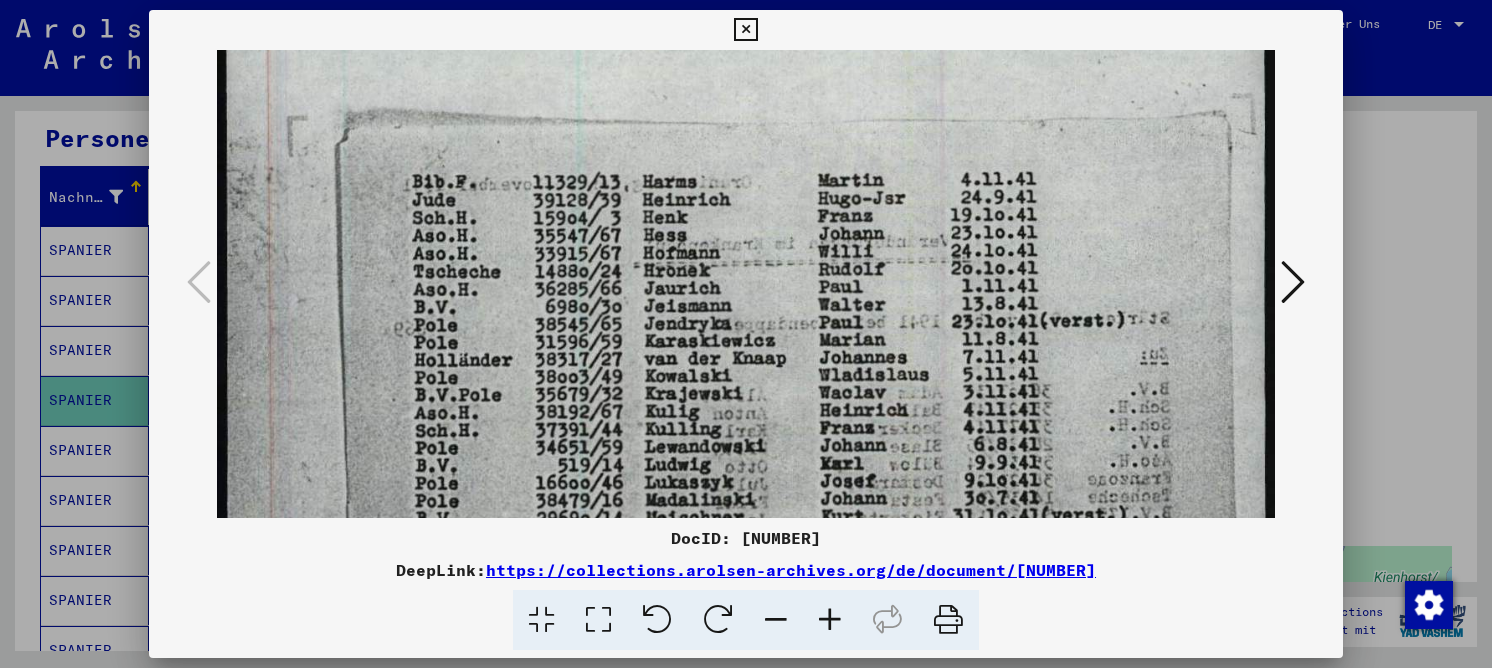drag, startPoint x: 784, startPoint y: 342, endPoint x: 801, endPoint y: 463, distance: 122.18838 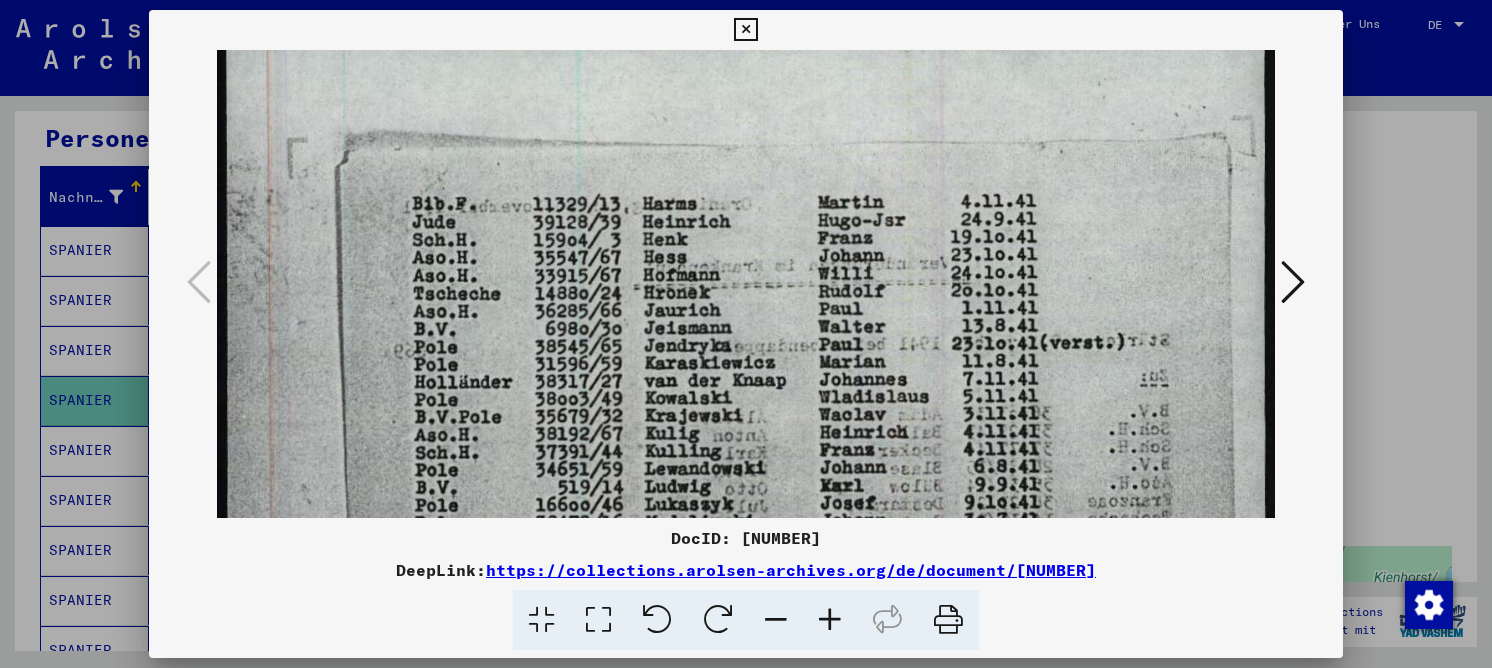scroll, scrollTop: 10, scrollLeft: 0, axis: vertical 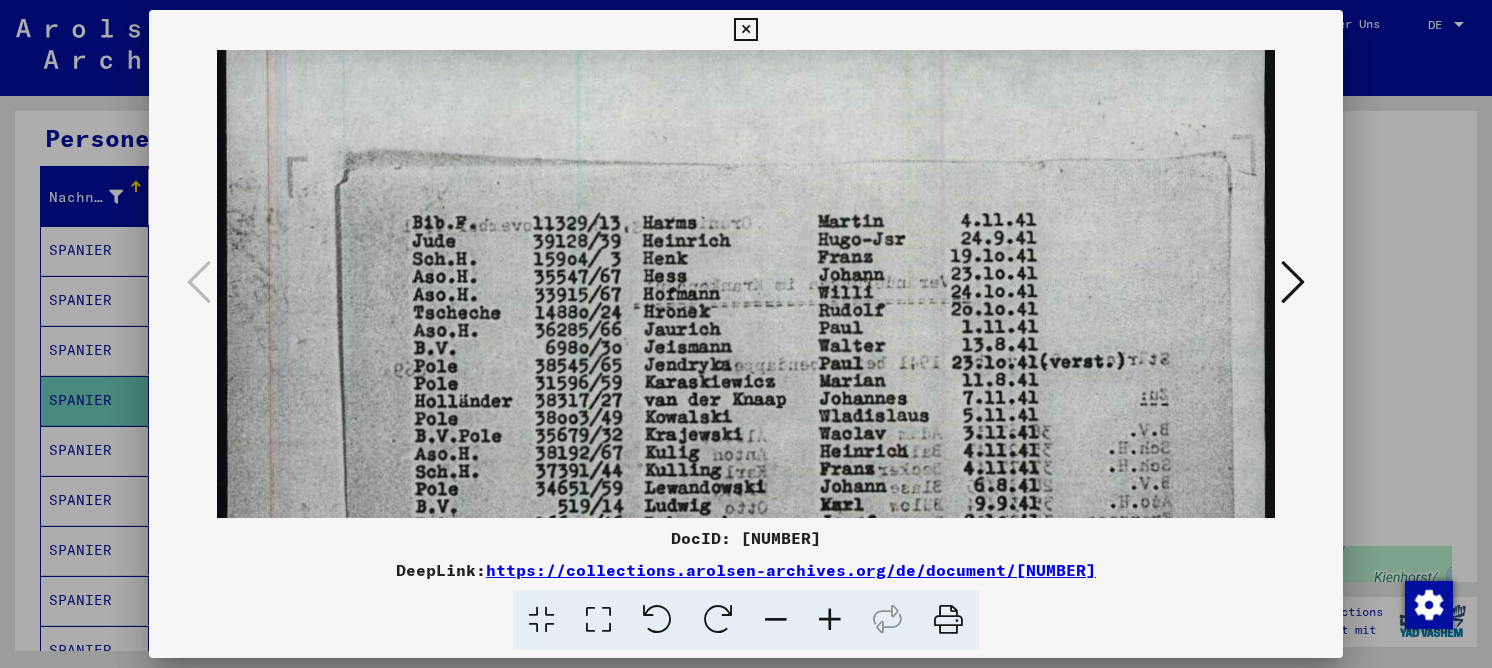 drag, startPoint x: 737, startPoint y: 221, endPoint x: 736, endPoint y: 271, distance: 50.01 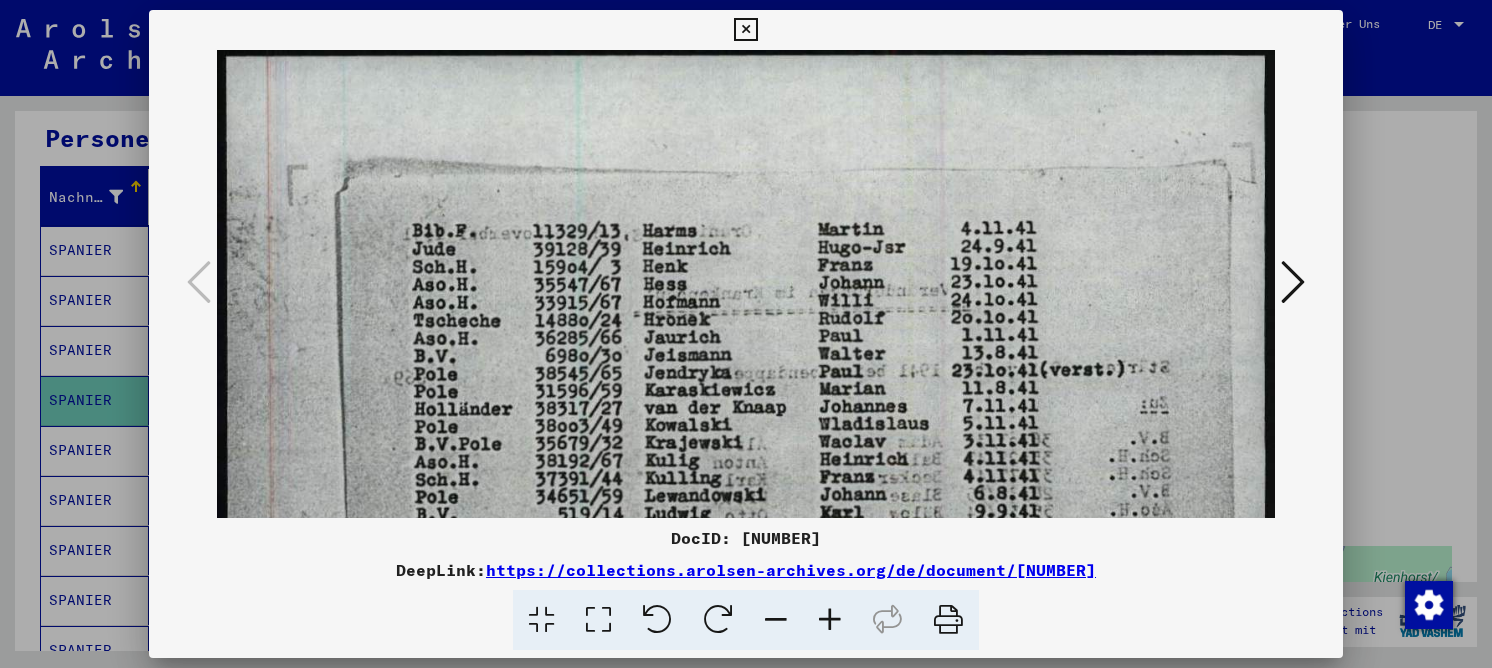 click at bounding box center (746, 791) 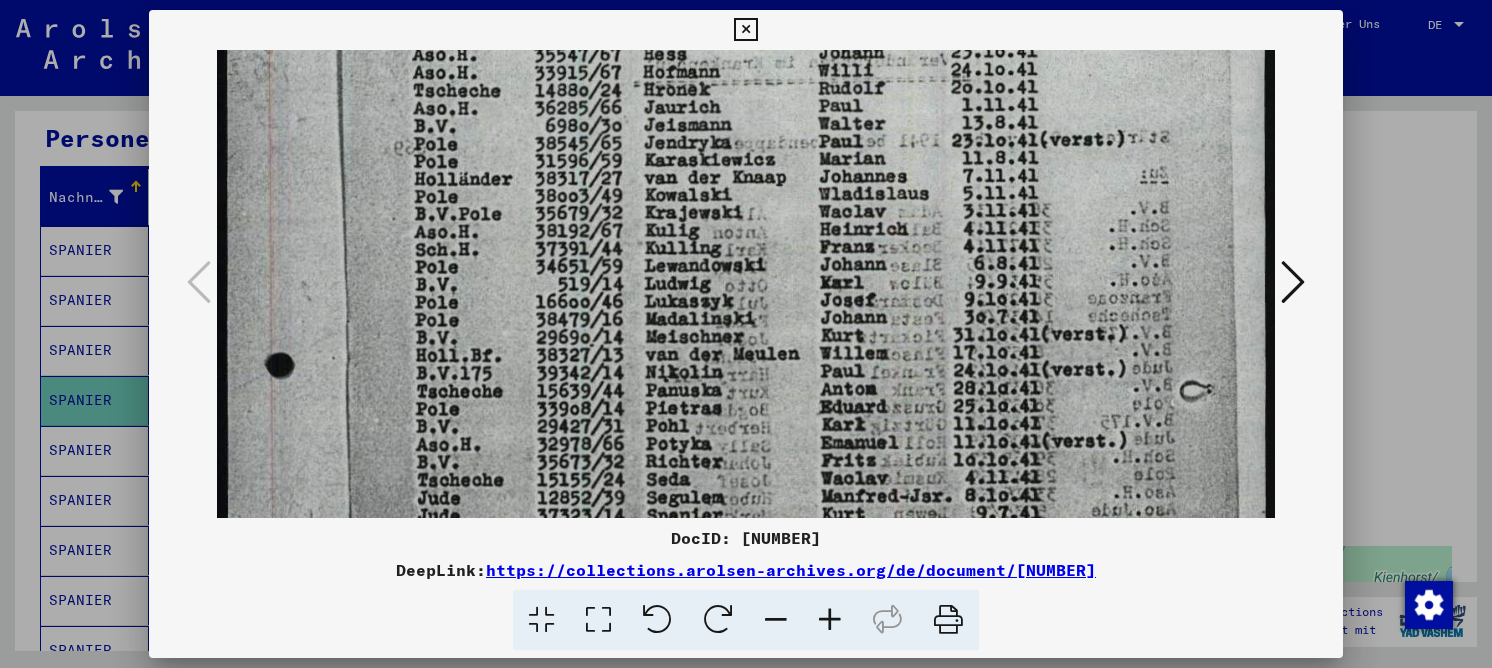 drag, startPoint x: 872, startPoint y: 405, endPoint x: 880, endPoint y: 186, distance: 219.14607 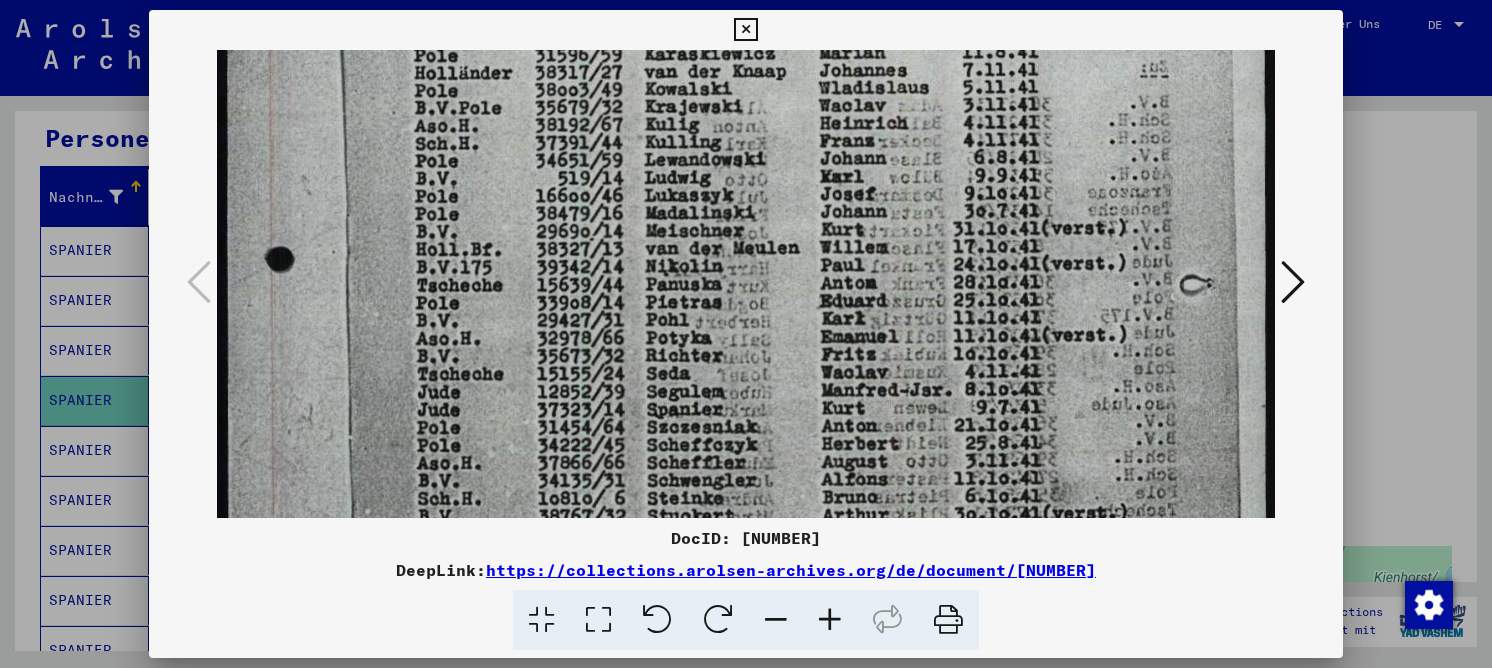 drag, startPoint x: 858, startPoint y: 329, endPoint x: 854, endPoint y: 242, distance: 87.0919 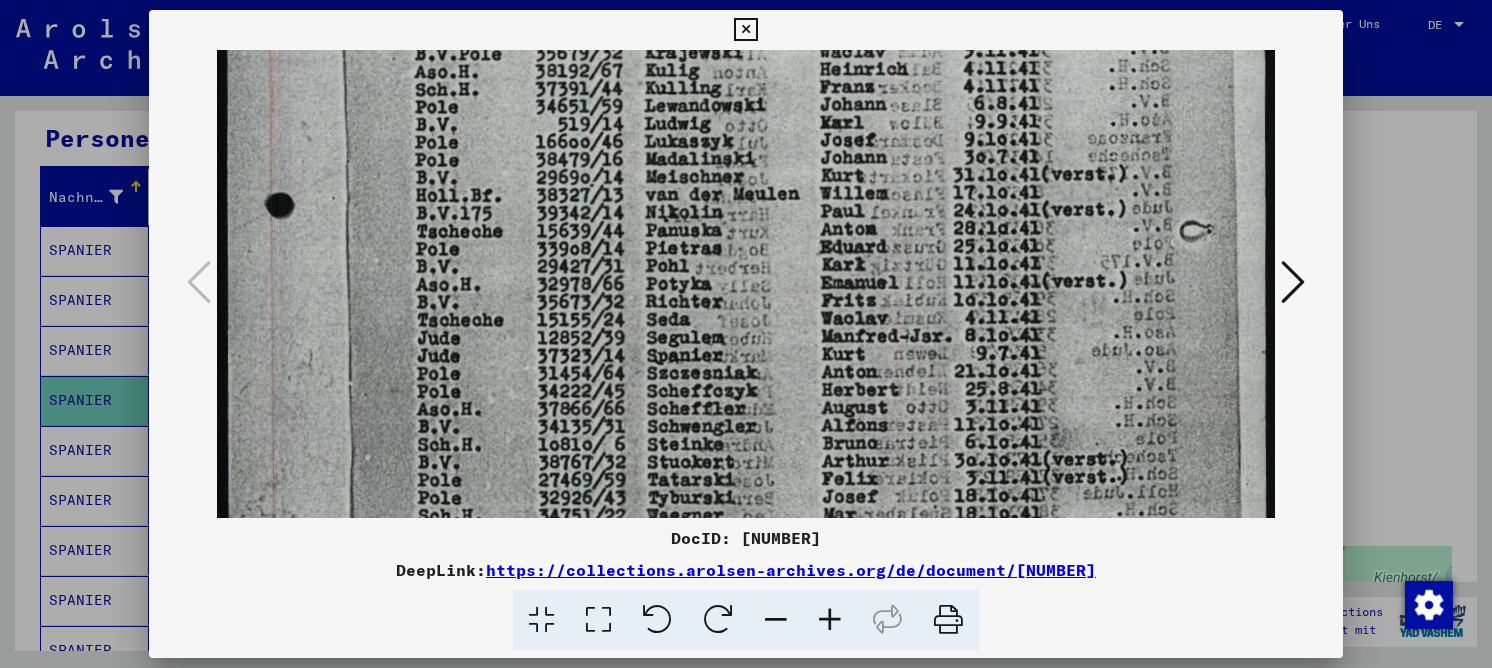 drag, startPoint x: 820, startPoint y: 318, endPoint x: 848, endPoint y: 321, distance: 28.160255 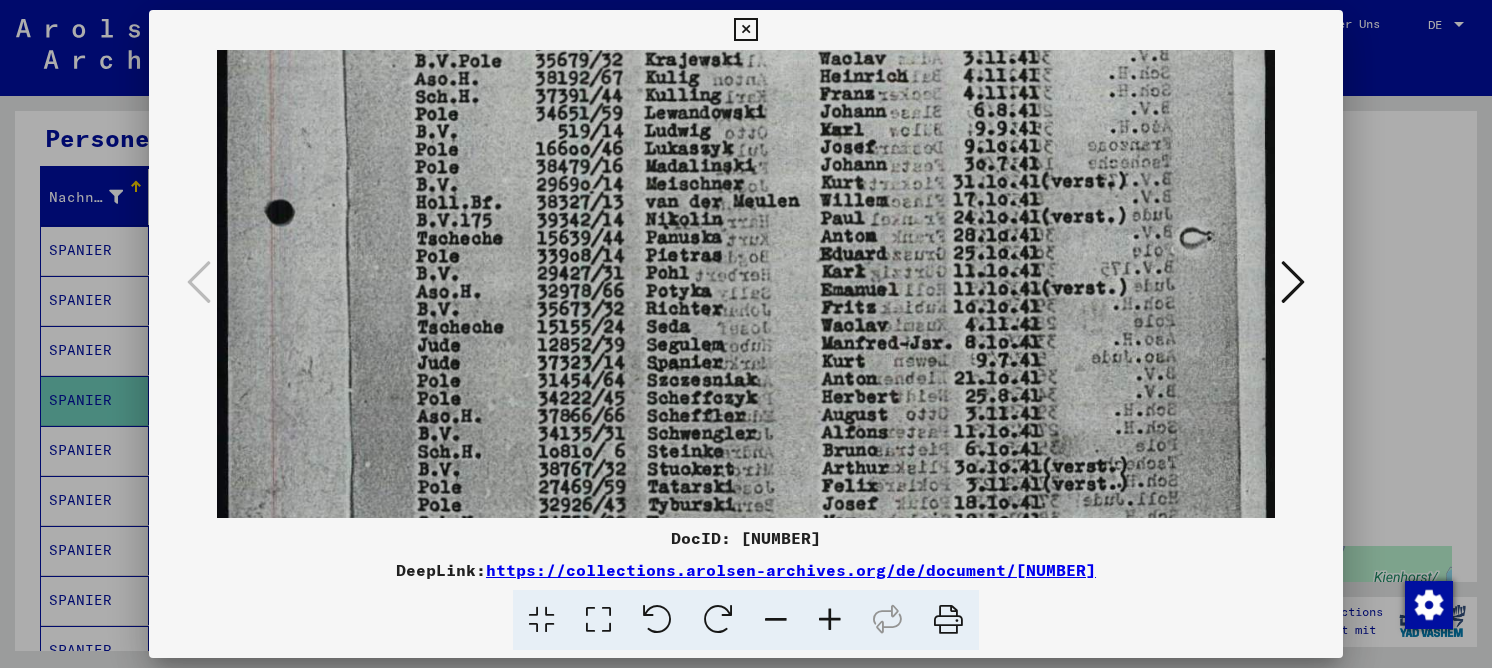 scroll, scrollTop: 379, scrollLeft: 0, axis: vertical 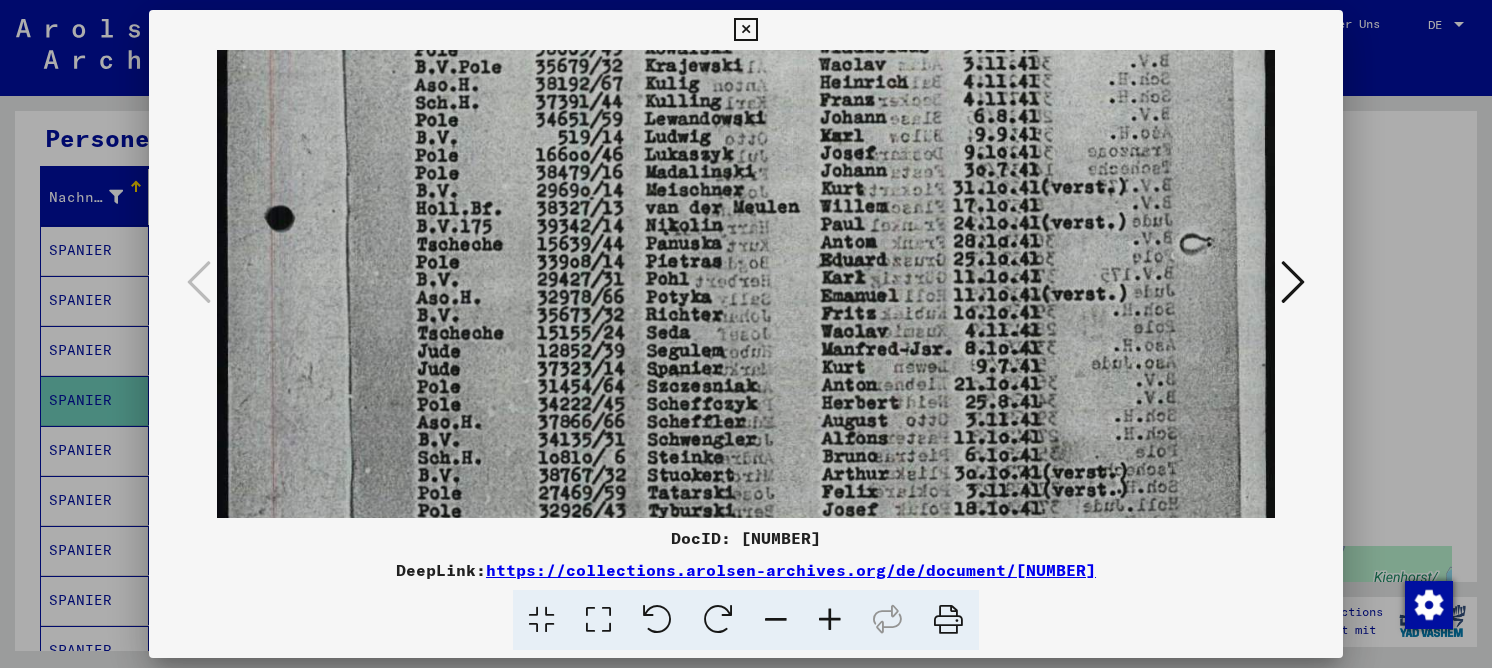 drag, startPoint x: 843, startPoint y: 230, endPoint x: 835, endPoint y: 237, distance: 10.630146 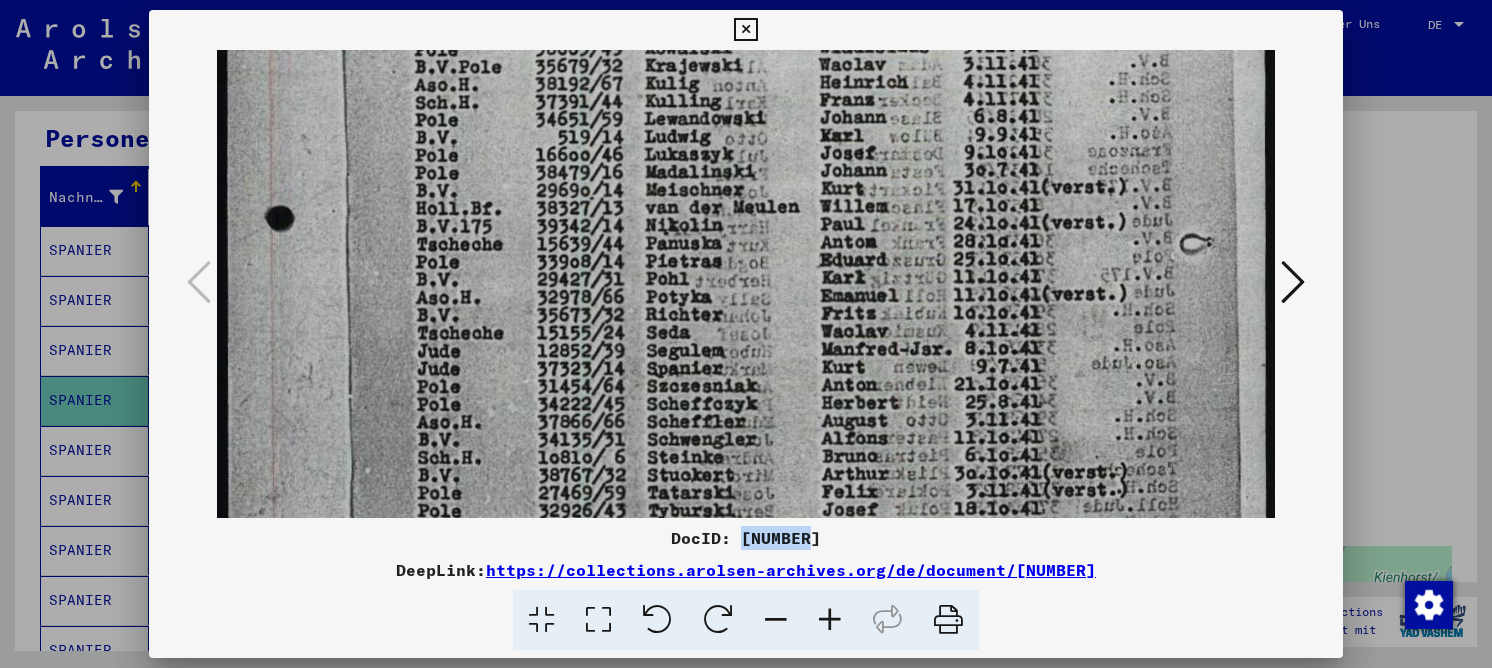 click on "DocID: [NUMBER]" at bounding box center (746, 538) 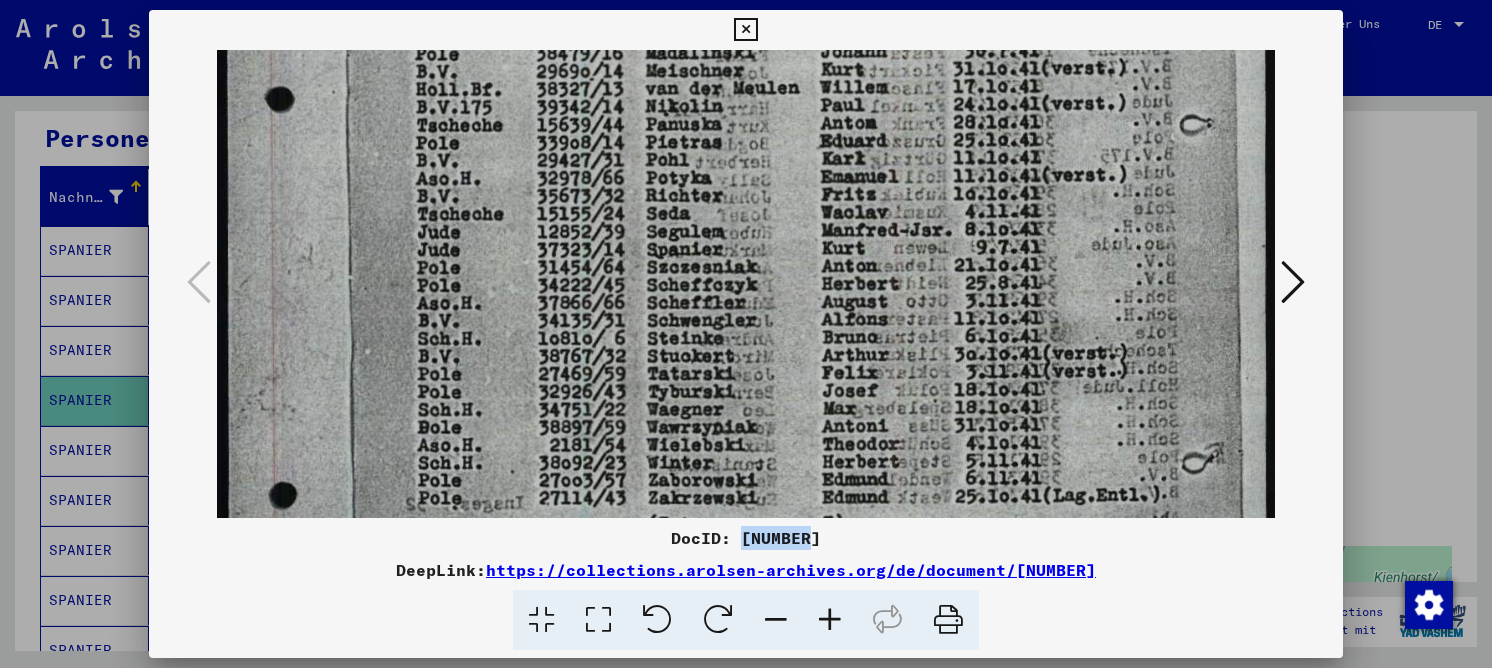 scroll, scrollTop: 507, scrollLeft: 0, axis: vertical 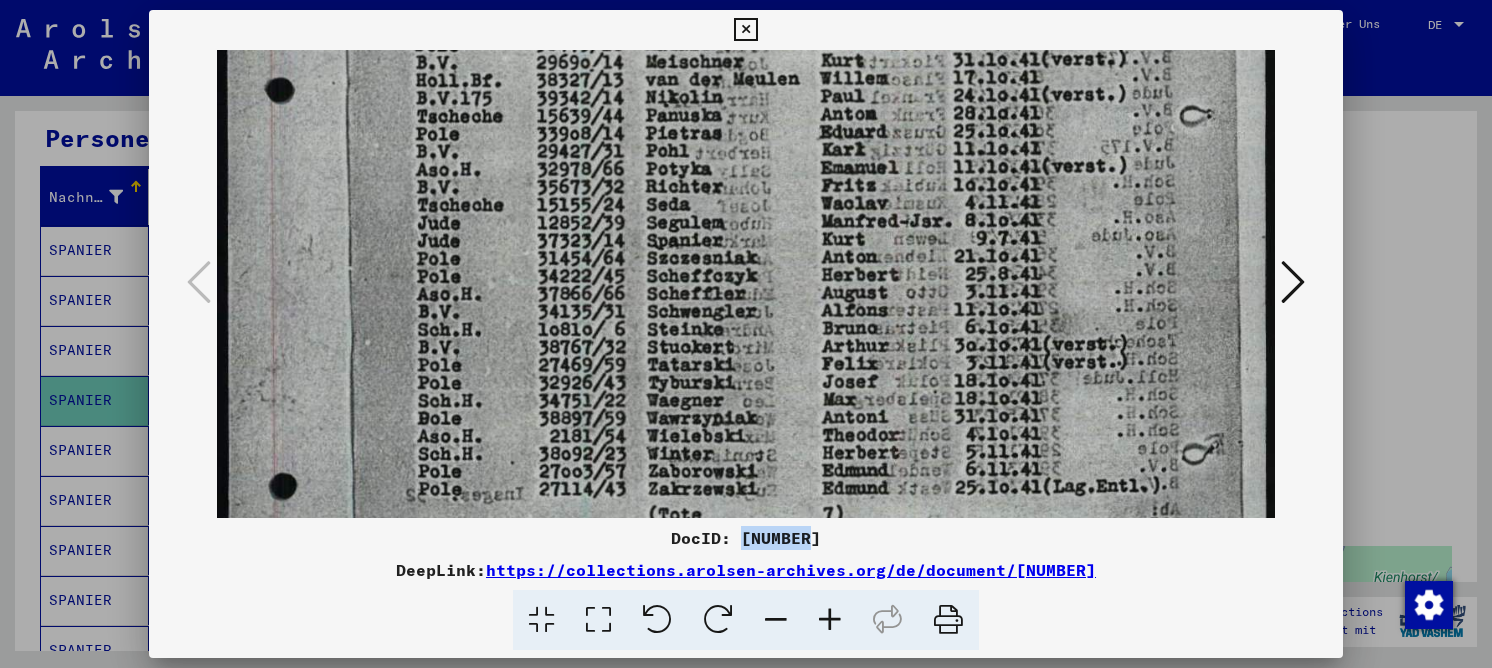 drag, startPoint x: 481, startPoint y: 290, endPoint x: 487, endPoint y: 162, distance: 128.14055 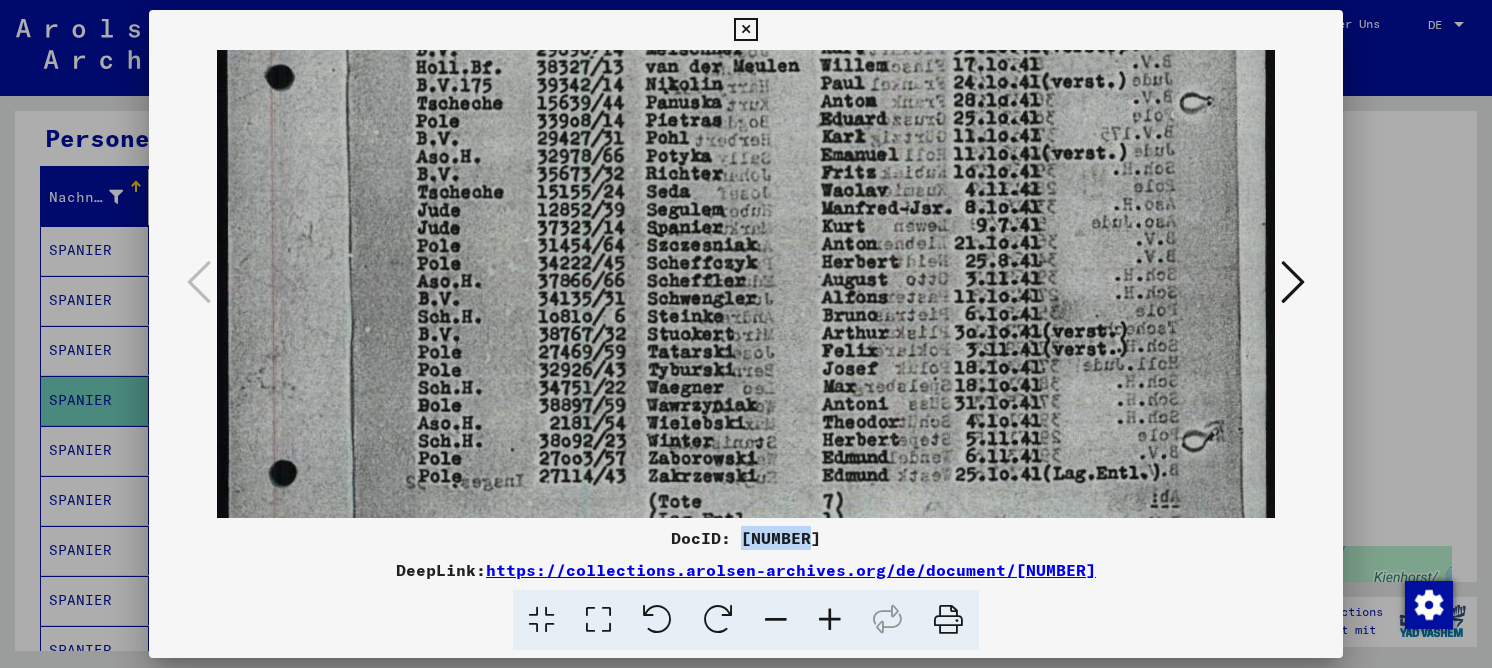click at bounding box center (746, 273) 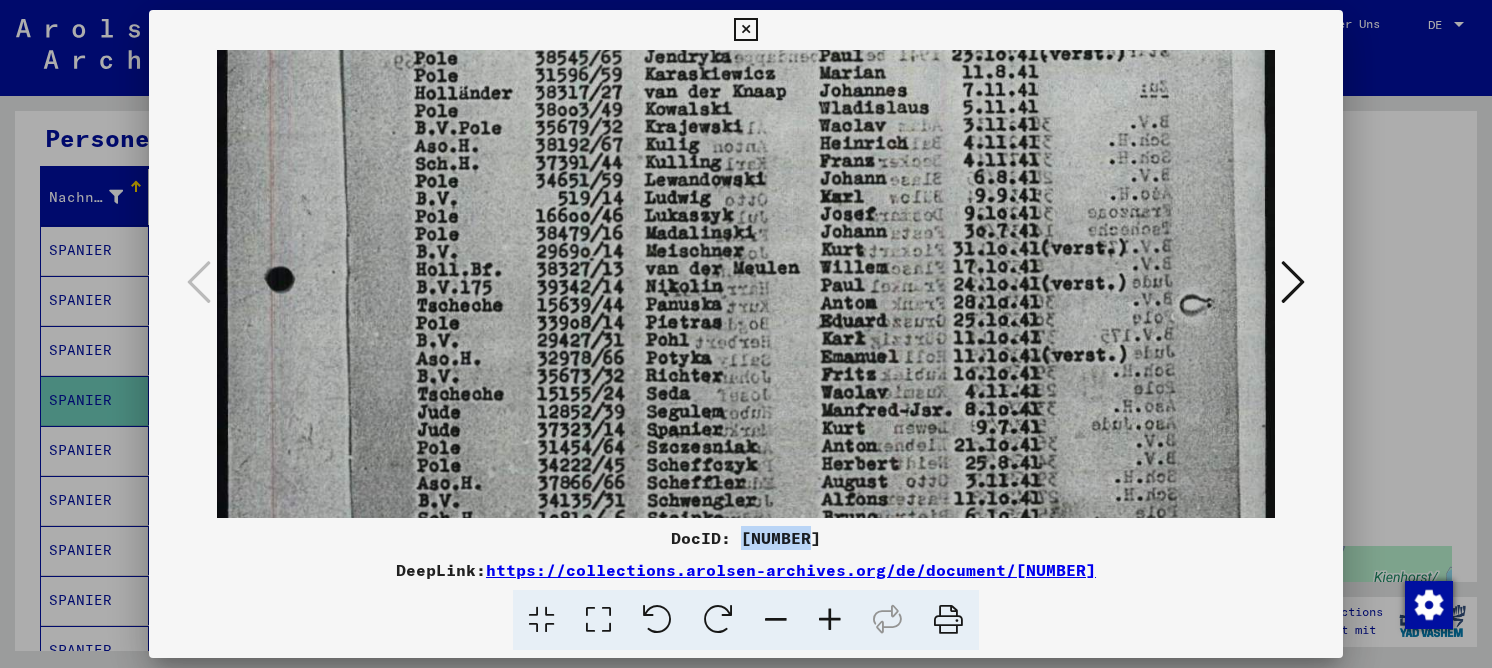 drag, startPoint x: 484, startPoint y: 205, endPoint x: 459, endPoint y: 408, distance: 204.53362 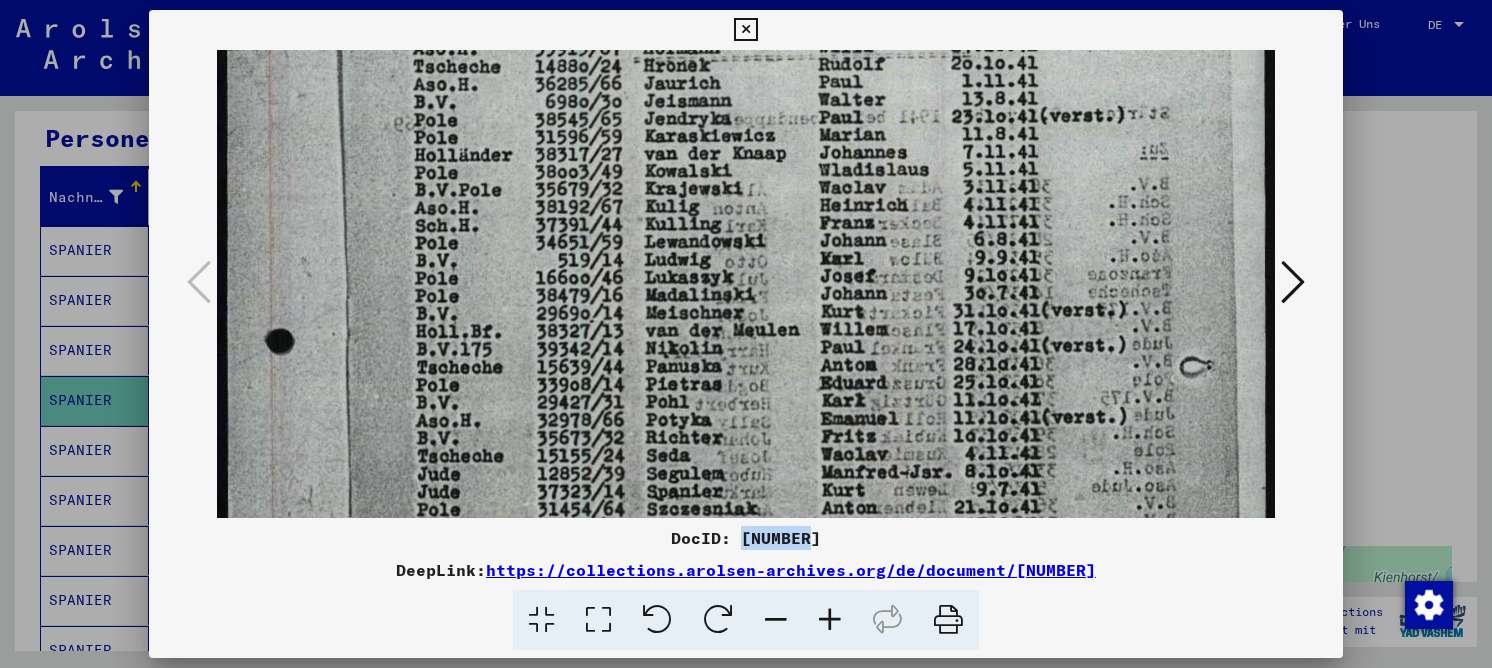drag, startPoint x: 465, startPoint y: 200, endPoint x: 471, endPoint y: 245, distance: 45.39824 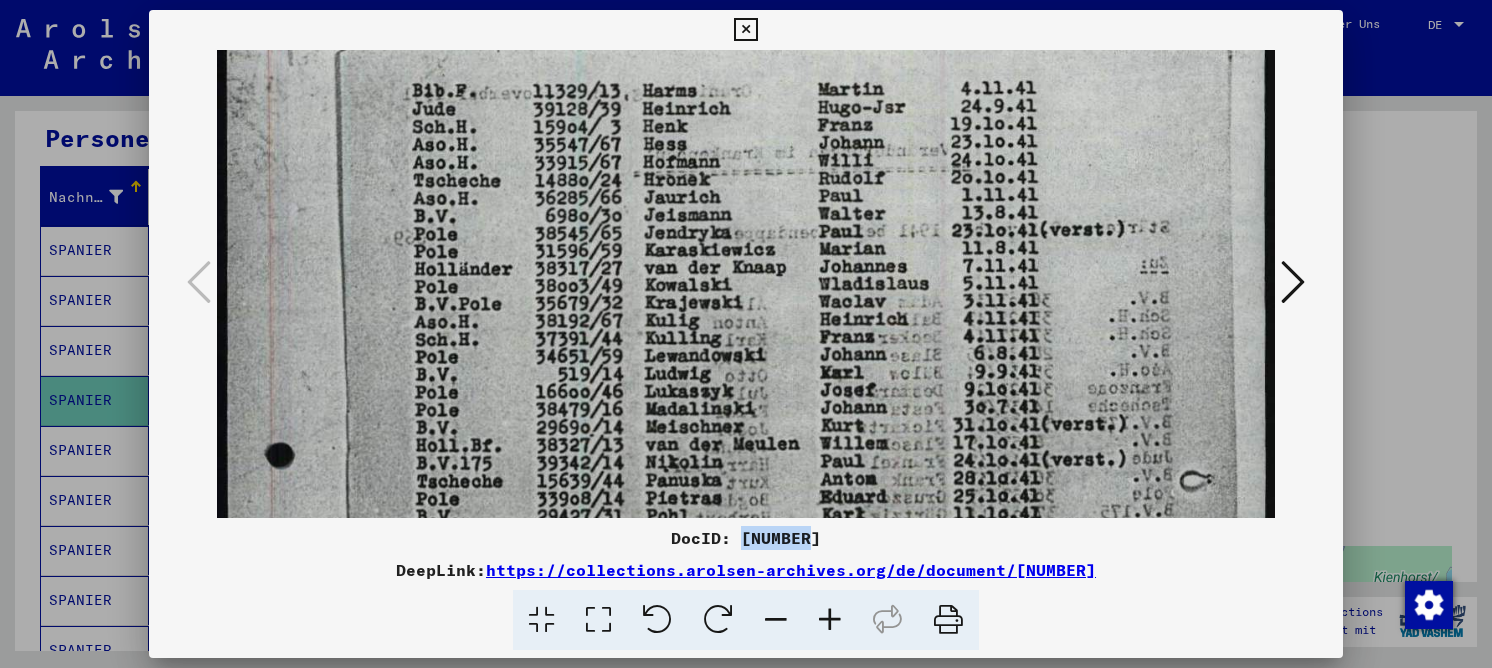 drag, startPoint x: 477, startPoint y: 233, endPoint x: 459, endPoint y: 287, distance: 56.920998 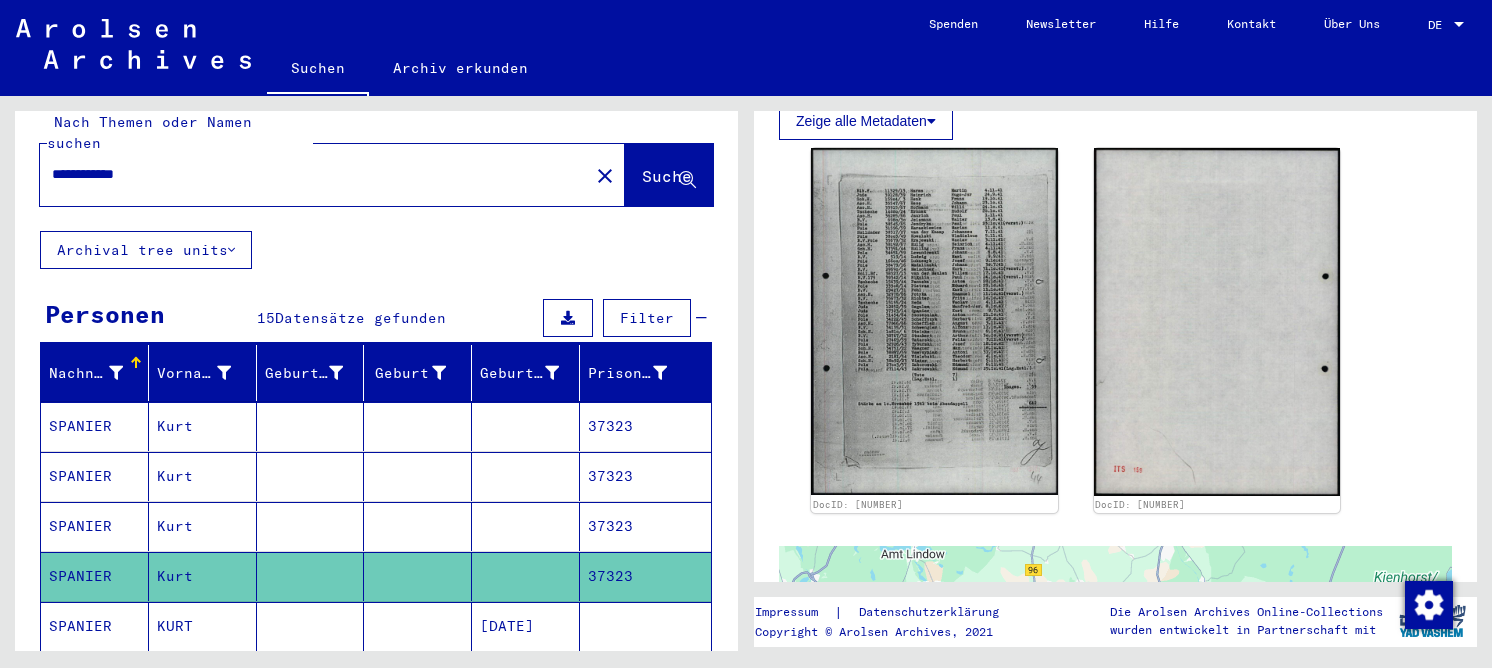 scroll, scrollTop: 0, scrollLeft: 0, axis: both 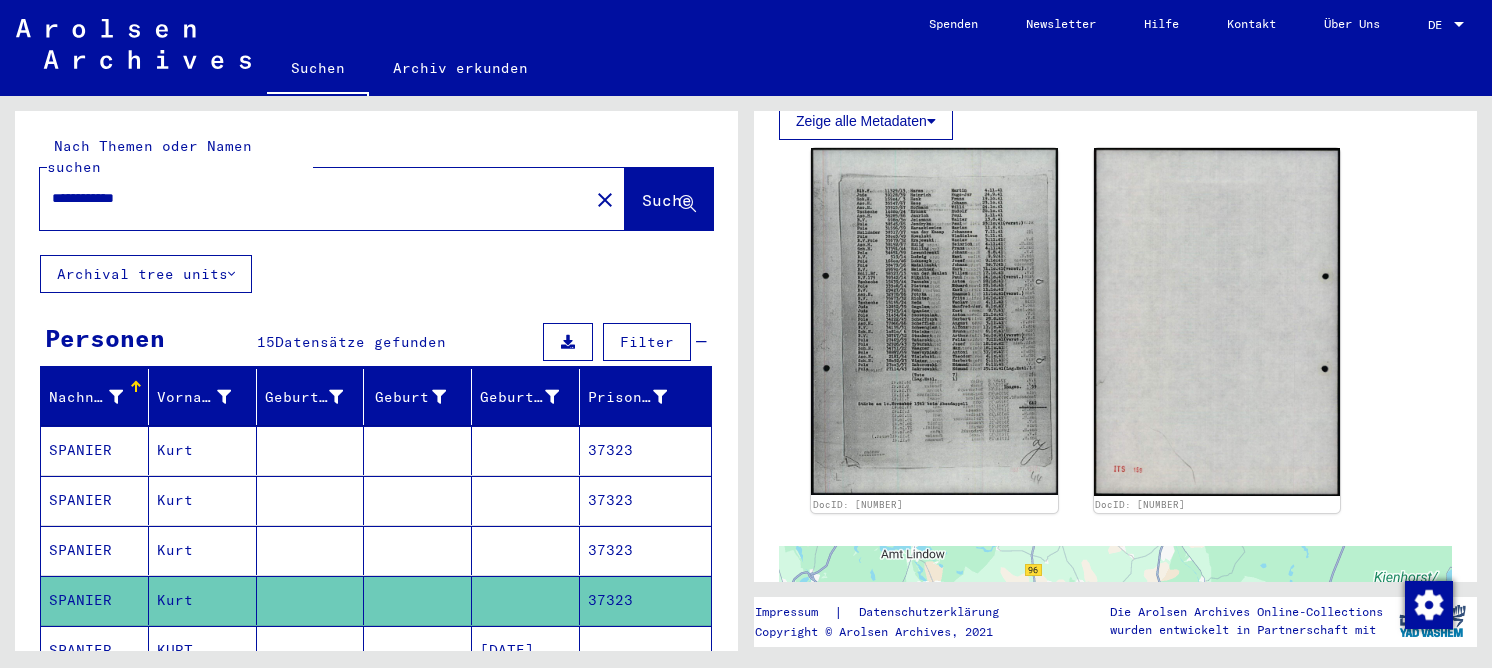 click on "Nachnamen Vorname Geburtsname Geburt Geburtsdatum Prisoner # [LAST] [FIRST] [DATE] [NUMBER] [LAST] [FIRST] [DATE] [LAST] [FIRST] [DATE] [LAST] [FIRST] [DATE] [LAST] [FIRST] [DATE] [LAST] [FIRST] [DATE] [LAST] [FIRST] [DATE] [LAST] [FIRST] [DATE] [LAST] [FIRST] [DATE] [LAST] [FIRST] [DATE] [LAST] [FIRST] [CITY]/[COUNTRY] [DATE] [LAST] [FIRST] [DATE] [NUMBER] 1 – 15 of 15 * of 1 Weniger anzeigen Signature Nachname Vorname Geburtsname Geburt Geburtsdatum Prisoner # Vater (Adoptivvater) Mutter (Adoptivmutter) Religion Nationalität Beruf Haftstätte Sterbedatum Letzter Wohnort Letzter Wohnort (Land) [LAST]" 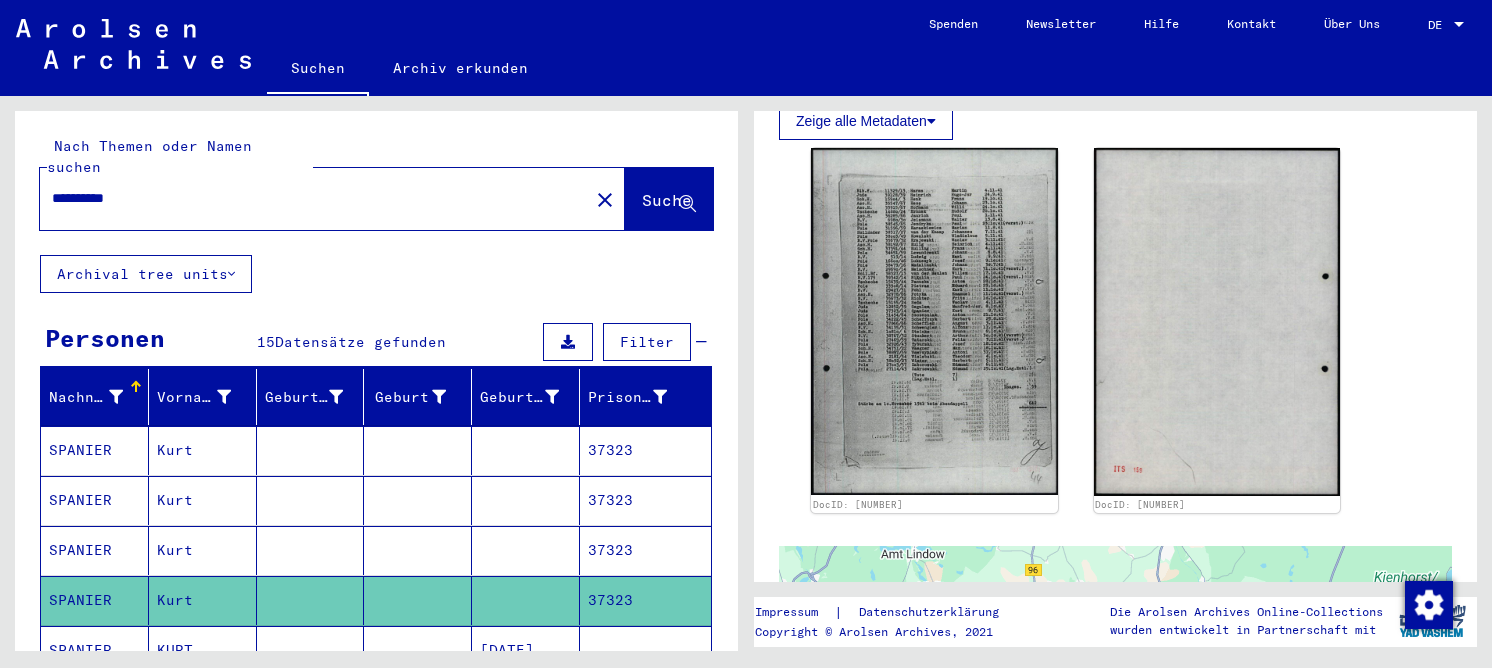 scroll, scrollTop: 0, scrollLeft: 0, axis: both 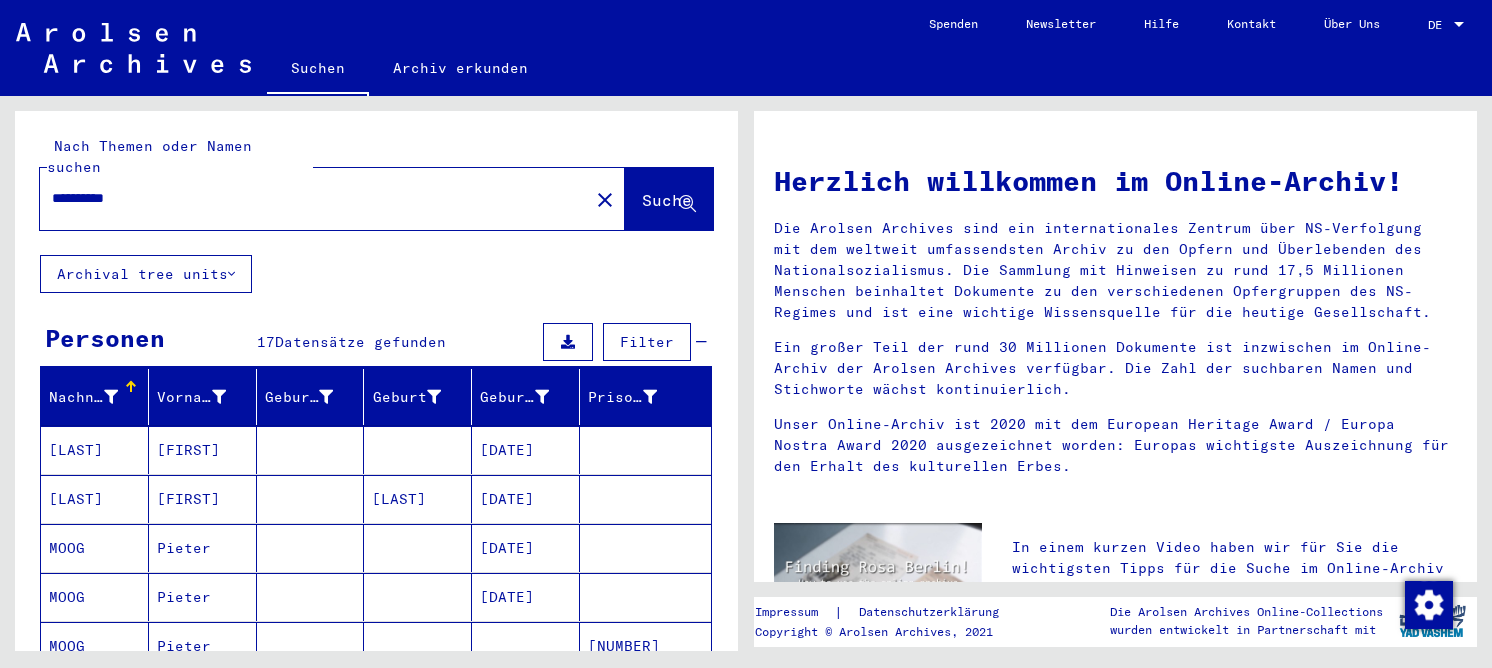 click on "Pieter" at bounding box center [203, 597] 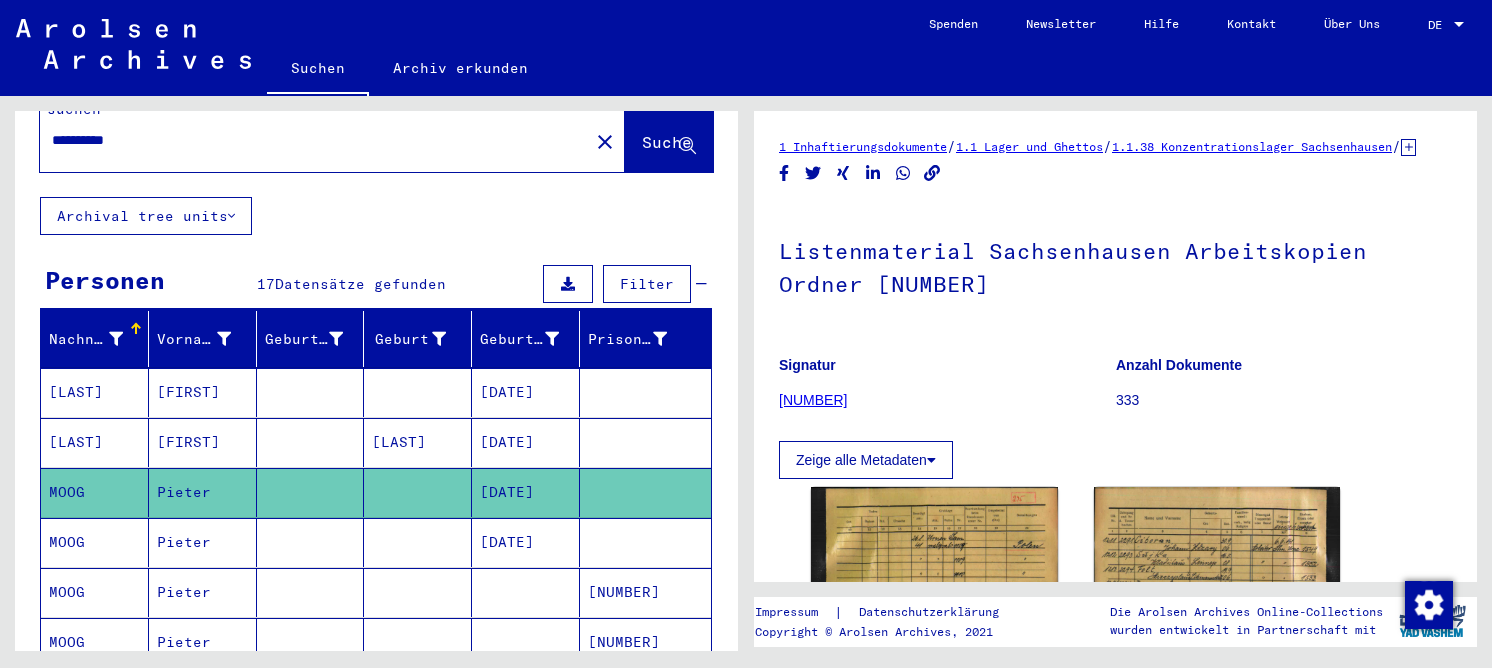 scroll, scrollTop: 0, scrollLeft: 0, axis: both 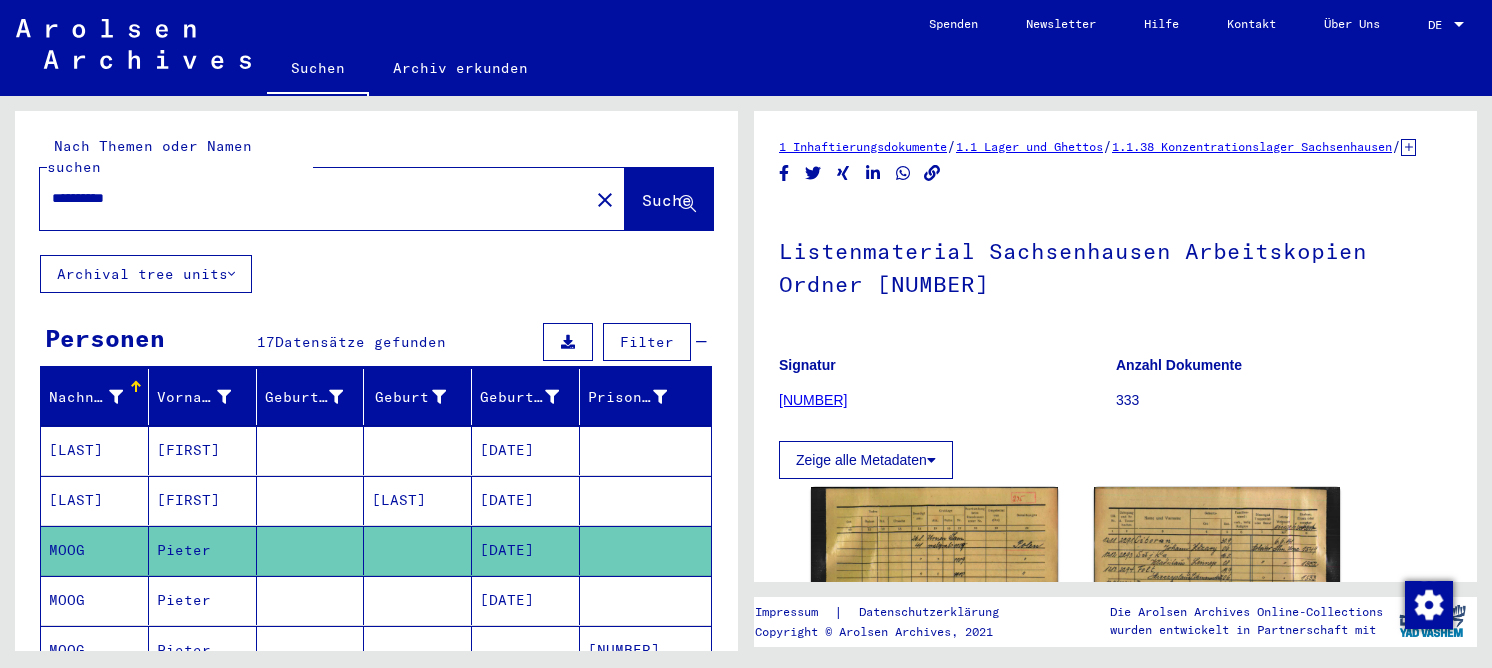 click on "**********" at bounding box center (314, 198) 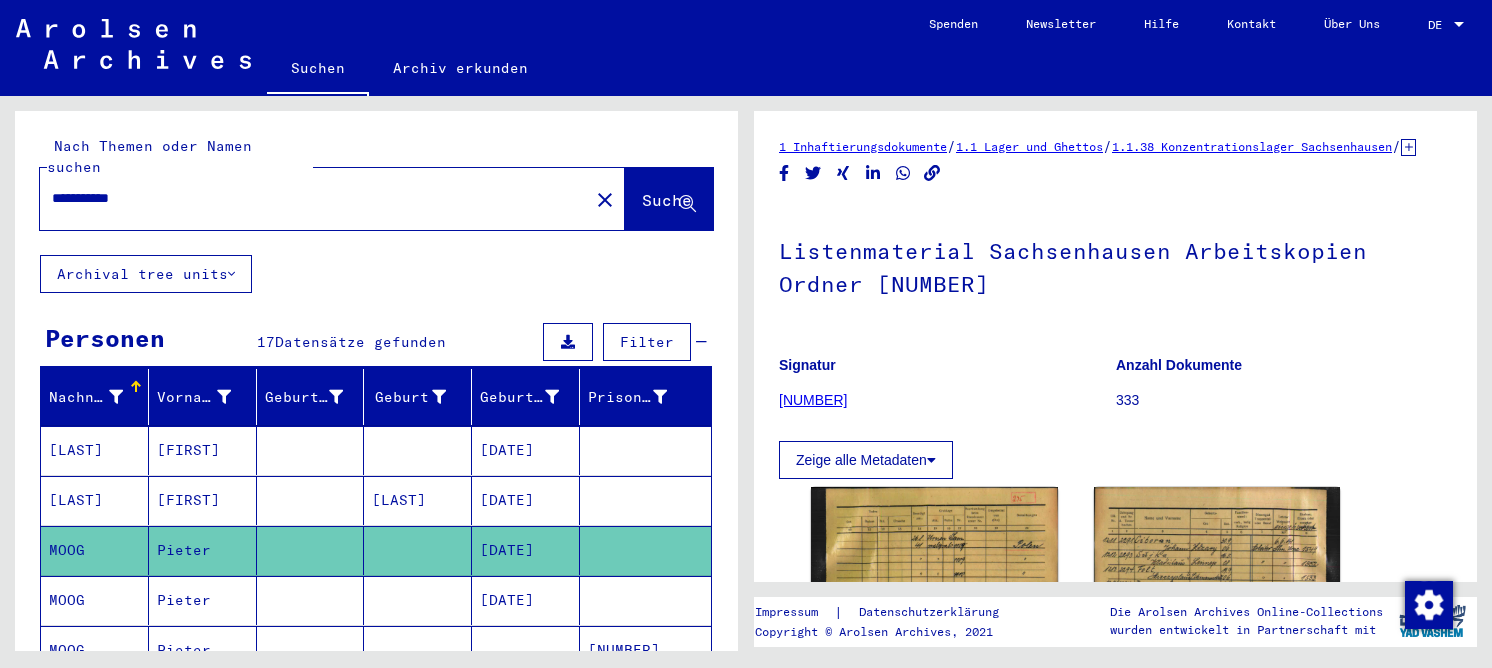 type on "**********" 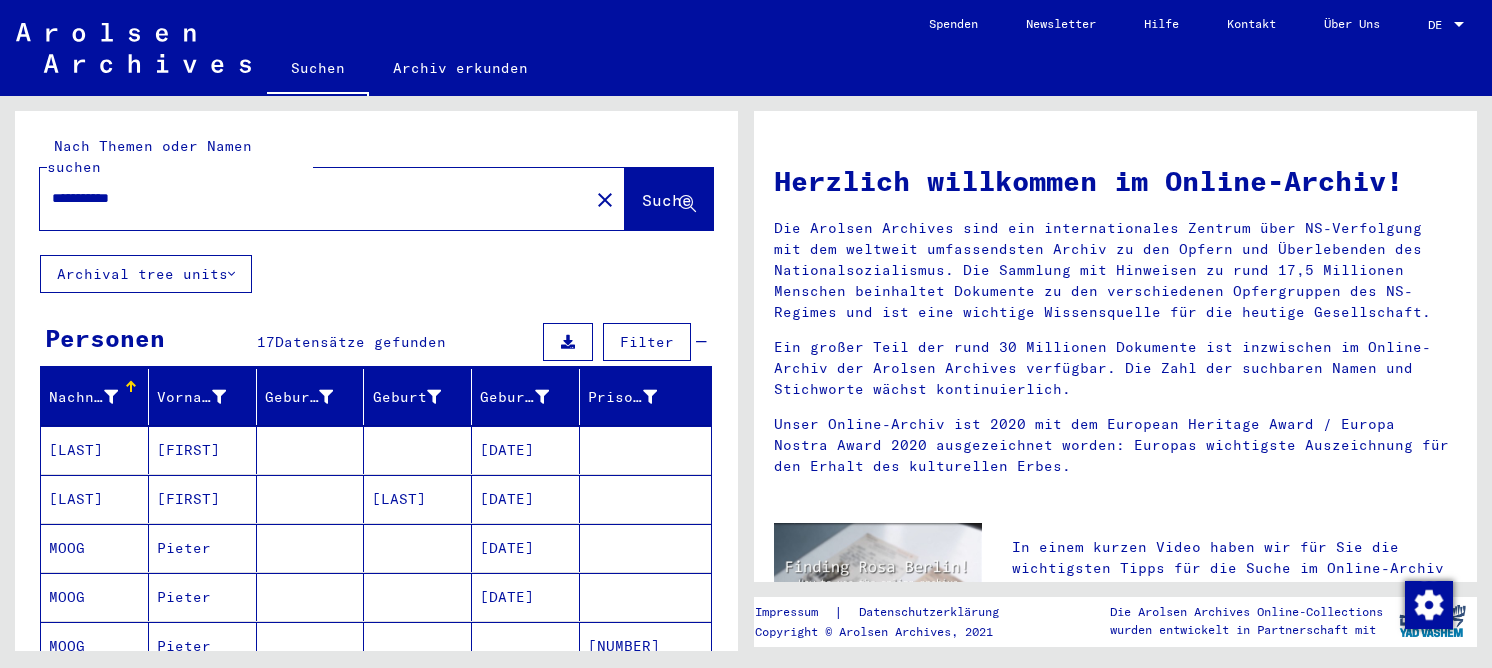 click at bounding box center [311, 597] 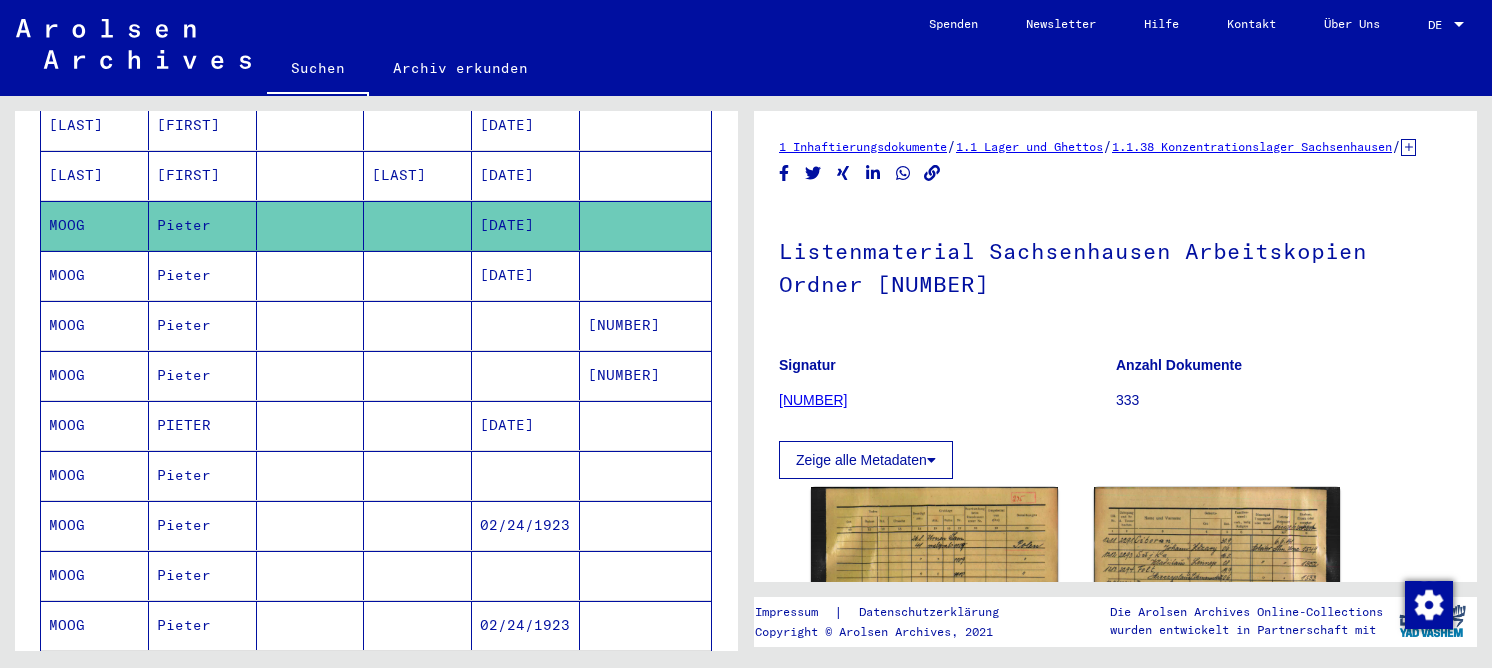 scroll, scrollTop: 400, scrollLeft: 0, axis: vertical 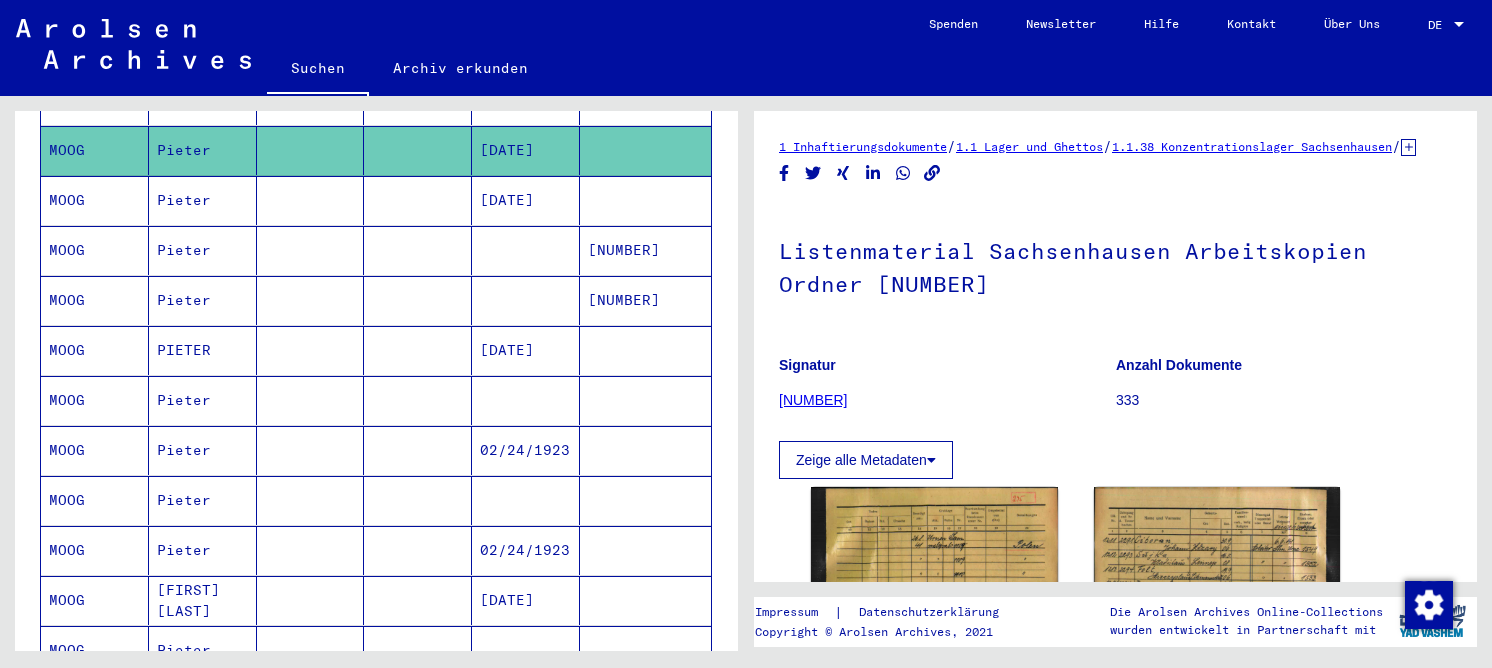 click at bounding box center (311, 300) 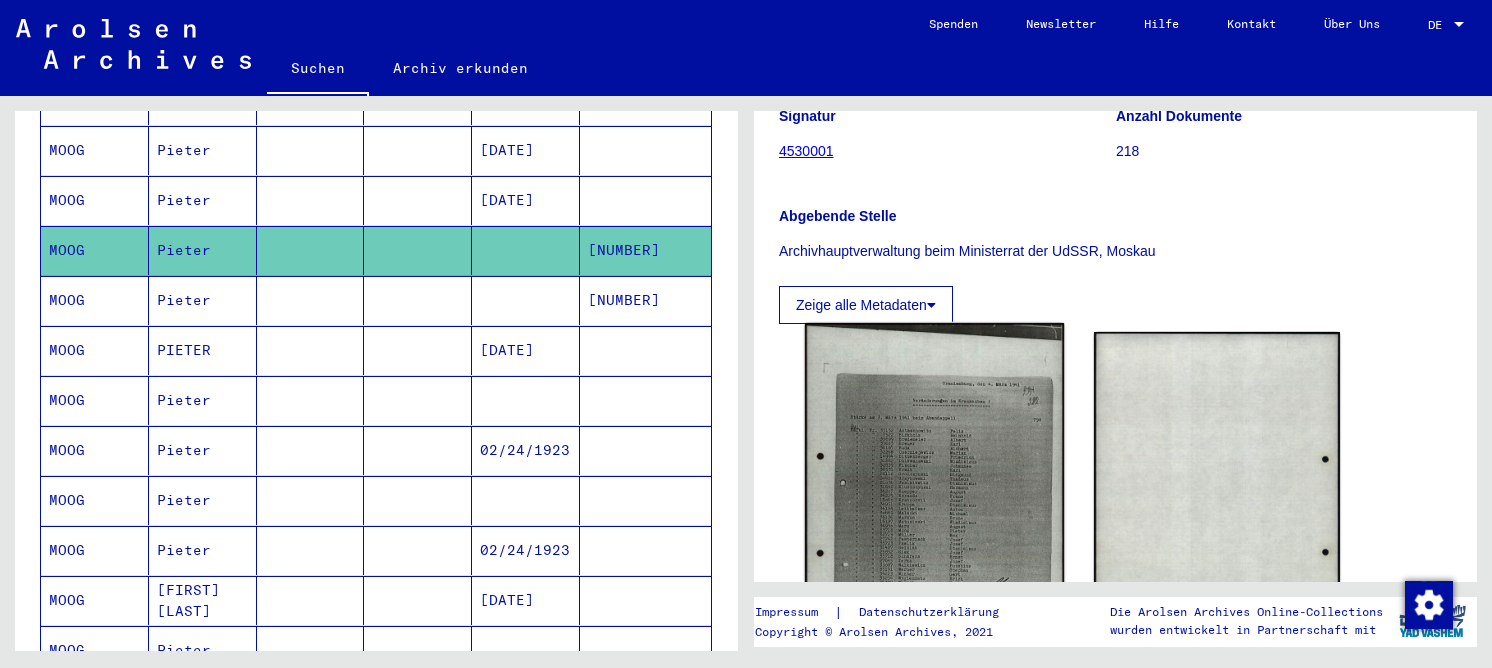 scroll, scrollTop: 300, scrollLeft: 0, axis: vertical 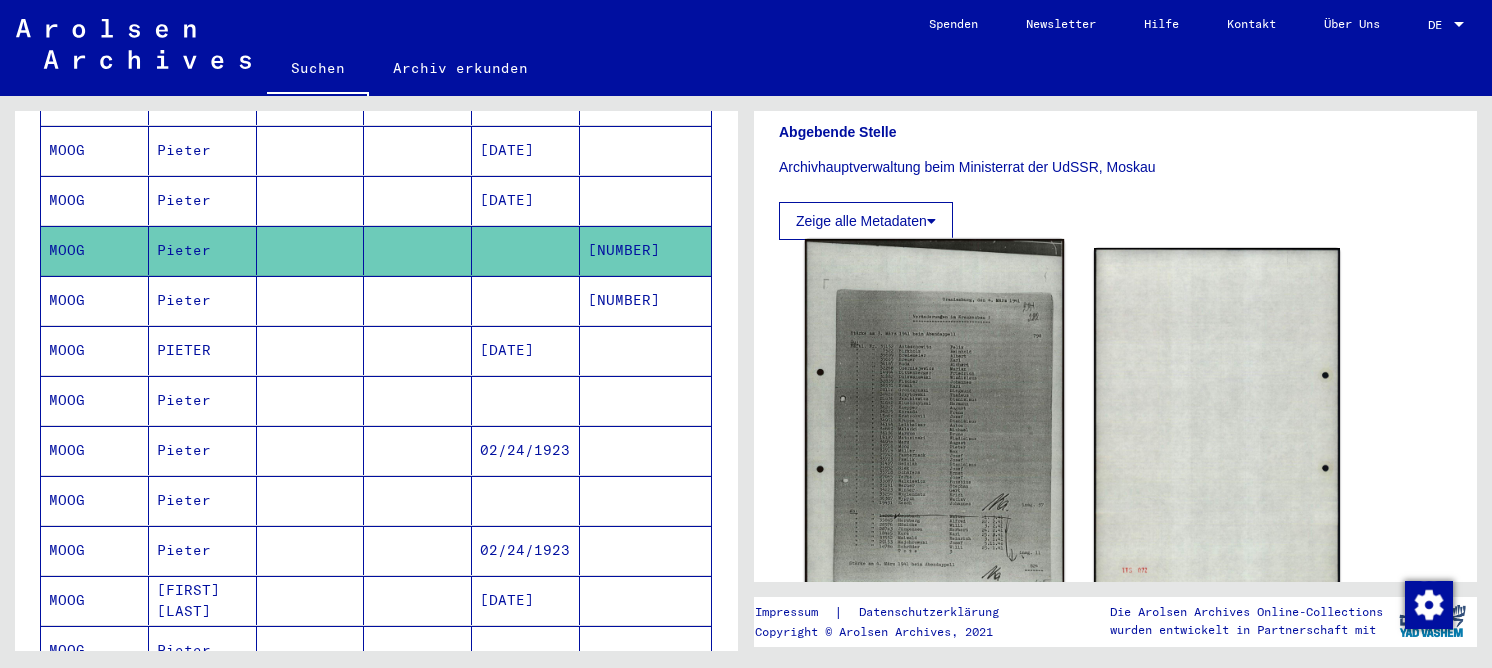 click 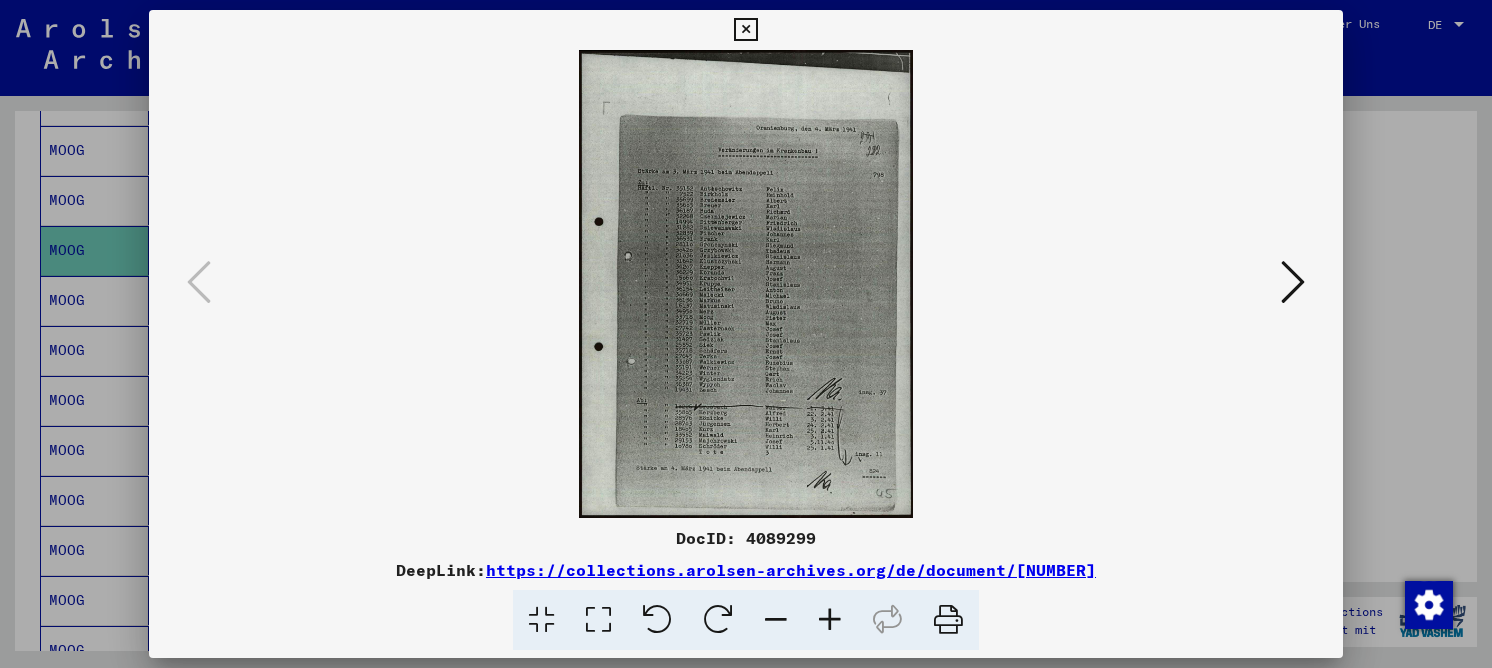 click at bounding box center (598, 620) 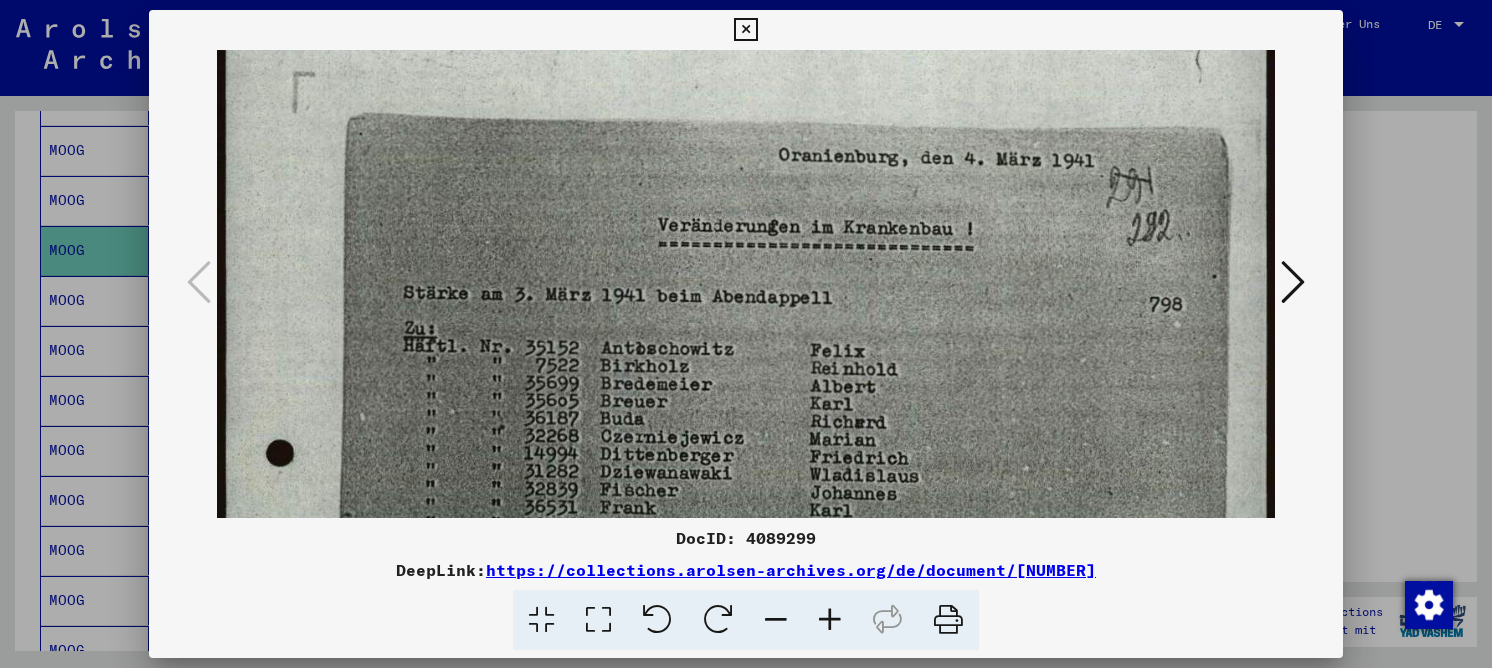 scroll, scrollTop: 179, scrollLeft: 0, axis: vertical 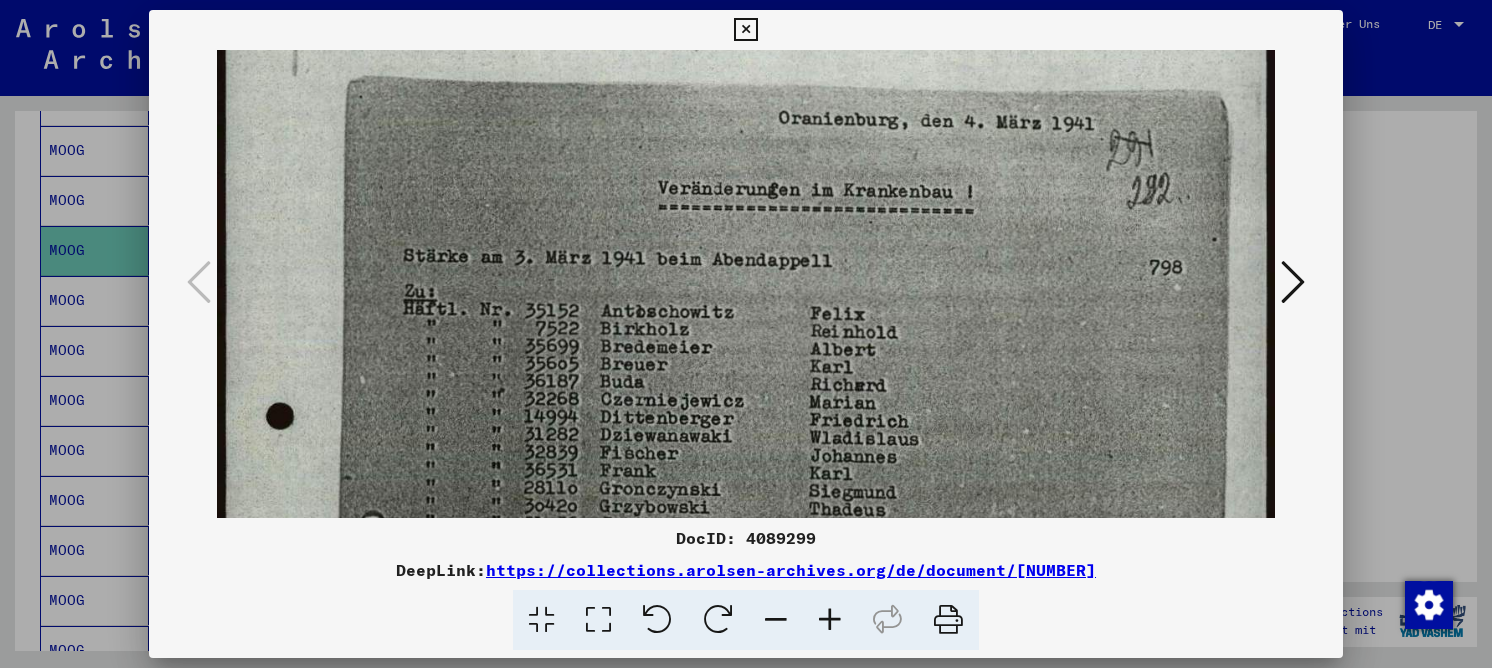 drag, startPoint x: 705, startPoint y: 322, endPoint x: 699, endPoint y: 250, distance: 72.249565 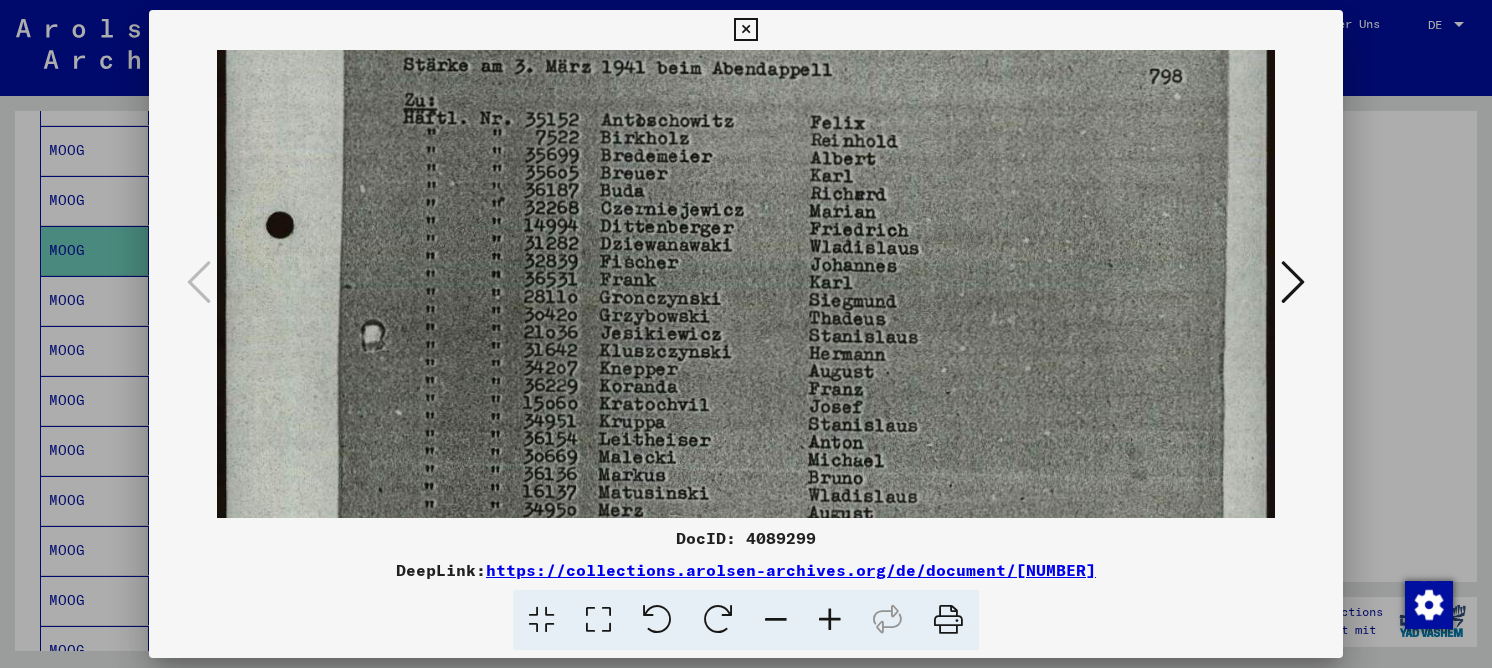 drag, startPoint x: 655, startPoint y: 340, endPoint x: 655, endPoint y: 188, distance: 152 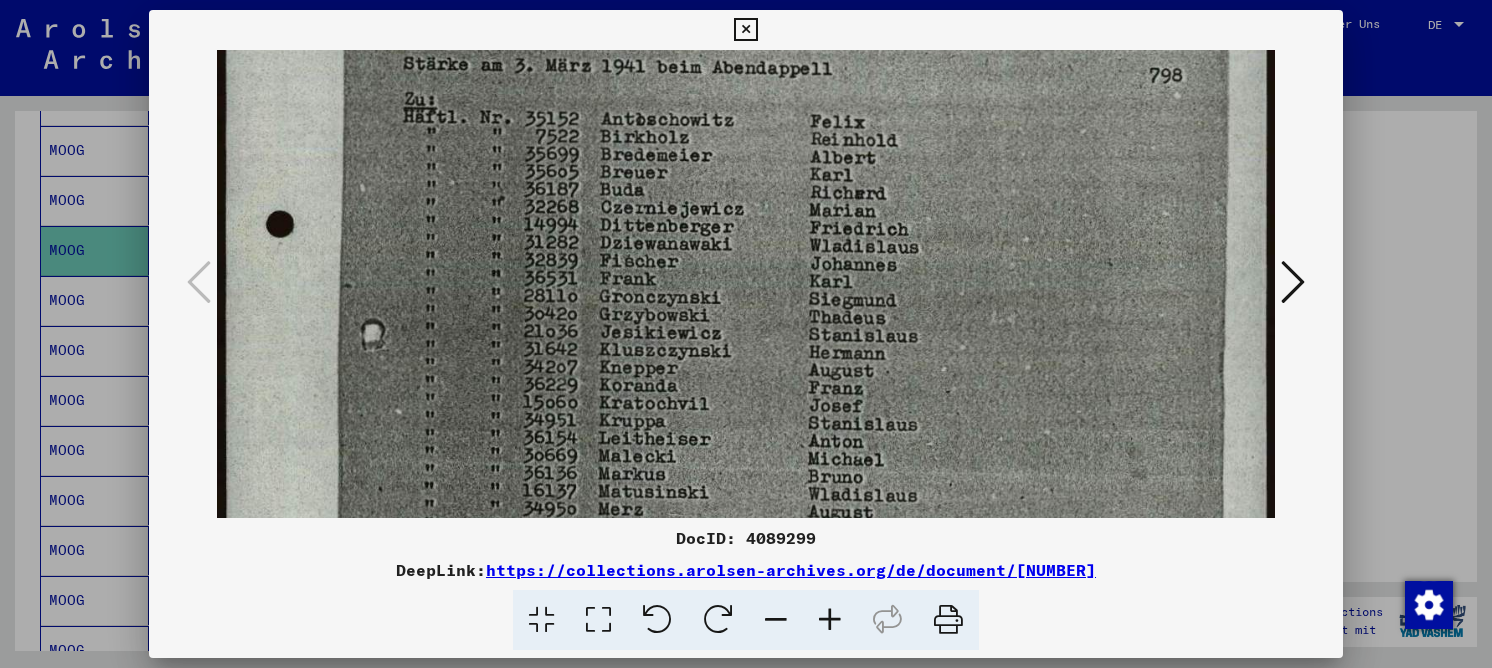 click at bounding box center (746, 422) 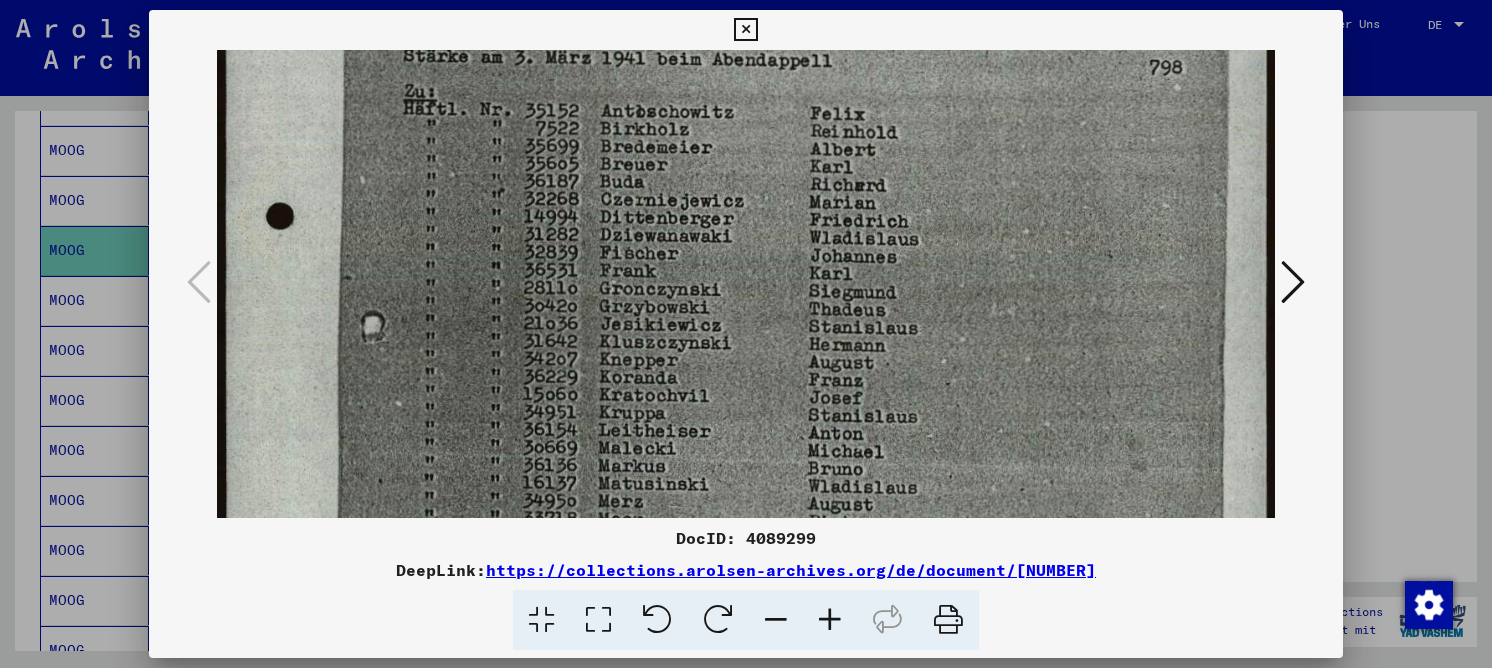 scroll, scrollTop: 496, scrollLeft: 0, axis: vertical 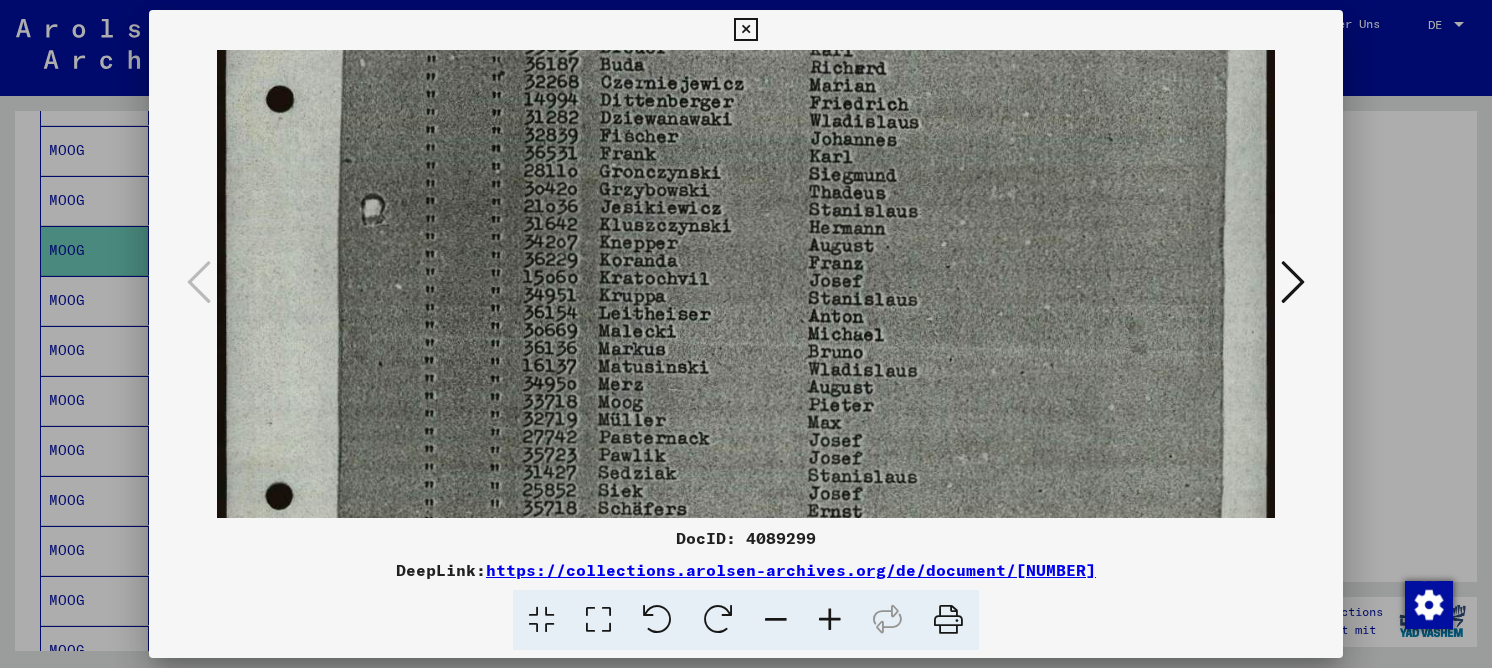 drag, startPoint x: 672, startPoint y: 309, endPoint x: 658, endPoint y: 223, distance: 87.13208 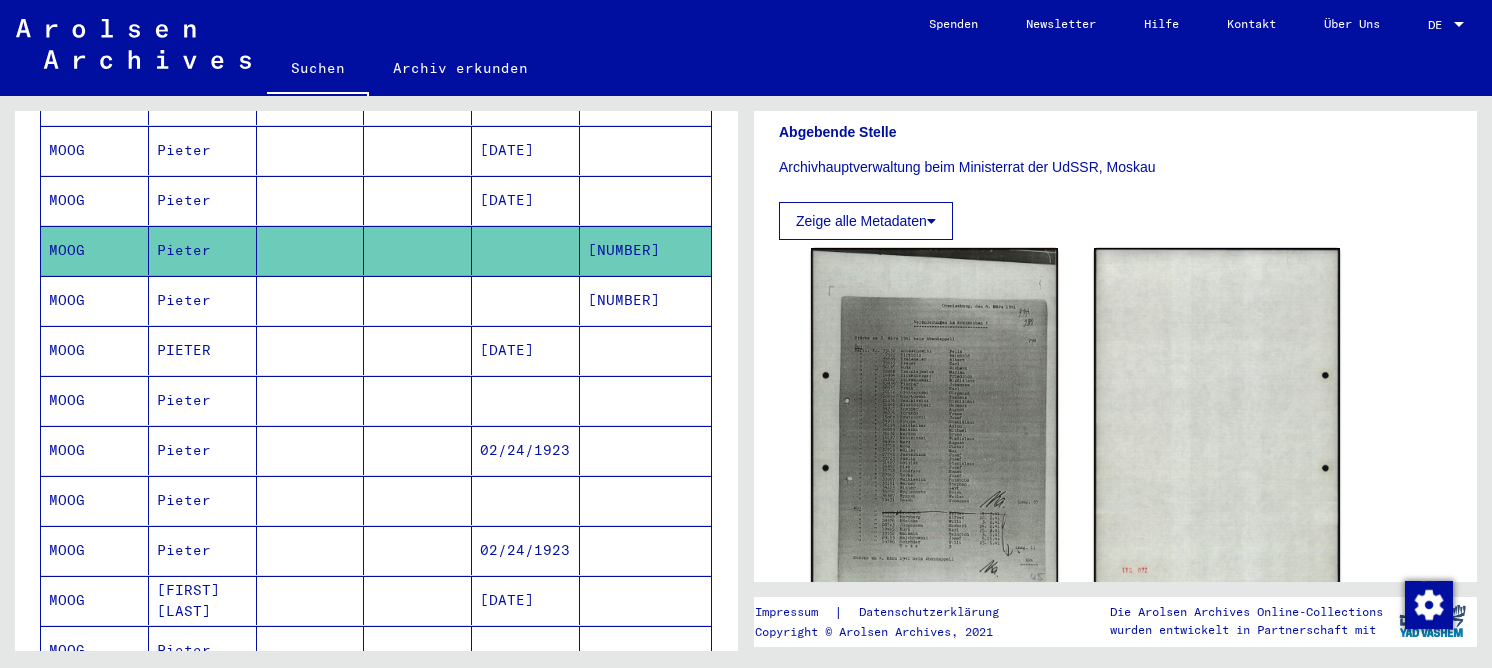 click at bounding box center [526, 350] 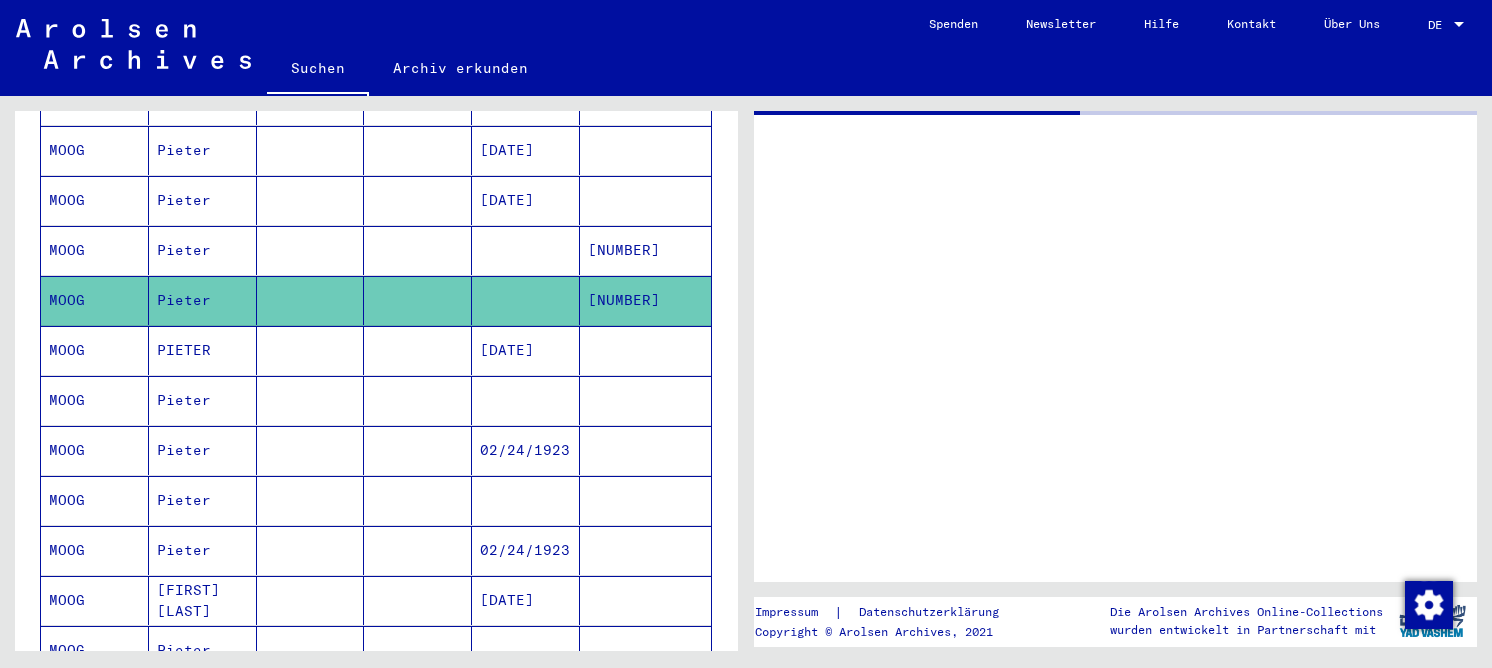 scroll, scrollTop: 0, scrollLeft: 0, axis: both 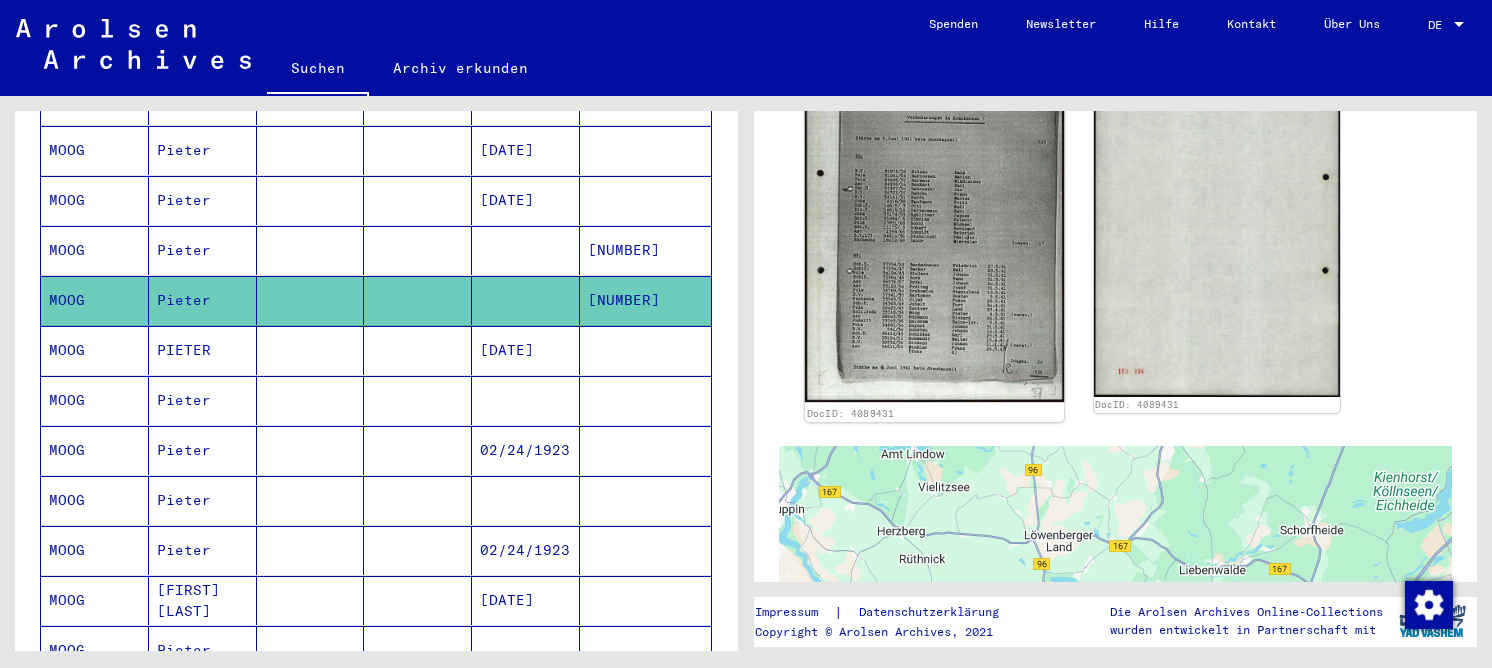 click 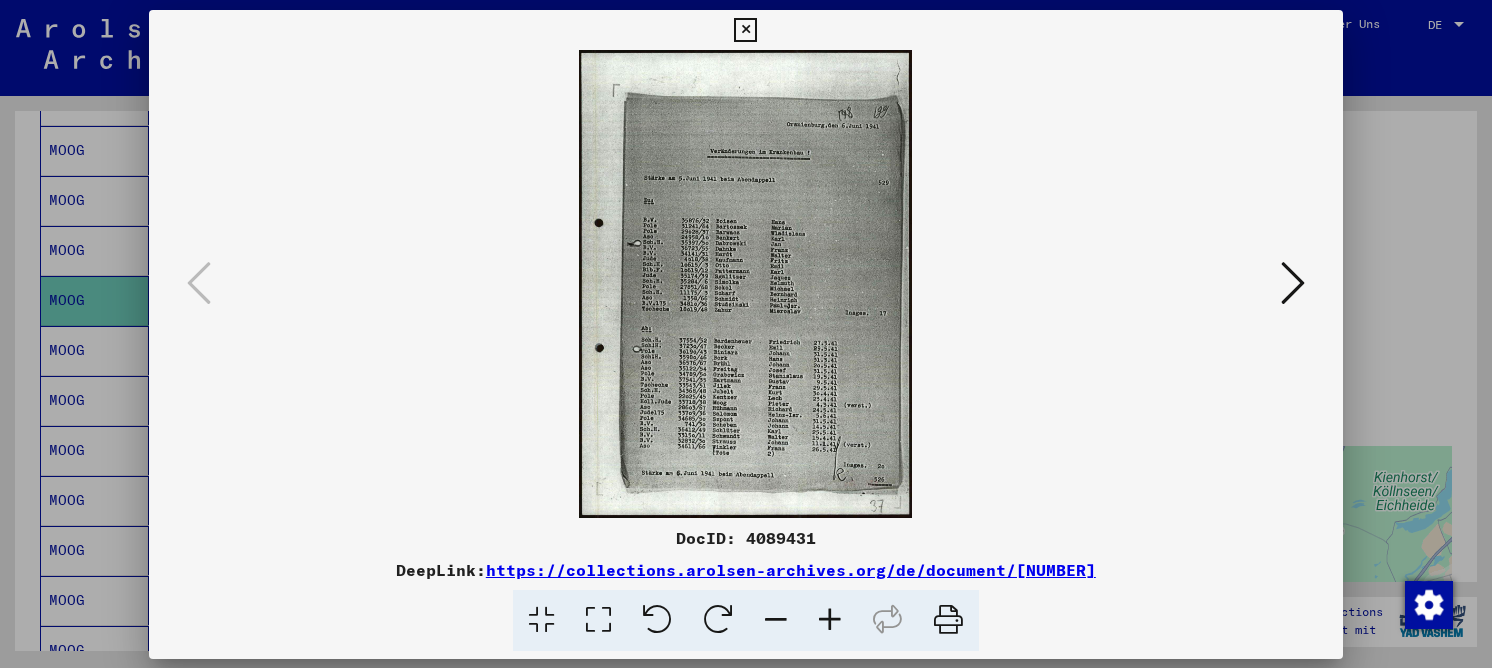scroll, scrollTop: 499, scrollLeft: 0, axis: vertical 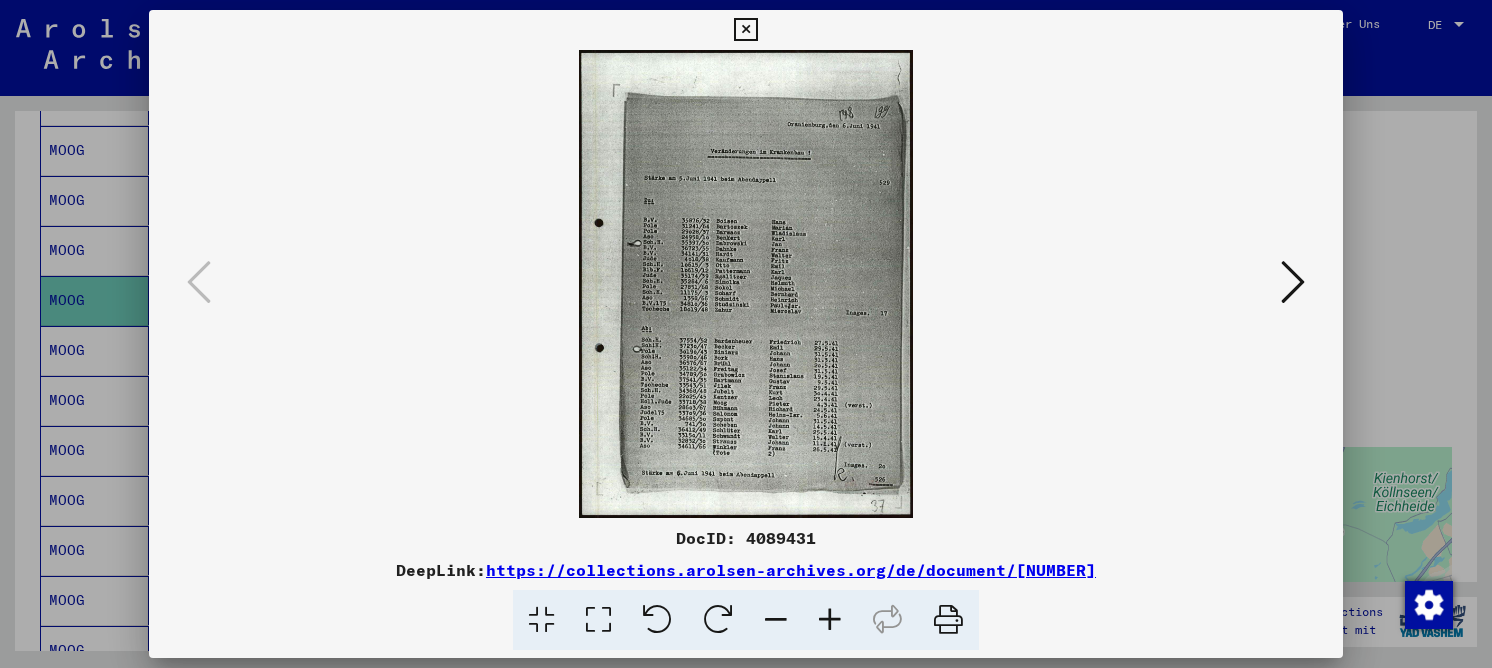 click at bounding box center [598, 620] 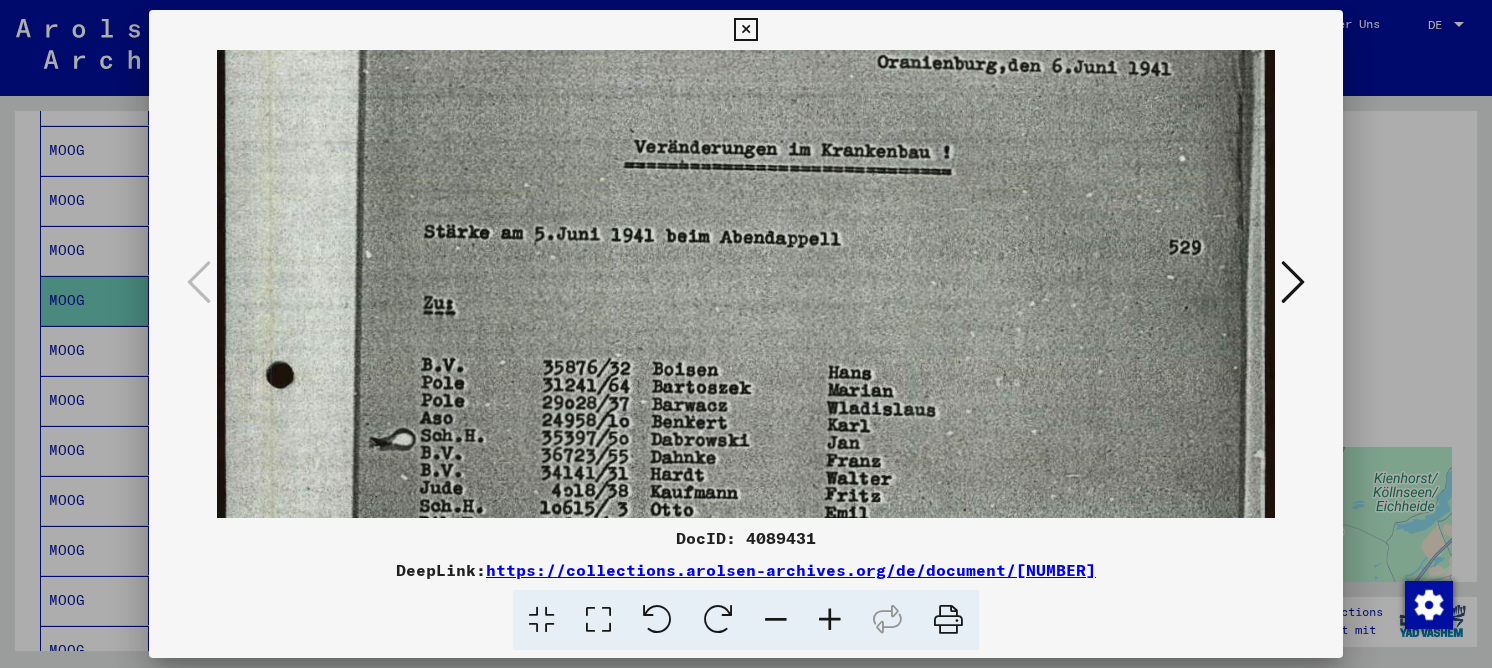 drag, startPoint x: 609, startPoint y: 240, endPoint x: 617, endPoint y: 170, distance: 70.45566 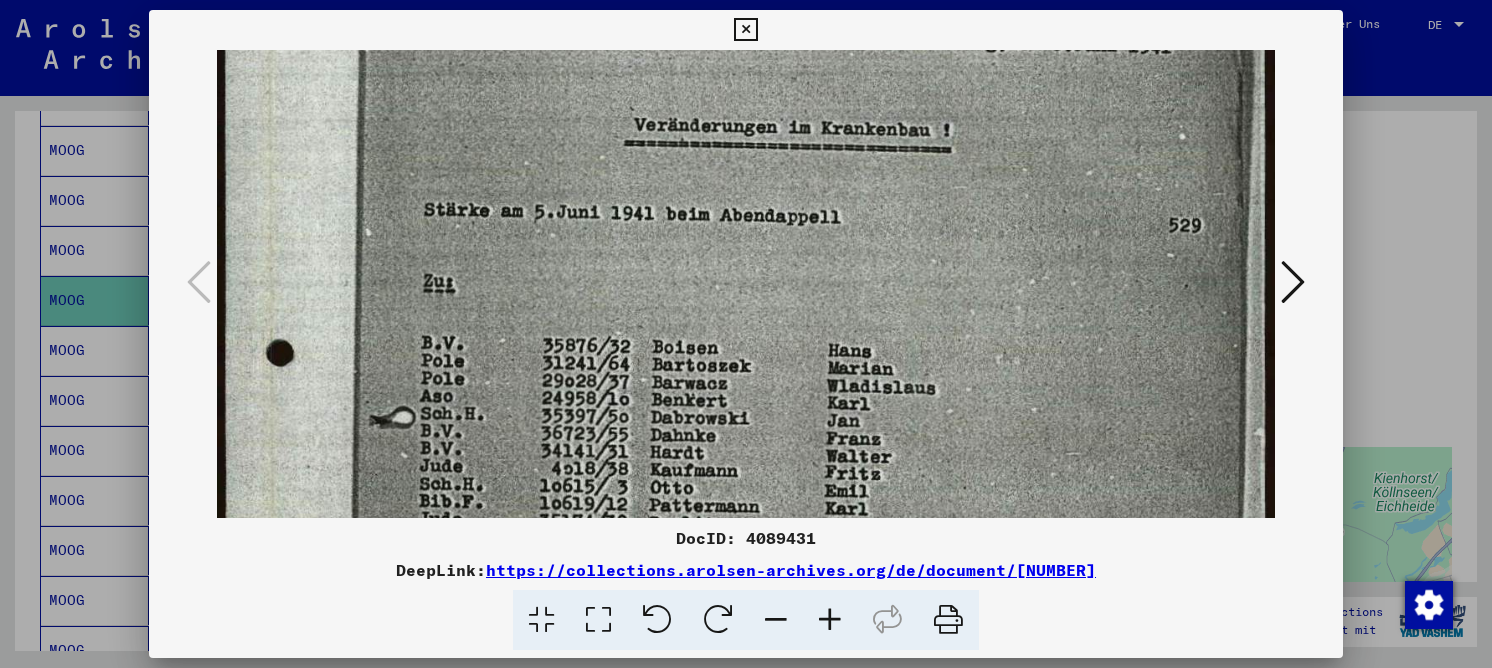 scroll, scrollTop: 408, scrollLeft: 0, axis: vertical 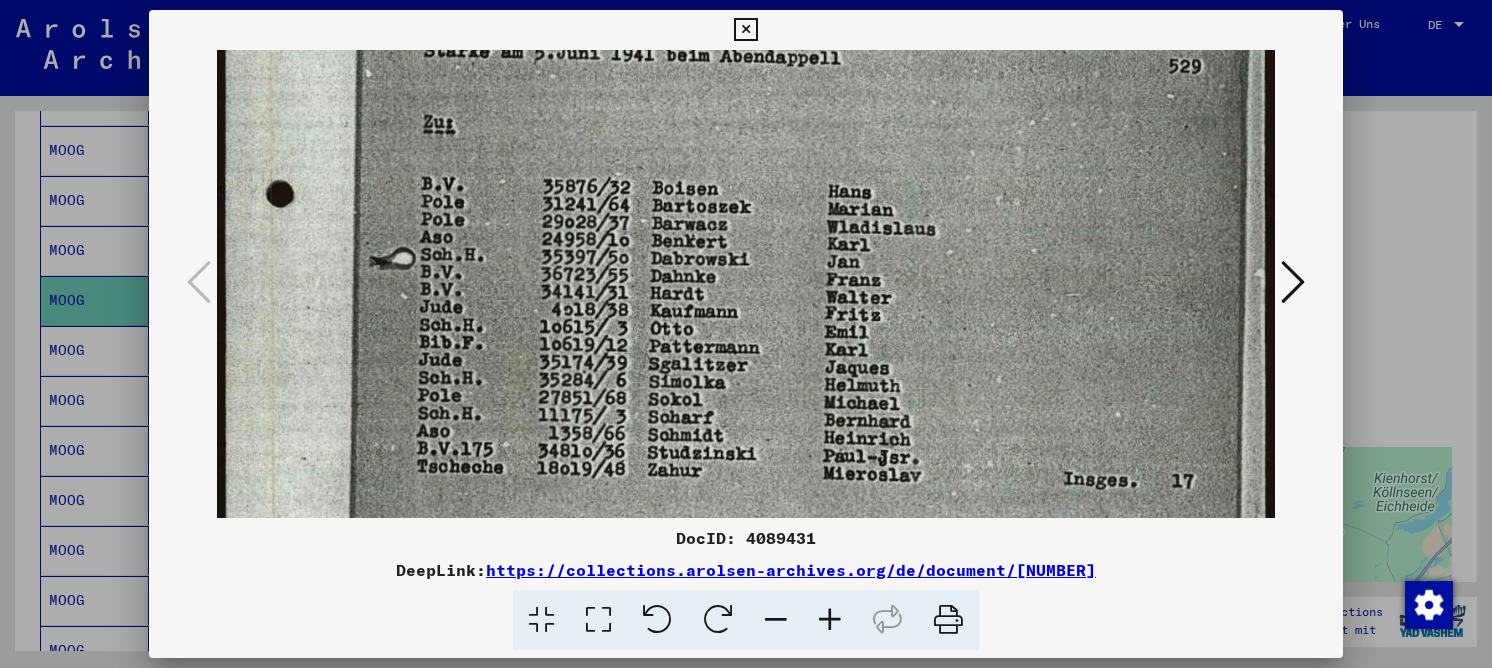drag, startPoint x: 557, startPoint y: 249, endPoint x: 564, endPoint y: 179, distance: 70.34913 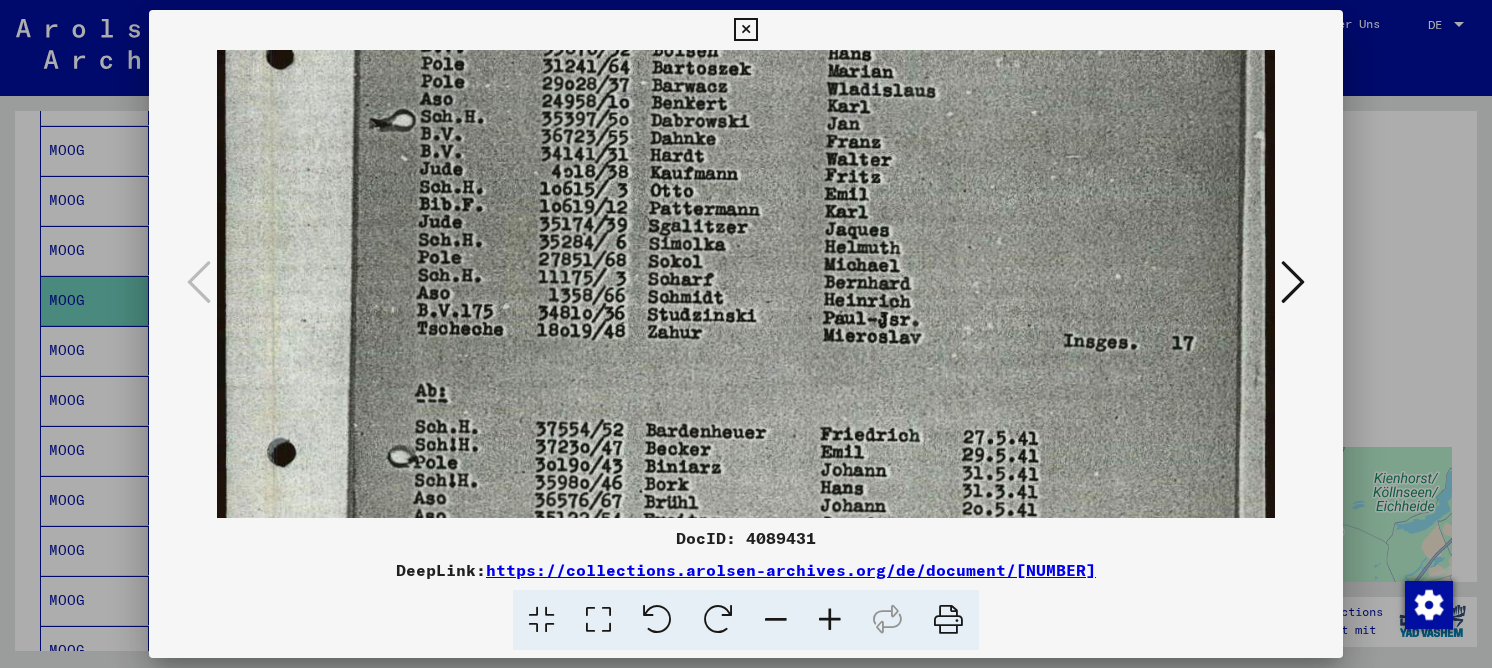 scroll, scrollTop: 633, scrollLeft: 0, axis: vertical 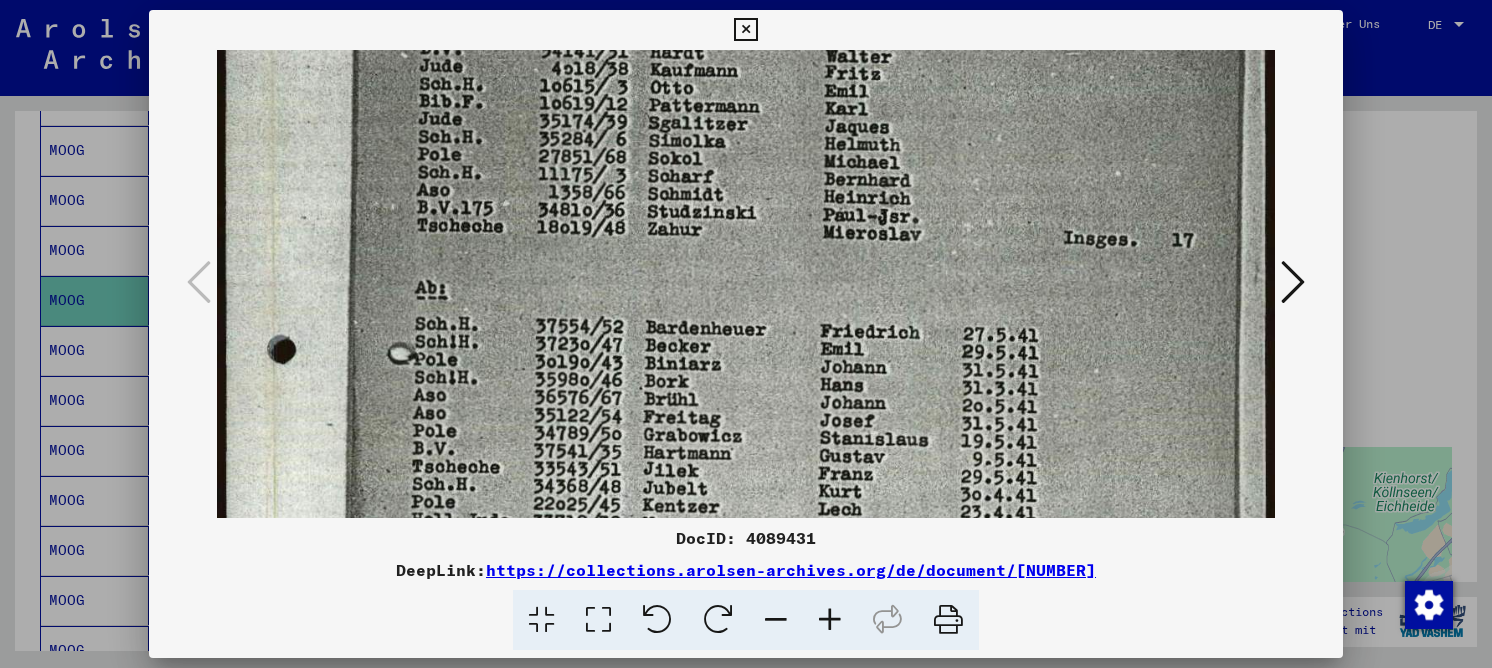 drag, startPoint x: 644, startPoint y: 422, endPoint x: 702, endPoint y: 184, distance: 244.9653 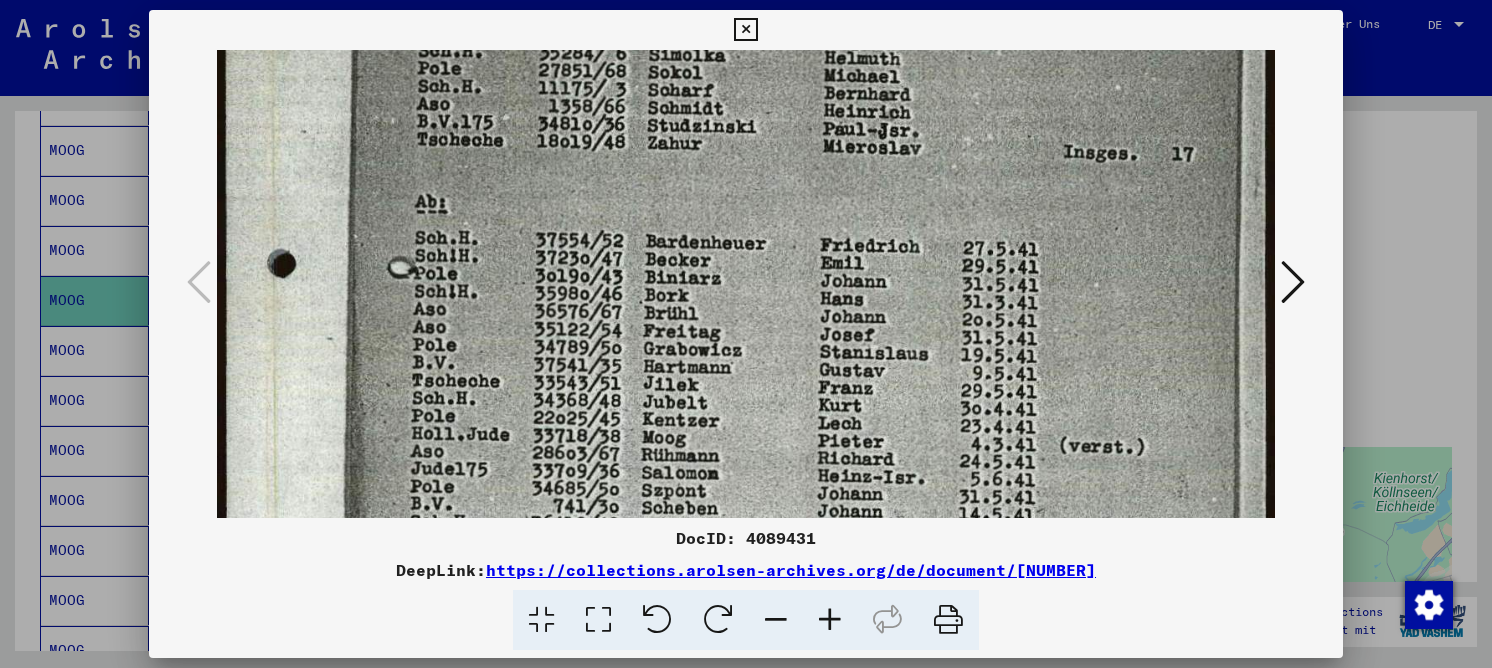 scroll, scrollTop: 734, scrollLeft: 0, axis: vertical 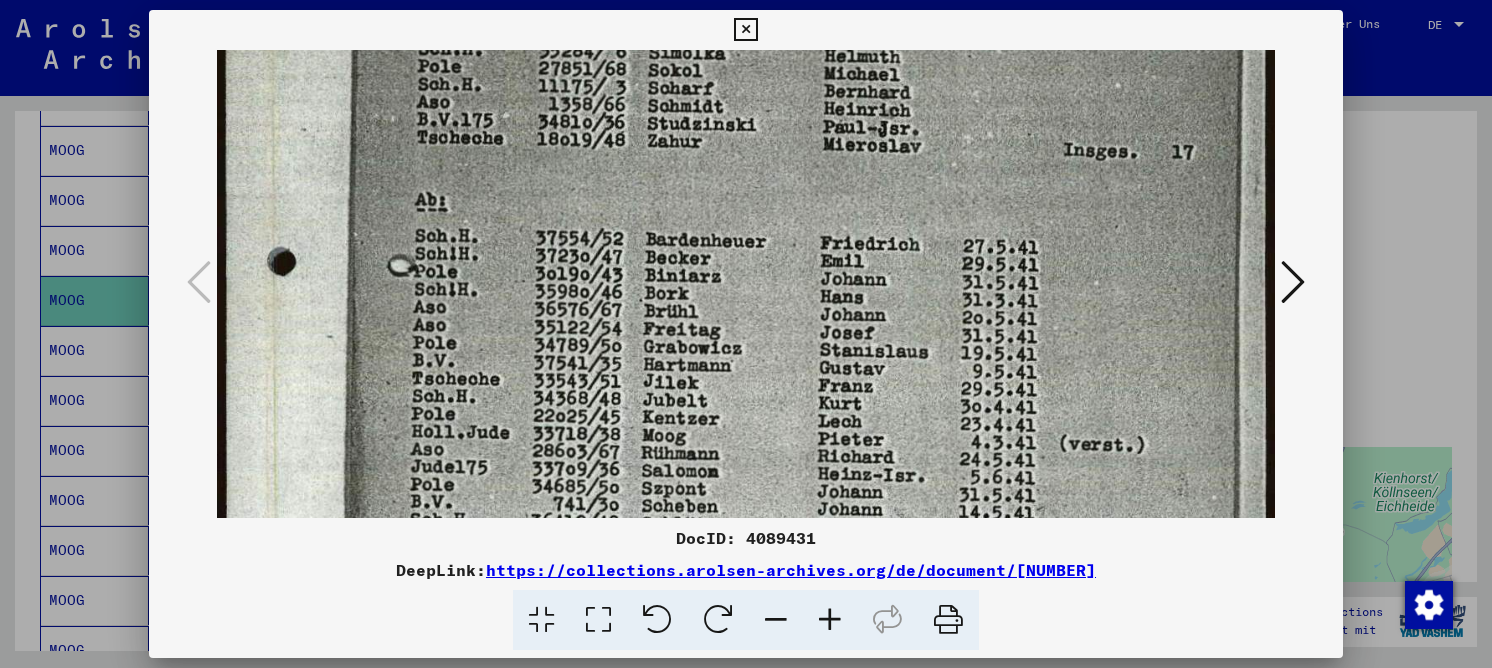 drag, startPoint x: 667, startPoint y: 287, endPoint x: 675, endPoint y: 227, distance: 60.530983 